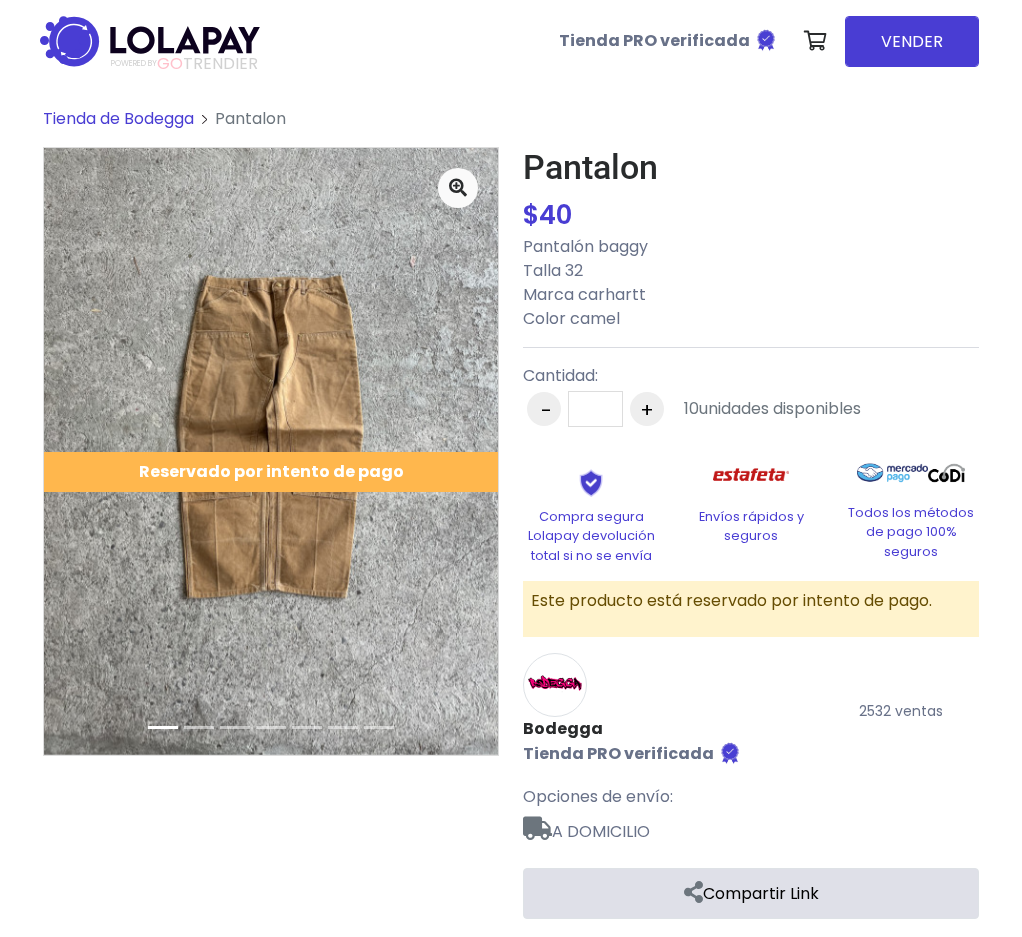 click on "Tienda de Bodegga" at bounding box center [118, 118] 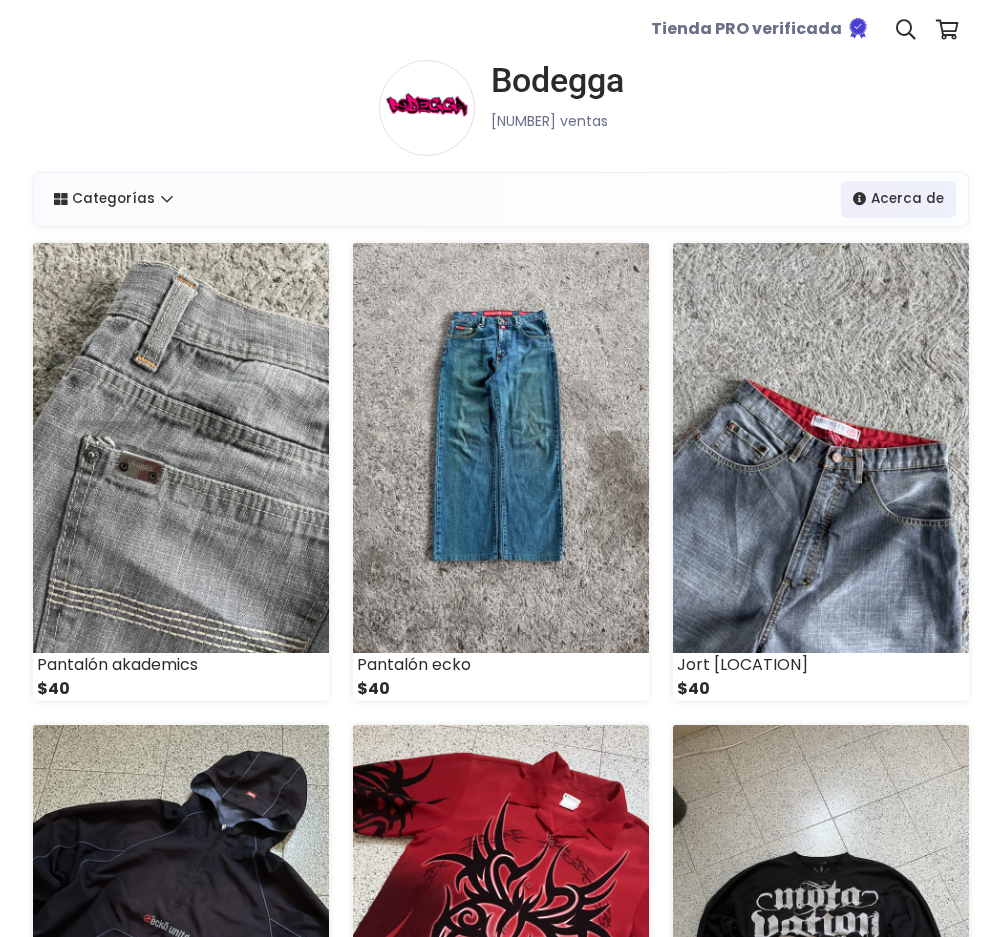 scroll, scrollTop: 0, scrollLeft: 0, axis: both 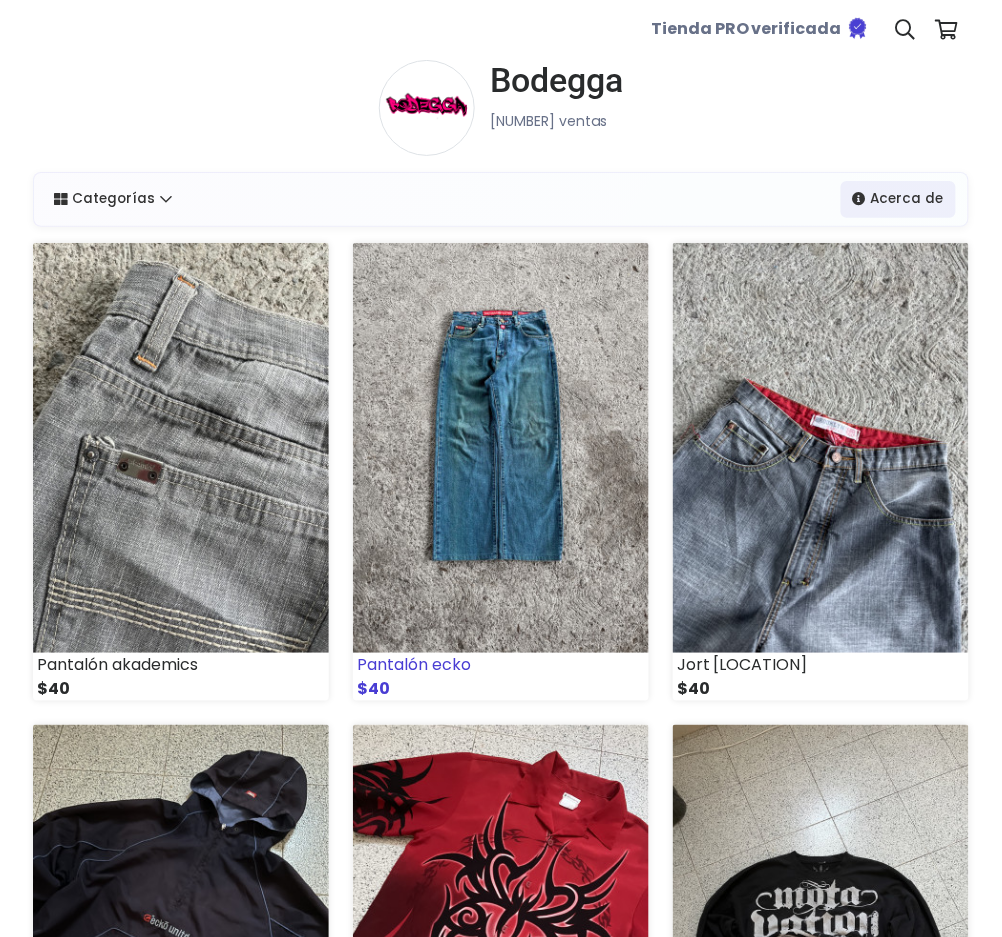 click at bounding box center [501, 448] 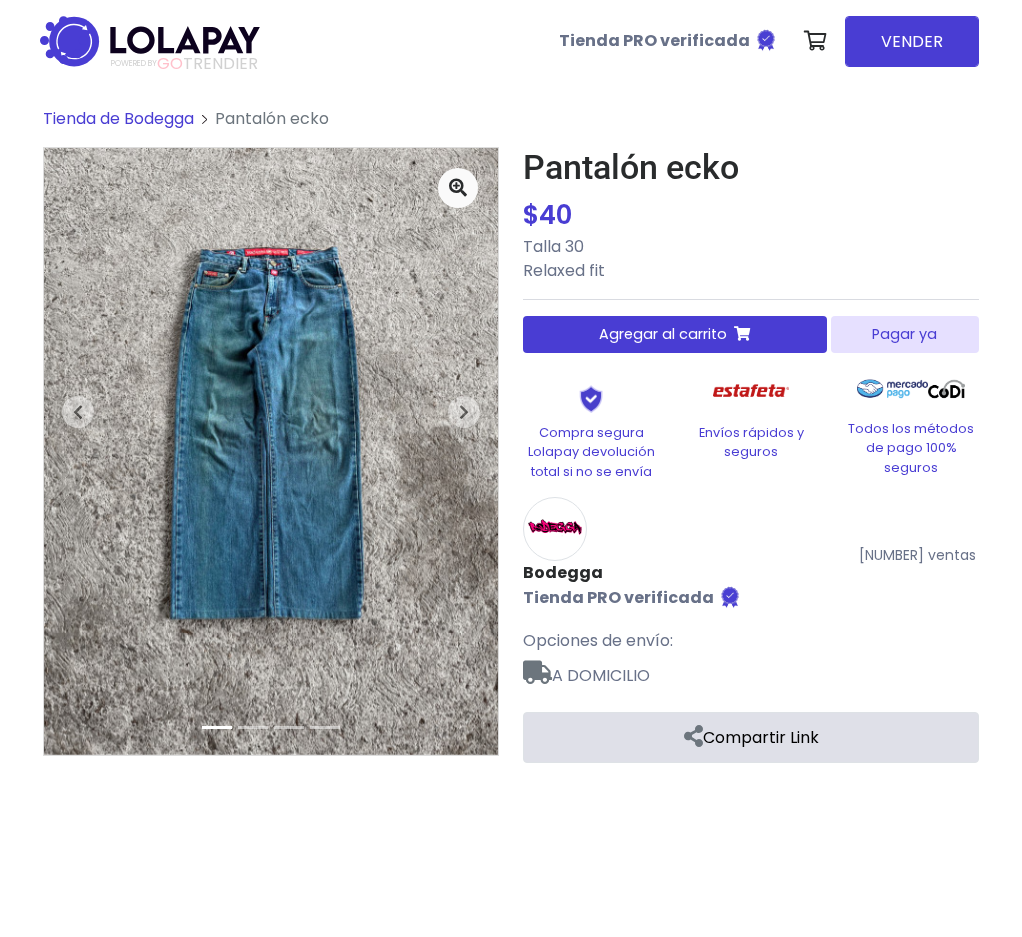 scroll, scrollTop: 0, scrollLeft: 0, axis: both 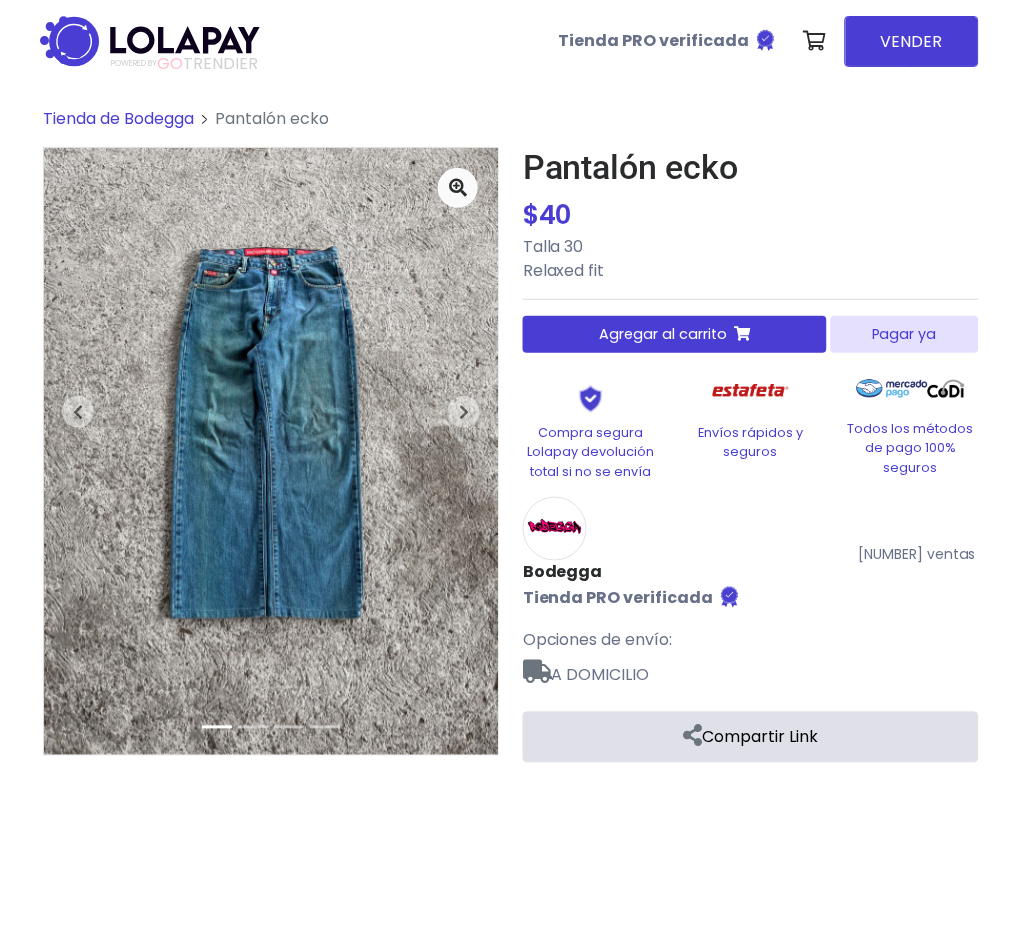 click on "Pagar ya" at bounding box center (905, 334) 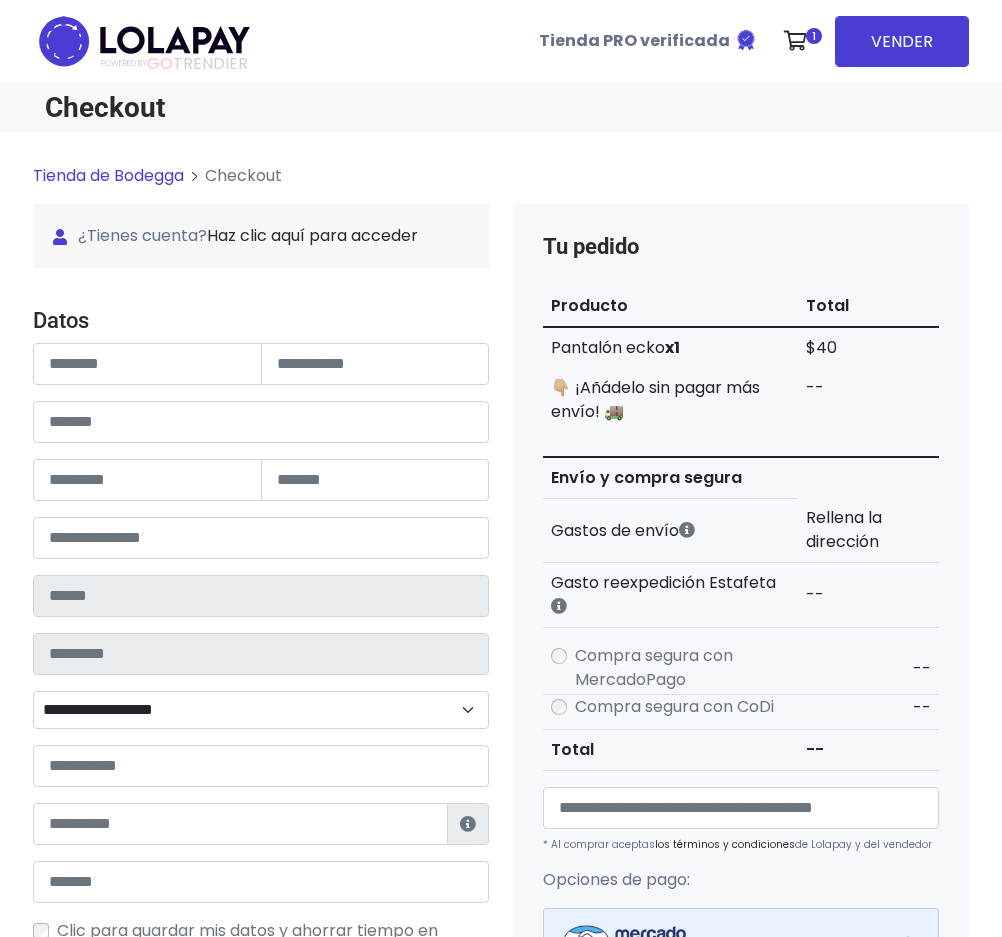 scroll, scrollTop: 0, scrollLeft: 0, axis: both 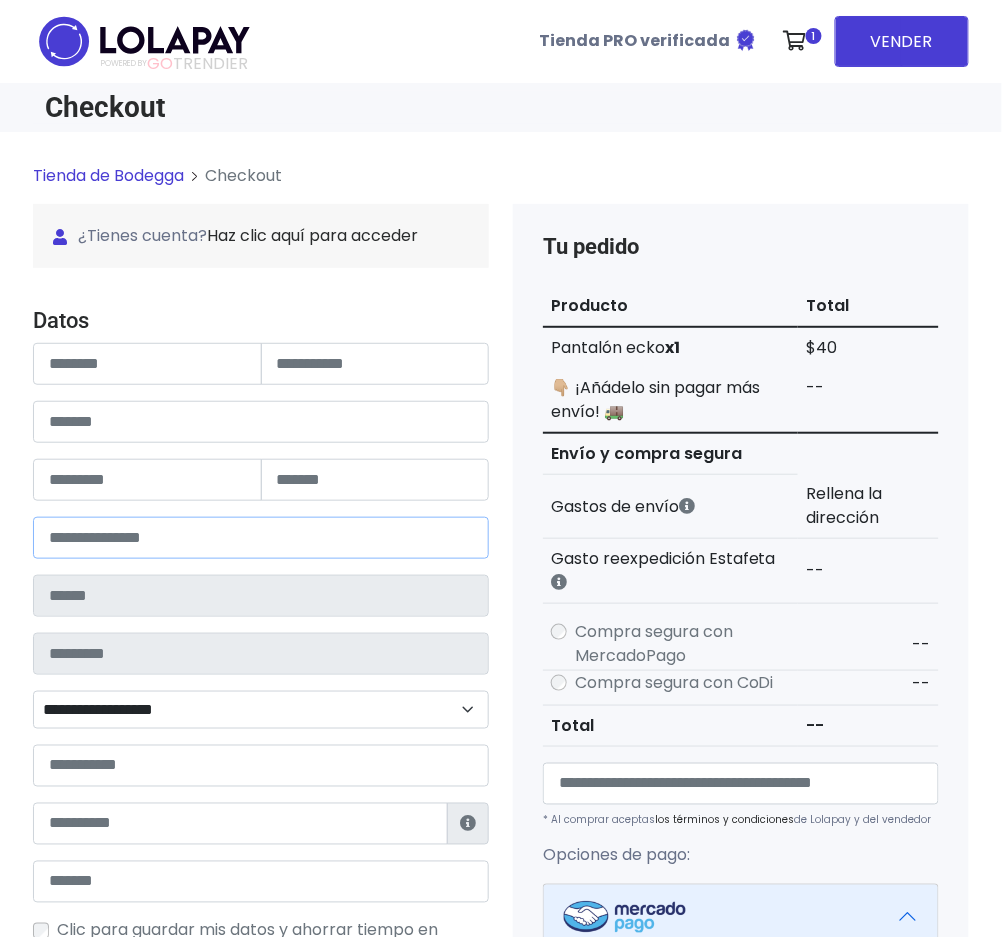 click at bounding box center (261, 538) 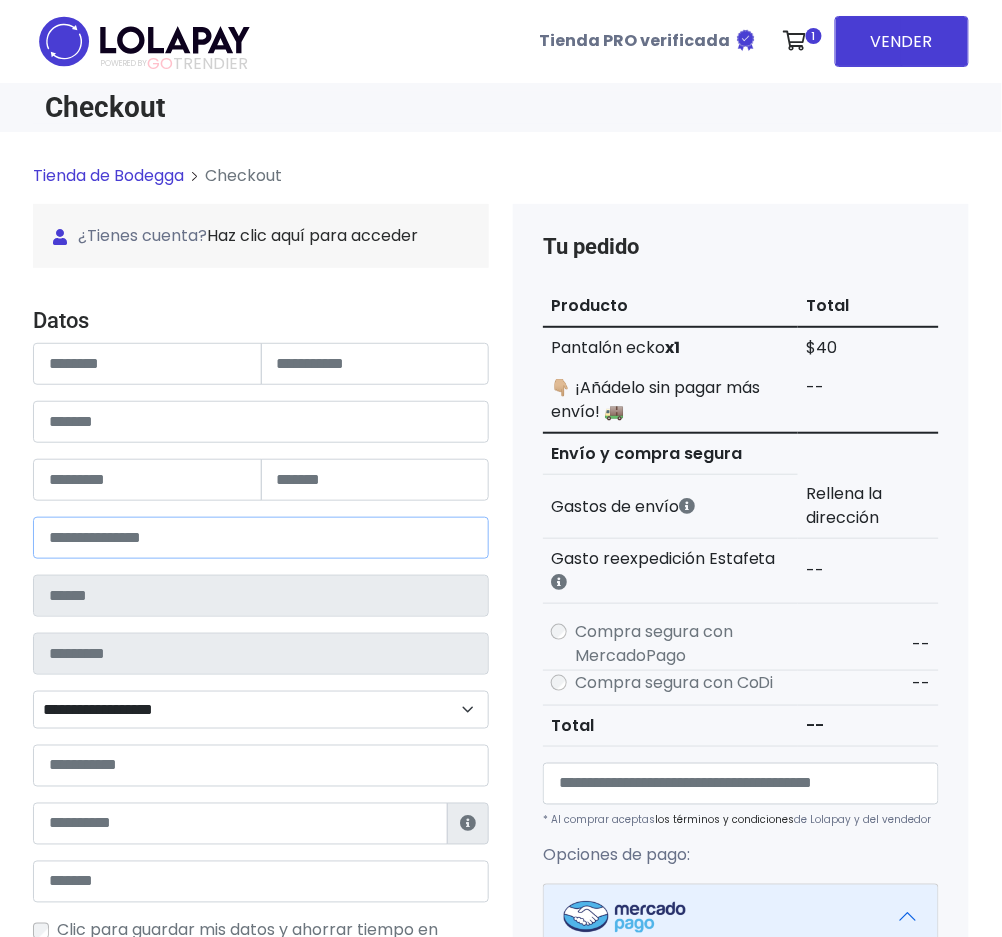 type on "*****" 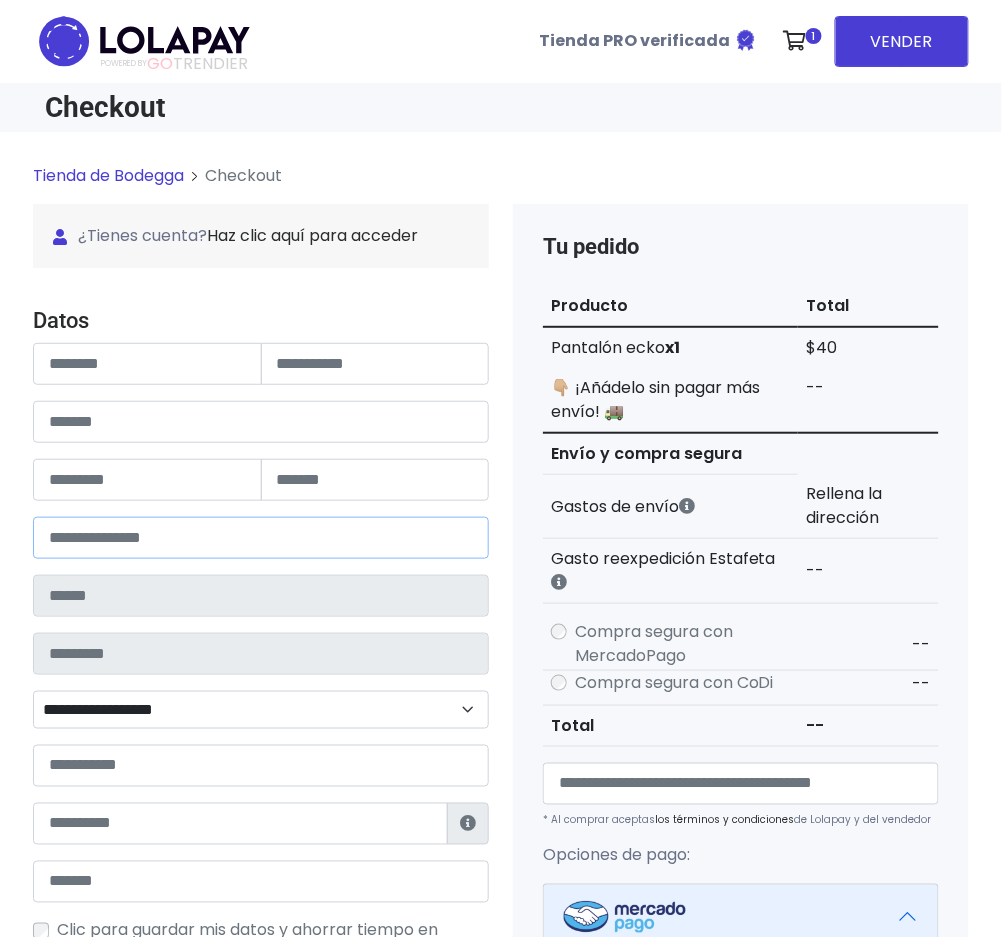 type on "******" 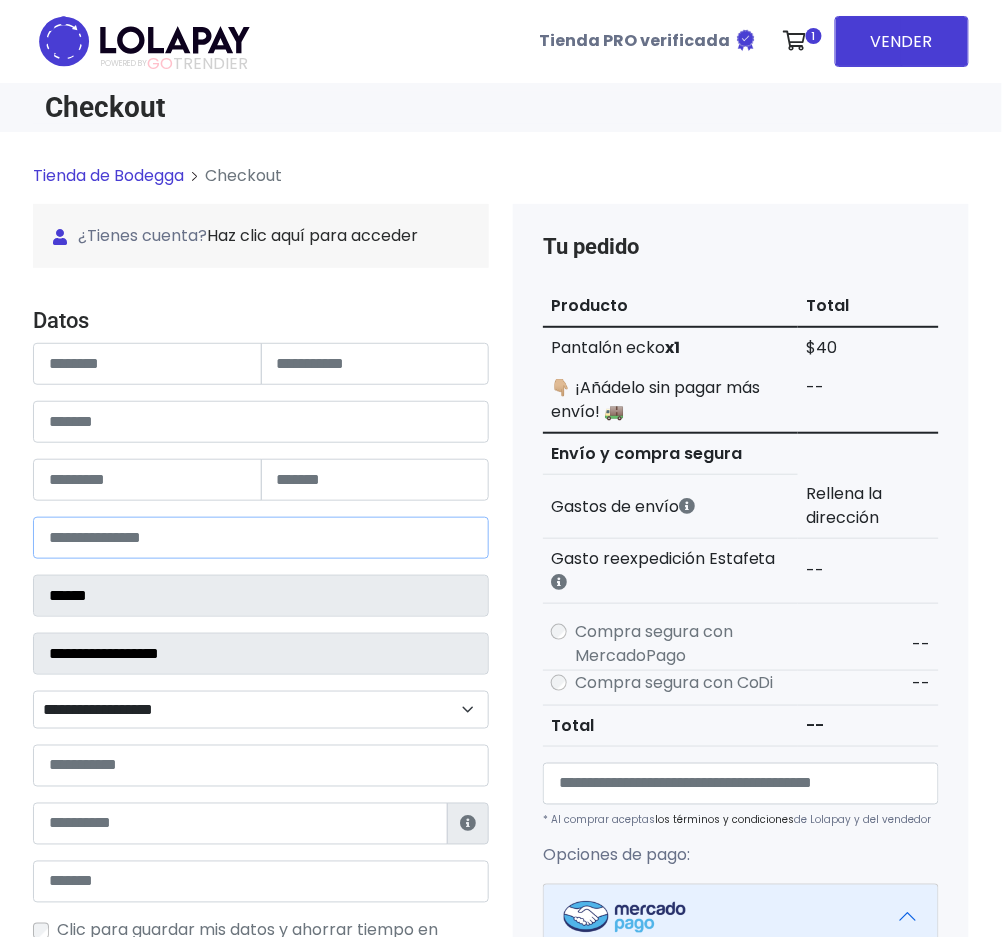 select 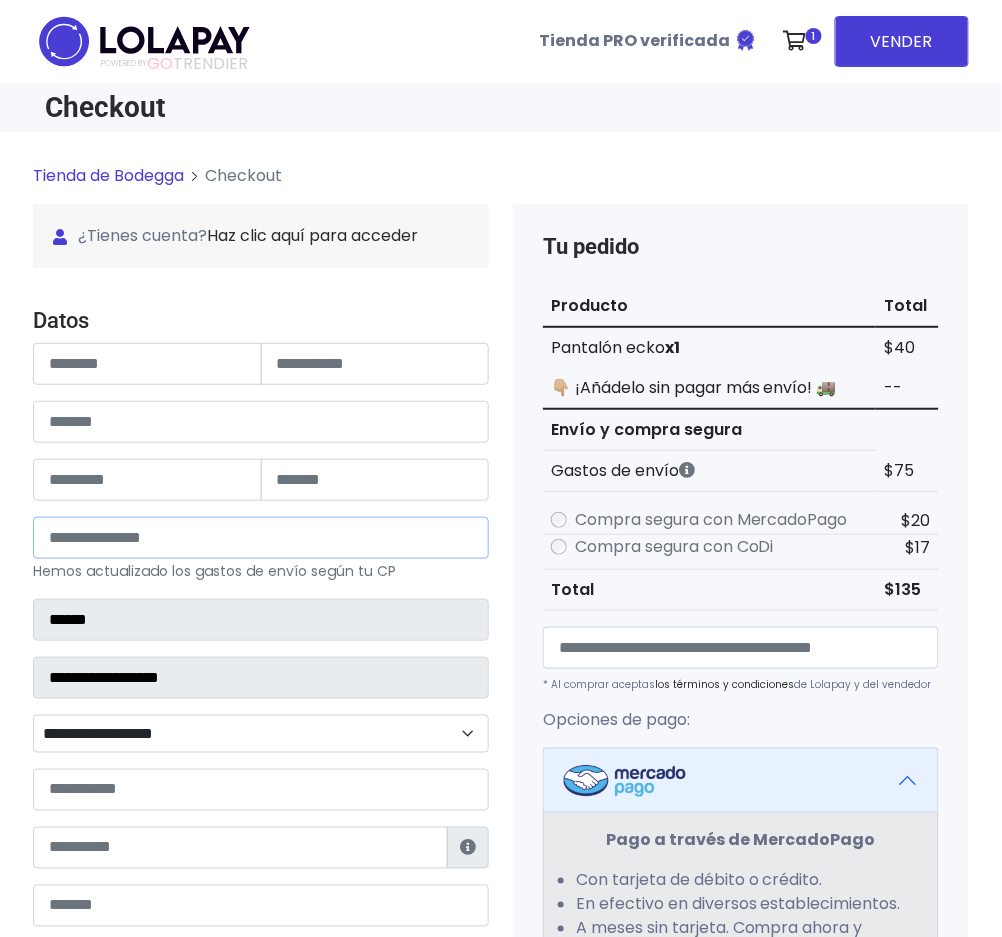 type on "*****" 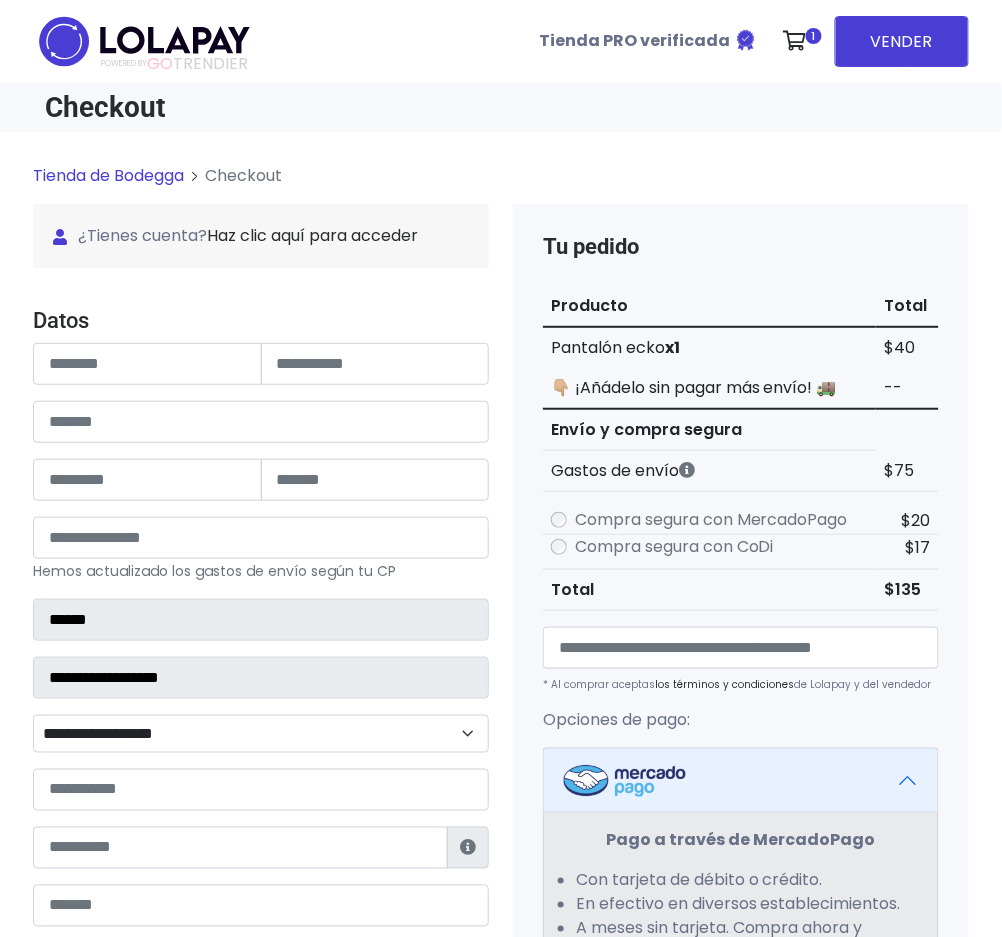 click on "Hemos actualizado los gastos de envío según tu CP" at bounding box center (214, 571) 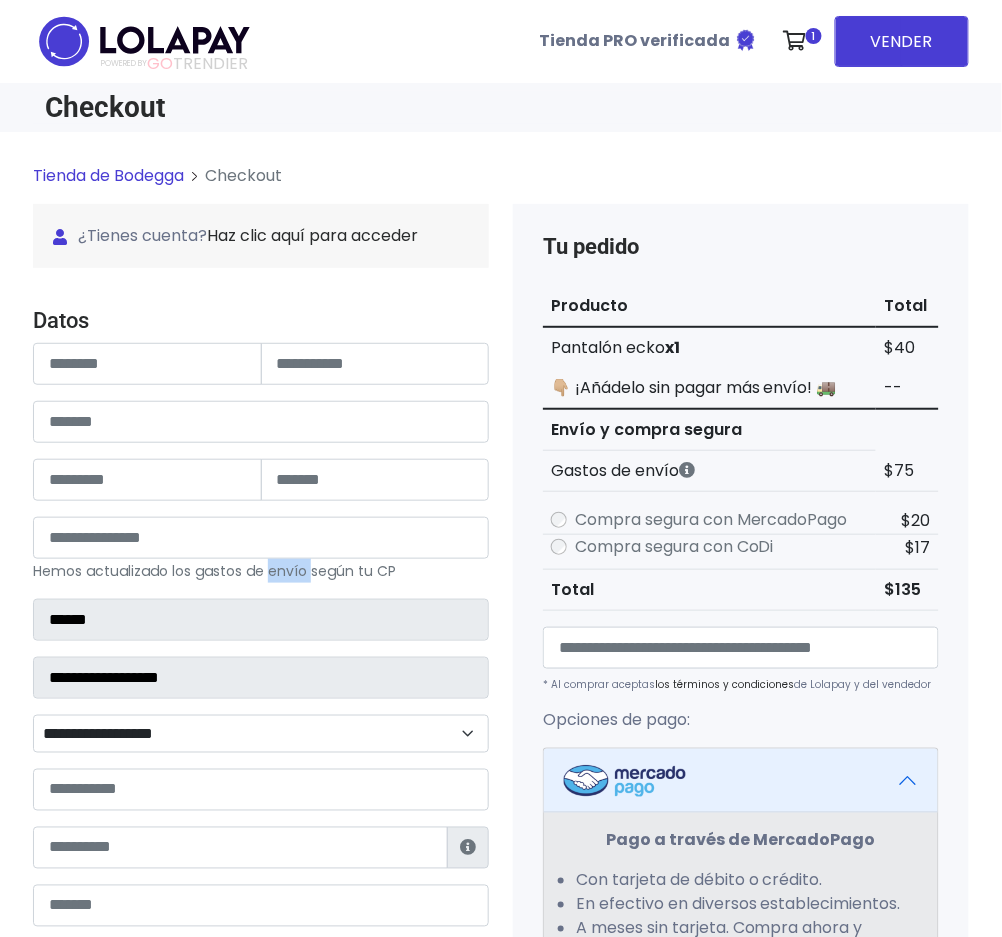 click on "Hemos actualizado los gastos de envío según tu CP" at bounding box center (214, 571) 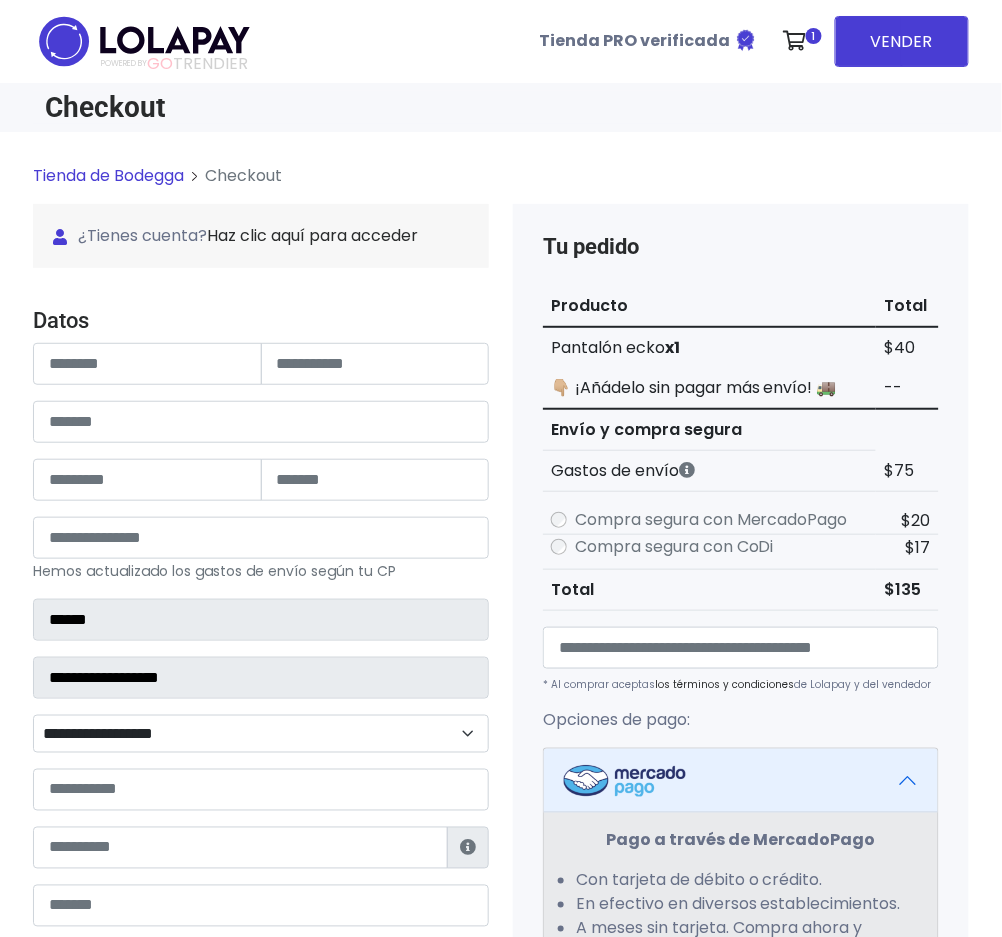 click on "*****
Hemos actualizado los gastos de envío según tu CP
⚠️ Este CP se debe recoger en sucursal.  Qué significa esto?" at bounding box center [261, 550] 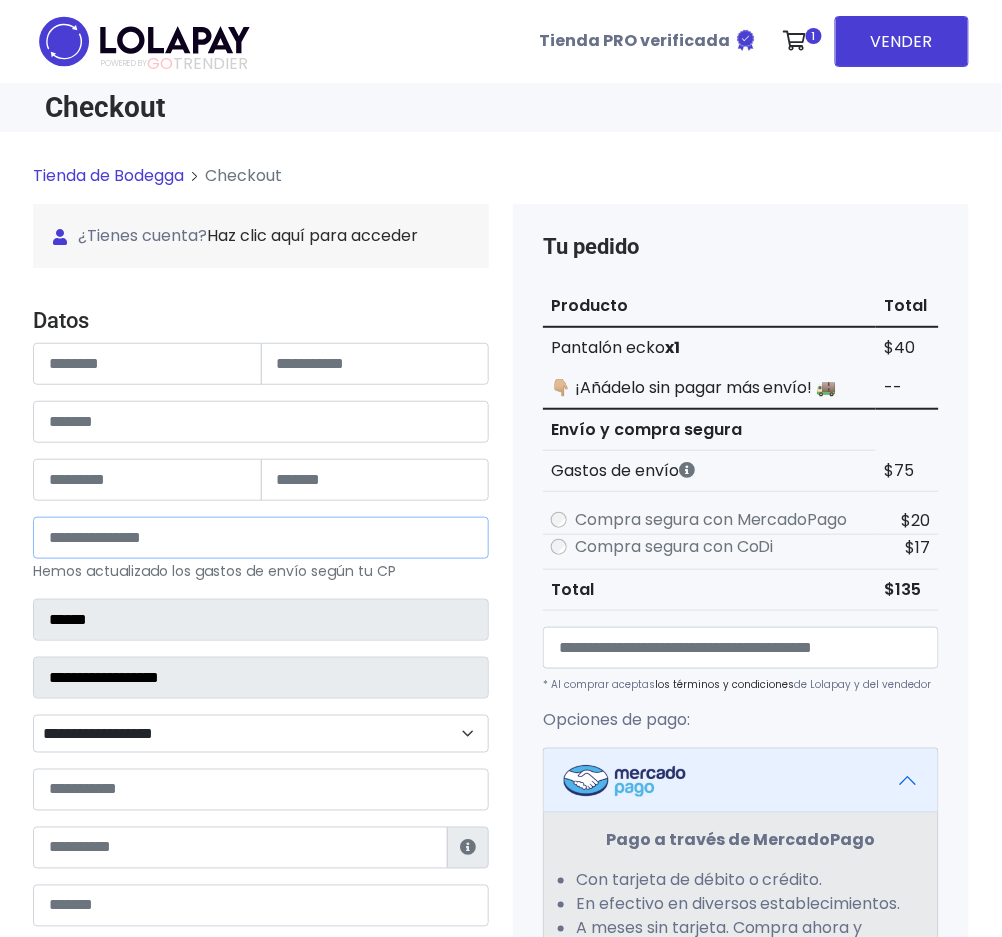click on "*****" at bounding box center (261, 538) 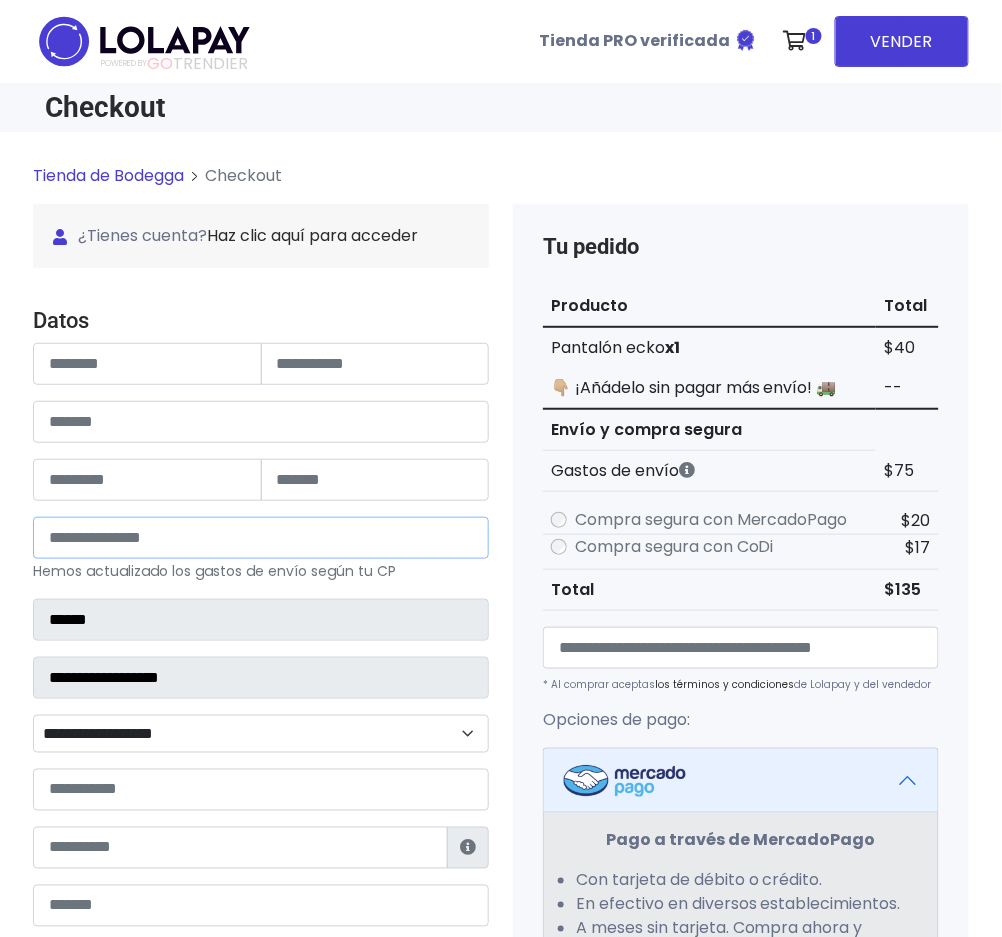 type on "*****" 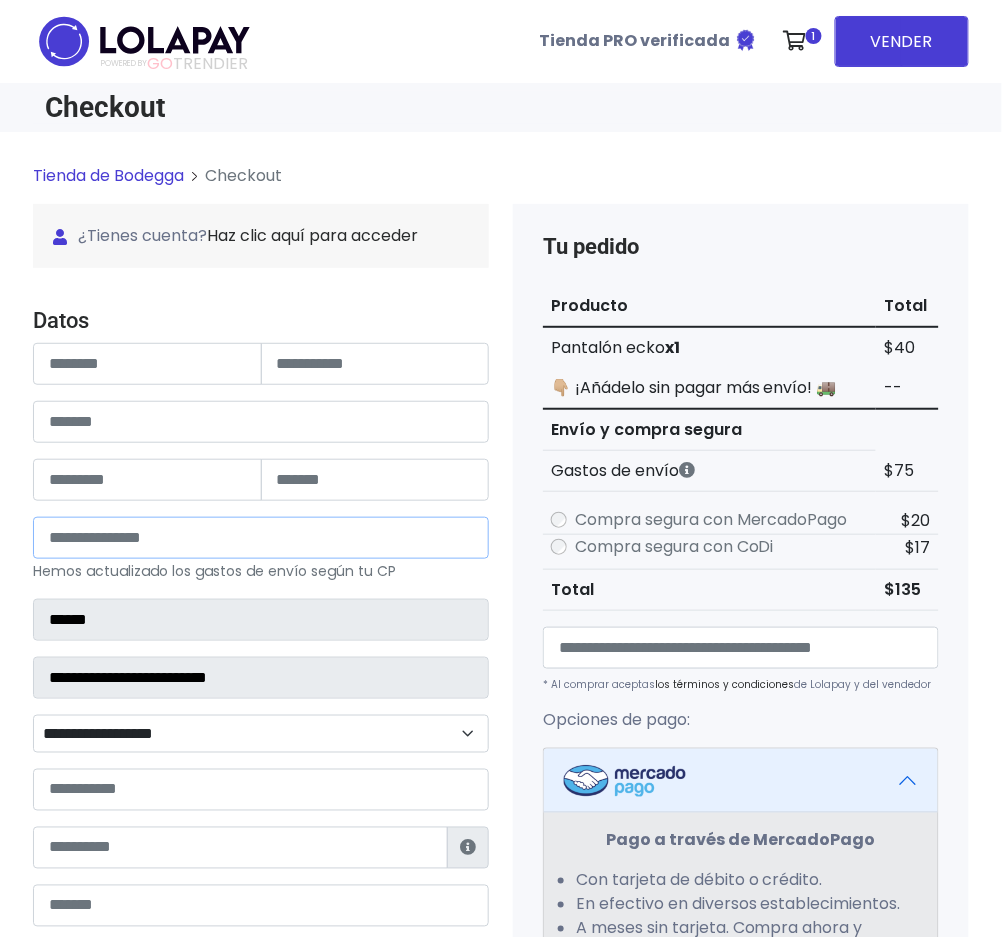 select 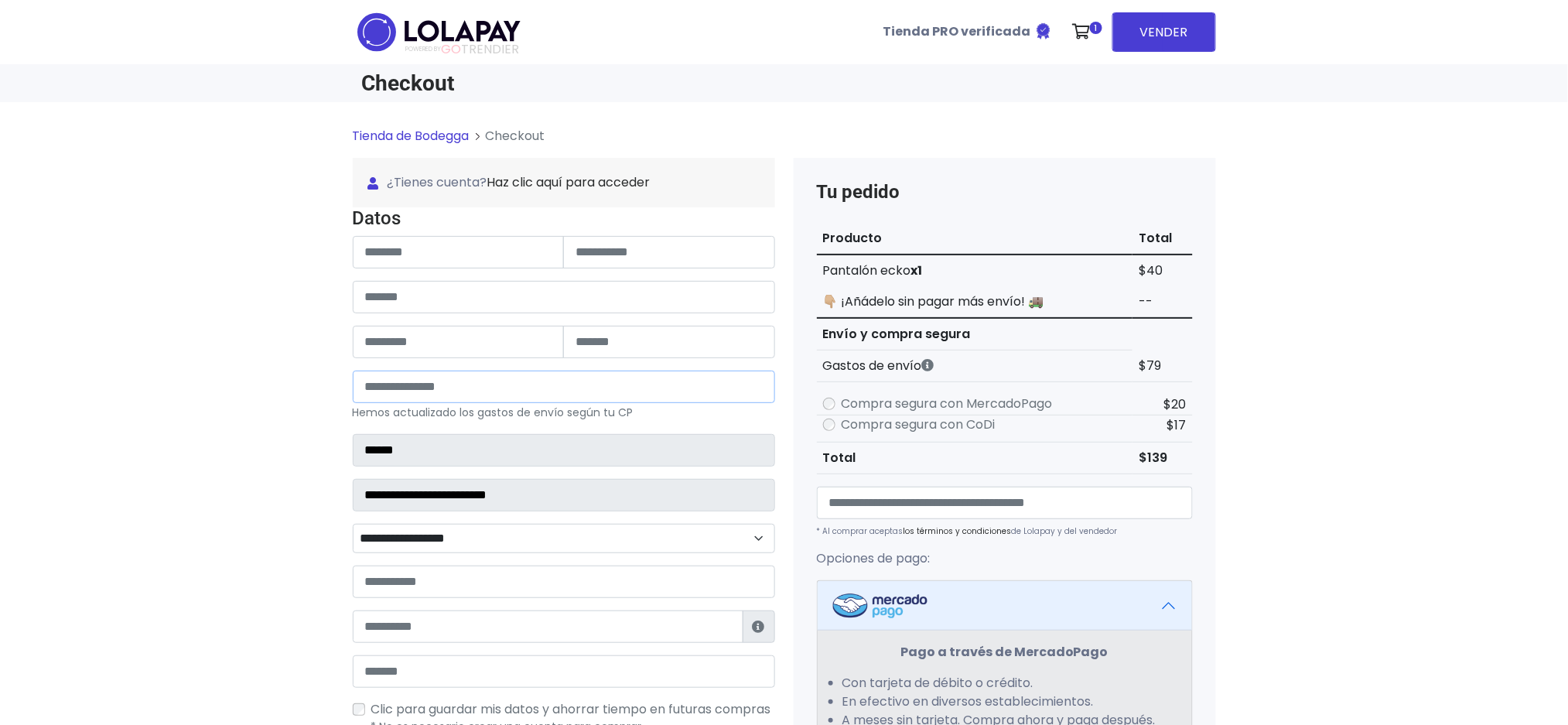 type on "*" 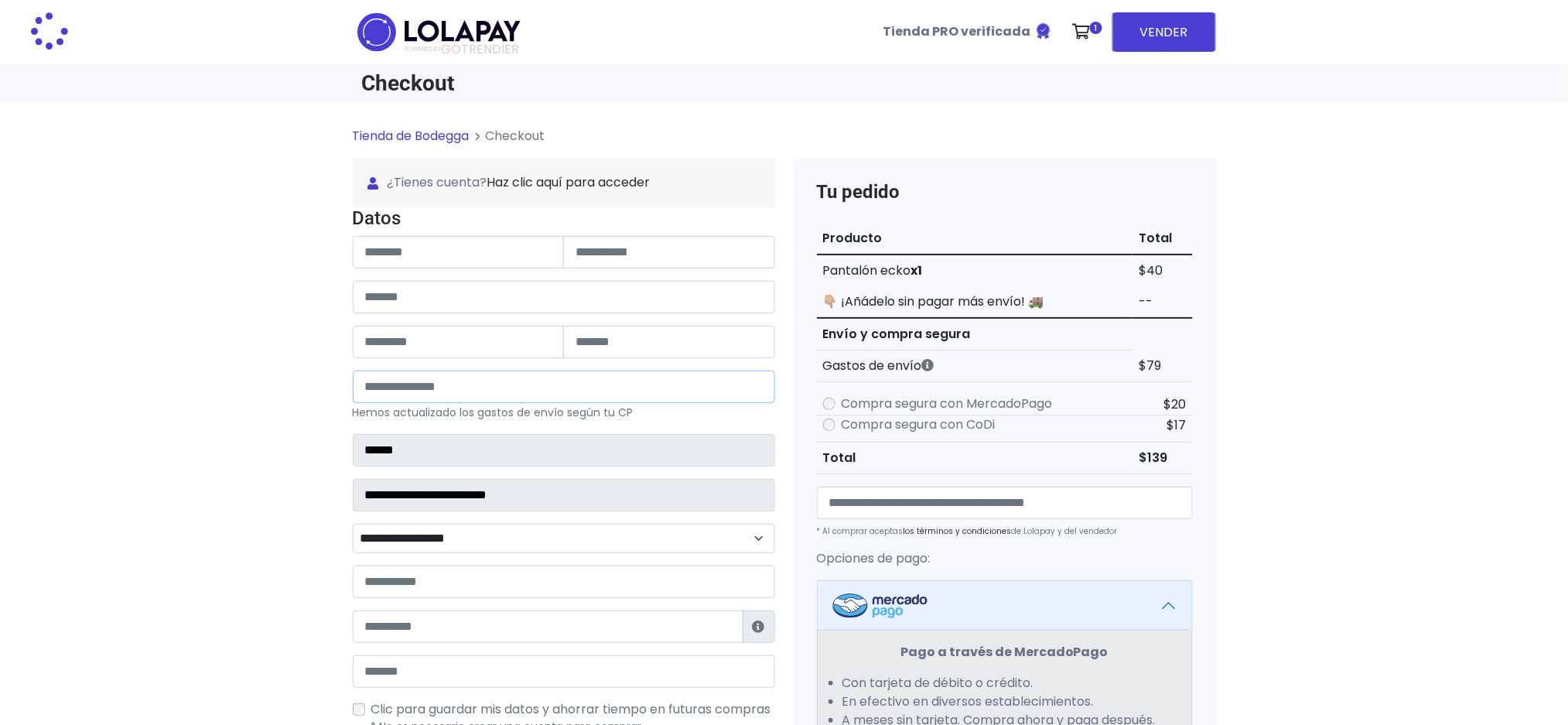 type on "********" 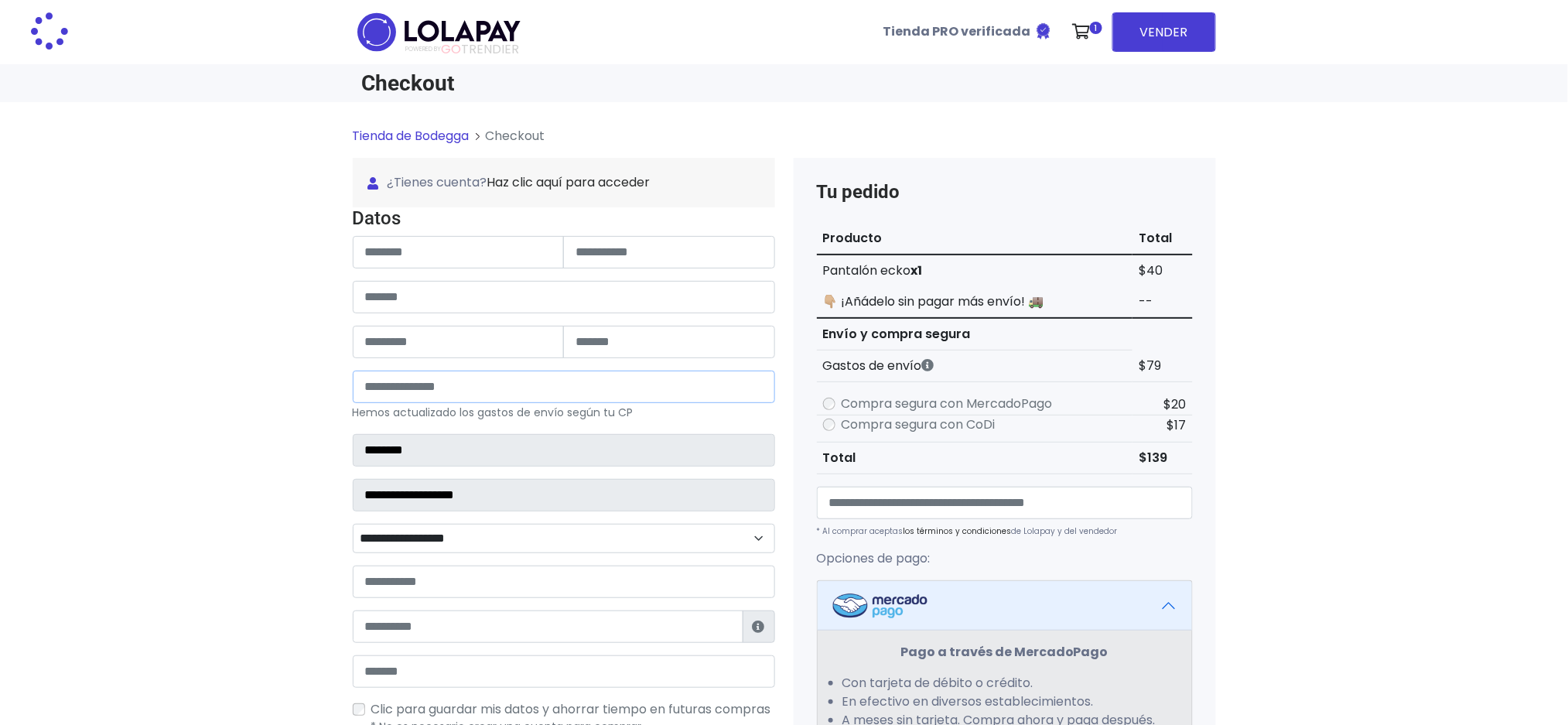 select 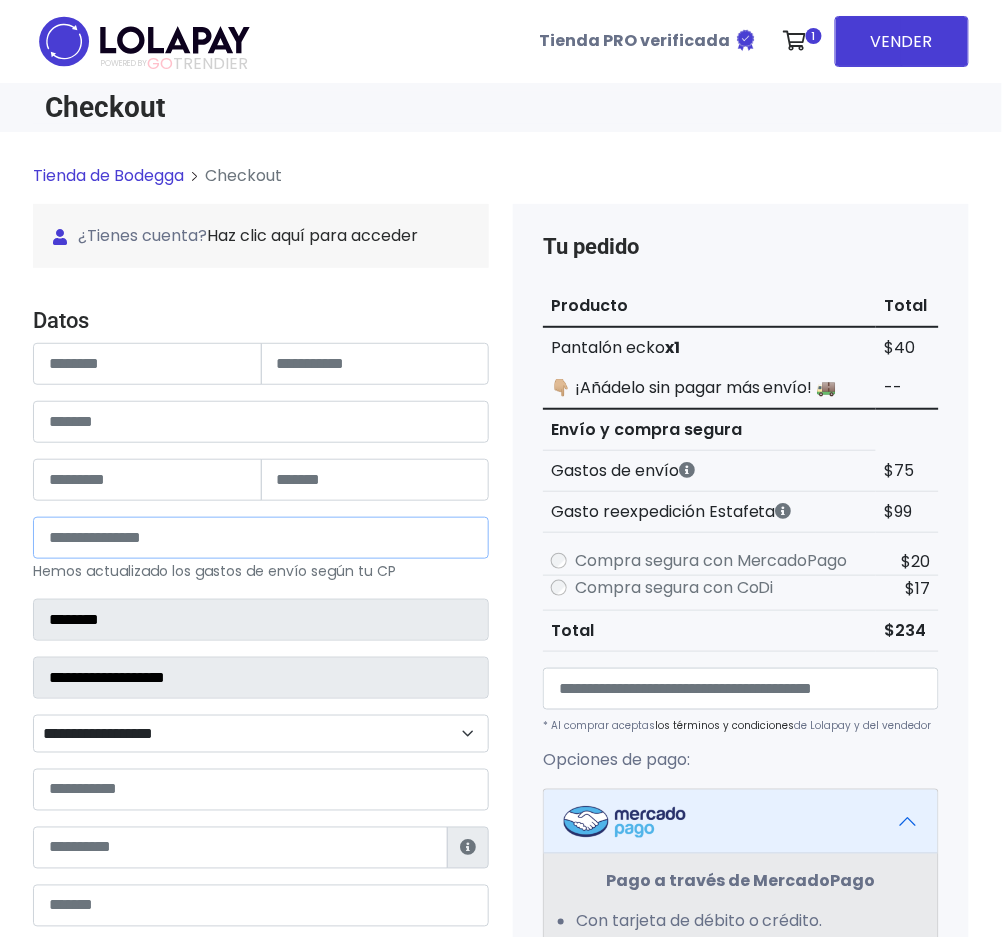 click on "*****" at bounding box center [261, 538] 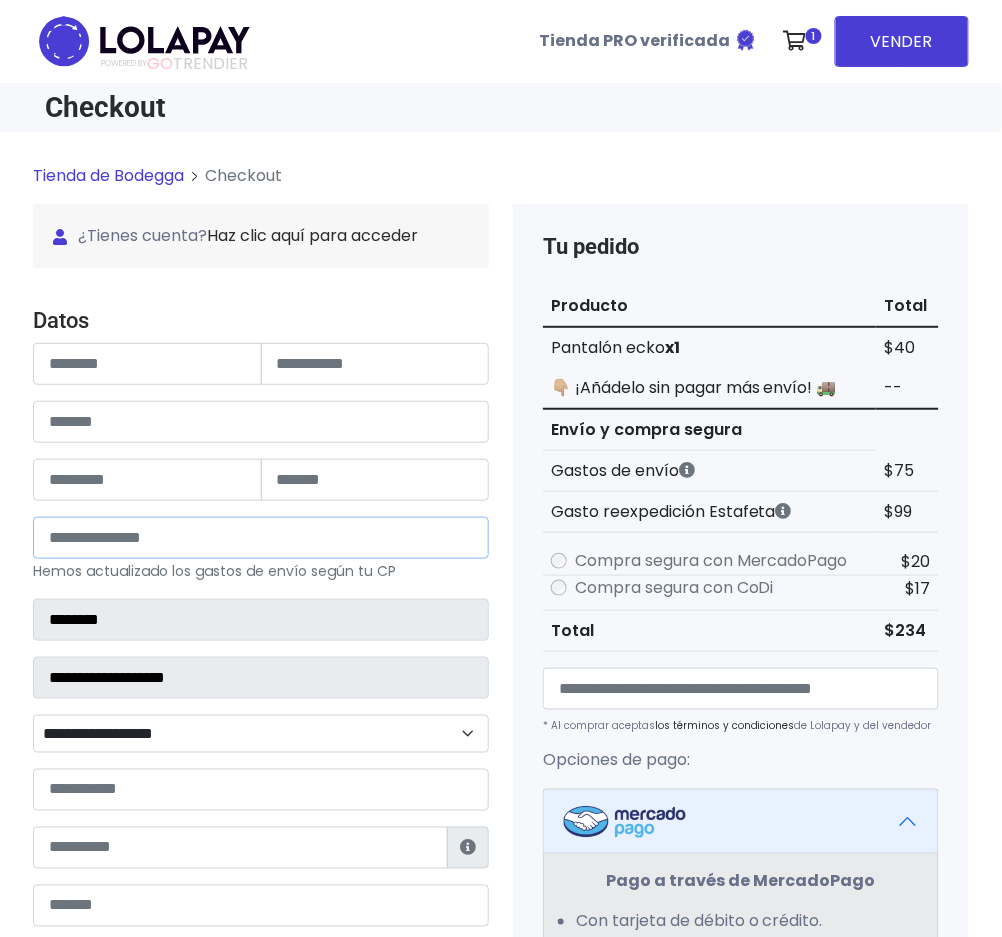 type on "*******" 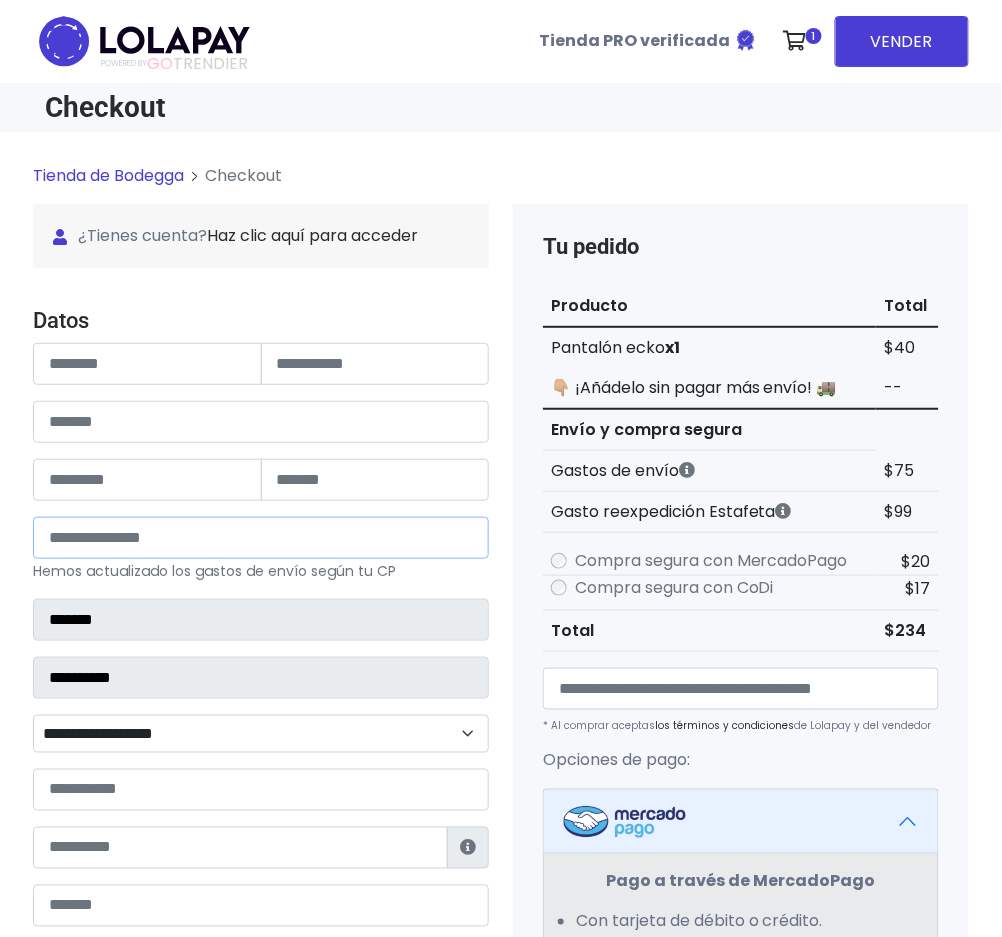 select 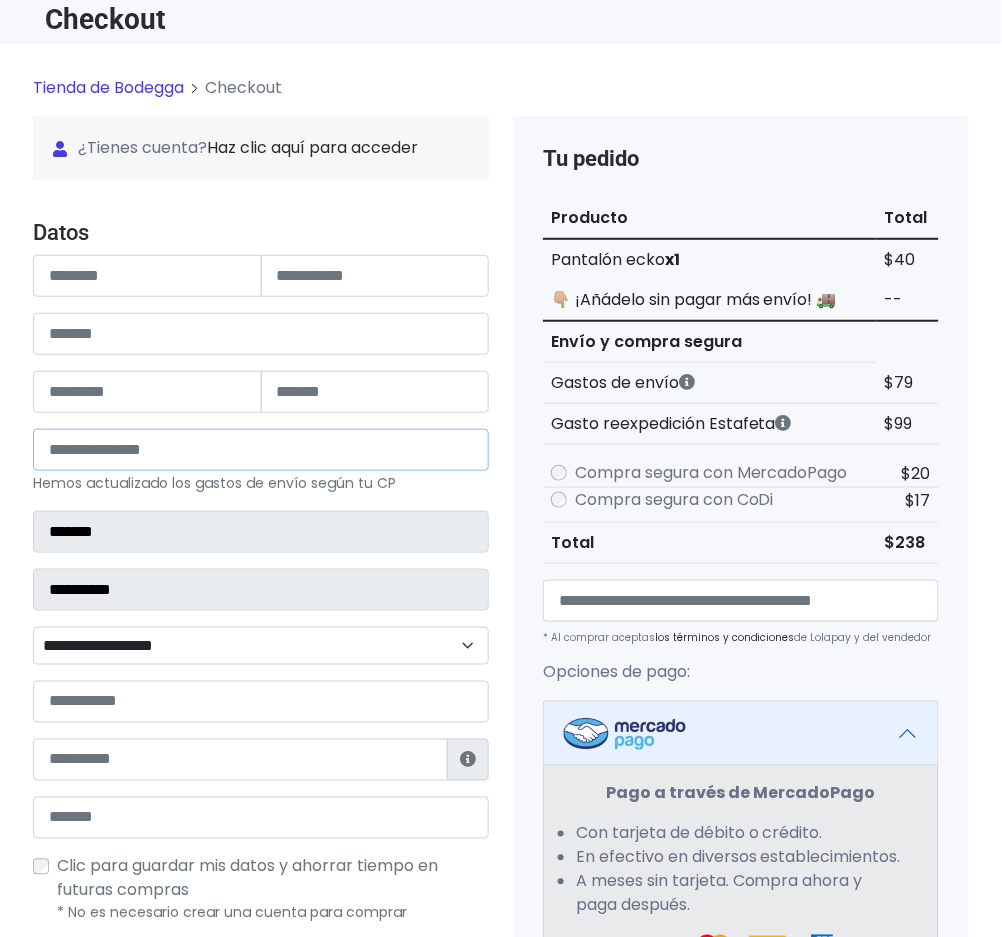 scroll, scrollTop: 133, scrollLeft: 0, axis: vertical 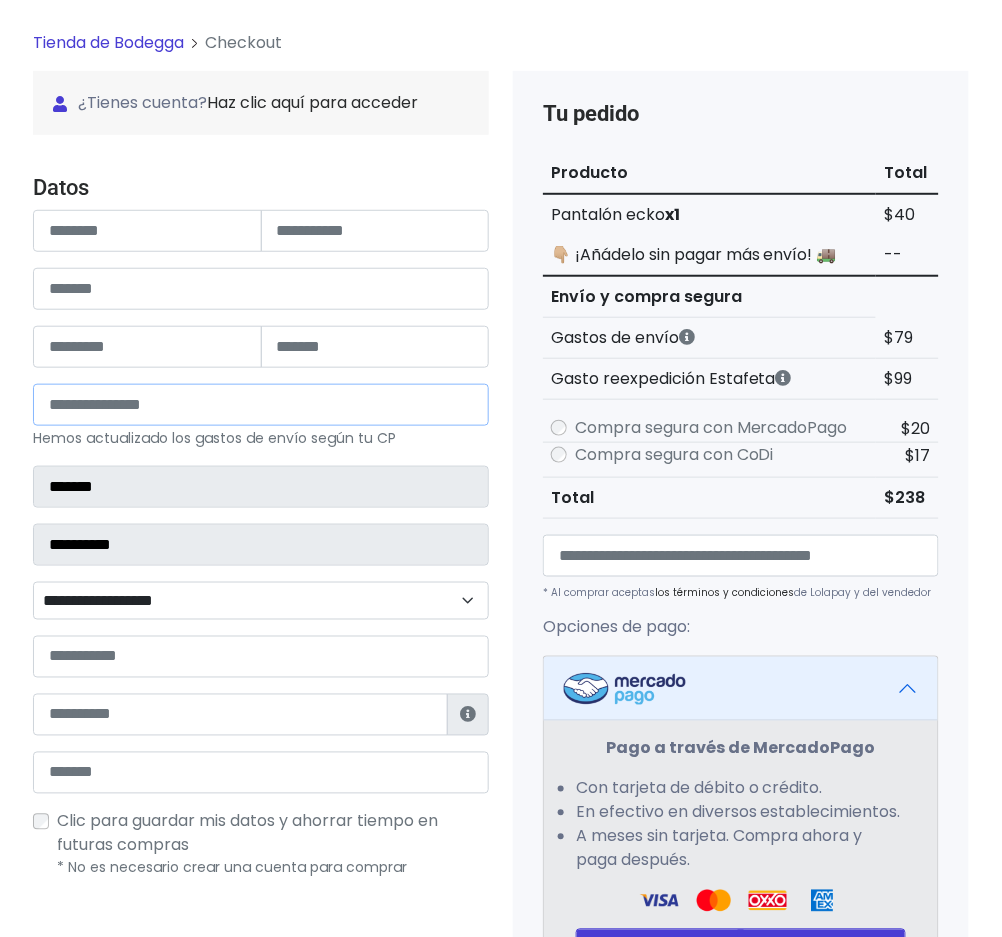 type on "*****" 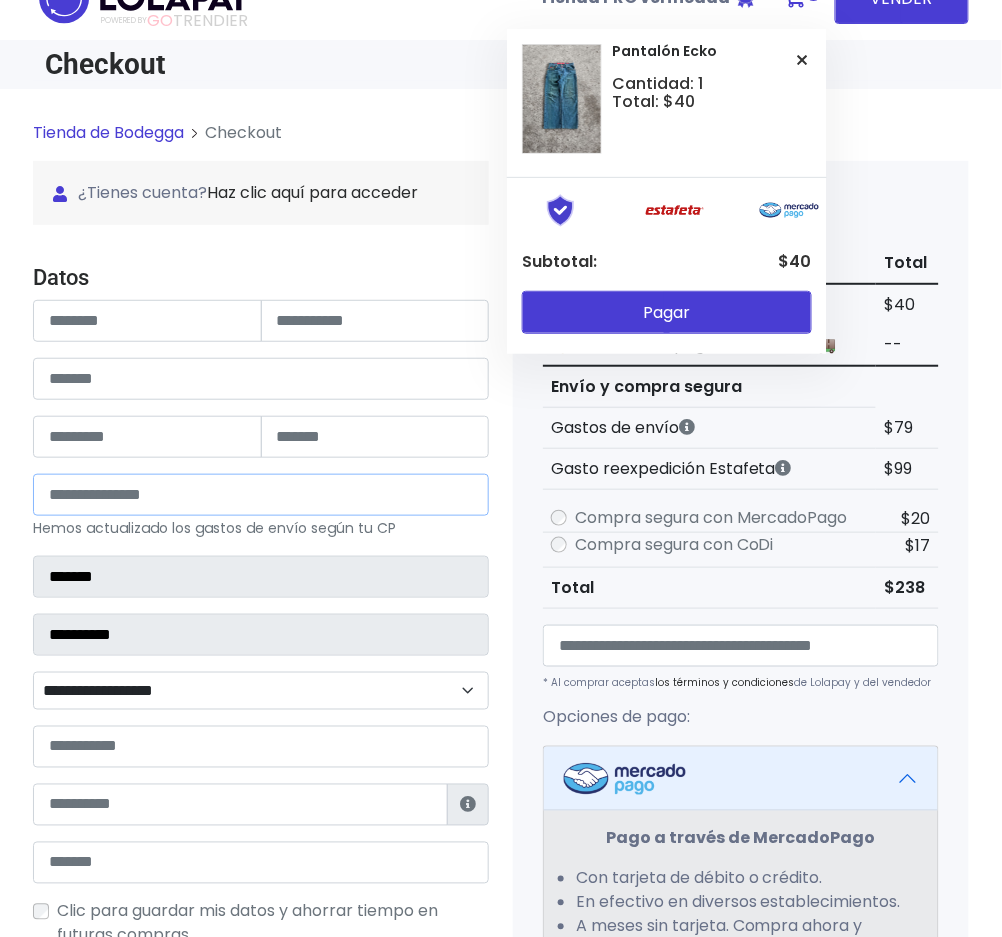 scroll, scrollTop: 0, scrollLeft: 0, axis: both 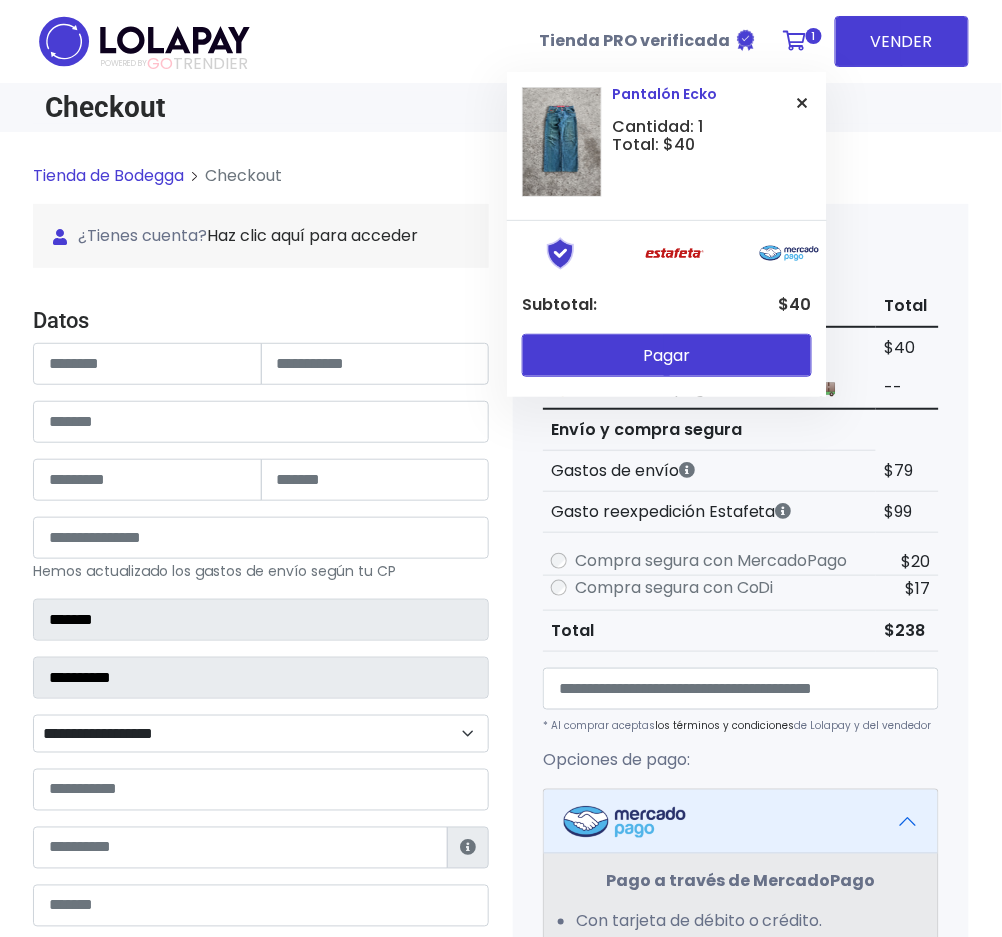 click at bounding box center [803, 103] 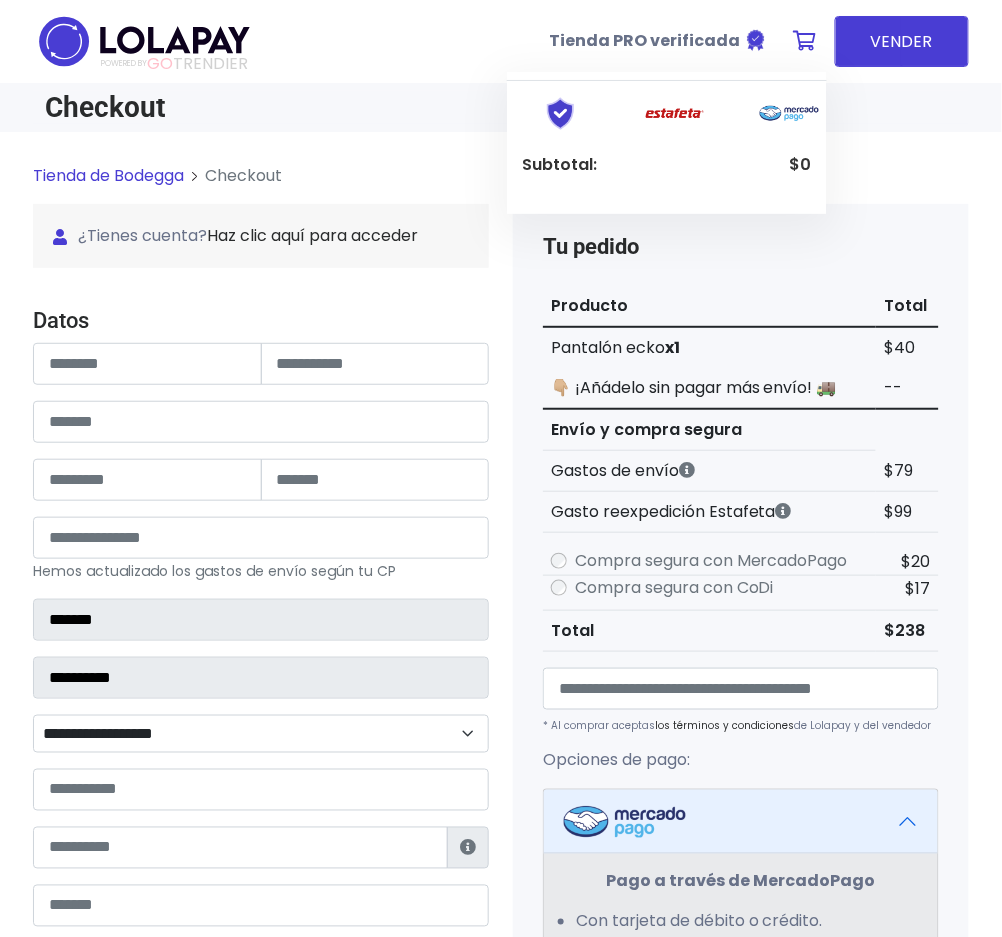click on "Tienda de Bodegga" at bounding box center [108, 175] 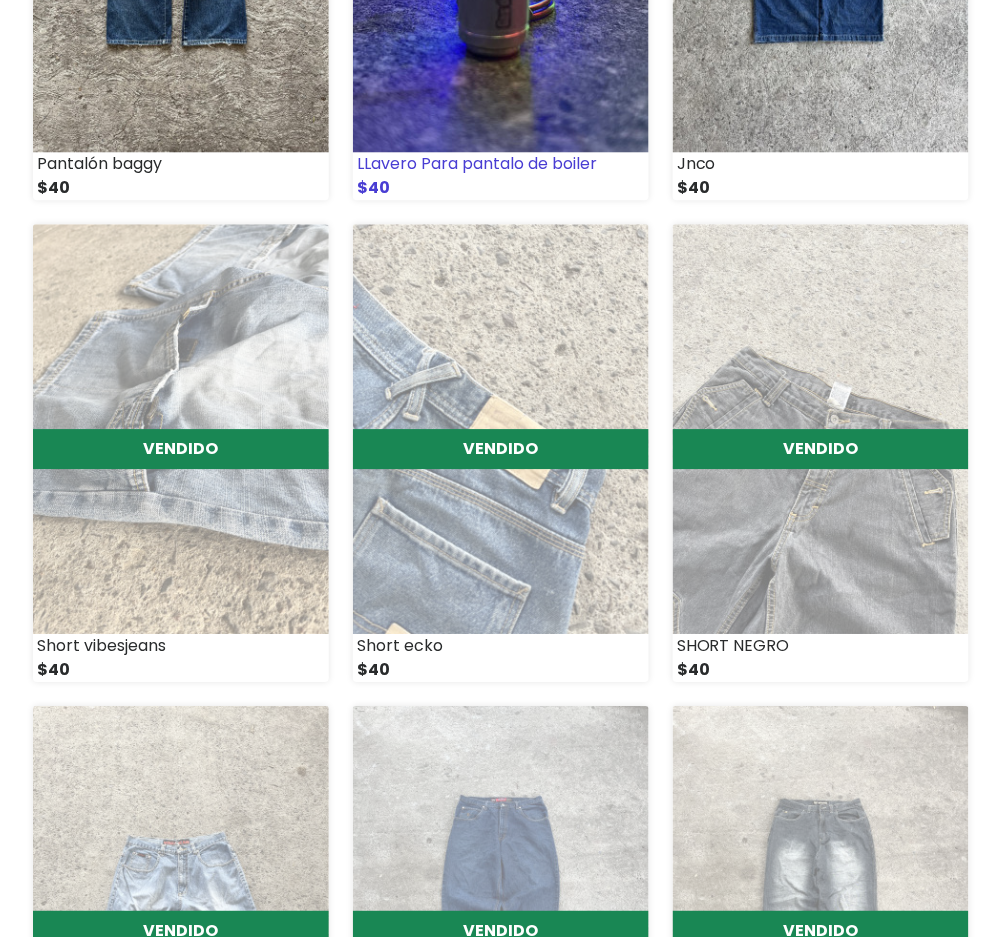 scroll, scrollTop: 2266, scrollLeft: 0, axis: vertical 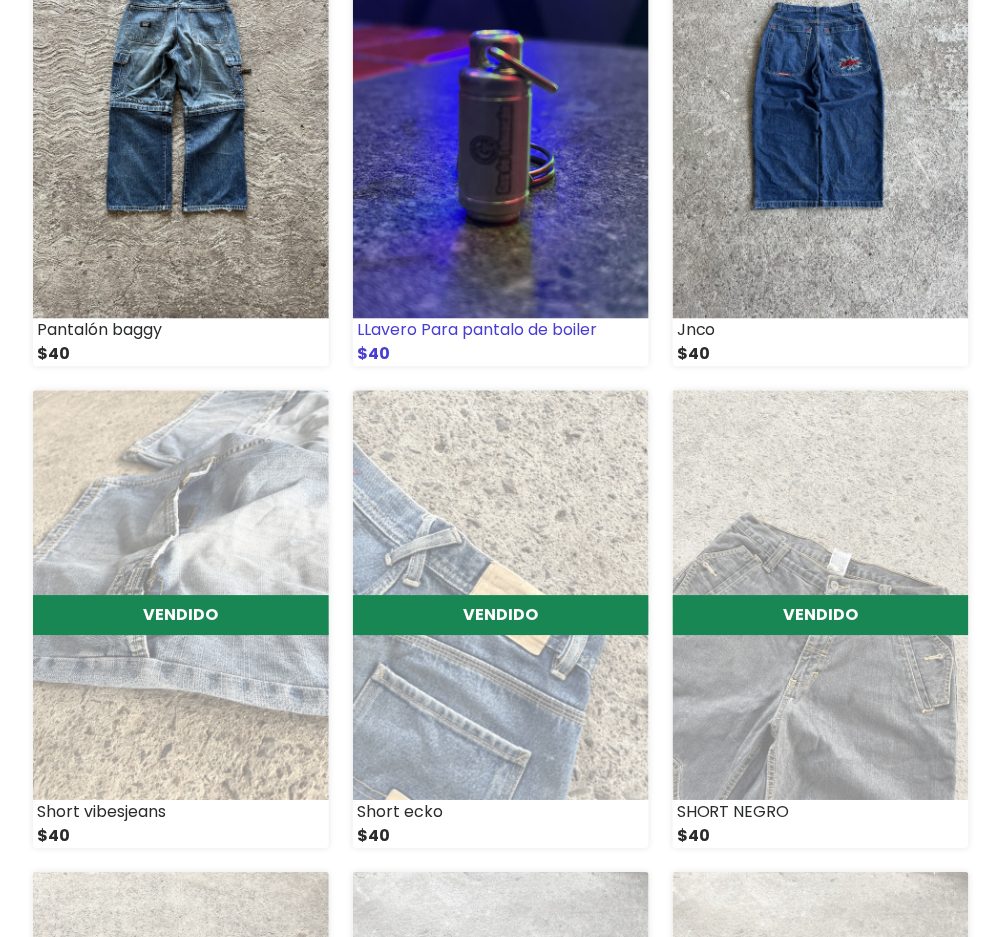 click at bounding box center [501, 112] 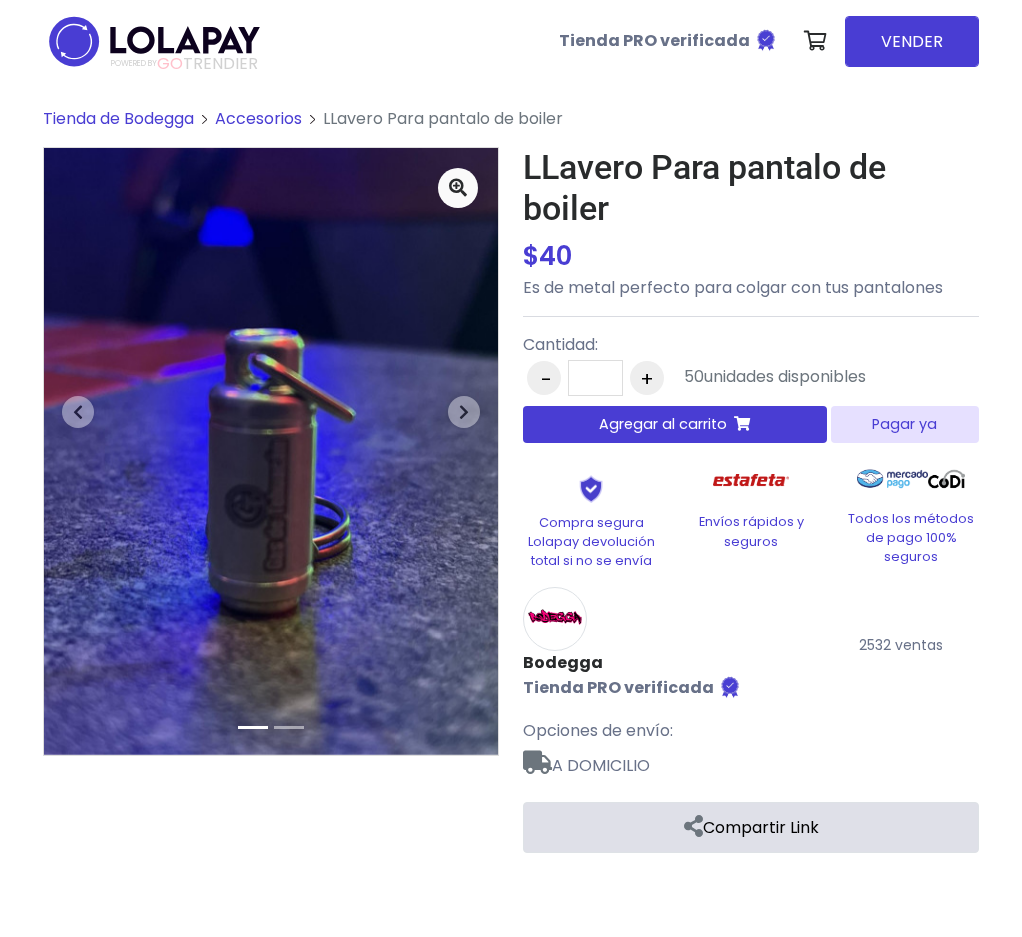 scroll, scrollTop: 0, scrollLeft: 0, axis: both 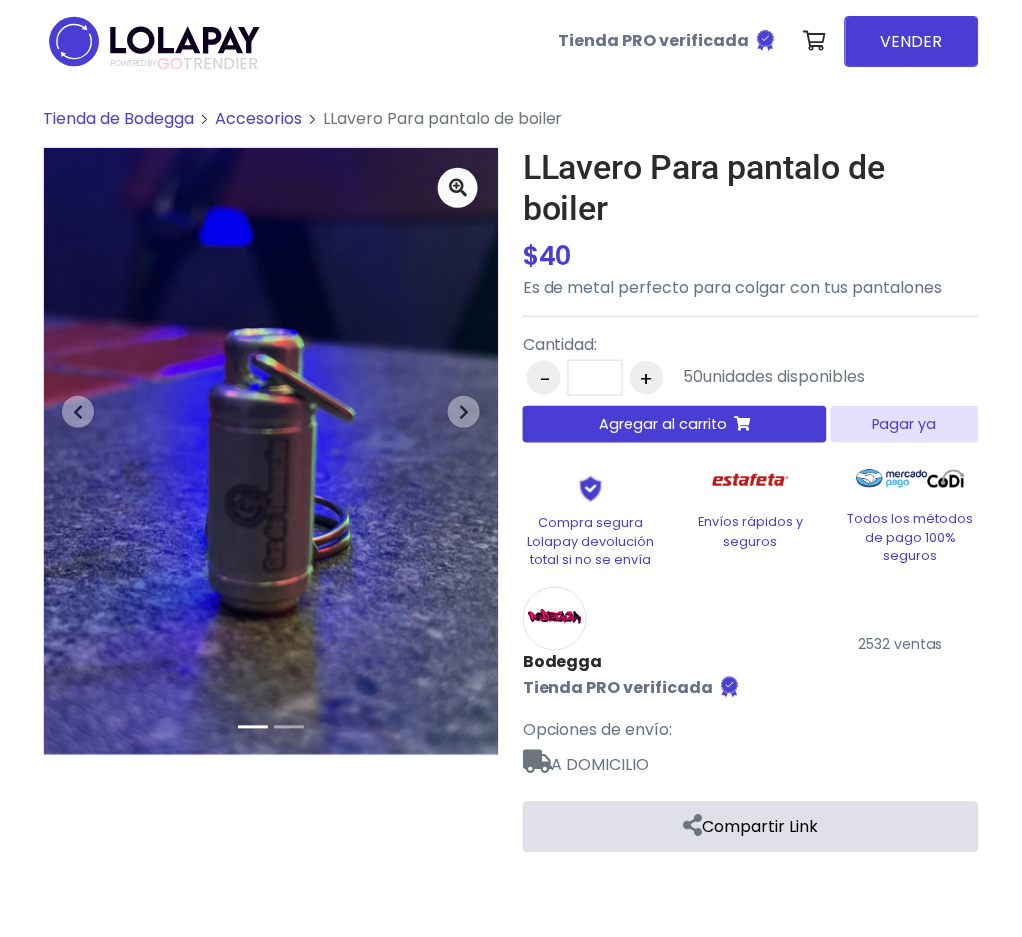 click on "Pagar ya" at bounding box center (905, 424) 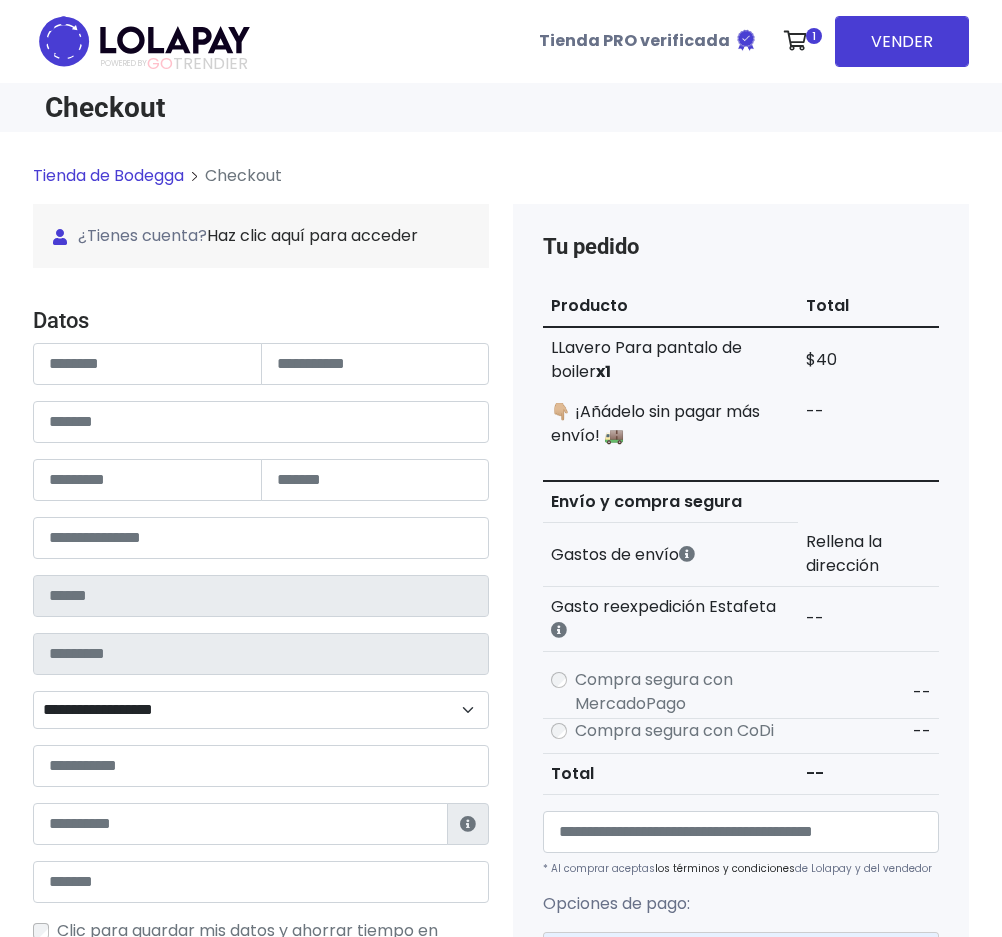 scroll, scrollTop: 0, scrollLeft: 0, axis: both 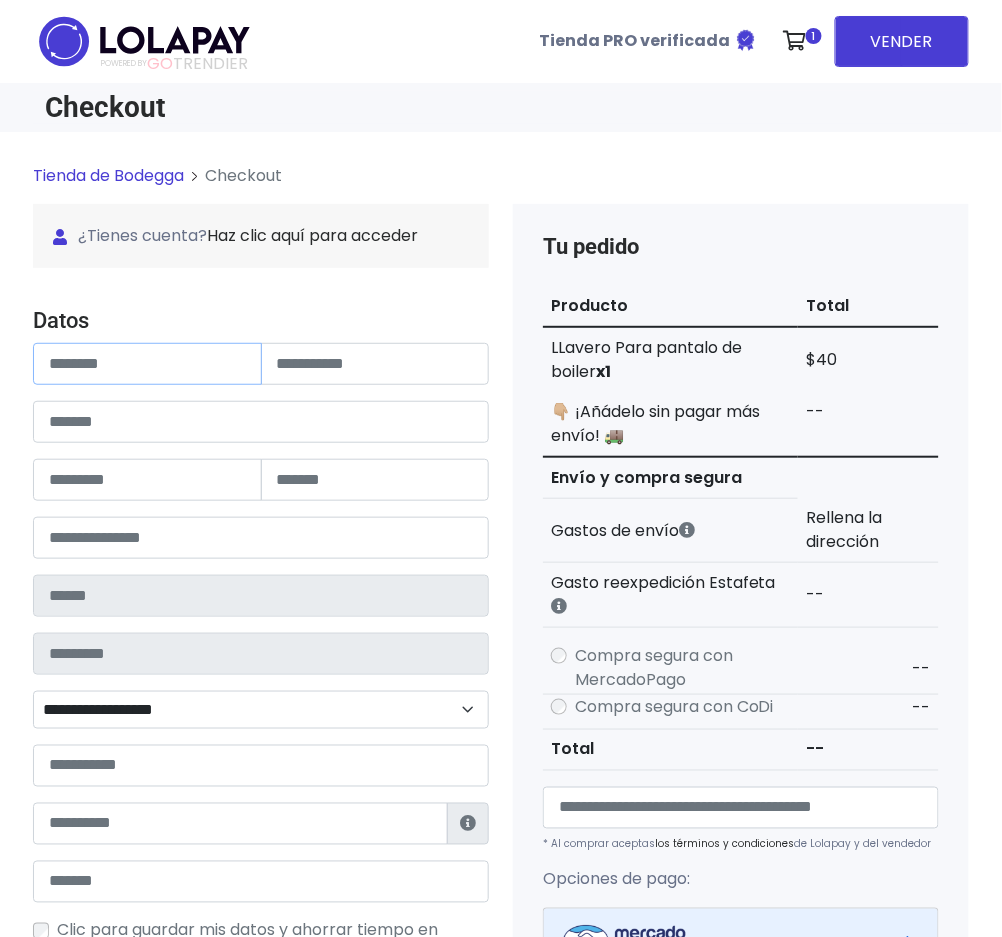 click at bounding box center [147, 364] 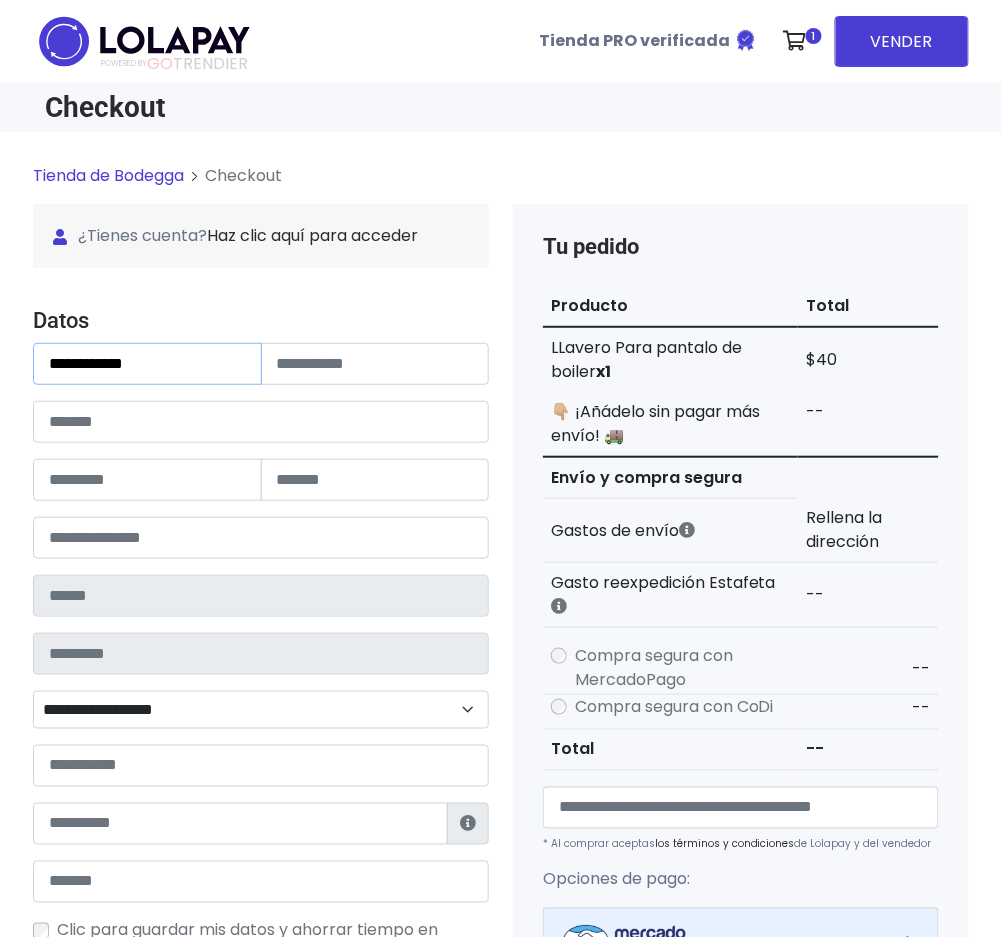 click on "**********" at bounding box center (147, 364) 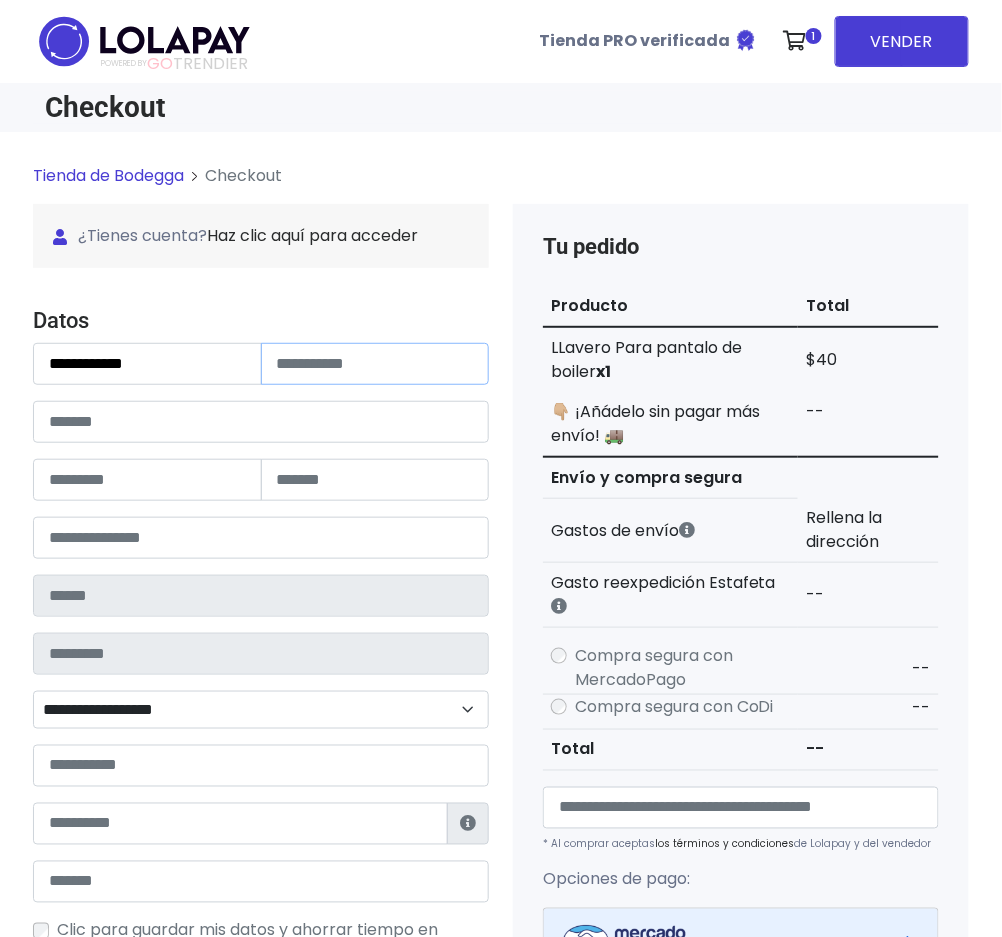 click at bounding box center (375, 364) 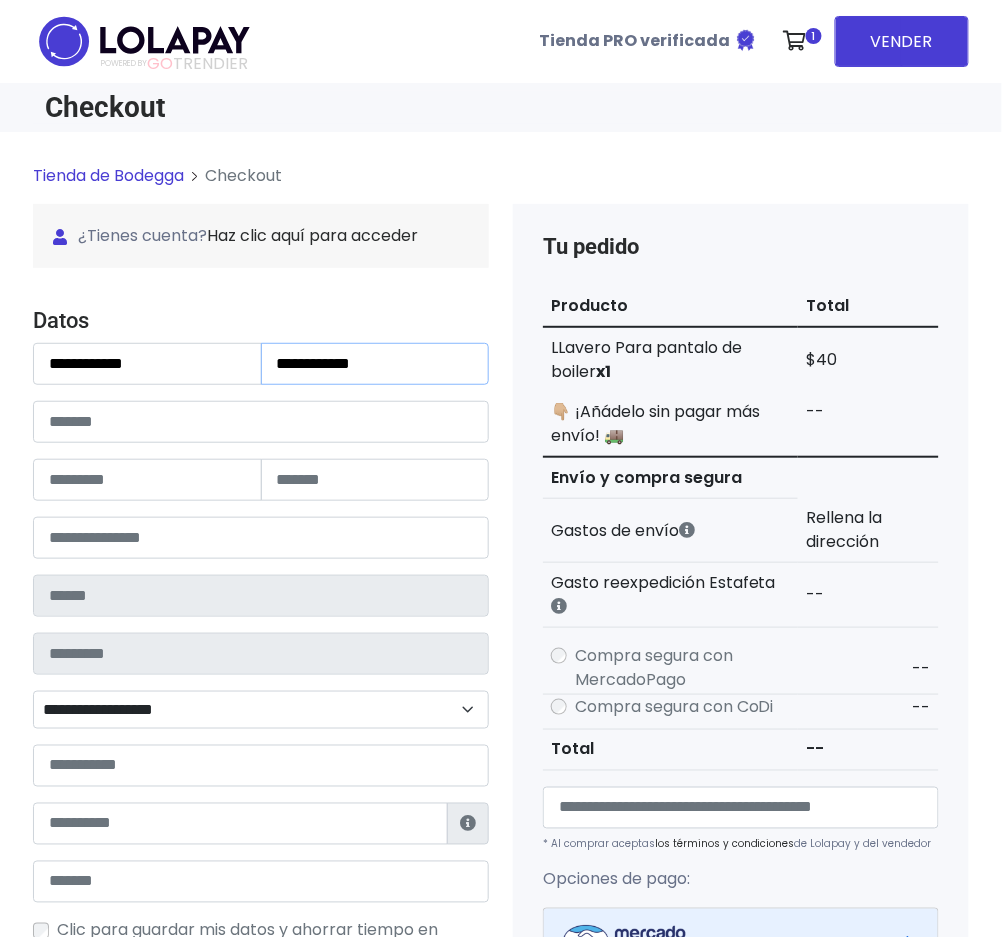 click on "**********" at bounding box center [375, 364] 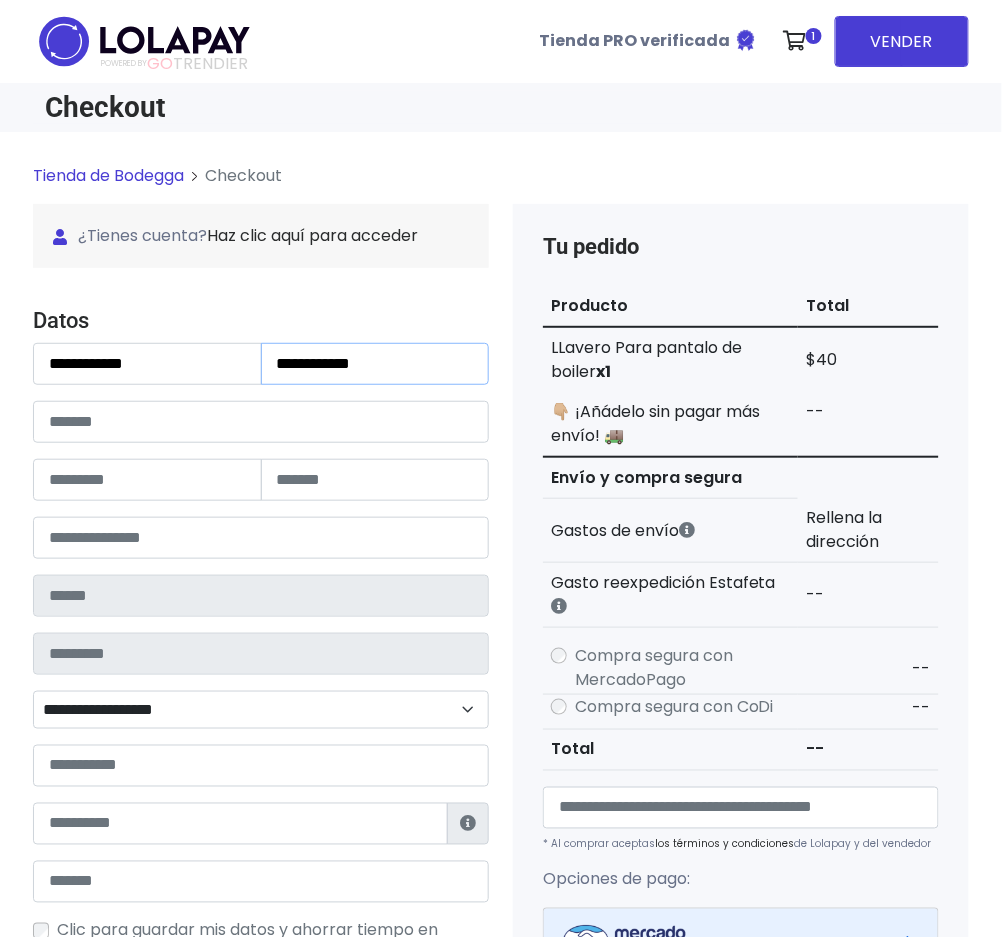 type on "**********" 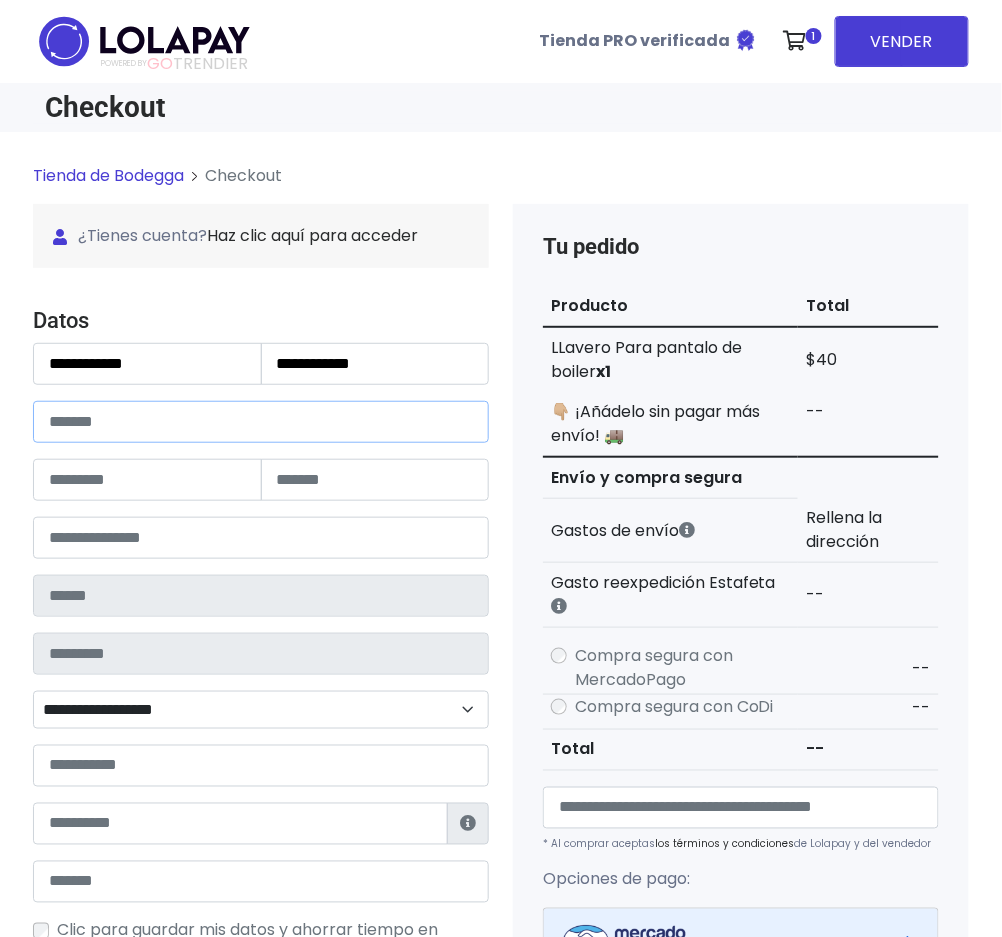 click at bounding box center [261, 422] 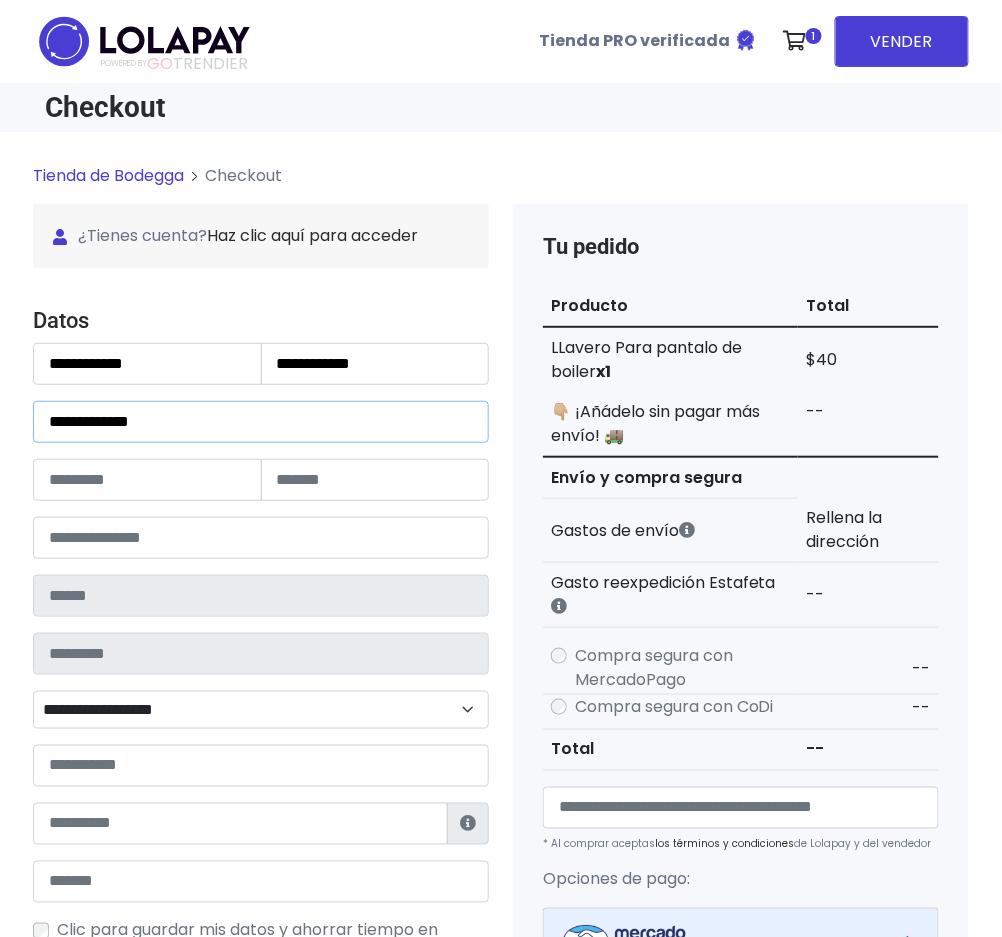 type on "**********" 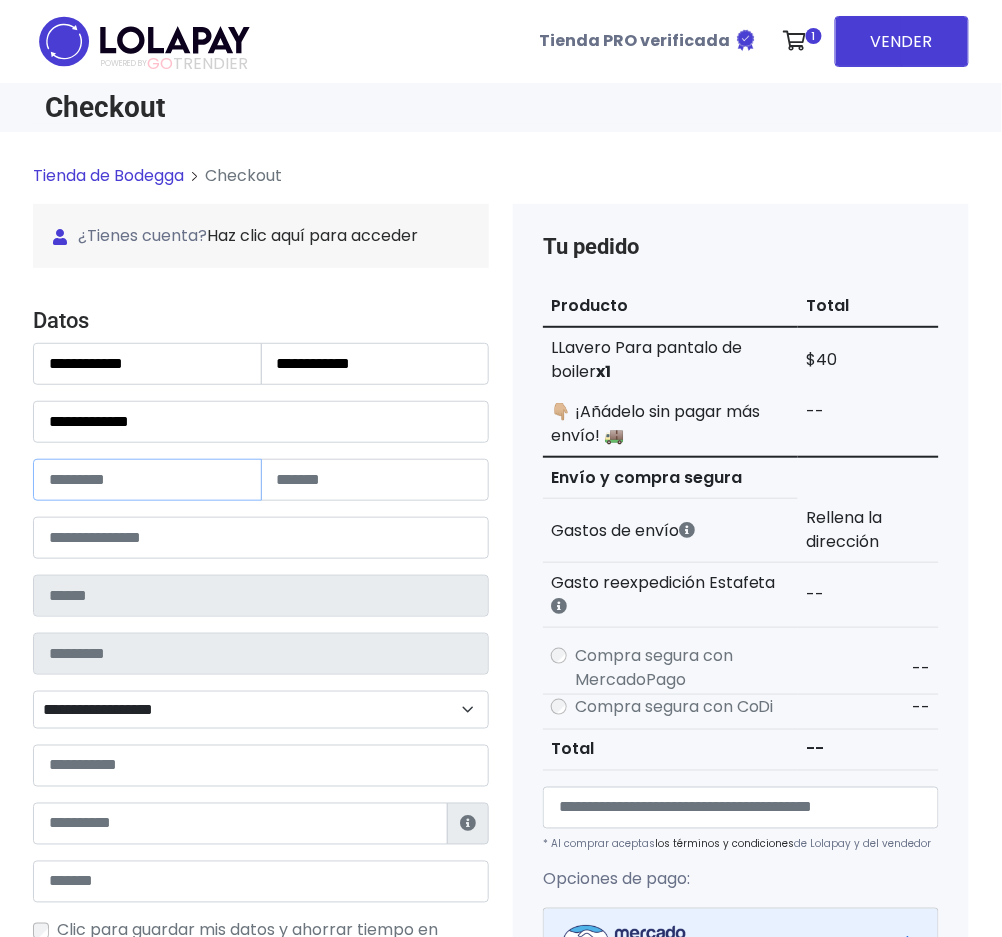 click at bounding box center [147, 480] 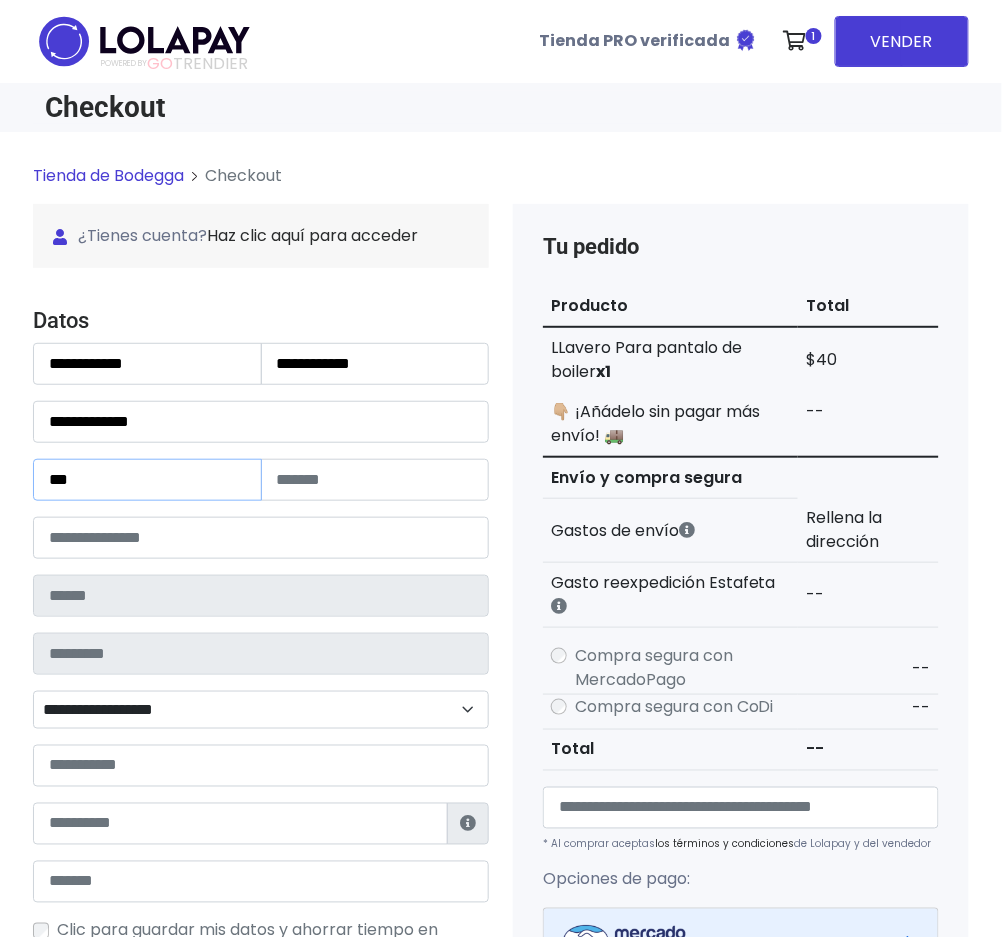 type on "***" 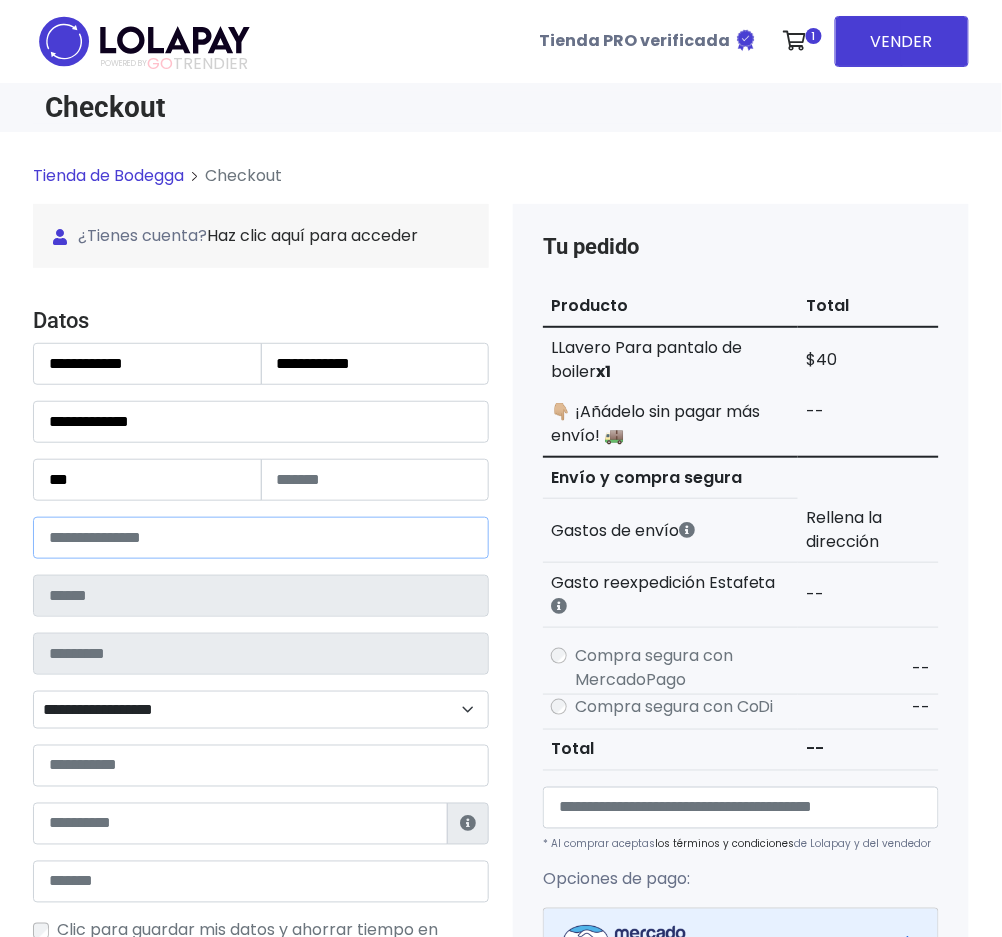 click at bounding box center [261, 538] 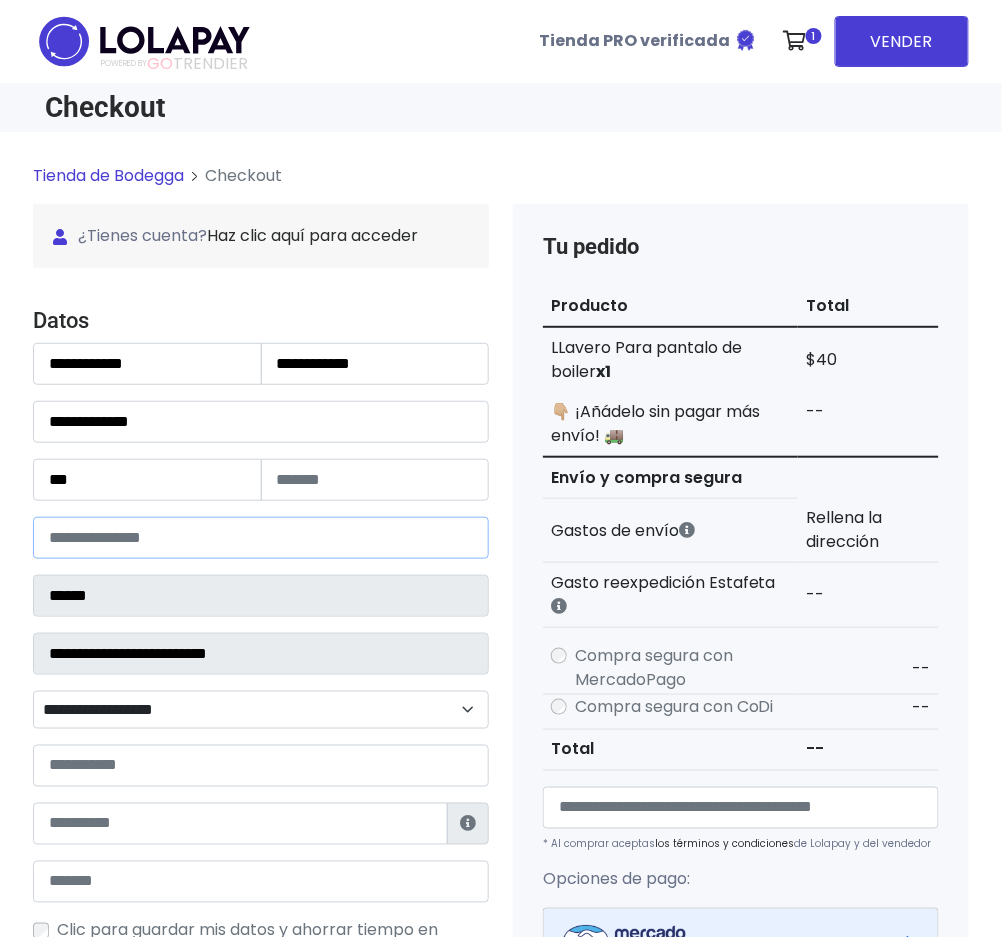 select 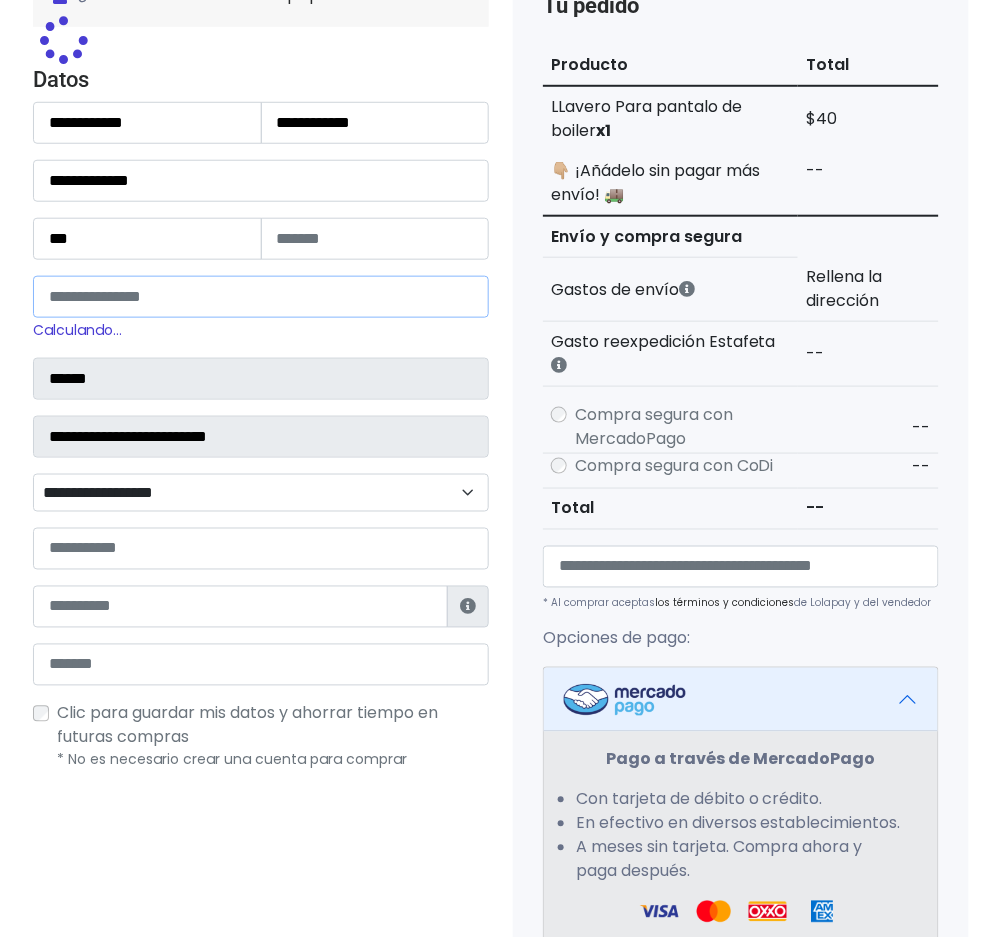 scroll, scrollTop: 266, scrollLeft: 0, axis: vertical 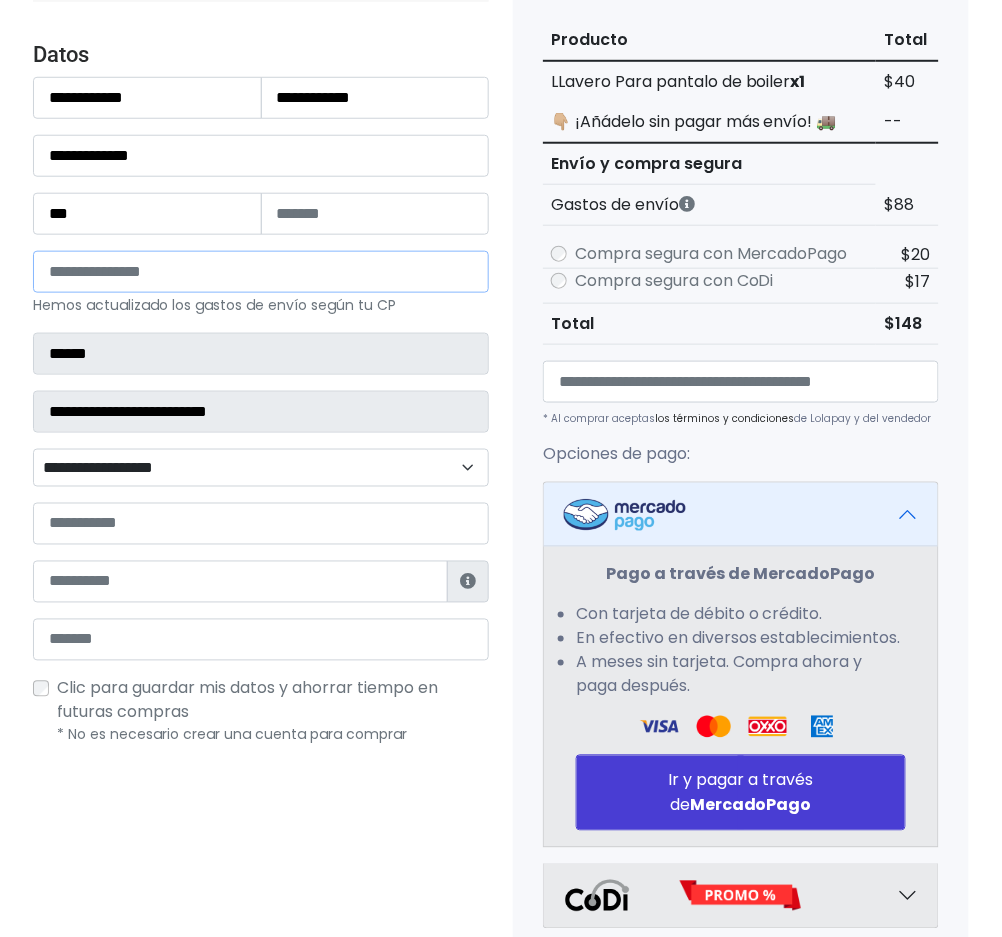 type on "*****" 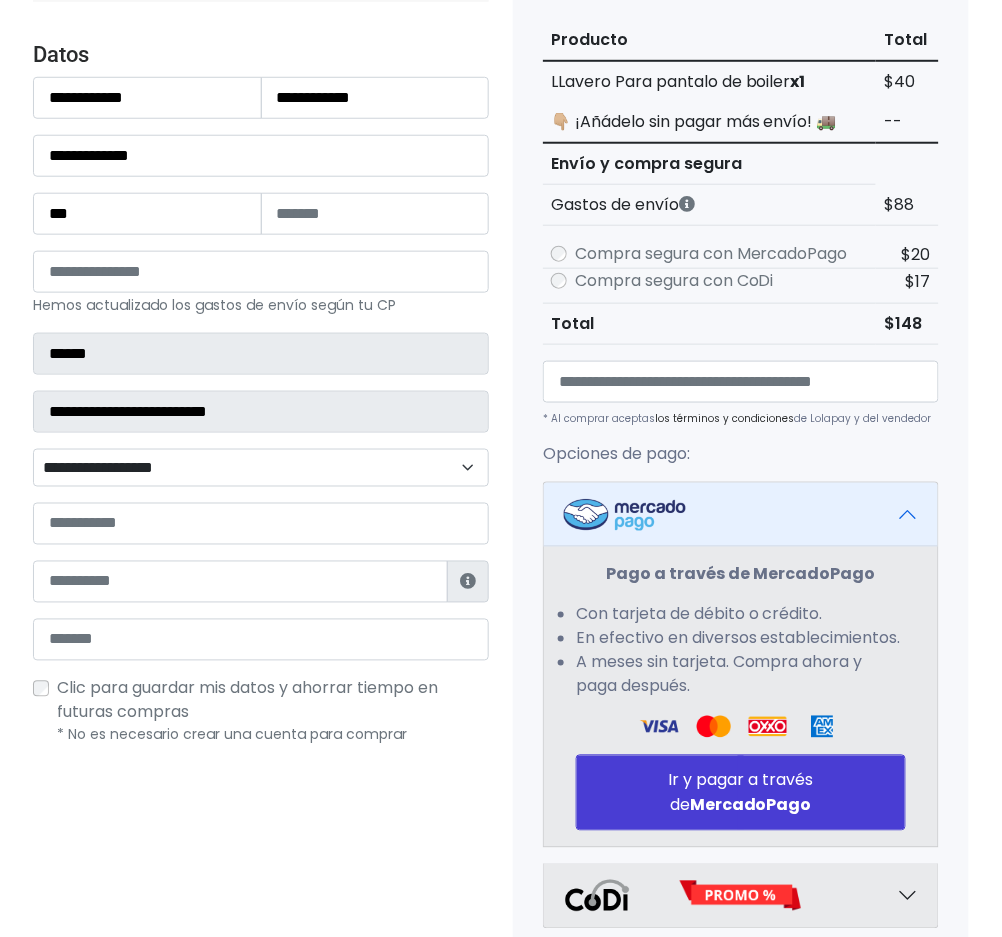 click on "**********" at bounding box center (261, 468) 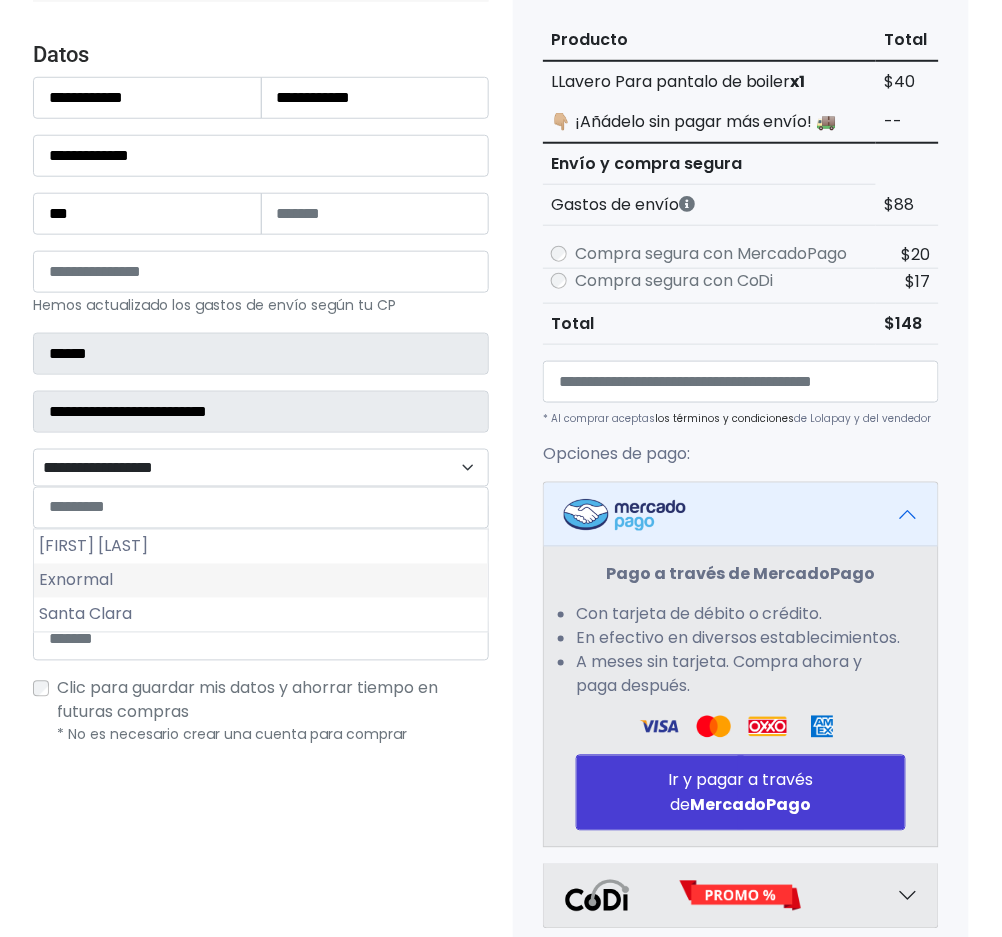 click on "Exnormal" at bounding box center [261, 581] 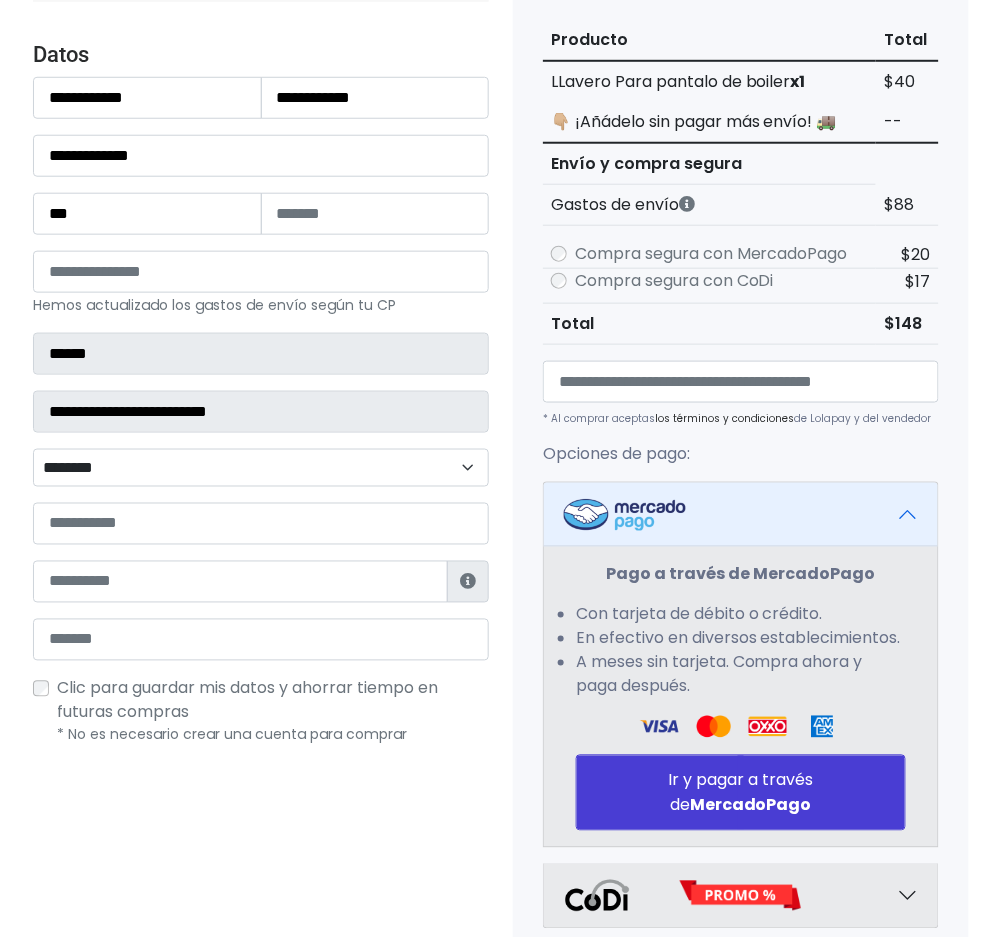 click on "**********" at bounding box center [261, 411] 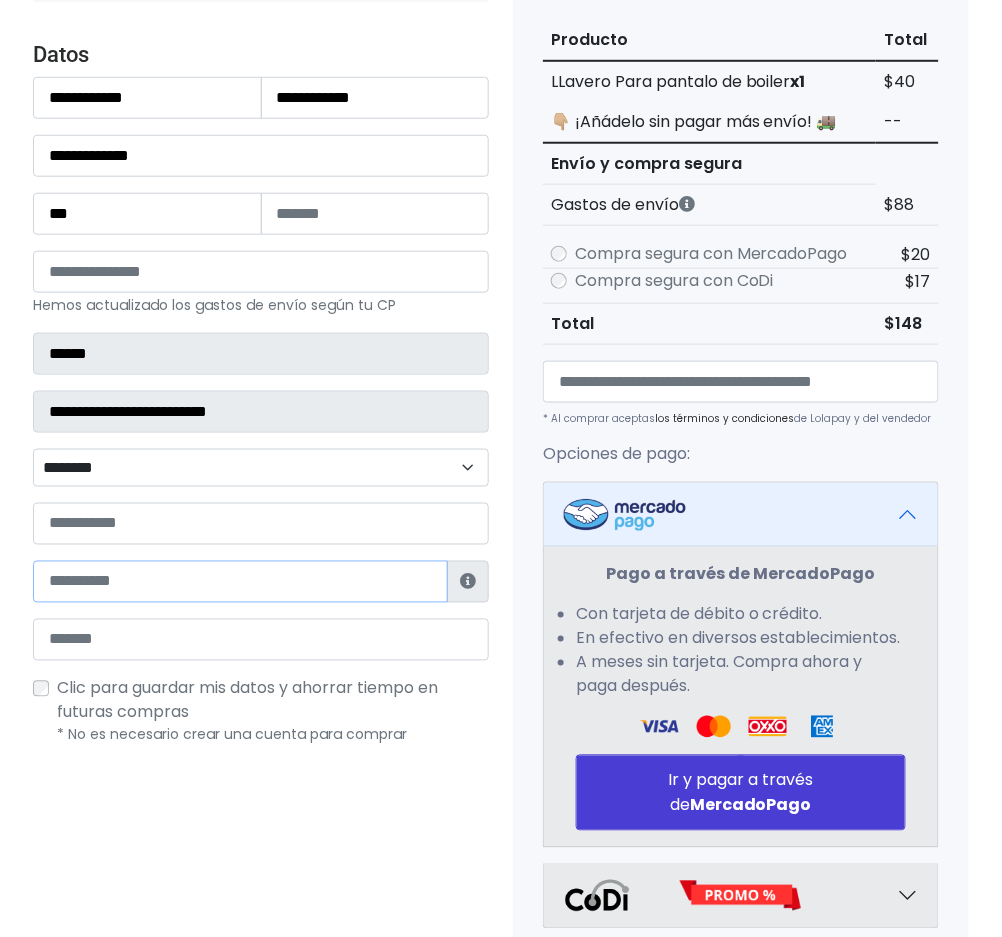 click at bounding box center [240, 582] 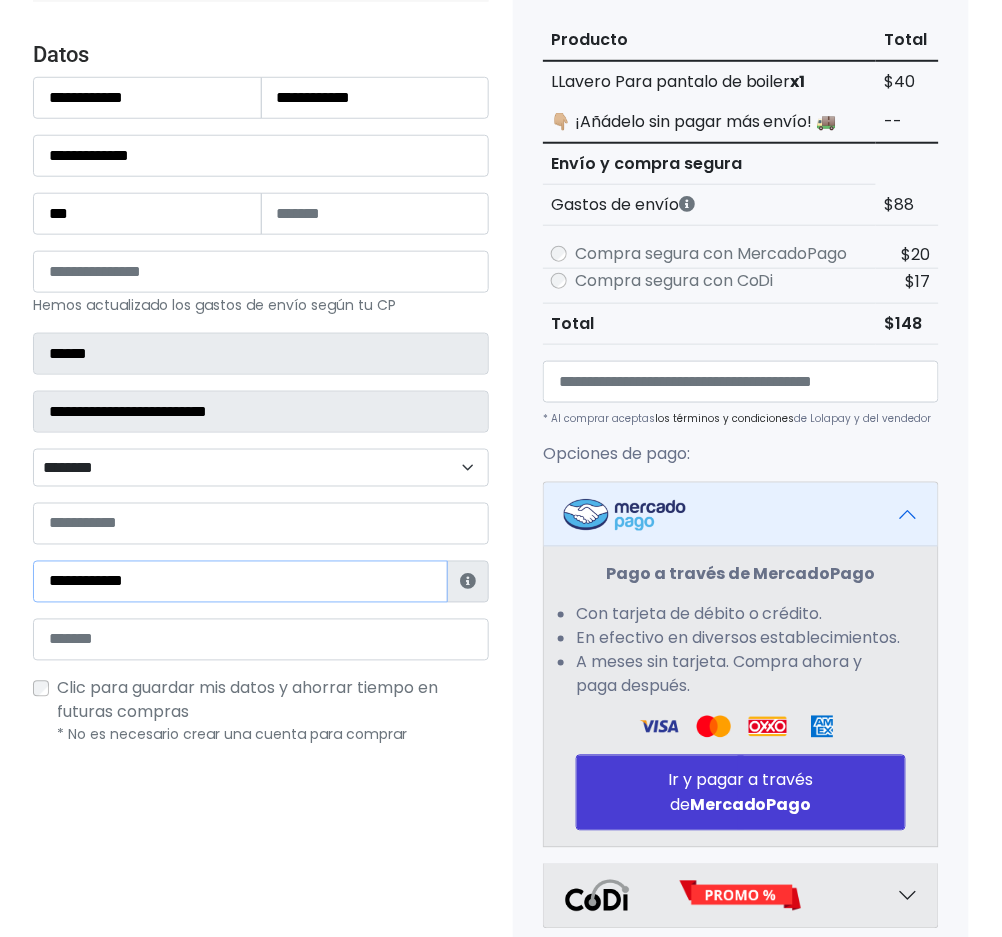 click on "**********" at bounding box center (240, 582) 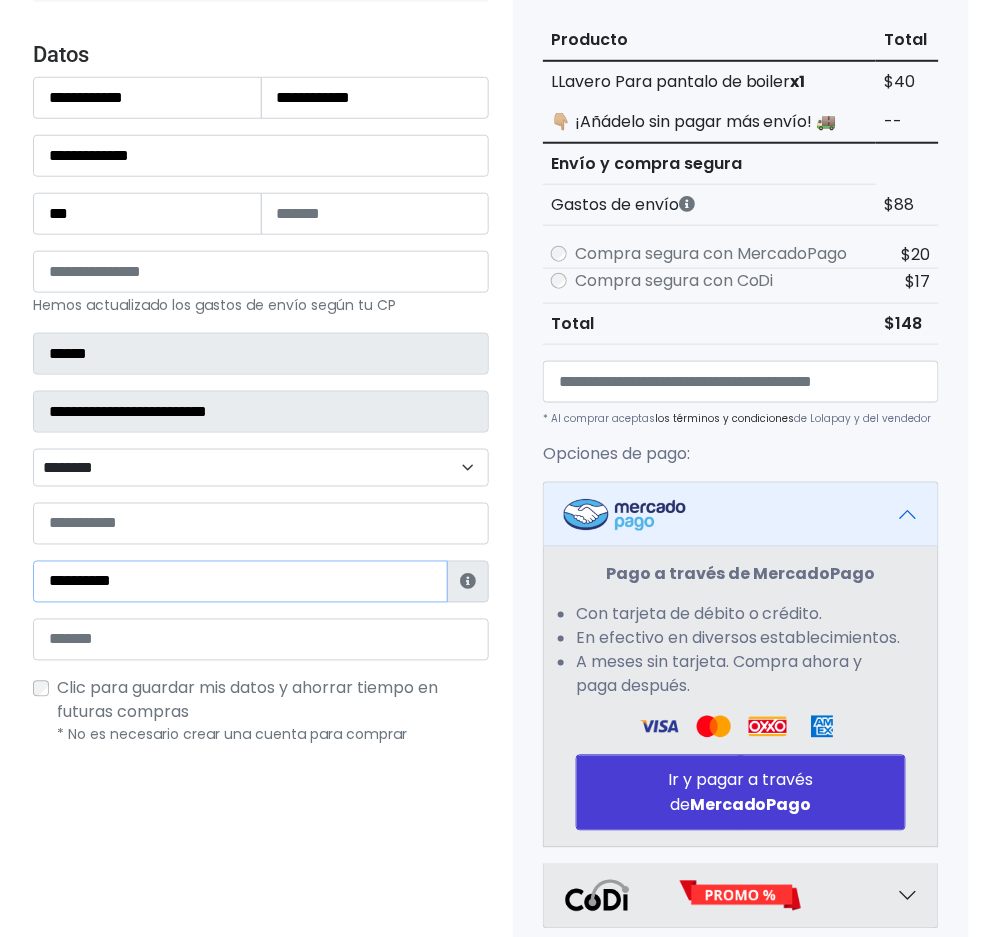 type on "**********" 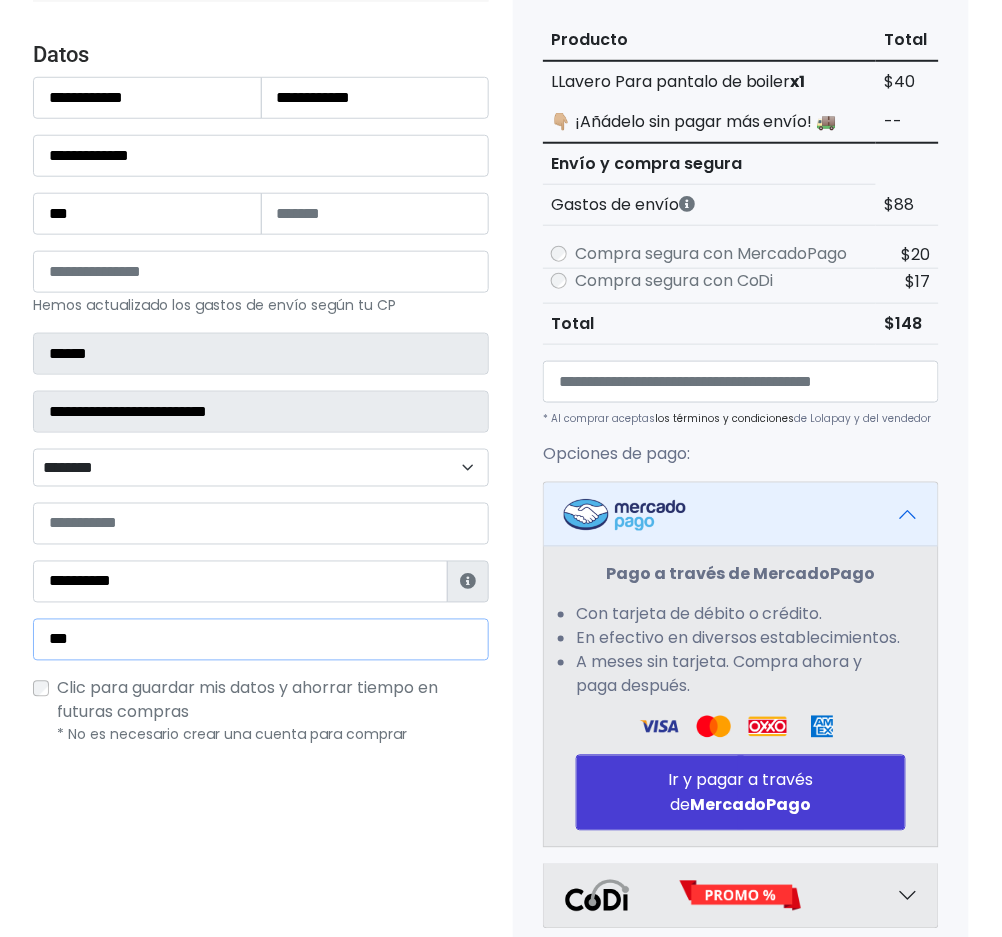 type on "**********" 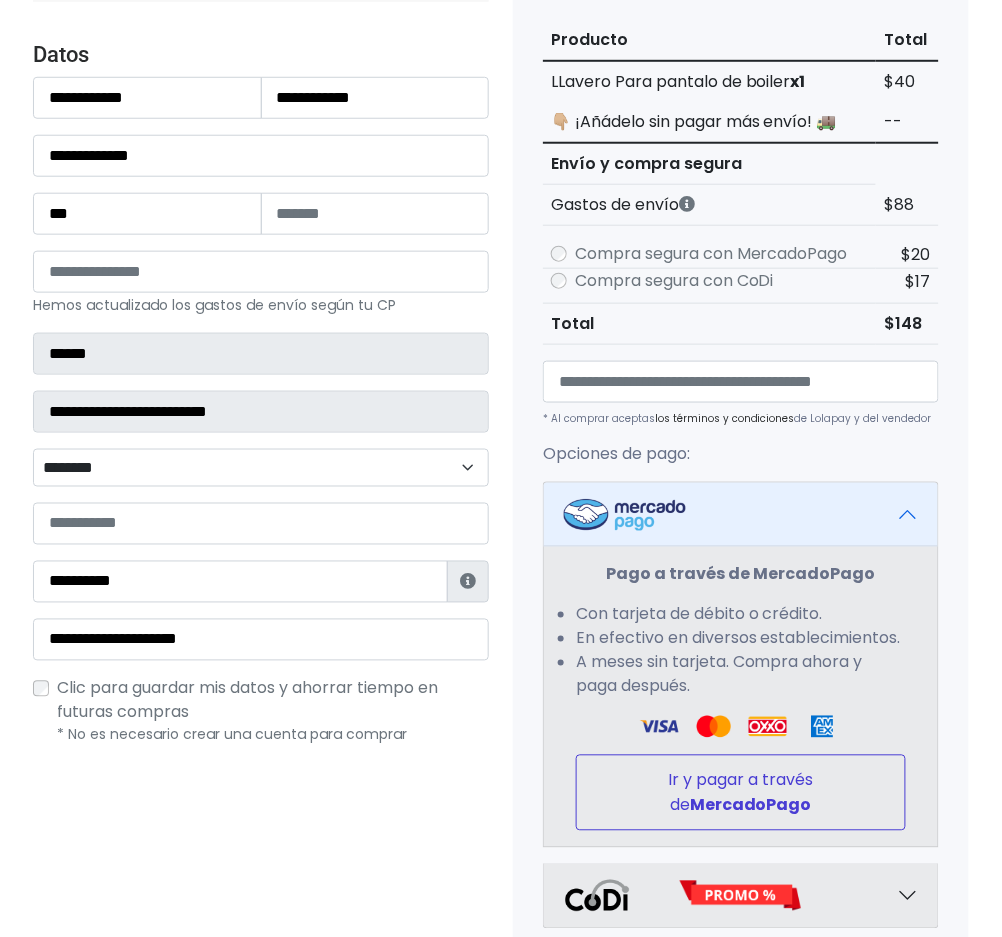 click on "Ir y pagar a través de  MercadoPago" at bounding box center [741, 793] 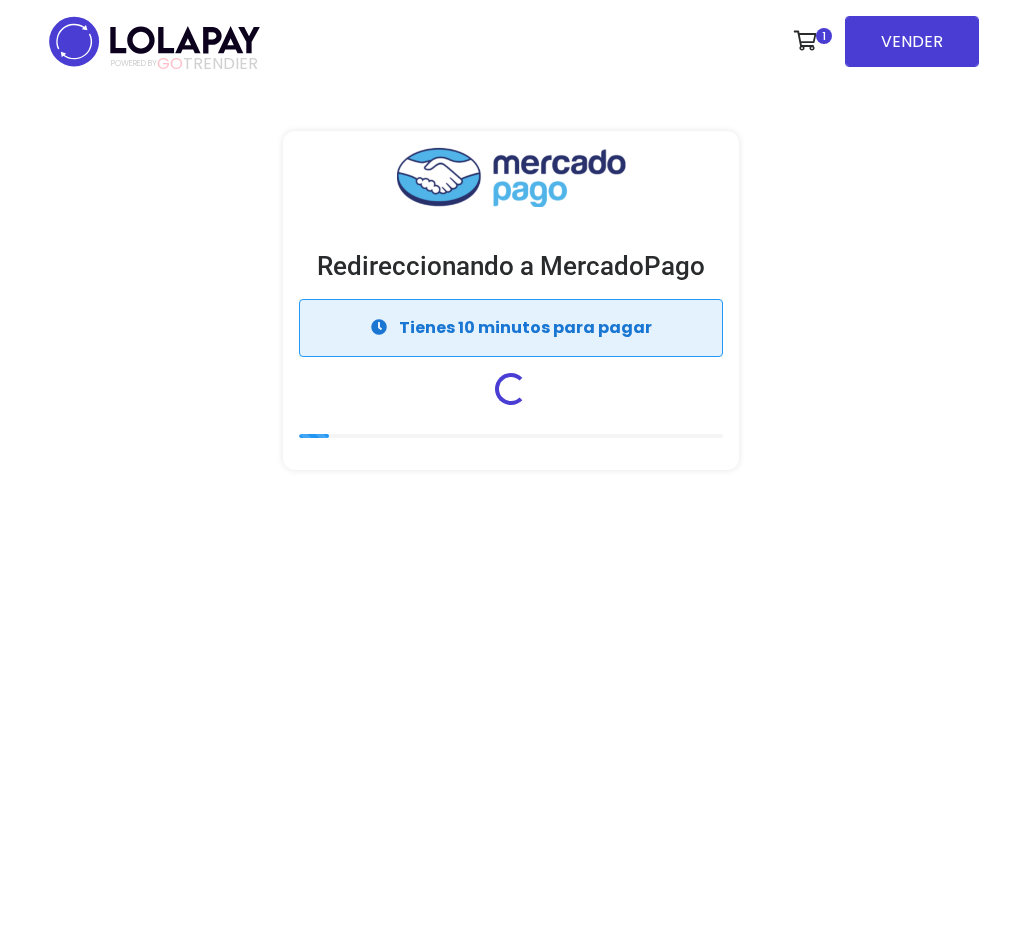 scroll, scrollTop: 0, scrollLeft: 0, axis: both 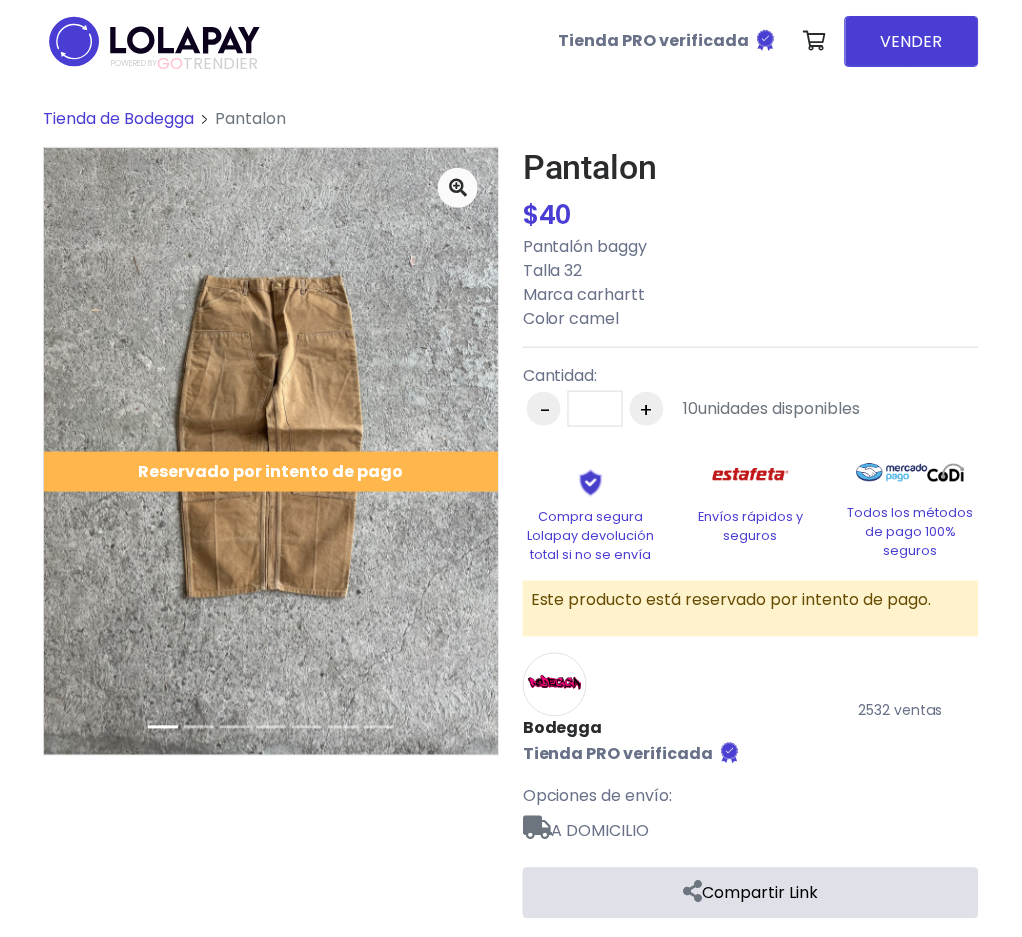 click on "Tienda de Bodegga
Pantalon
Pantalon" at bounding box center [511, 512] 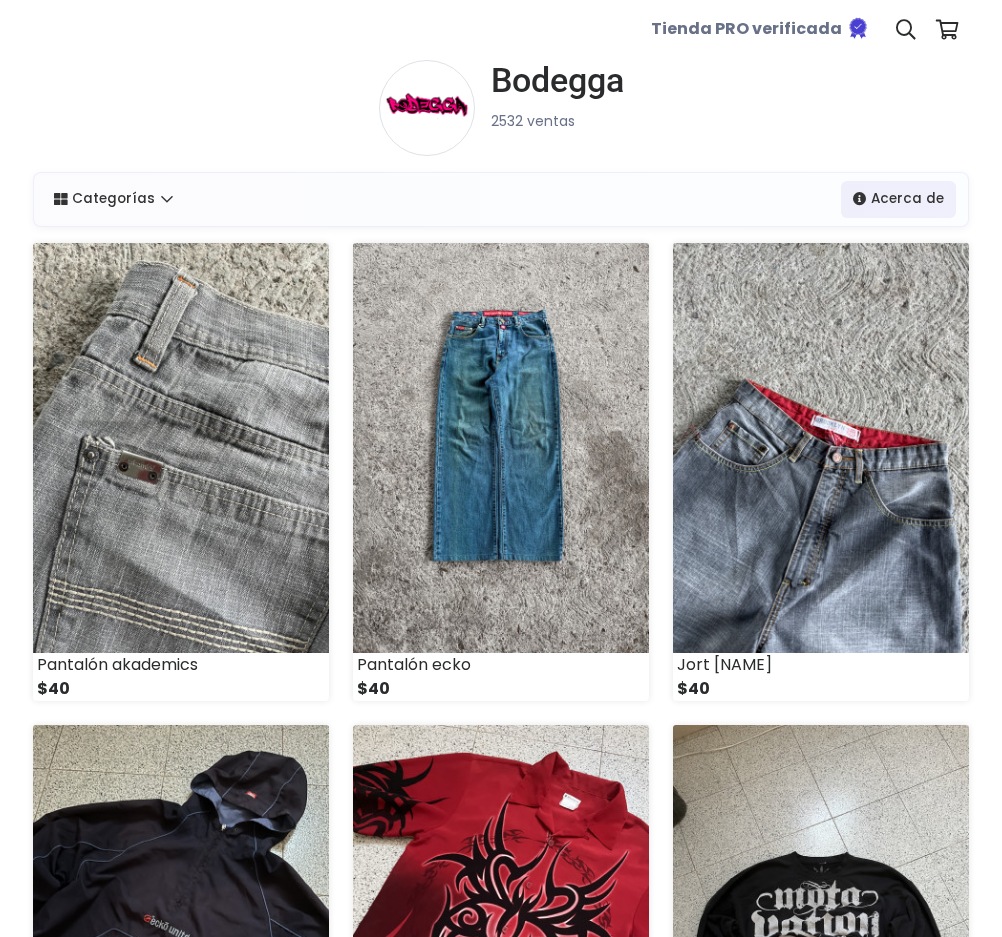 scroll, scrollTop: 0, scrollLeft: 0, axis: both 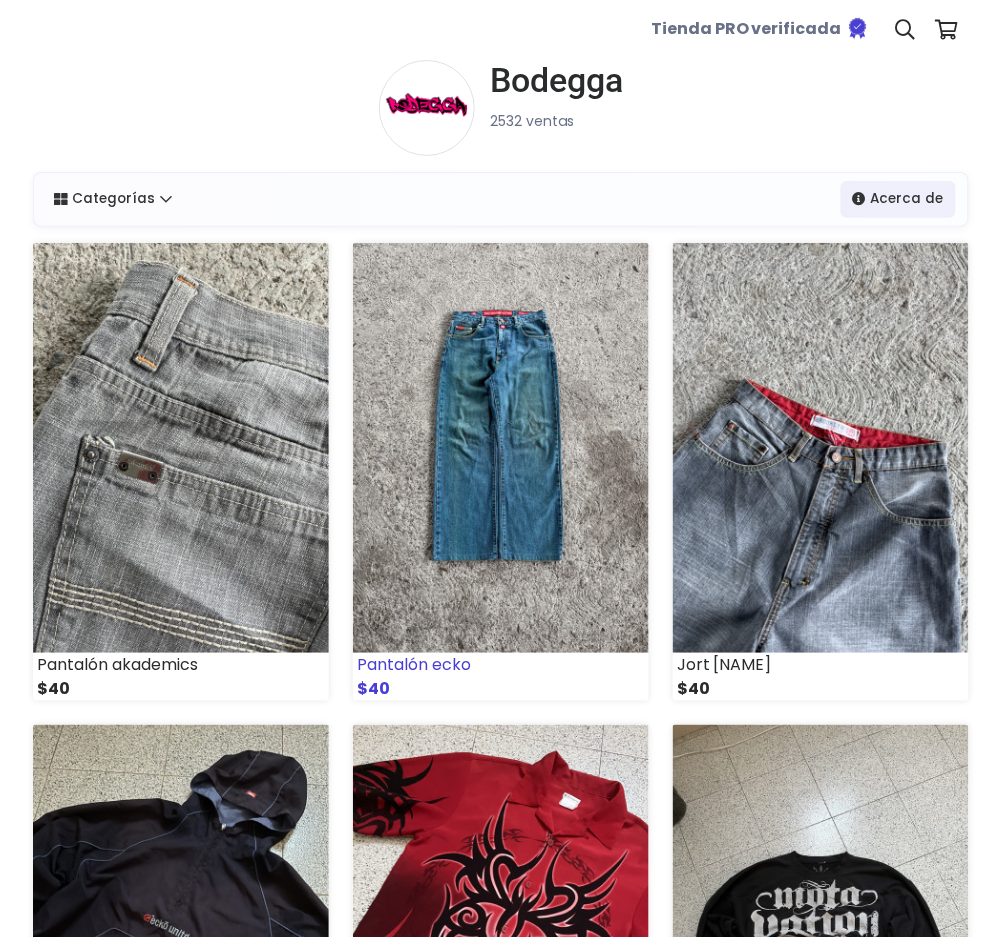 click at bounding box center (501, 448) 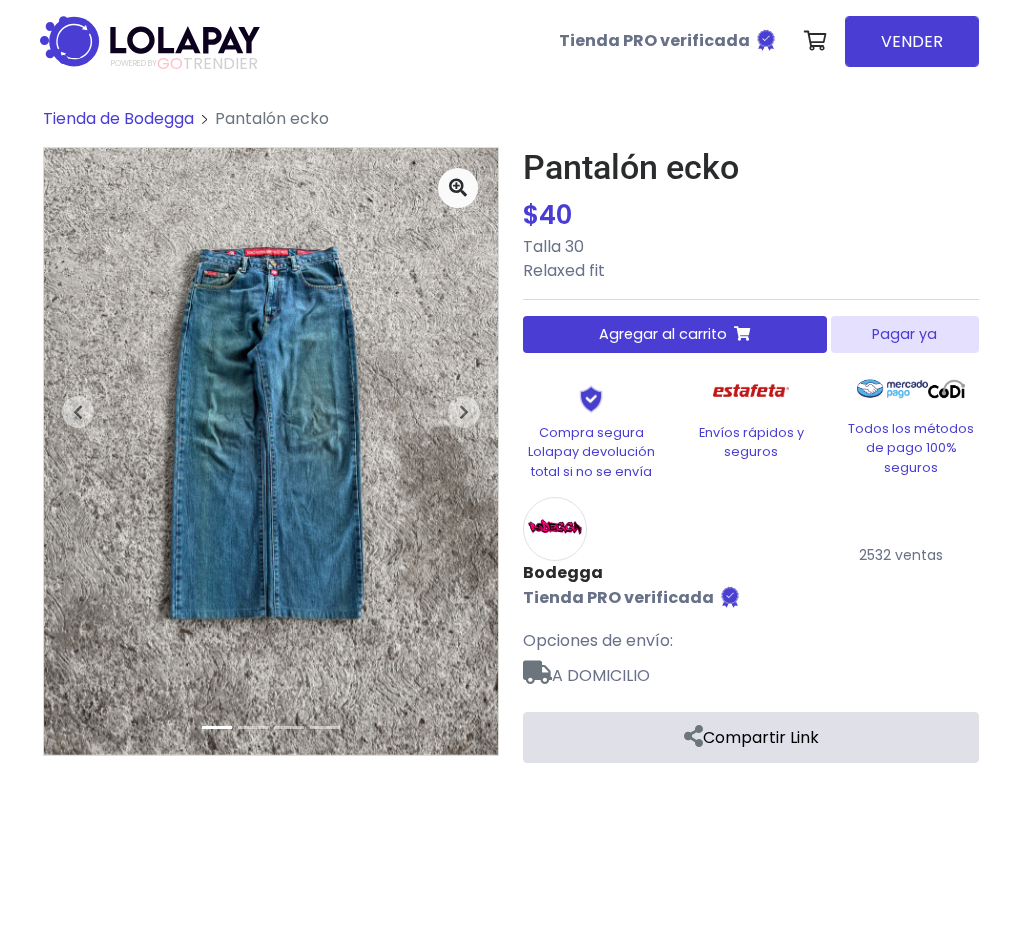 scroll, scrollTop: 0, scrollLeft: 0, axis: both 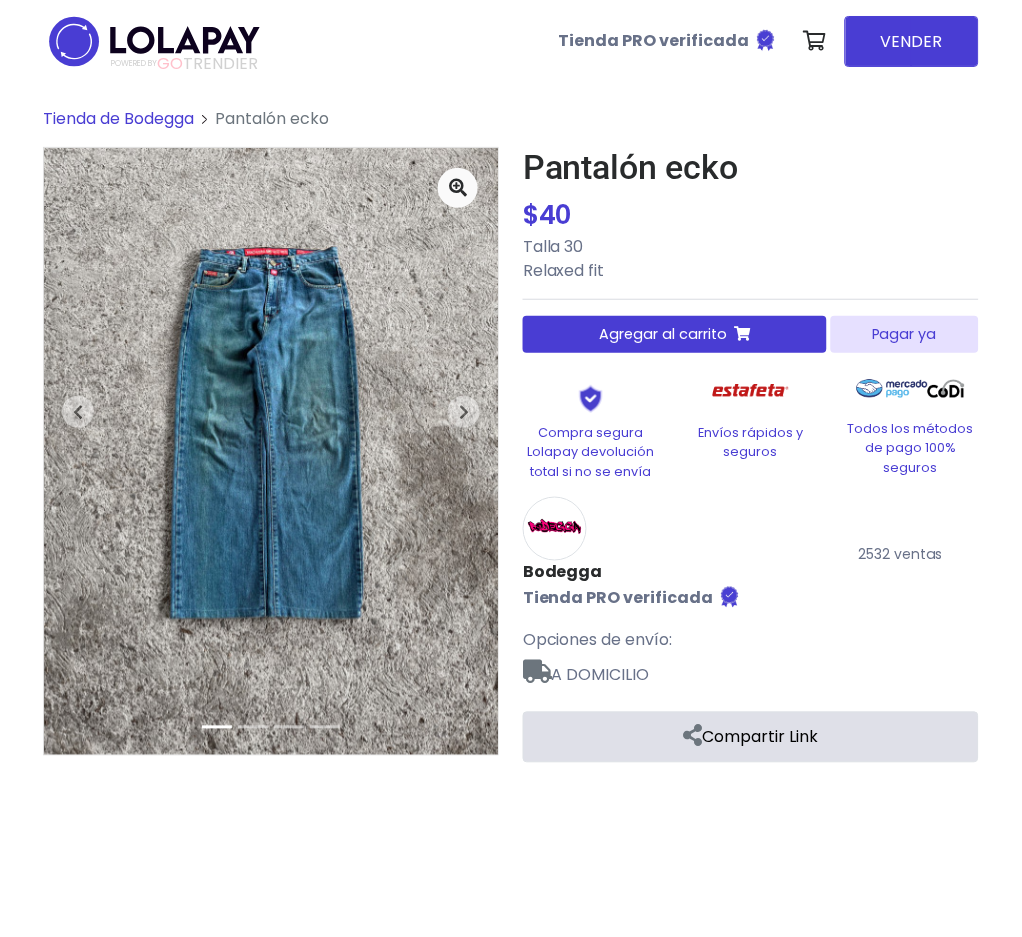 click on "Pagar ya" at bounding box center [905, 334] 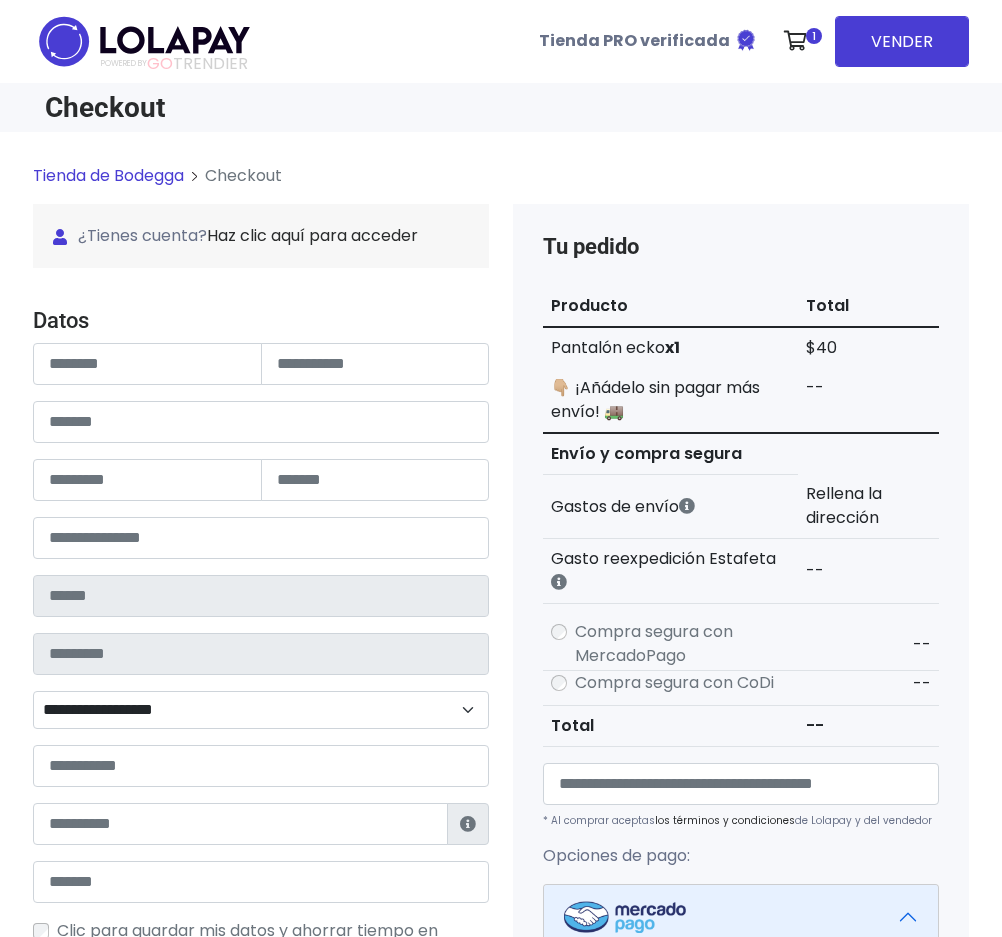 scroll, scrollTop: 0, scrollLeft: 0, axis: both 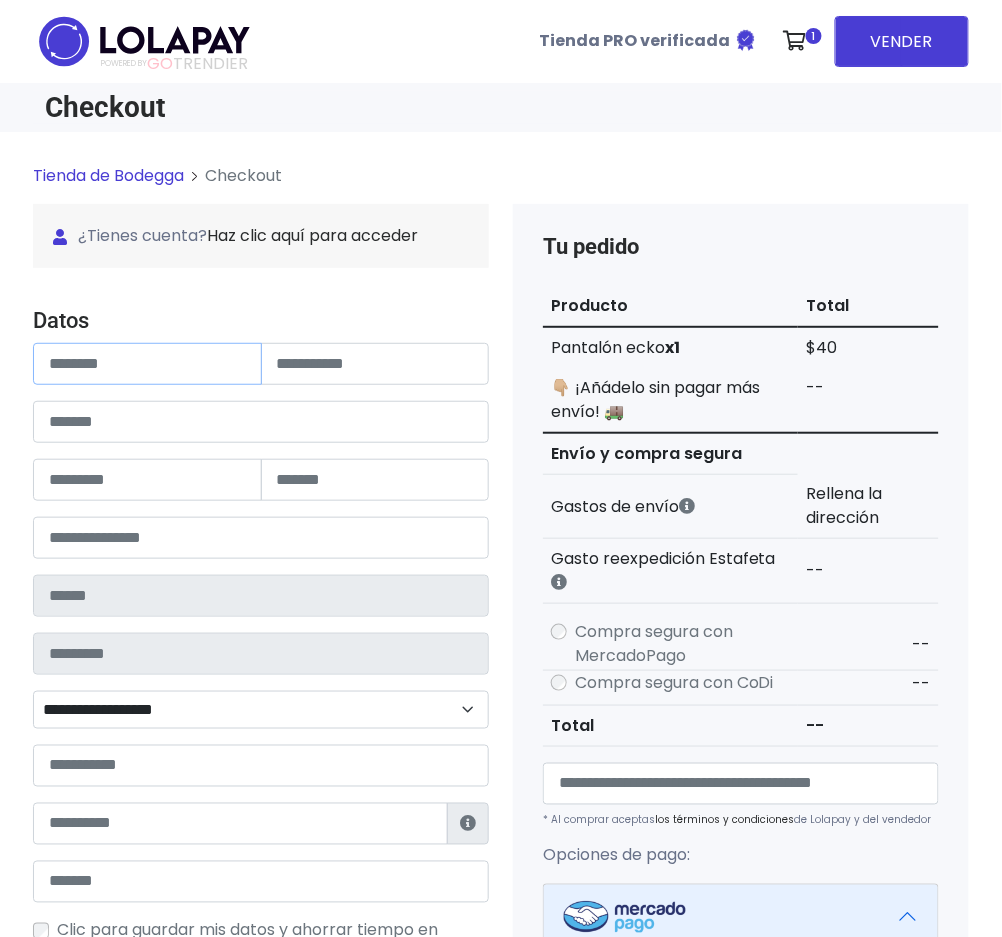 click at bounding box center [147, 364] 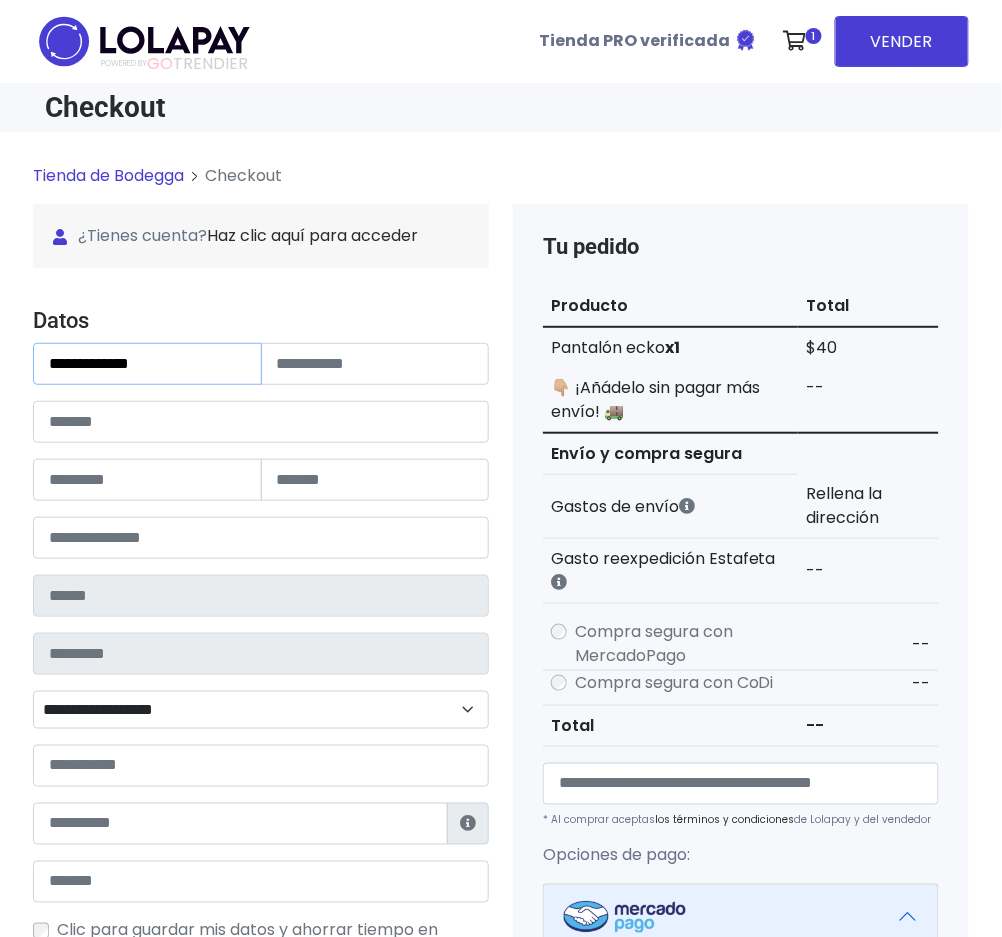 type on "**********" 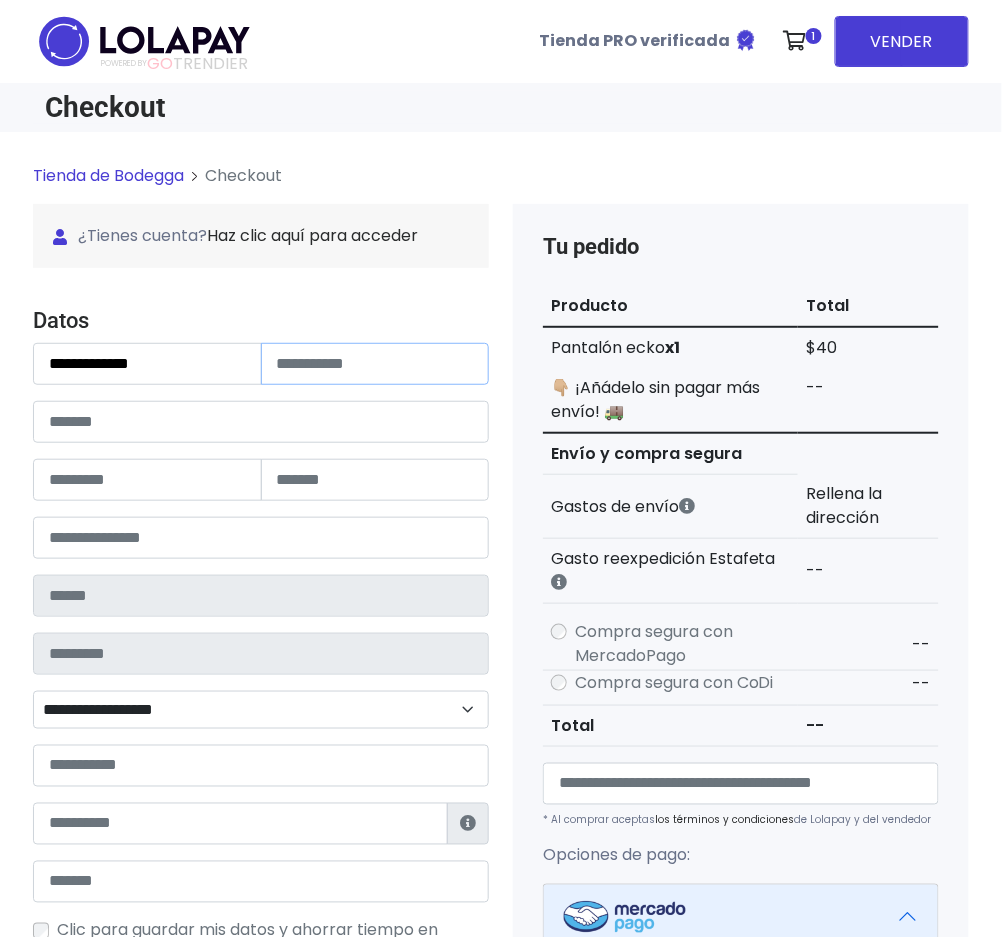click at bounding box center [375, 364] 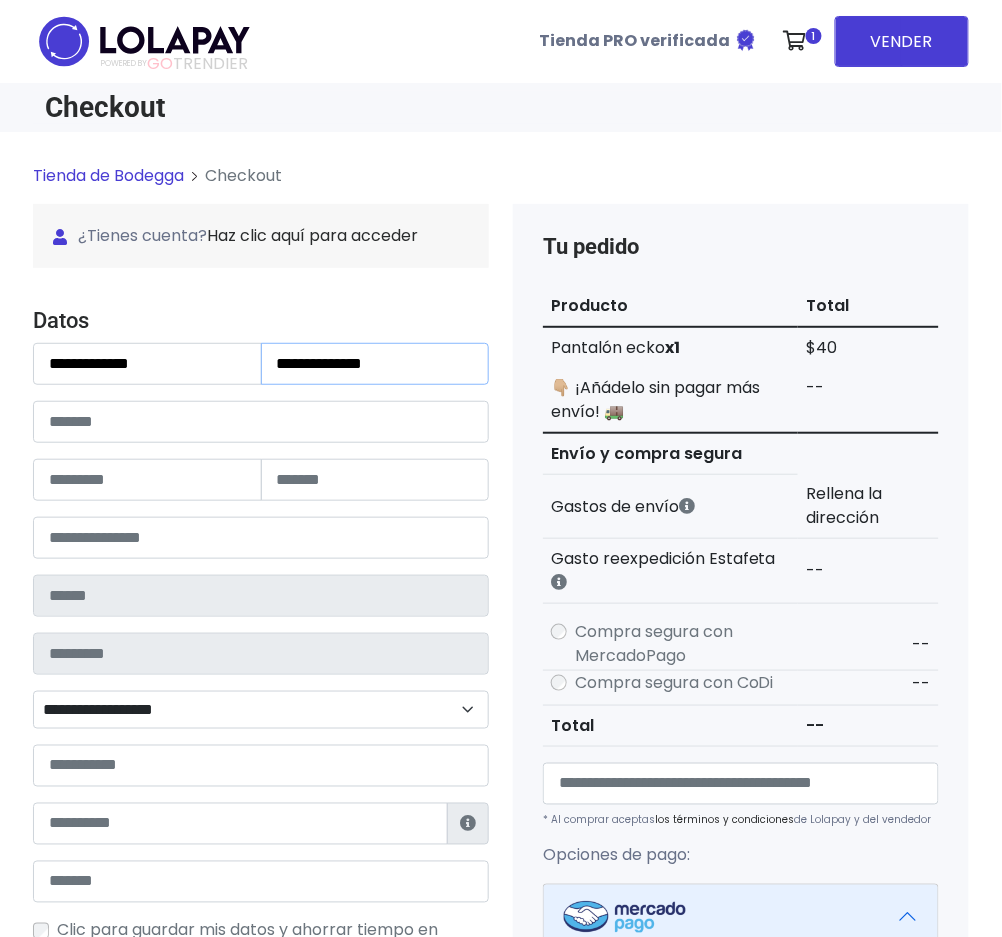 type on "**********" 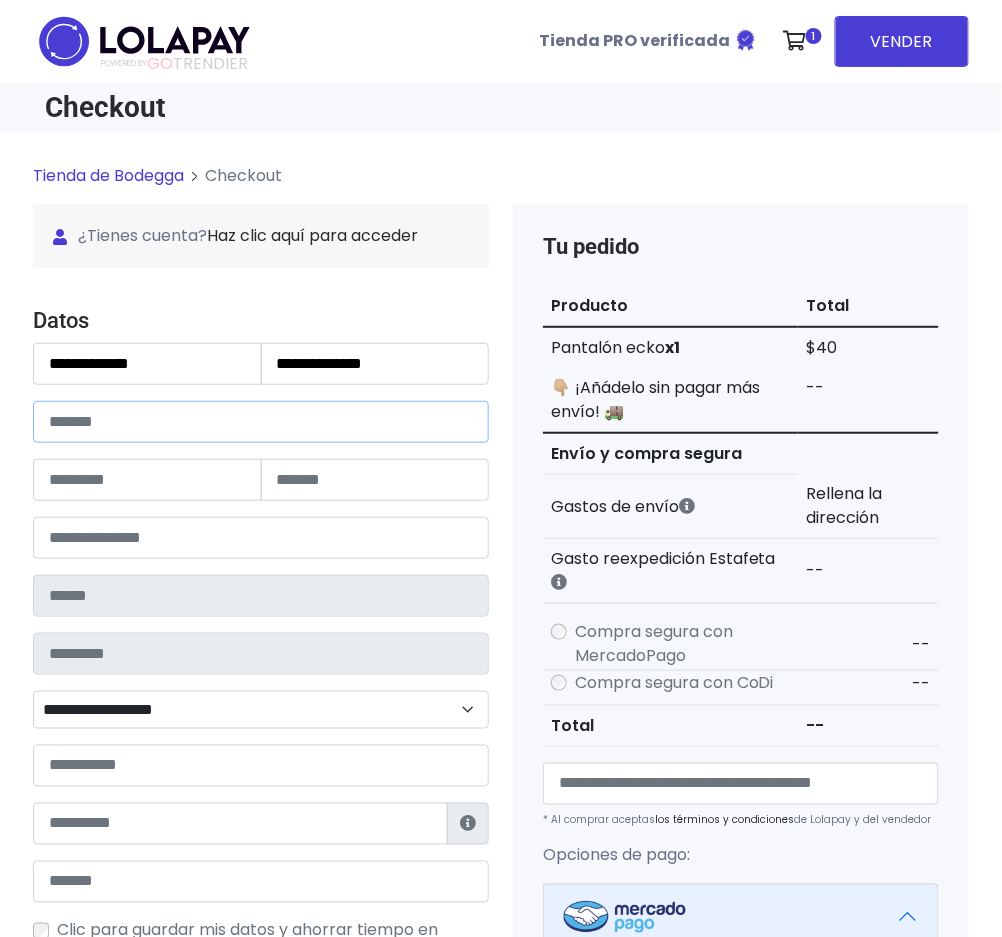 click at bounding box center [261, 422] 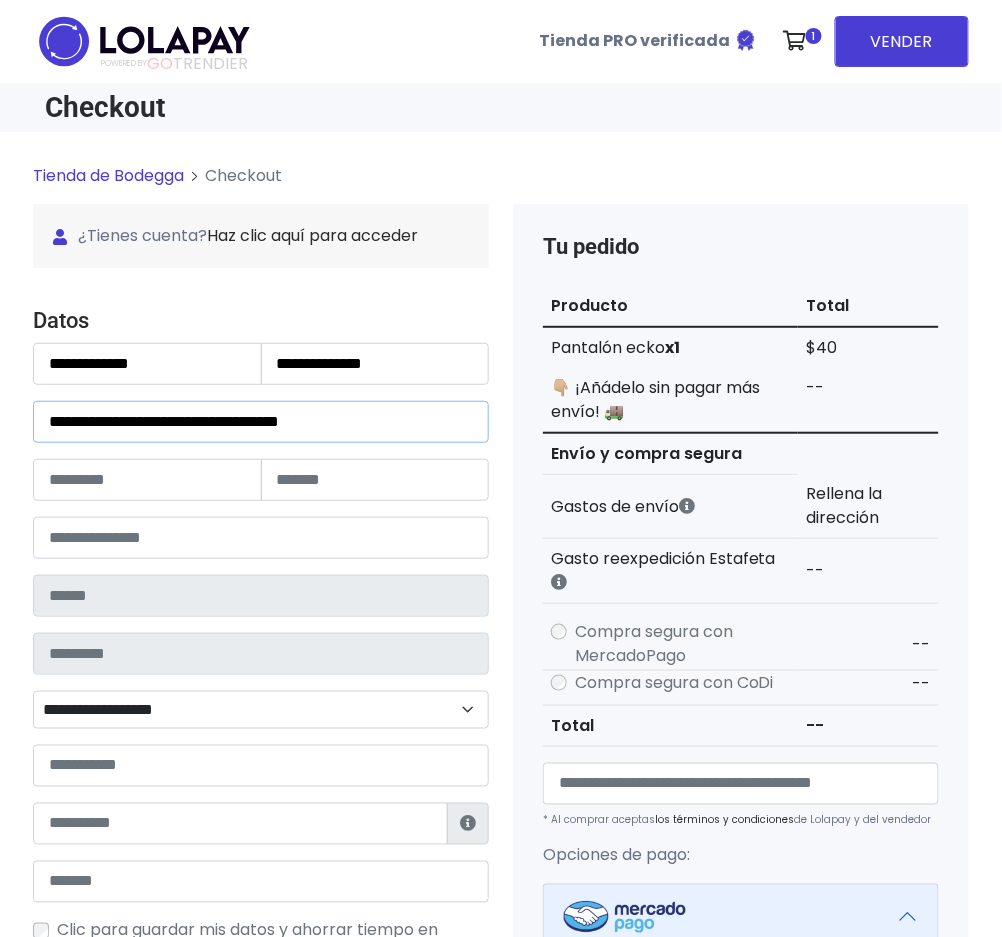 click on "**********" at bounding box center (261, 422) 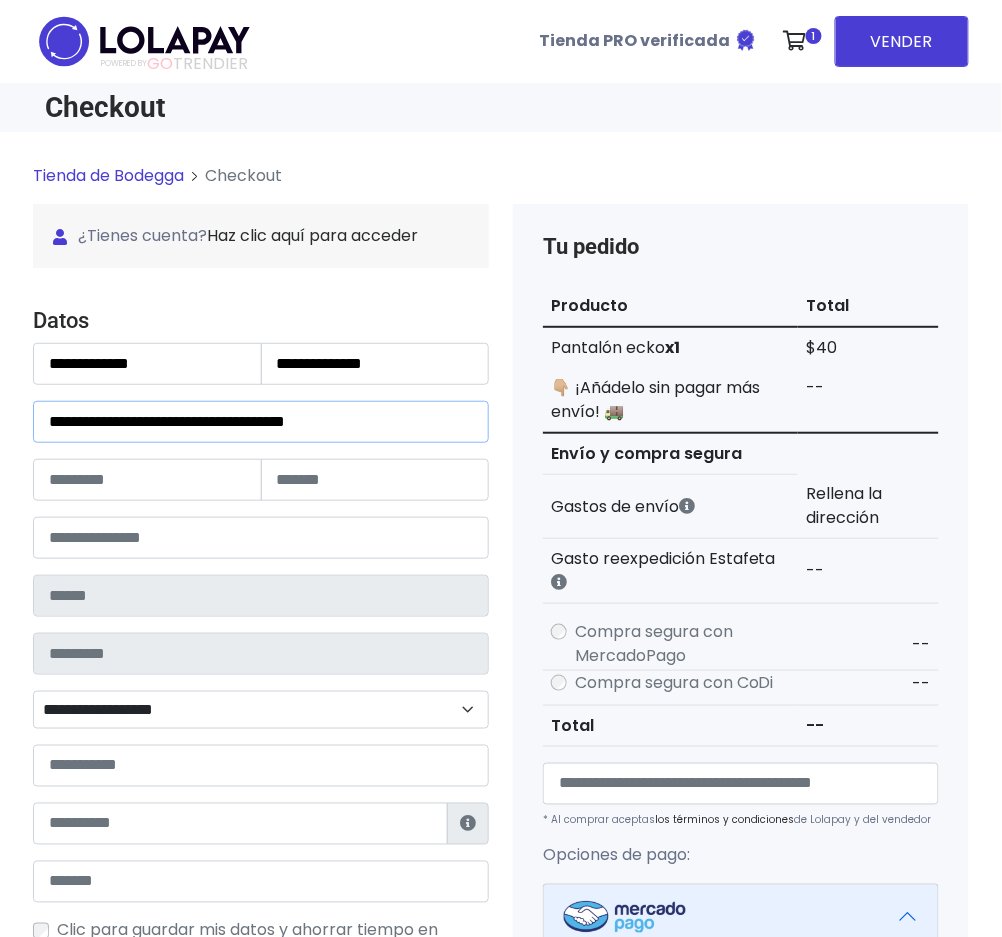 type on "**********" 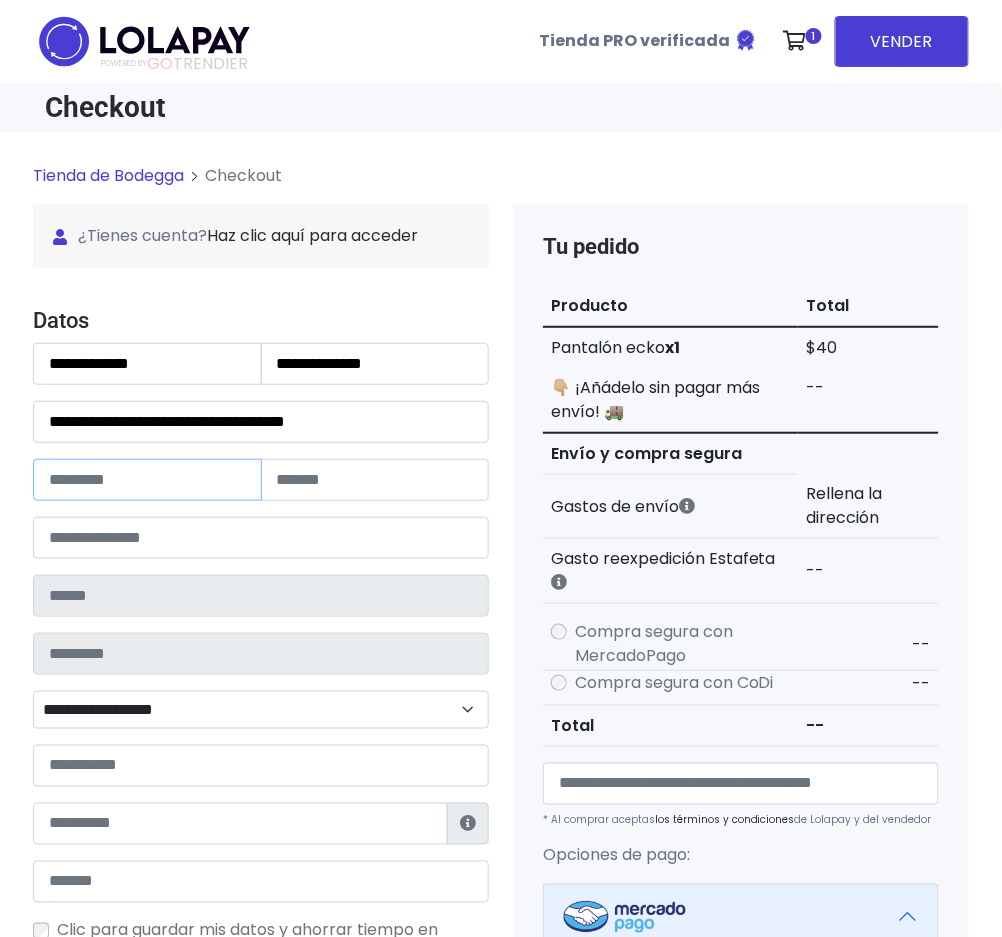 click at bounding box center [147, 480] 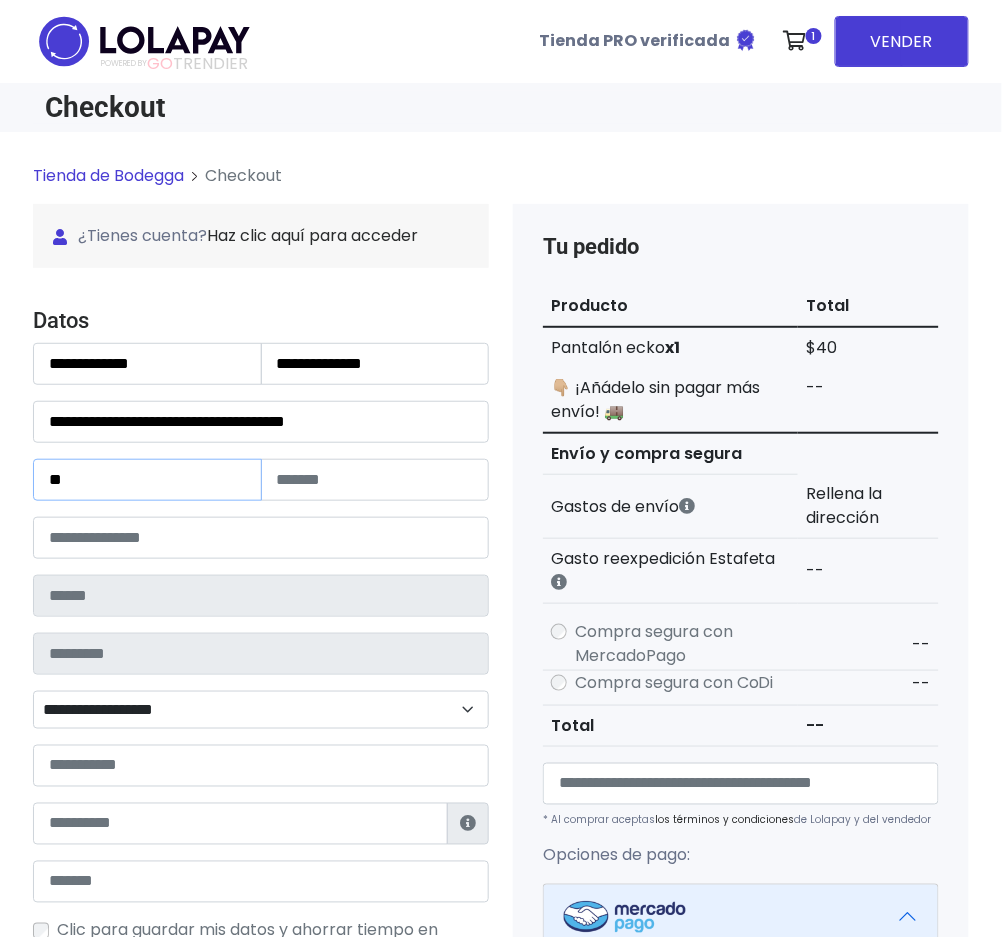 type on "**" 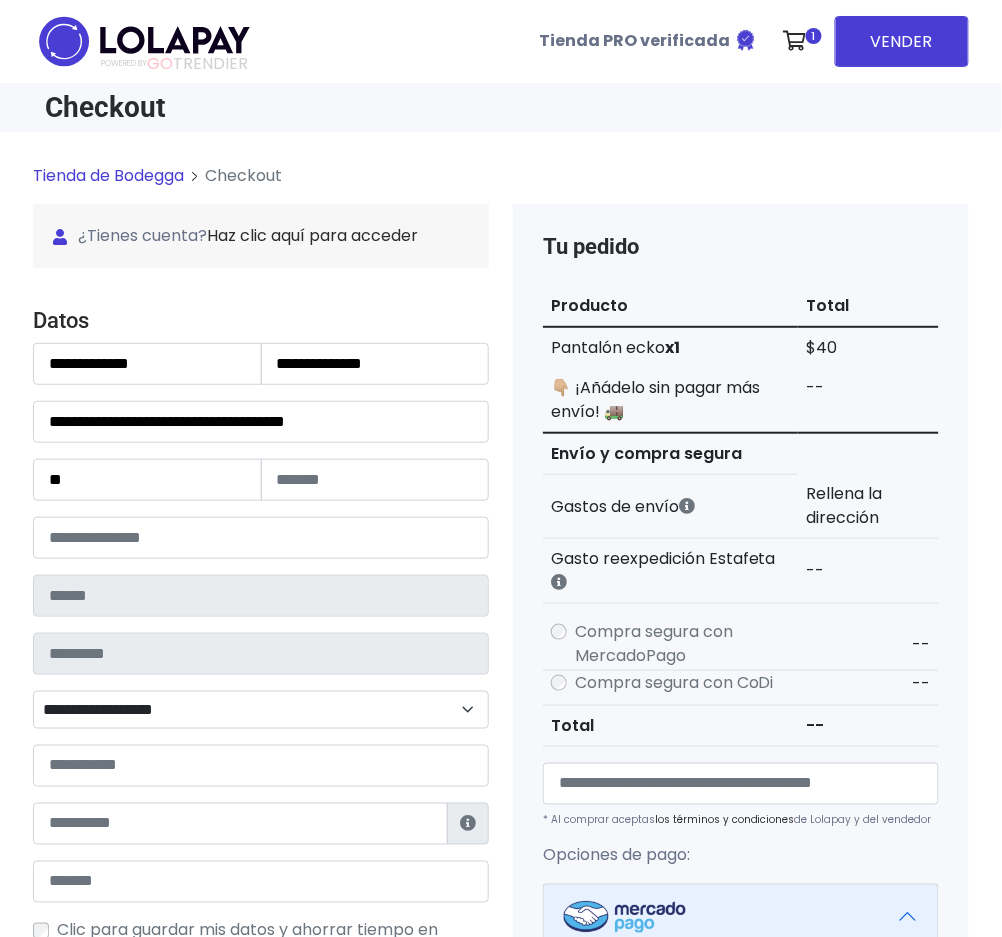 click on "**********" at bounding box center (261, 594) 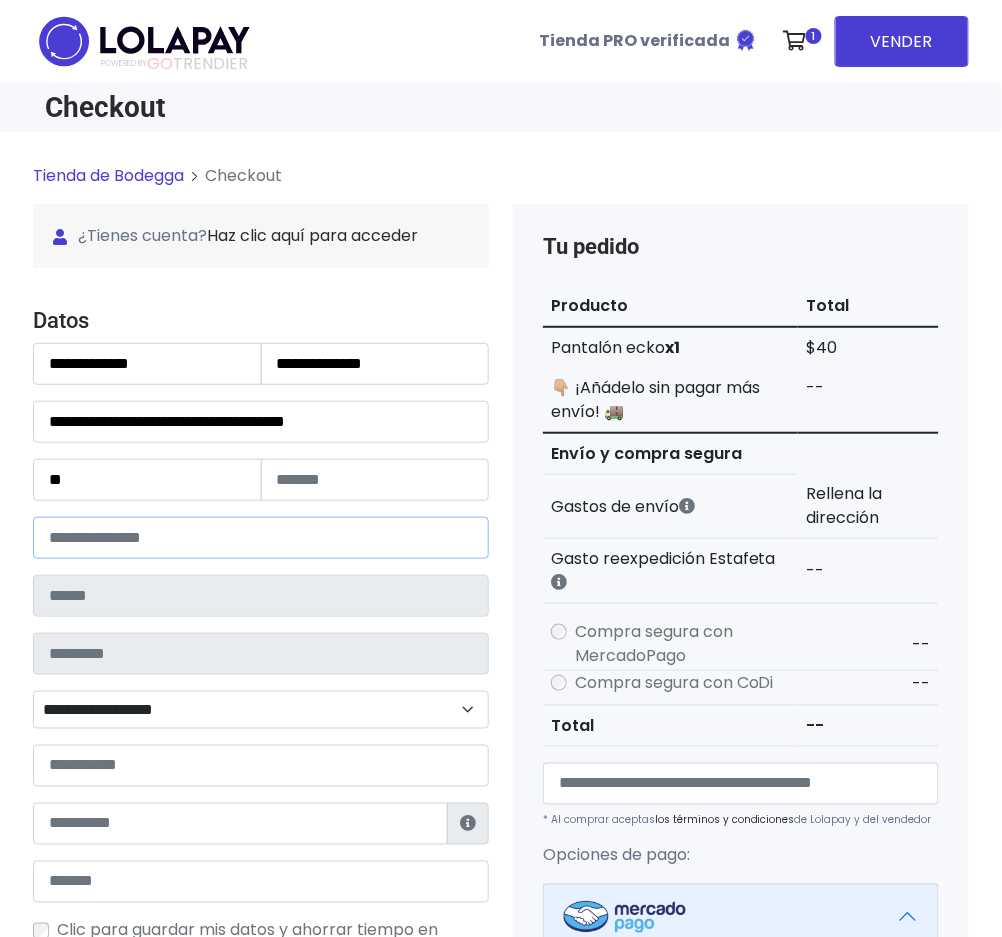 click at bounding box center (261, 538) 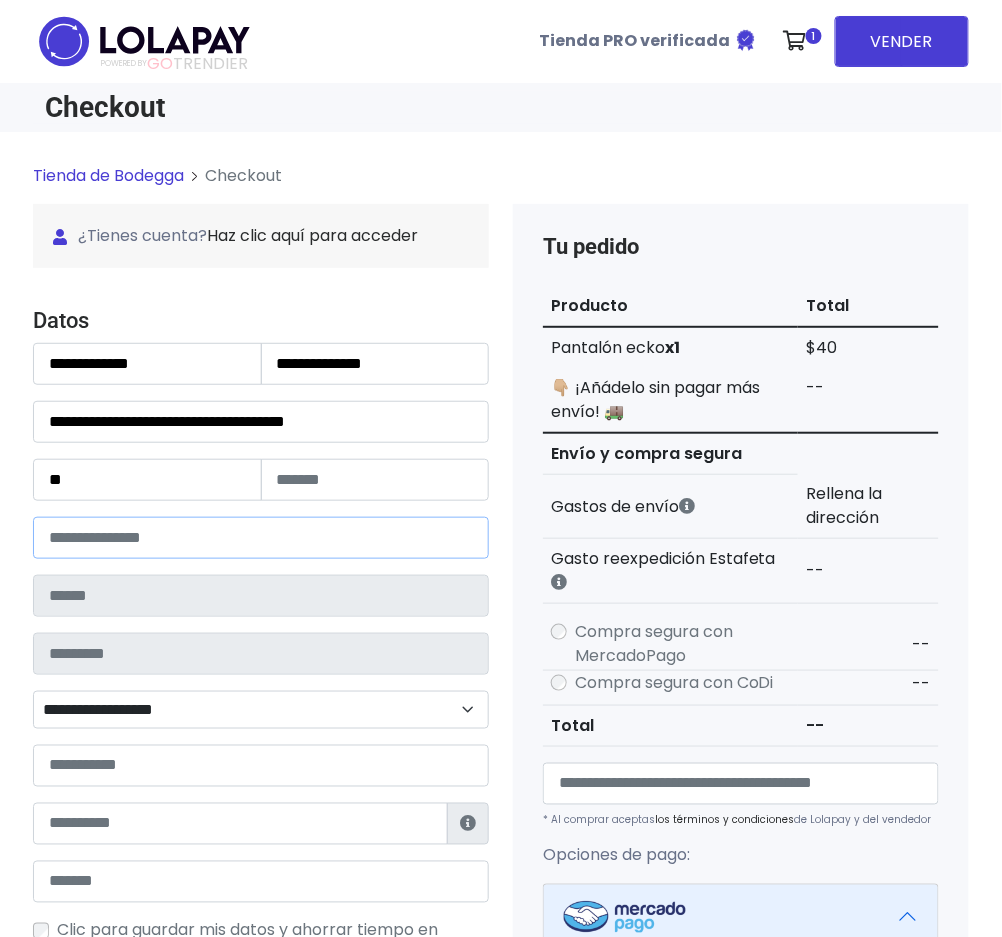 click at bounding box center (261, 538) 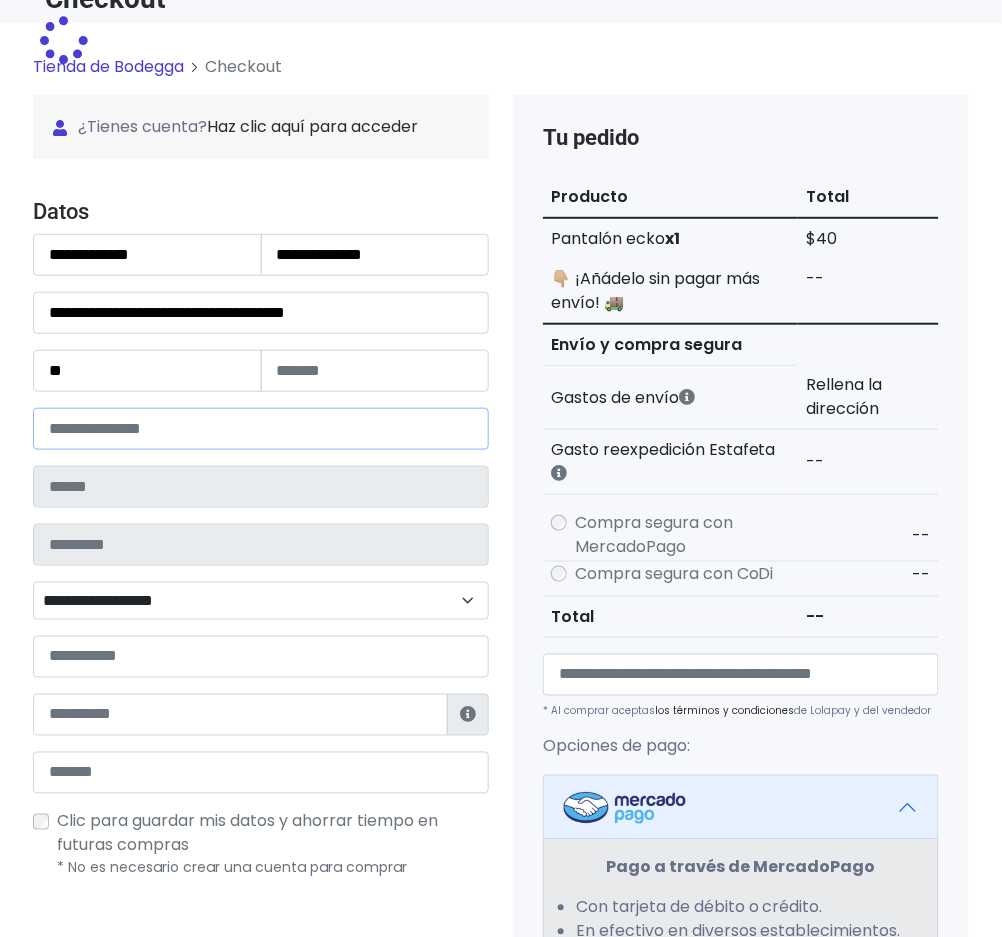 scroll, scrollTop: 266, scrollLeft: 0, axis: vertical 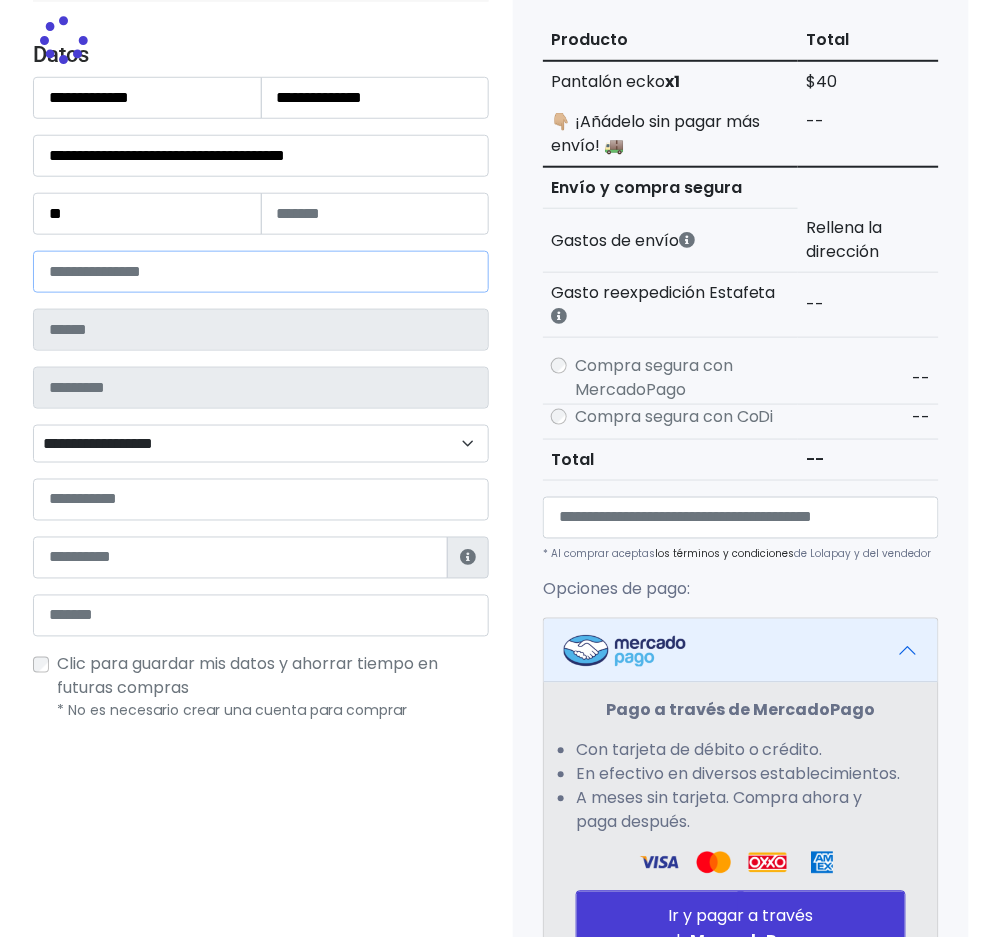 type on "******" 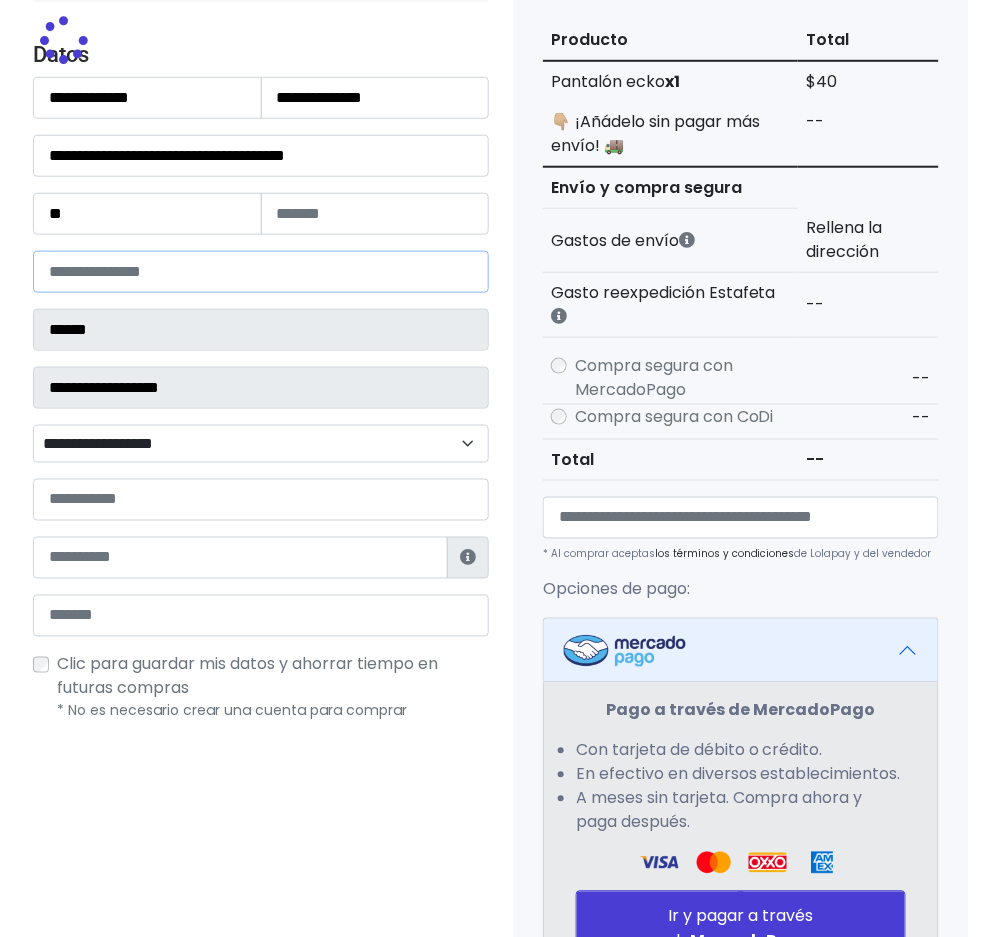 select 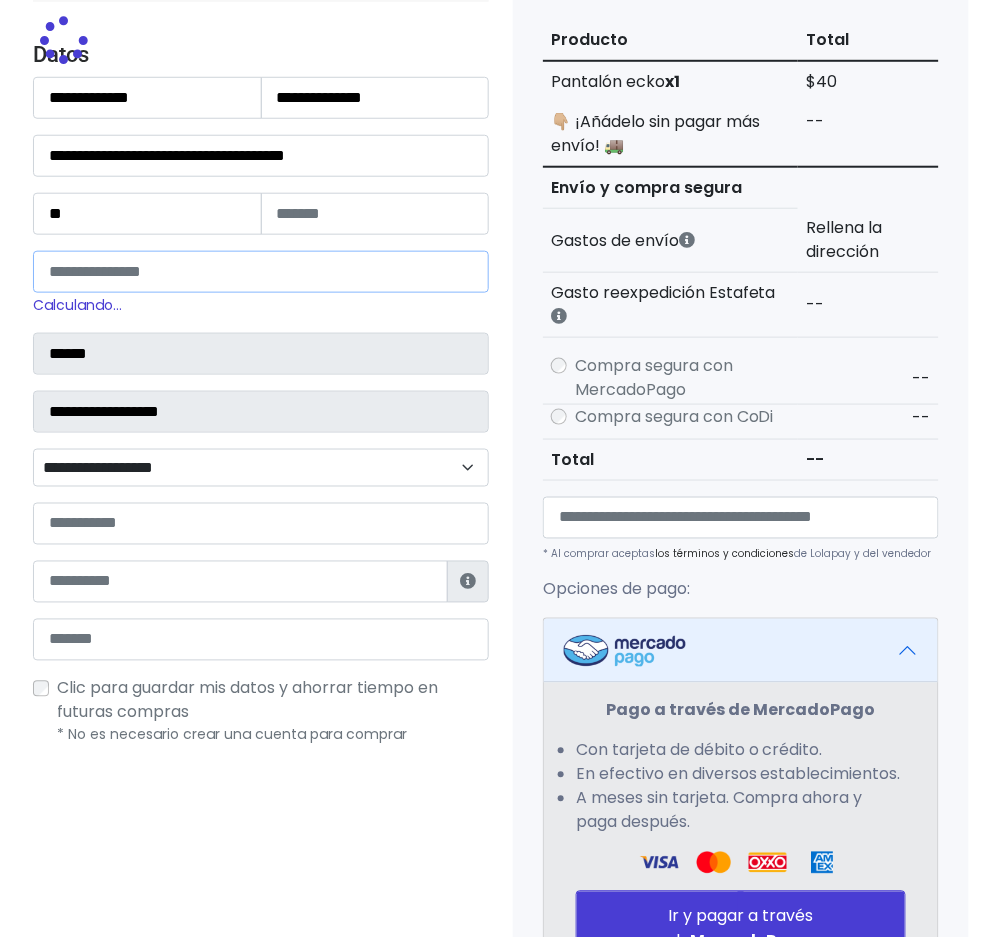 type on "*****" 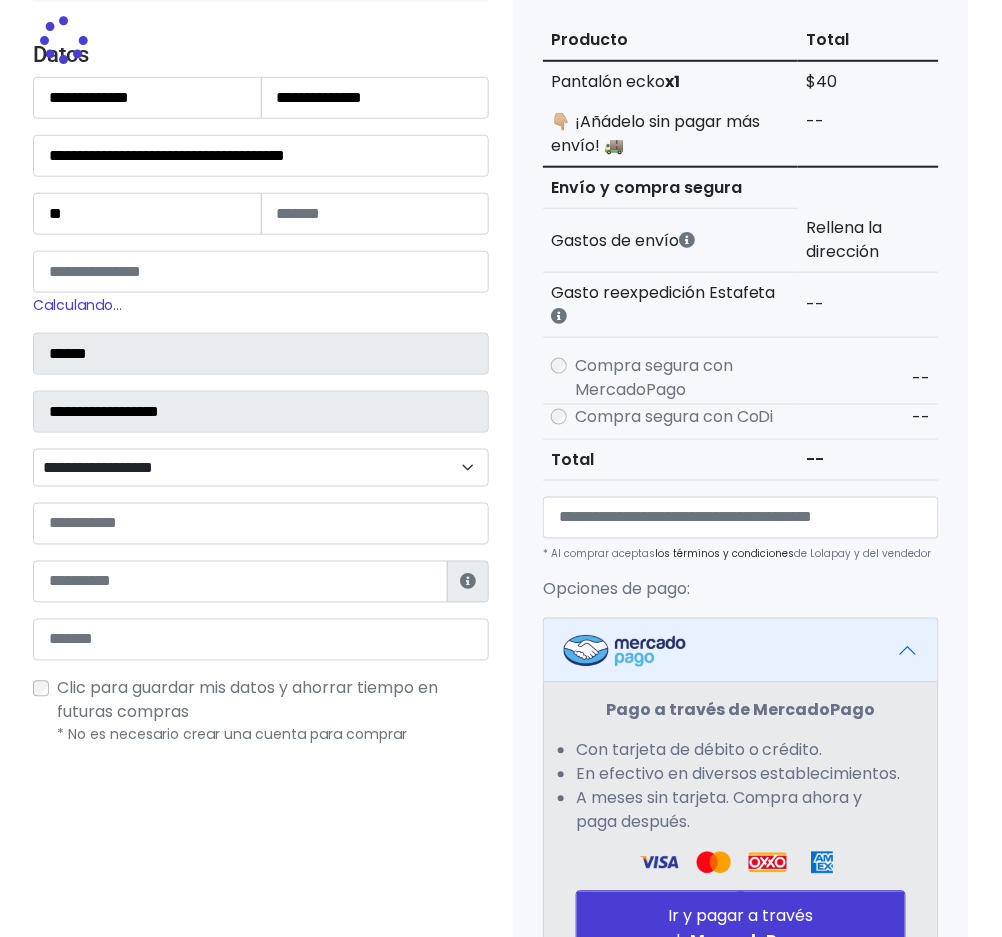 click on "**********" at bounding box center (261, 468) 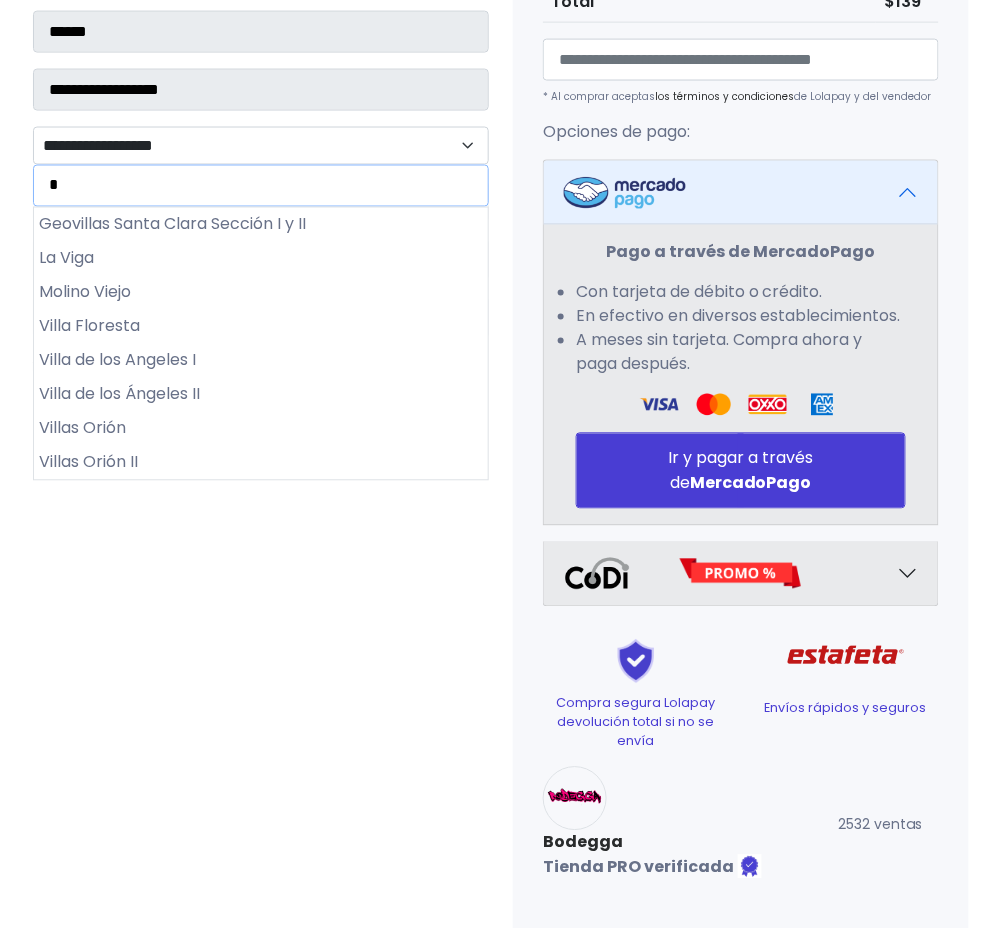scroll, scrollTop: 586, scrollLeft: 0, axis: vertical 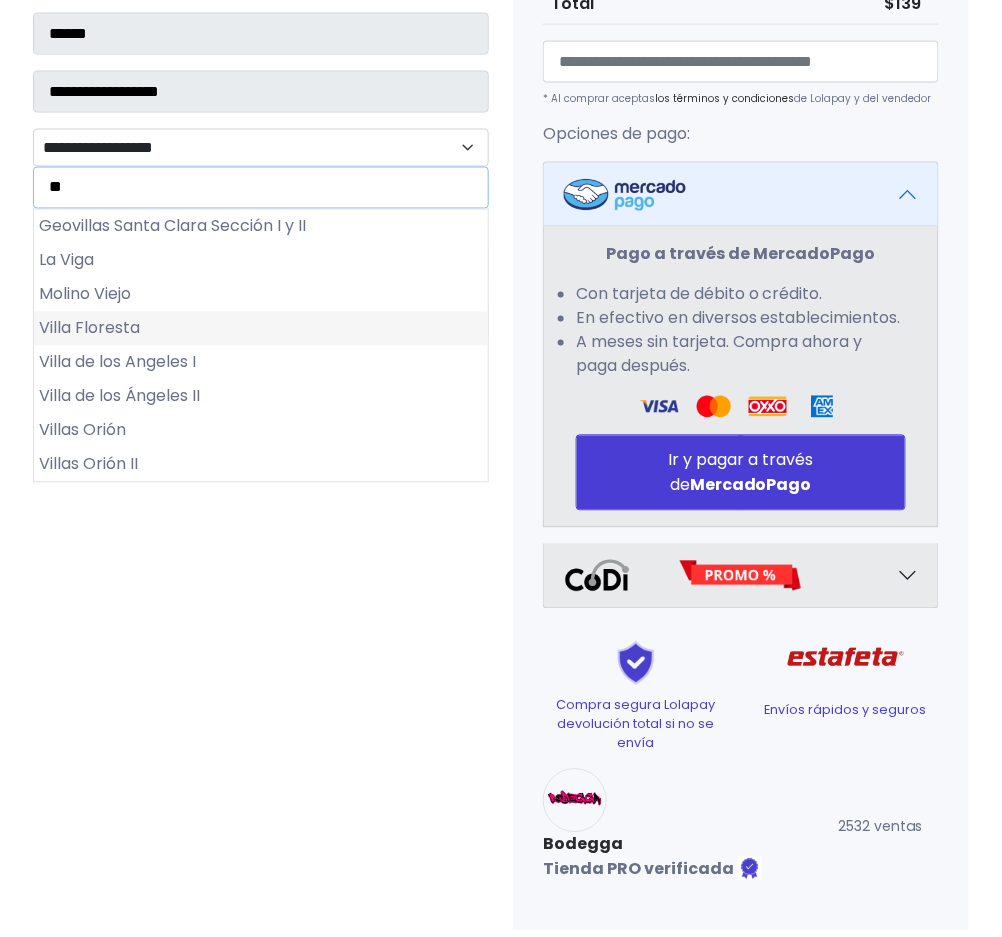 type on "**" 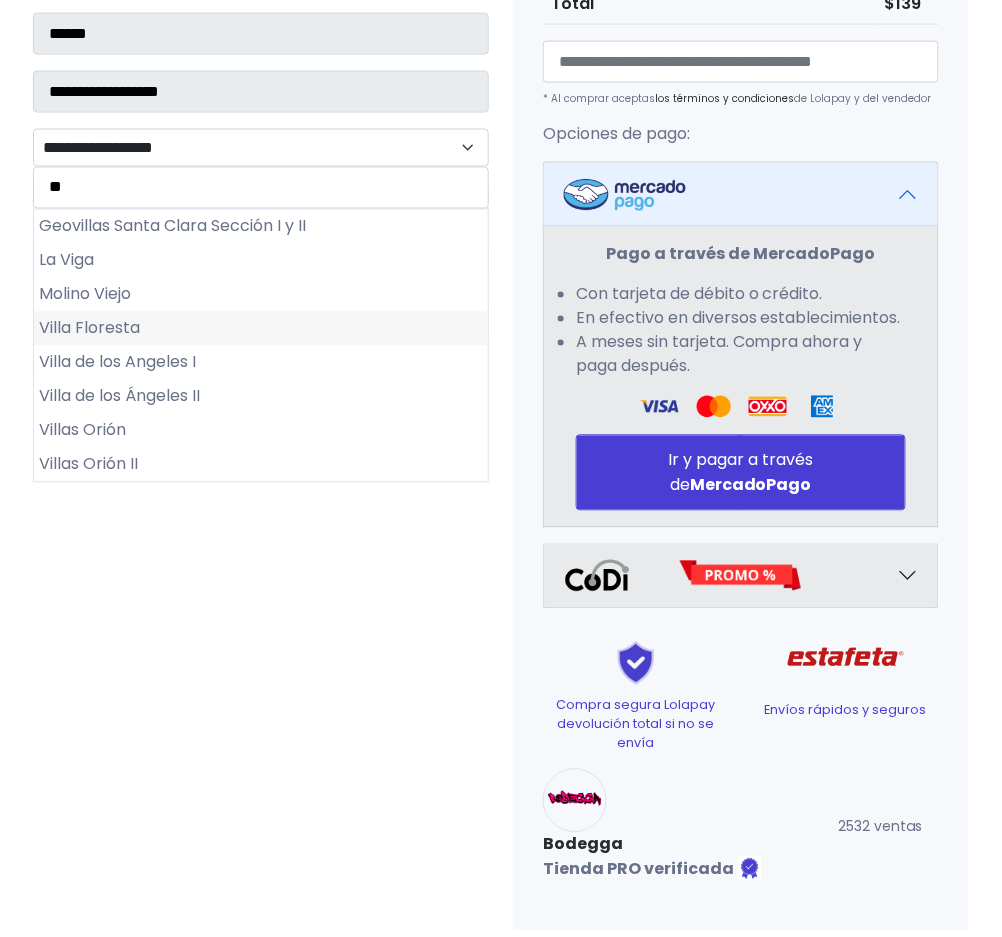 click on "Villa Floresta" at bounding box center [261, 329] 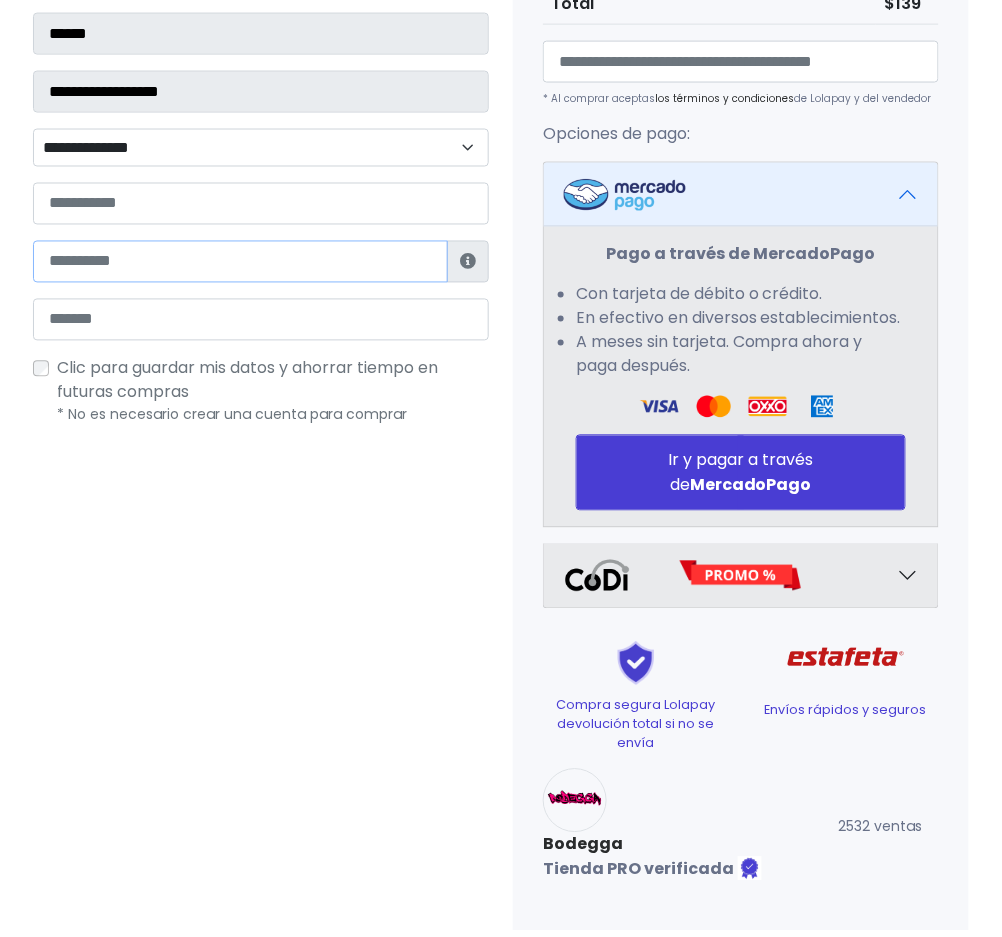 click at bounding box center (240, 262) 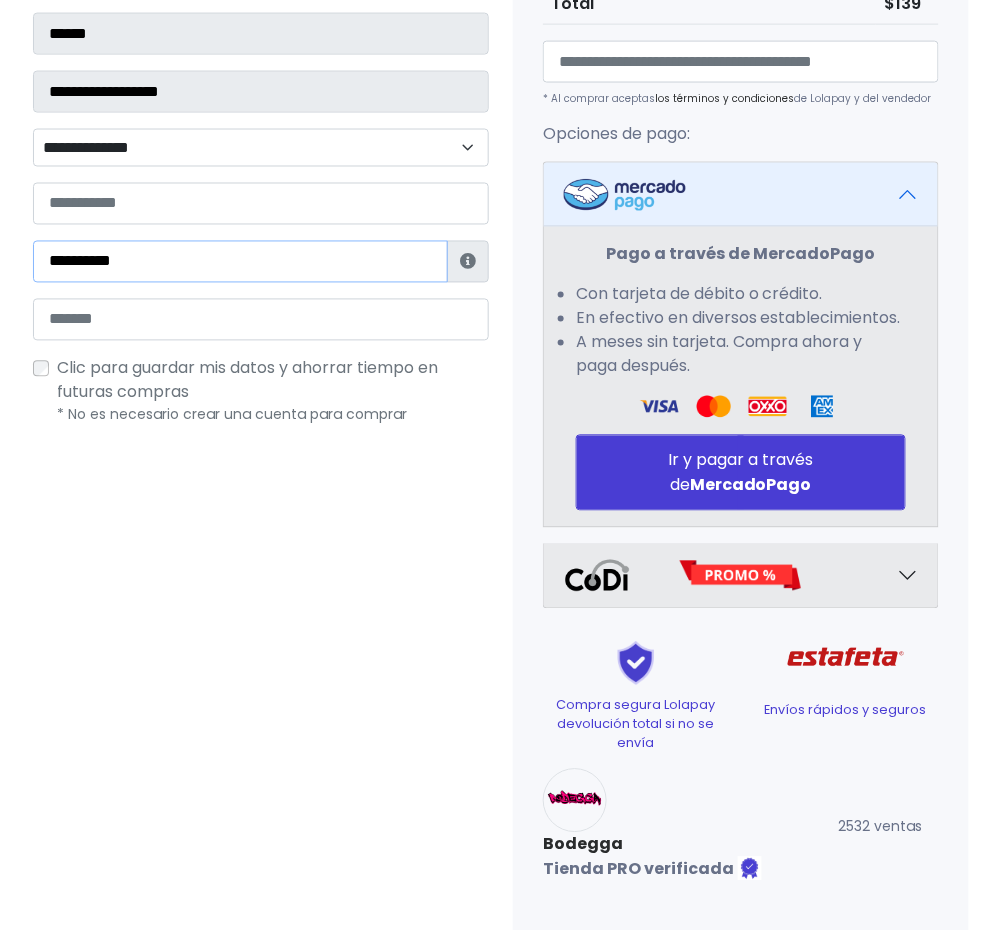 type on "**********" 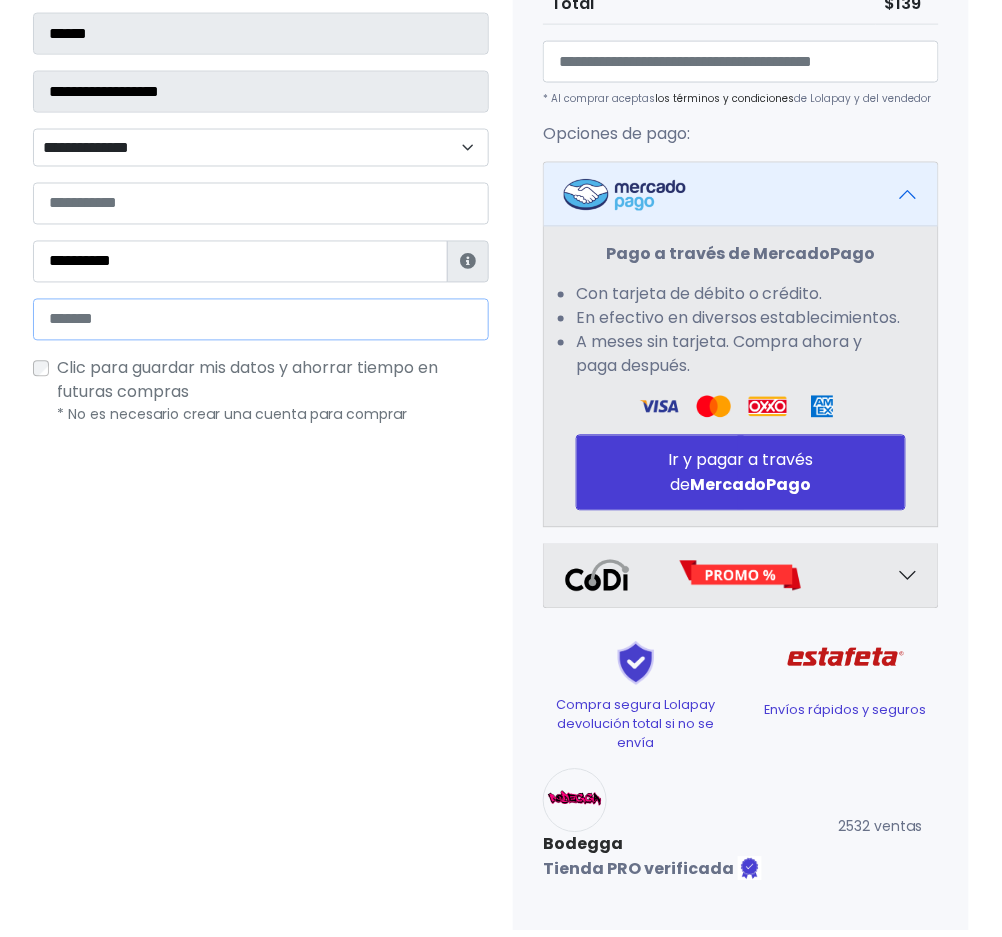 click at bounding box center (261, 320) 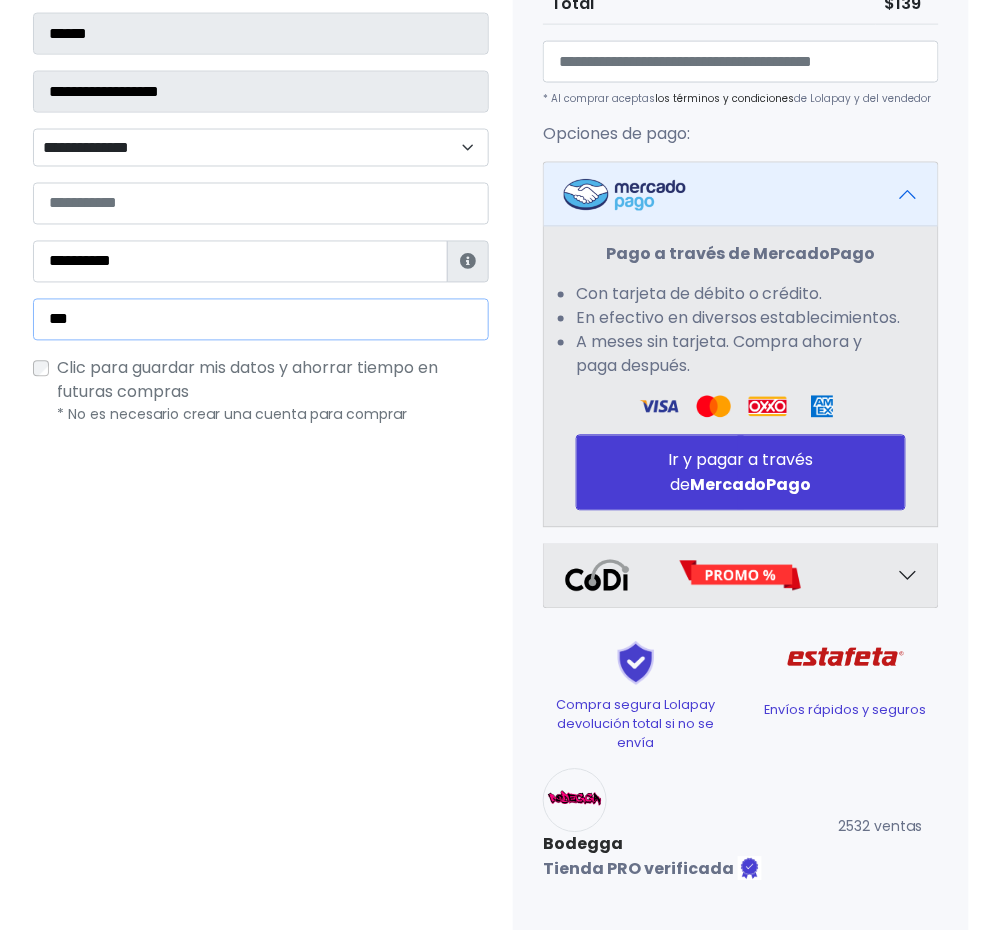 type on "**********" 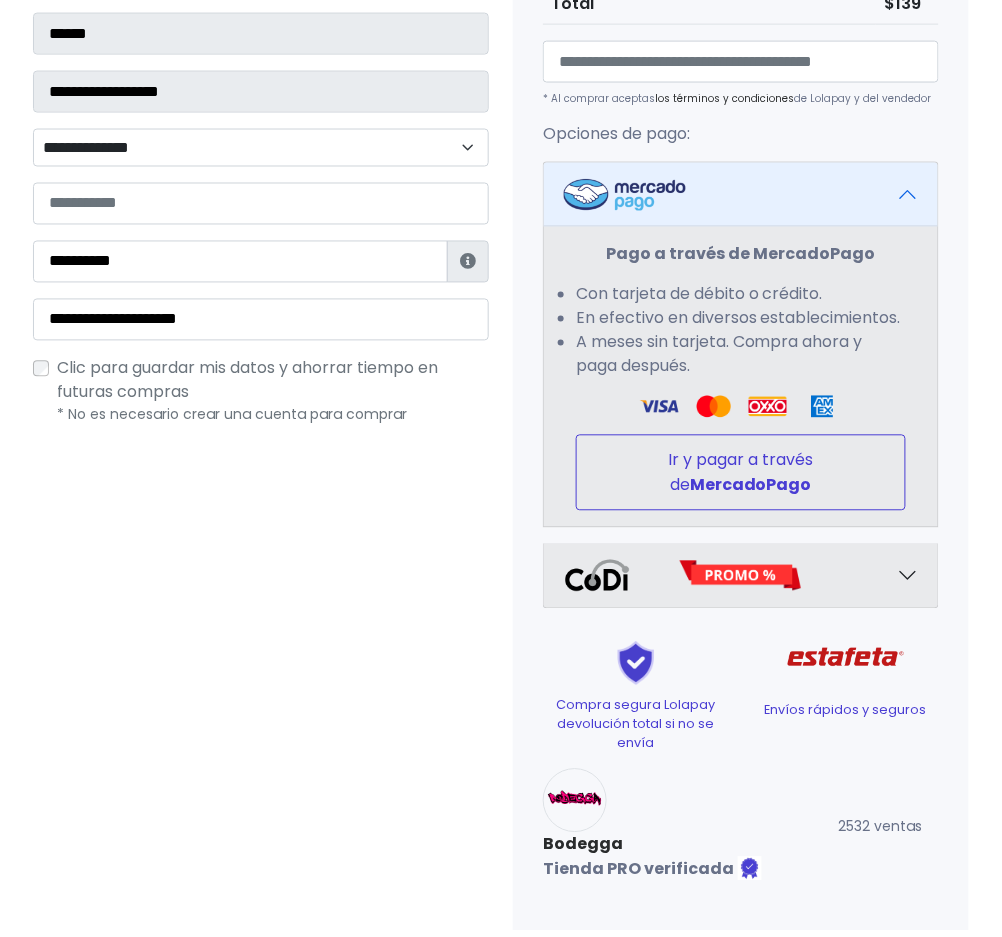click on "Ir y pagar a través de  MercadoPago" at bounding box center (741, 473) 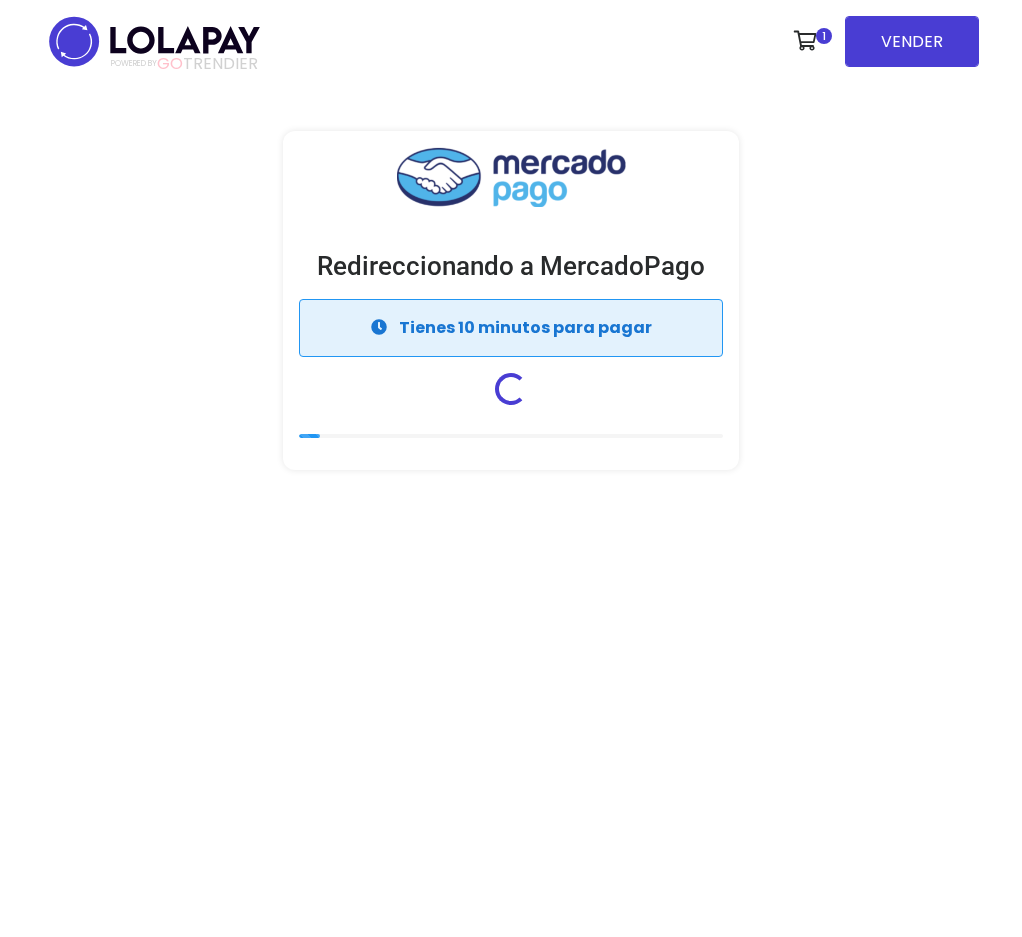 scroll, scrollTop: 0, scrollLeft: 0, axis: both 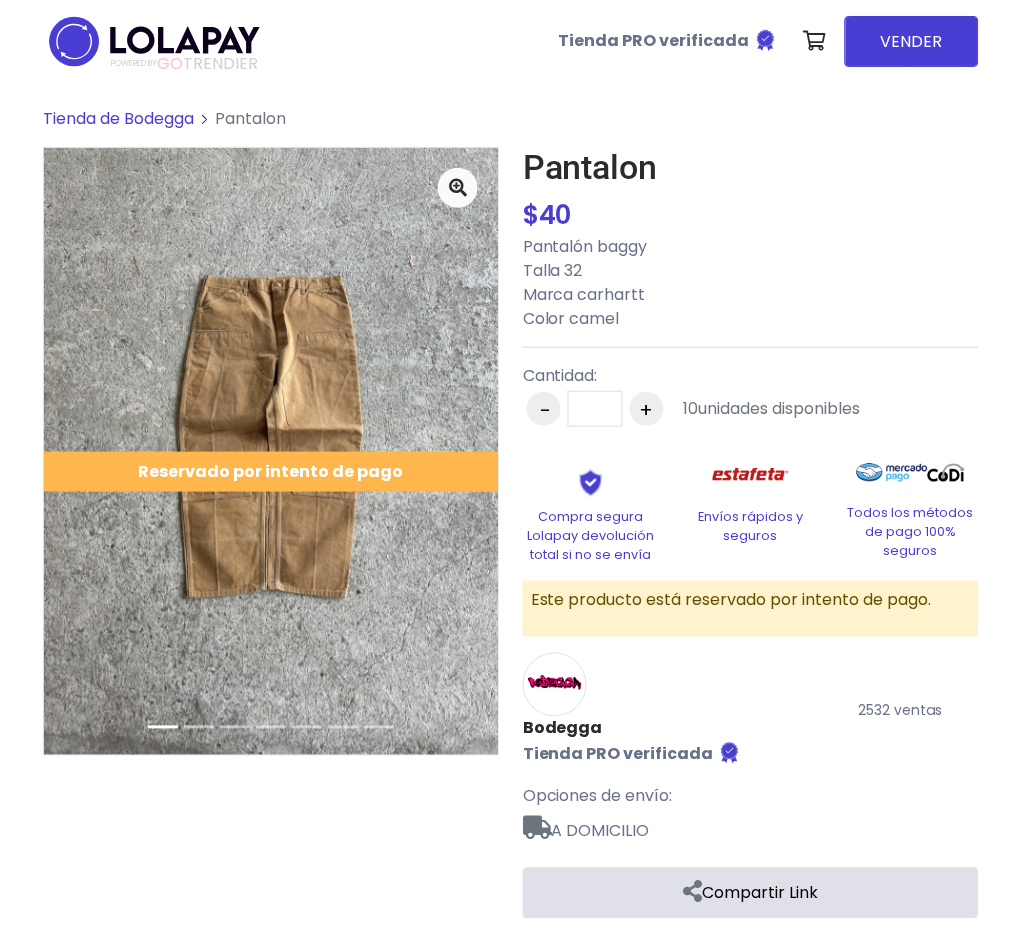 click on "Tienda de Bodegga
Pantalon" at bounding box center (511, 127) 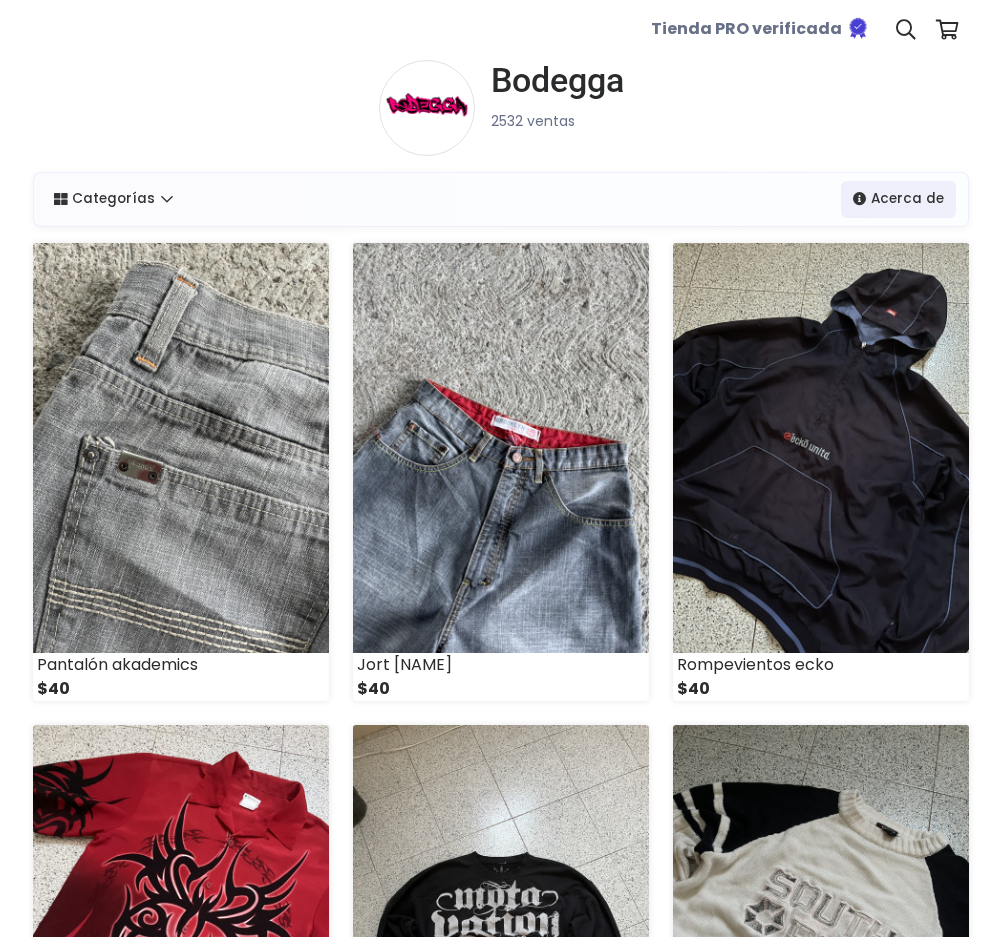 scroll, scrollTop: 0, scrollLeft: 0, axis: both 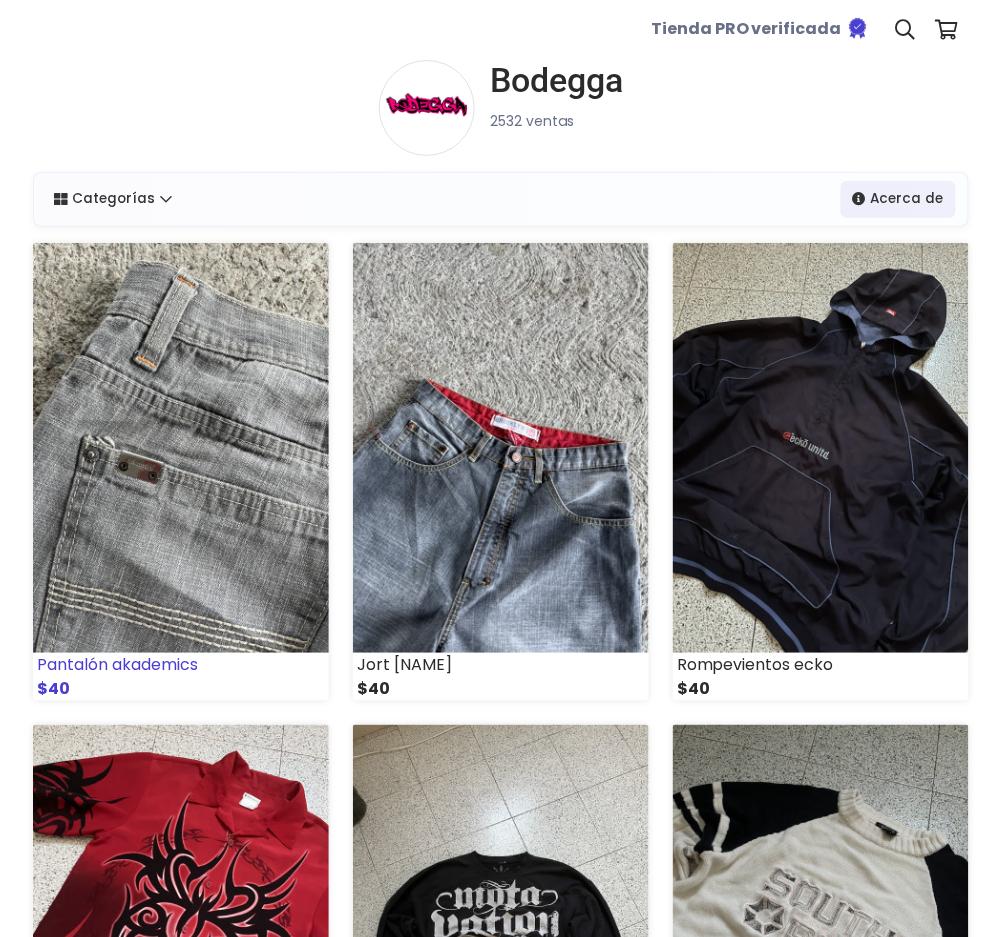 click at bounding box center [181, 448] 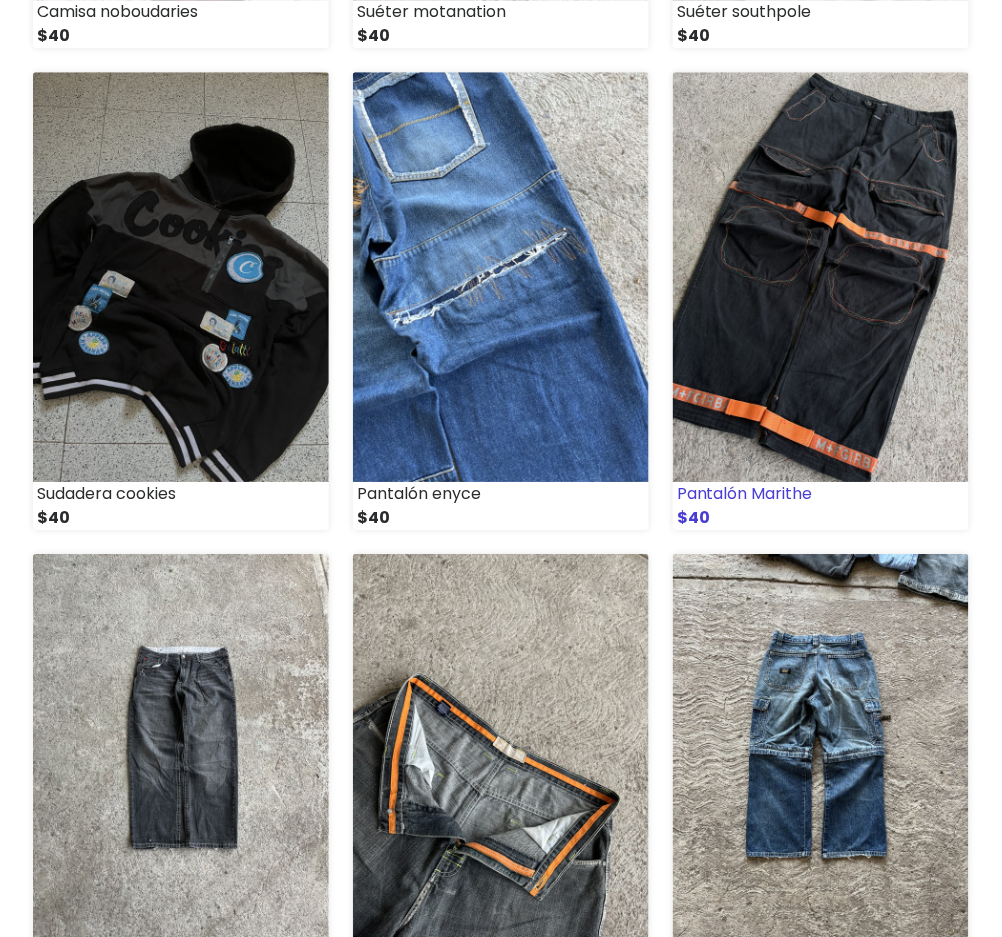 scroll, scrollTop: 1466, scrollLeft: 0, axis: vertical 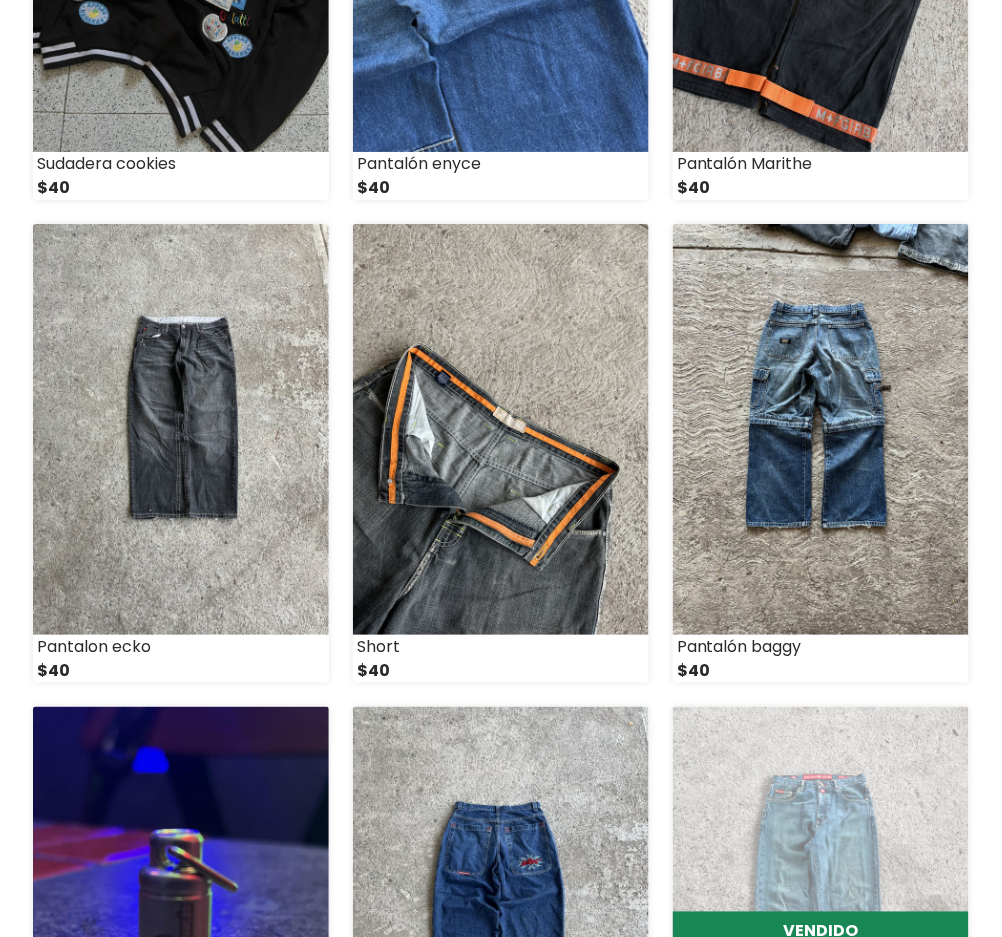 click at bounding box center (181, 912) 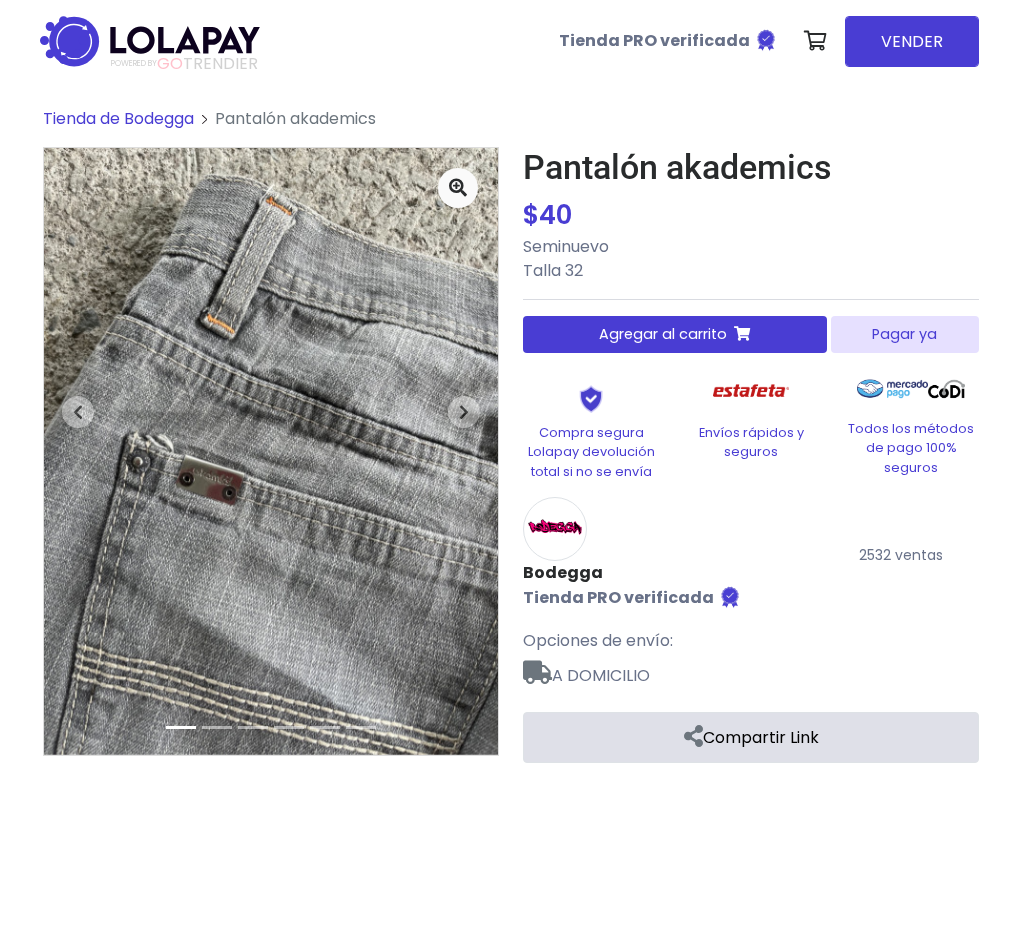 scroll, scrollTop: 0, scrollLeft: 0, axis: both 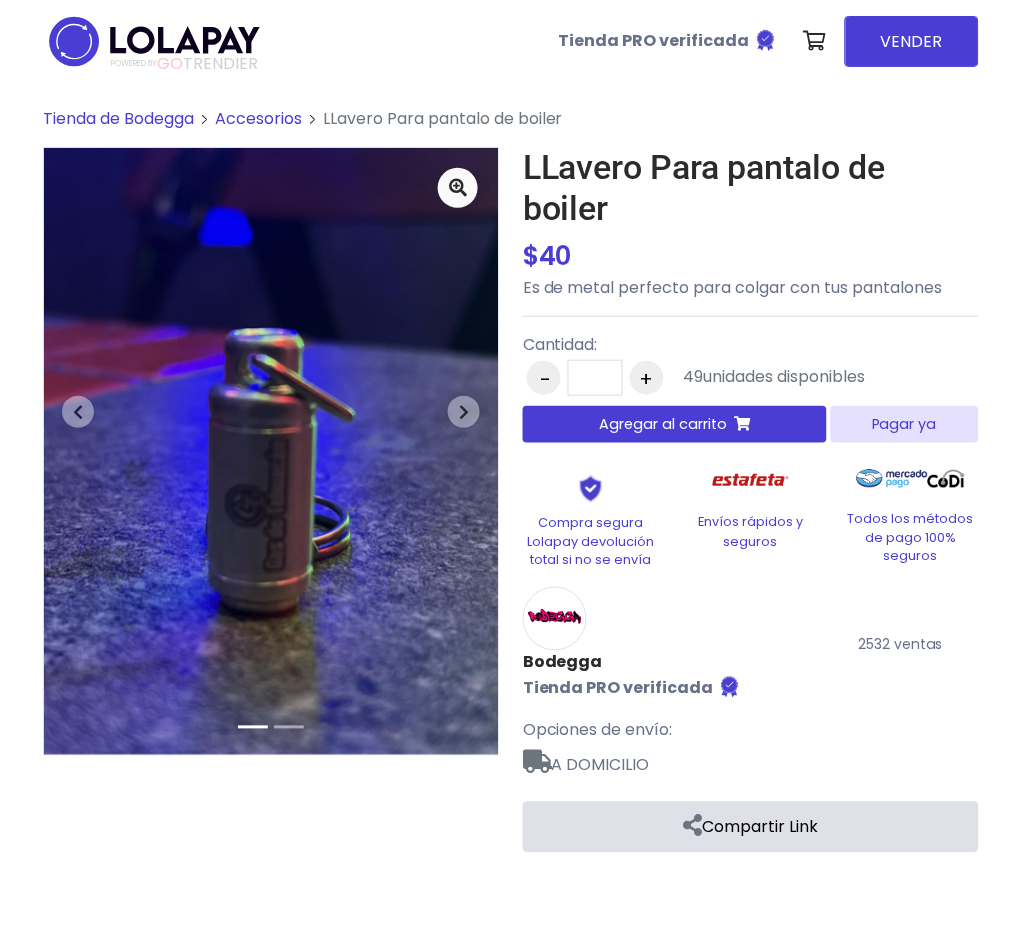 click on "Pagar ya" at bounding box center [905, 424] 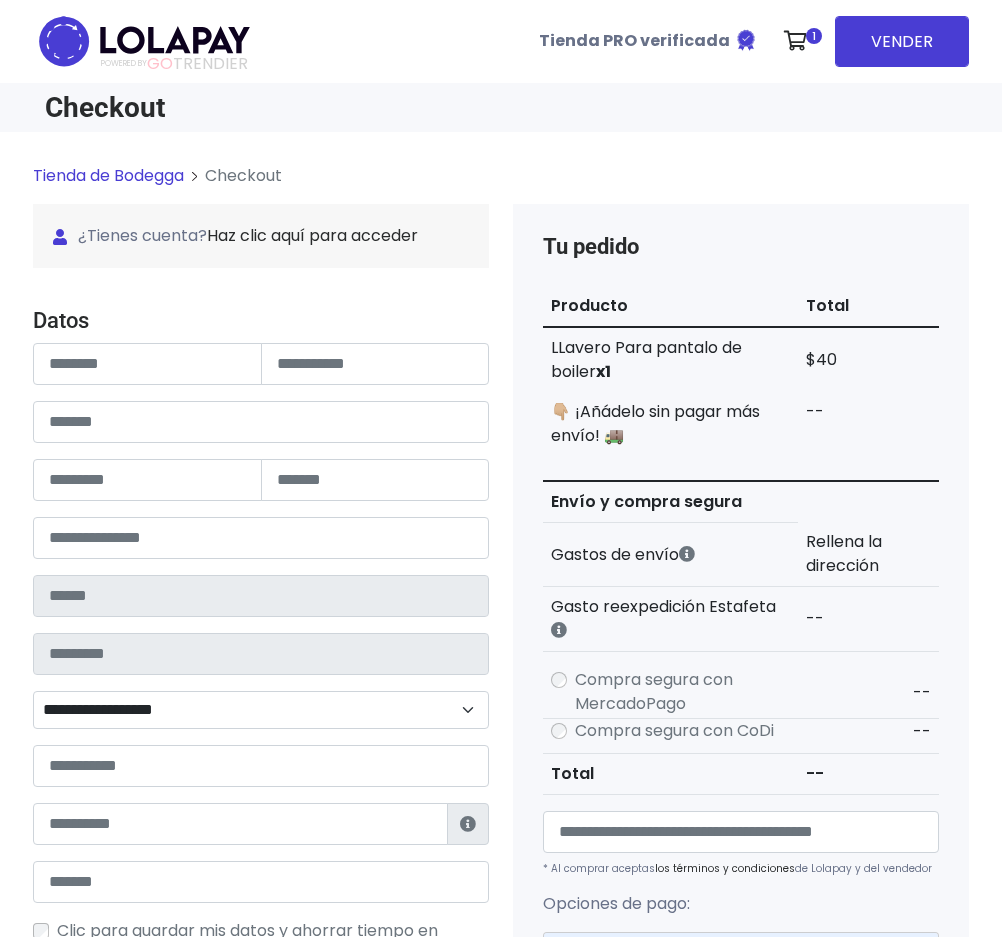 scroll, scrollTop: 0, scrollLeft: 0, axis: both 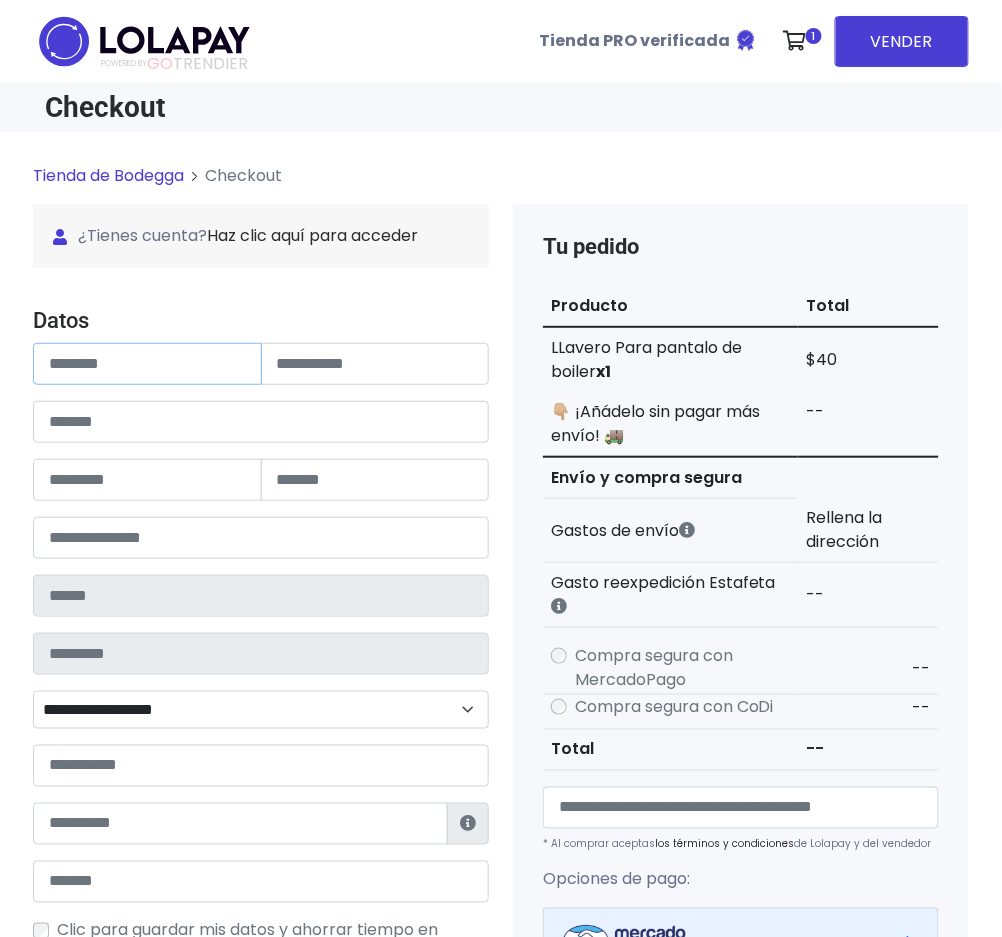 click at bounding box center [147, 364] 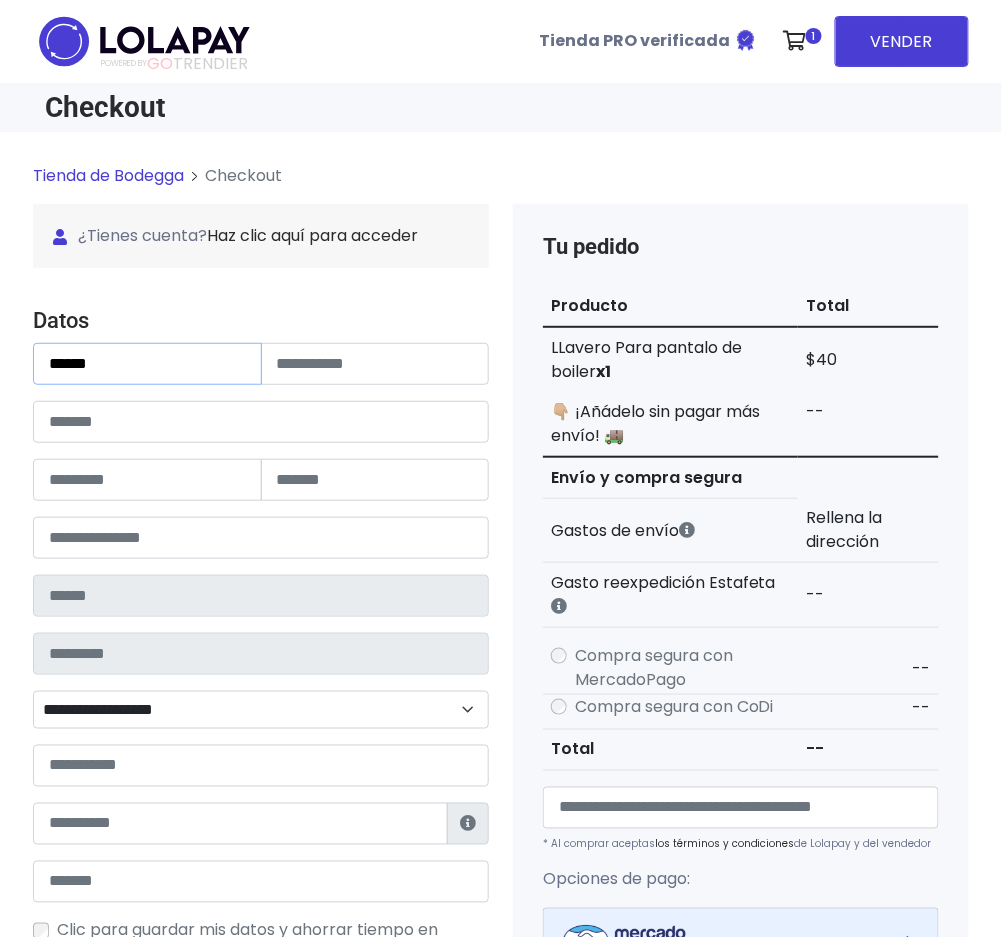 type on "*****" 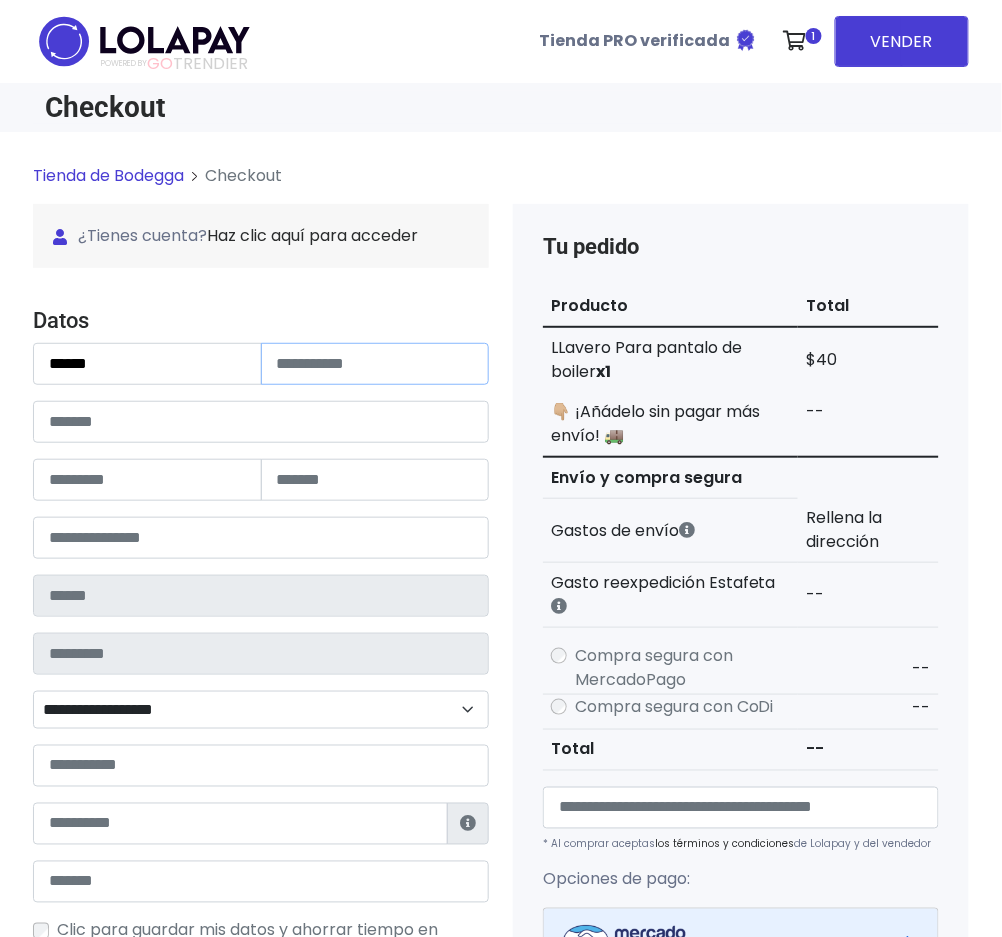 click at bounding box center [375, 364] 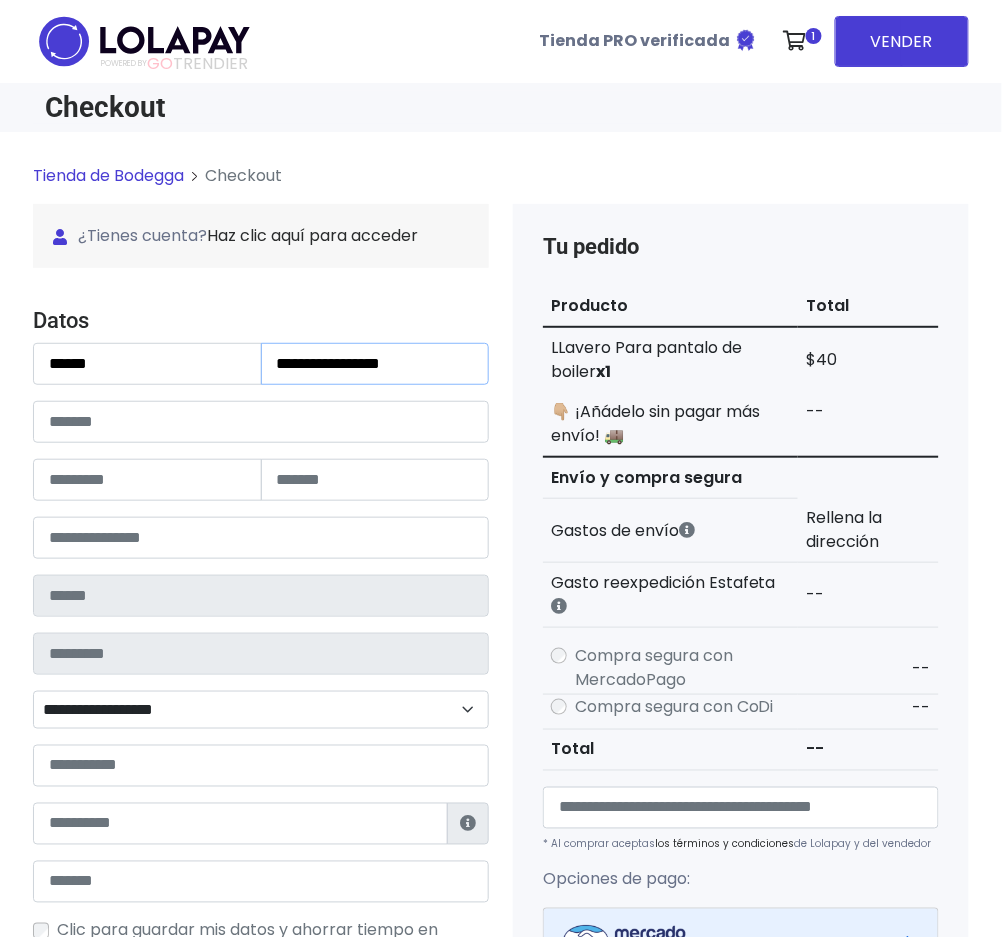 type on "**********" 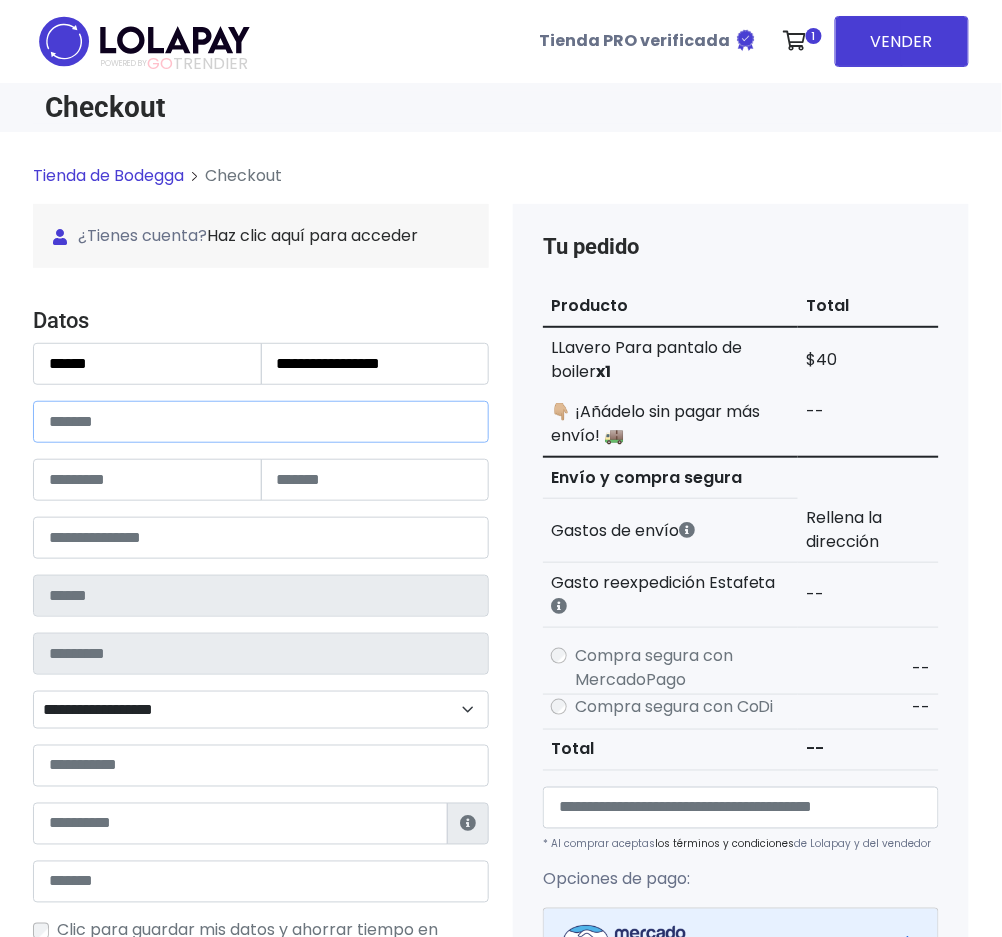 click at bounding box center (261, 422) 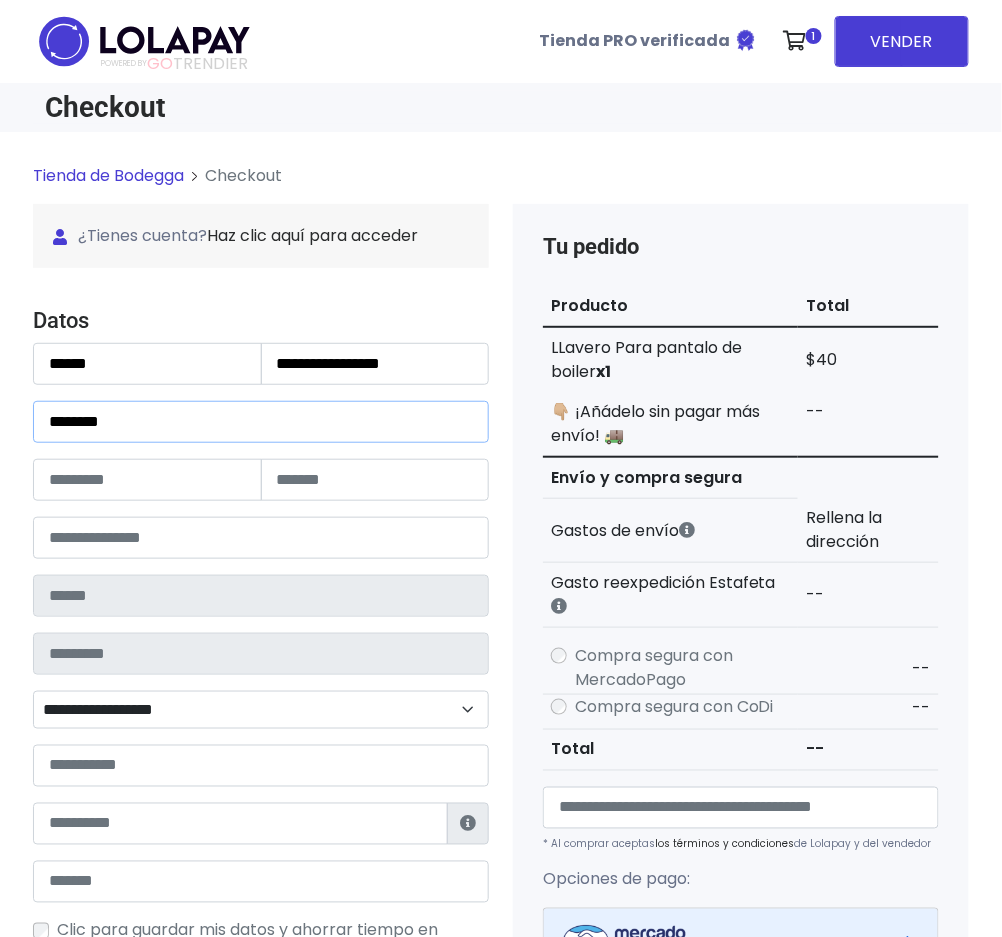 type on "*******" 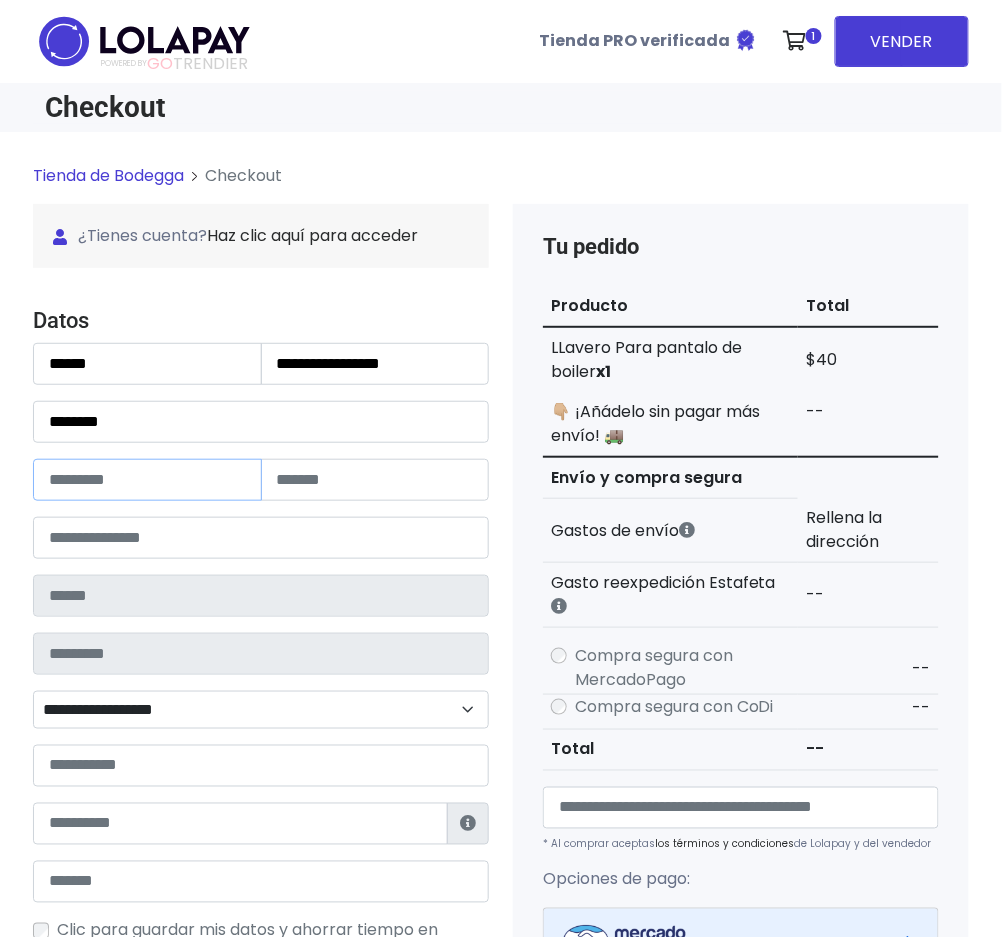 click at bounding box center [147, 480] 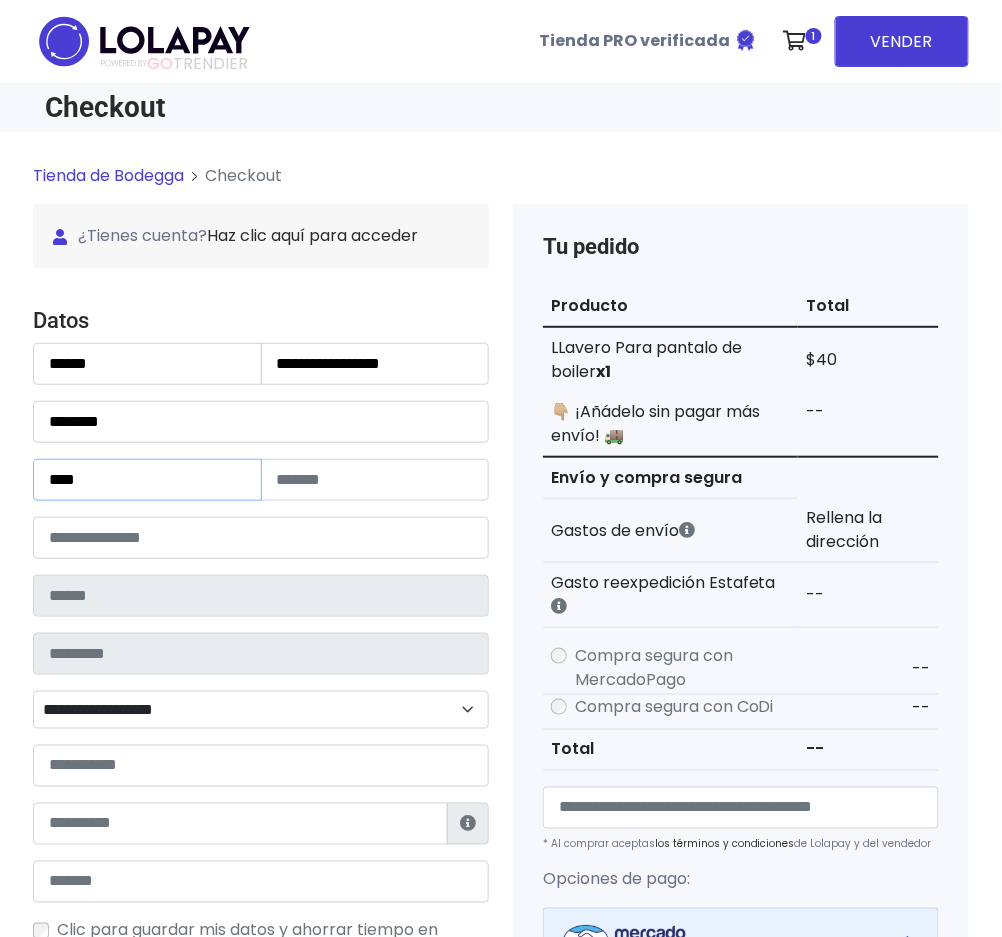 type on "****" 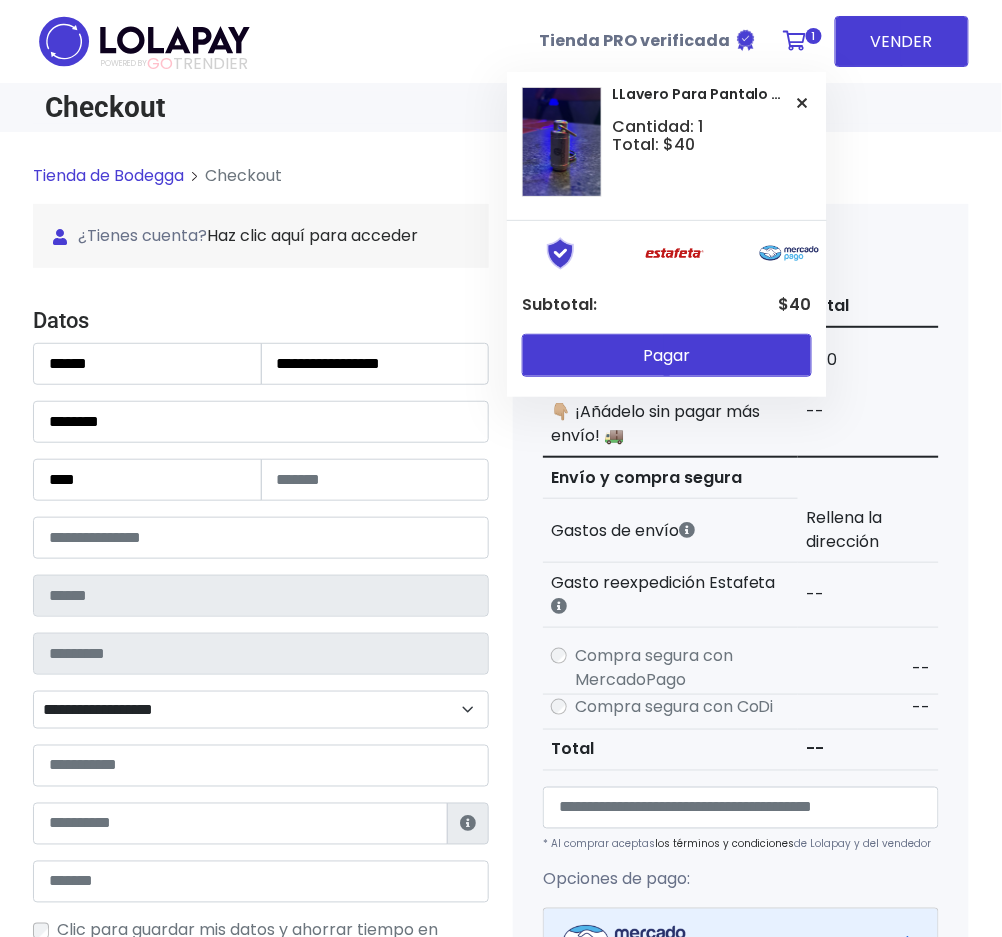 click at bounding box center (795, 41) 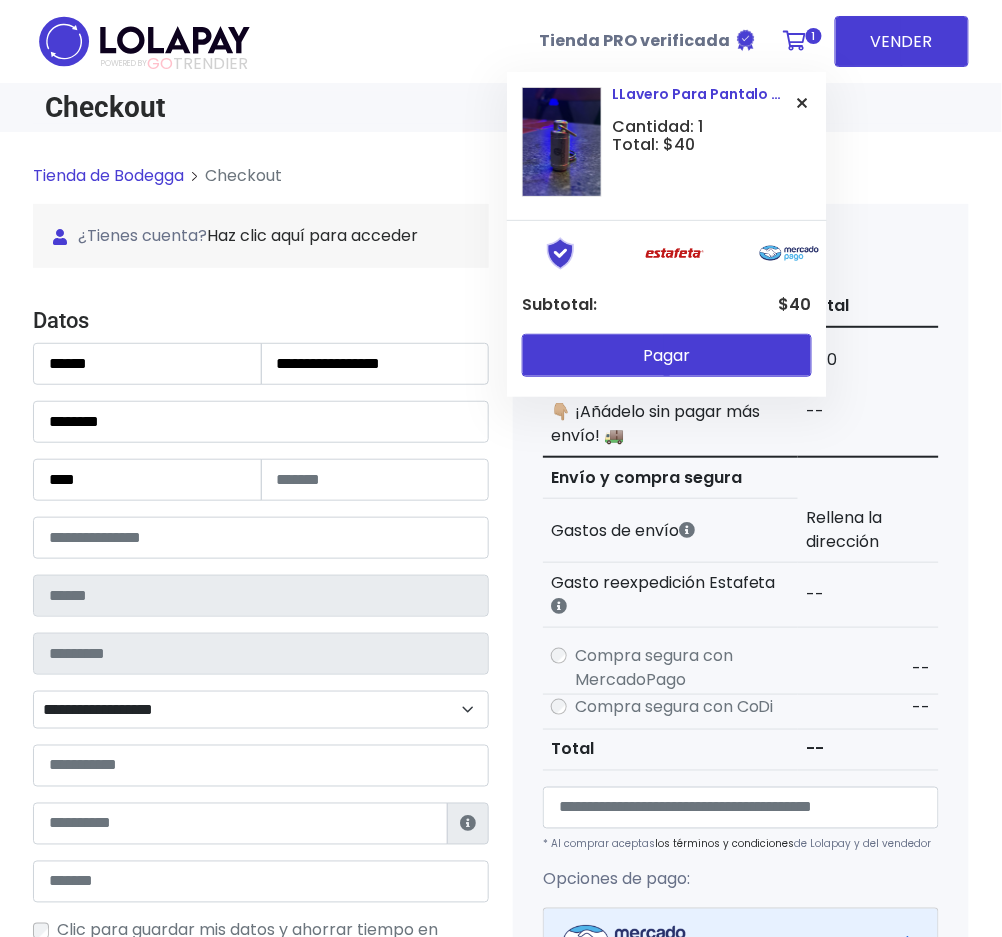 click on "LLavero Para pantalo de boiler
Cantidad: 1 Total: $40" at bounding box center (667, 142) 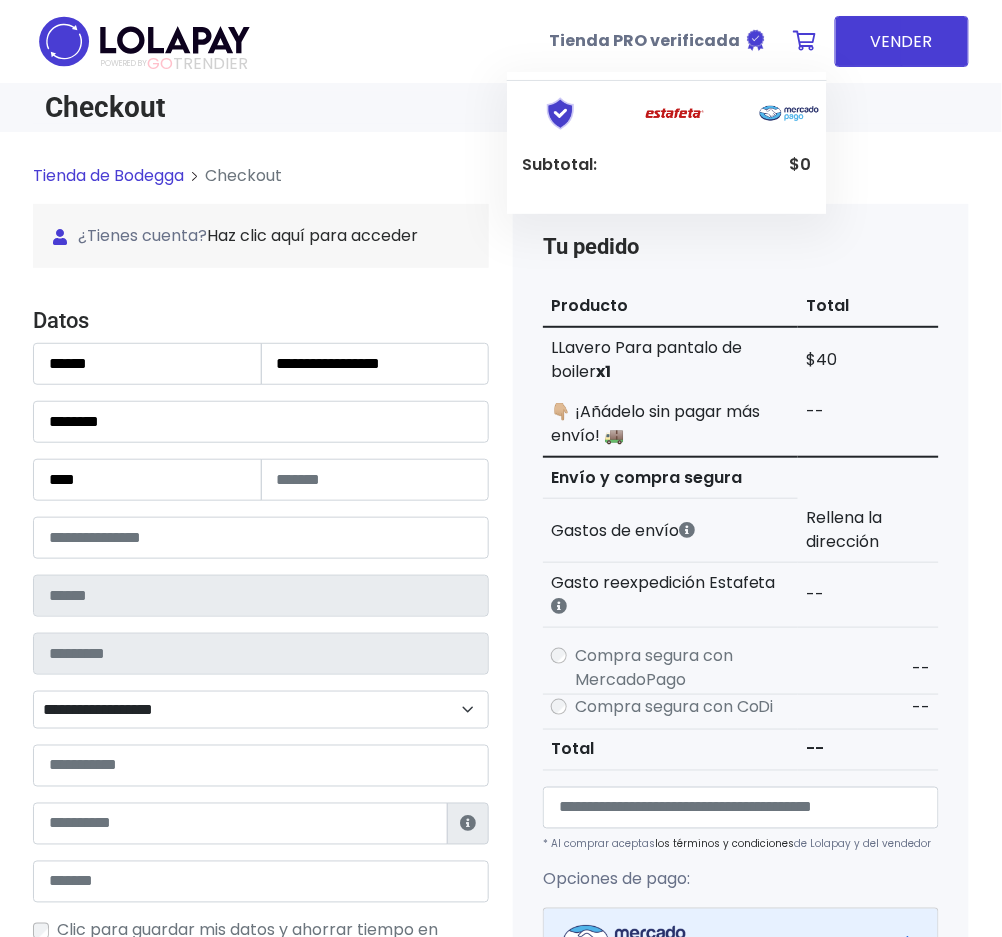 click on "Tienda de Bodegga" at bounding box center (108, 175) 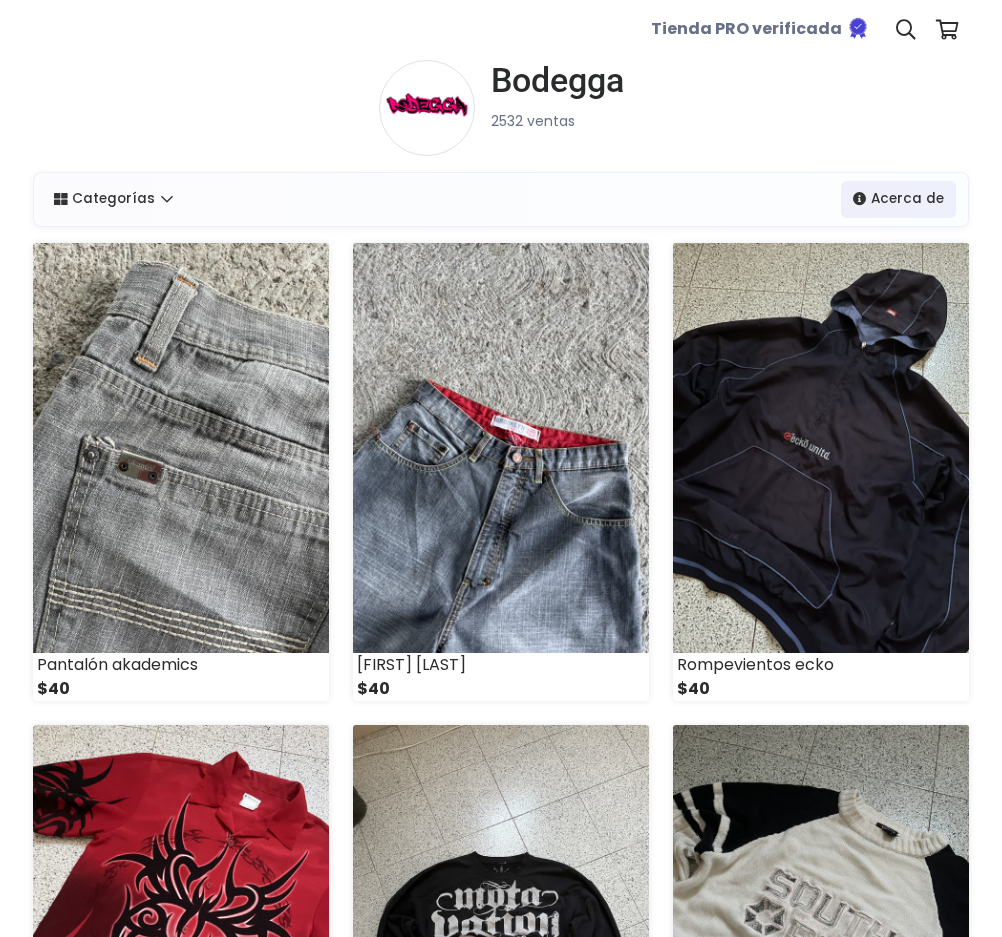 scroll, scrollTop: 0, scrollLeft: 0, axis: both 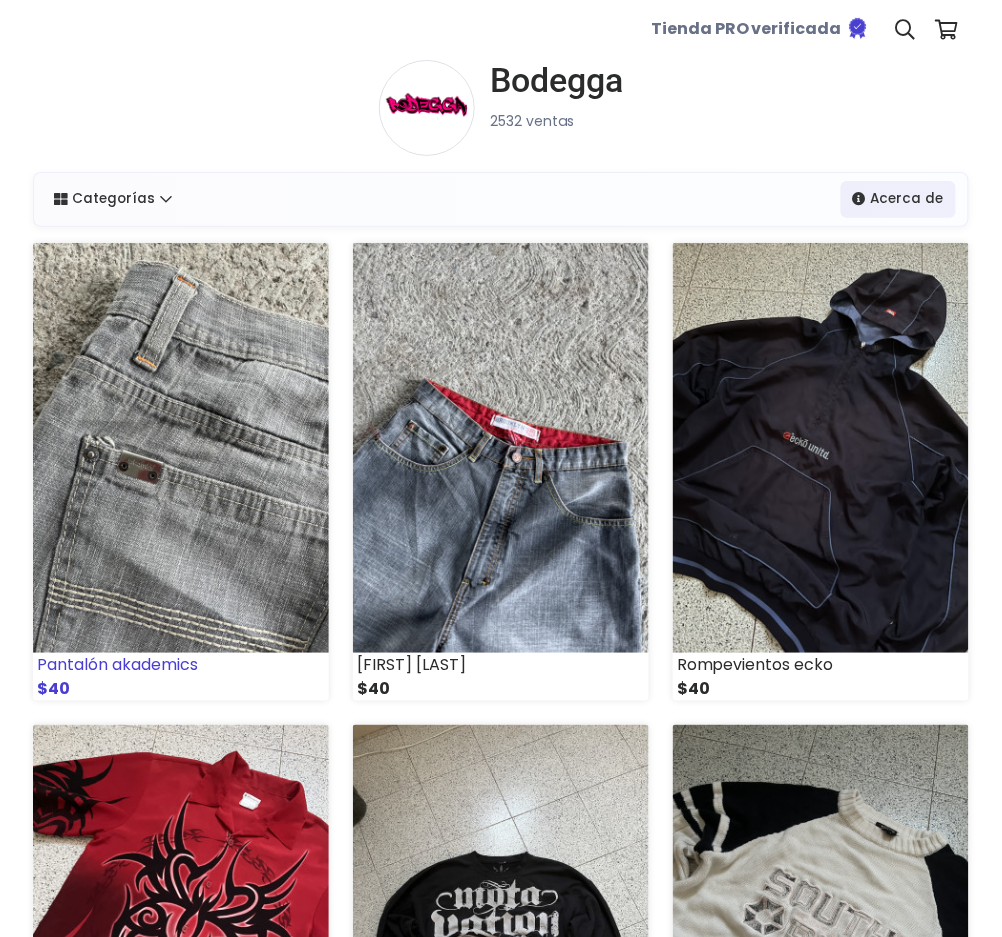 click at bounding box center (181, 448) 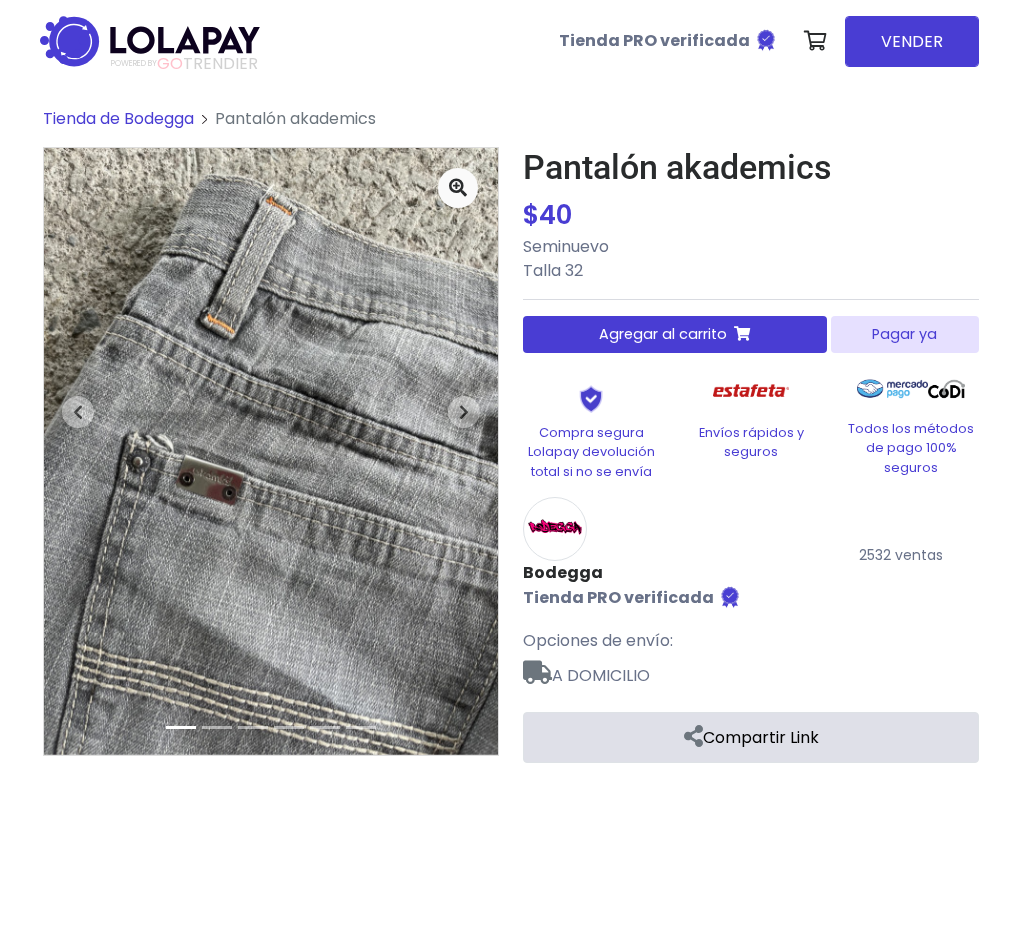scroll, scrollTop: 0, scrollLeft: 0, axis: both 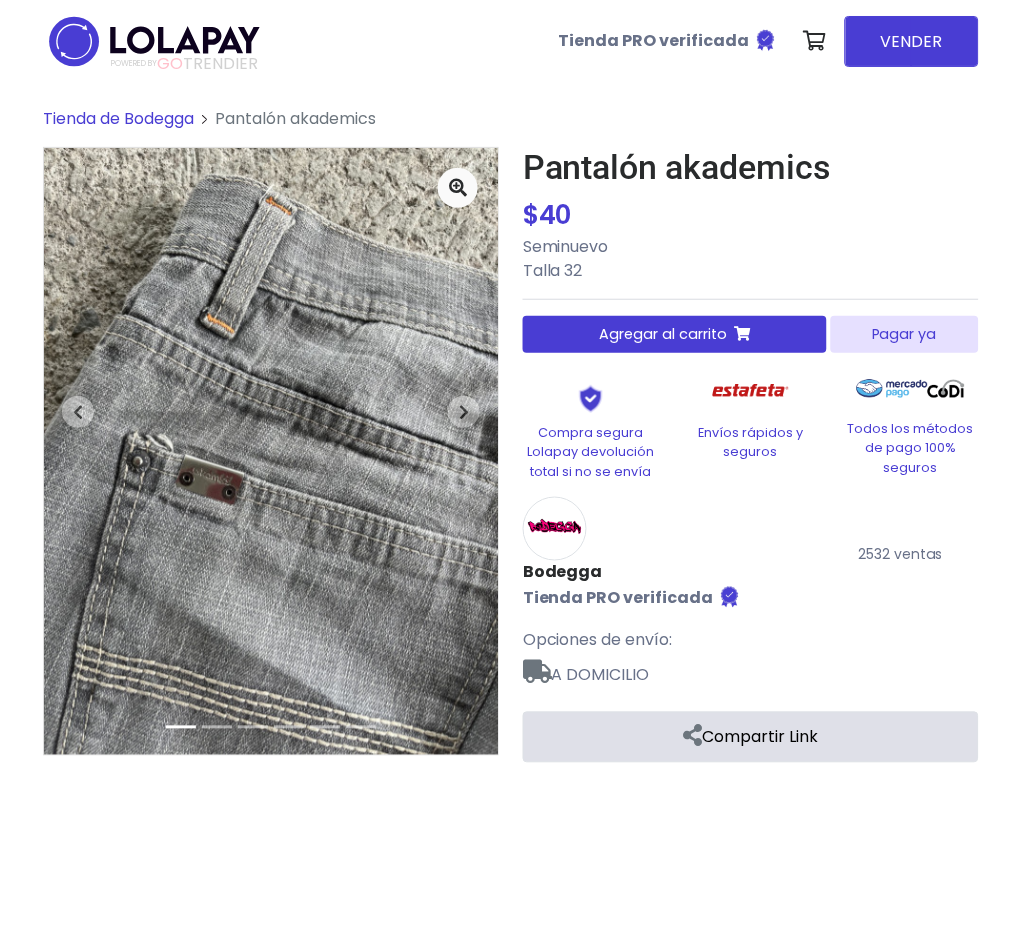 click on "Pagar ya" at bounding box center [905, 334] 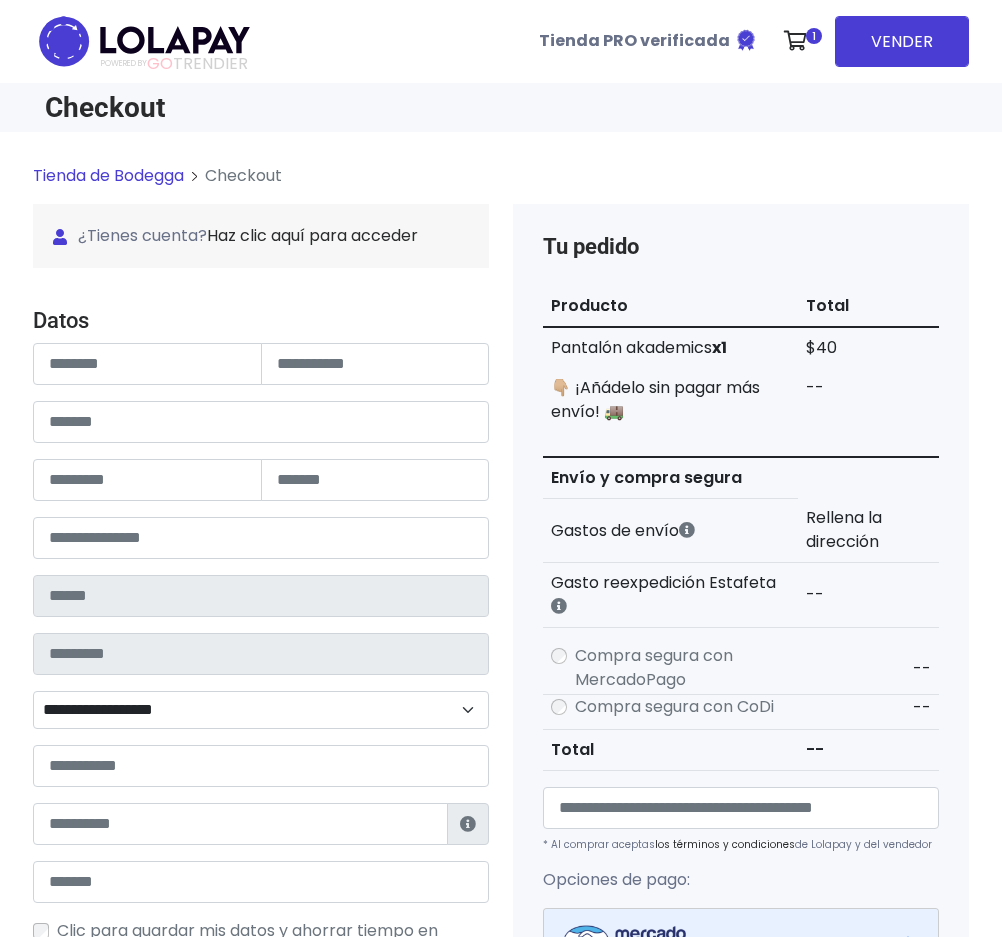 scroll, scrollTop: 0, scrollLeft: 0, axis: both 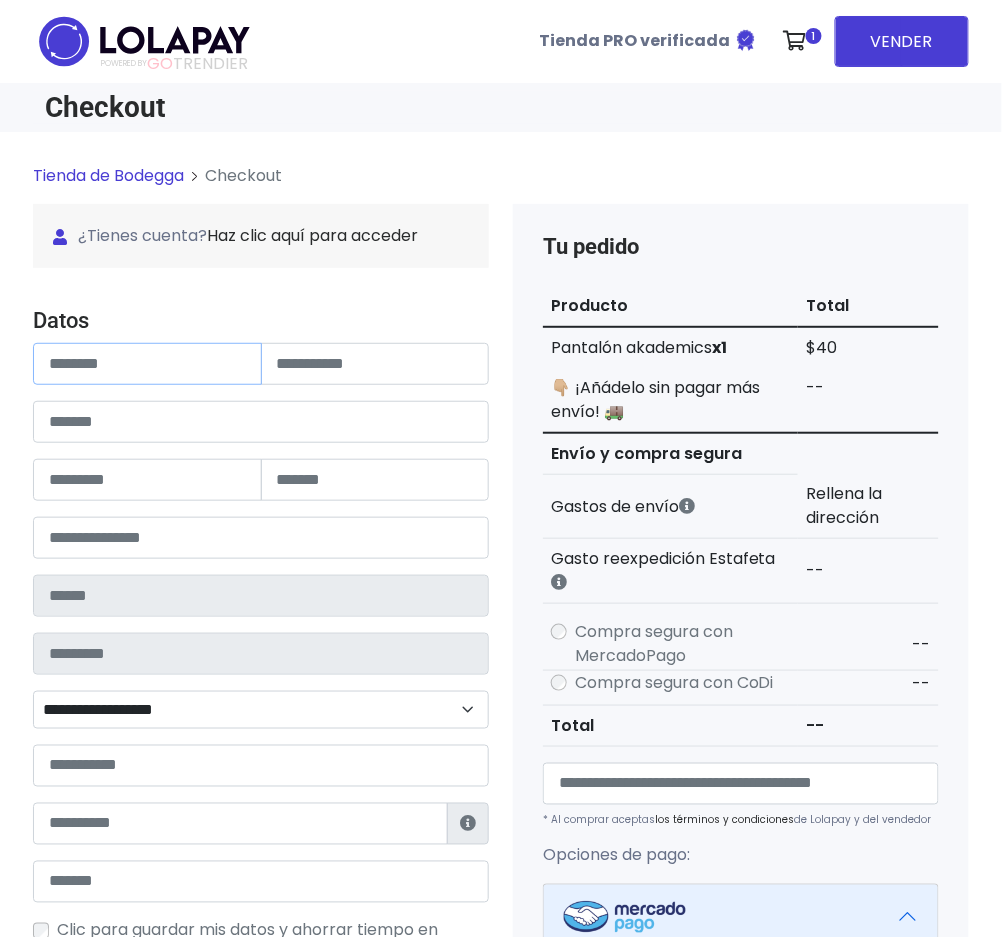 click at bounding box center [147, 364] 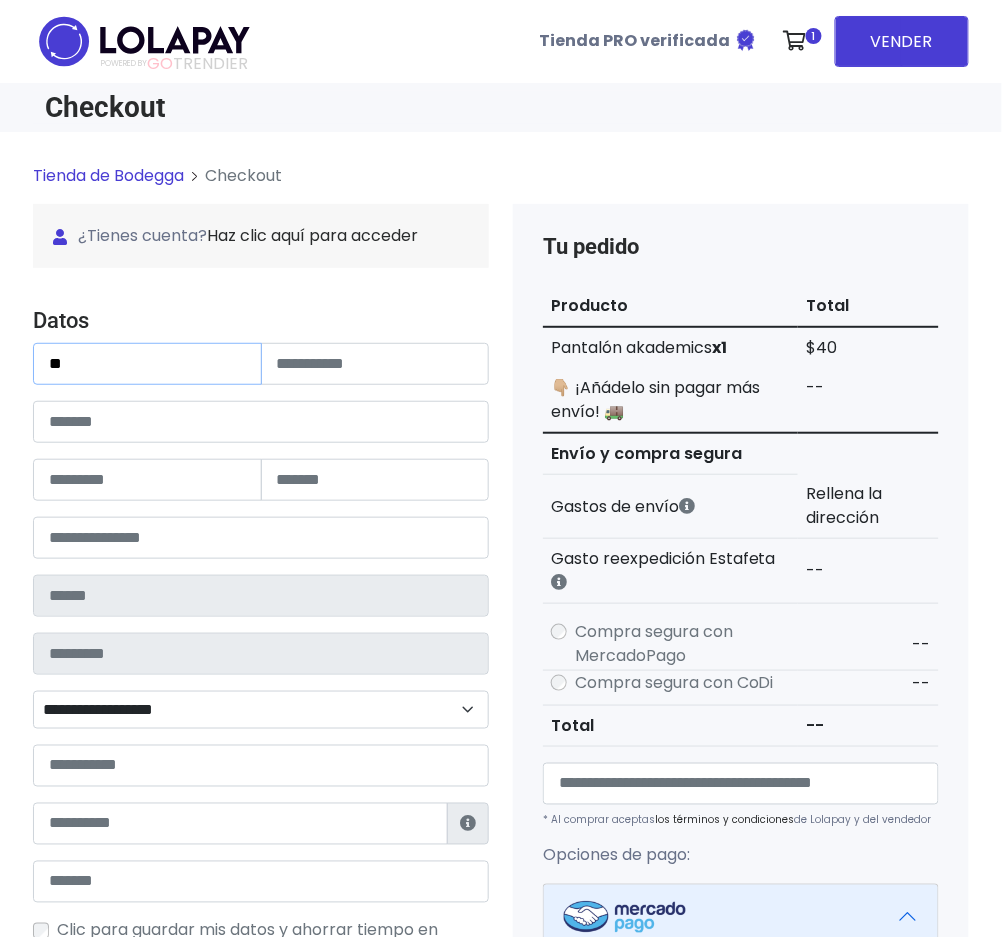 type on "*" 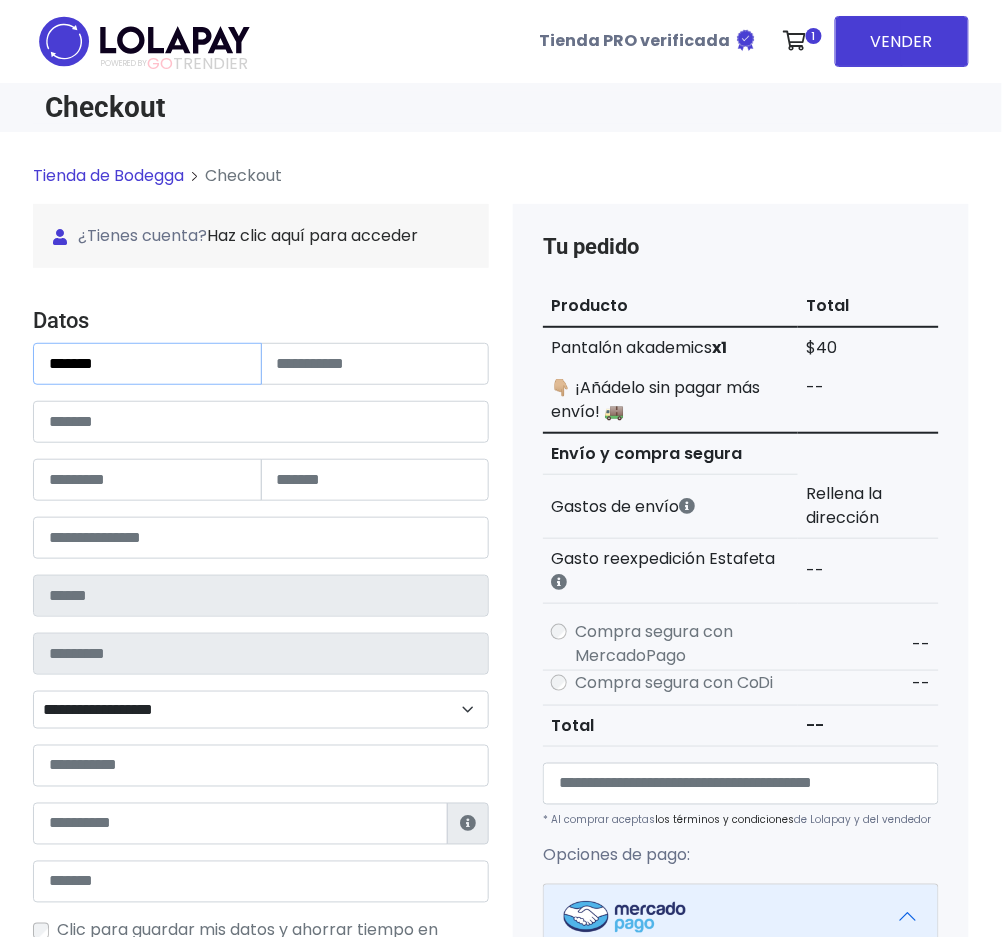 type on "*******" 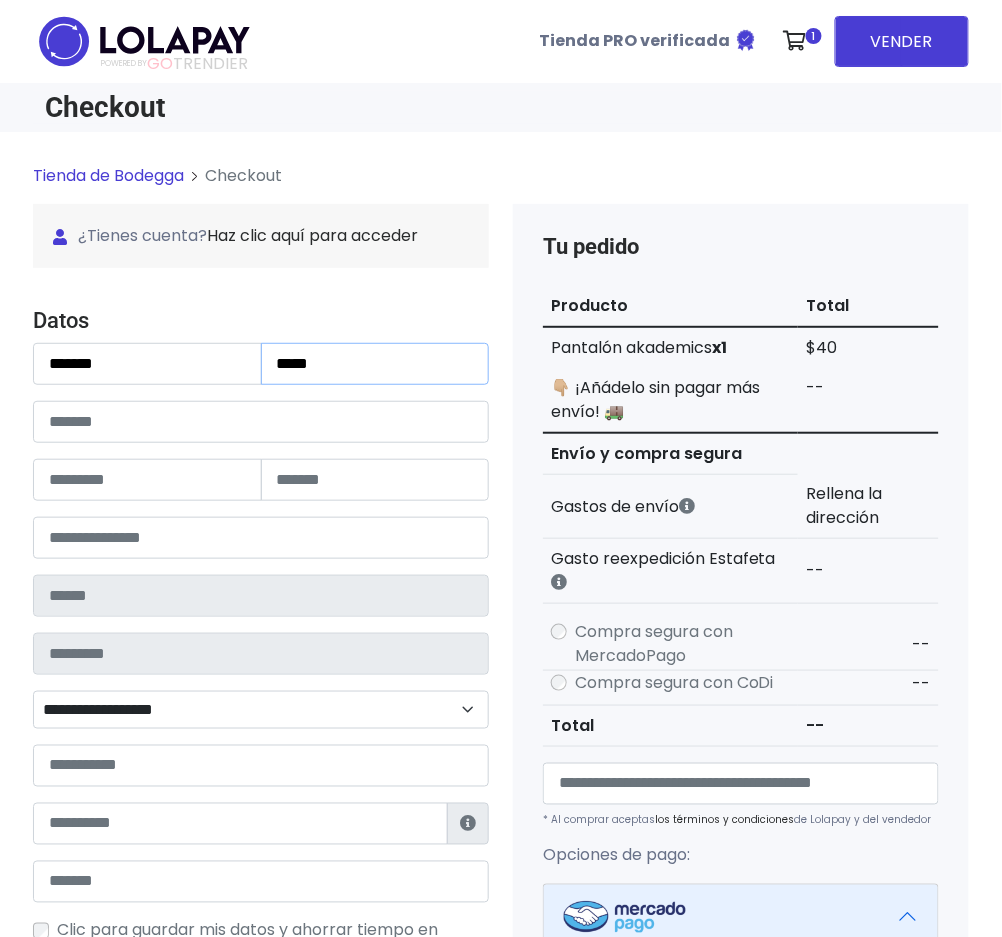 type on "*****" 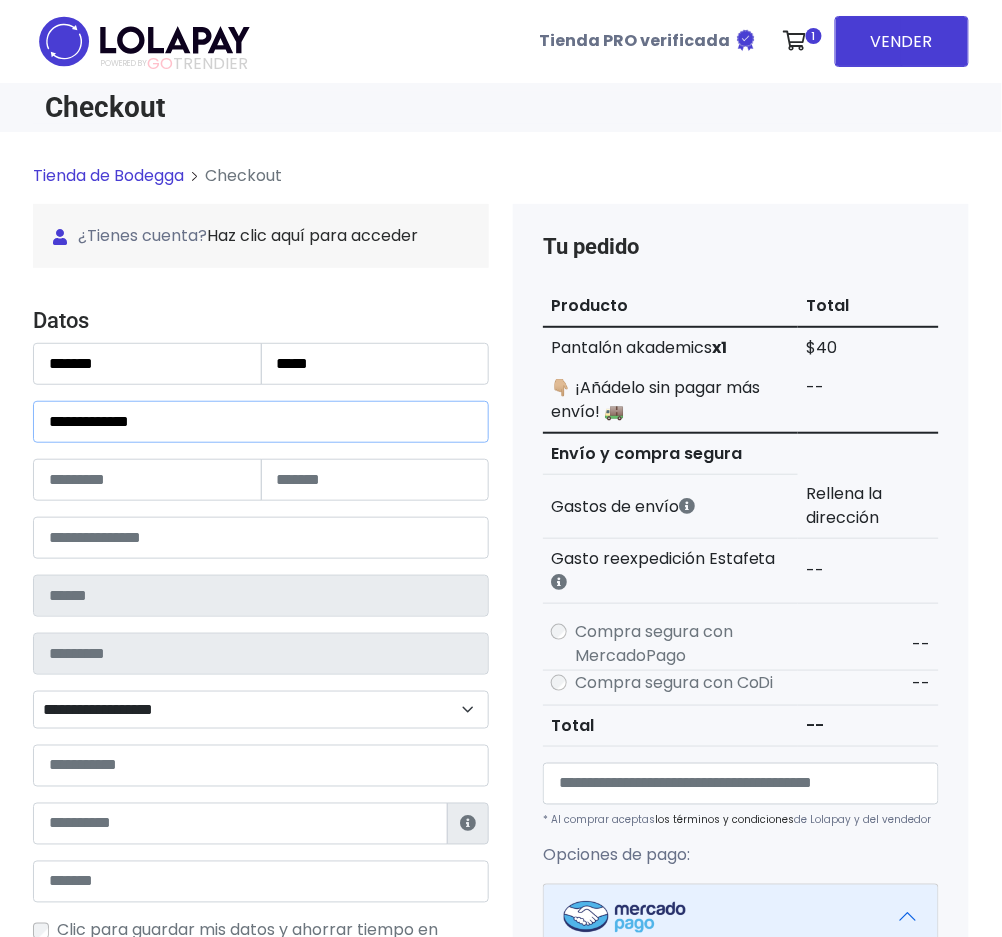 type on "**********" 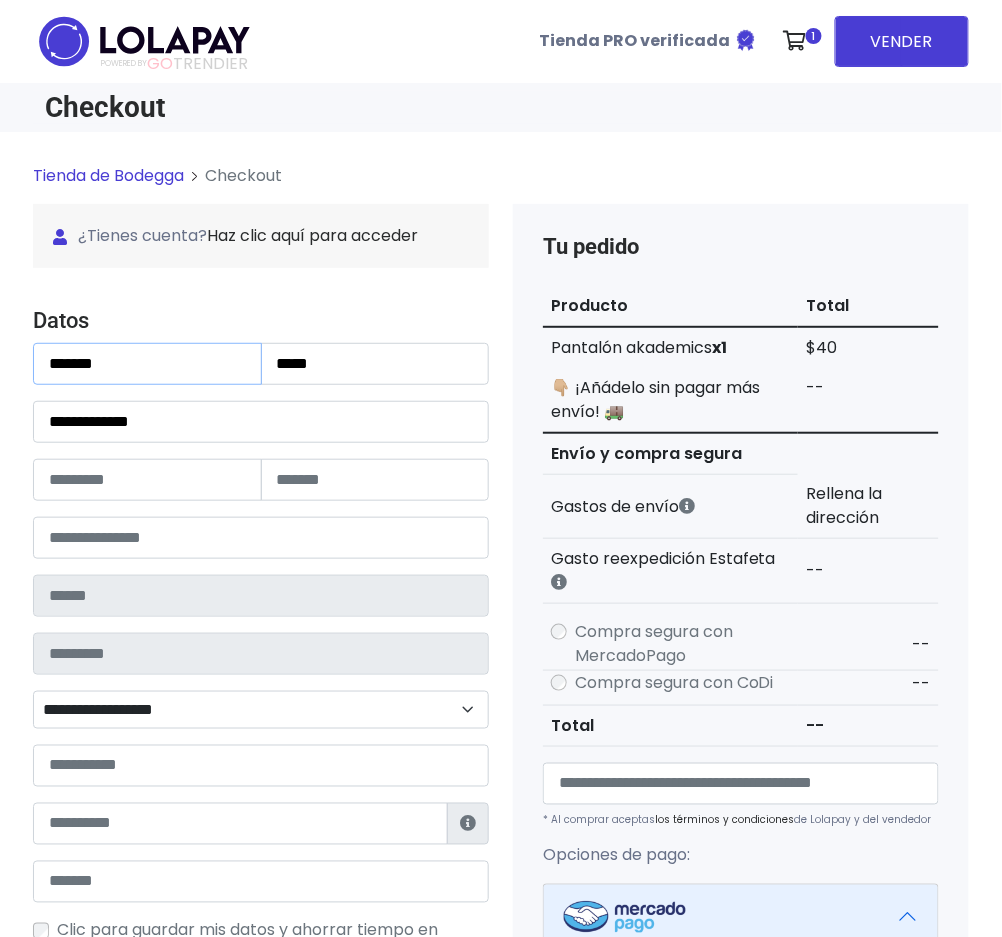 click on "*******" at bounding box center [147, 364] 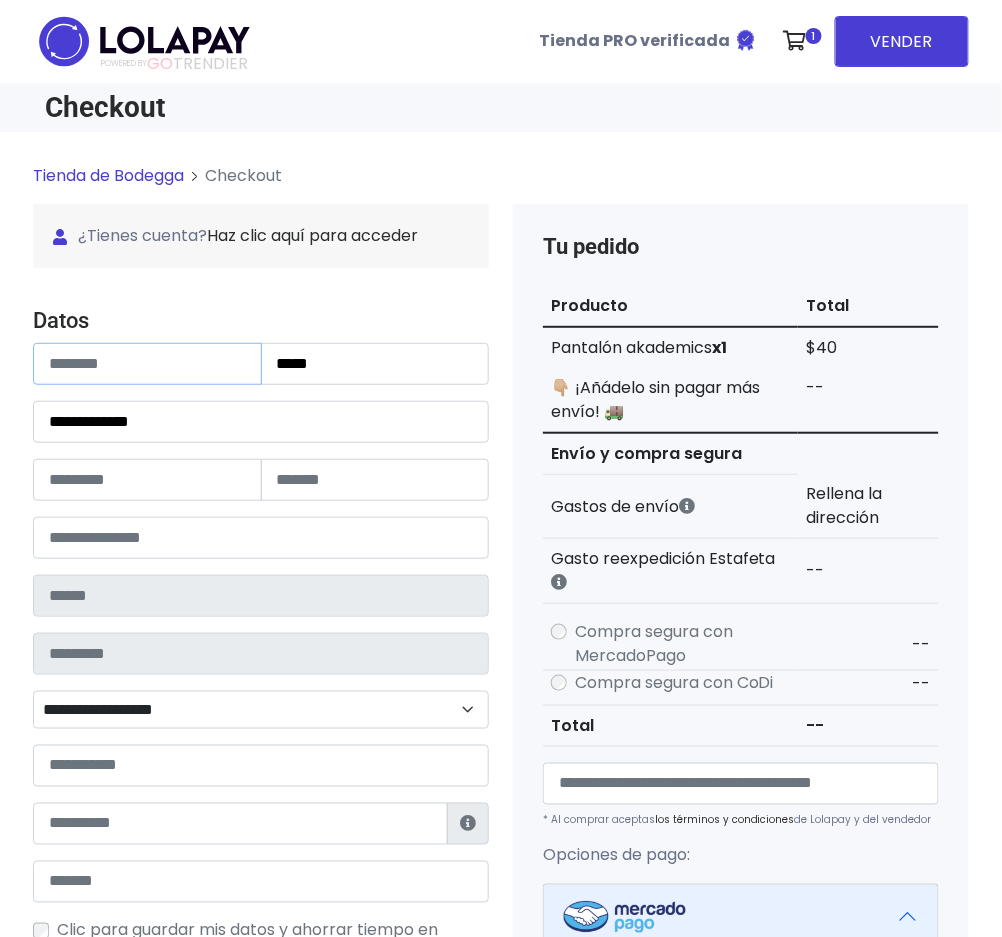 type 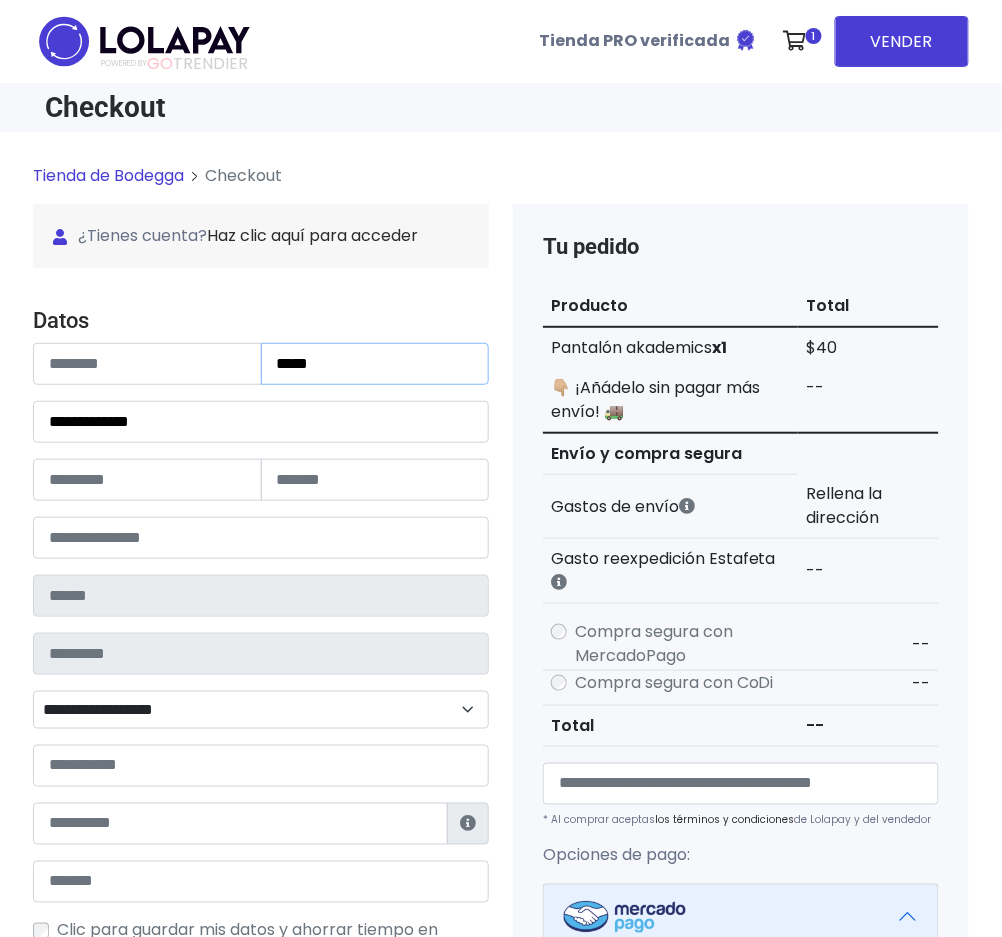 click on "*****" at bounding box center [375, 364] 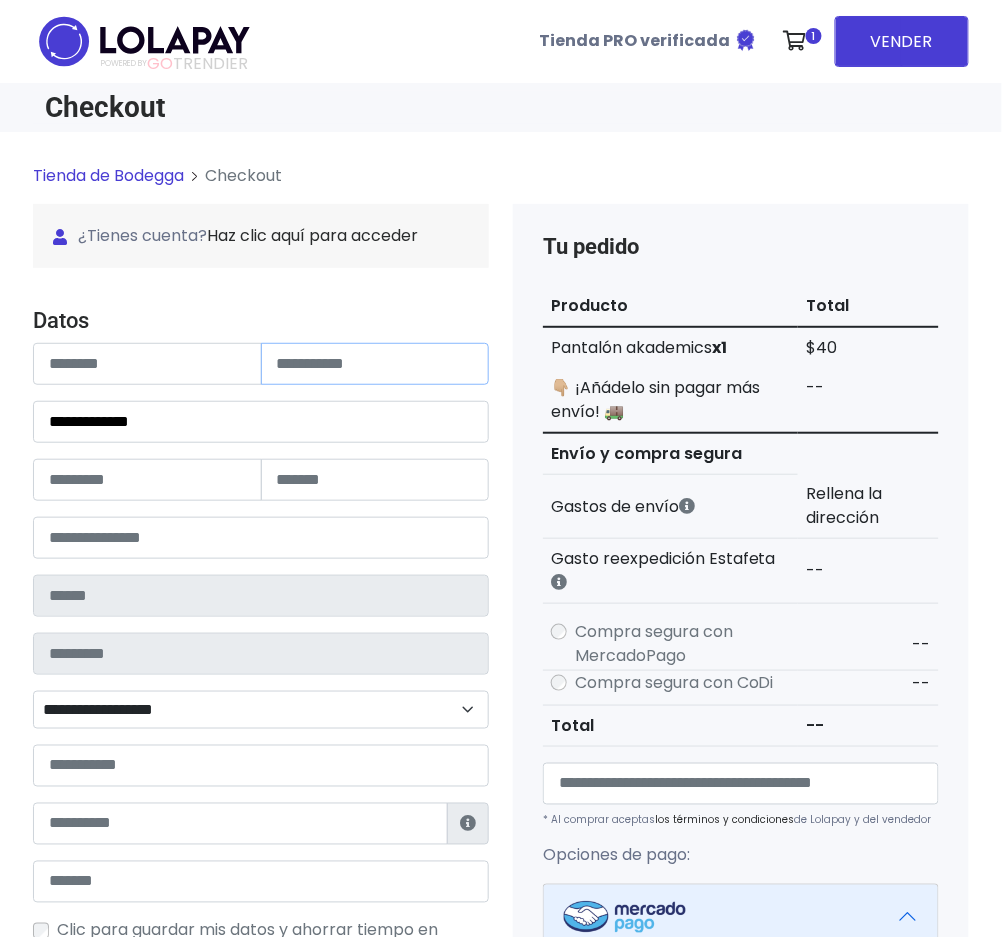 type 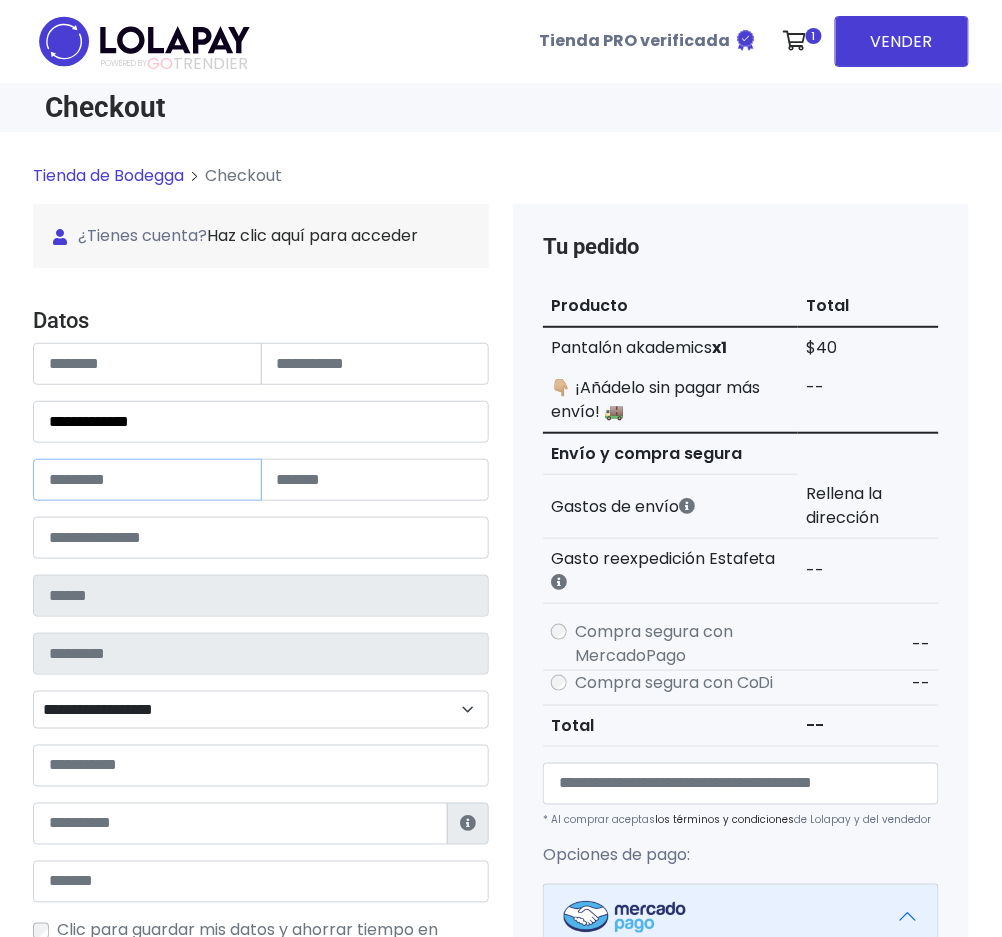 click at bounding box center (147, 480) 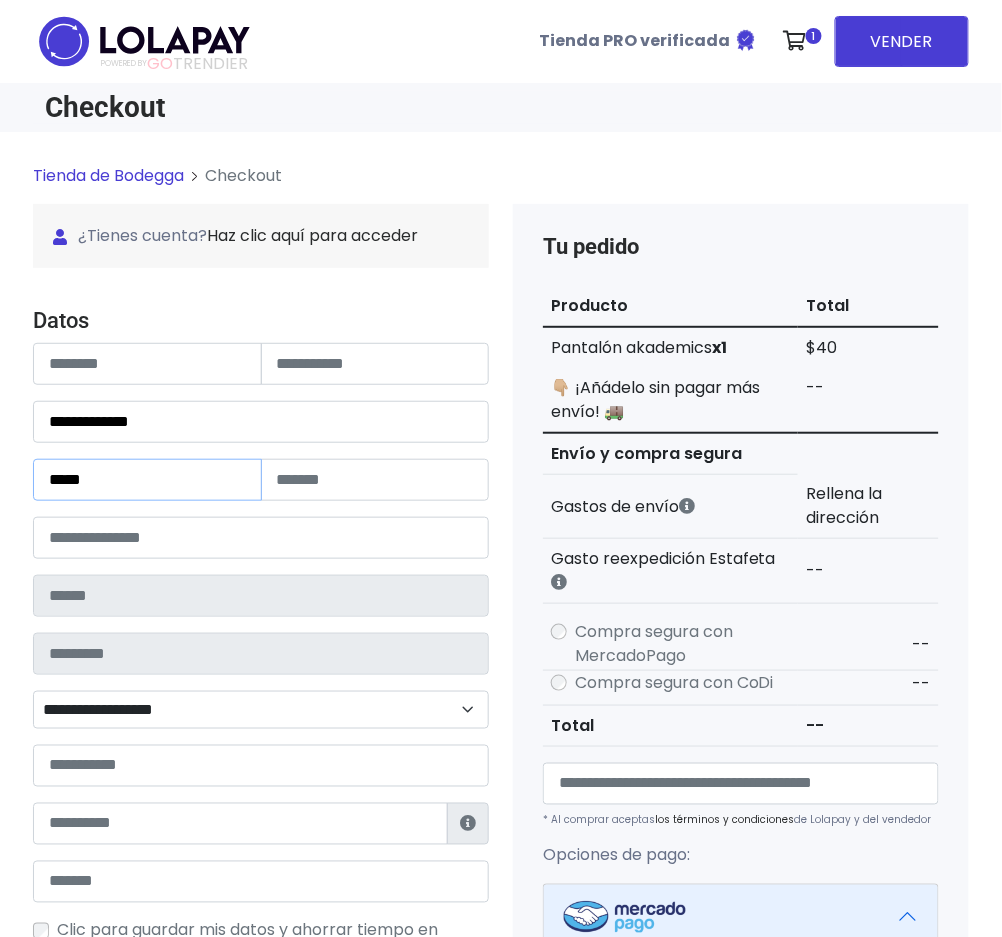 type on "*****" 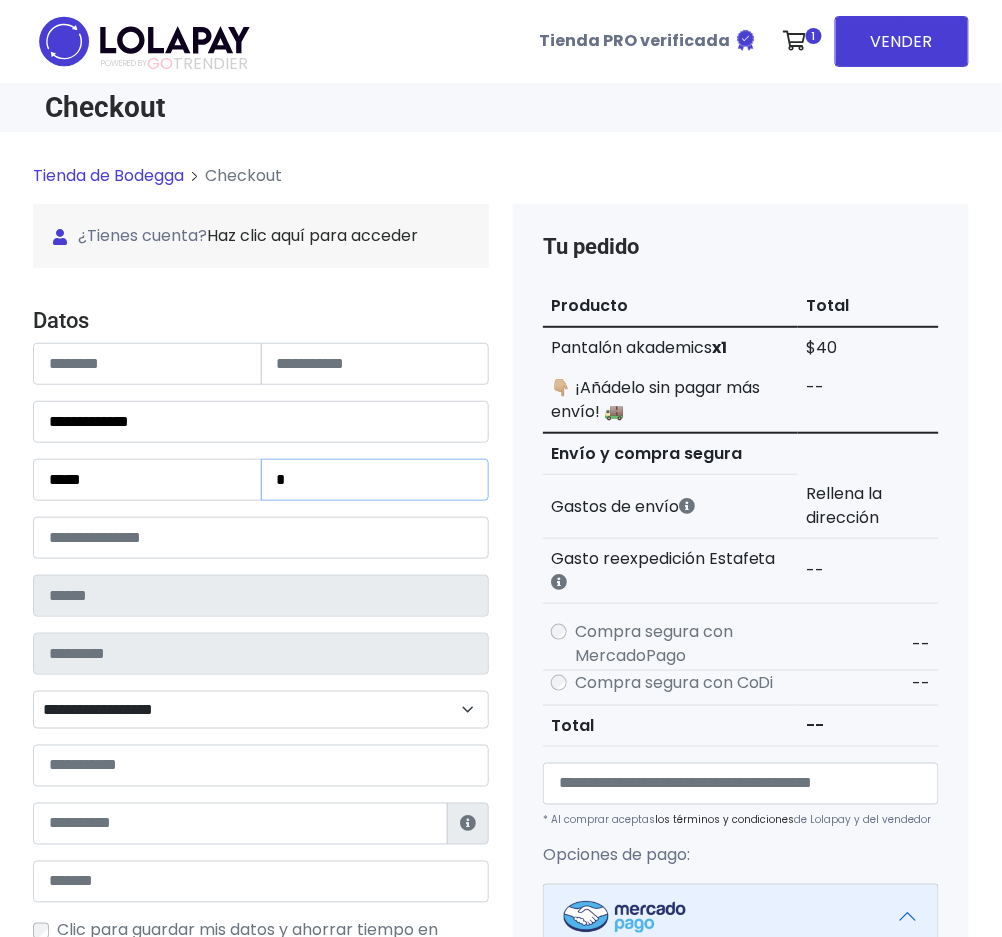type on "*" 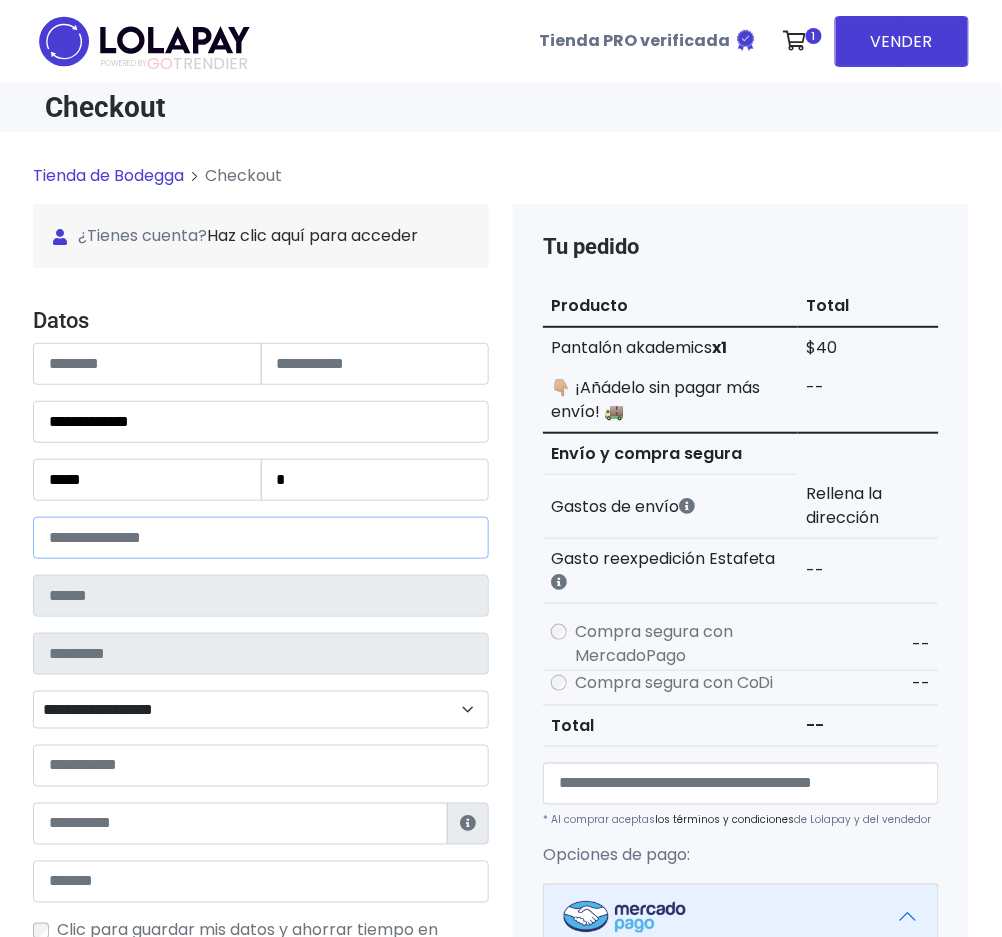 type on "*****" 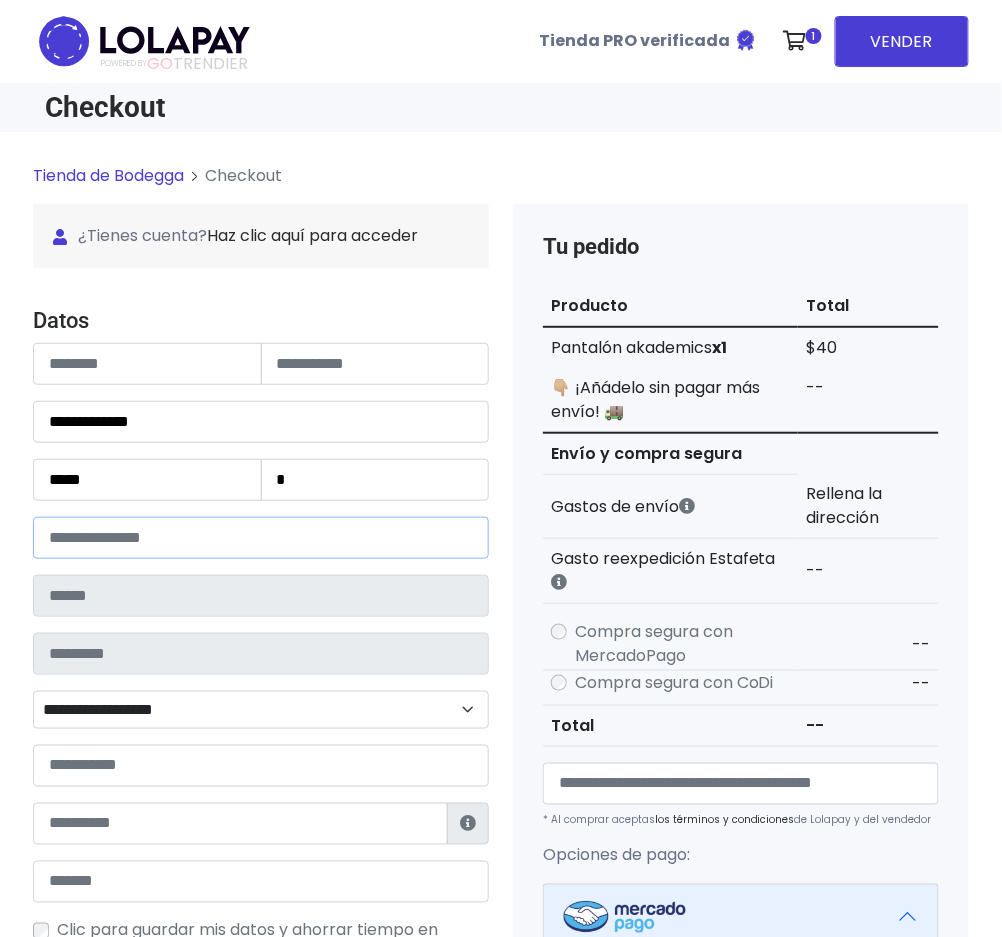 type on "*******" 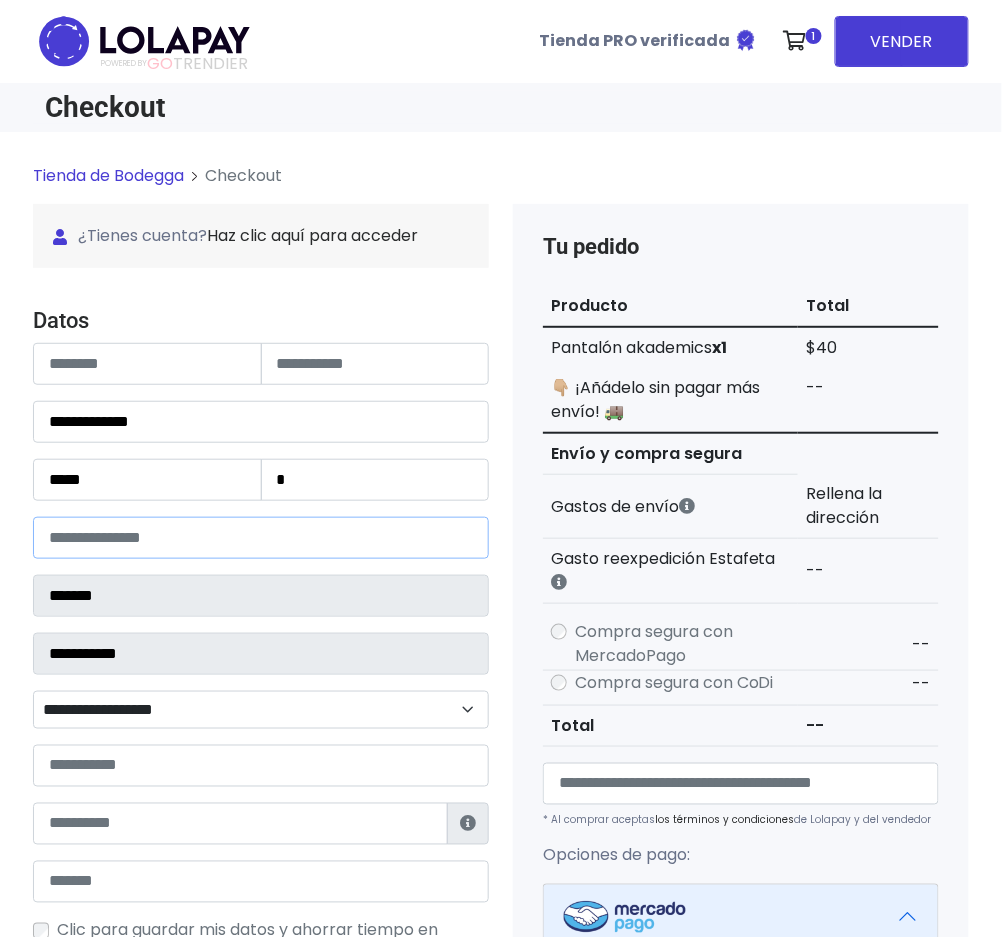 select 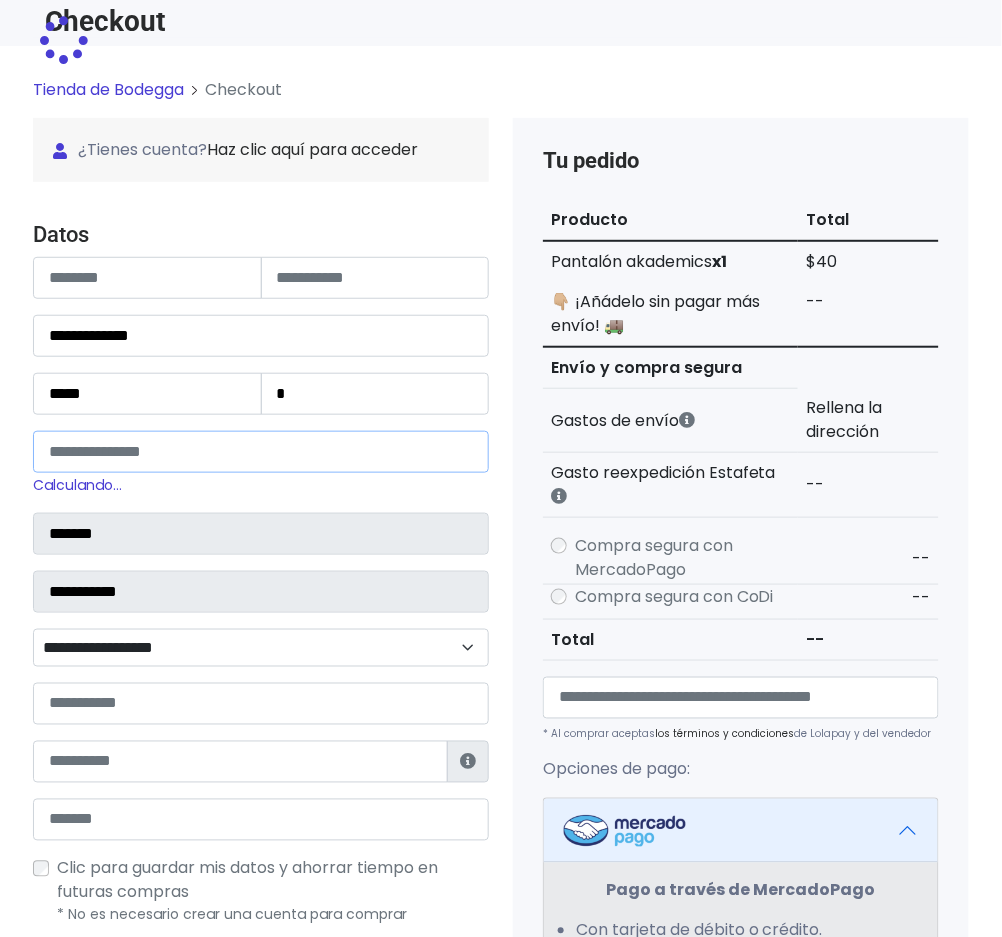 scroll, scrollTop: 133, scrollLeft: 0, axis: vertical 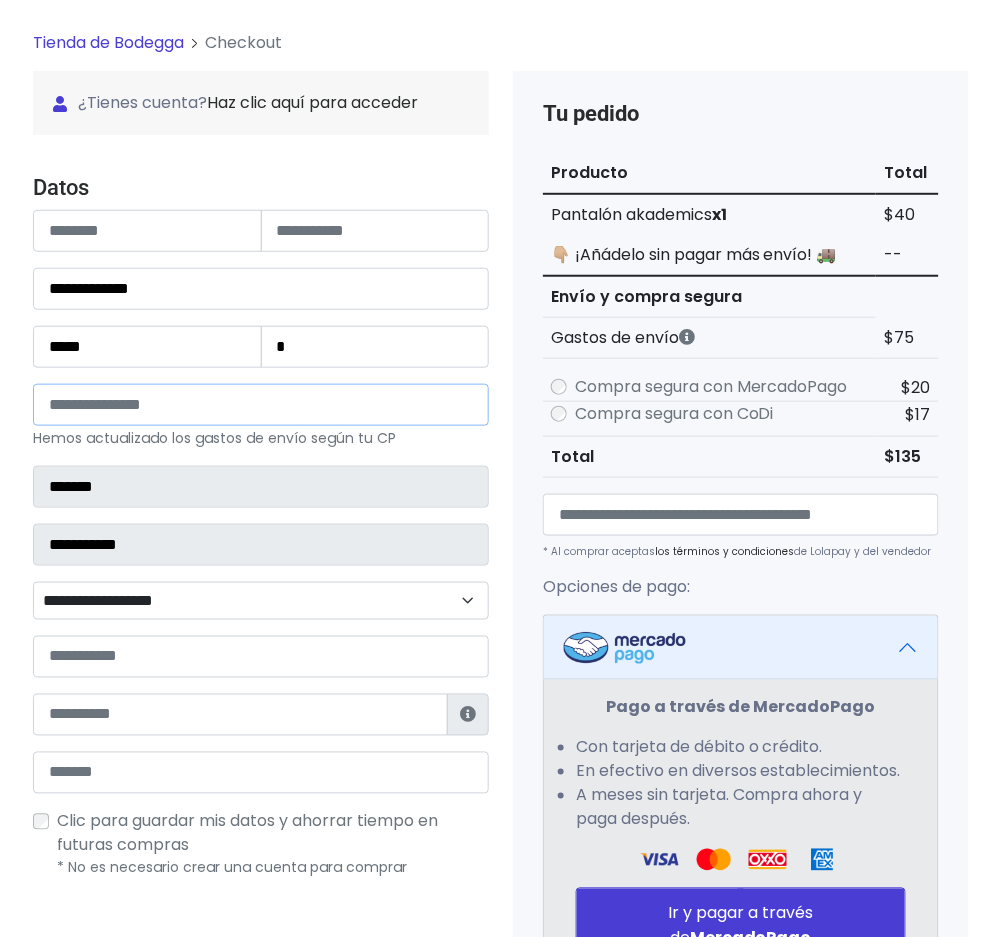 type on "*****" 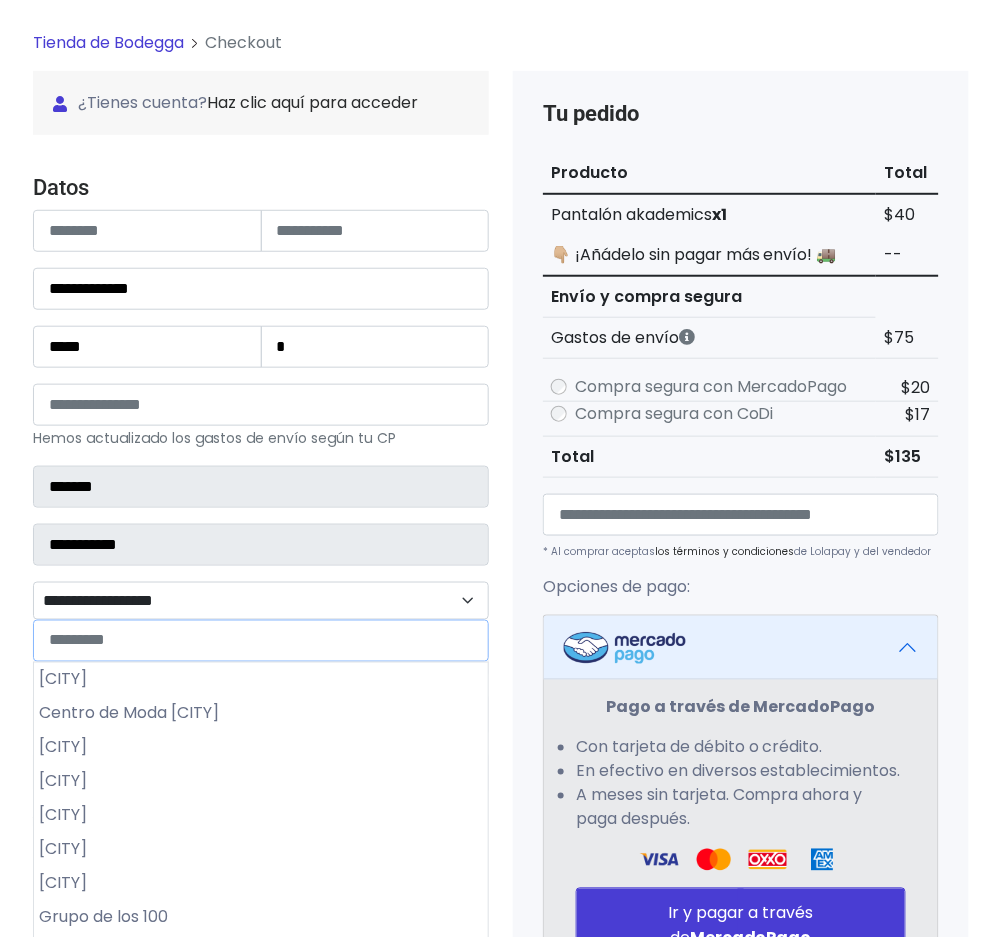 click on "**********" at bounding box center [261, 601] 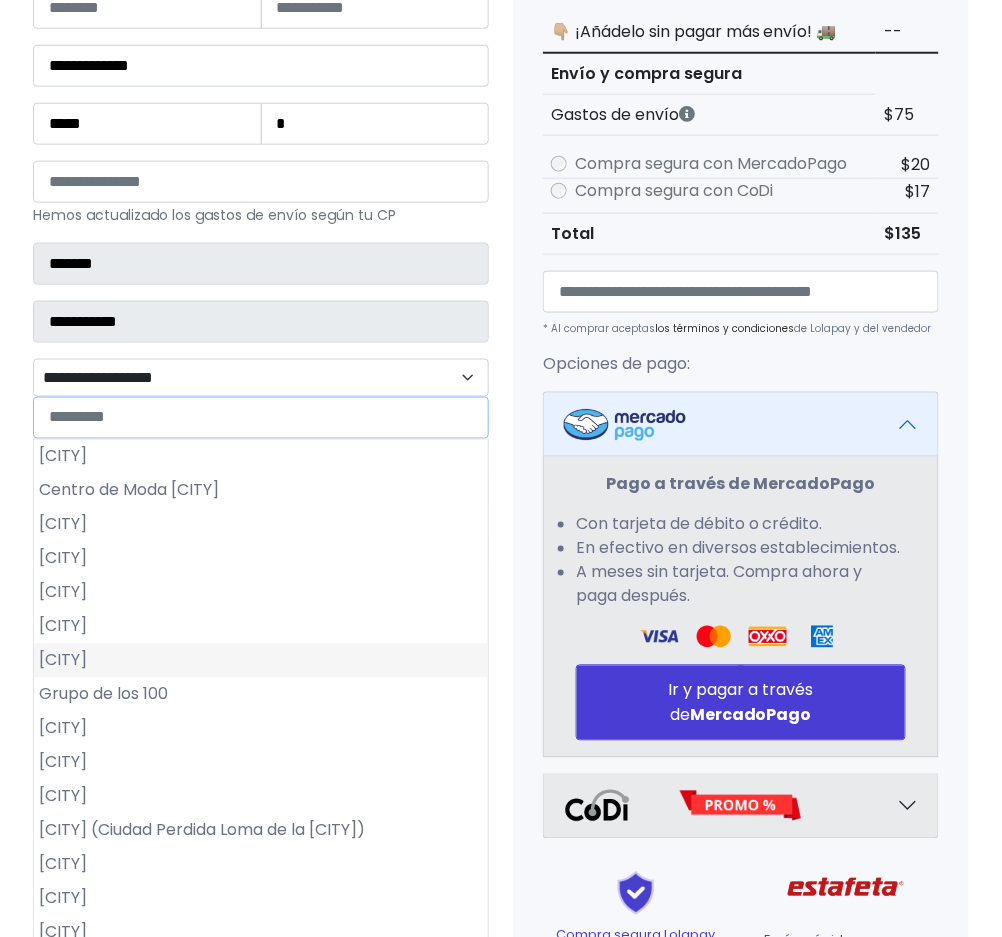 scroll, scrollTop: 400, scrollLeft: 0, axis: vertical 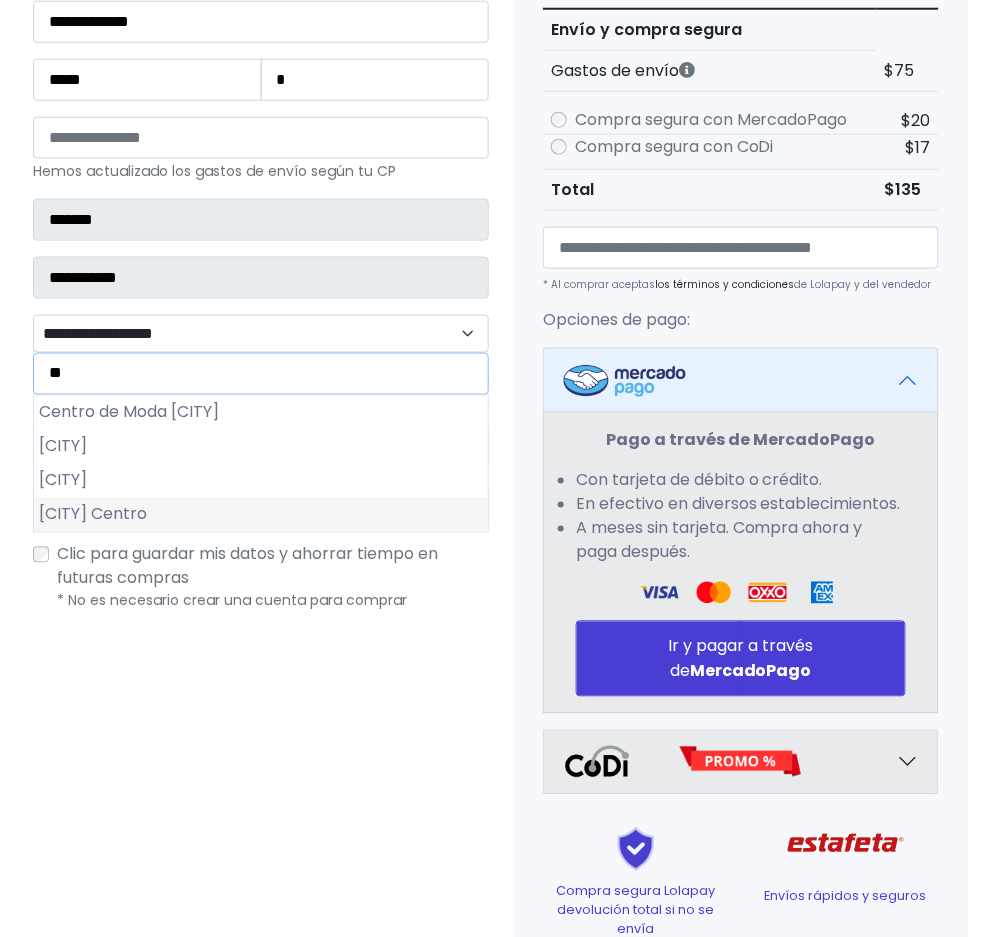 type on "**" 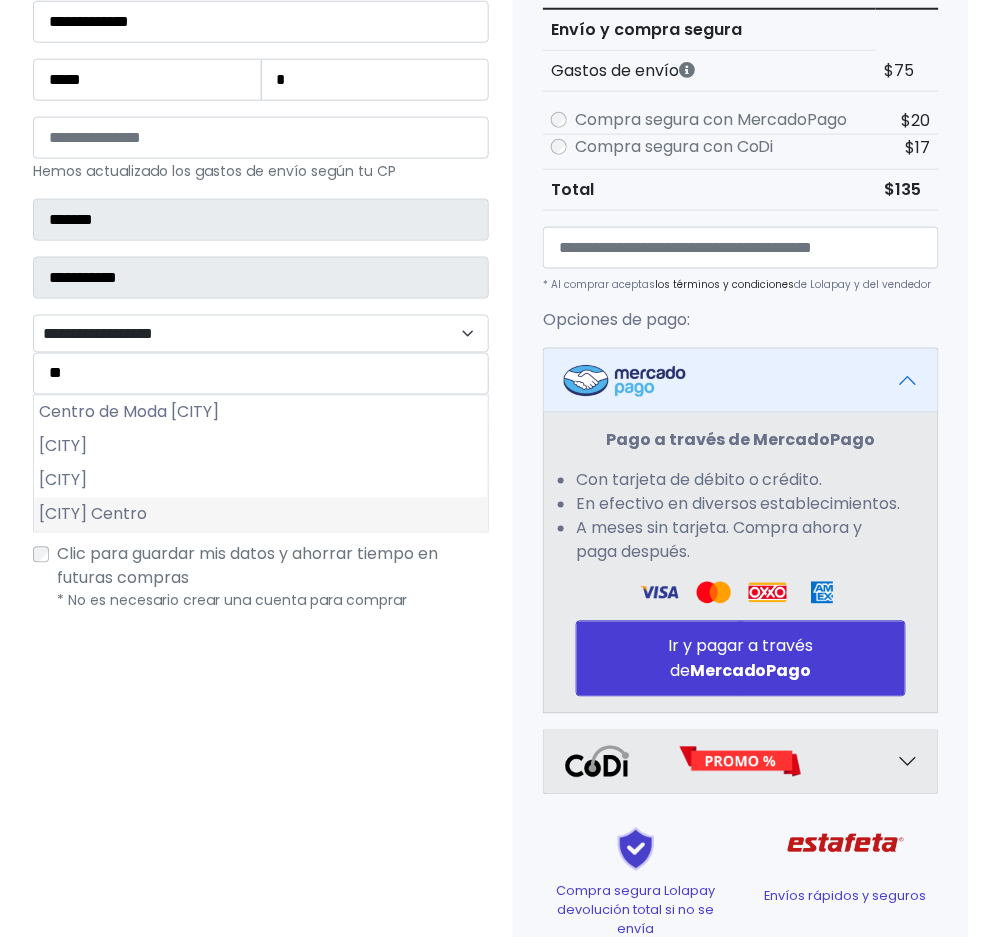 click on "Zapotlanejo Centro" at bounding box center (261, 515) 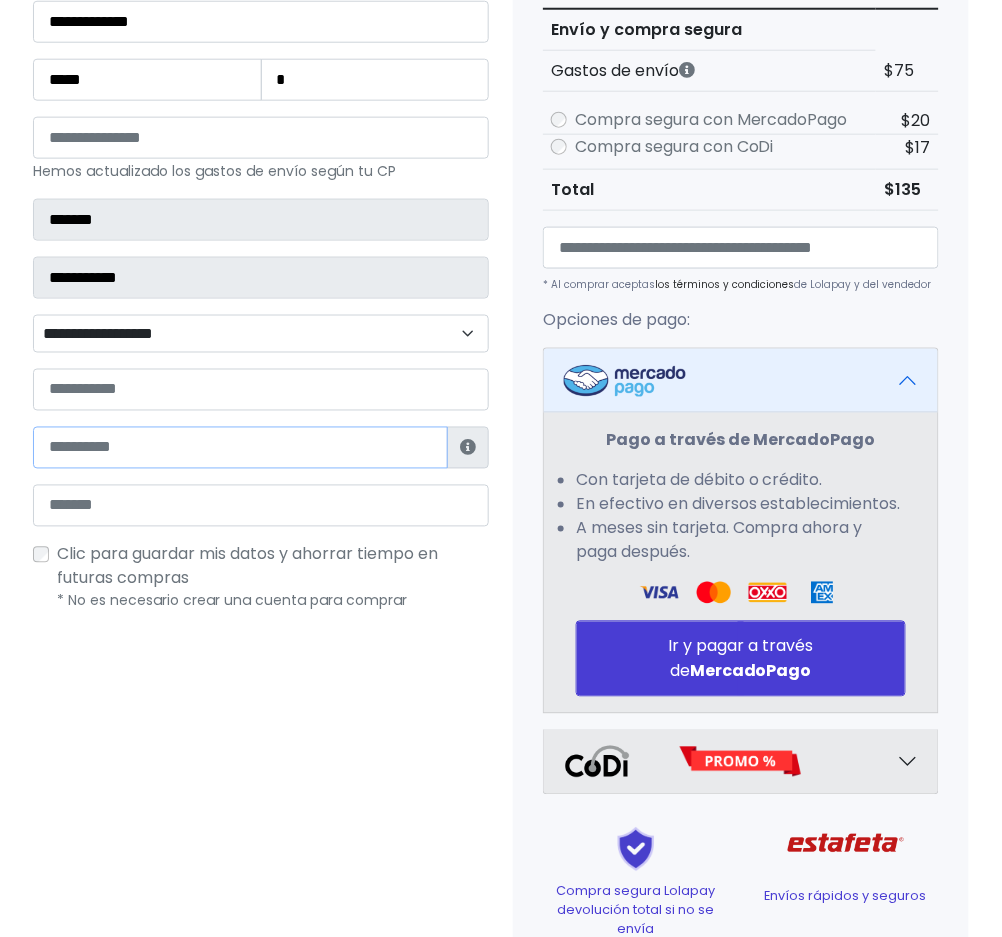 click at bounding box center (240, 448) 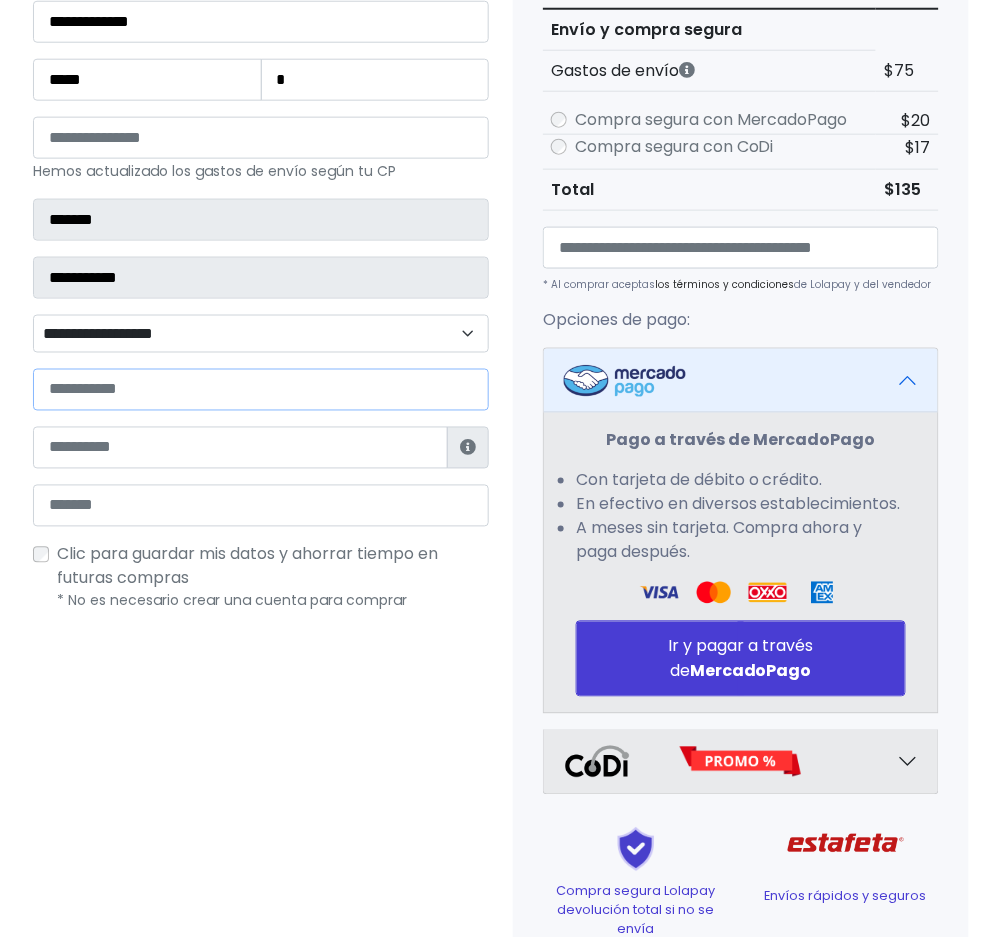 click at bounding box center (261, 390) 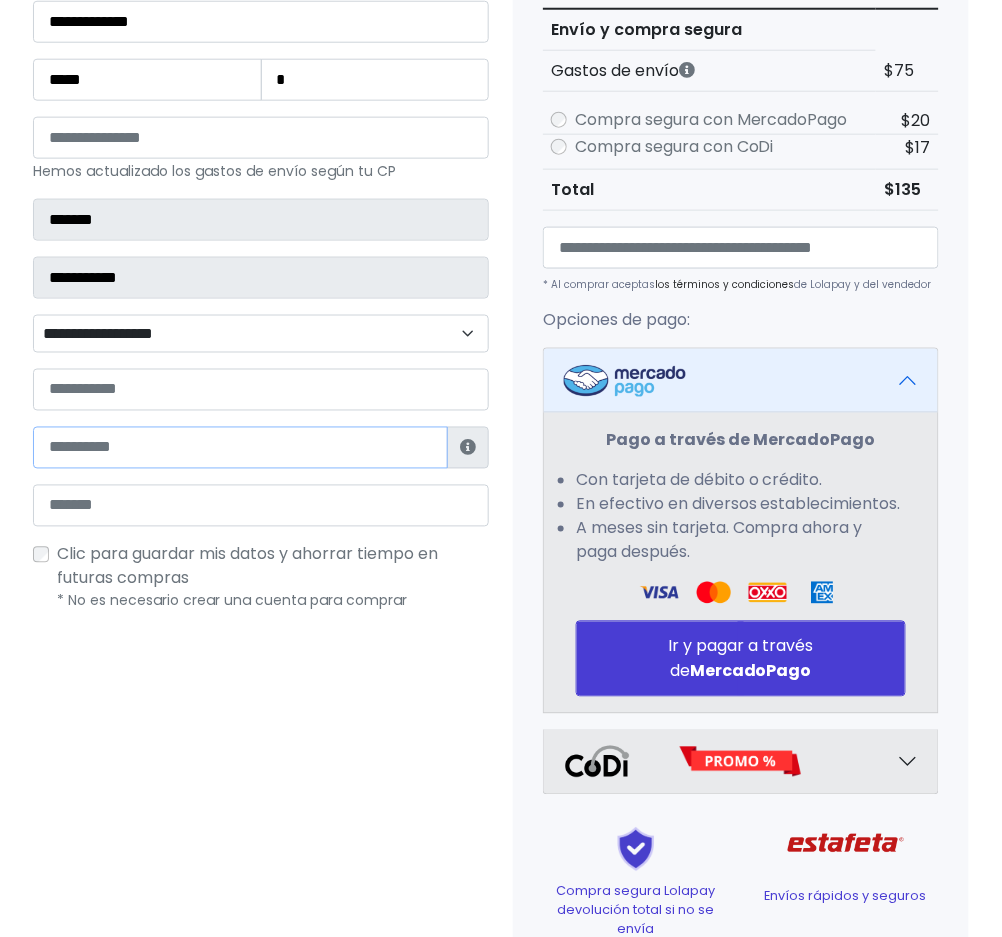 click at bounding box center [240, 448] 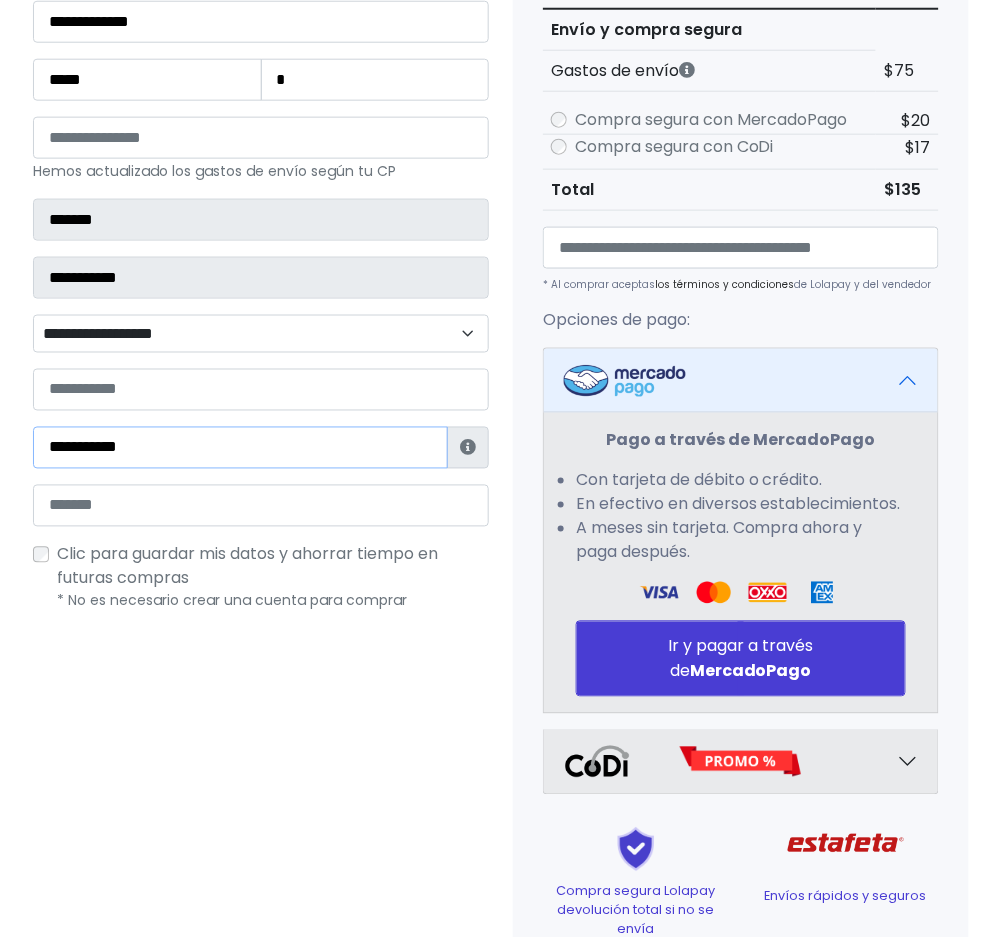 type on "**********" 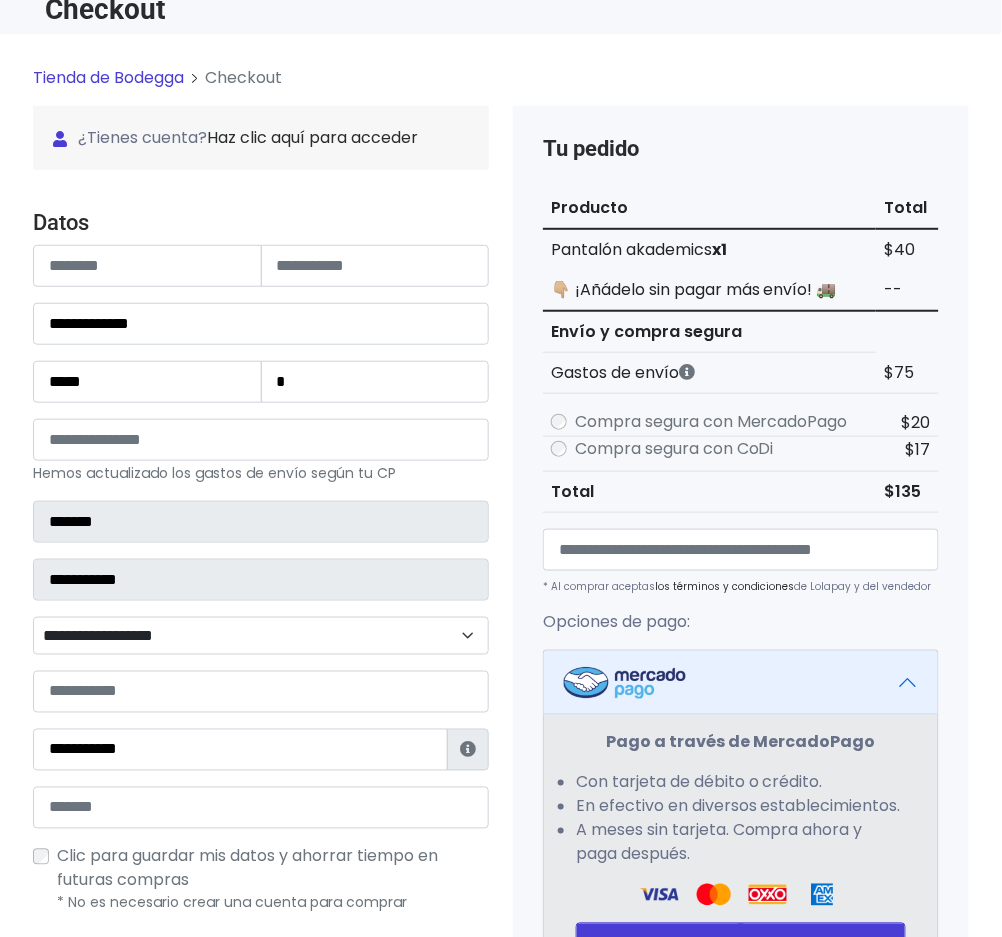 scroll, scrollTop: 0, scrollLeft: 0, axis: both 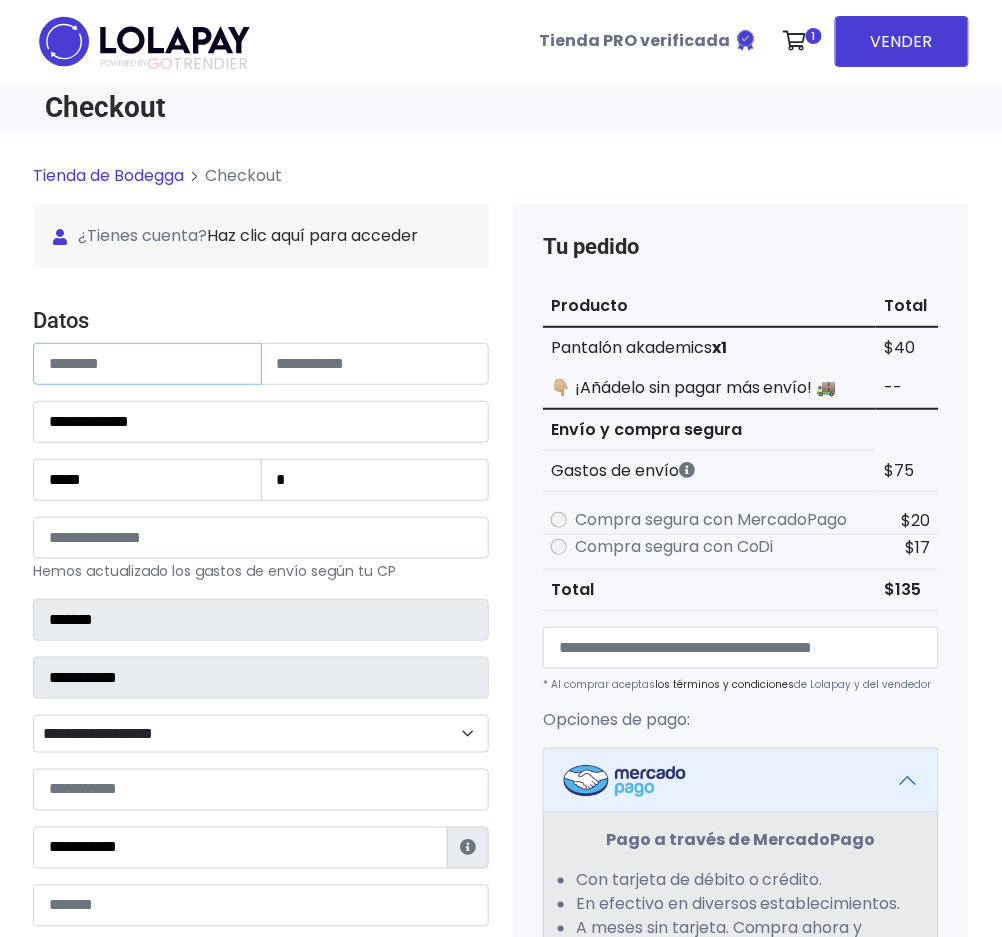 click at bounding box center [147, 364] 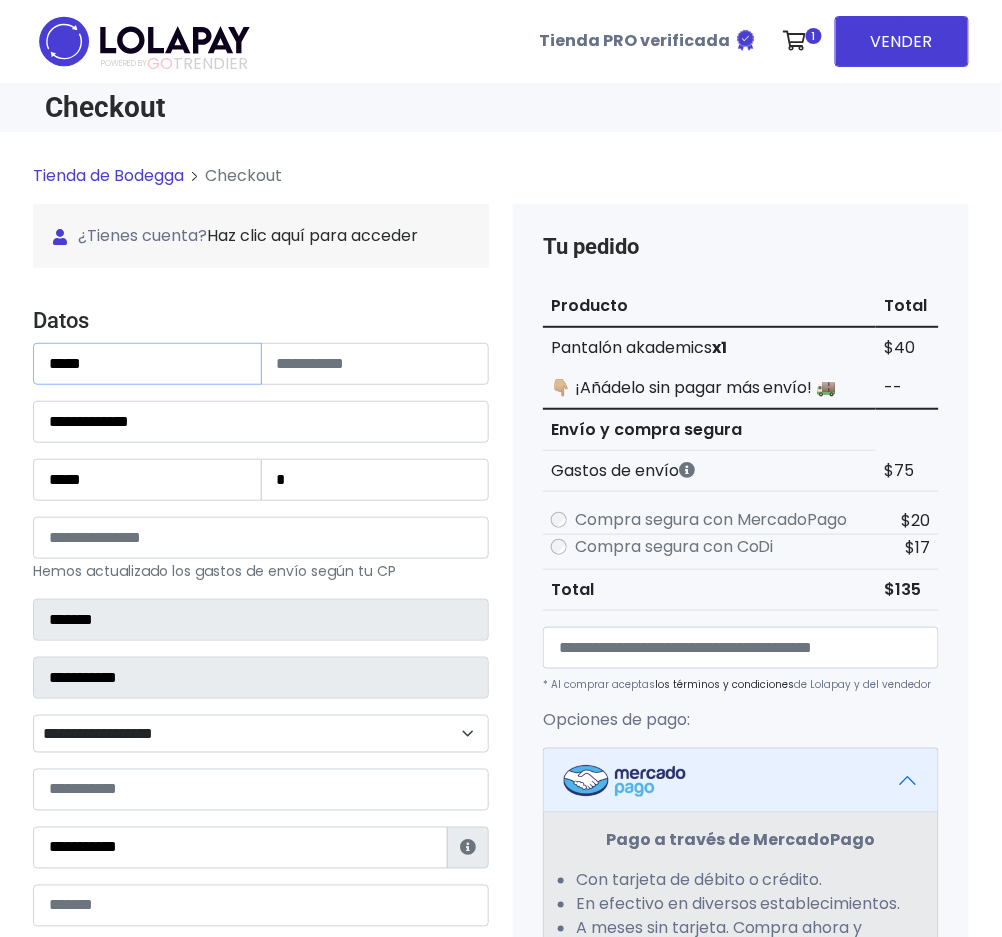 type on "****" 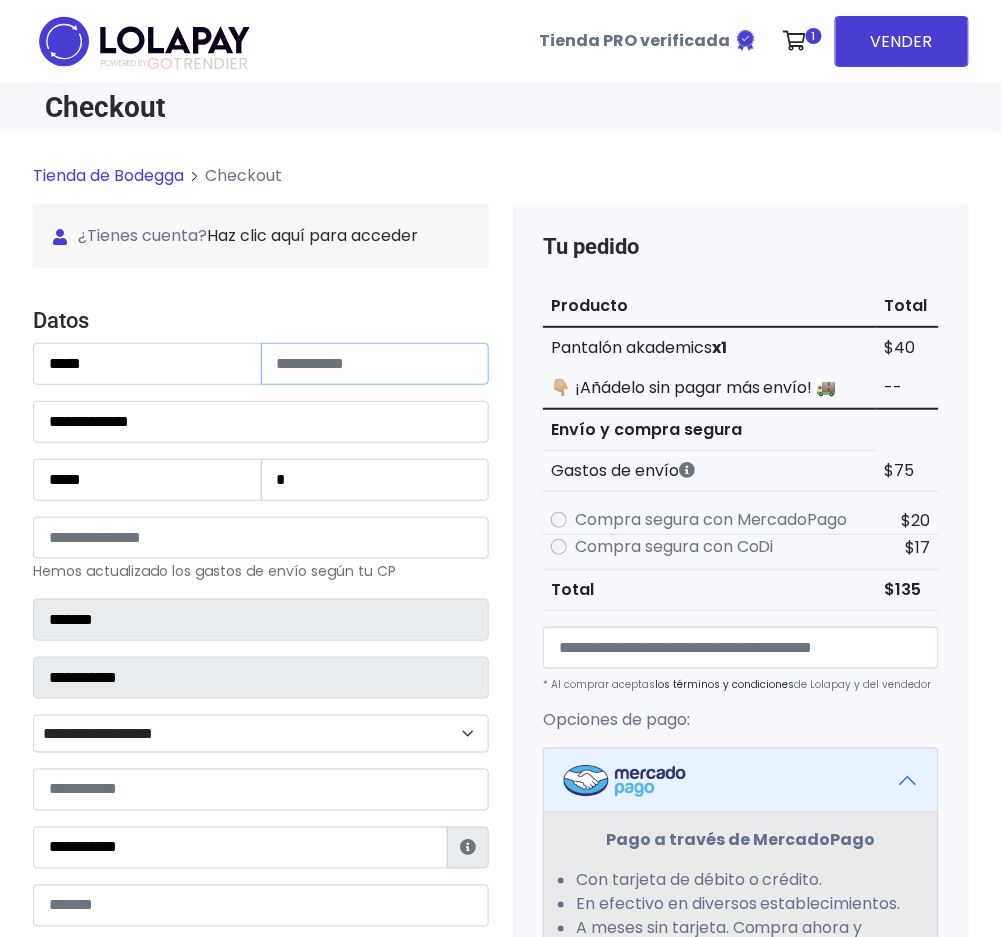 click at bounding box center [375, 364] 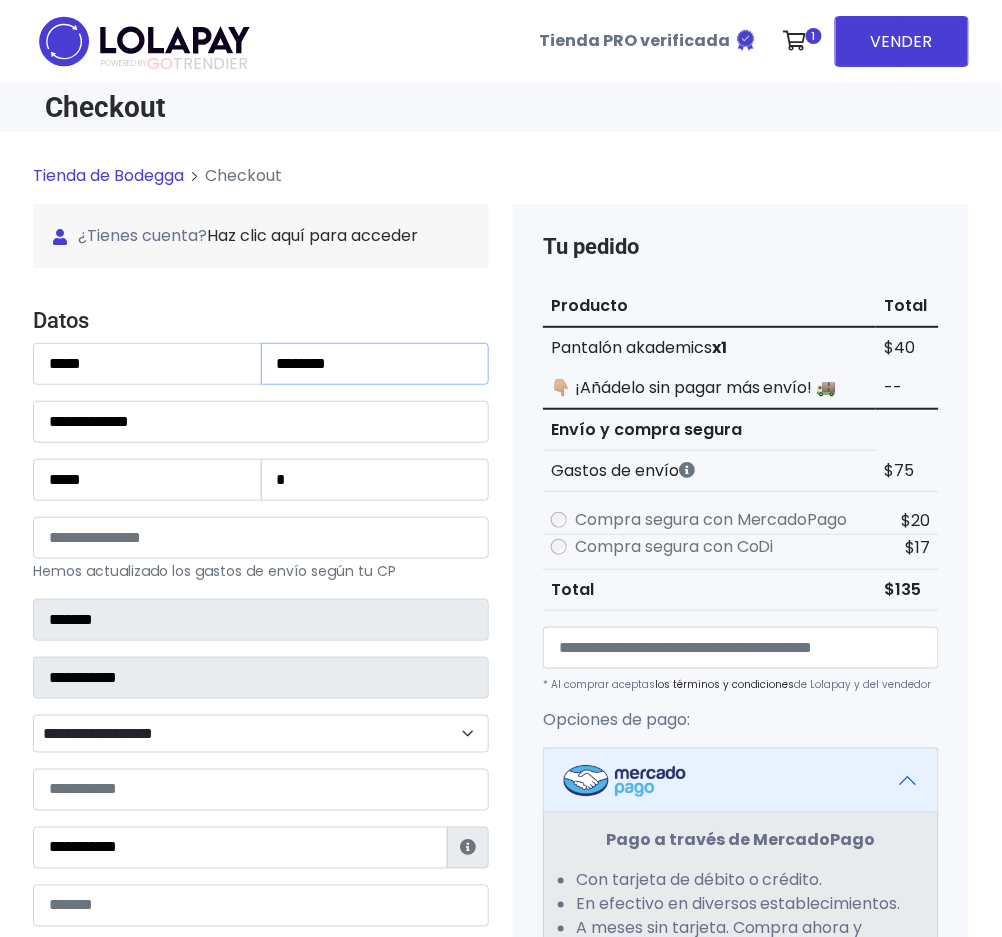 type on "********" 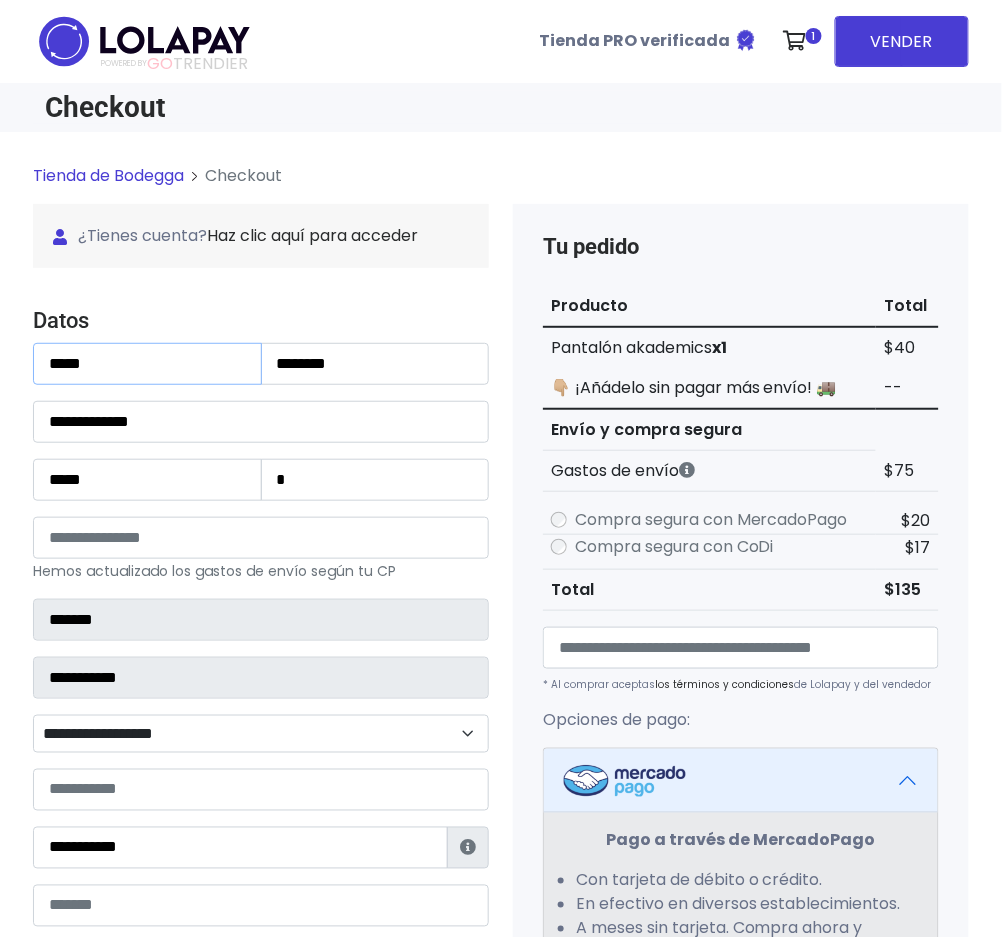 click on "****" at bounding box center (147, 364) 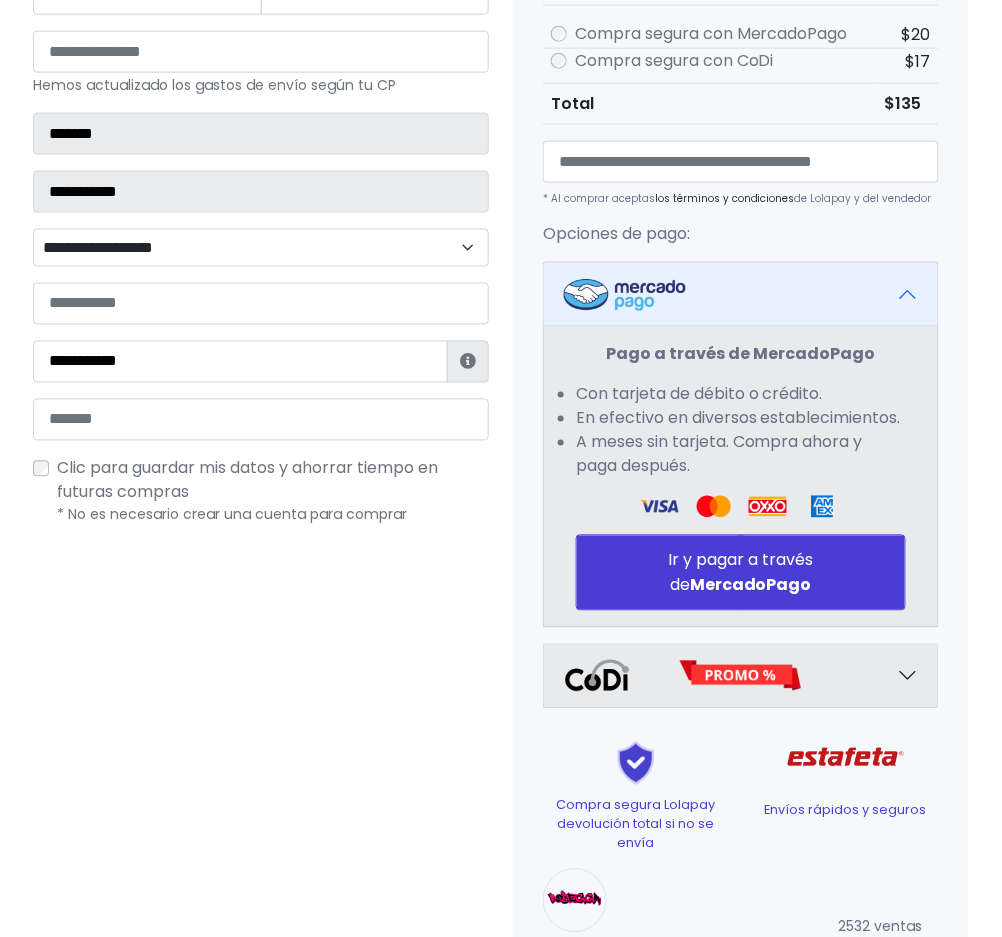 scroll, scrollTop: 533, scrollLeft: 0, axis: vertical 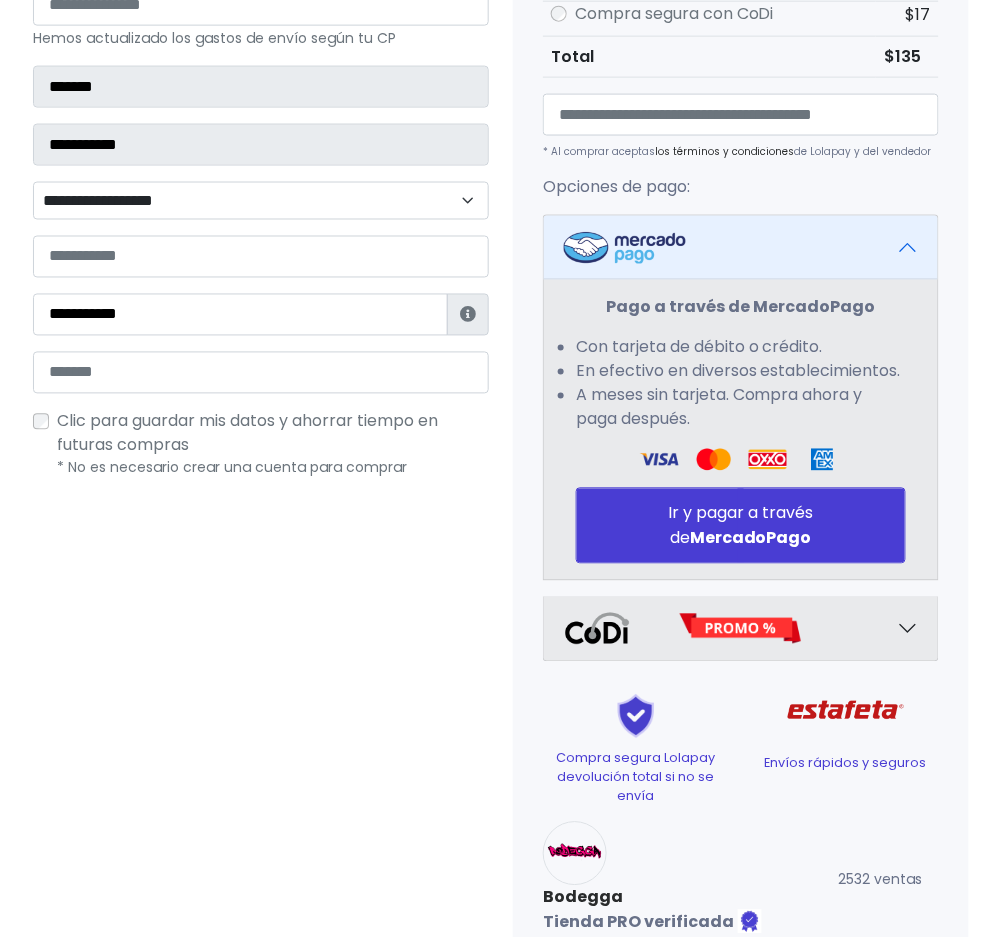 type on "****" 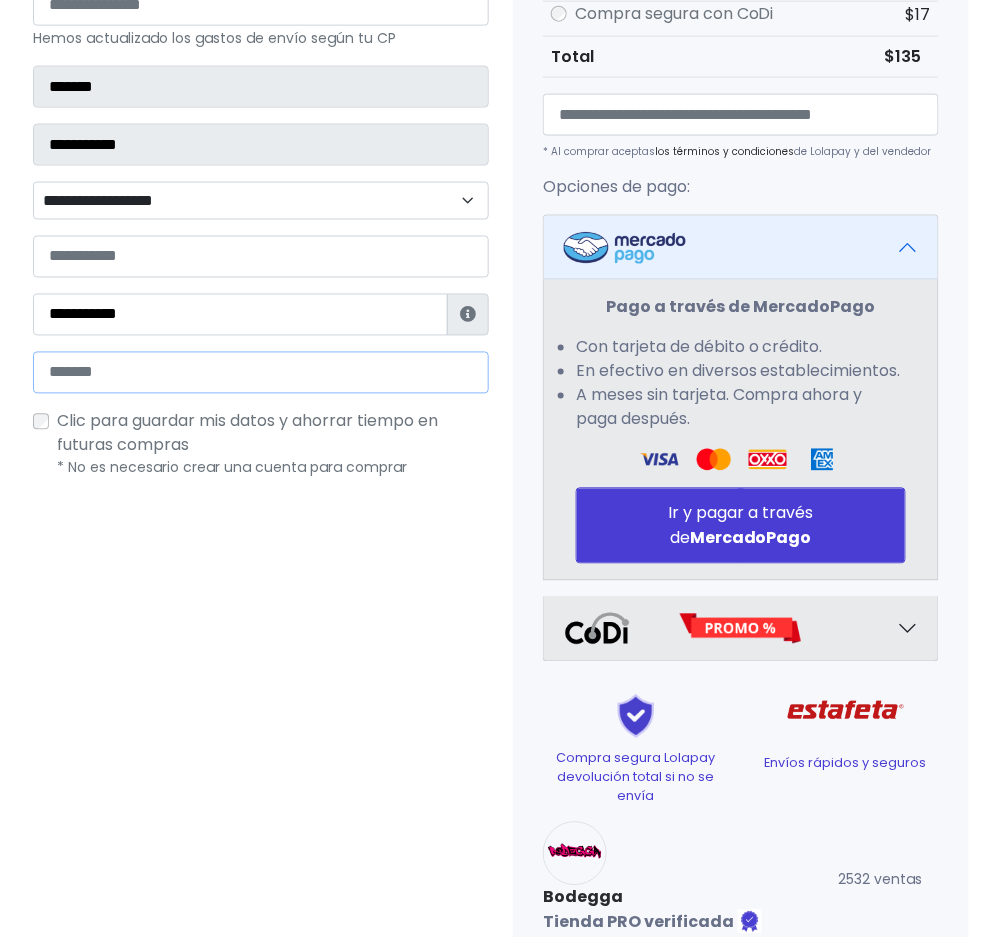 click at bounding box center [261, 373] 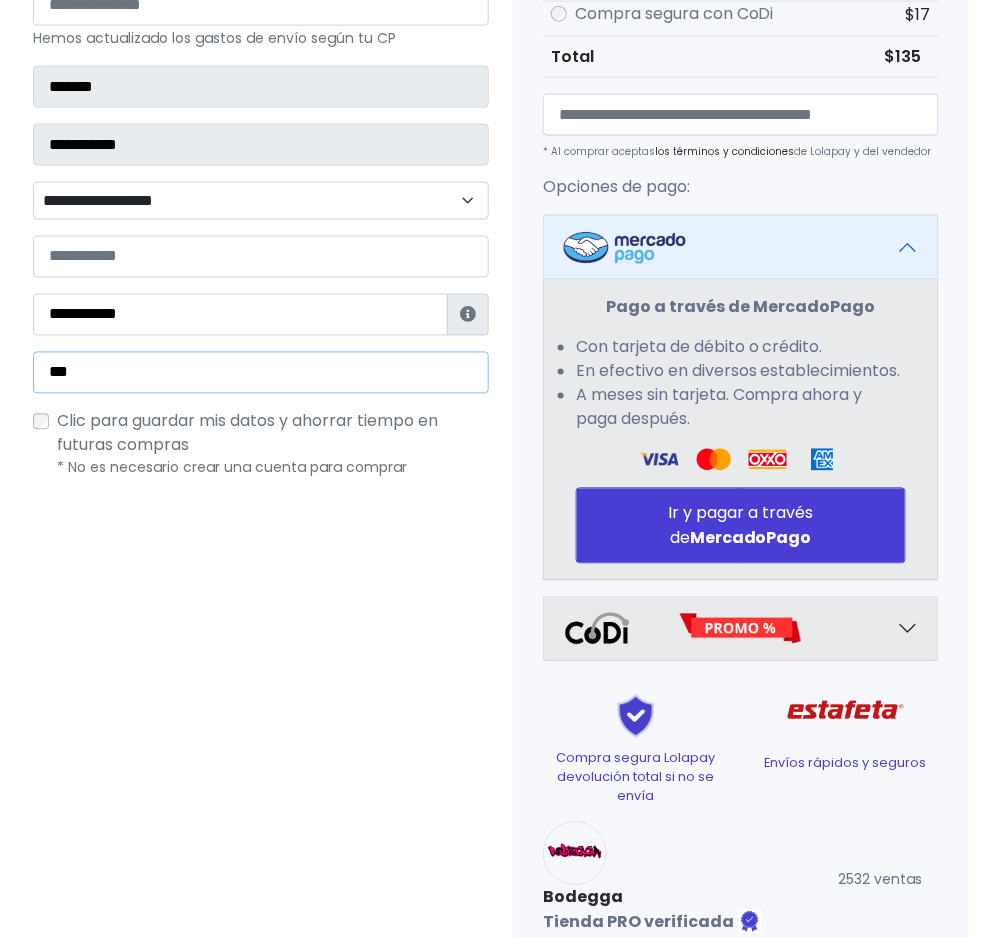 type on "**********" 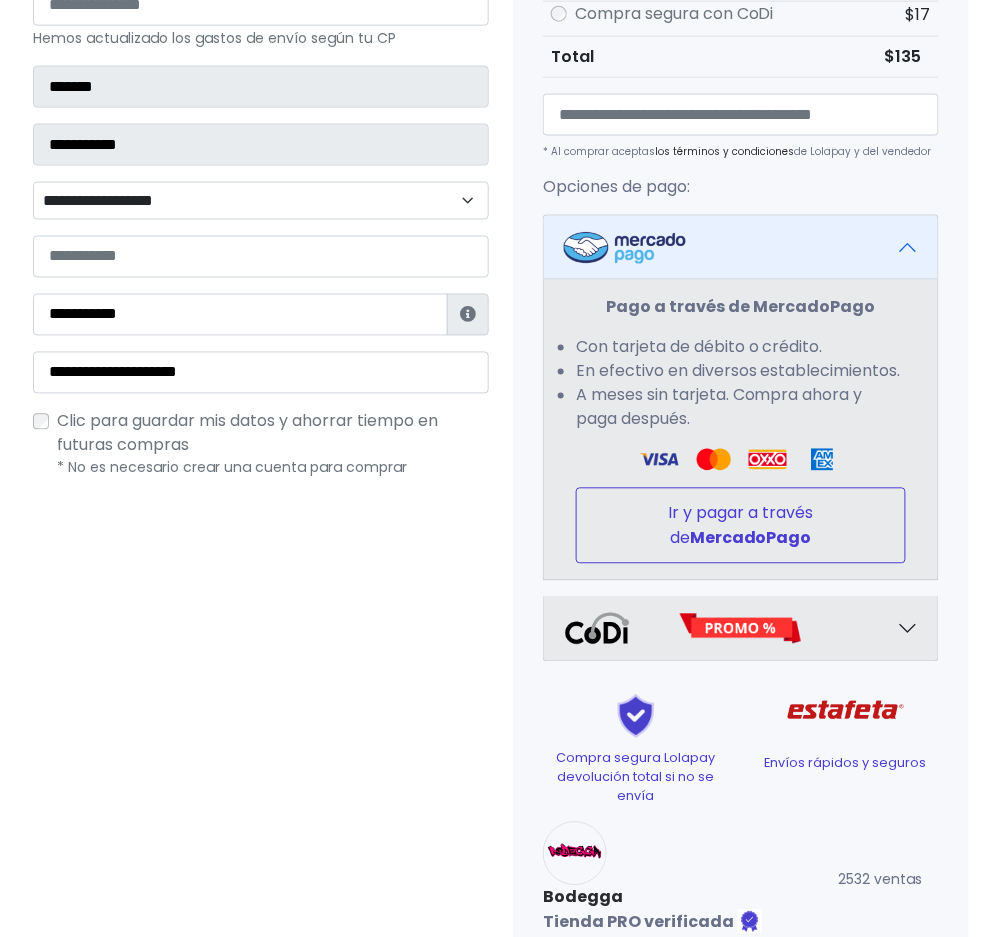 click on "Ir y pagar a través de  MercadoPago" at bounding box center (741, 526) 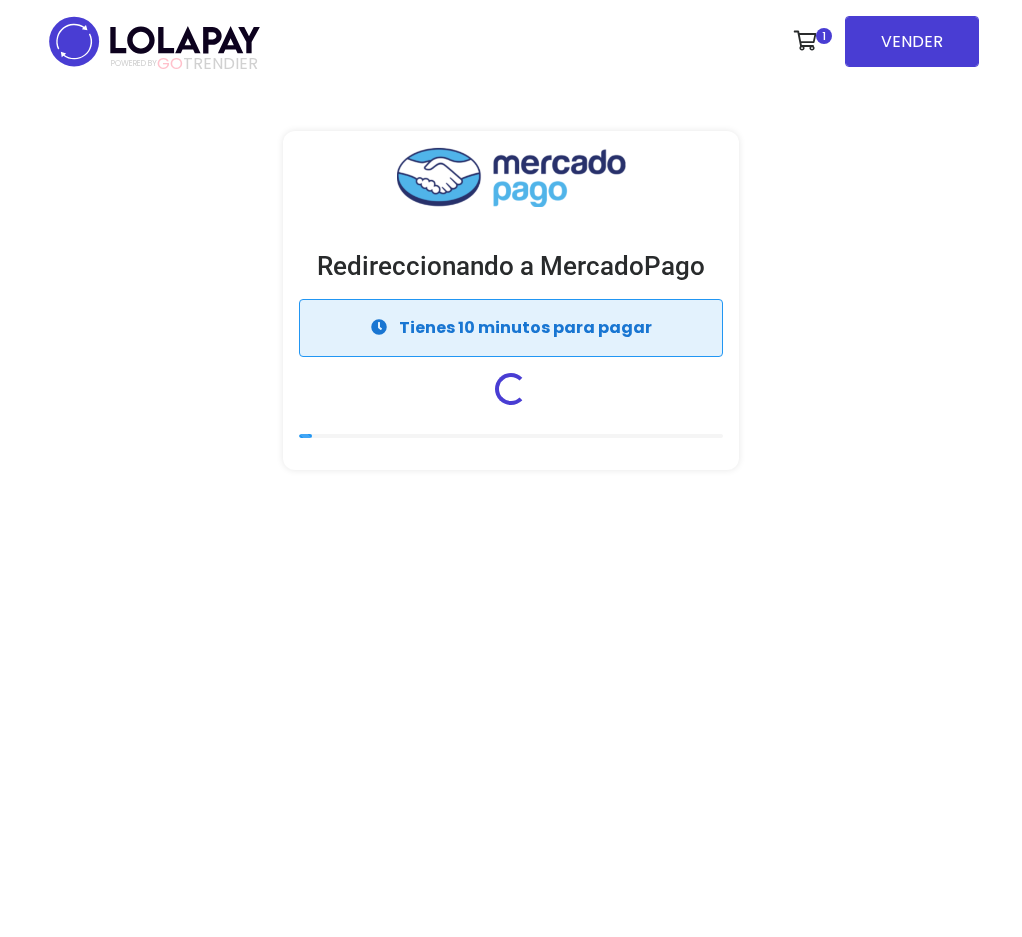 scroll, scrollTop: 0, scrollLeft: 0, axis: both 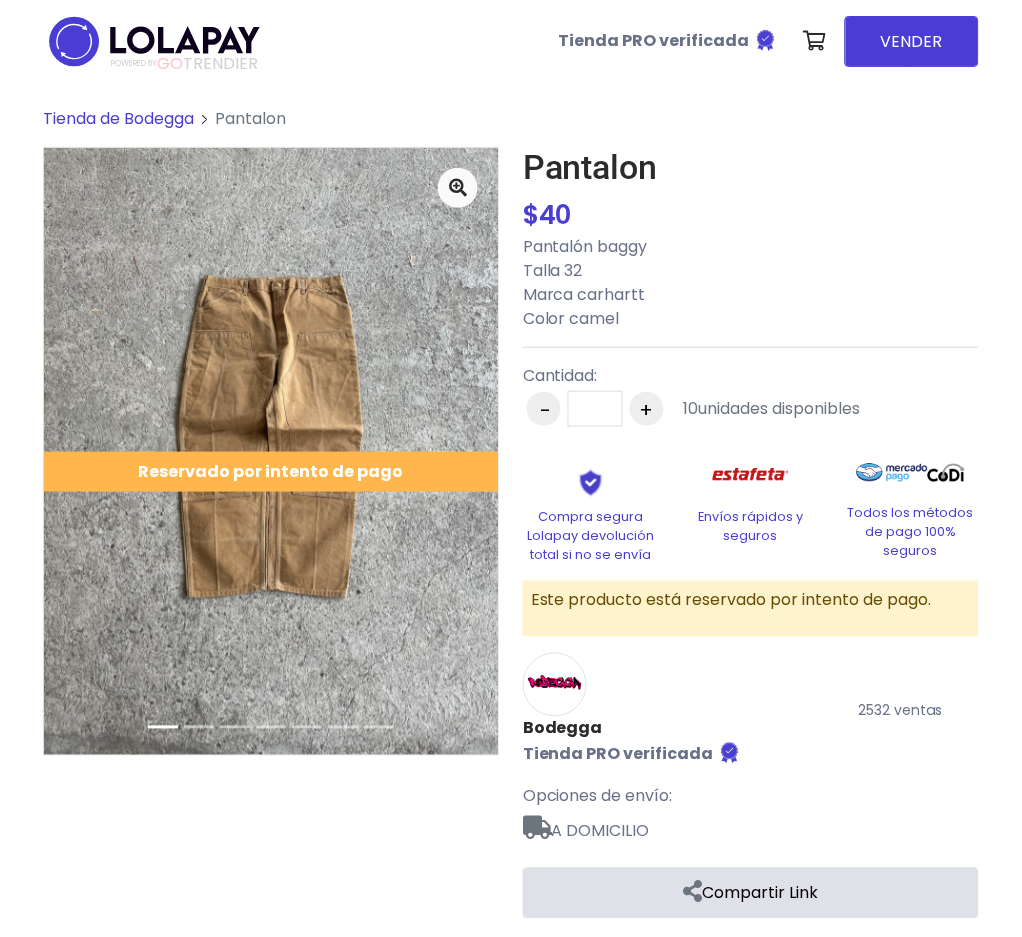click on "Tienda de Bodegga" at bounding box center [118, 118] 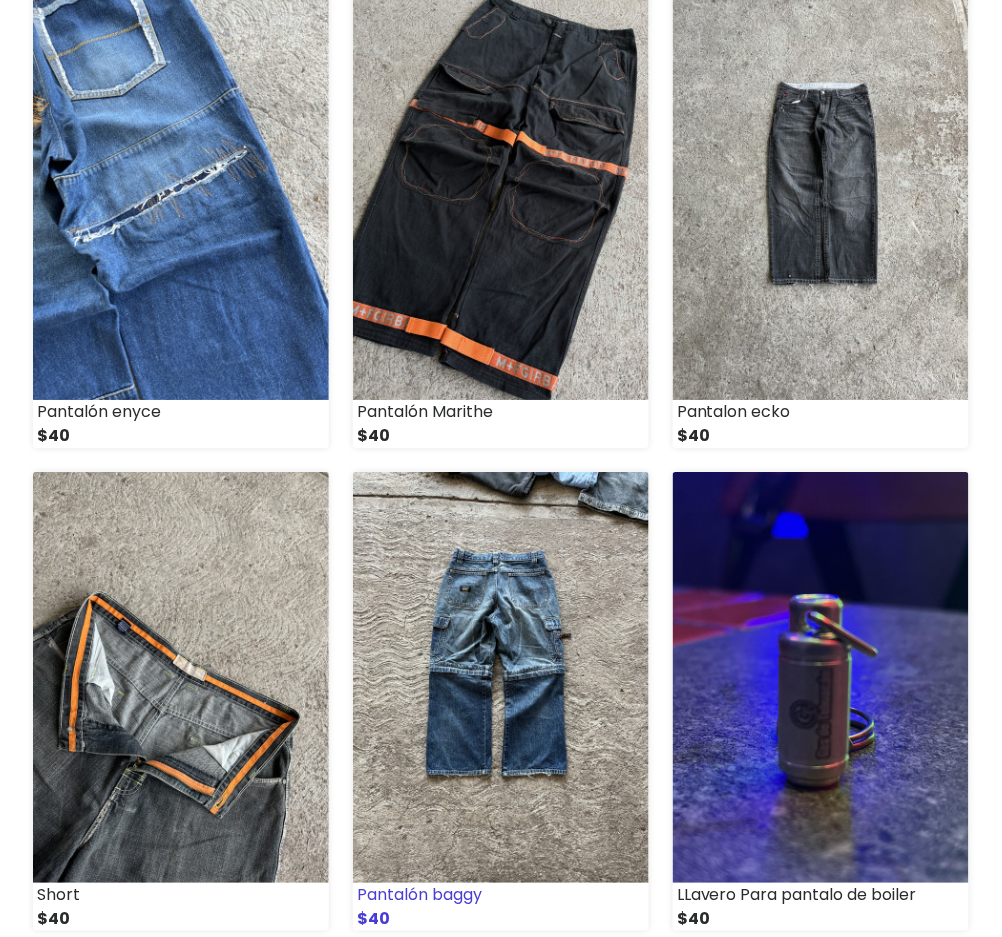 scroll, scrollTop: 1333, scrollLeft: 0, axis: vertical 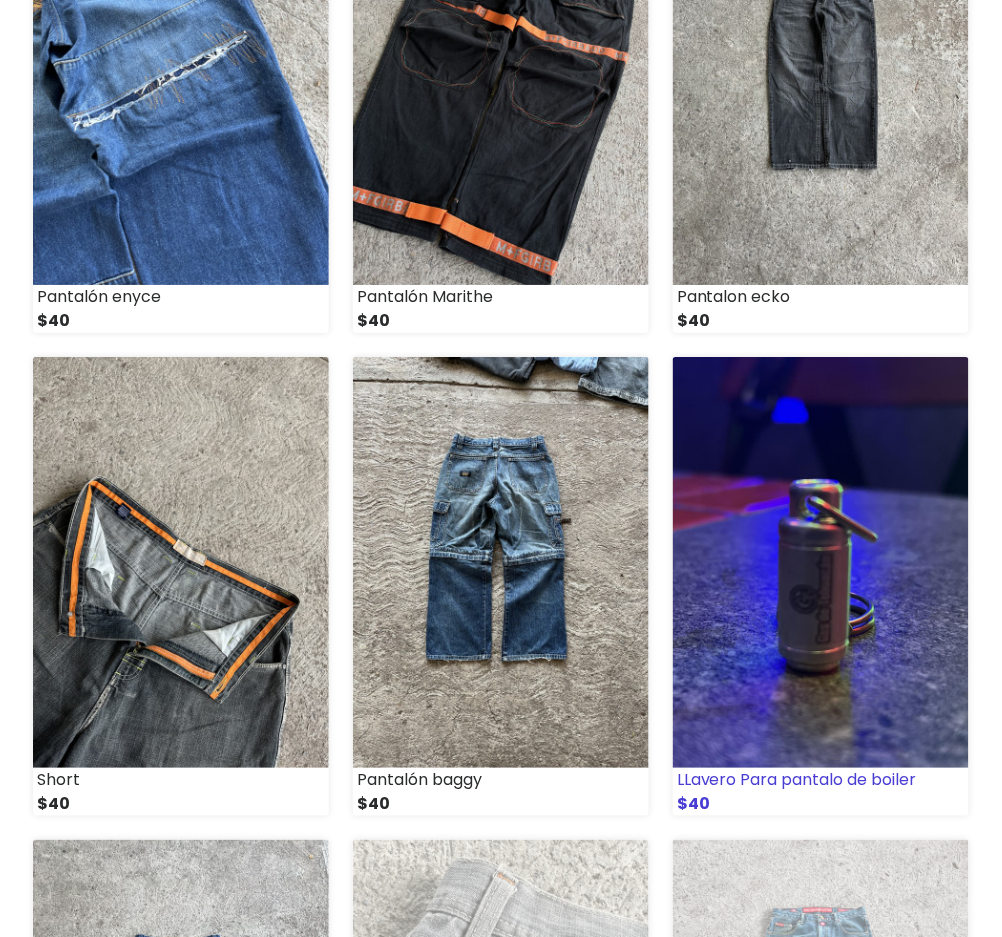 click at bounding box center (821, 562) 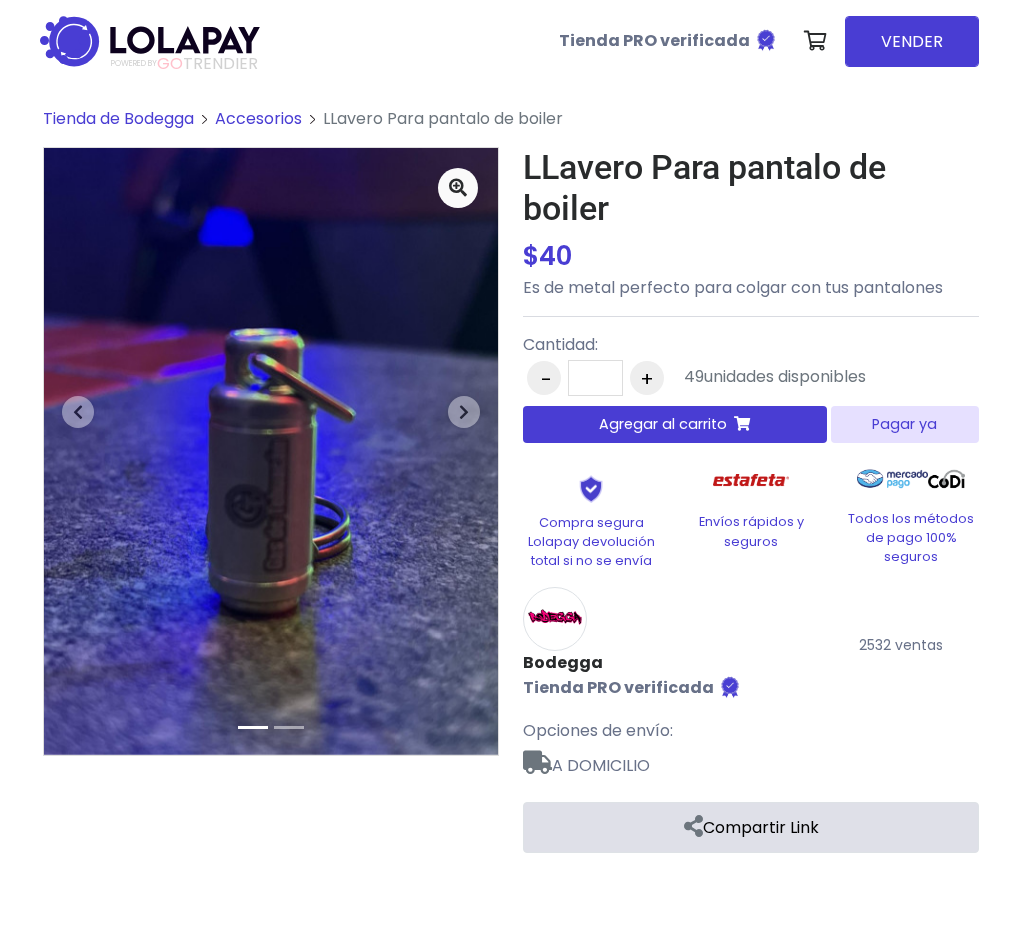 scroll, scrollTop: 0, scrollLeft: 0, axis: both 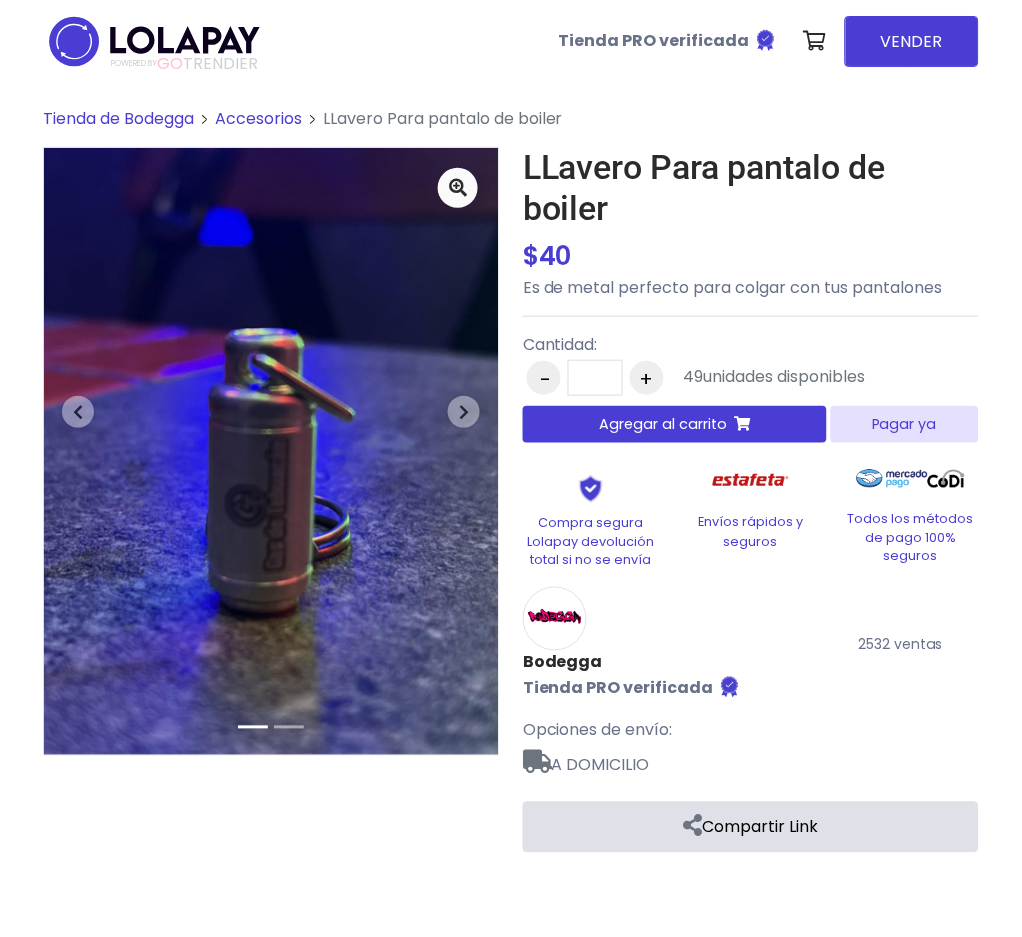 click on "Pagar ya" at bounding box center (905, 424) 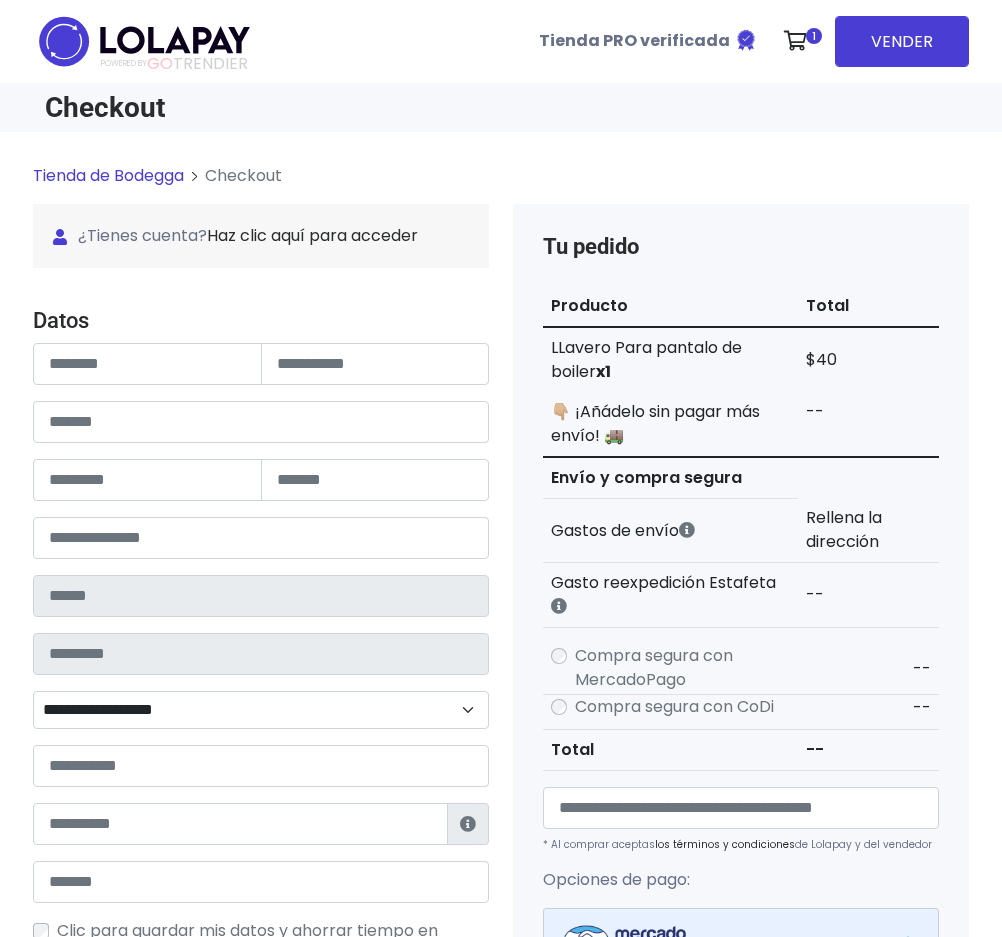 scroll, scrollTop: 0, scrollLeft: 0, axis: both 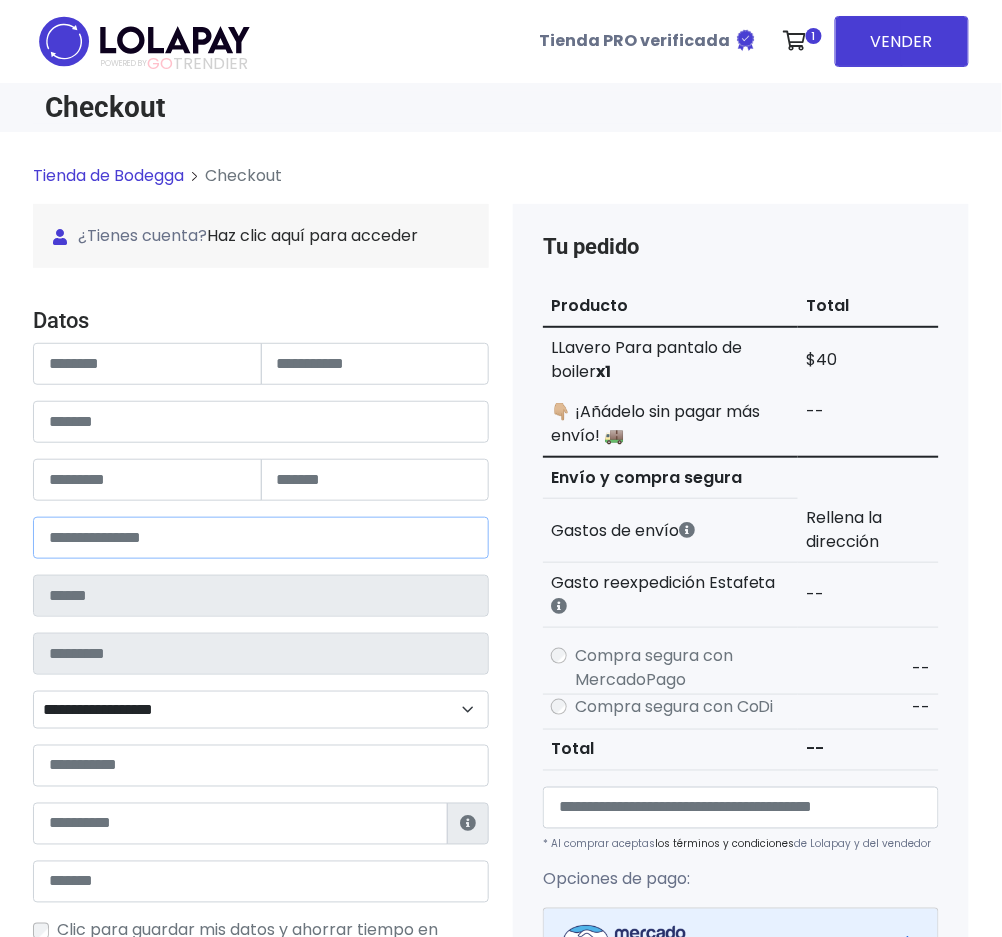 click at bounding box center (261, 538) 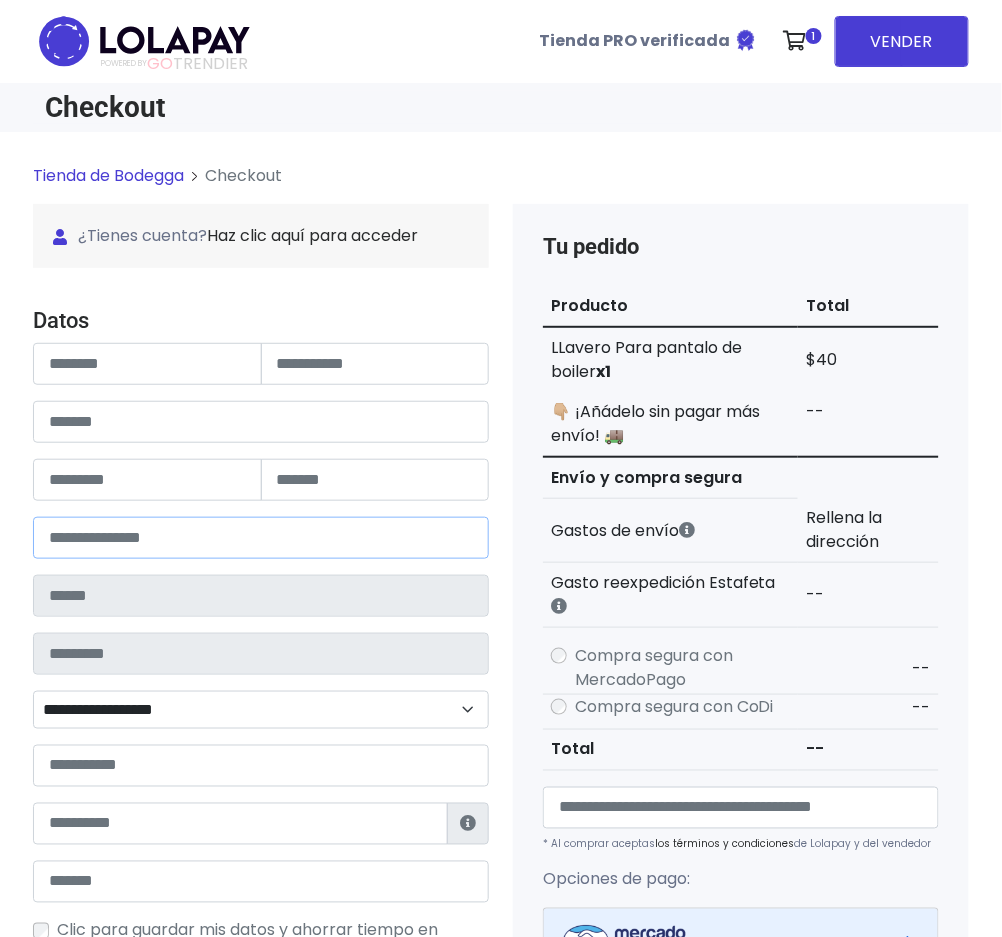 type on "******" 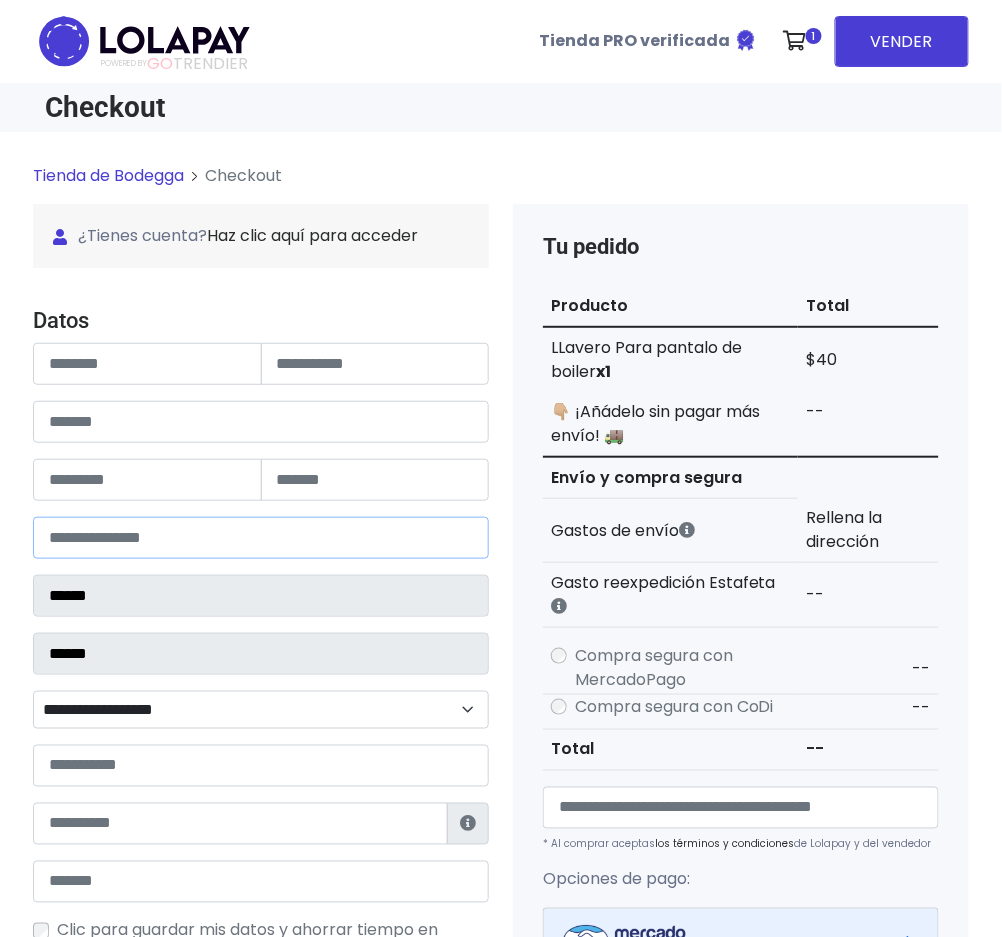 select 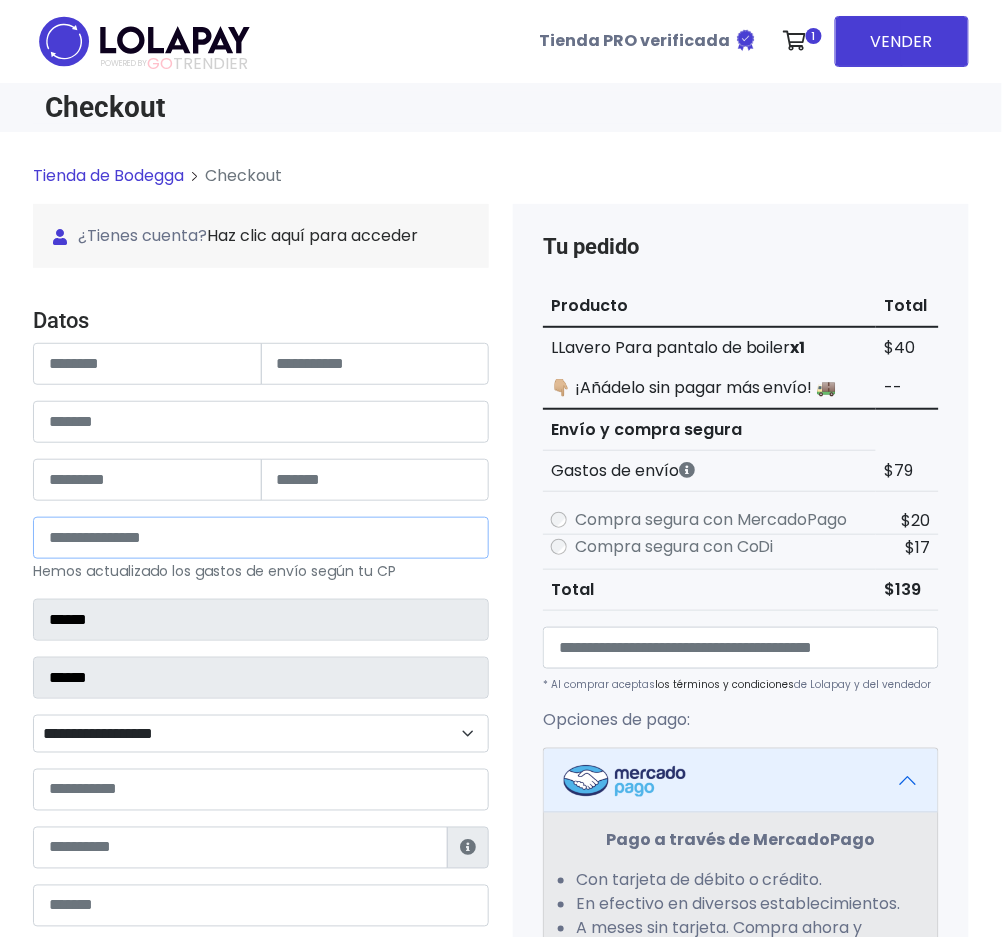 type on "*****" 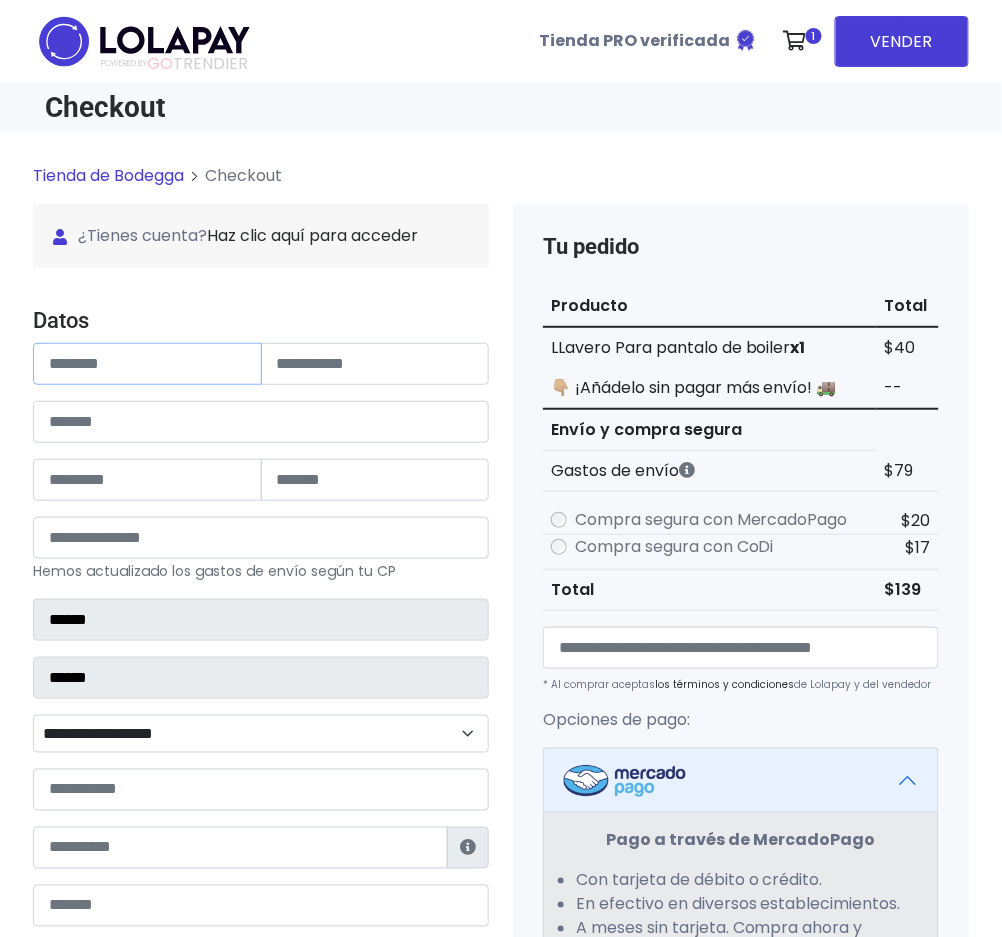 drag, startPoint x: 183, startPoint y: 374, endPoint x: 211, endPoint y: 374, distance: 28 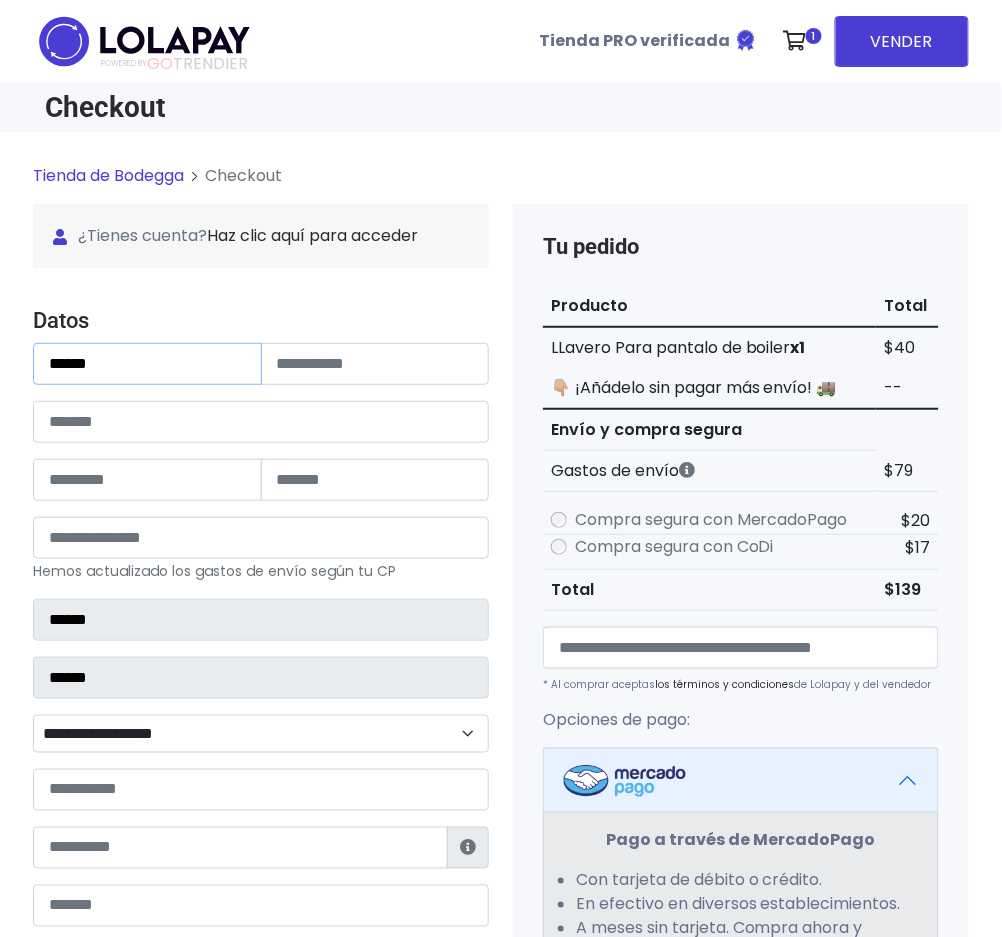 type on "*****" 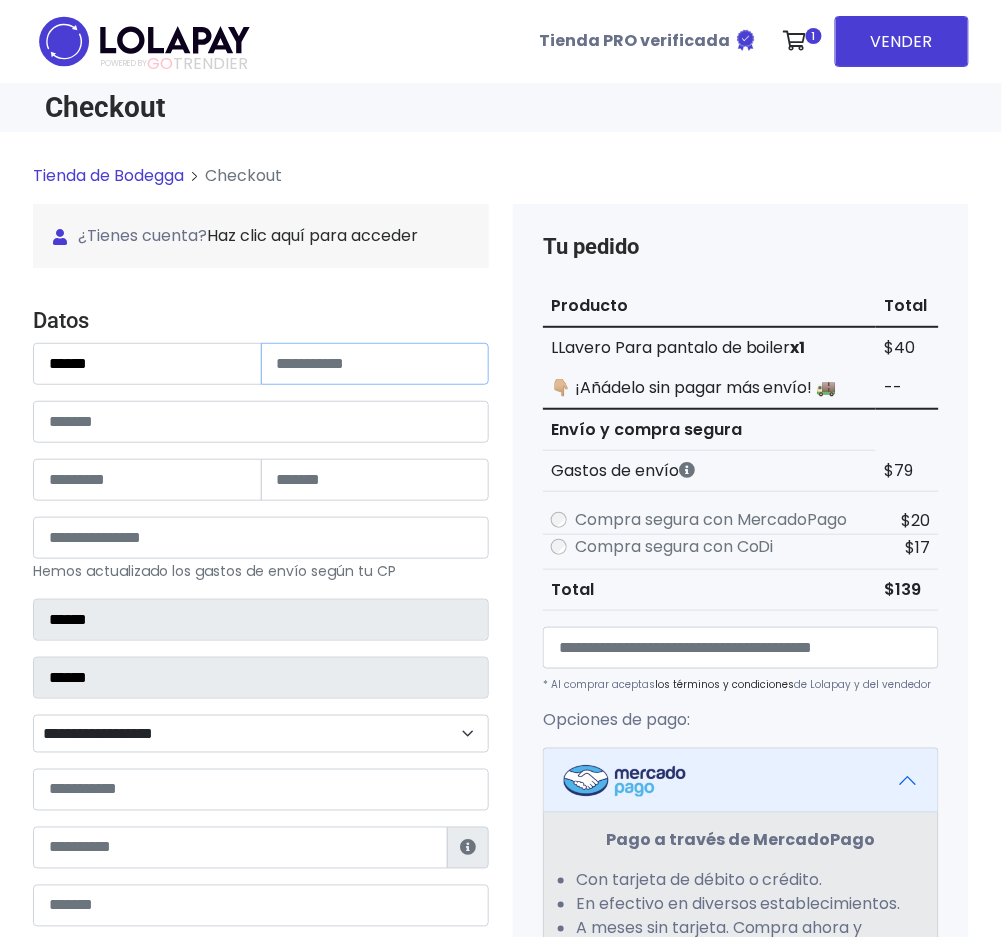 click at bounding box center [375, 364] 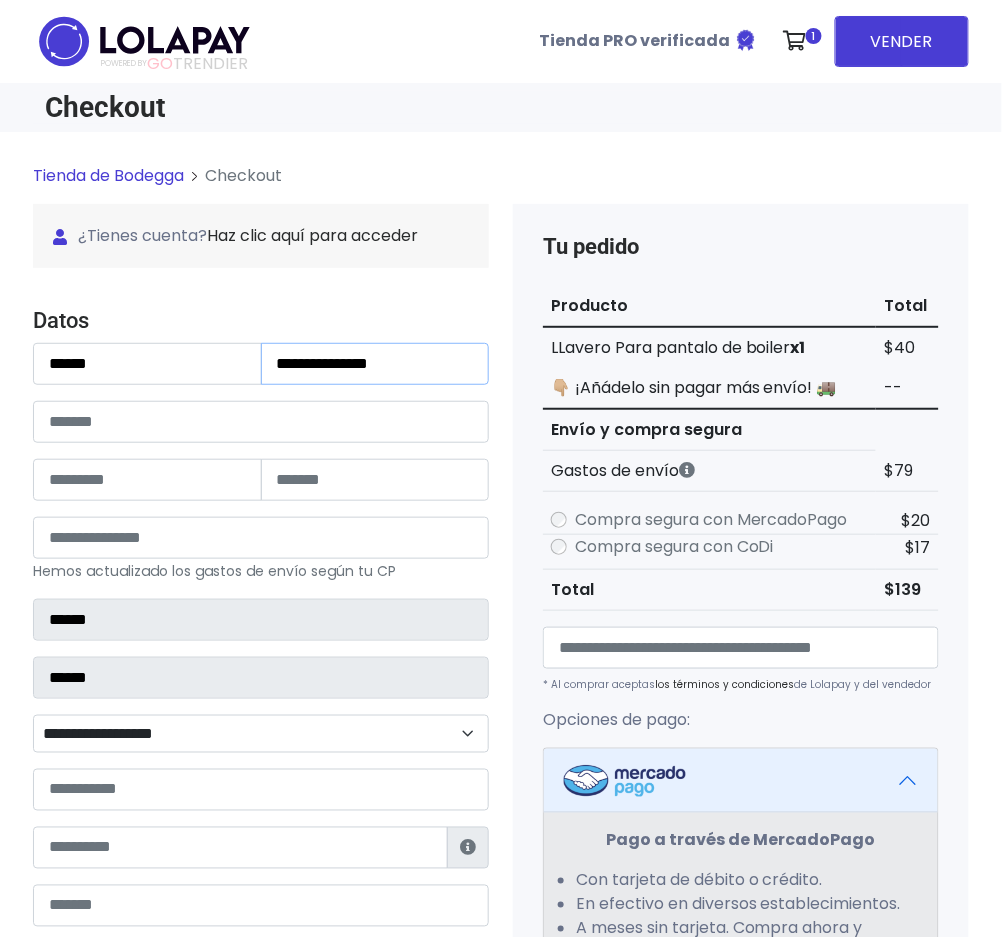 type on "**********" 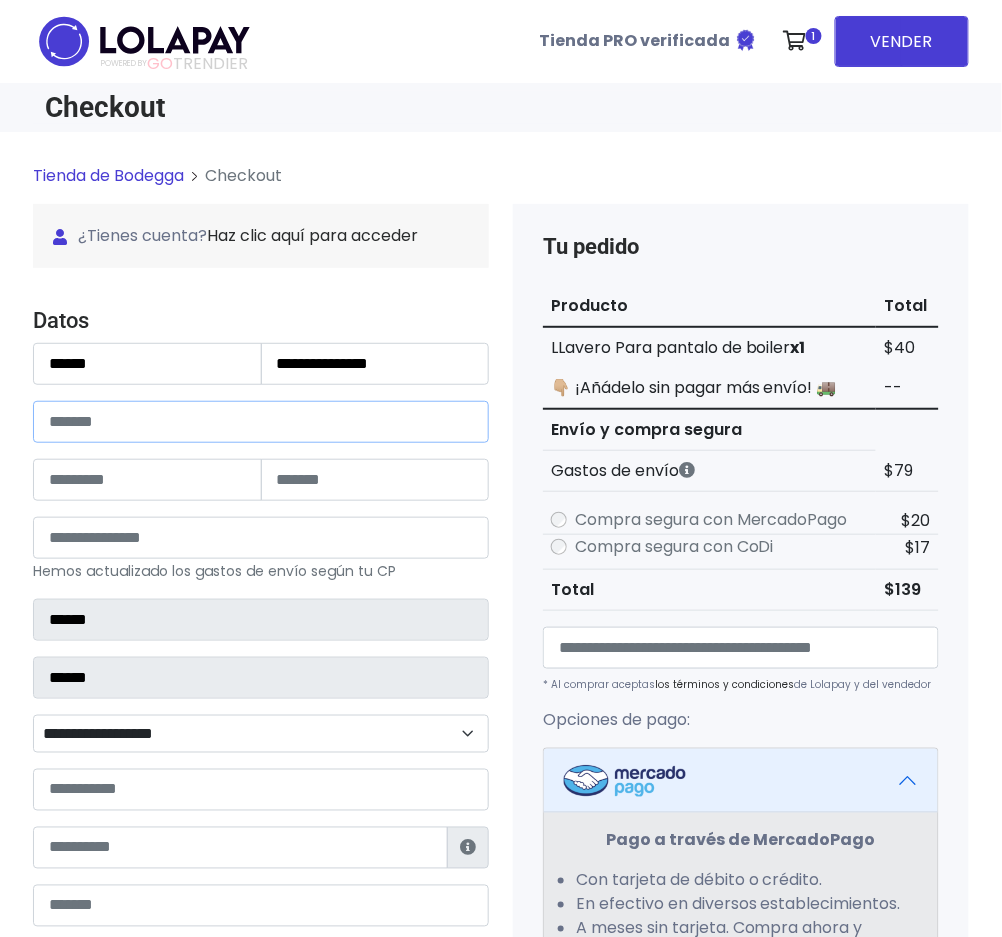click at bounding box center (261, 422) 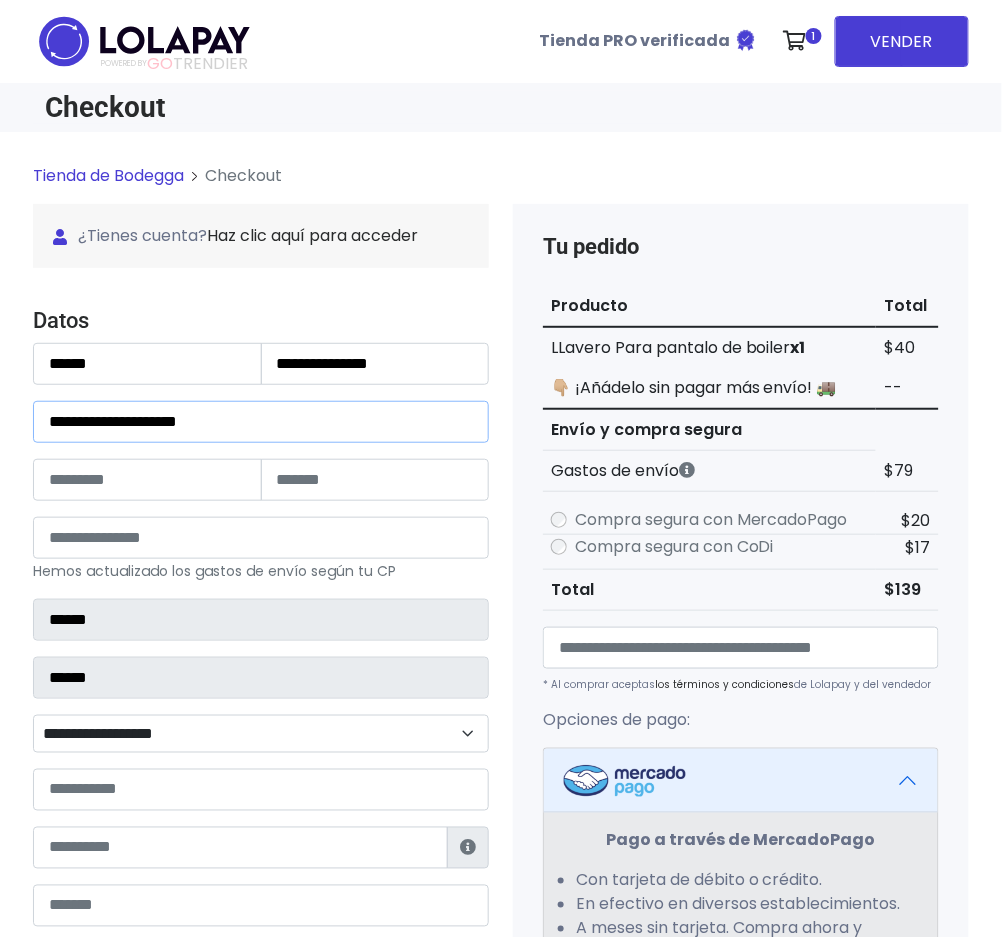 click on "**********" at bounding box center (261, 422) 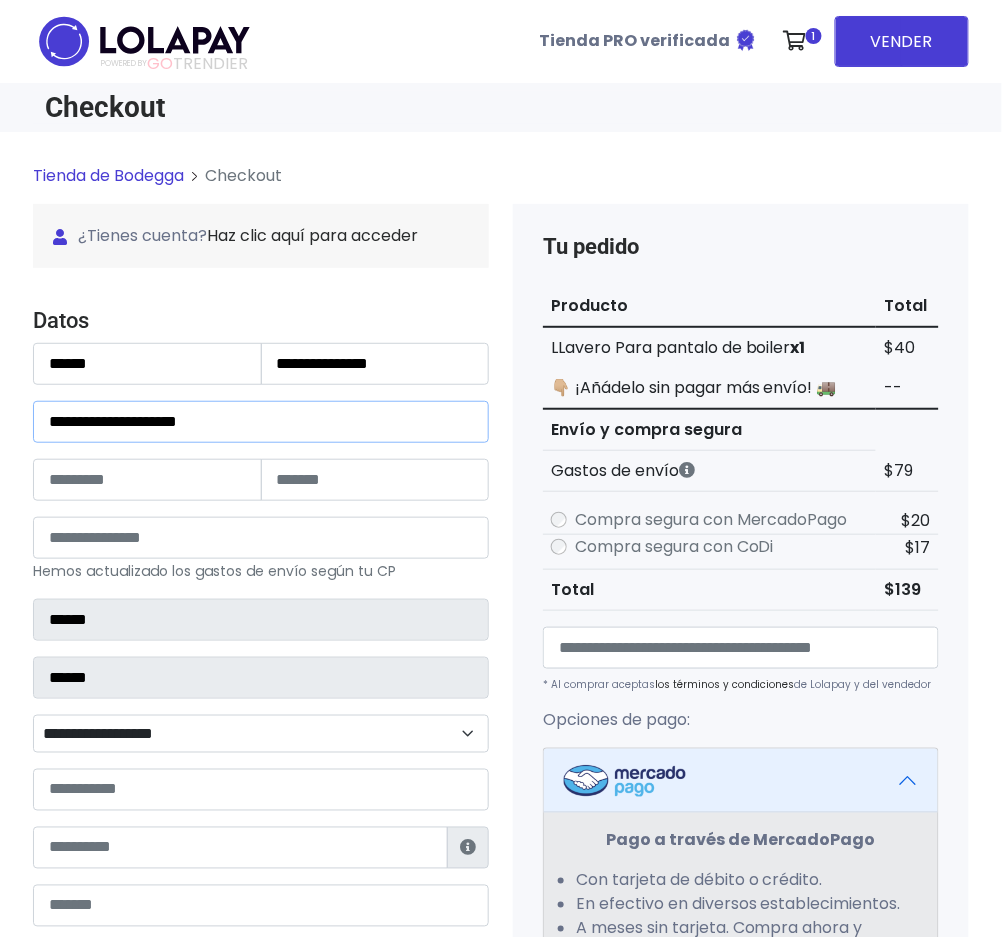type on "**********" 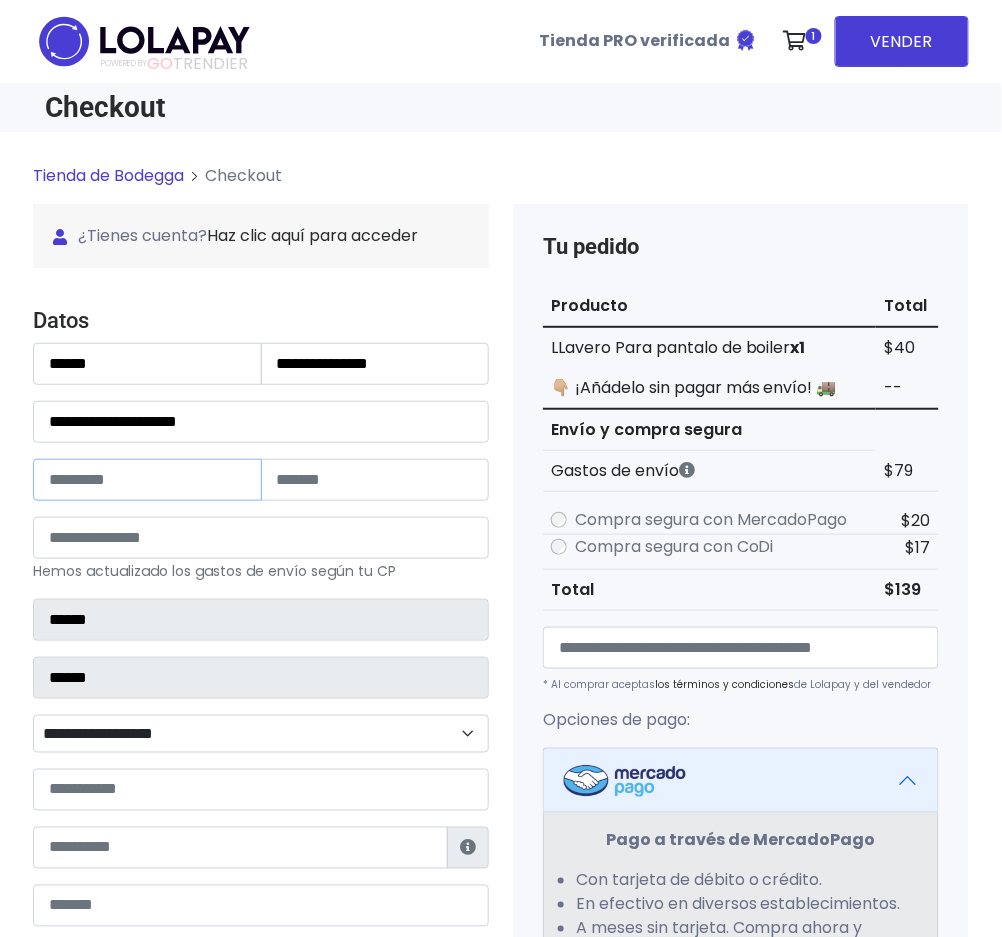 click at bounding box center [147, 480] 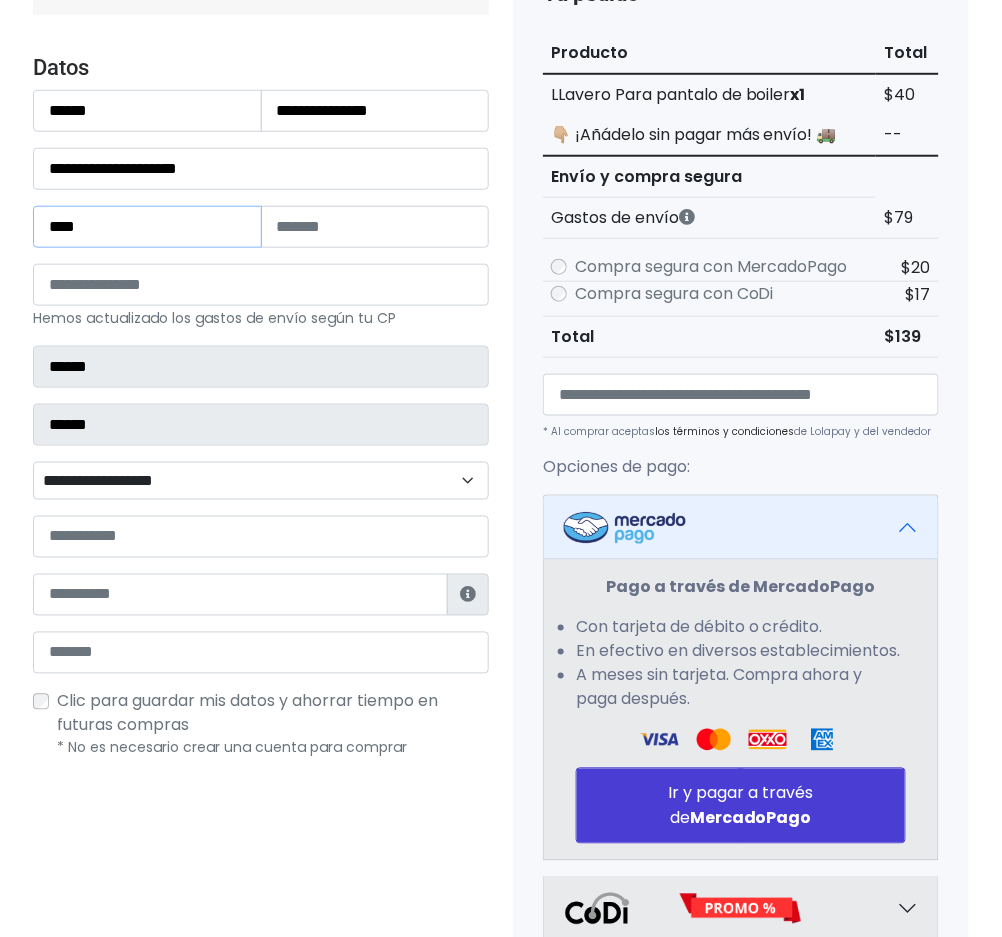 scroll, scrollTop: 266, scrollLeft: 0, axis: vertical 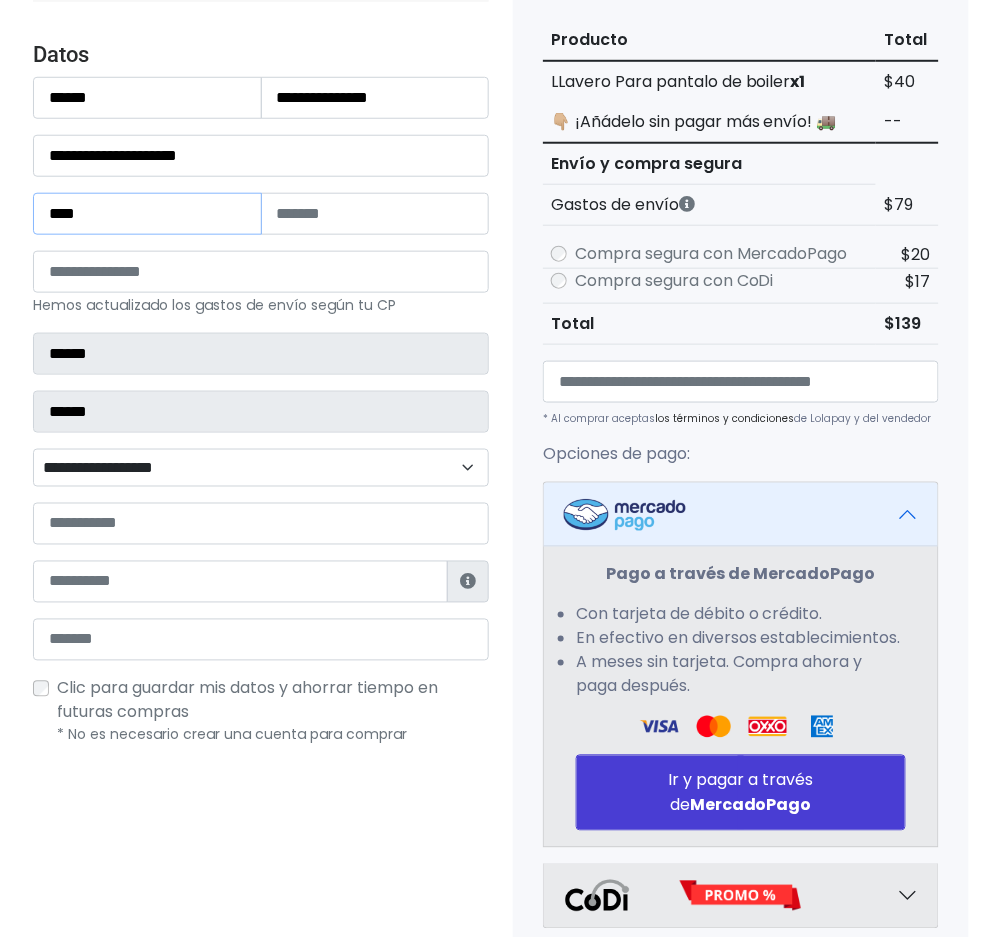 type on "****" 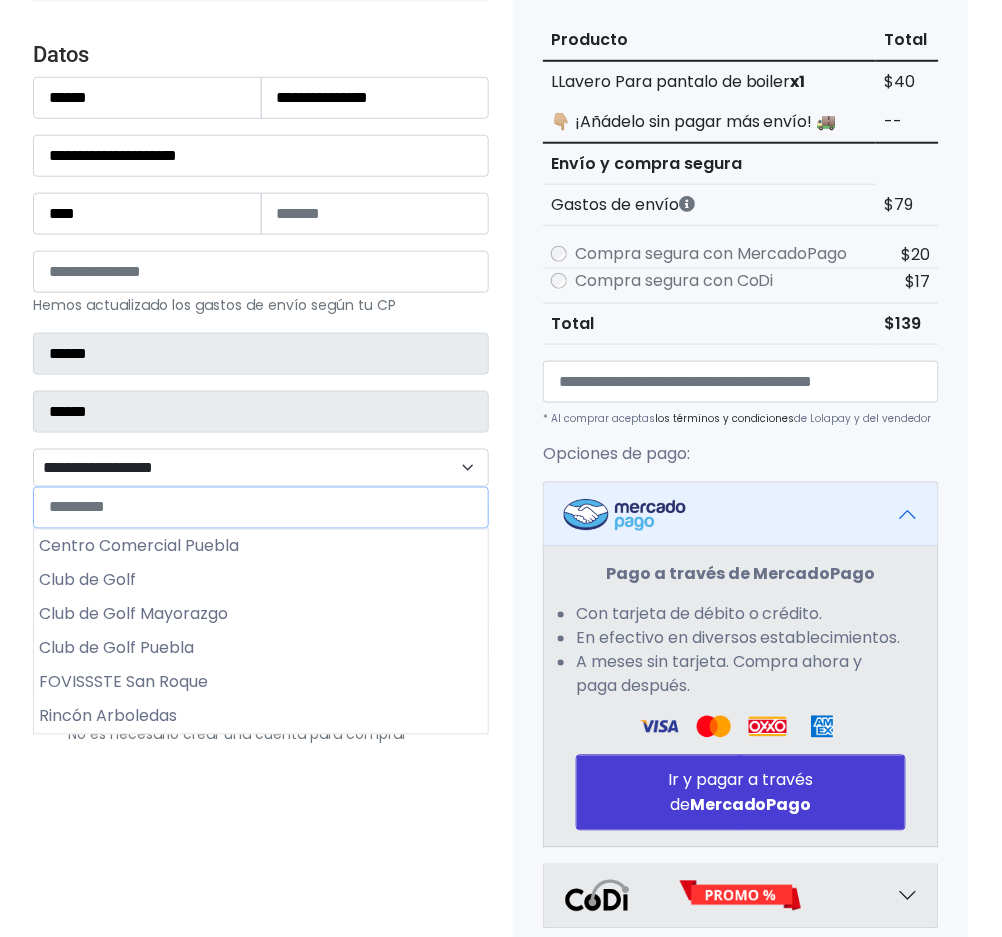 click on "**********" at bounding box center [261, 468] 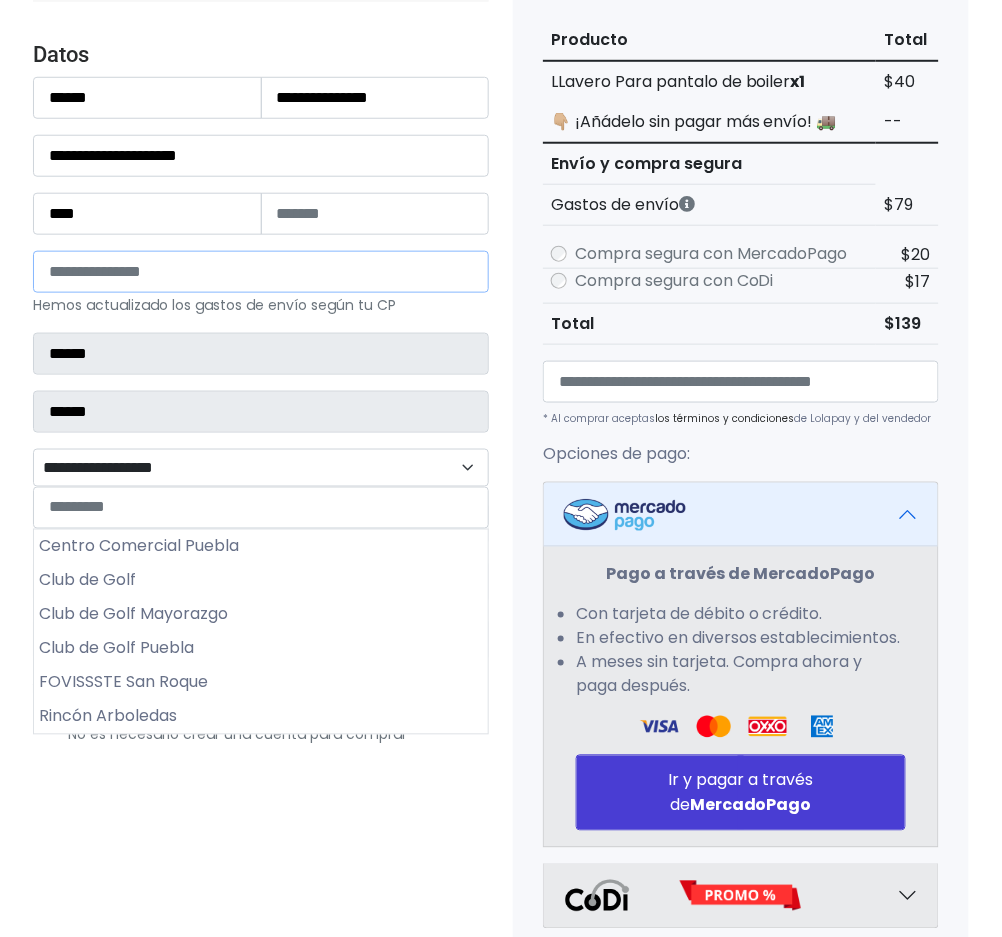 click on "*****" at bounding box center [261, 272] 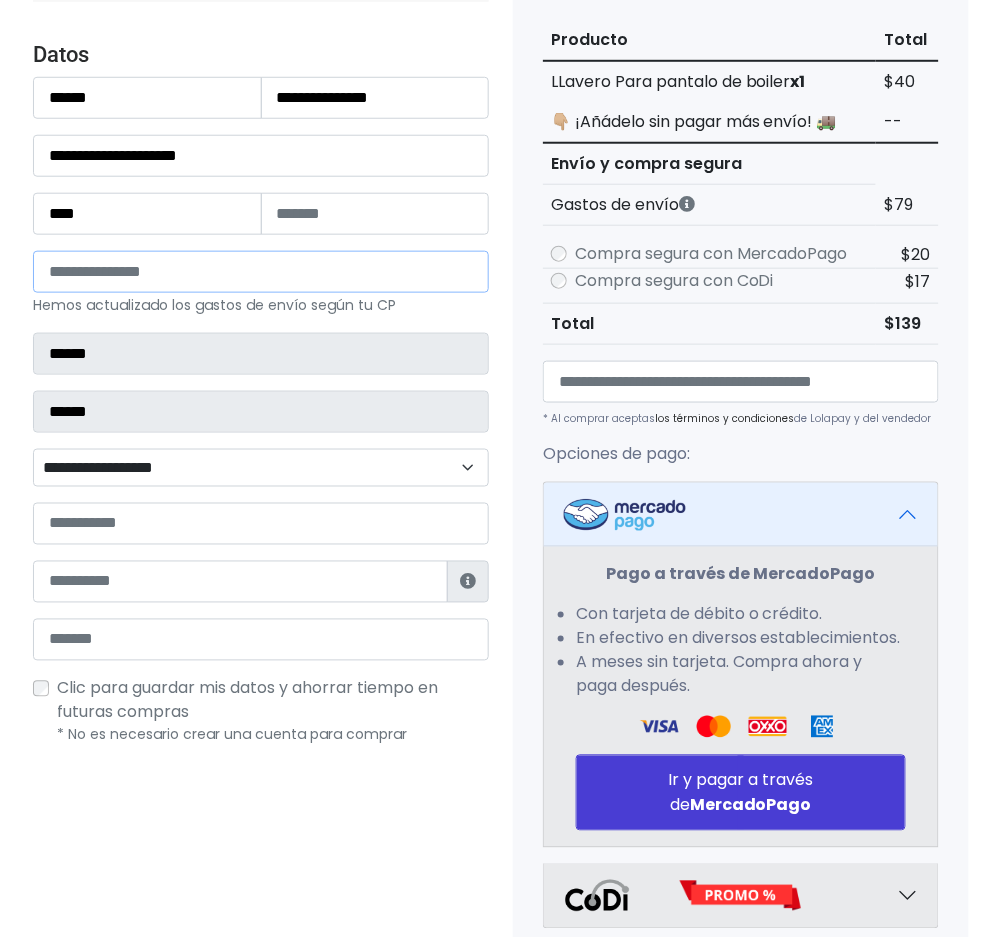 click on "*****" at bounding box center (261, 272) 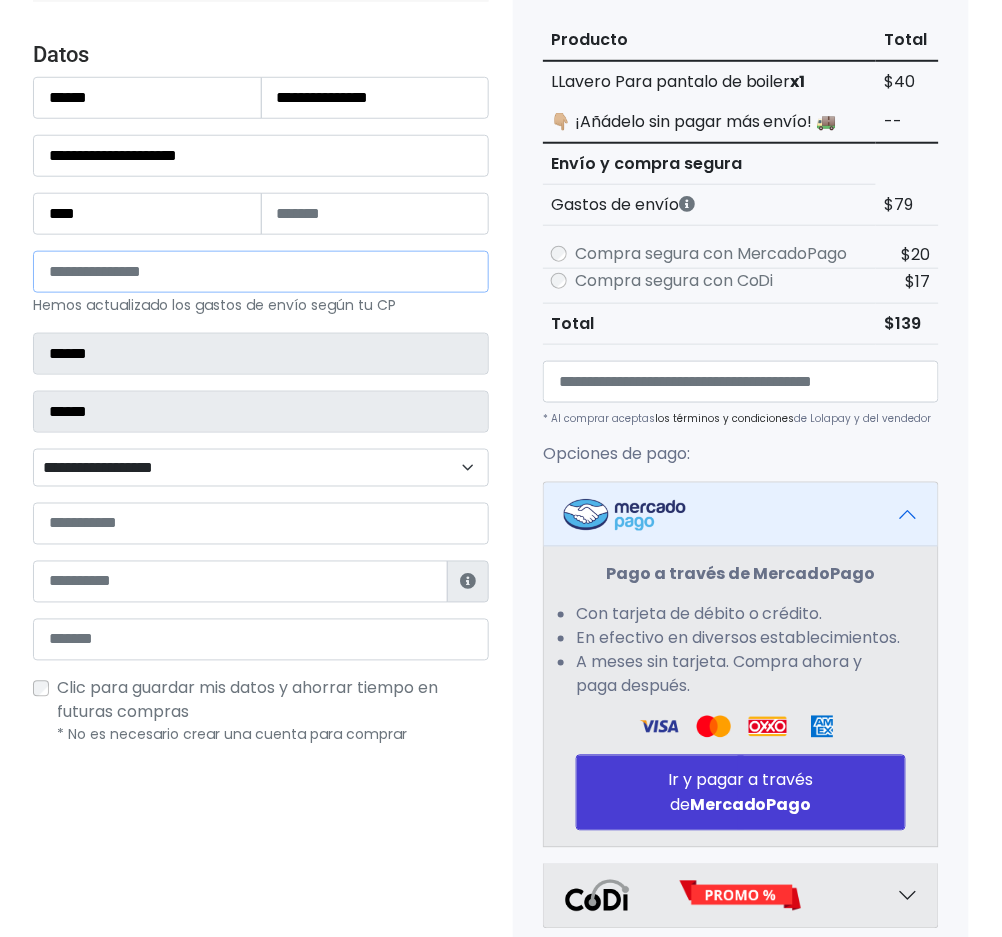 type on "*****" 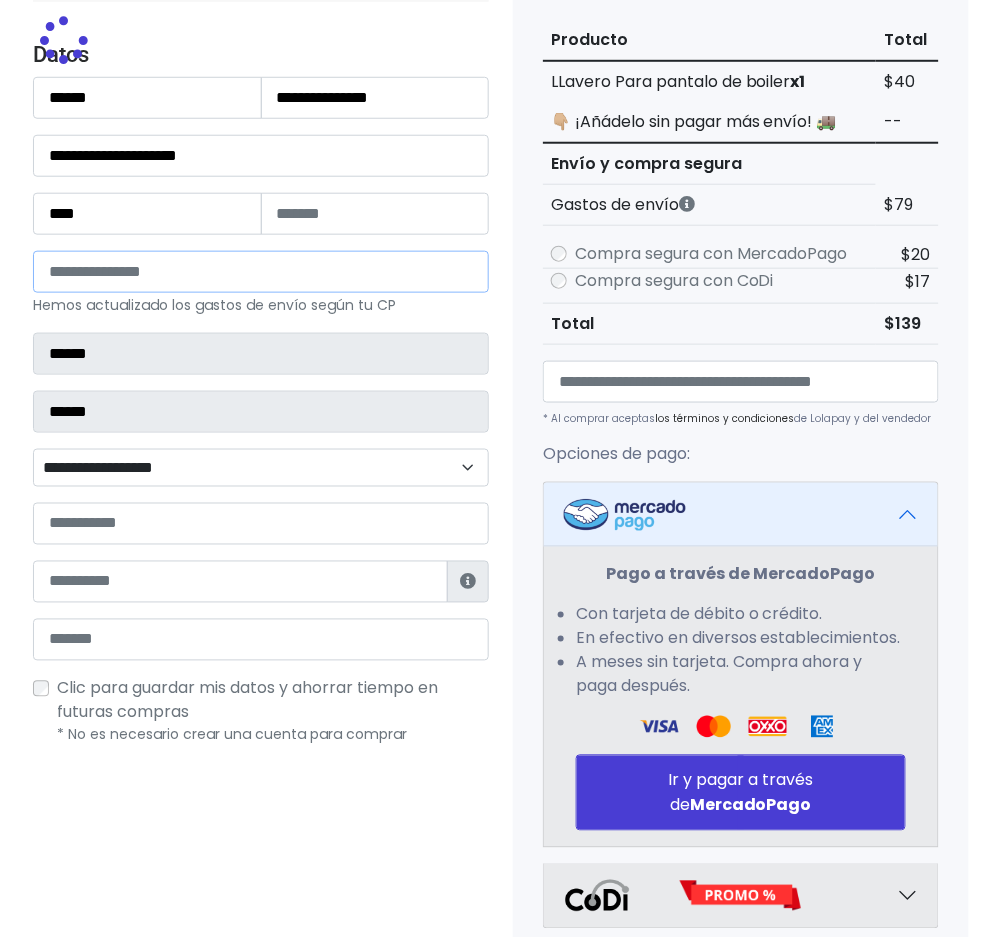select 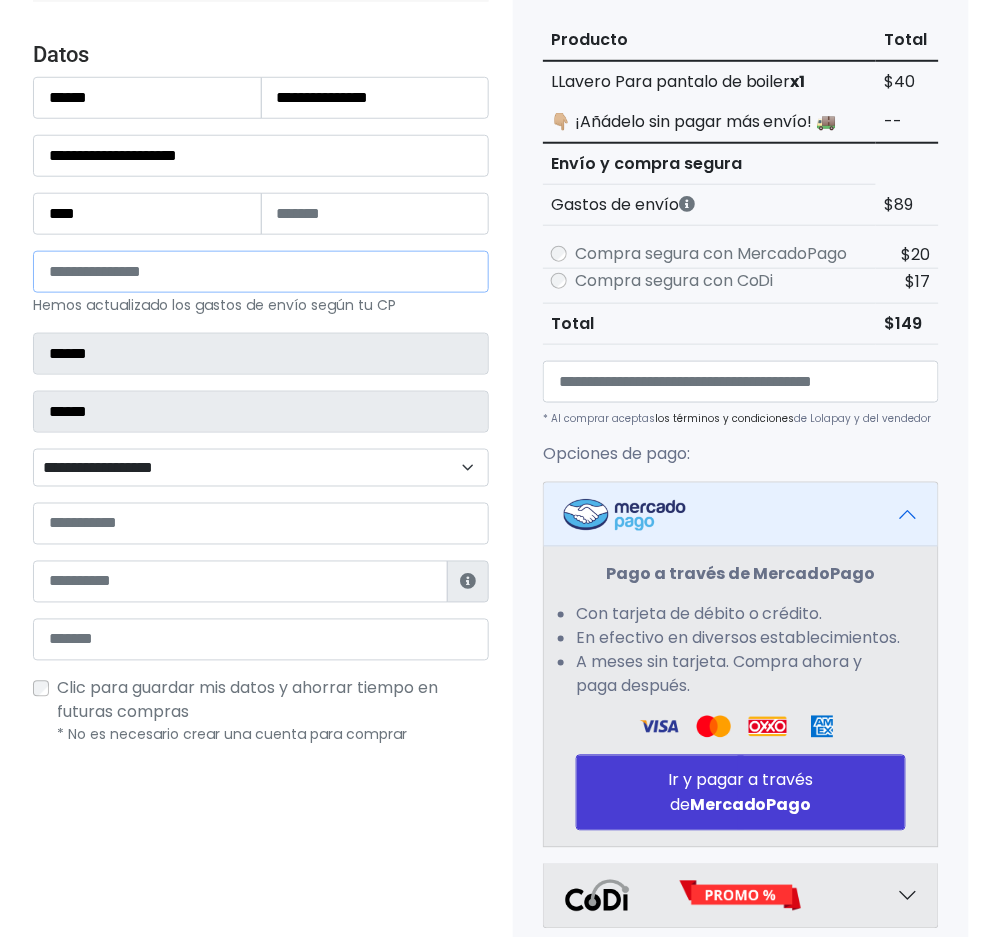 click on "*****" at bounding box center (261, 272) 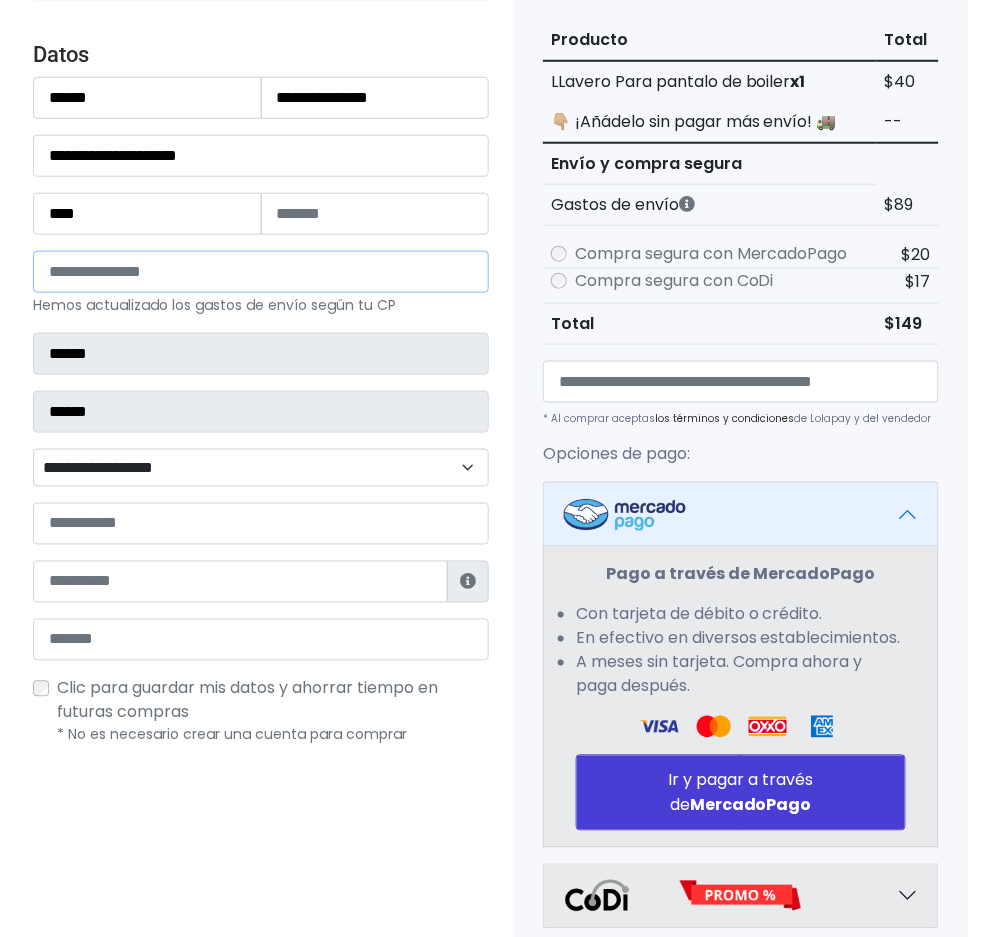 type on "*****" 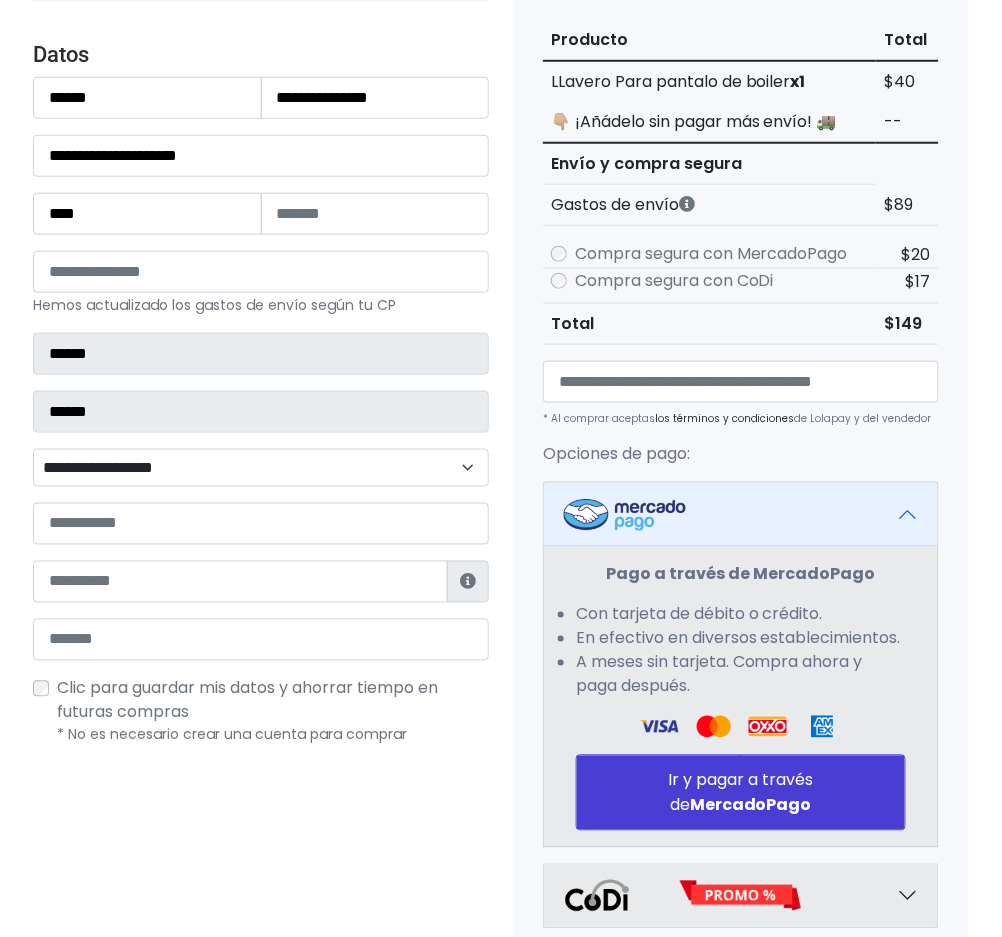 click on "**********" at bounding box center (261, 468) 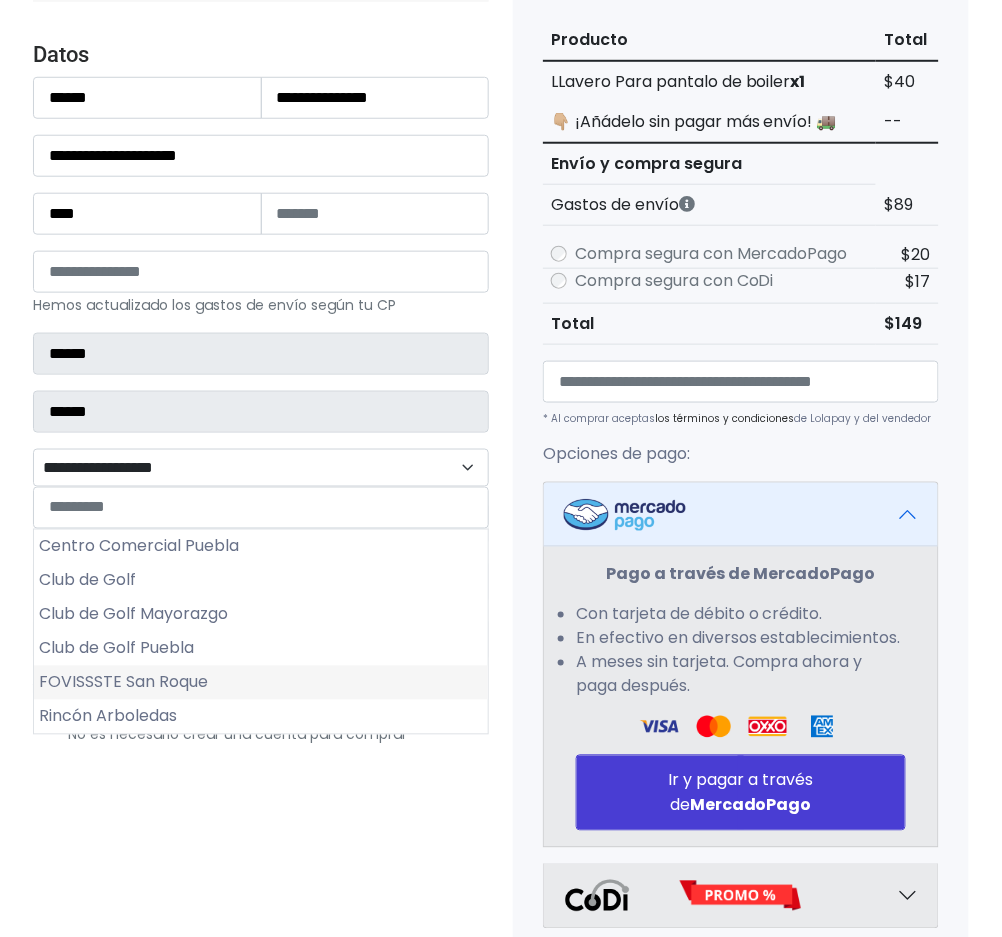 click on "FOVISSSTE San Roque" at bounding box center (261, 683) 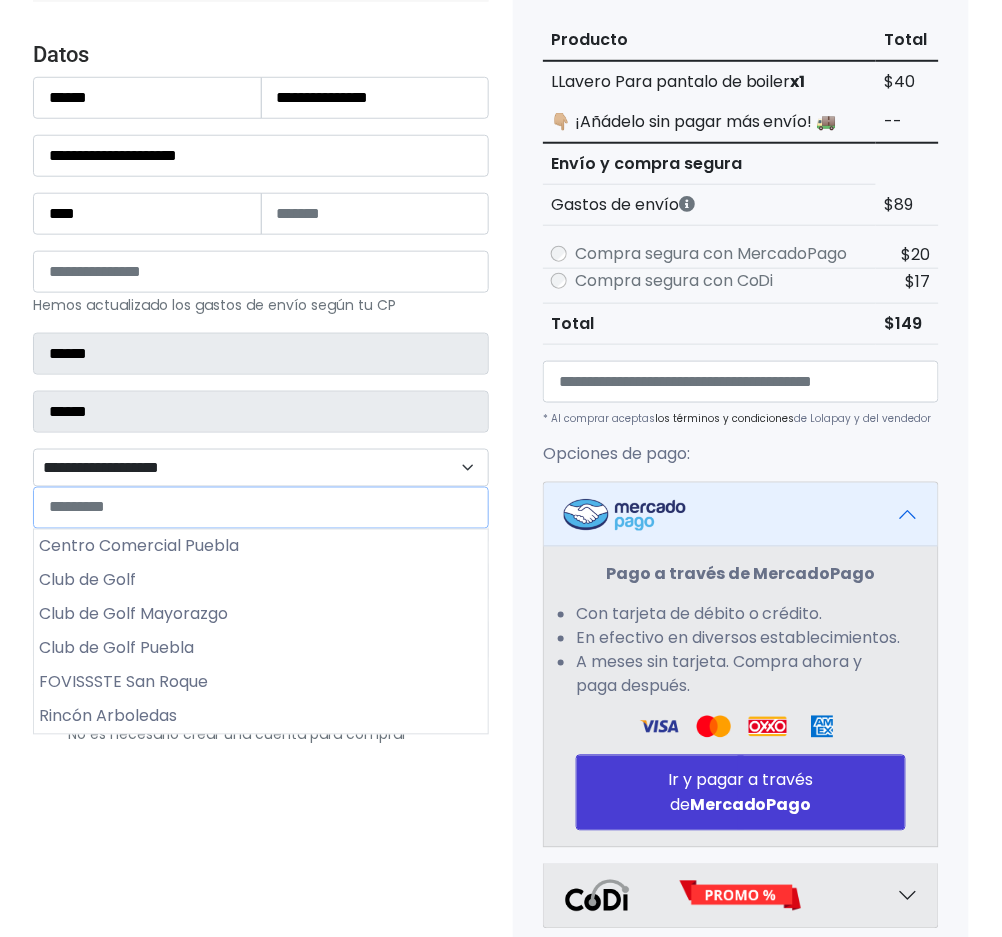 click on "**********" at bounding box center [261, 468] 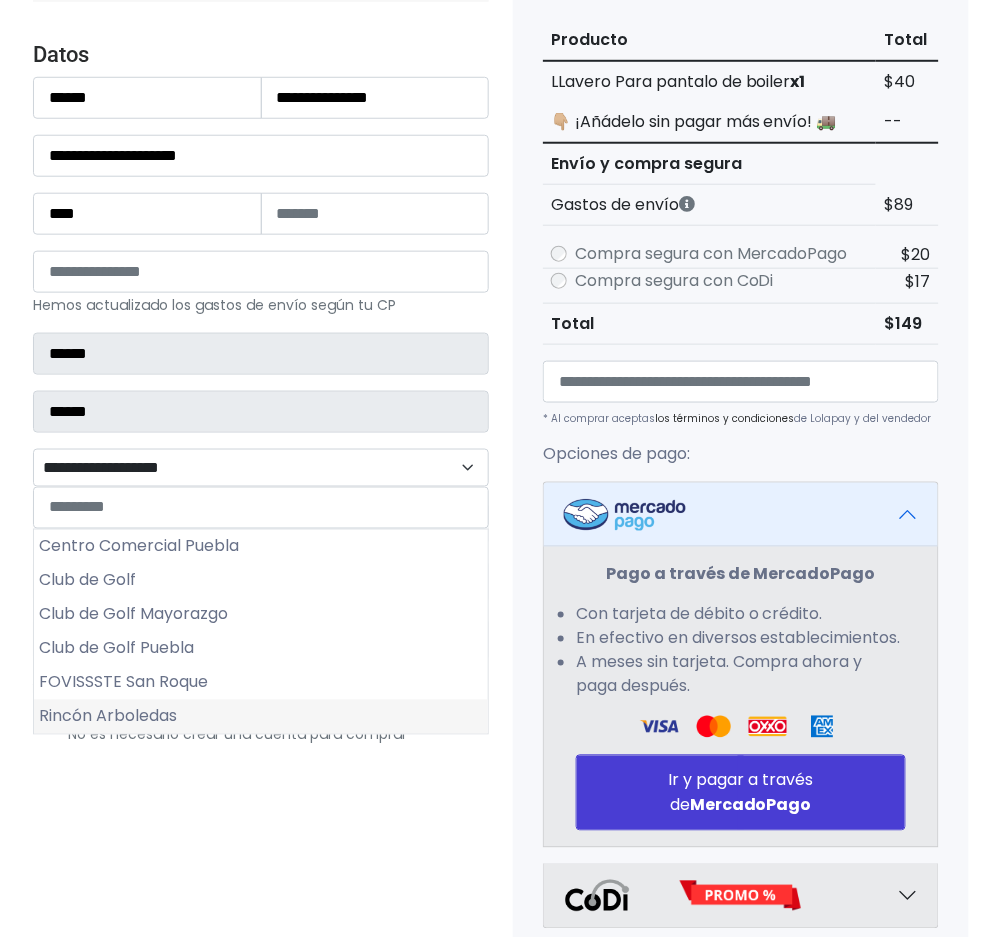 click on "Rincón Arboledas" at bounding box center [261, 717] 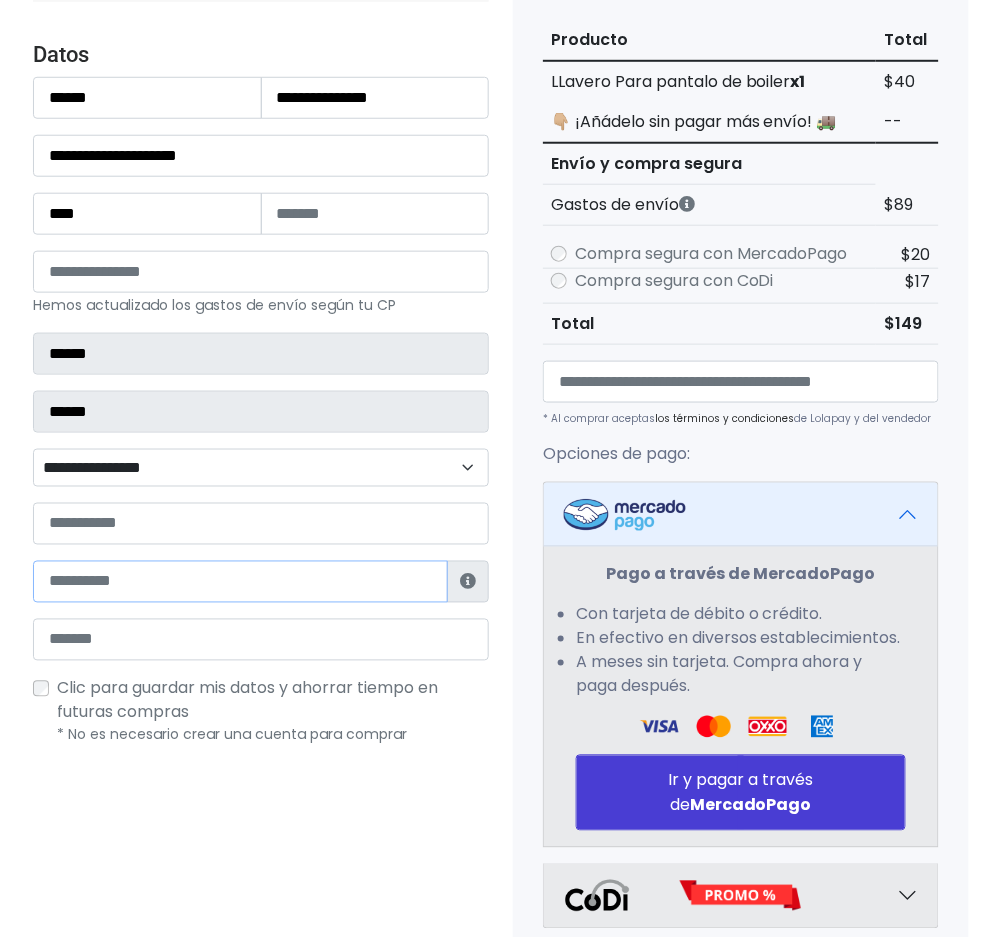 click at bounding box center (240, 582) 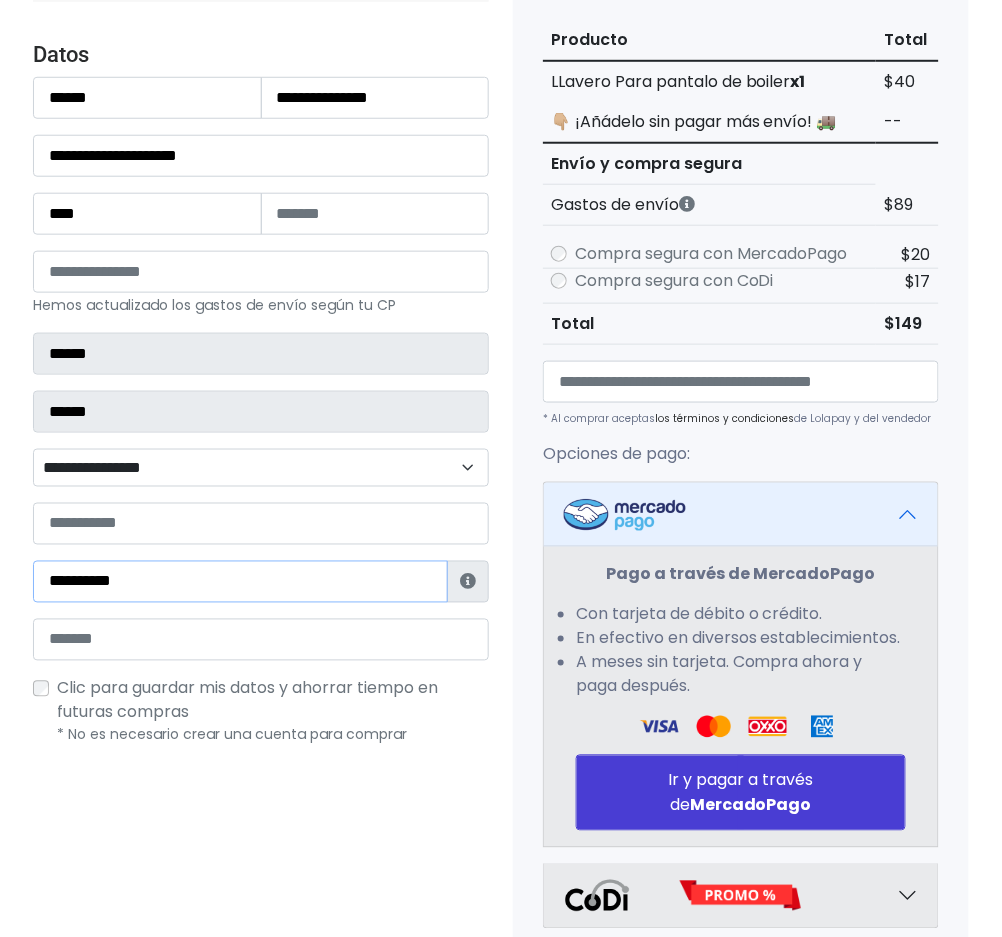 type on "**********" 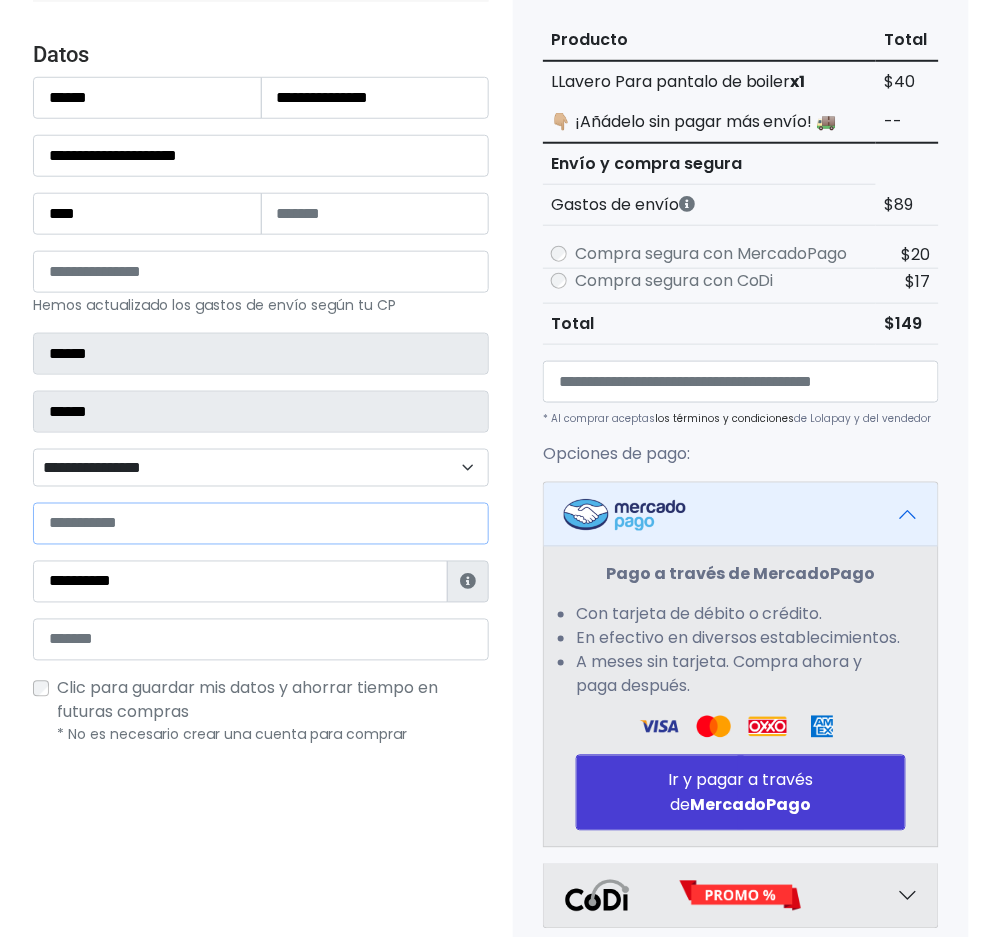click at bounding box center (261, 524) 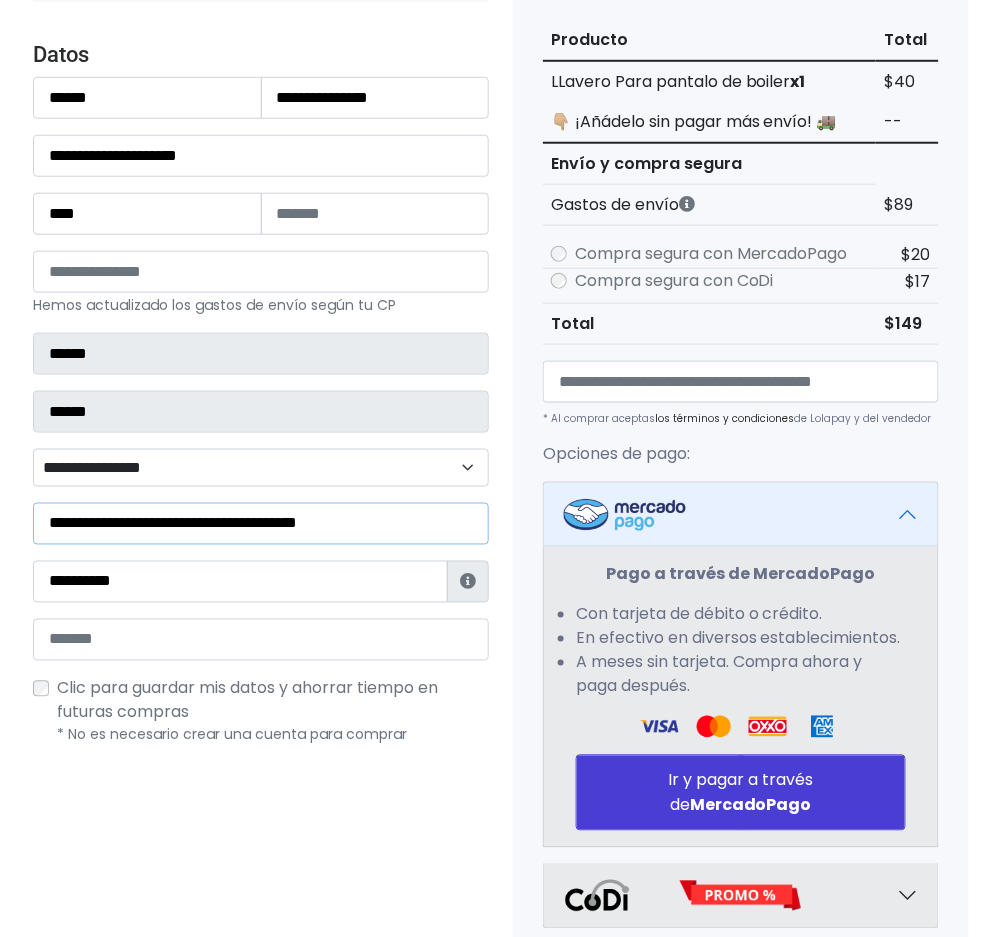 type on "**********" 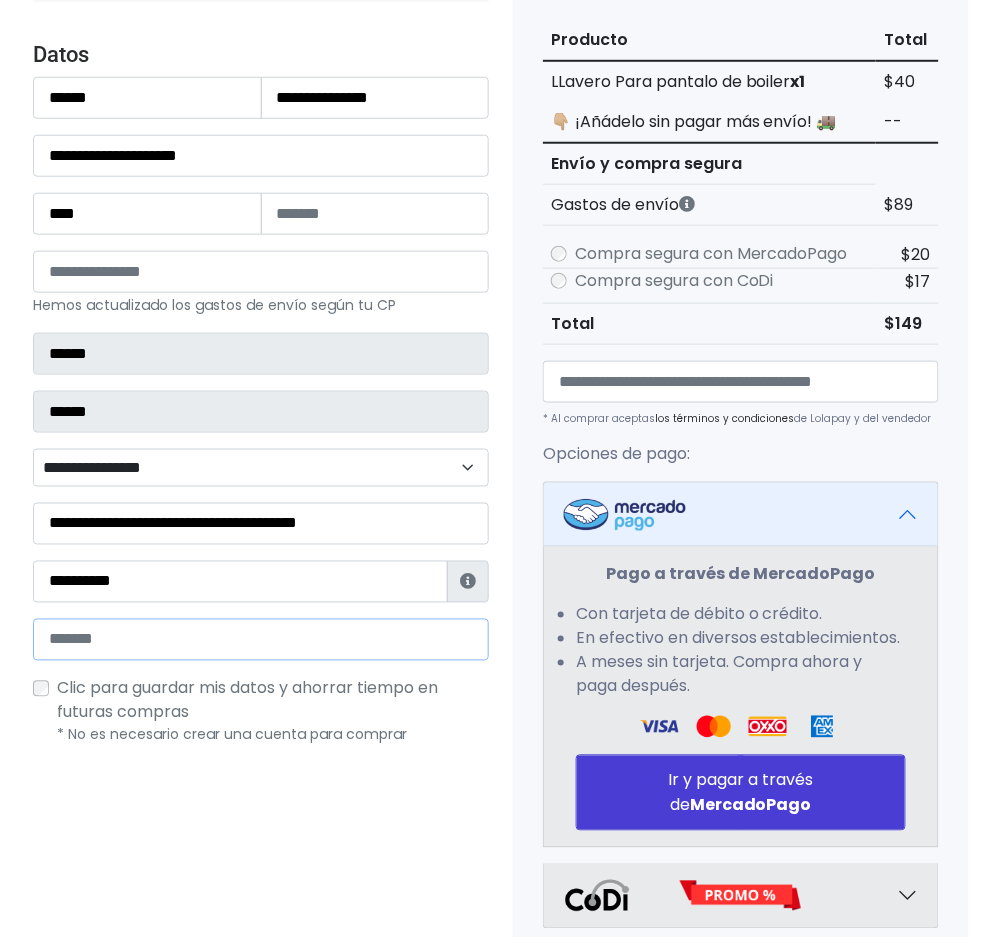 click at bounding box center (261, 640) 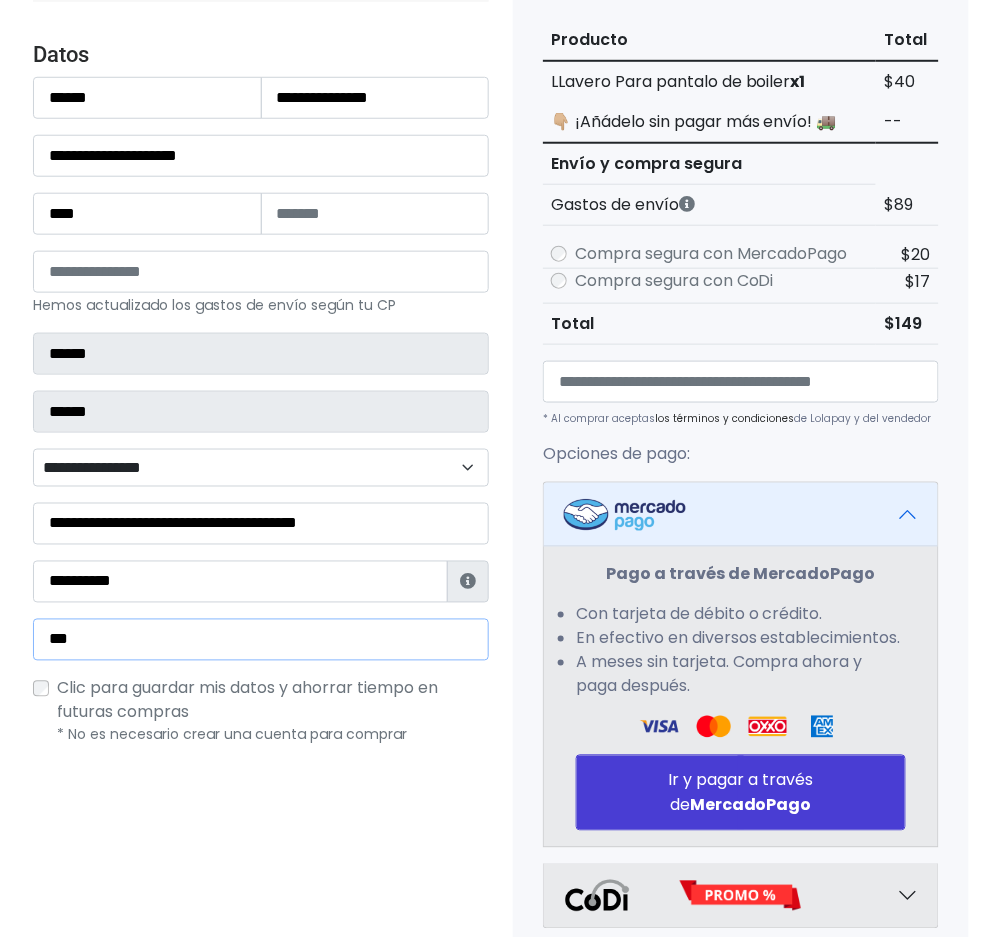type on "**********" 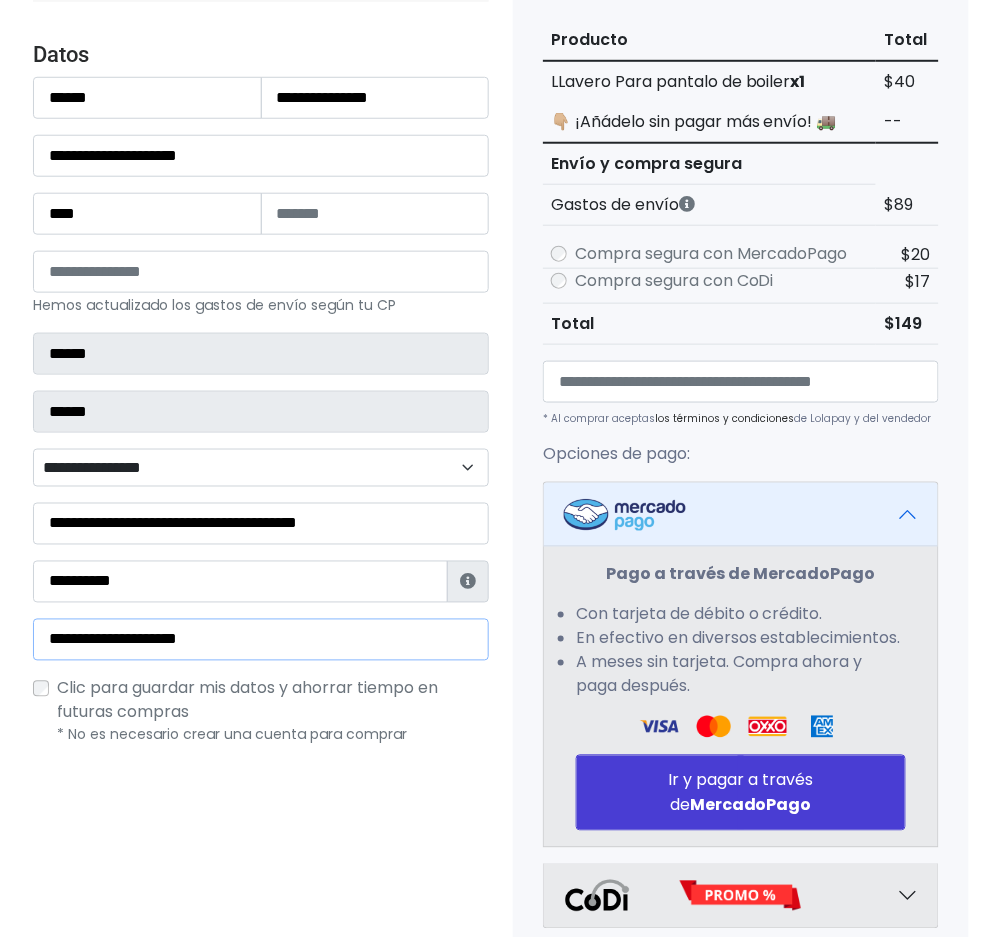 scroll, scrollTop: 533, scrollLeft: 0, axis: vertical 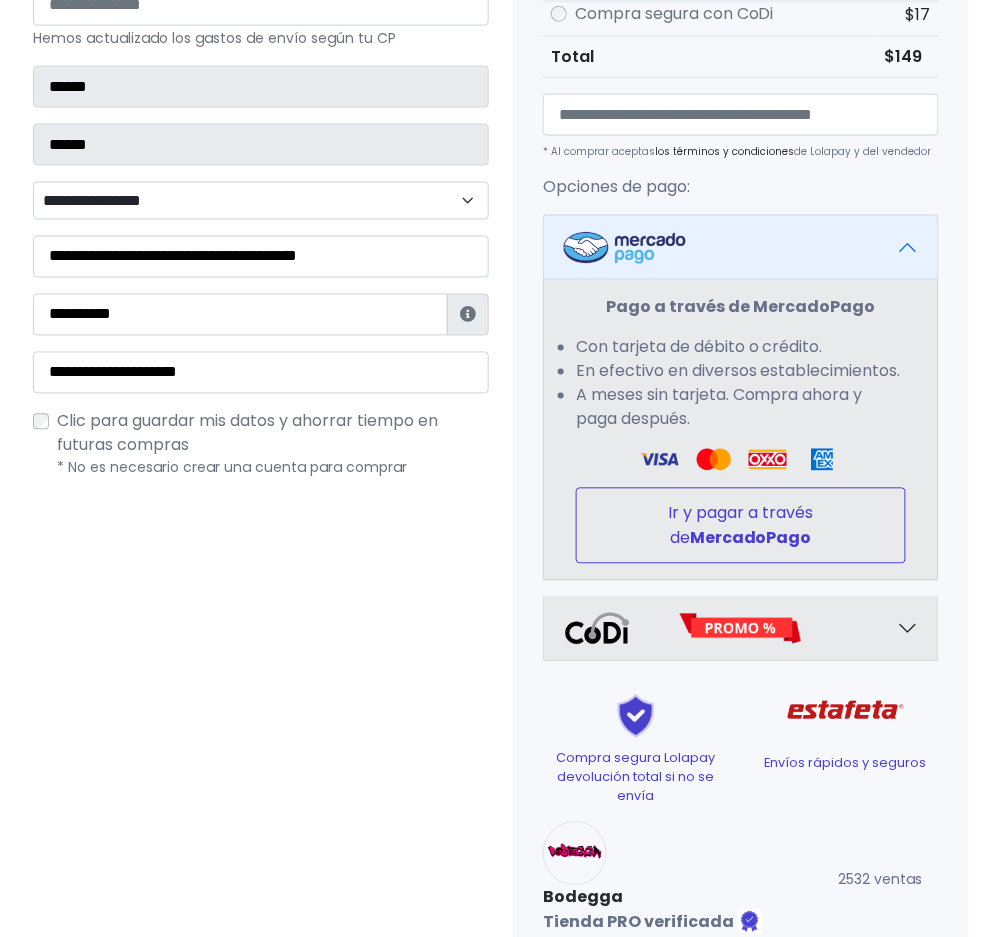 click on "Ir y pagar a través de  MercadoPago" at bounding box center [741, 526] 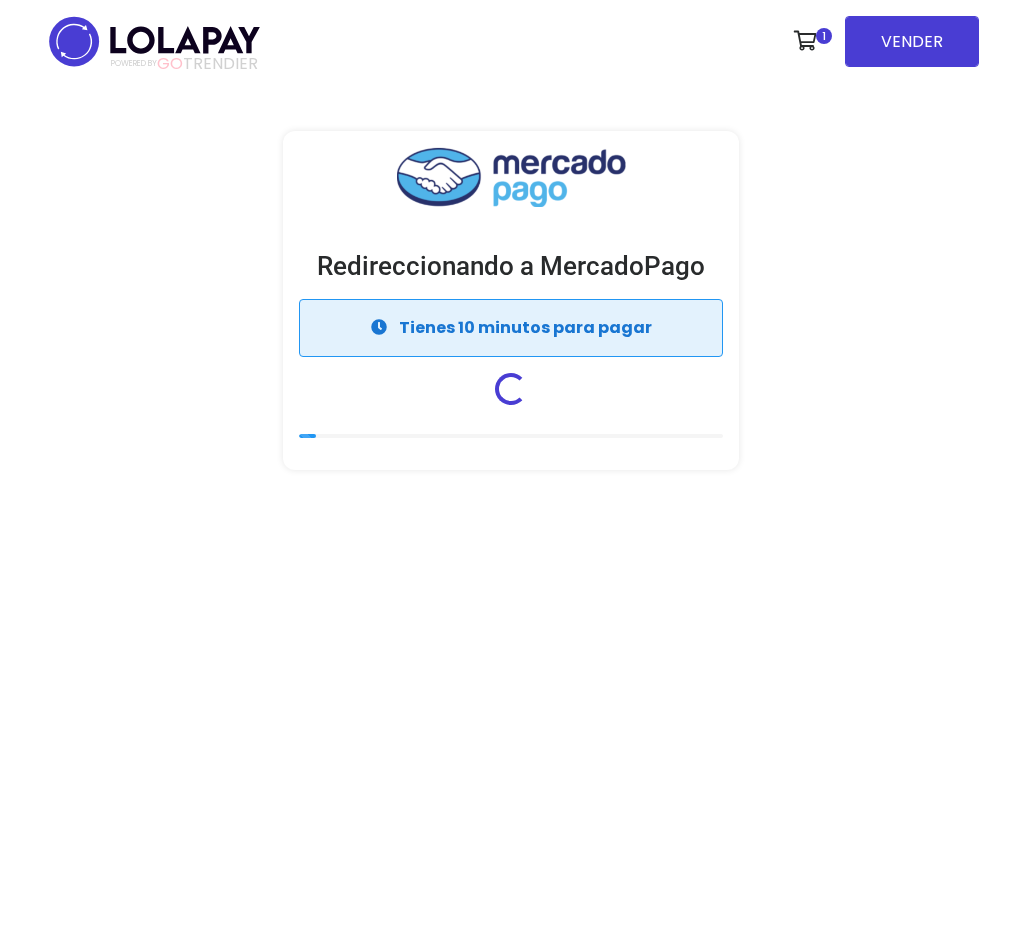 scroll, scrollTop: 0, scrollLeft: 0, axis: both 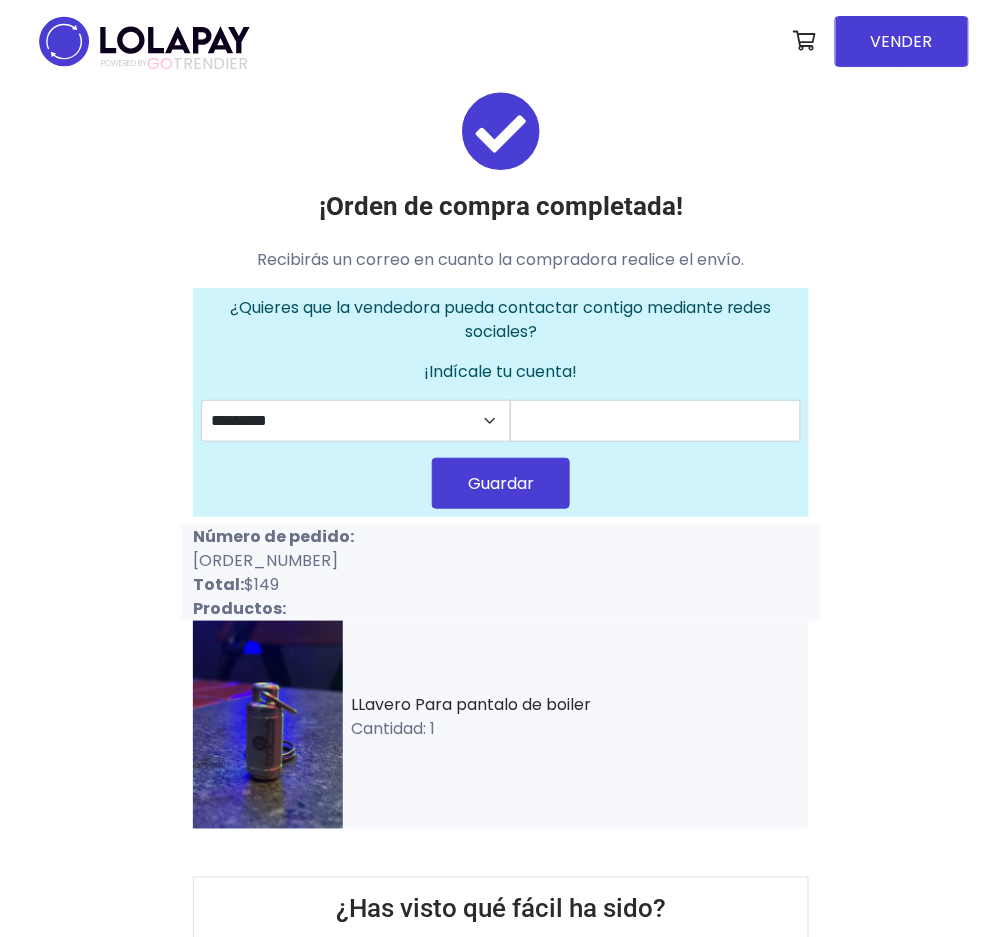 click on "¡Orden de compra completada!
Recibirás un correo en cuanto la compradora realice el envío.
¿Quieres que la vendedora pueda contactar contigo mediante redes sociales?
¡Indícale tu cuenta!
[USERNAME]
[USERNAME]
Guardar
Número de pedido:  [ORDER_NUMBER]
Total:  $149
Productos:
LLavero Para pantalo de boiler
Cantidad: 1
¿Has visto qué fácil ha sido?" at bounding box center (501, 566) 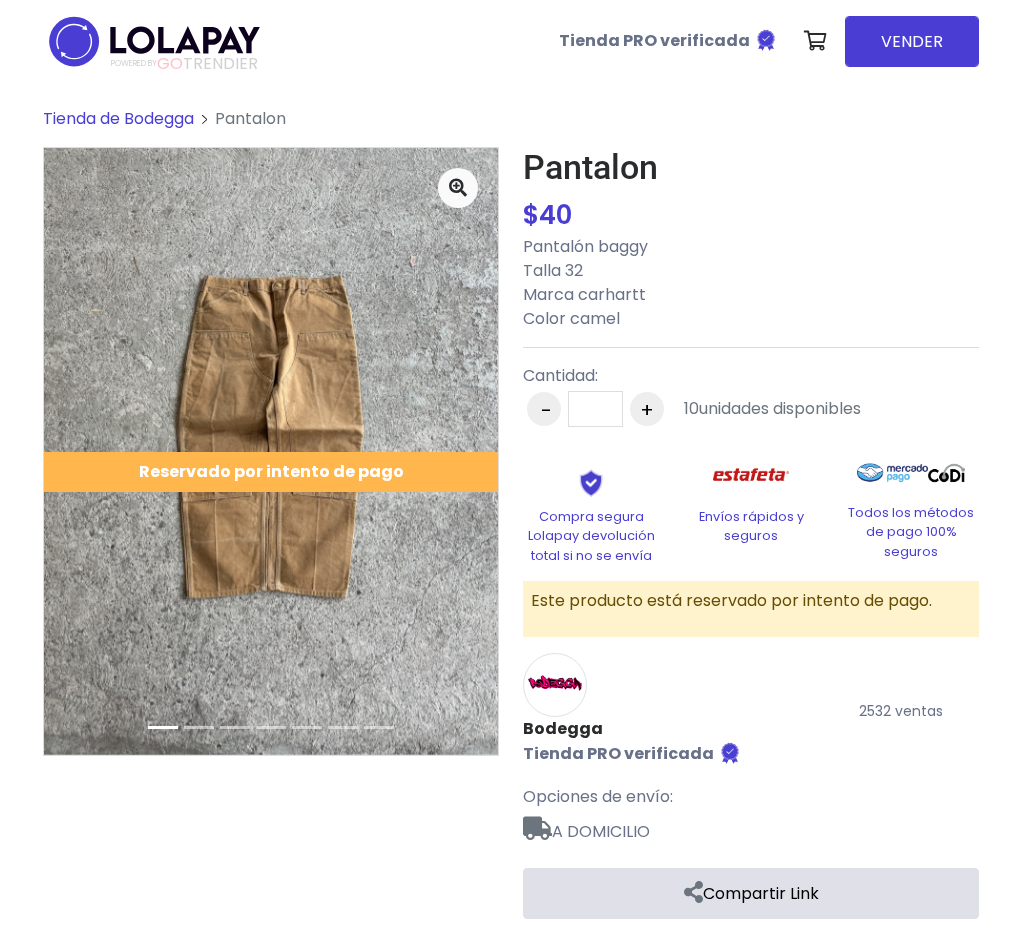 scroll, scrollTop: 0, scrollLeft: 0, axis: both 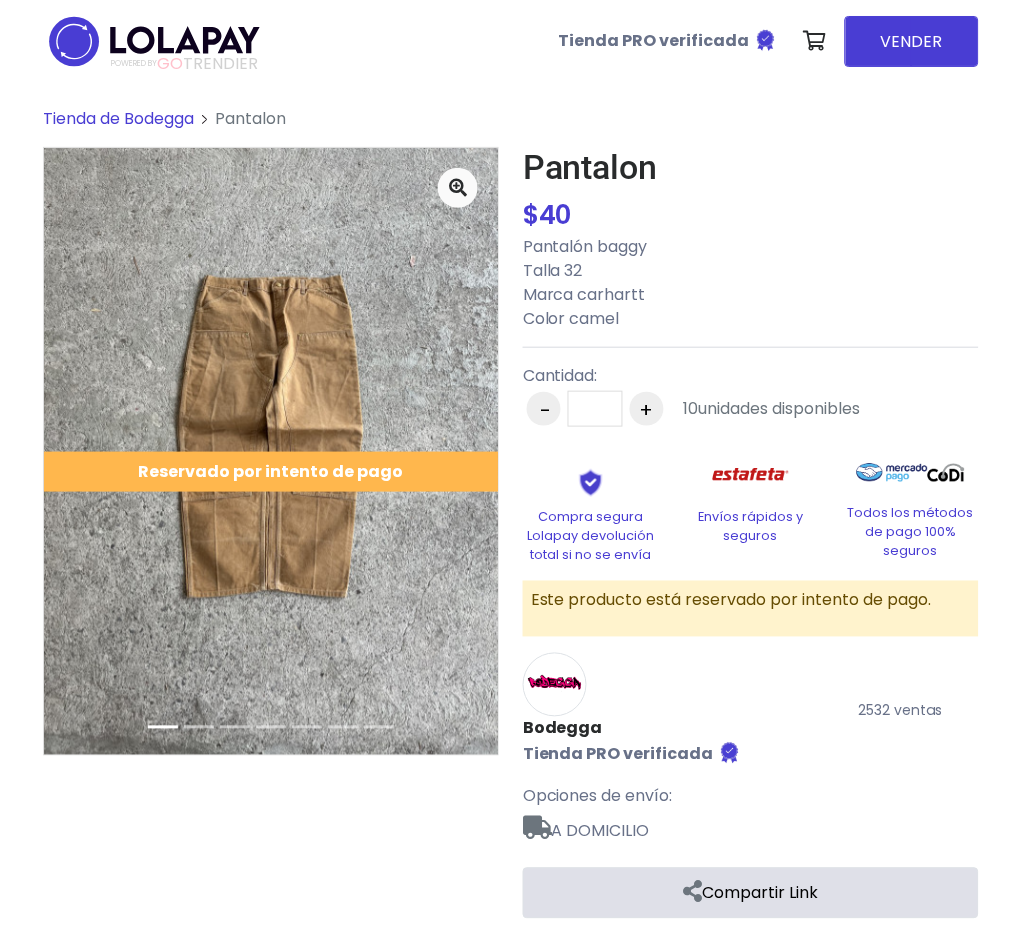 click on "Tienda de Bodegga" at bounding box center (118, 118) 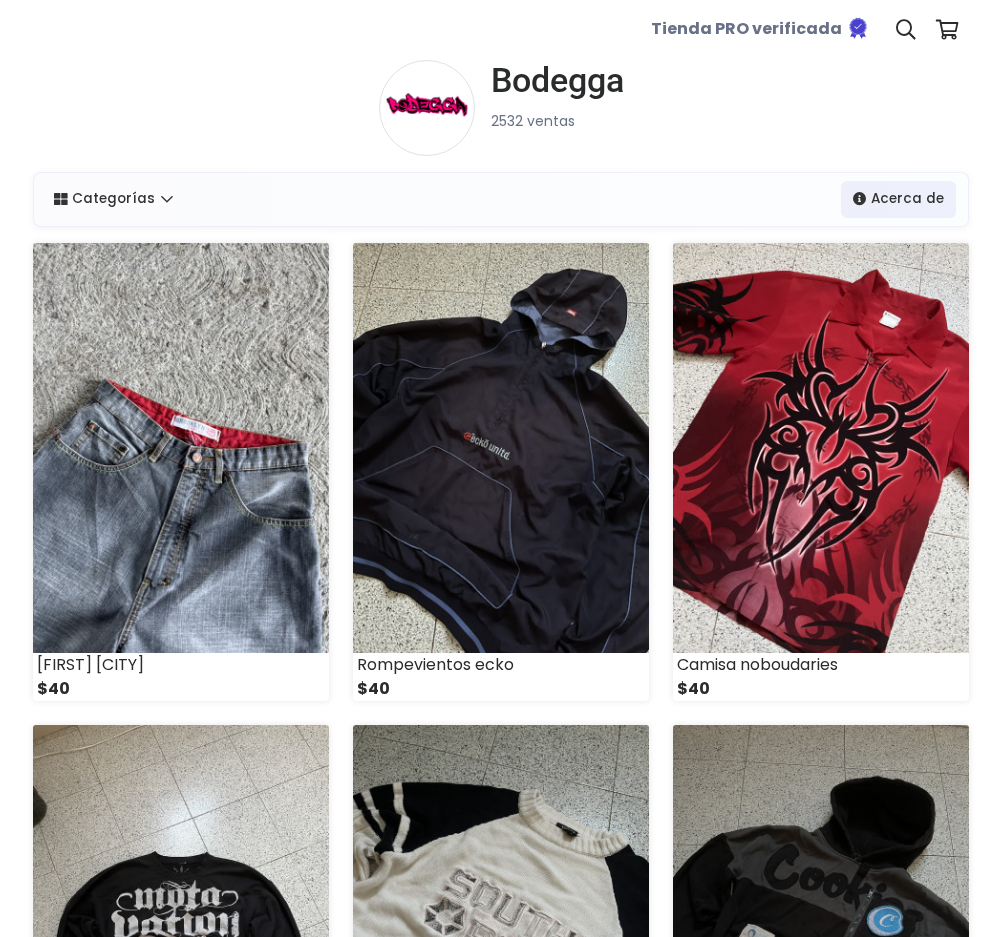 scroll, scrollTop: 0, scrollLeft: 0, axis: both 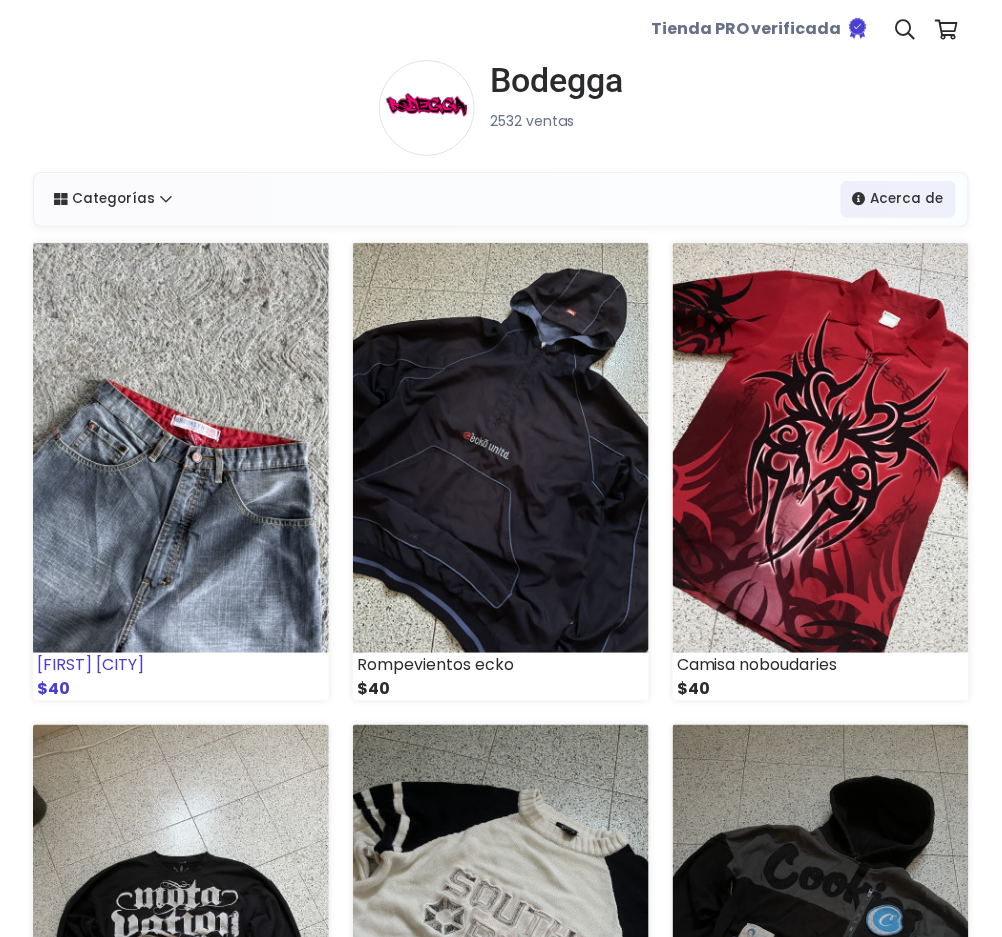 click at bounding box center [181, 448] 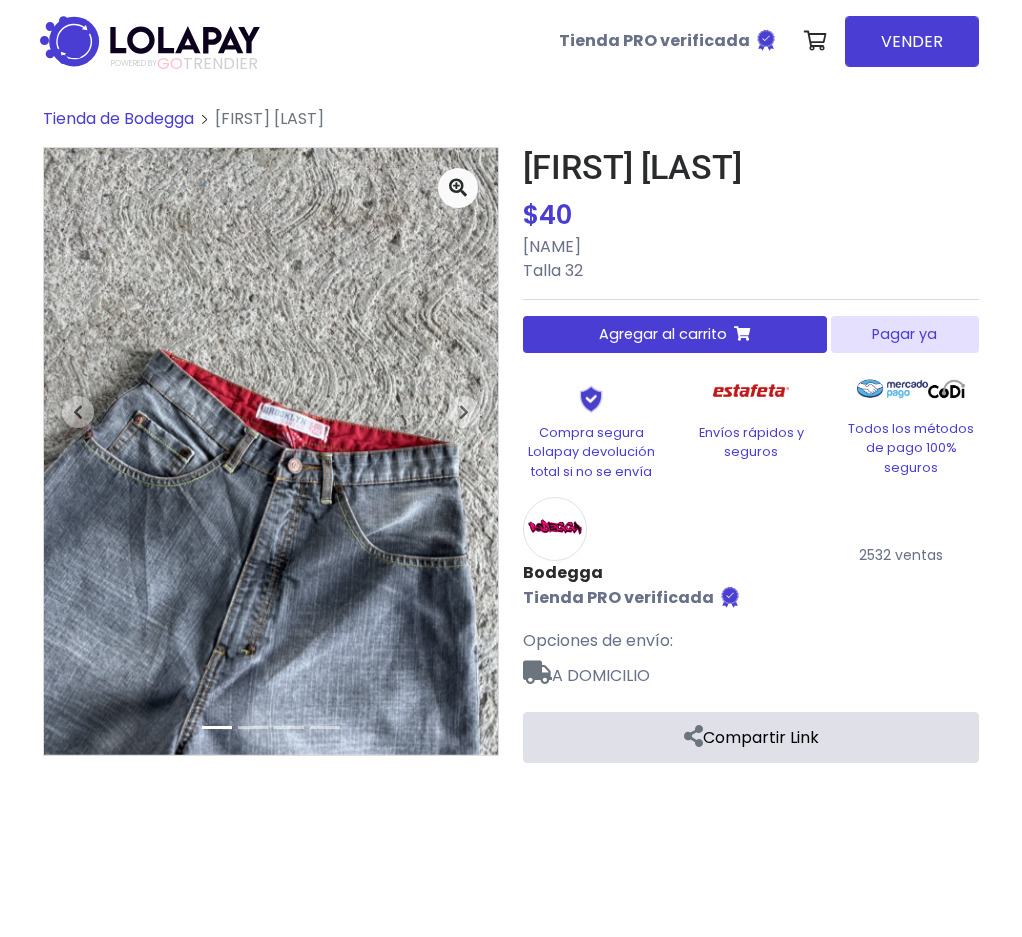 scroll, scrollTop: 0, scrollLeft: 0, axis: both 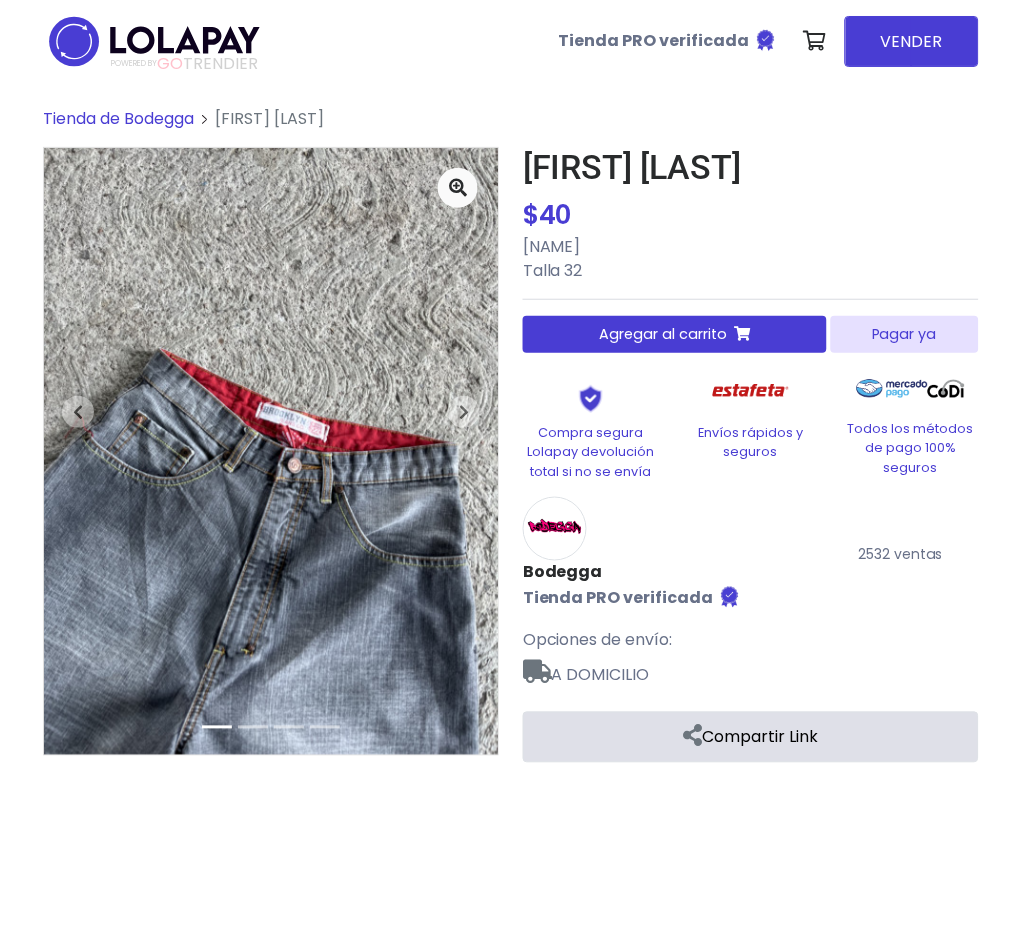 click on "Pagar ya" at bounding box center (905, 334) 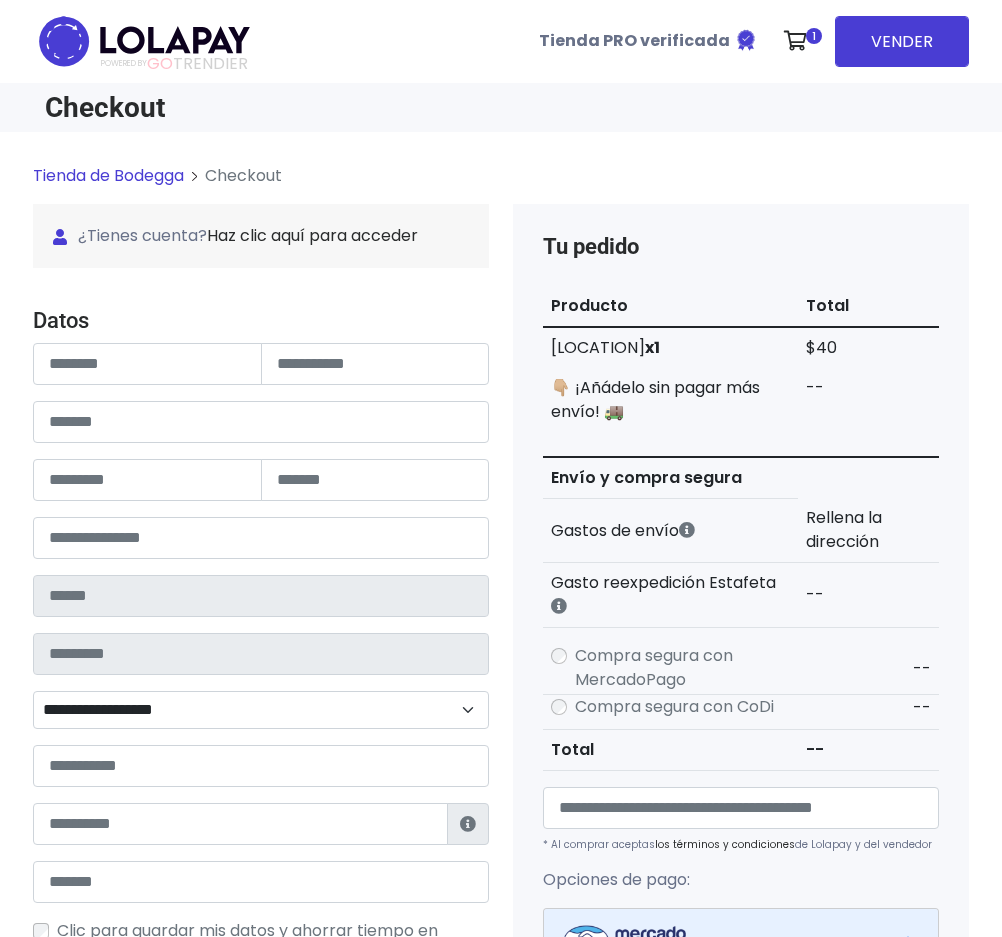 scroll, scrollTop: 0, scrollLeft: 0, axis: both 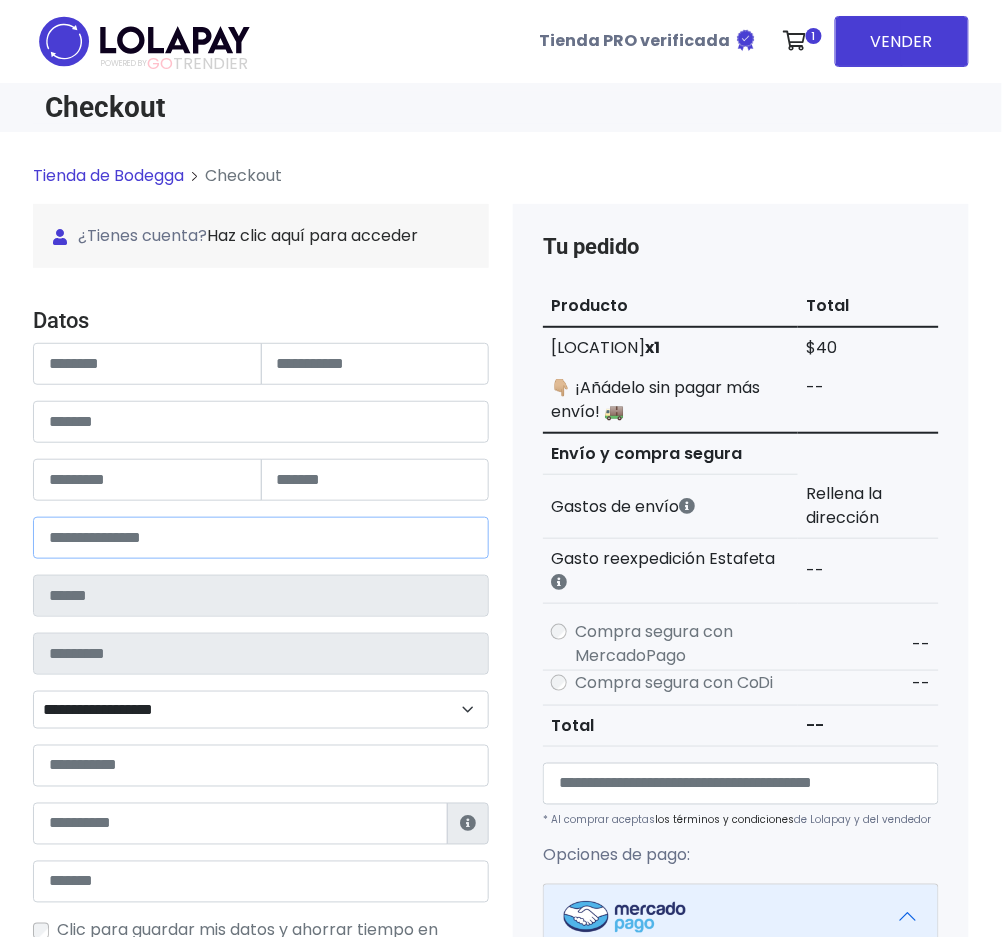 click at bounding box center (261, 538) 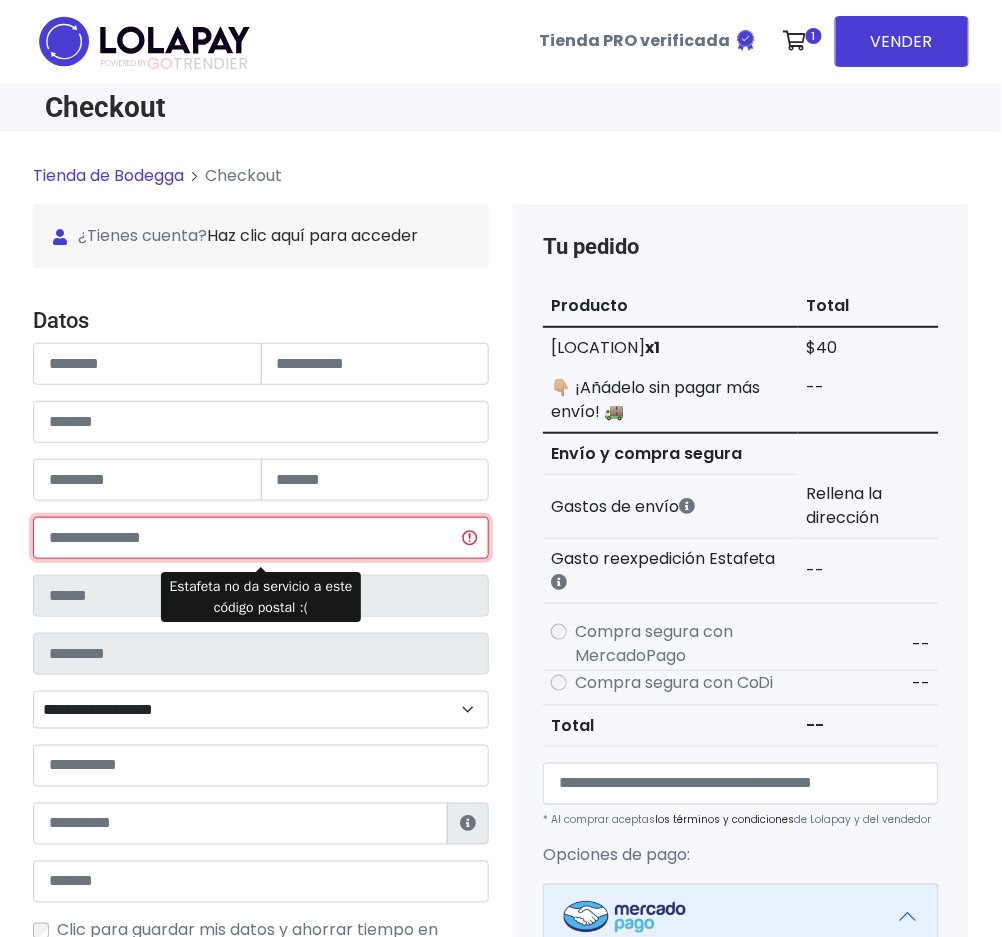 type on "*****" 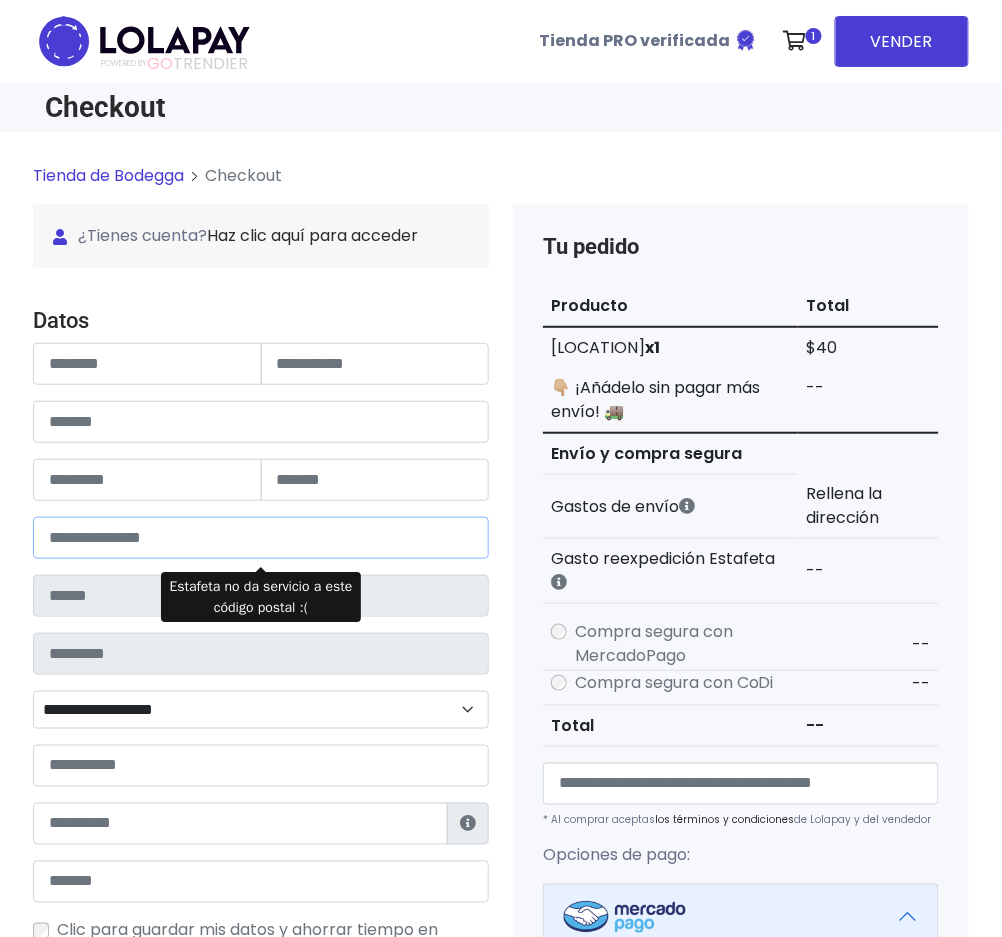 type on "**********" 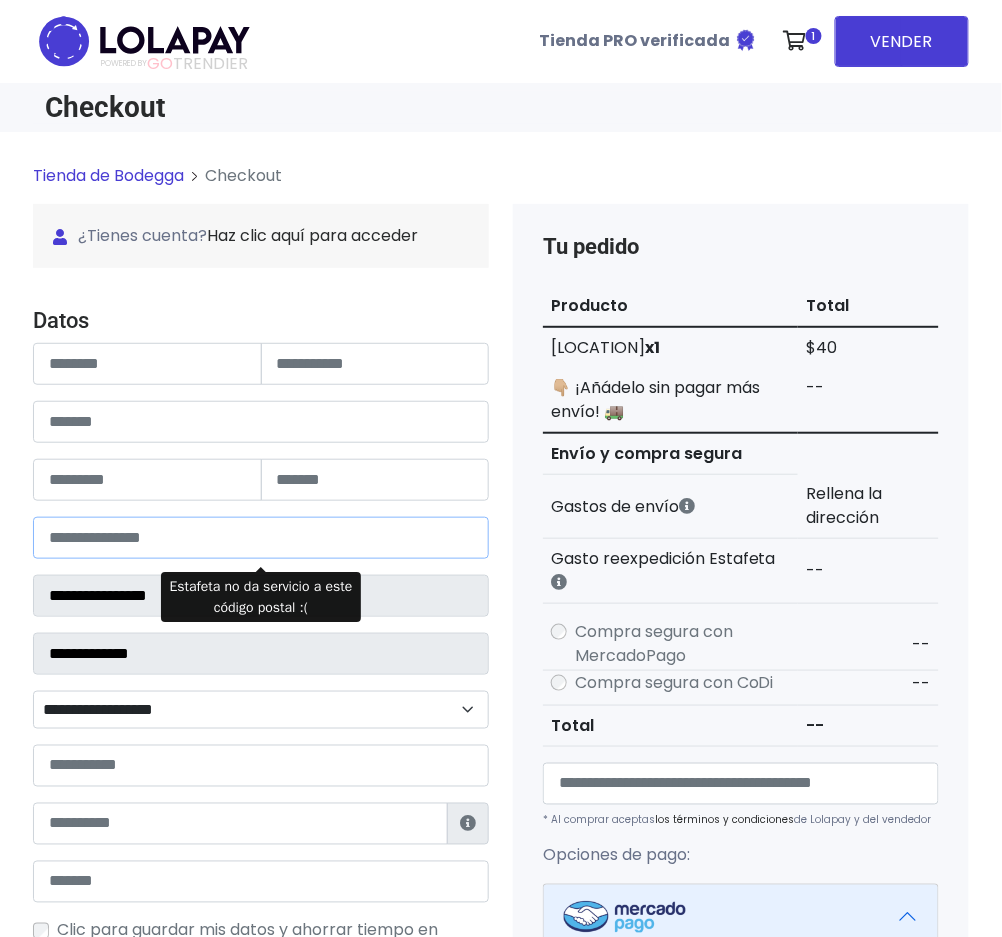 select 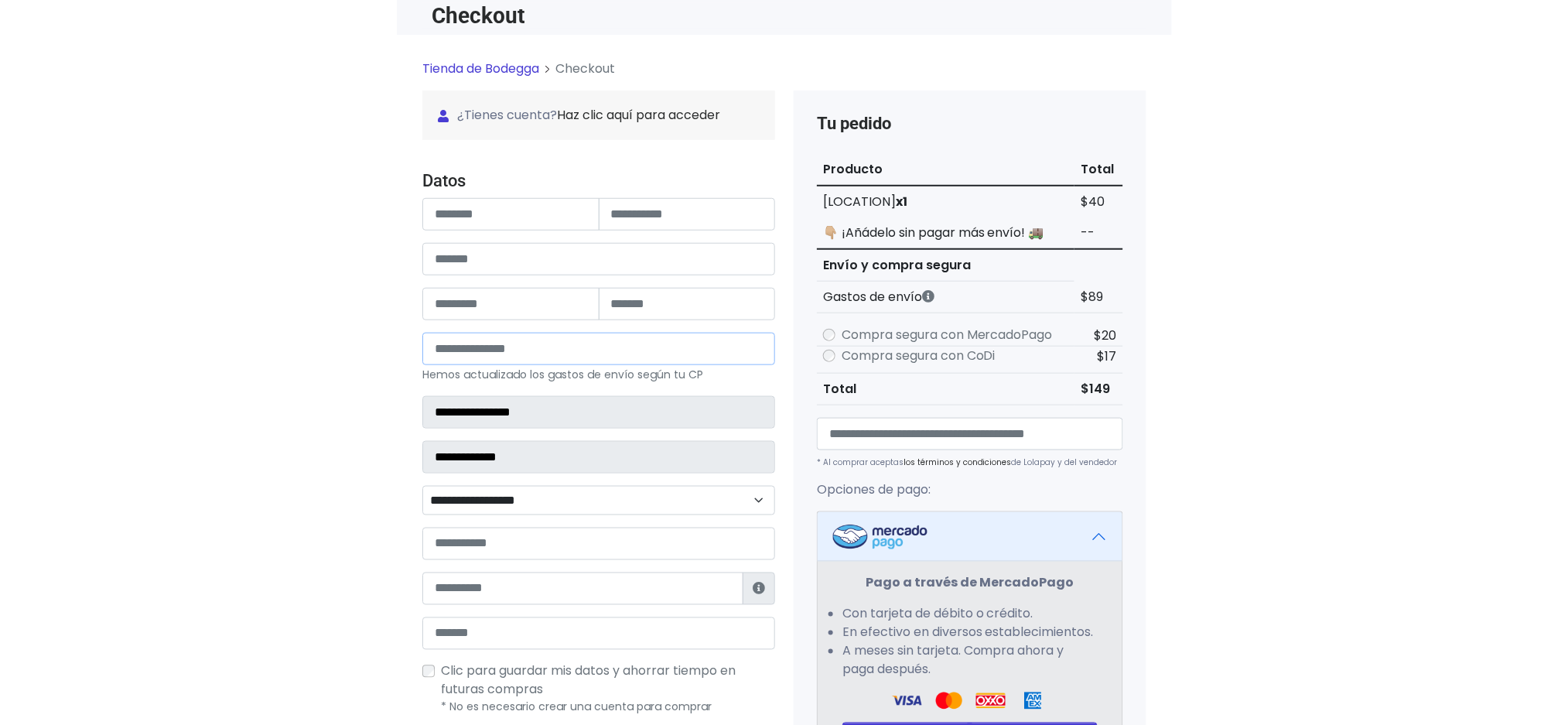 scroll, scrollTop: 103, scrollLeft: 0, axis: vertical 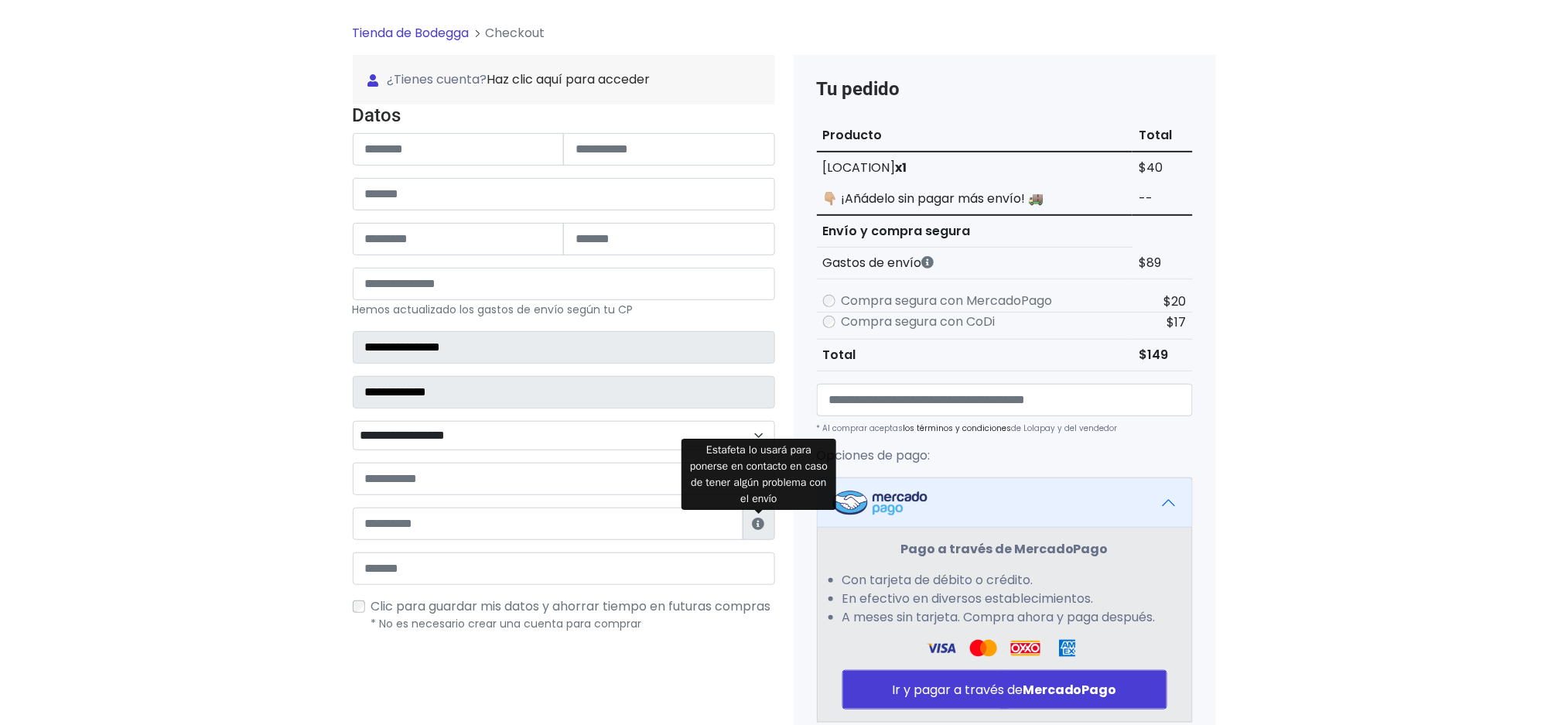 click at bounding box center [759, 524] 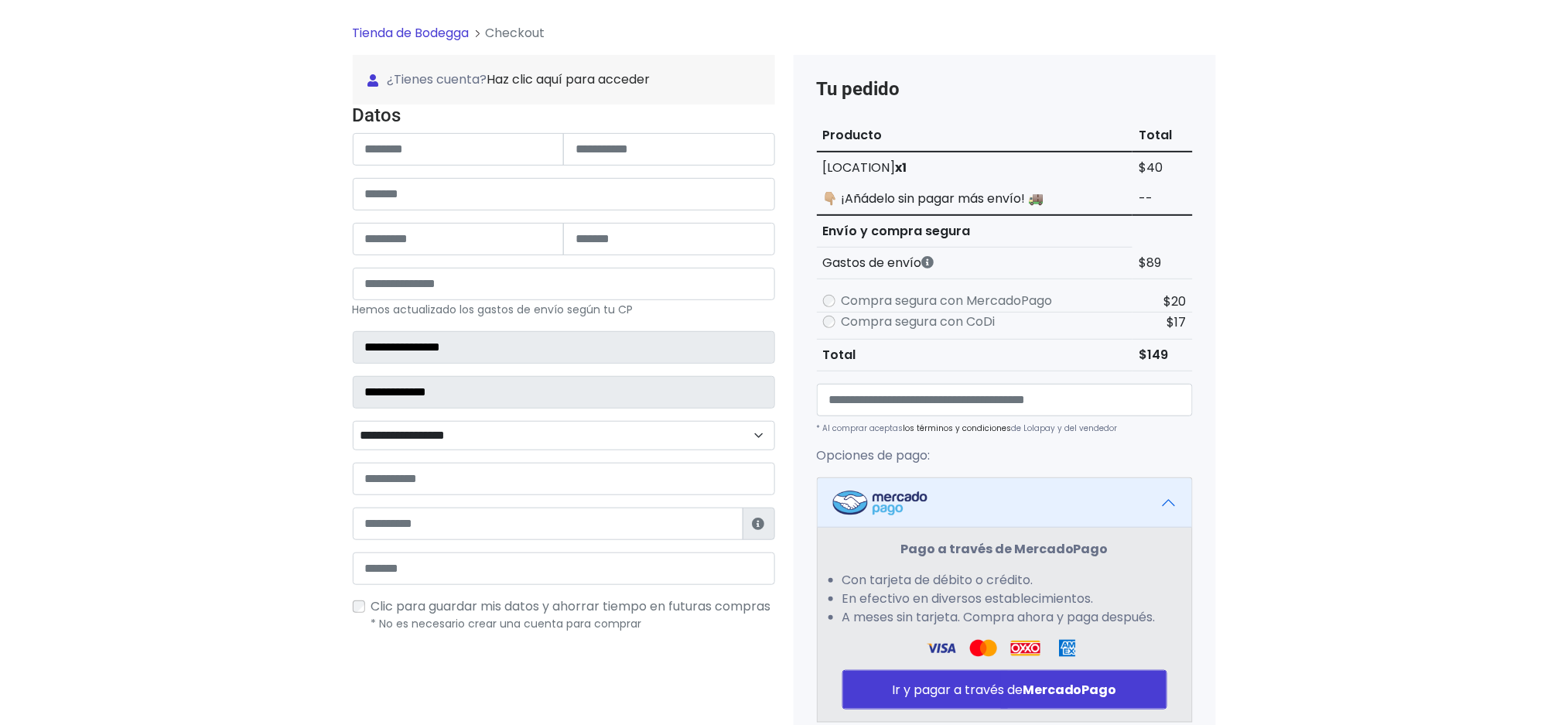 click on "**********" at bounding box center [564, 436] 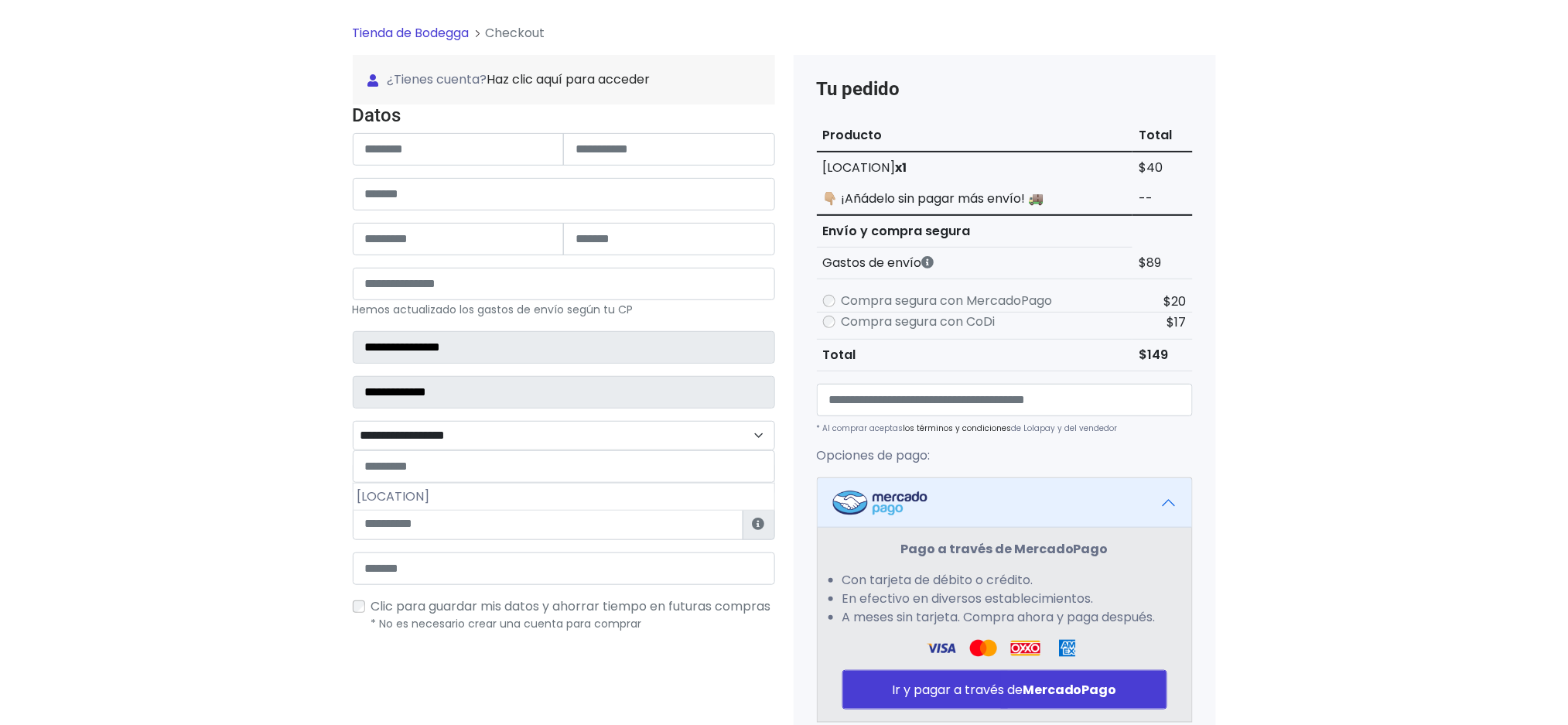 click on "**********" at bounding box center (564, 436) 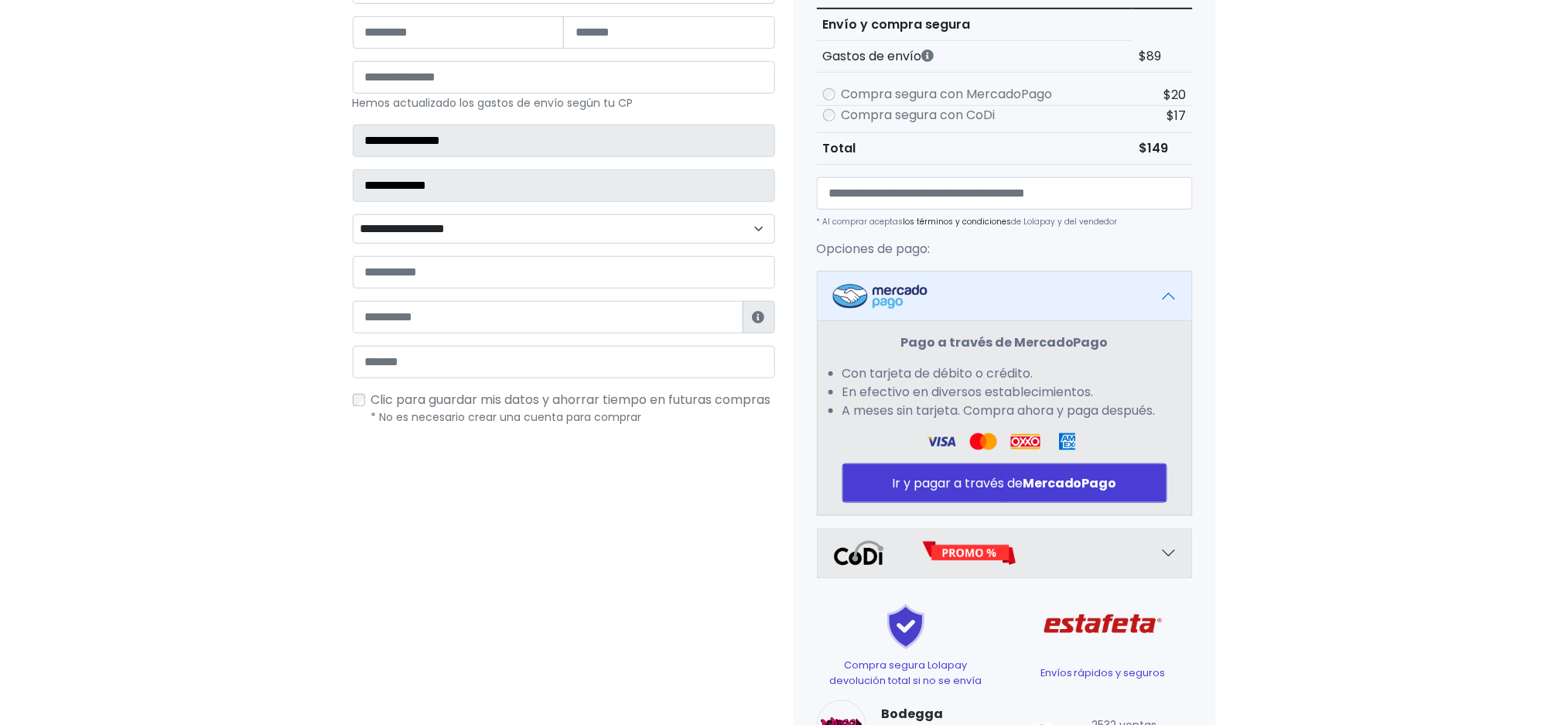 scroll, scrollTop: 0, scrollLeft: 0, axis: both 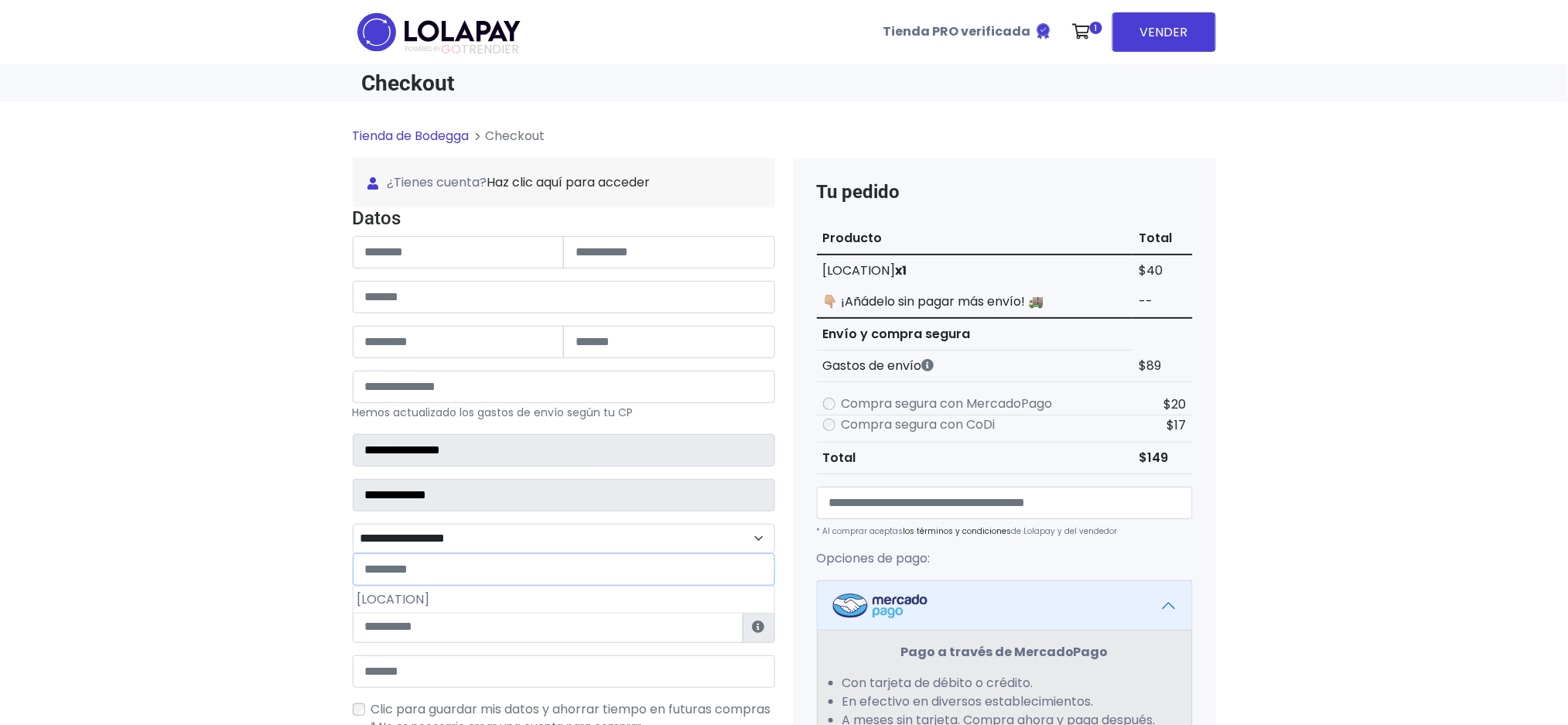 click on "**********" at bounding box center [564, 539] 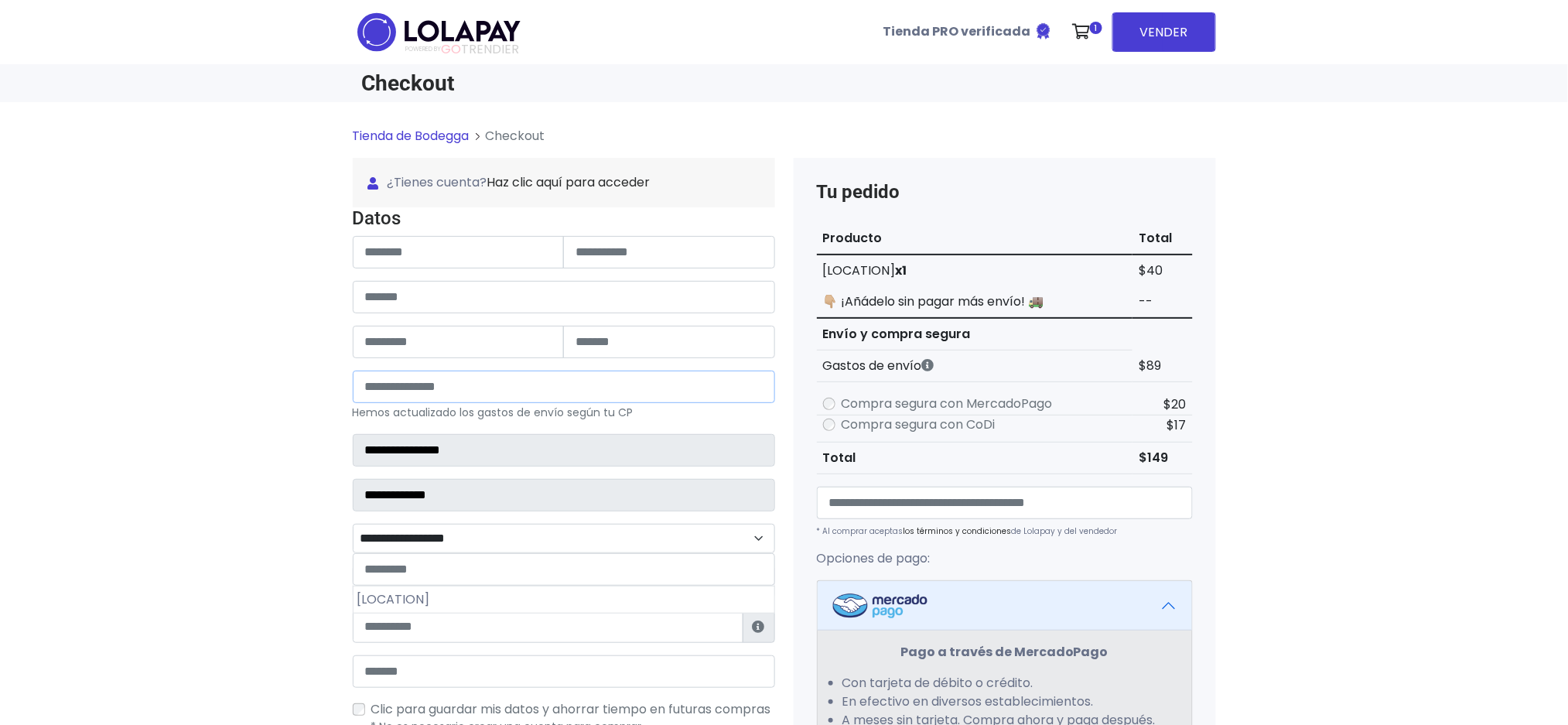 click on "*****" at bounding box center [564, 387] 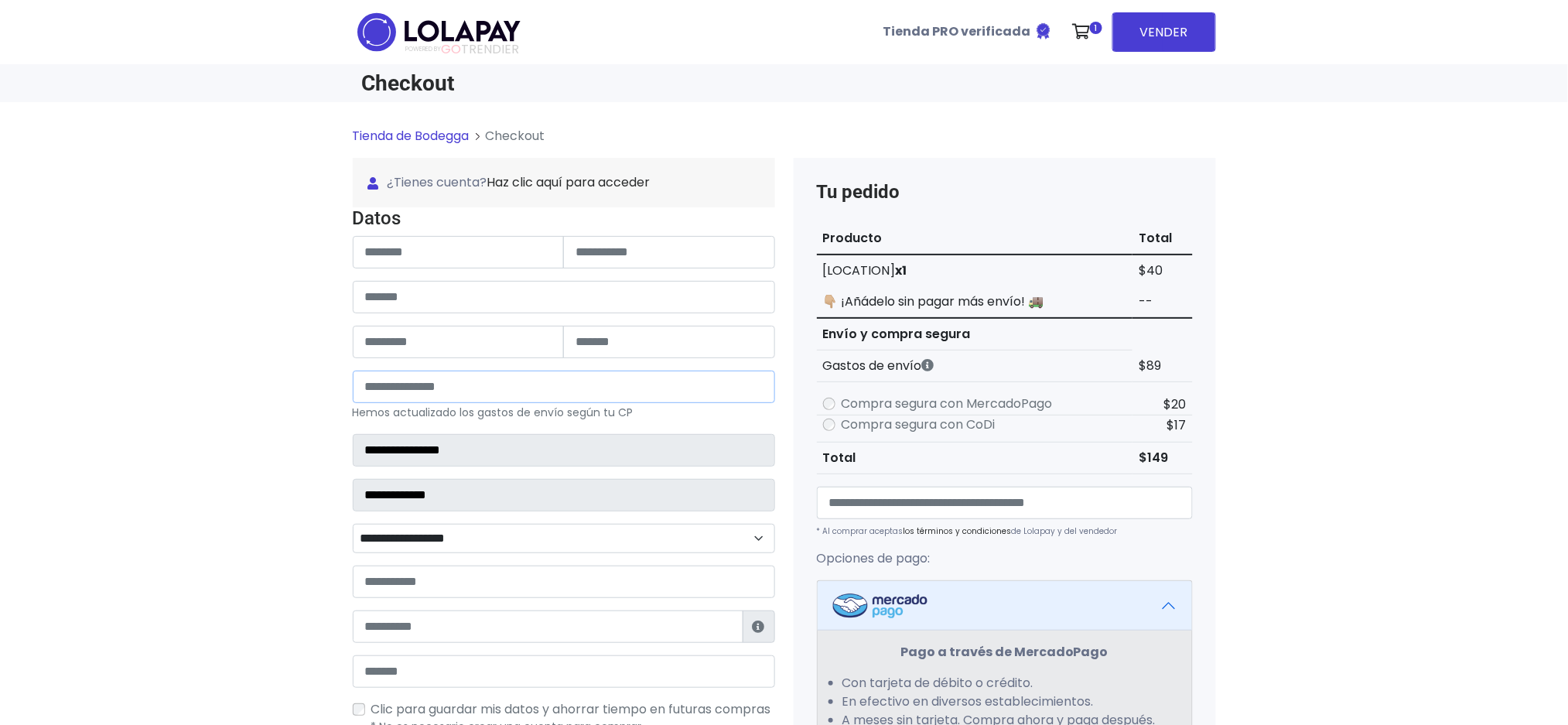 click on "*****" at bounding box center (564, 387) 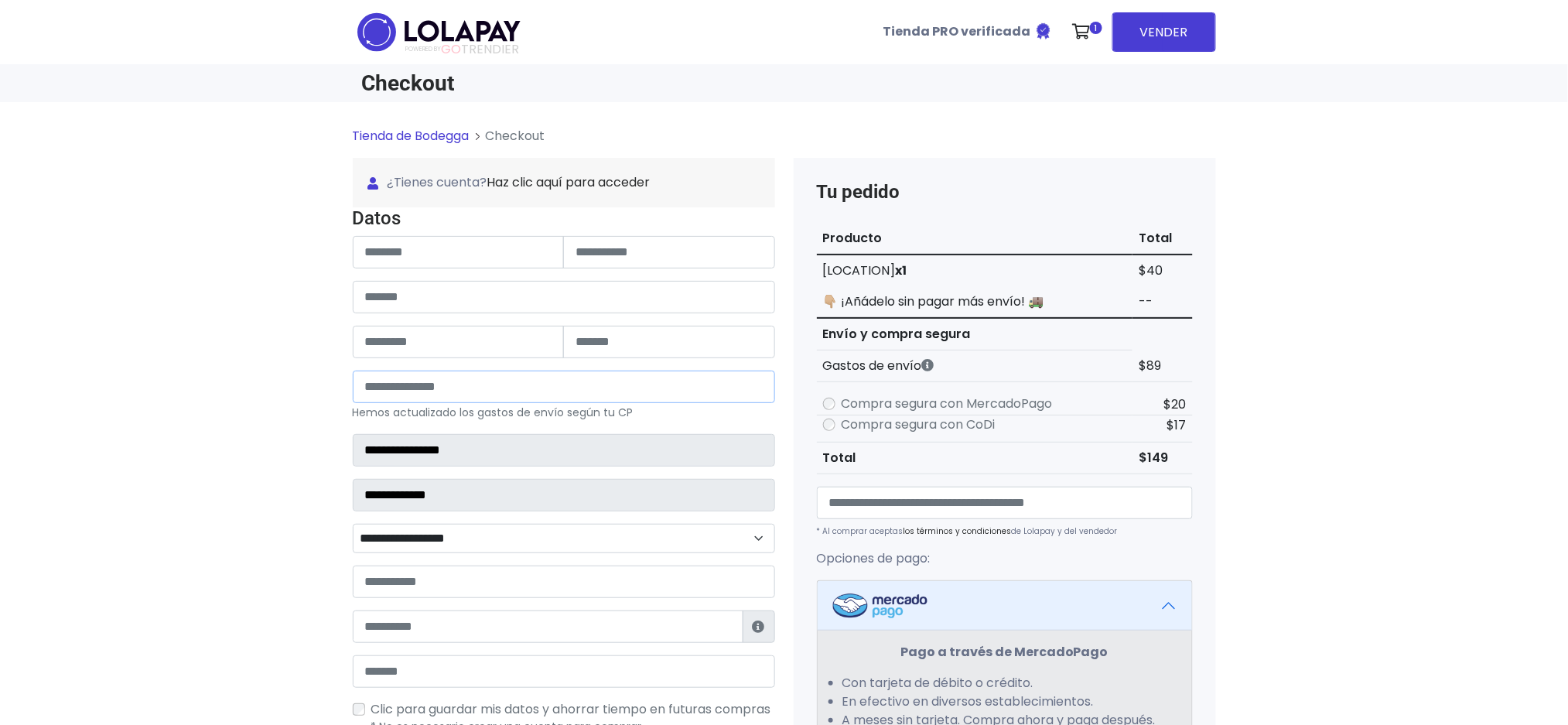 type on "*****" 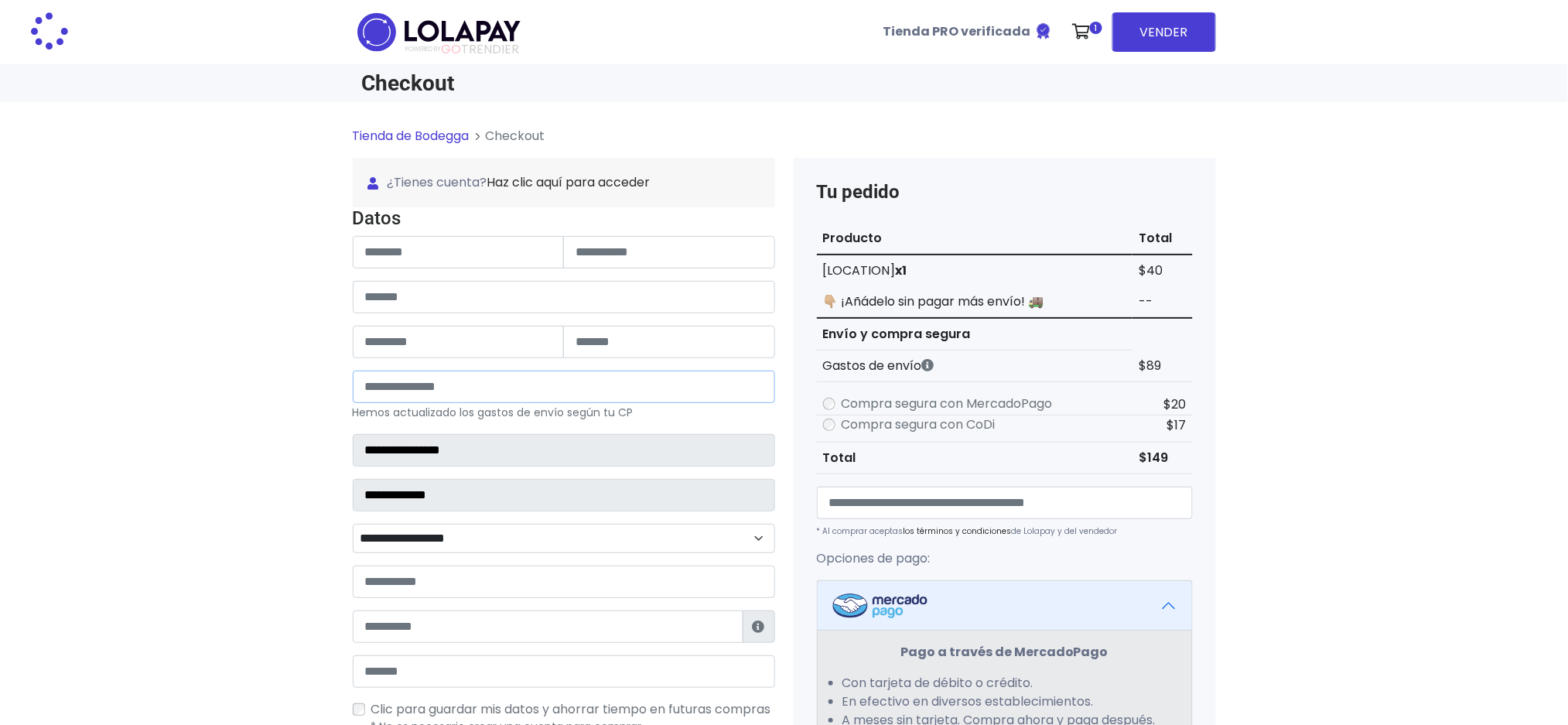 type on "**********" 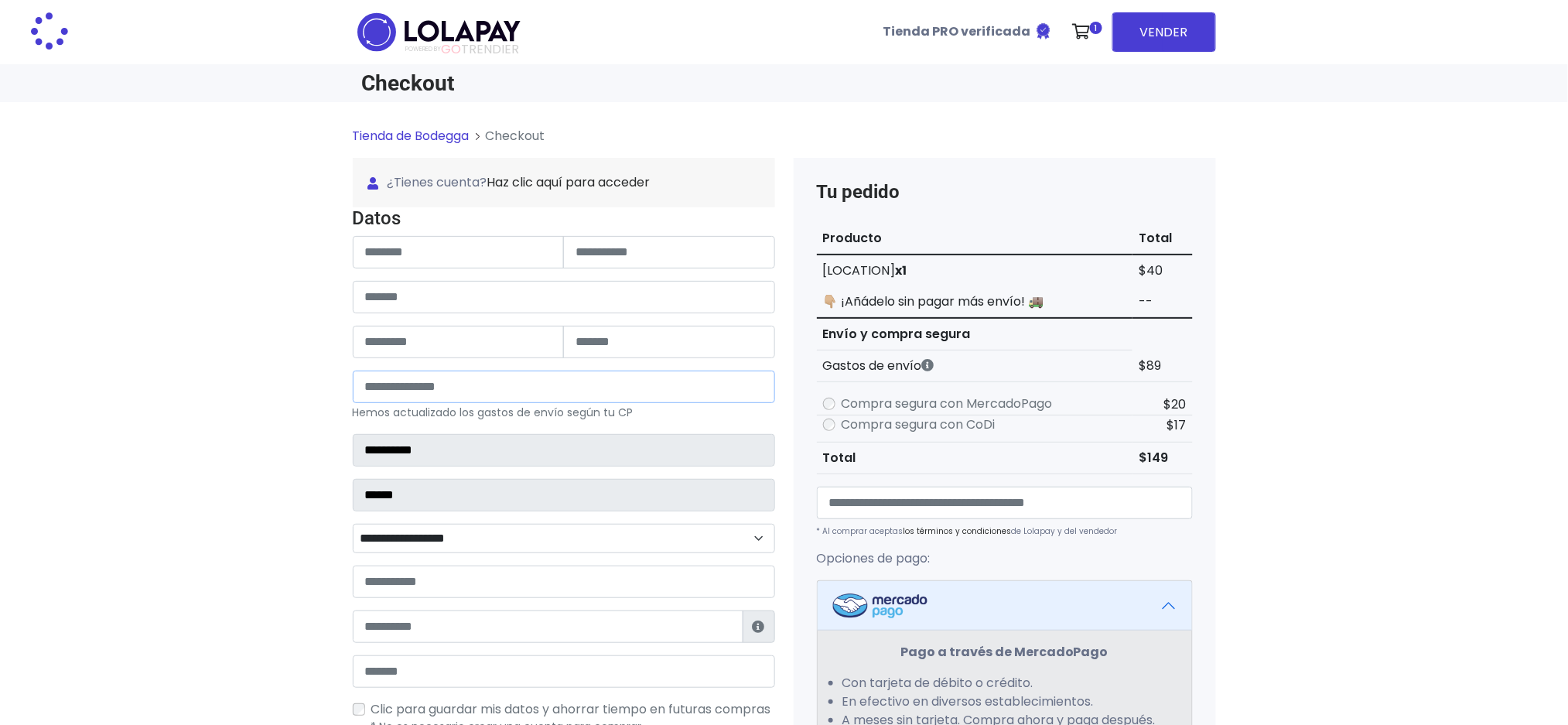 select 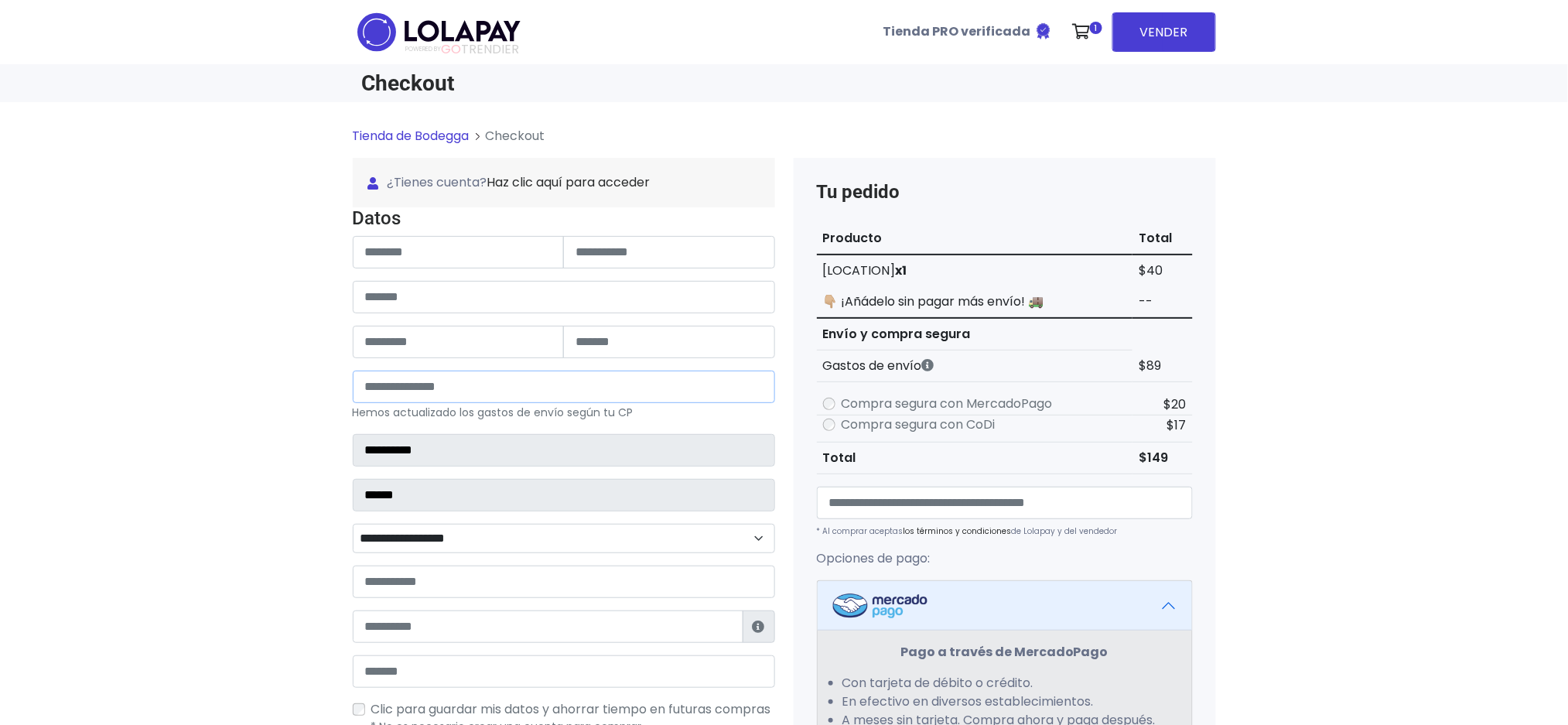 type on "*****" 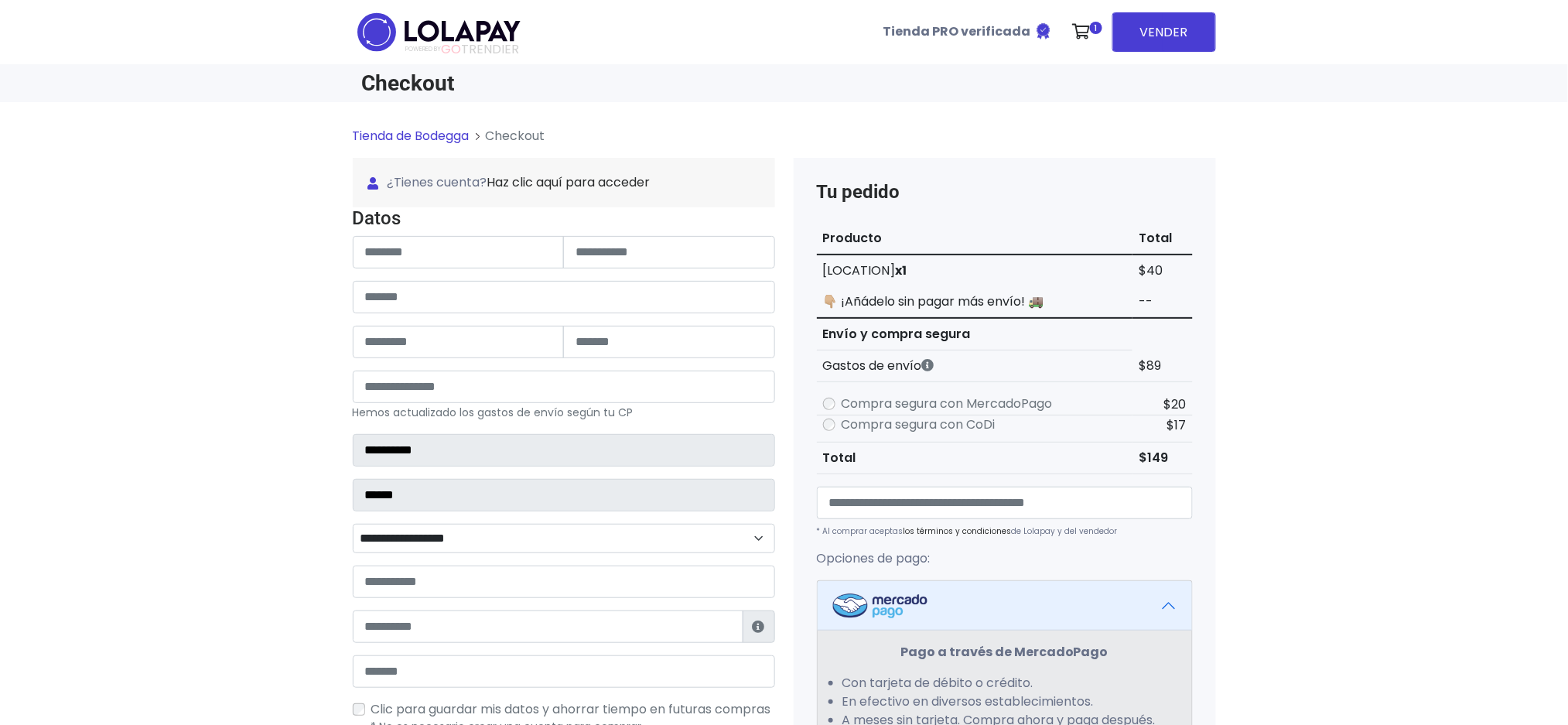 click on "Tienda de Bodegga
Checkout
¿Tienes cuenta?
Haz clic aquí para acceder
¿Olvidaste tu contraseña? Entrar Datos" at bounding box center (784, 610) 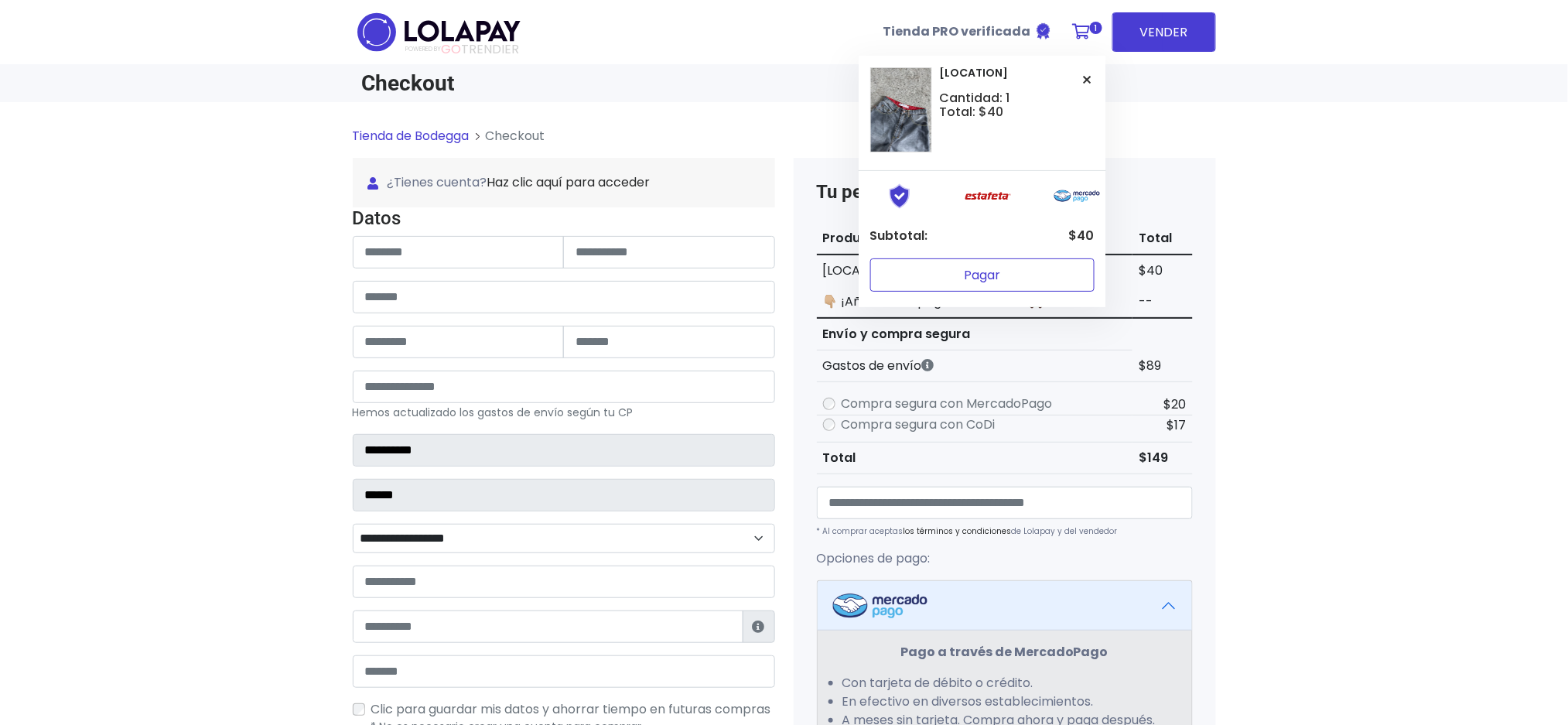 click on "Pagar" at bounding box center [982, 275] 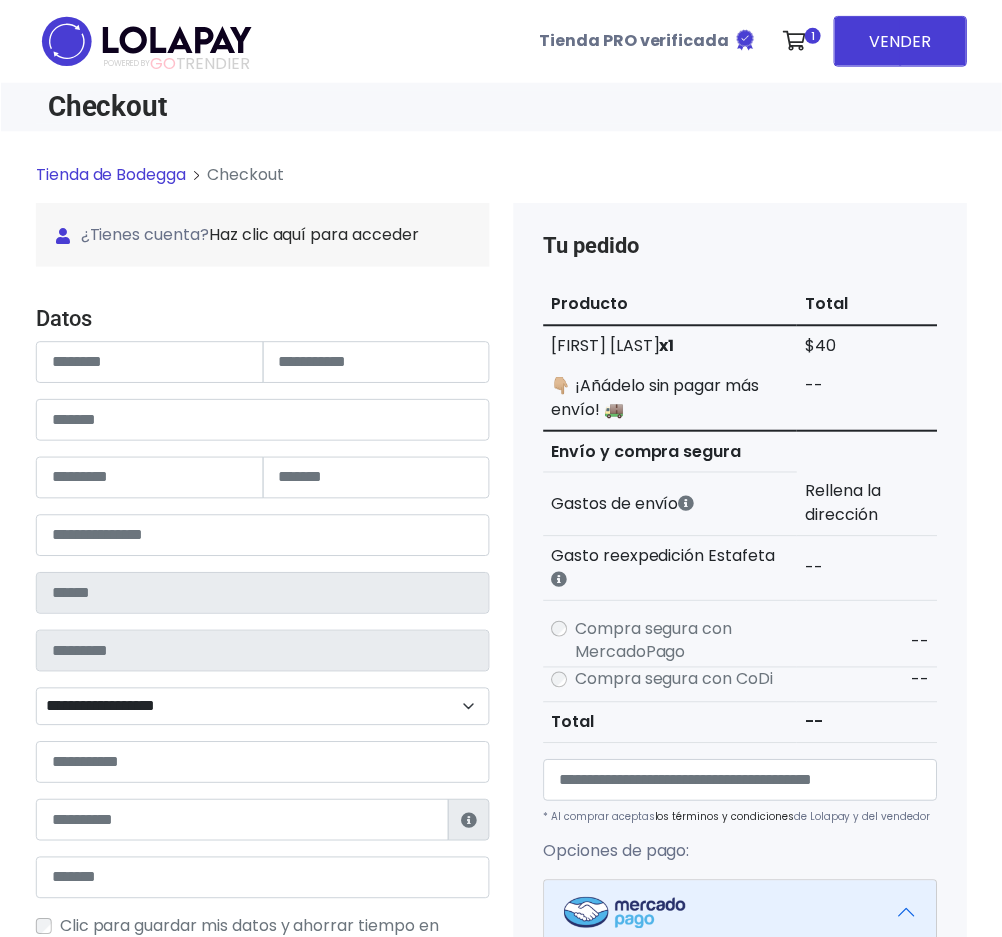 scroll, scrollTop: 0, scrollLeft: 0, axis: both 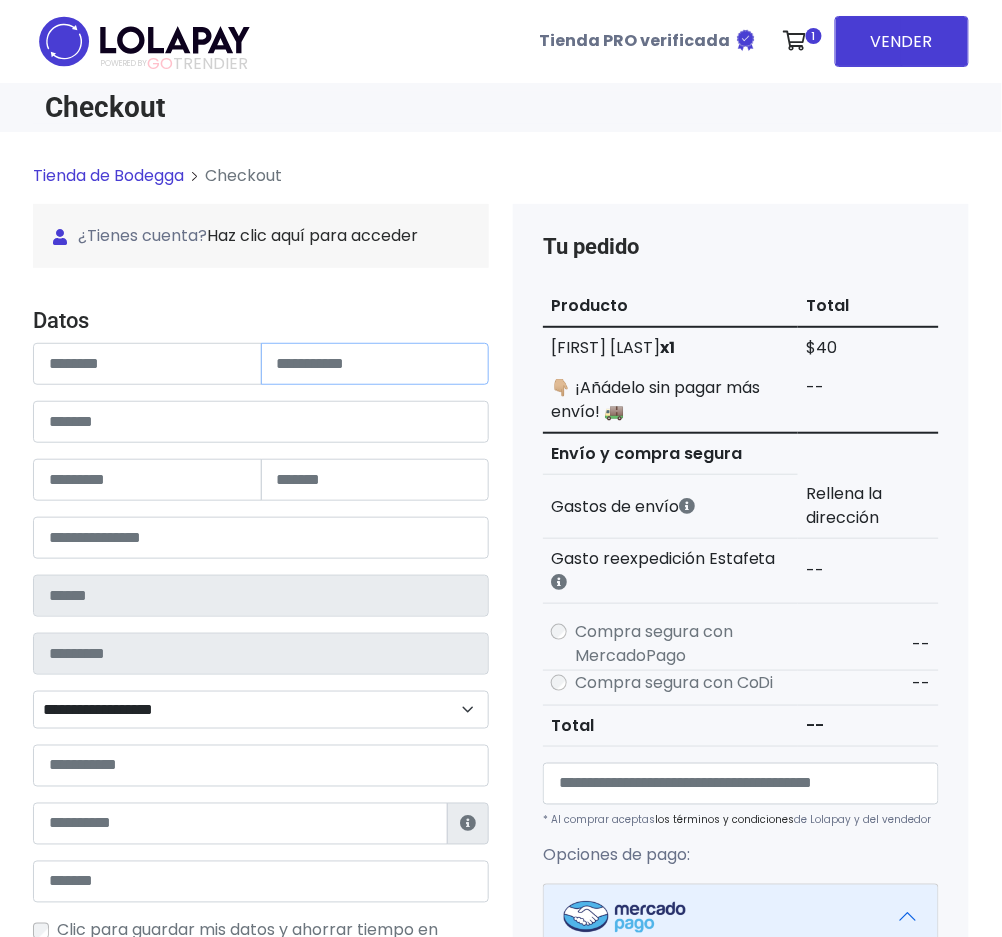 drag, startPoint x: 327, startPoint y: 364, endPoint x: 345, endPoint y: 373, distance: 20.12461 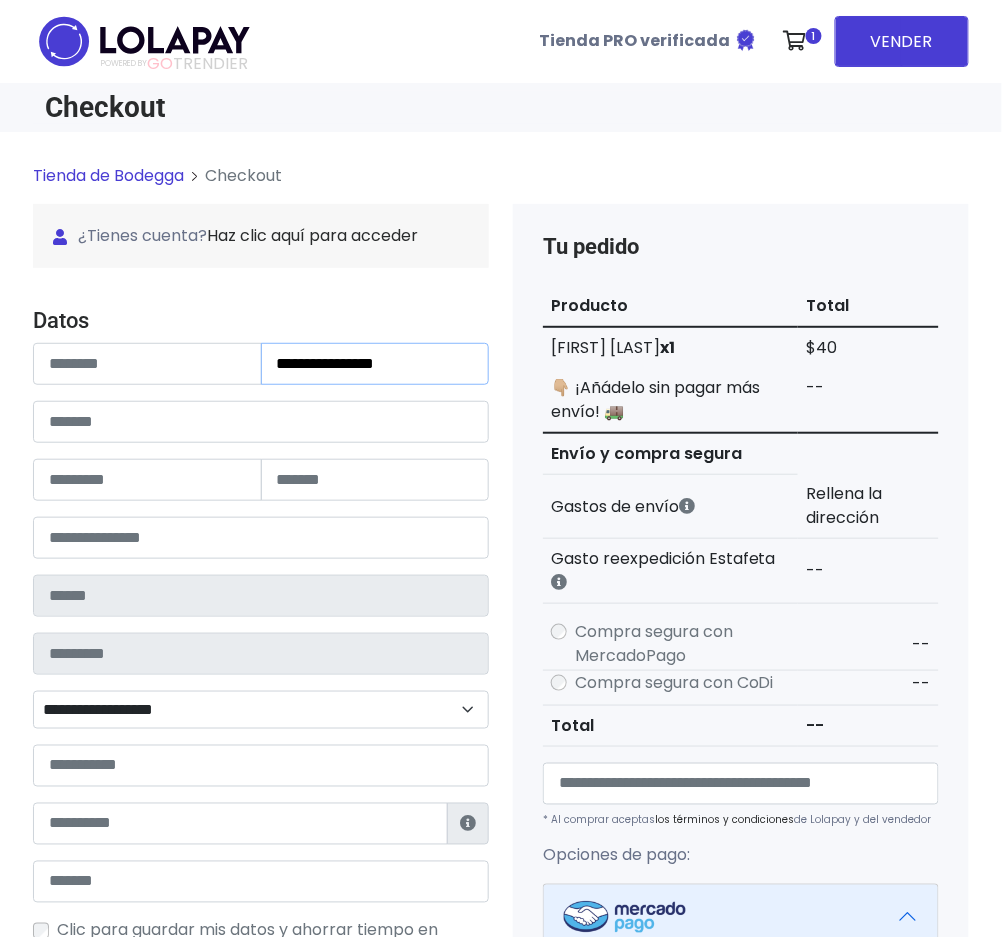 type on "**********" 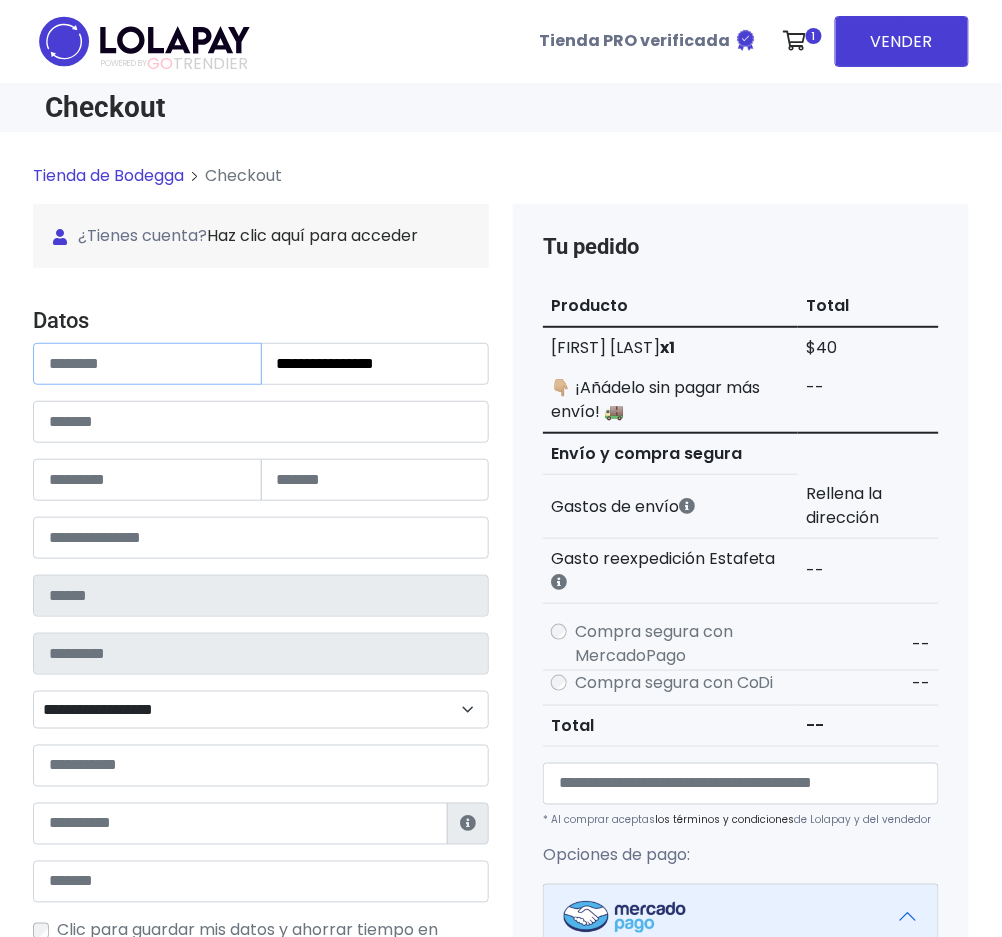 drag, startPoint x: 160, startPoint y: 366, endPoint x: 202, endPoint y: 367, distance: 42.0119 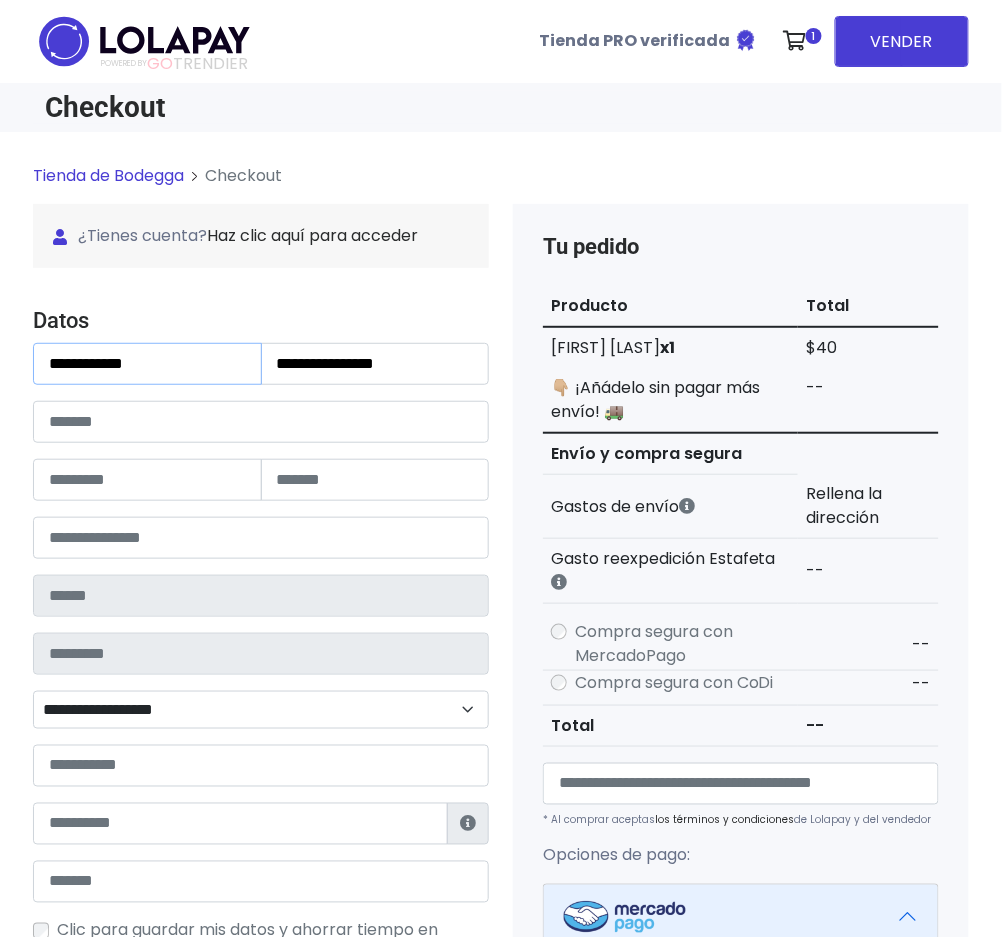 type on "**********" 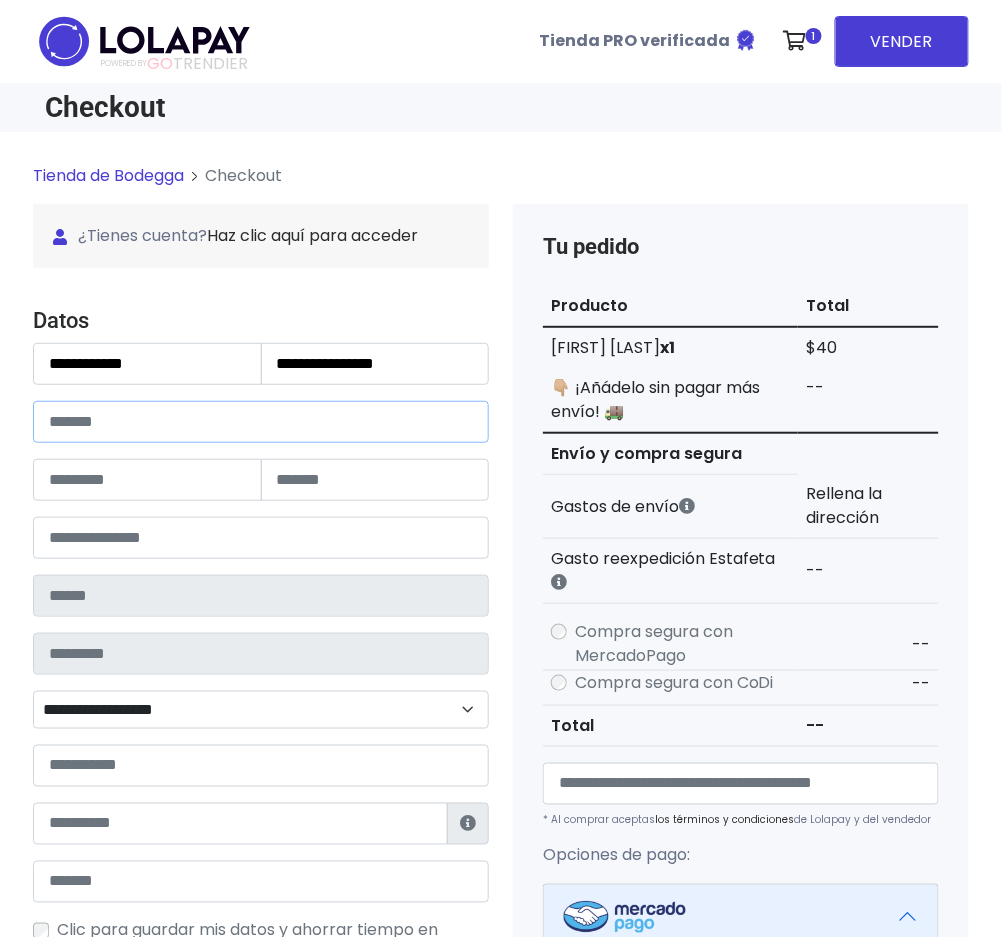 paste on "**********" 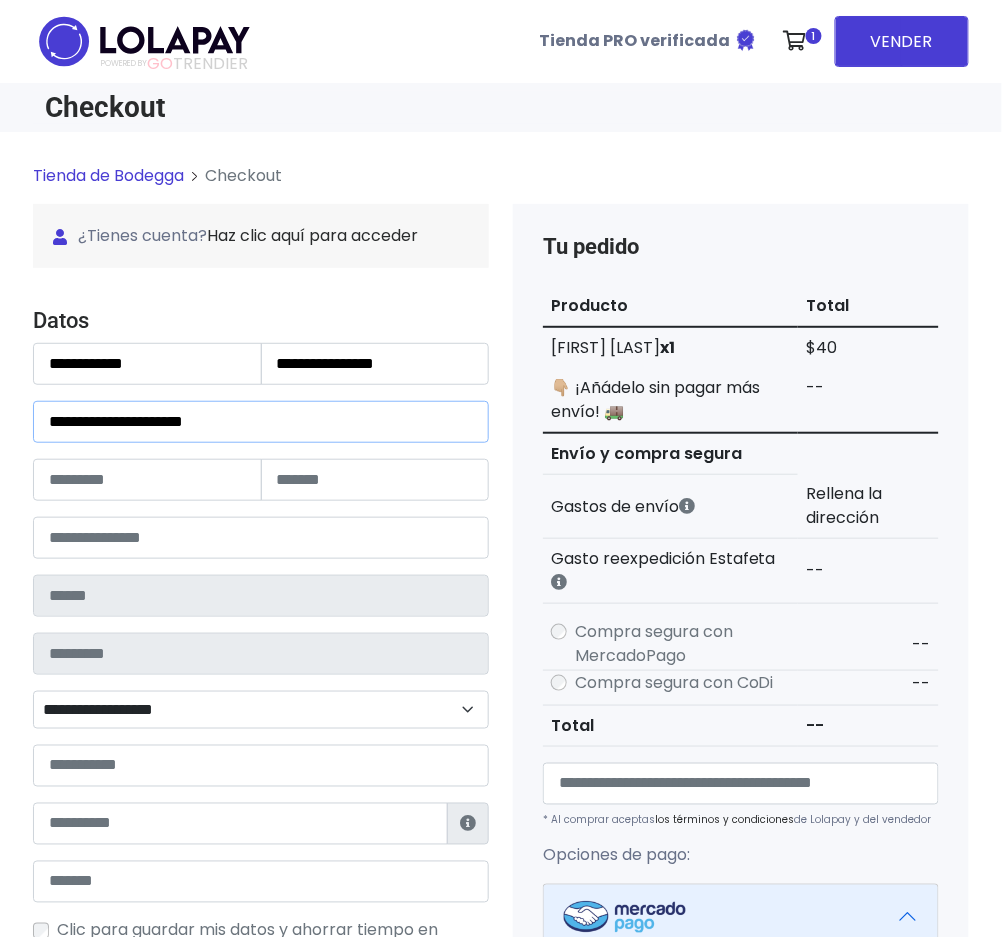 type on "**********" 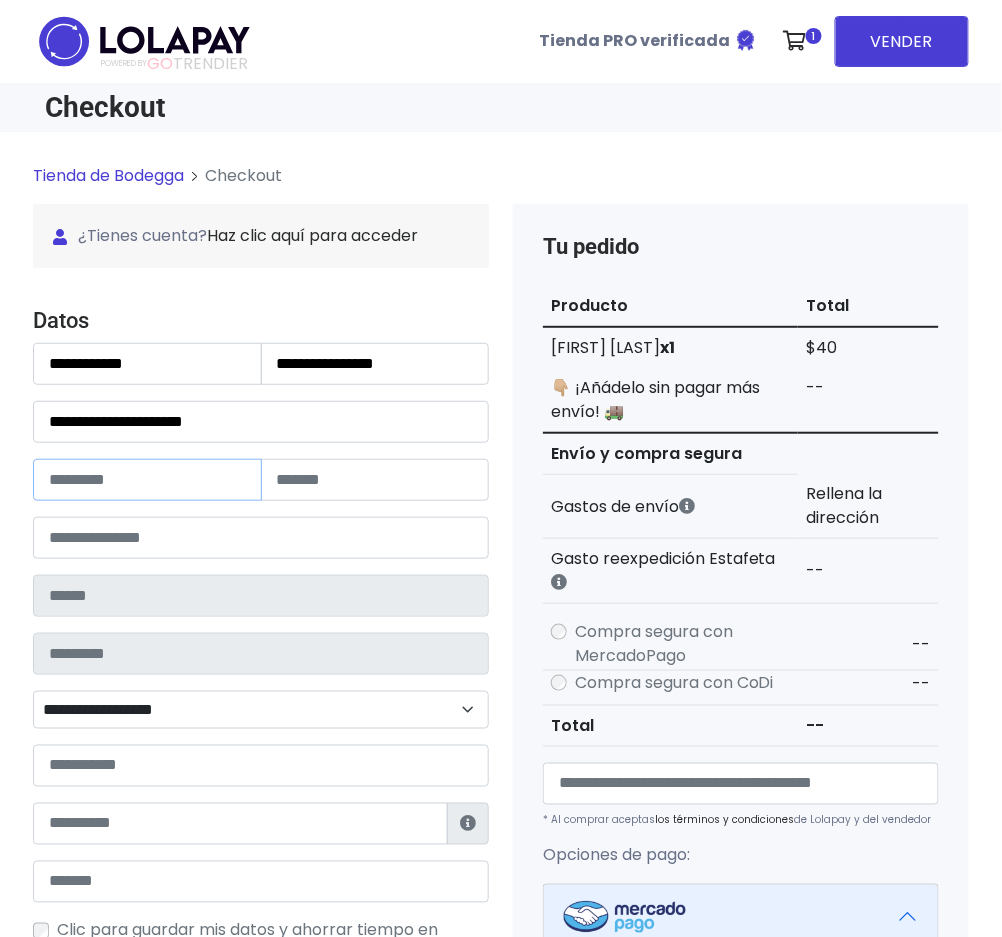 click at bounding box center [147, 480] 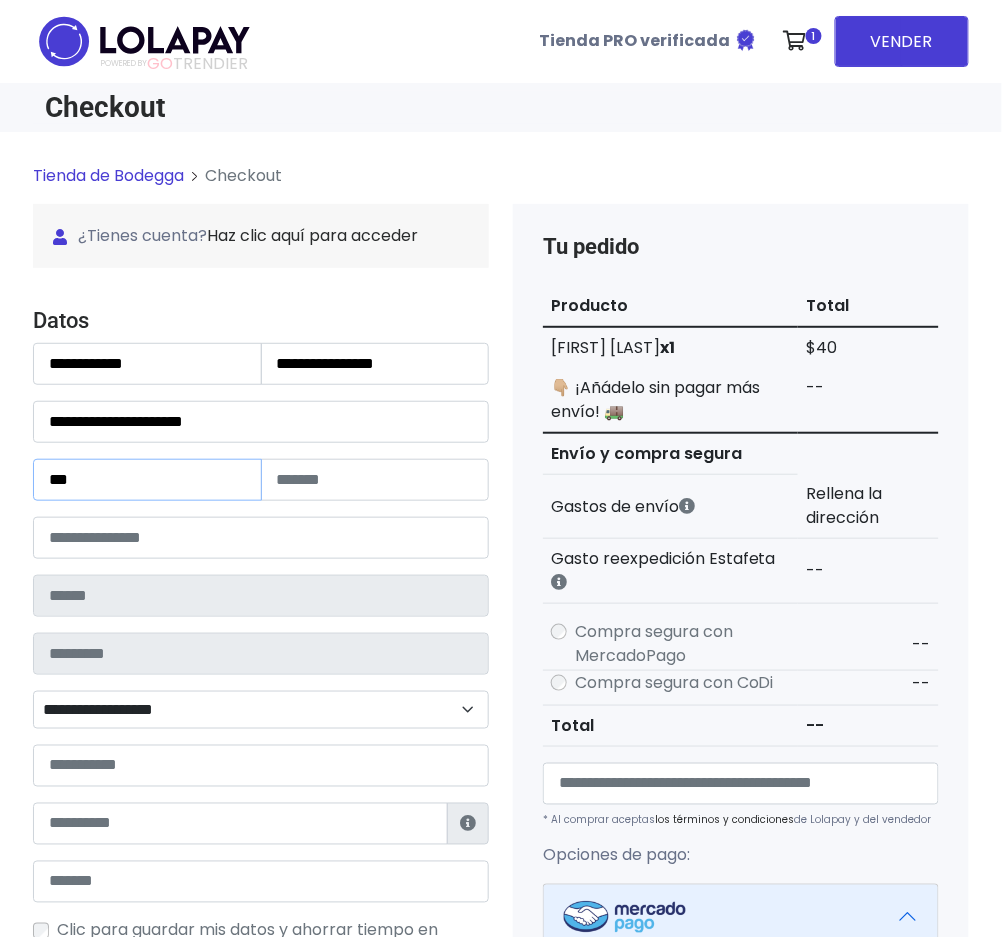 type on "**" 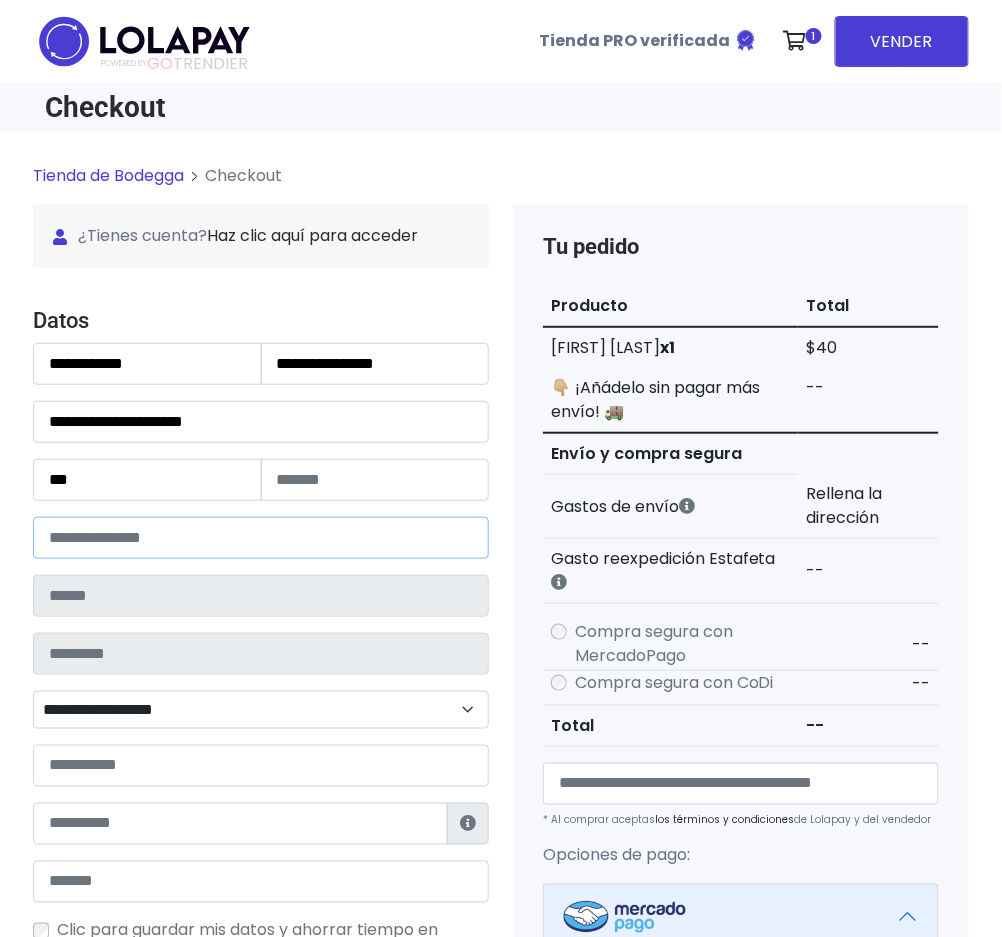 click at bounding box center [261, 538] 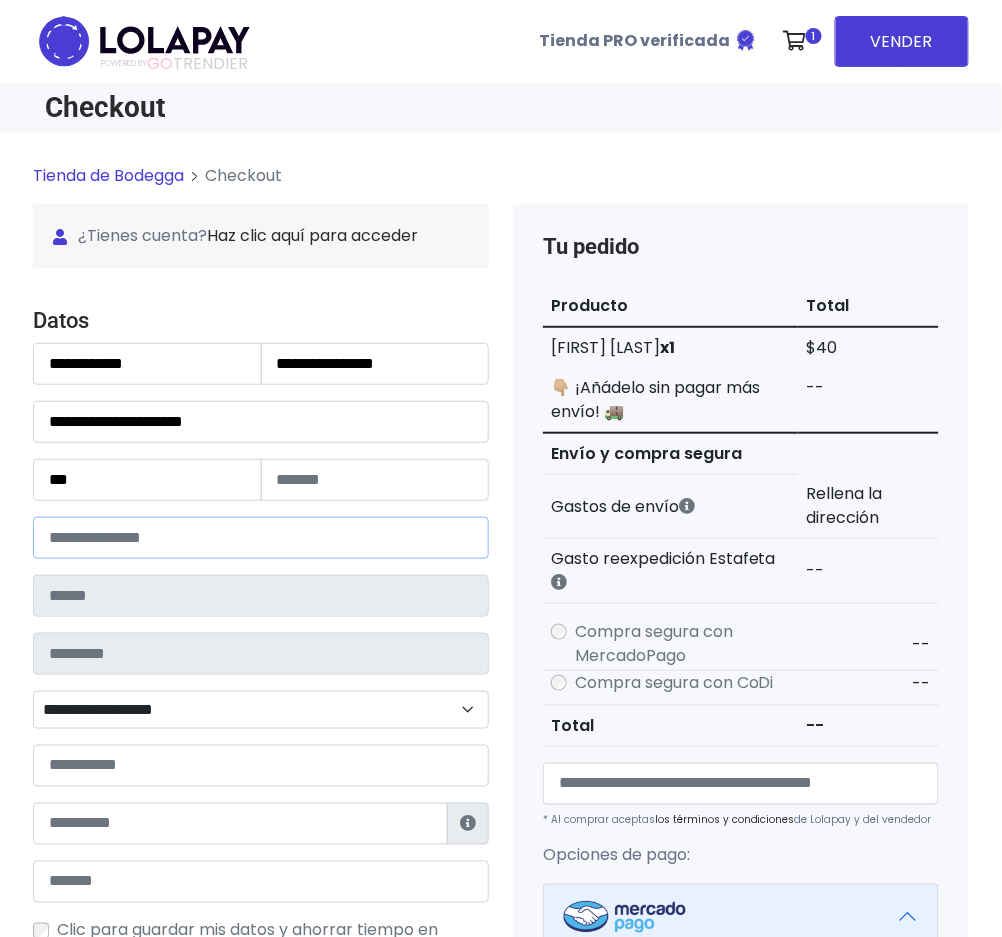 type on "******" 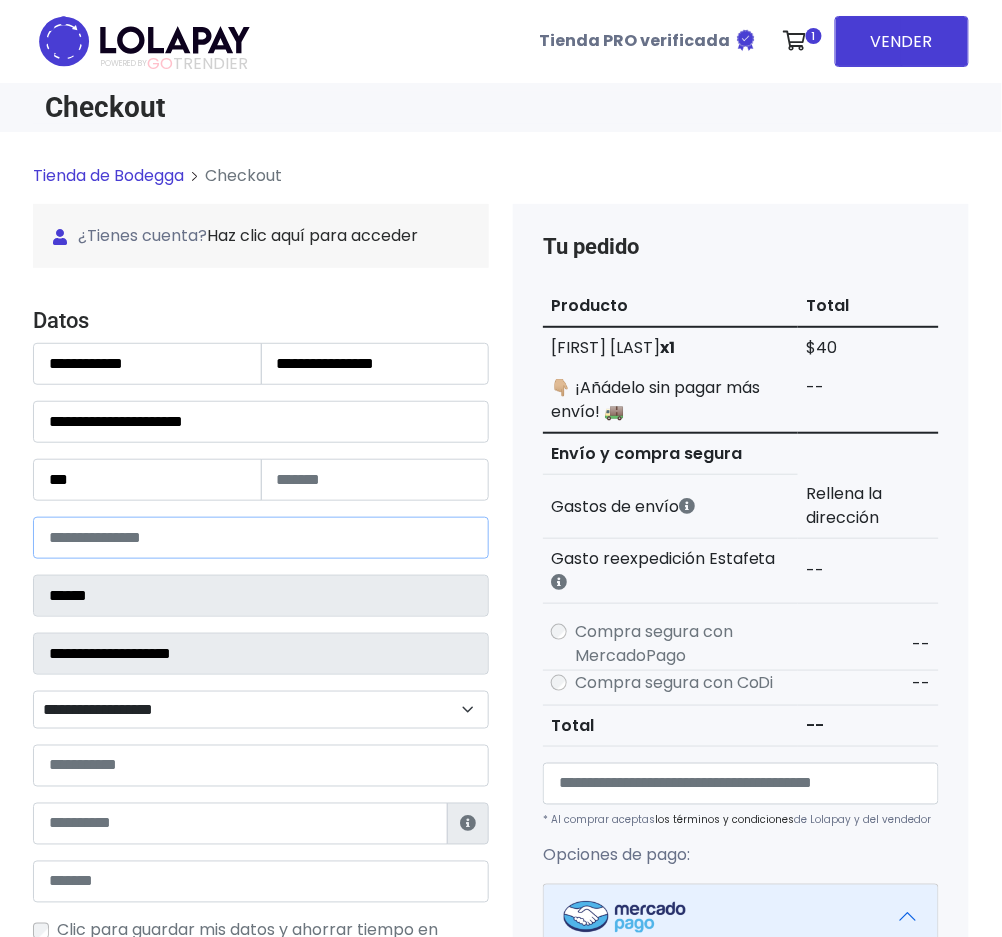 select 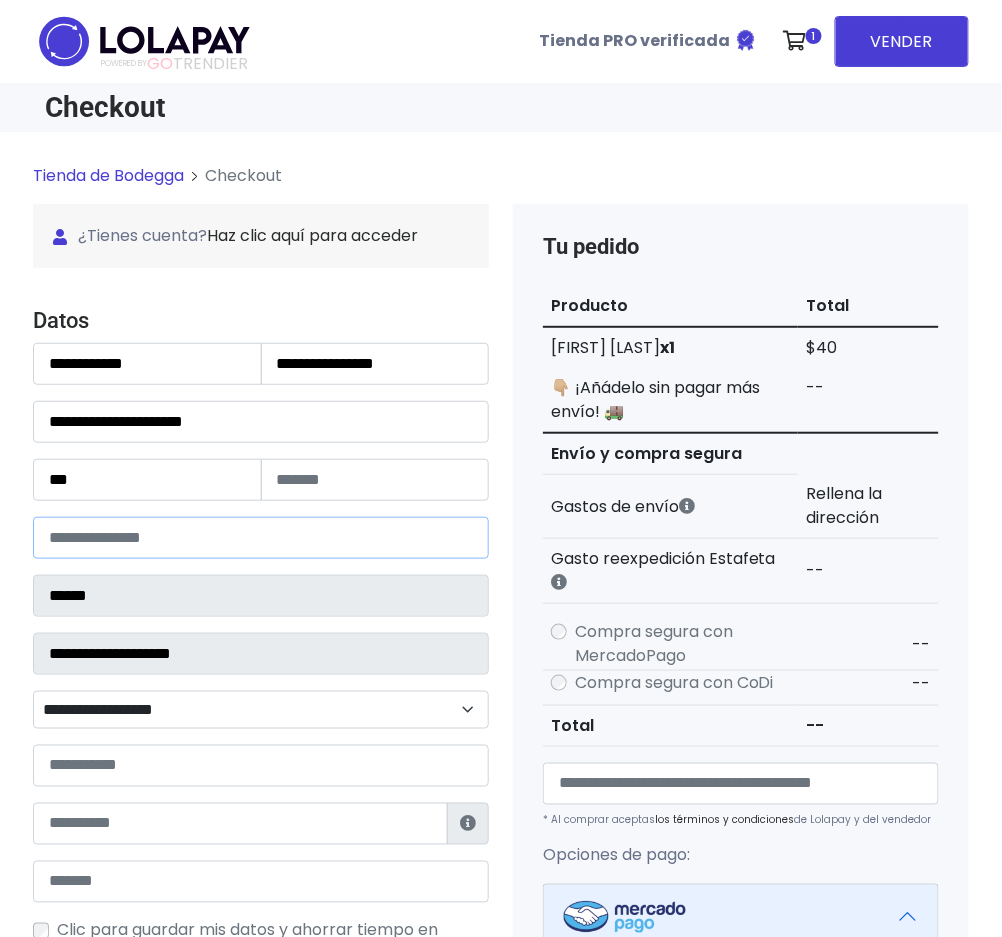 type on "*****" 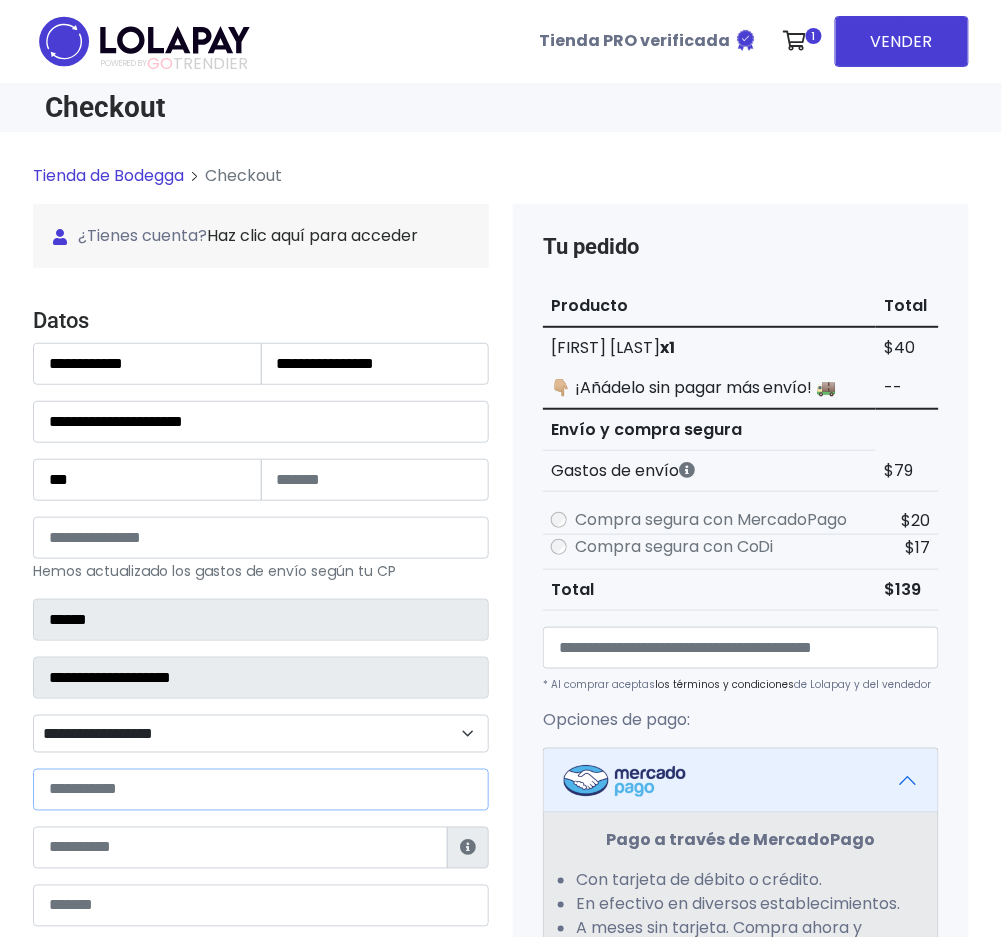 click at bounding box center (261, 790) 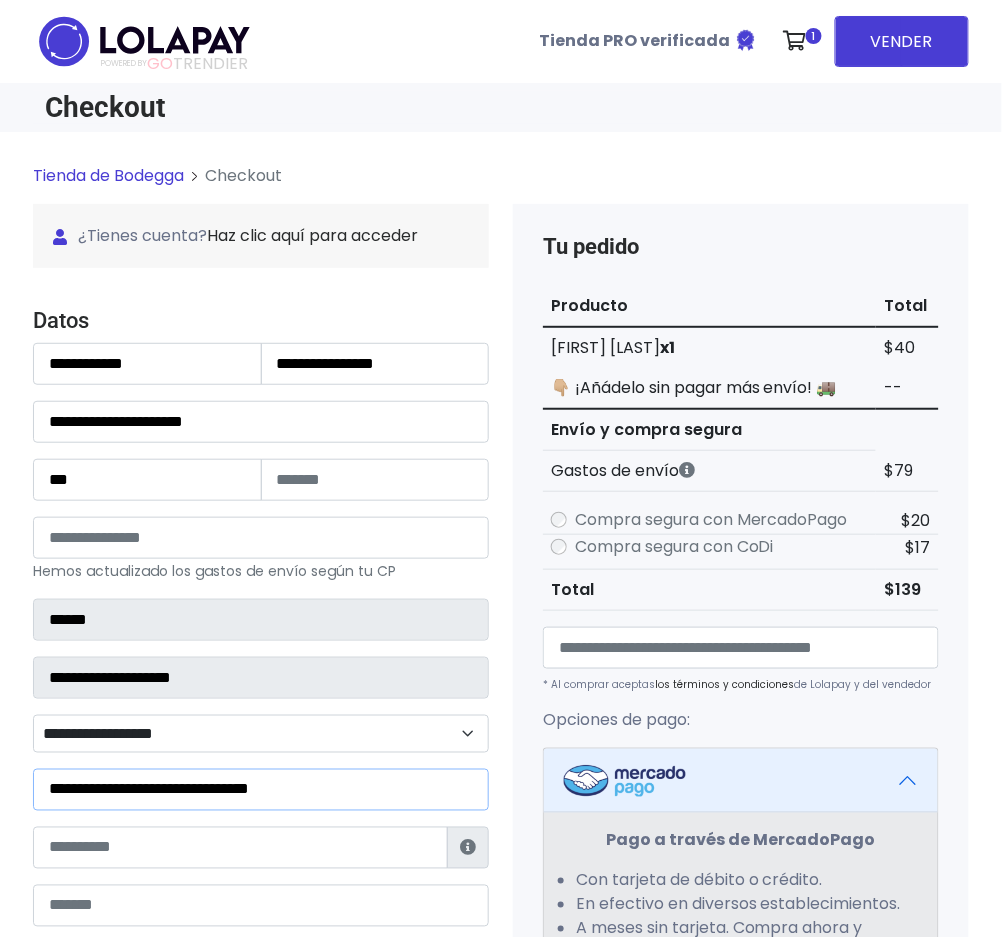 type on "**********" 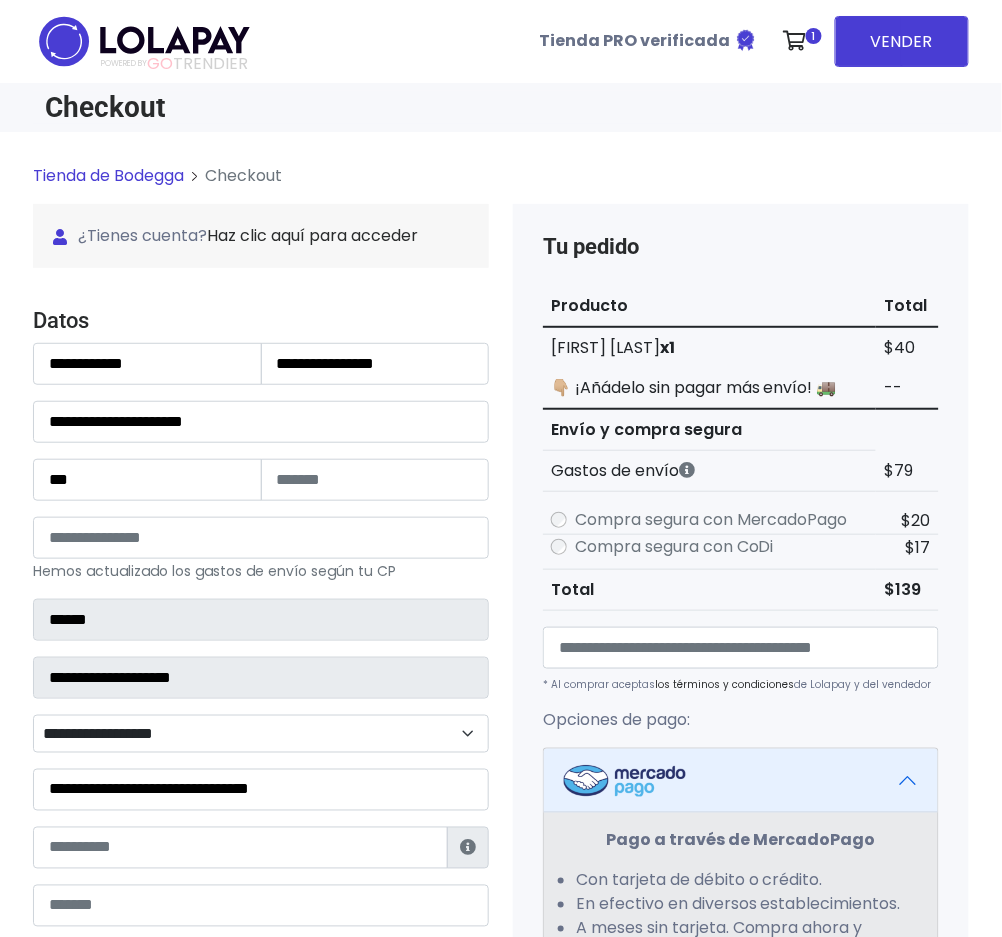 click on "**********" at bounding box center [261, 734] 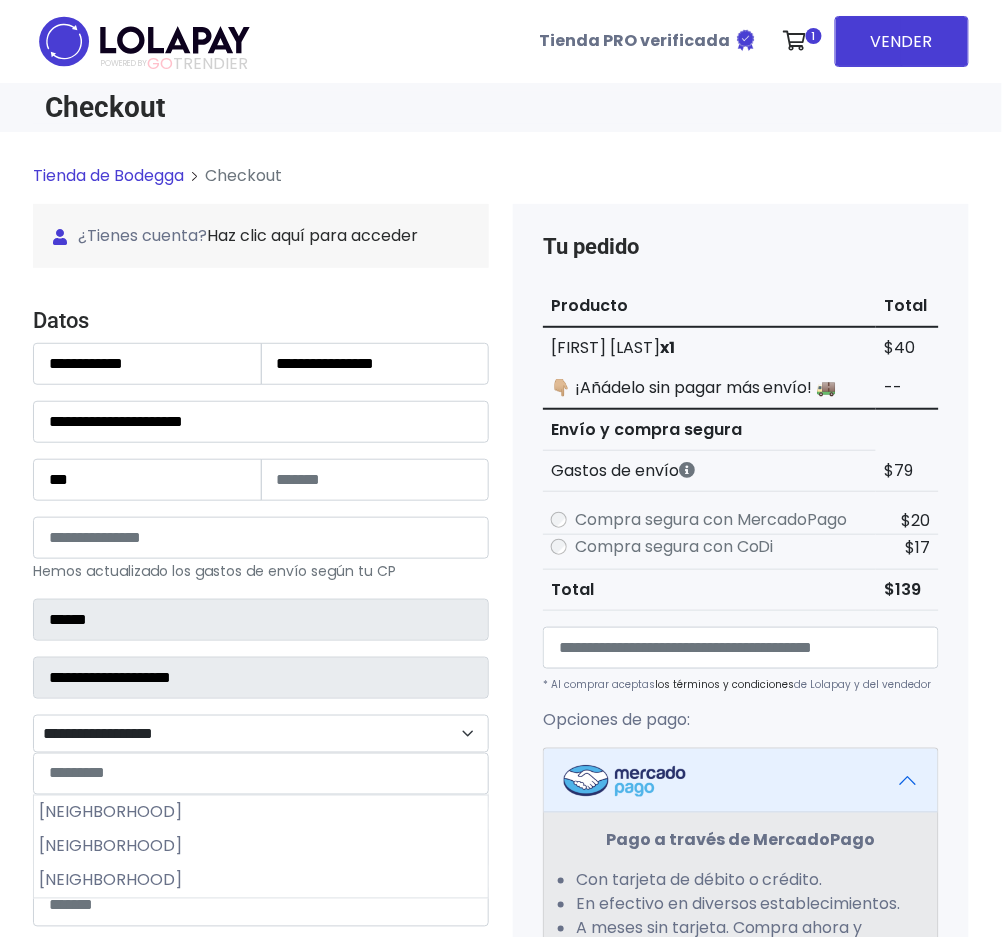 click on "Los Cajones" at bounding box center [261, 813] 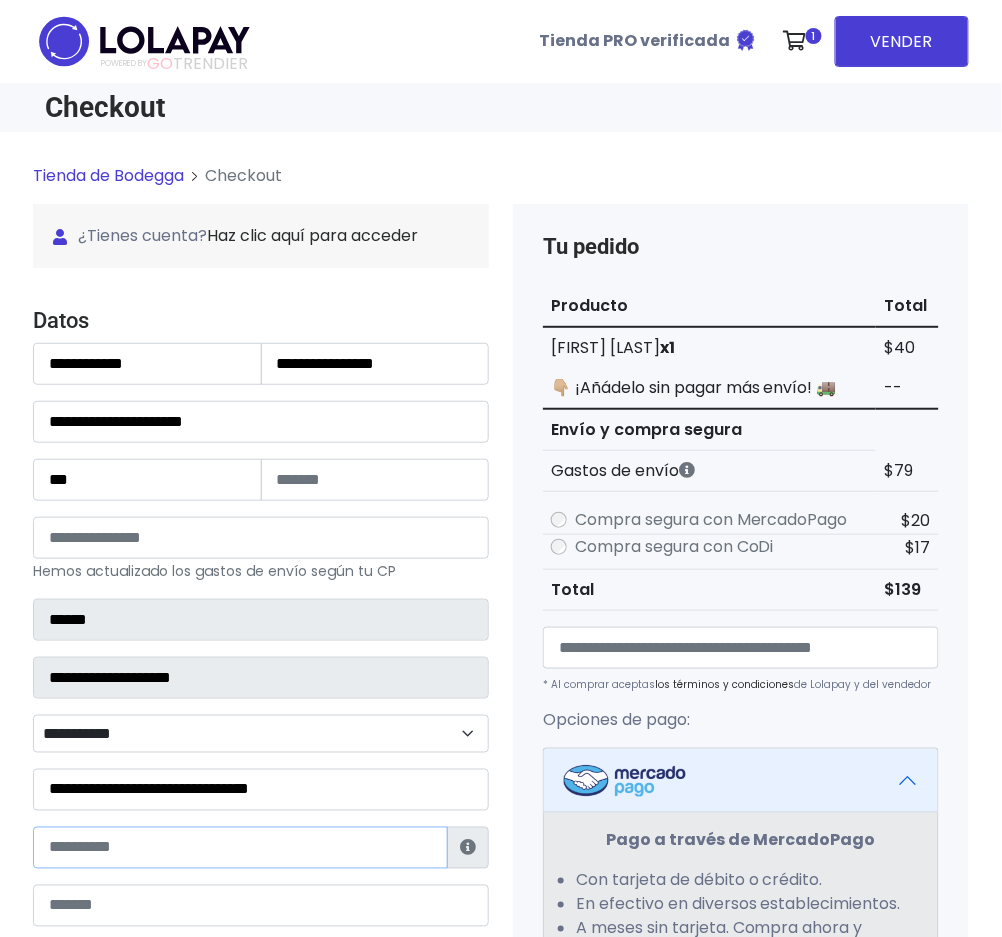 click at bounding box center (240, 848) 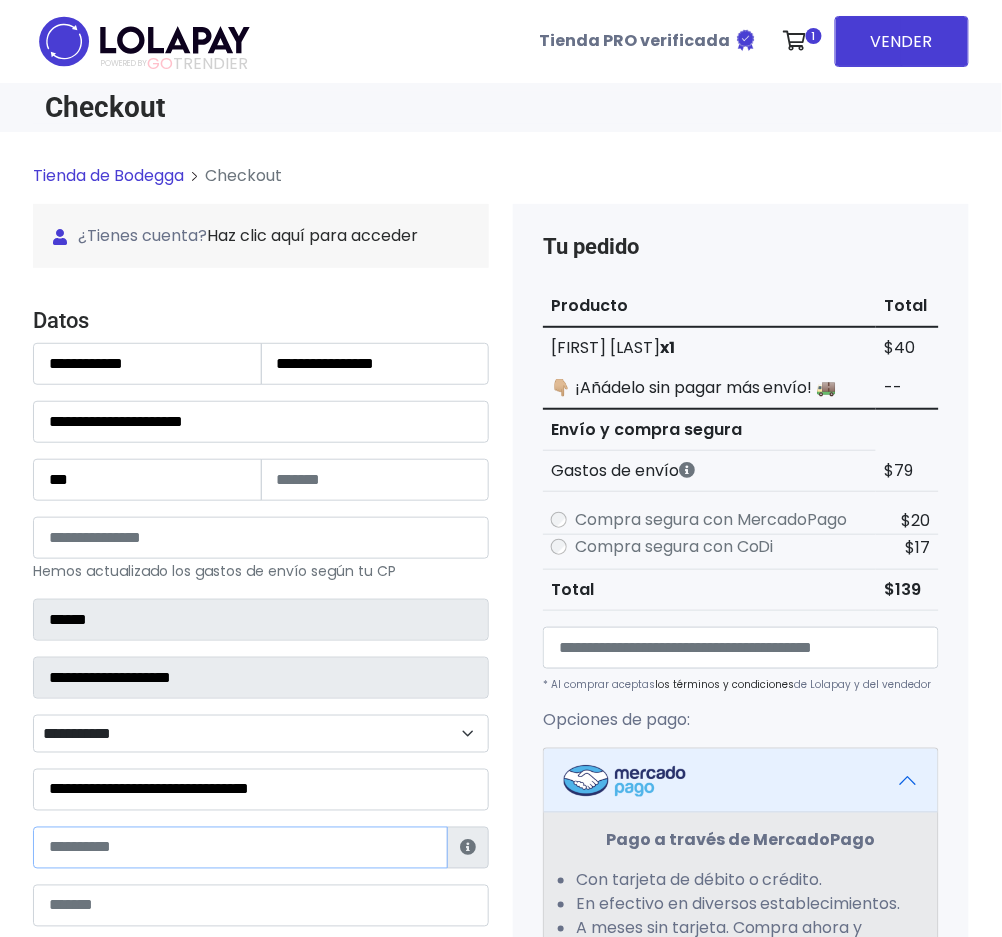 paste on "**********" 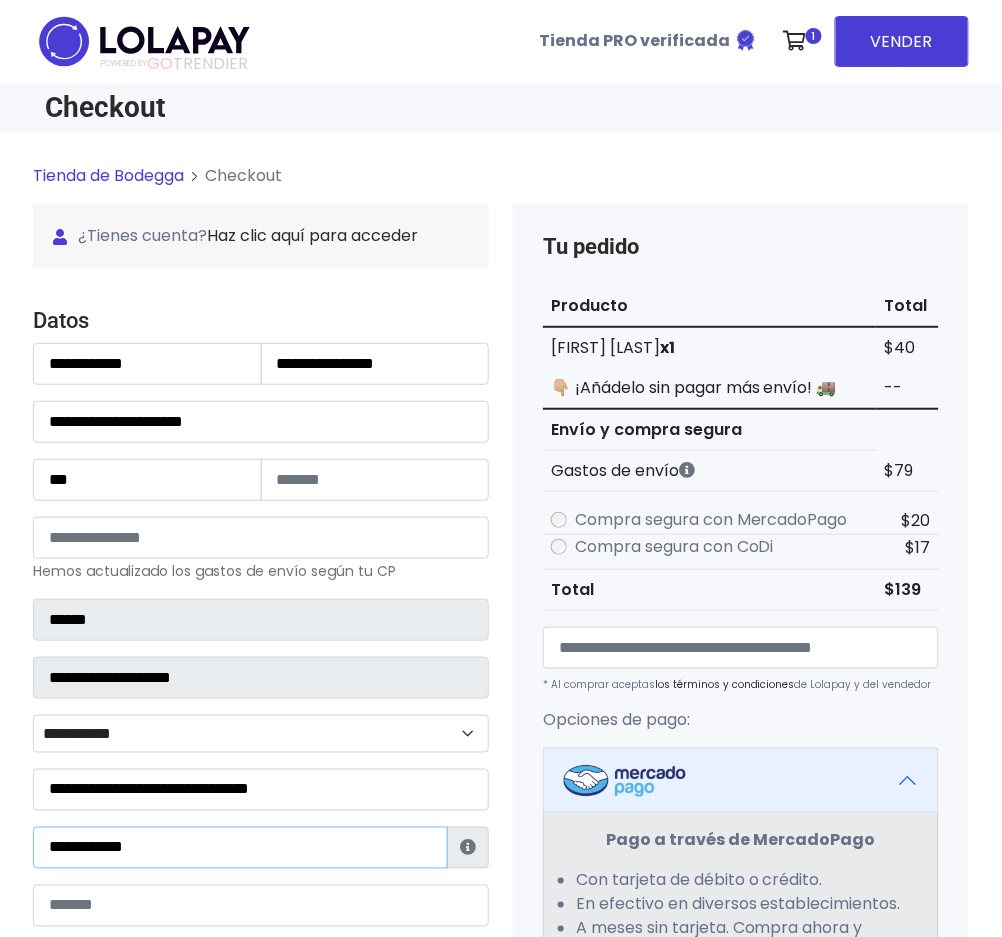 click on "**********" at bounding box center [240, 848] 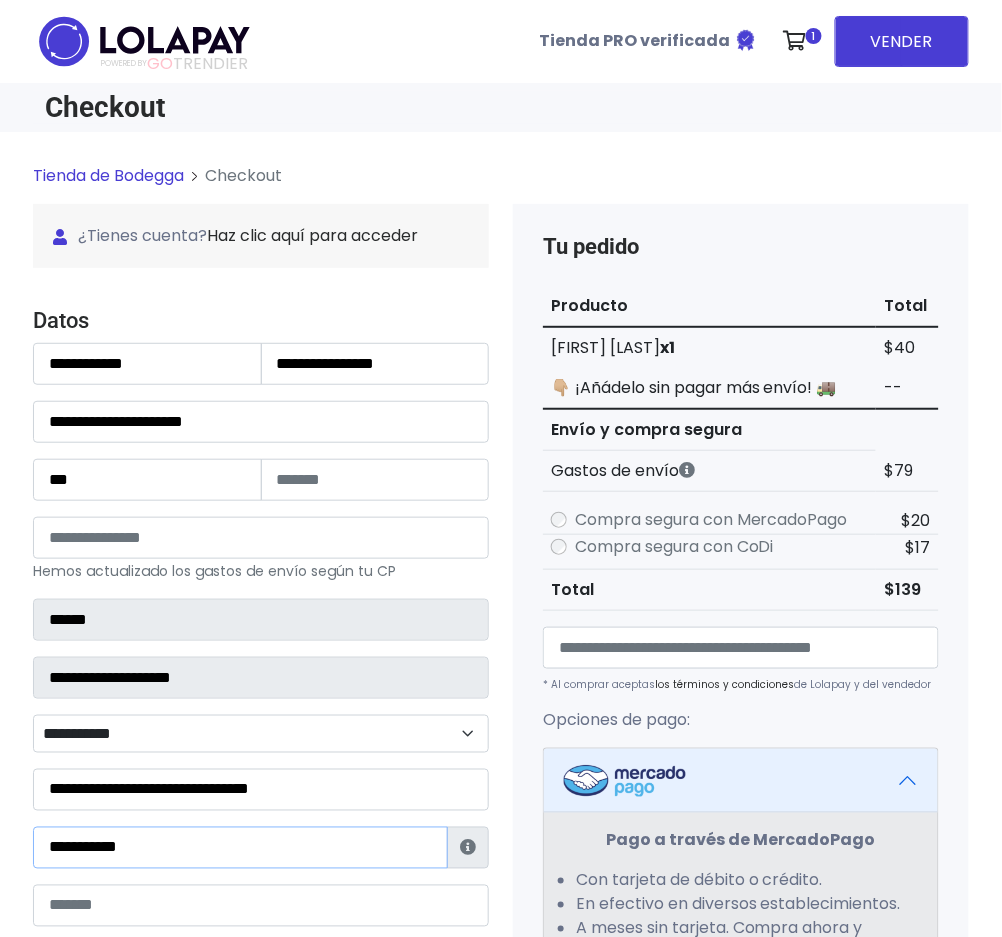 click on "**********" at bounding box center (240, 848) 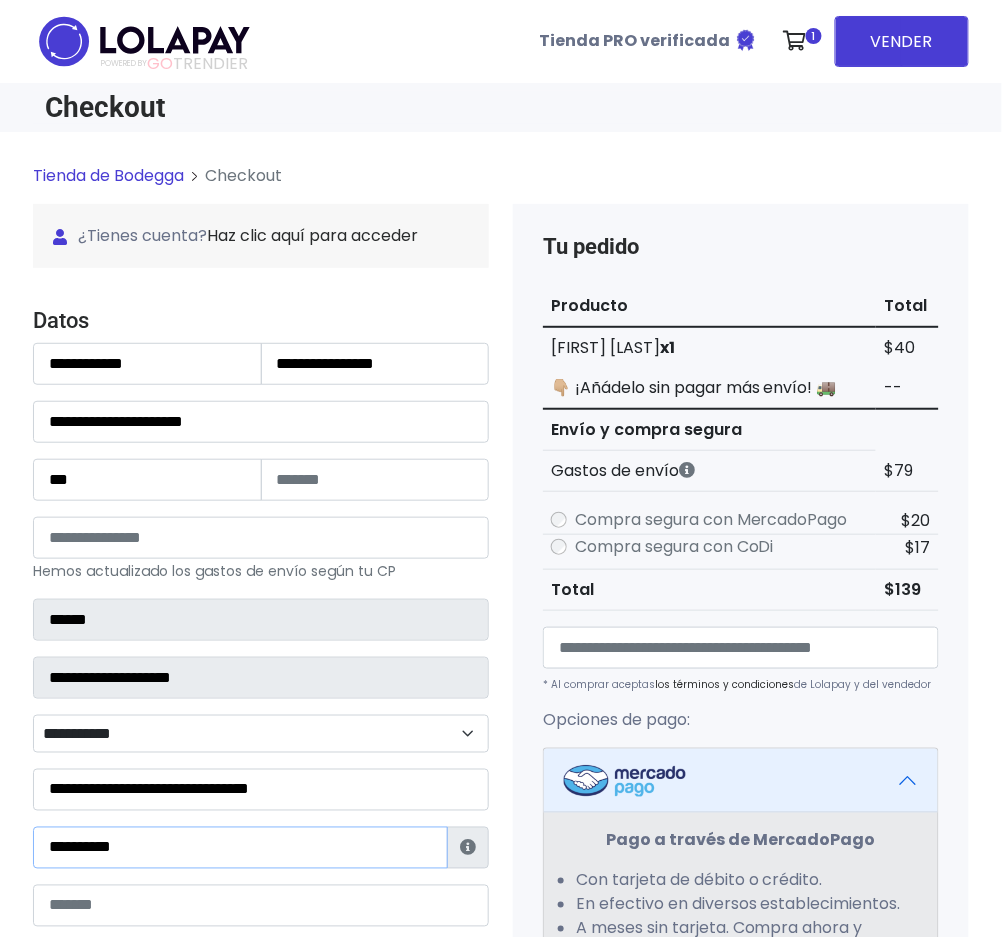 type on "**********" 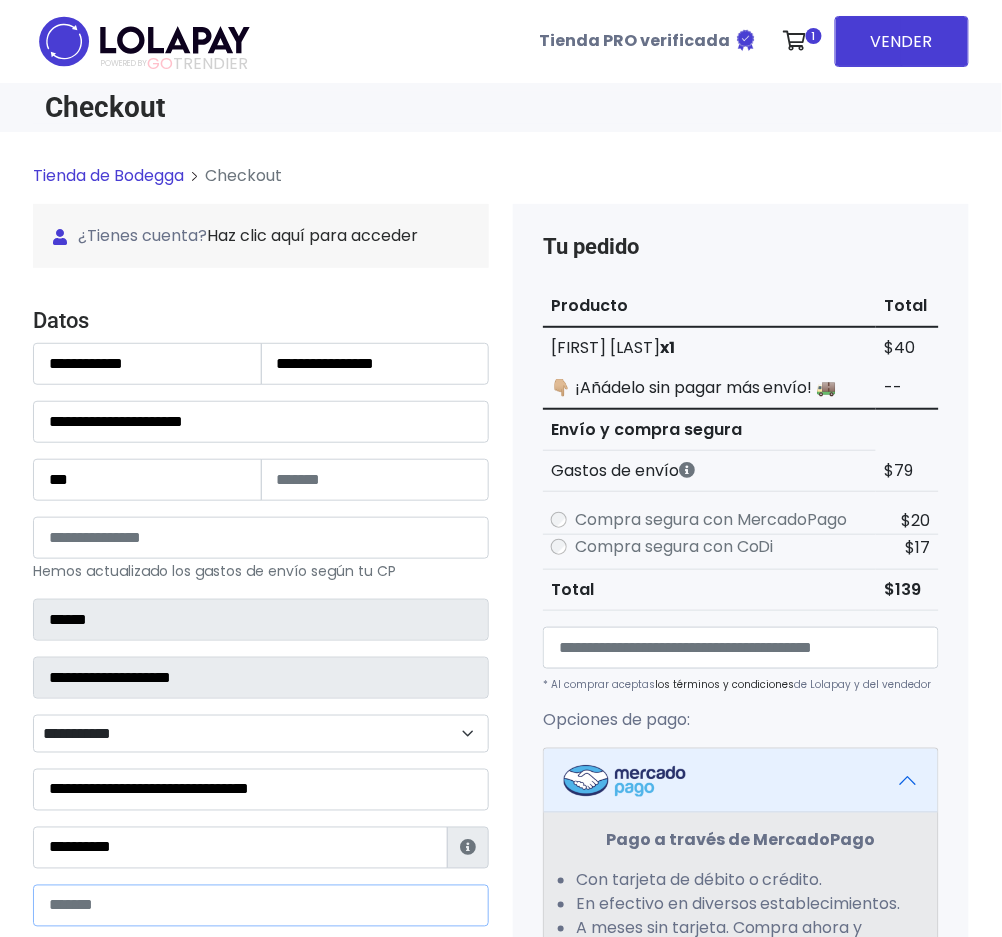 click at bounding box center [261, 906] 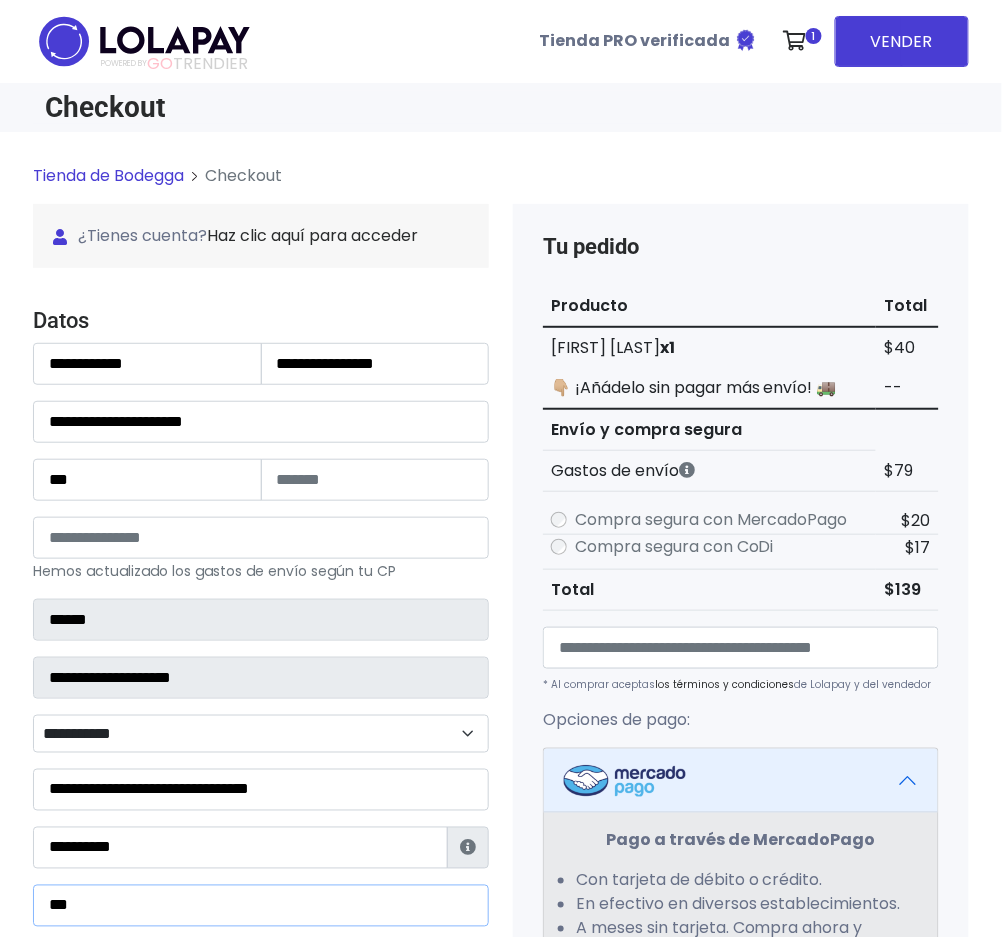 type on "**********" 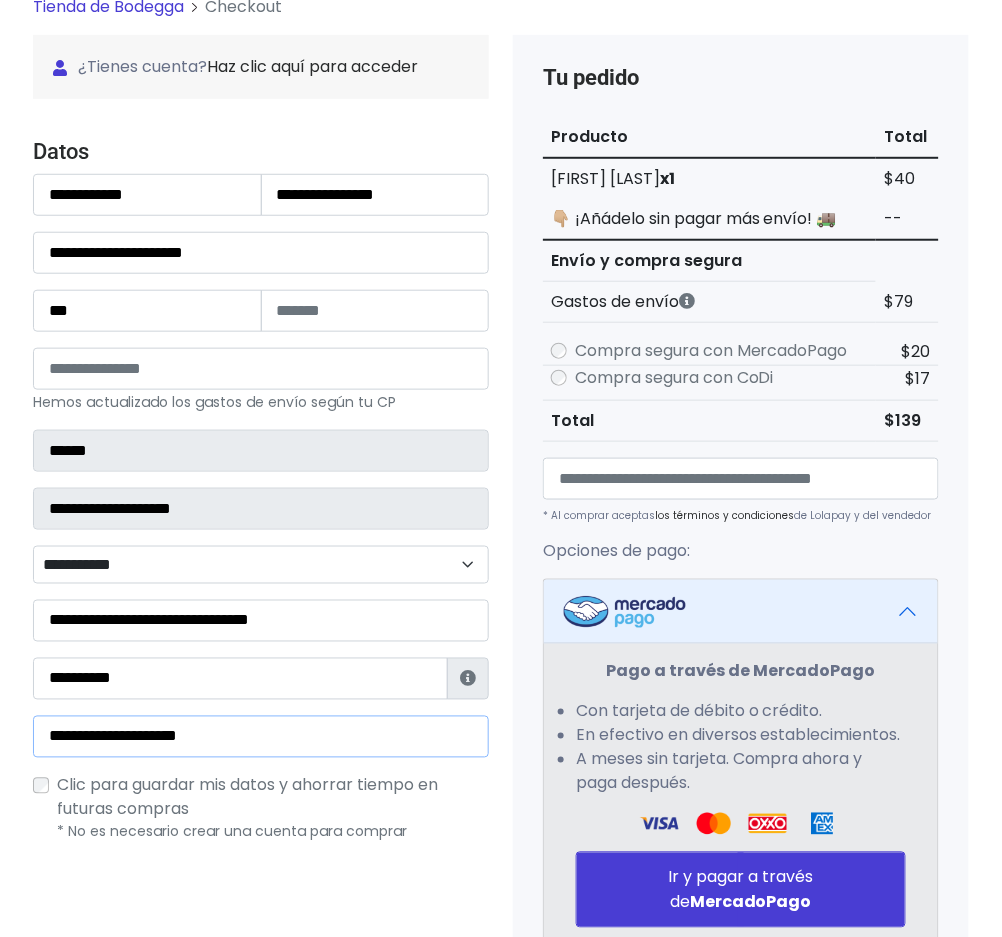 scroll, scrollTop: 400, scrollLeft: 0, axis: vertical 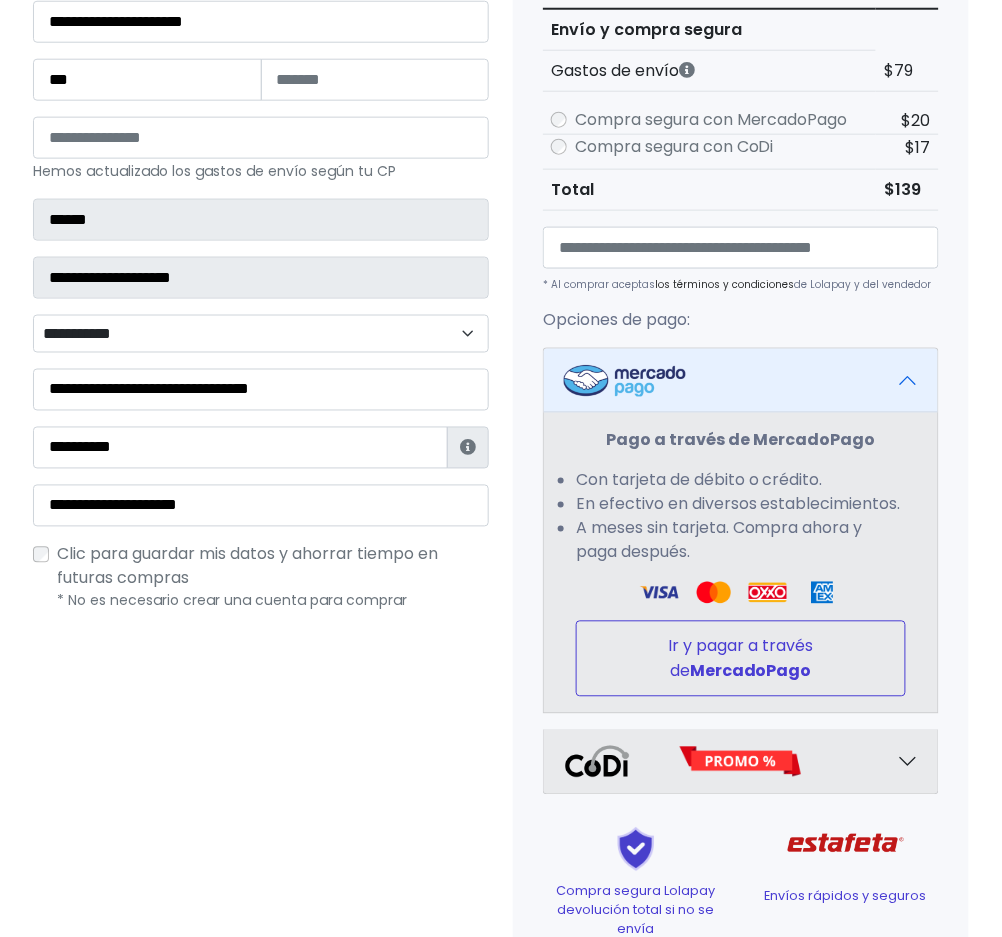 click on "Ir y pagar a través de  MercadoPago" at bounding box center [741, 659] 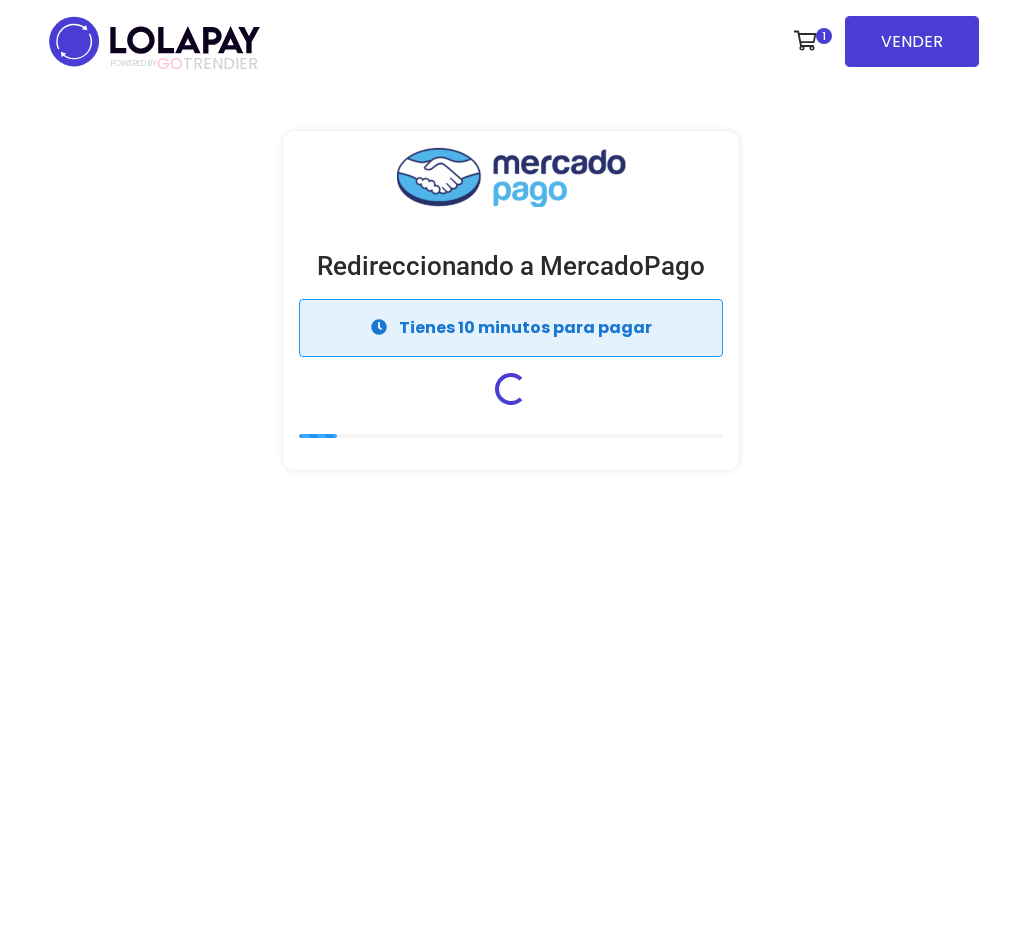 scroll, scrollTop: 0, scrollLeft: 0, axis: both 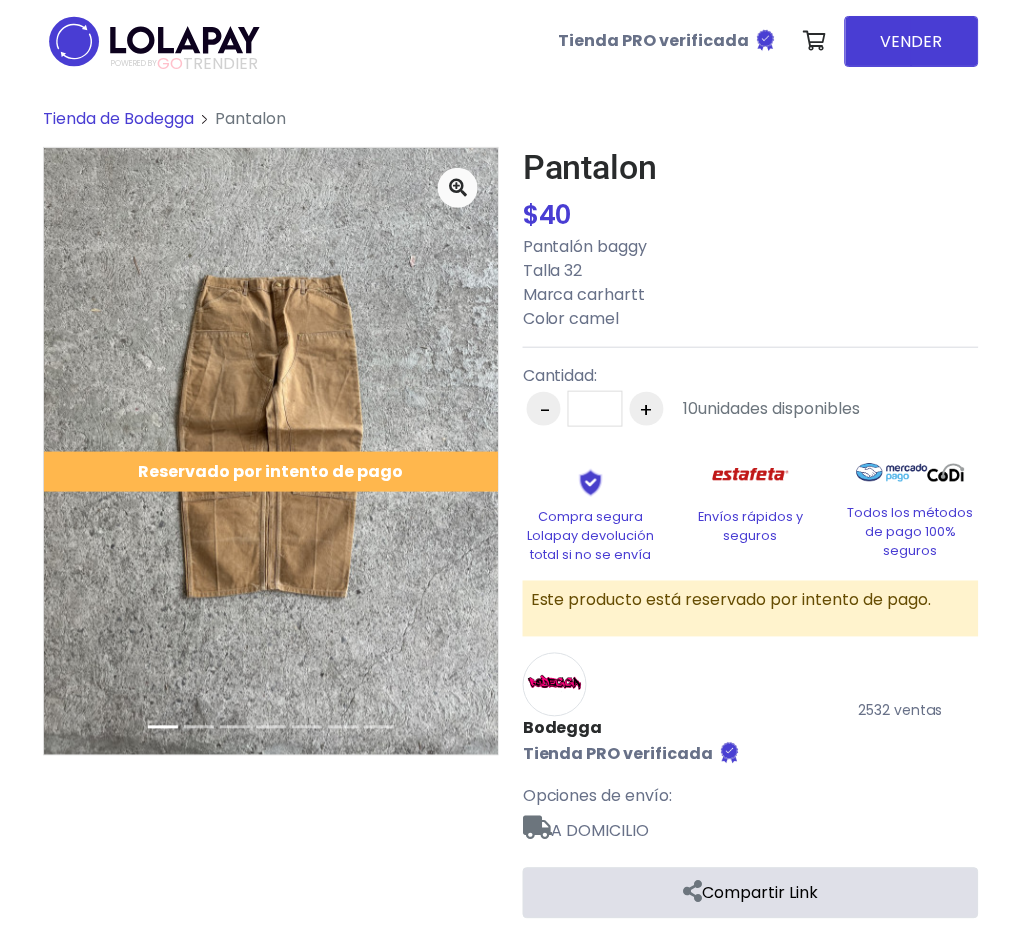 click on "Tienda de Bodegga" at bounding box center [118, 118] 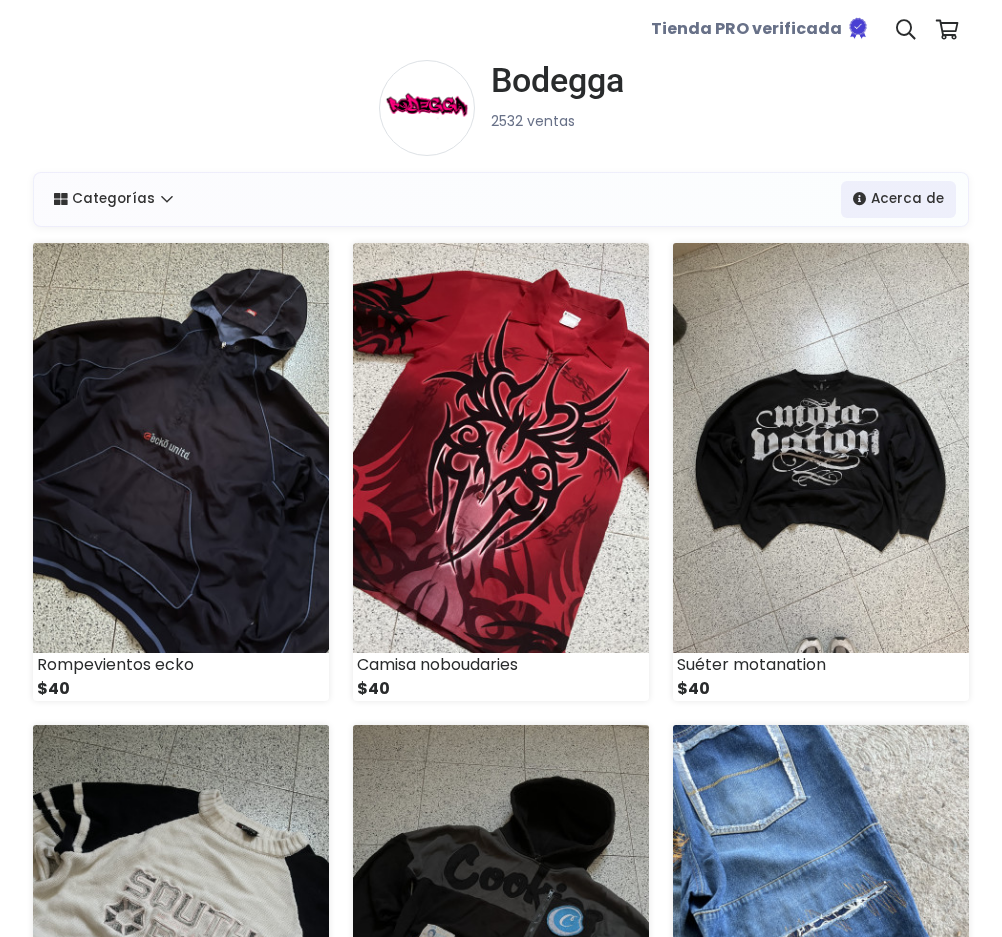 scroll, scrollTop: 0, scrollLeft: 0, axis: both 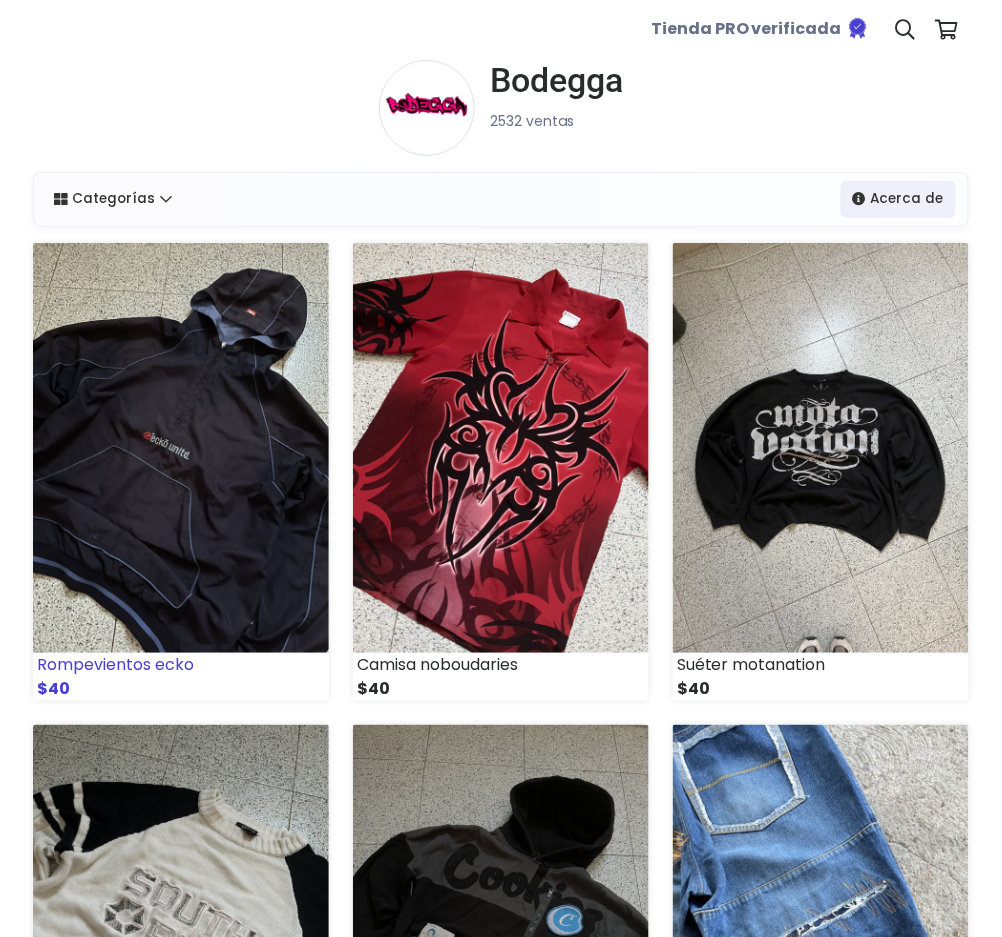 click at bounding box center [181, 448] 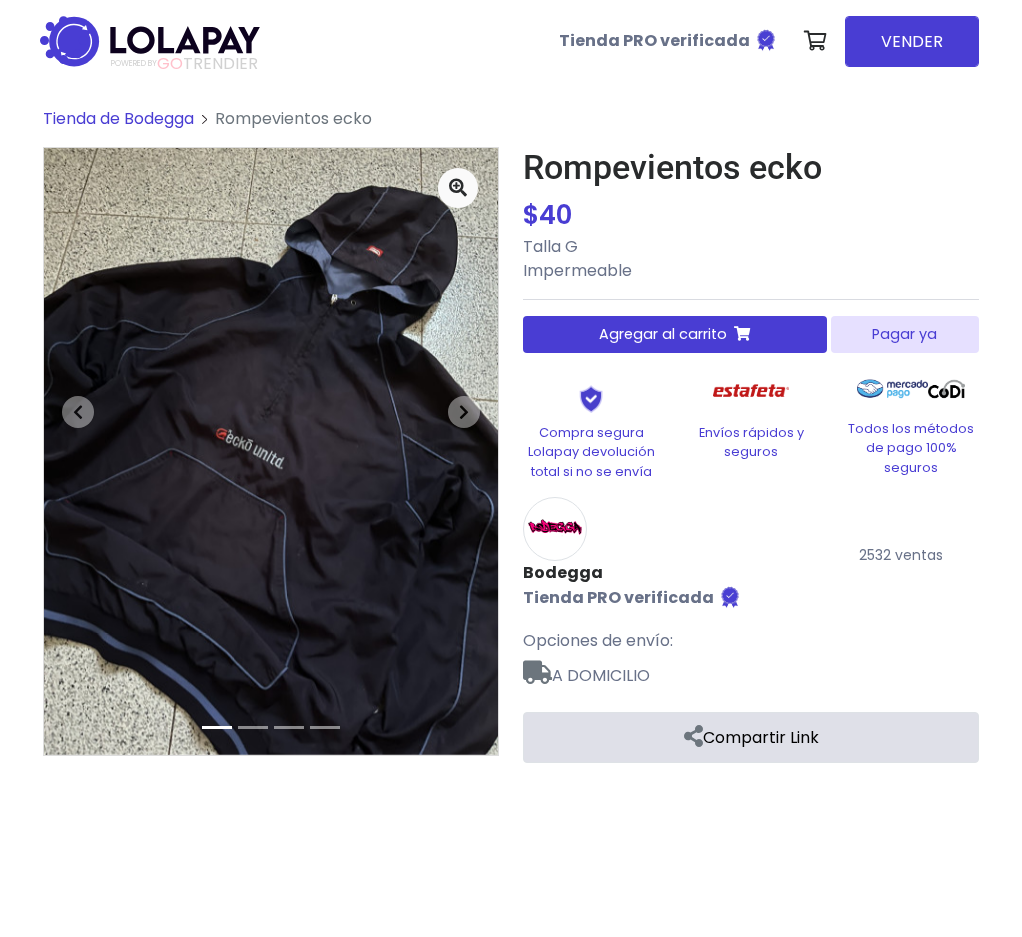 scroll, scrollTop: 0, scrollLeft: 0, axis: both 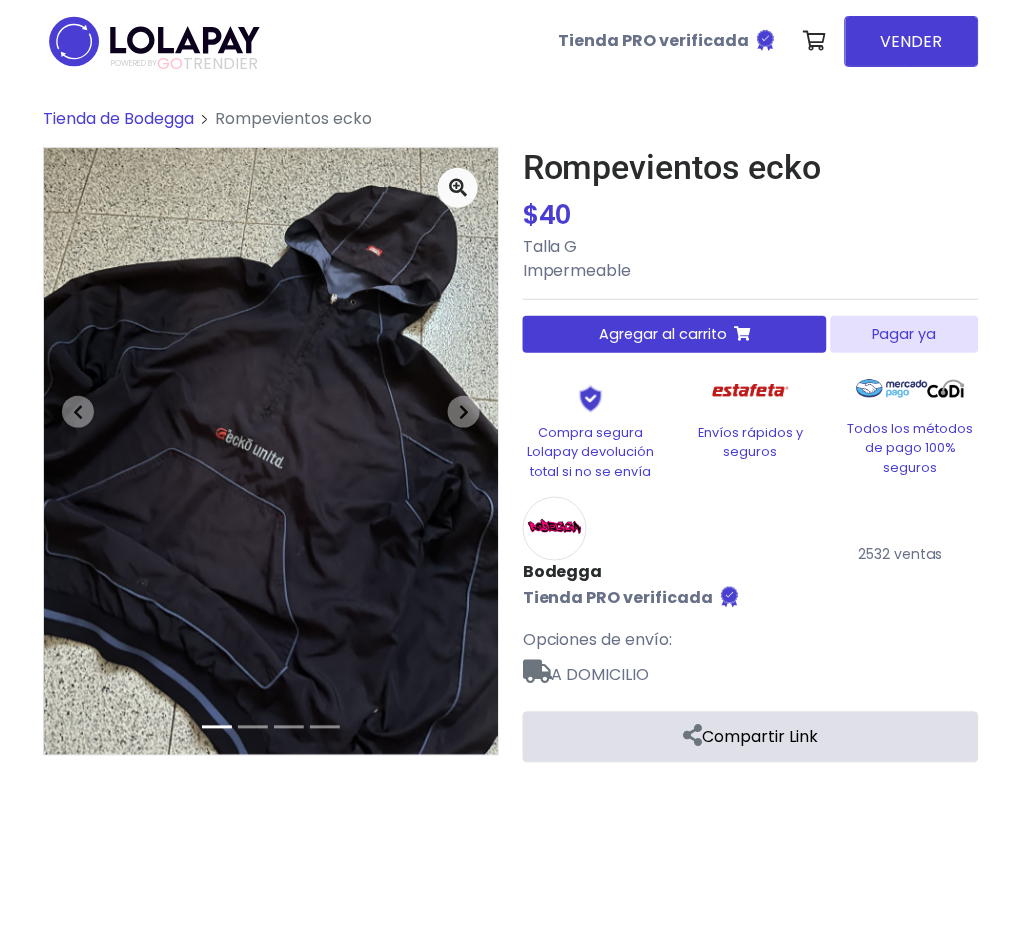 click on "Pagar ya" at bounding box center [905, 334] 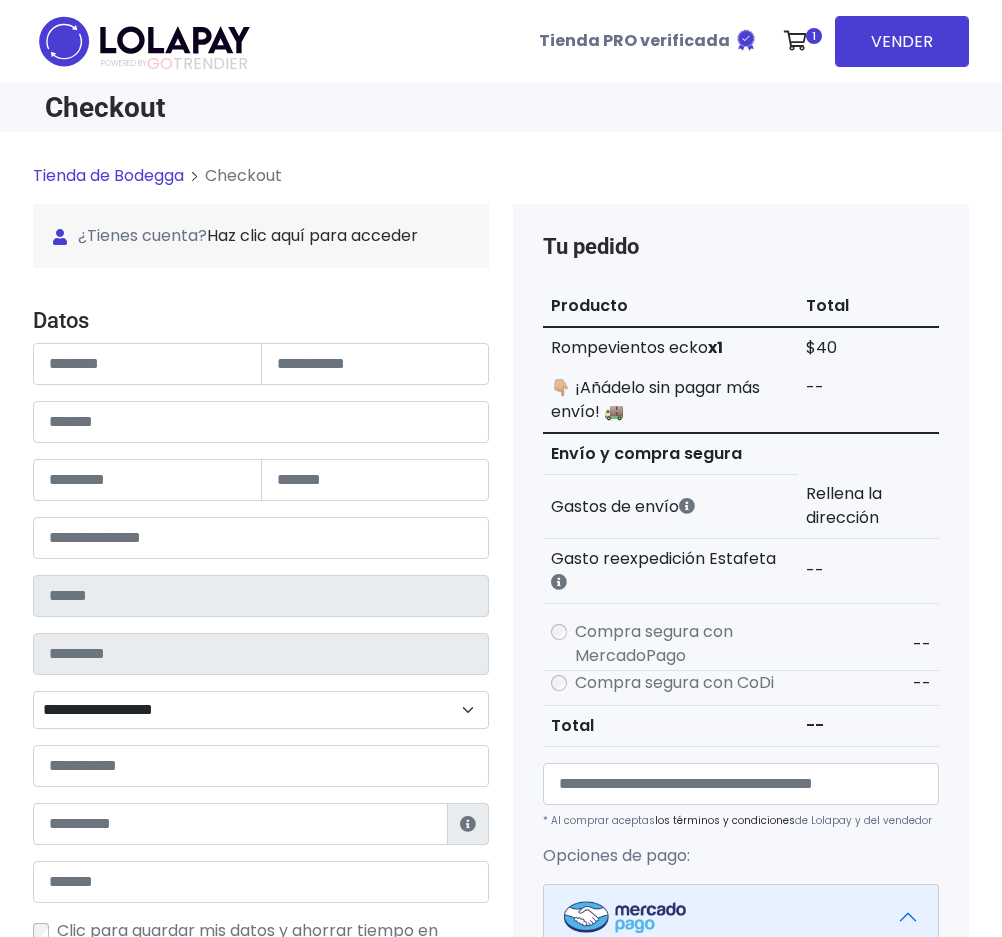 scroll, scrollTop: 0, scrollLeft: 0, axis: both 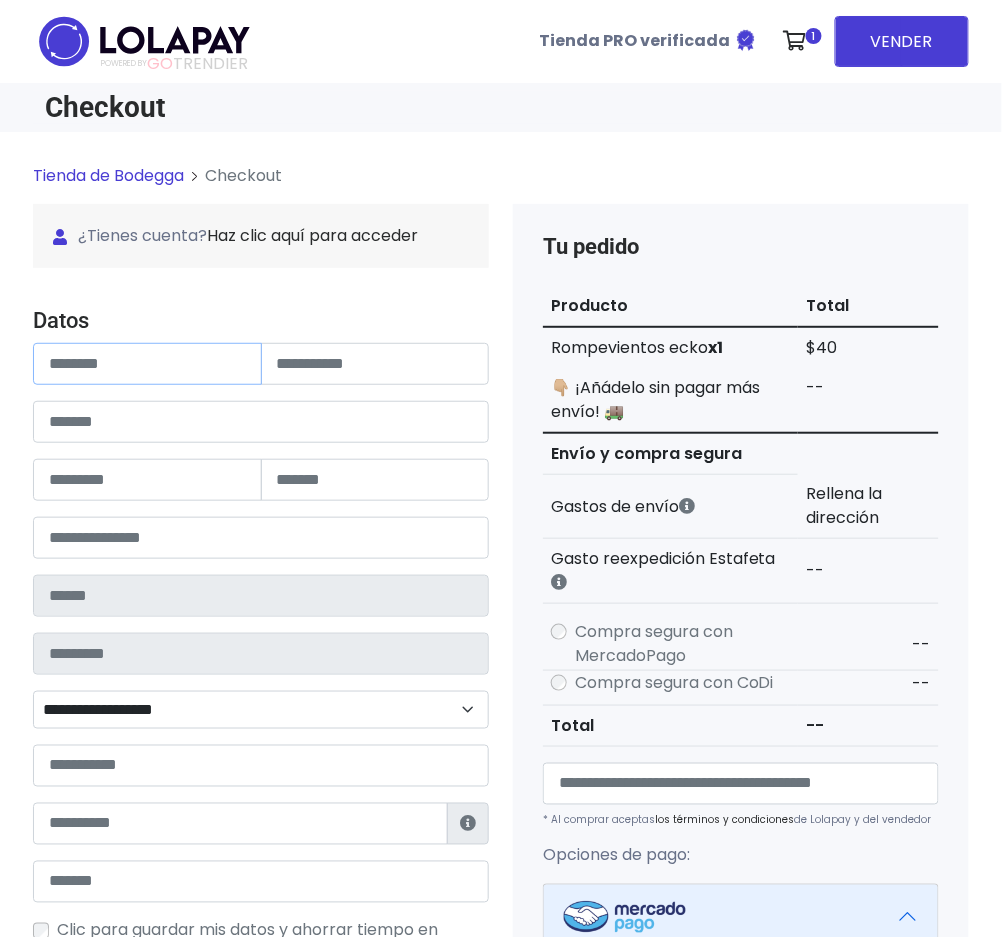 click at bounding box center [147, 364] 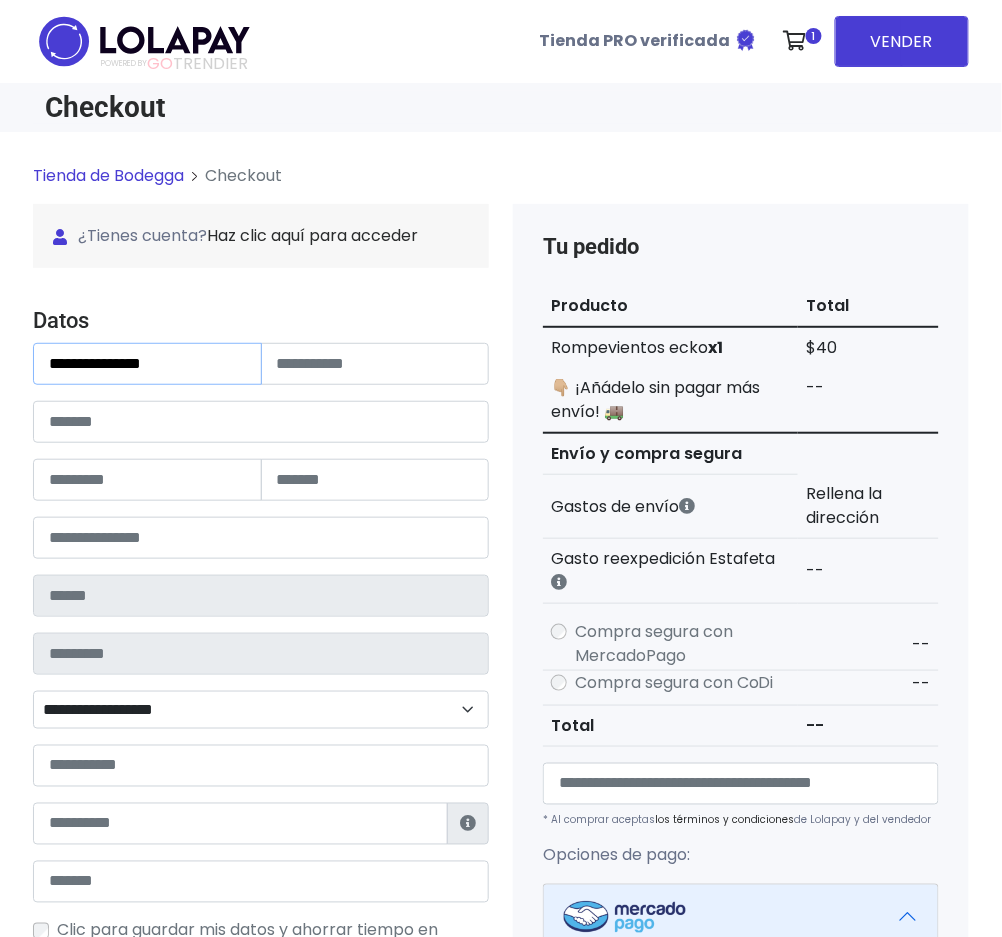 type on "**********" 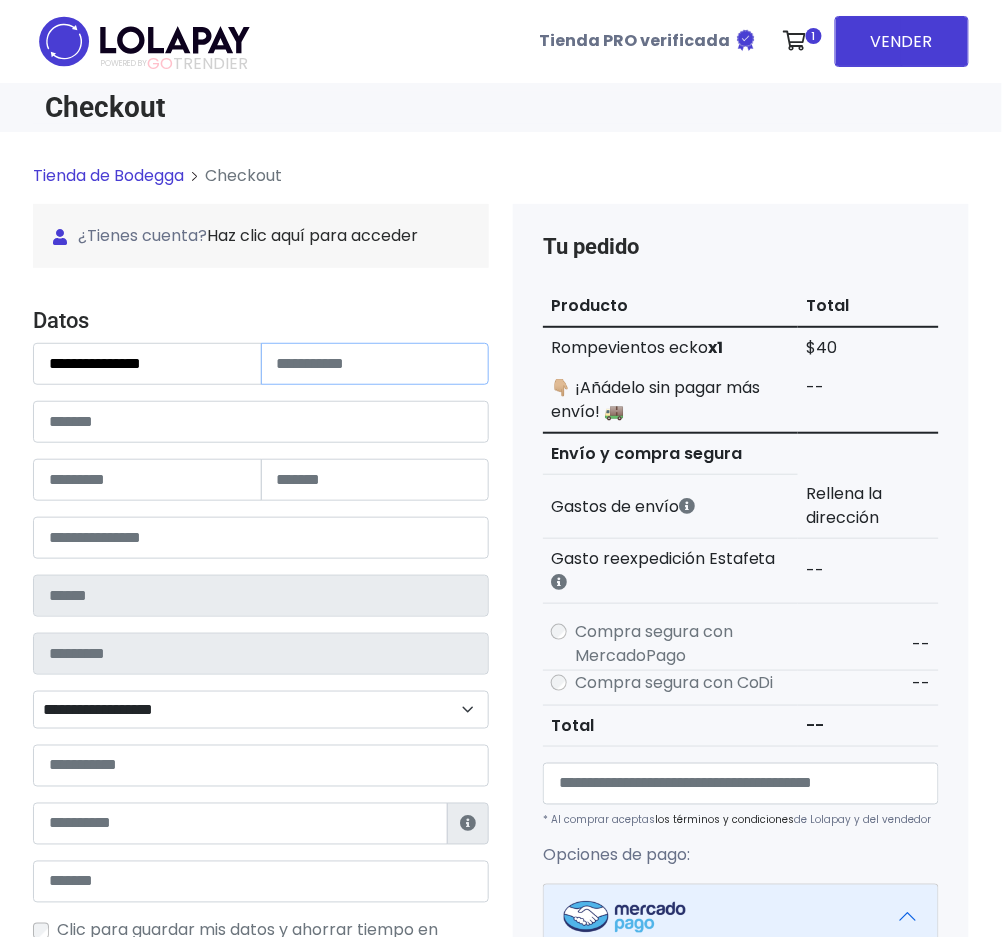 paste on "**********" 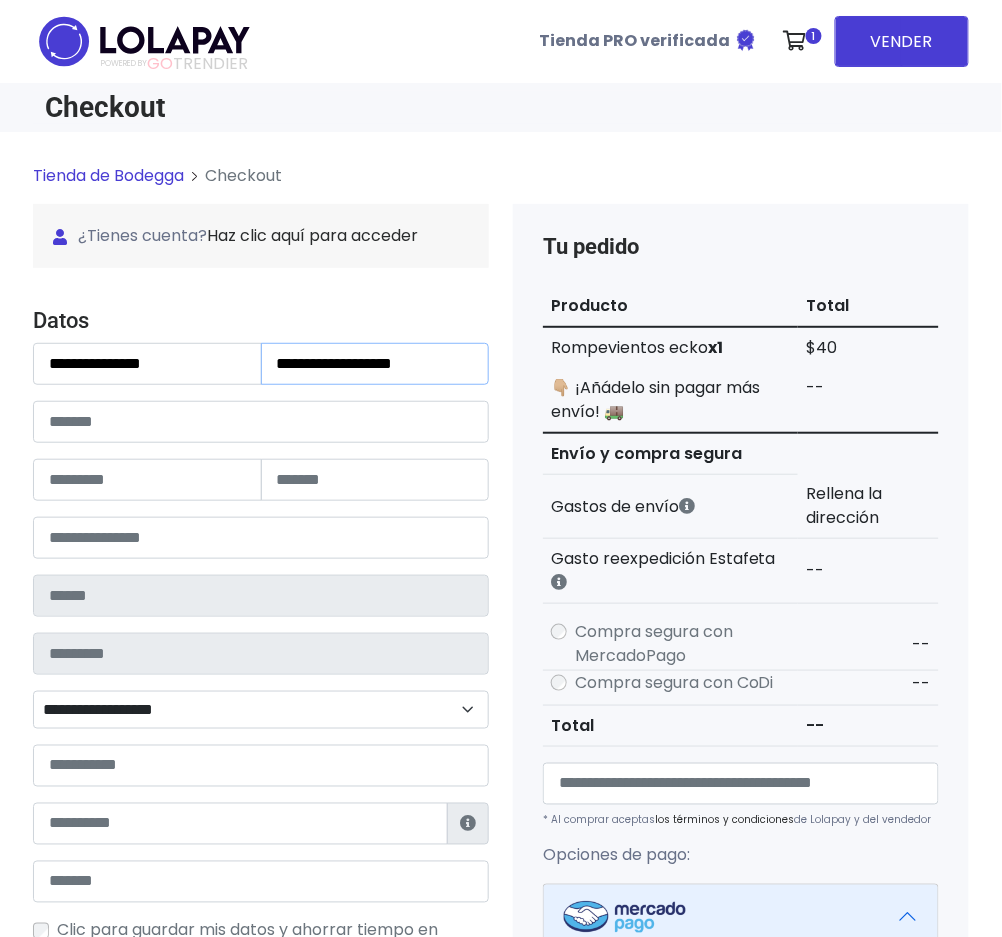 click on "**********" at bounding box center (375, 364) 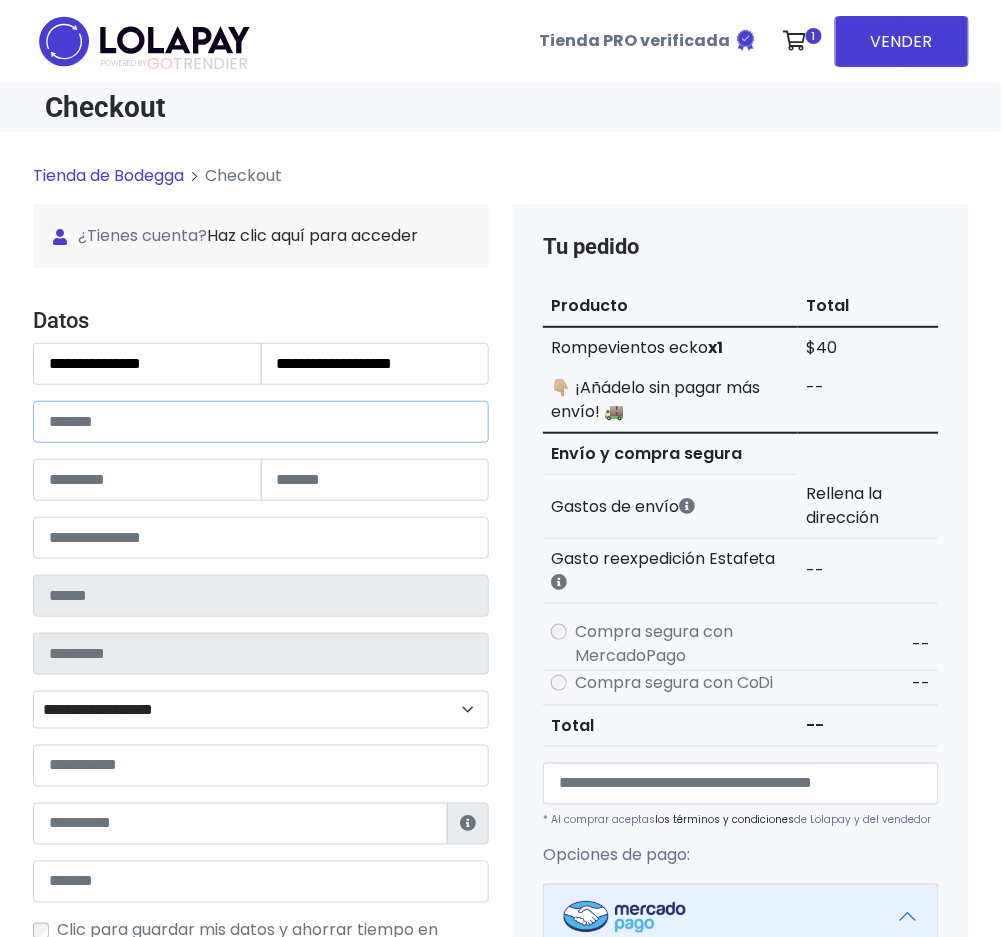 click at bounding box center (261, 422) 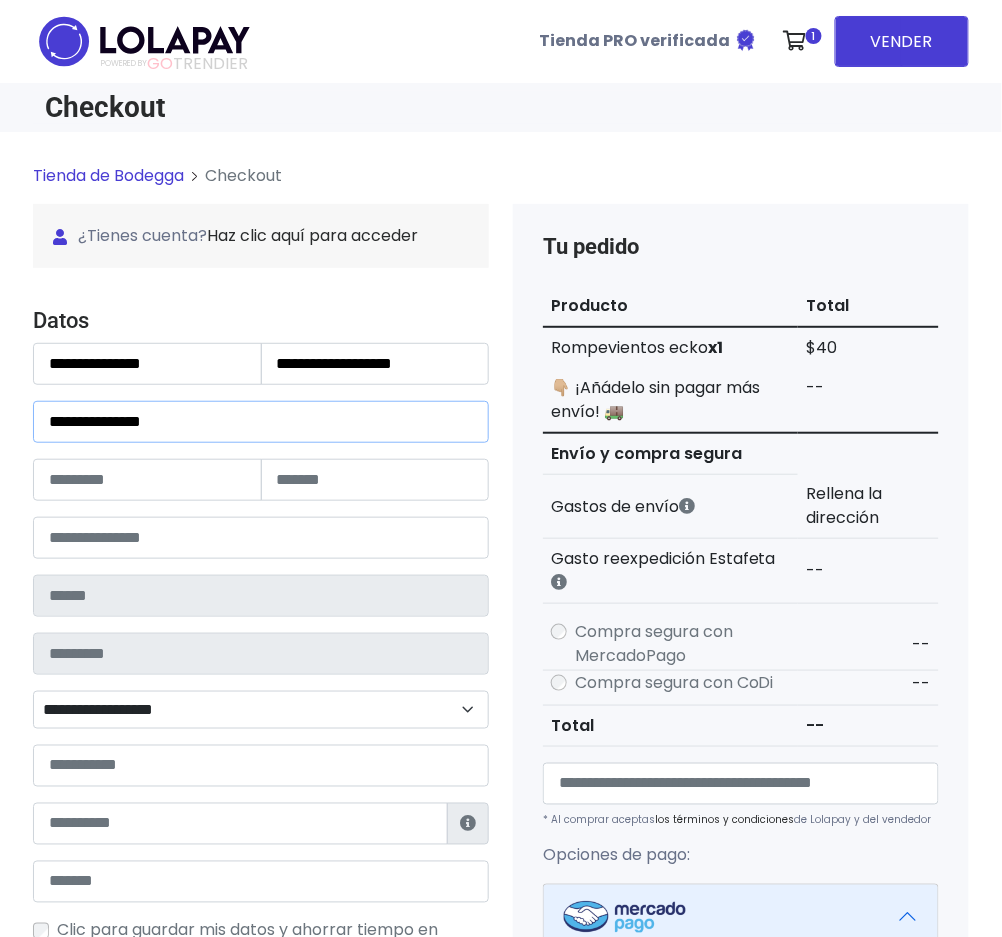 type on "**********" 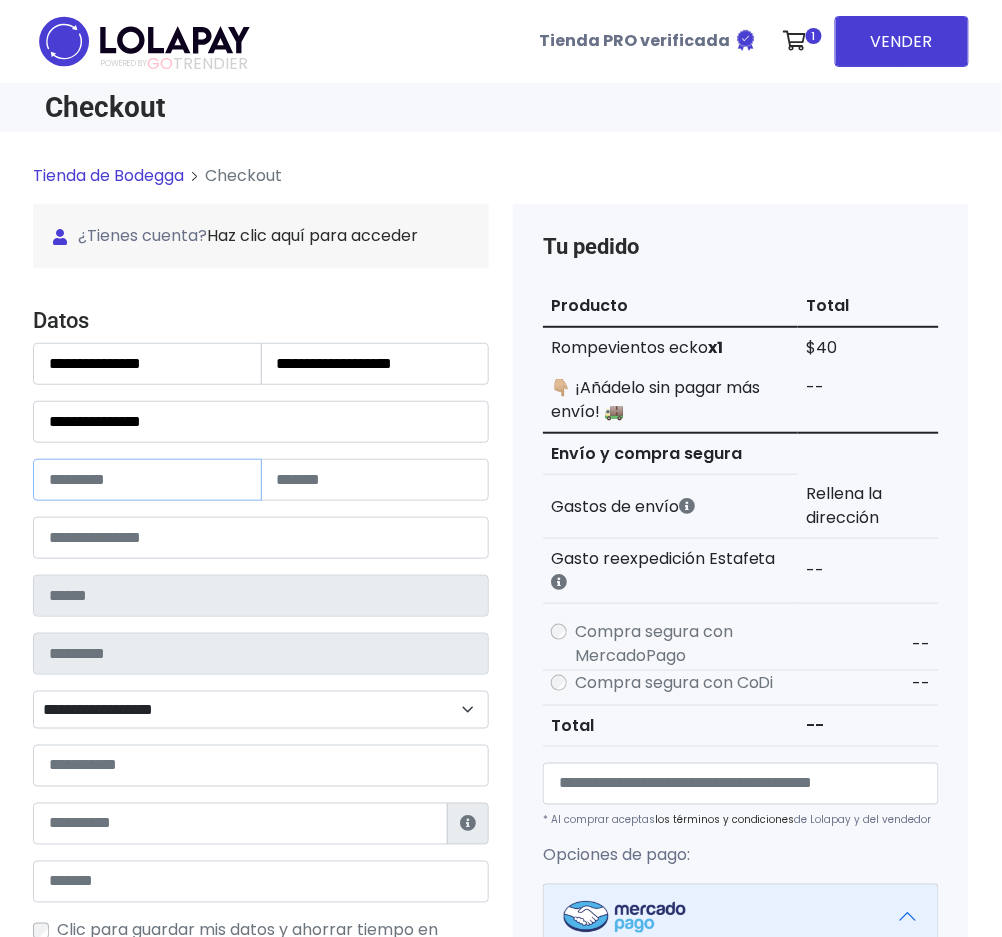 click at bounding box center (147, 480) 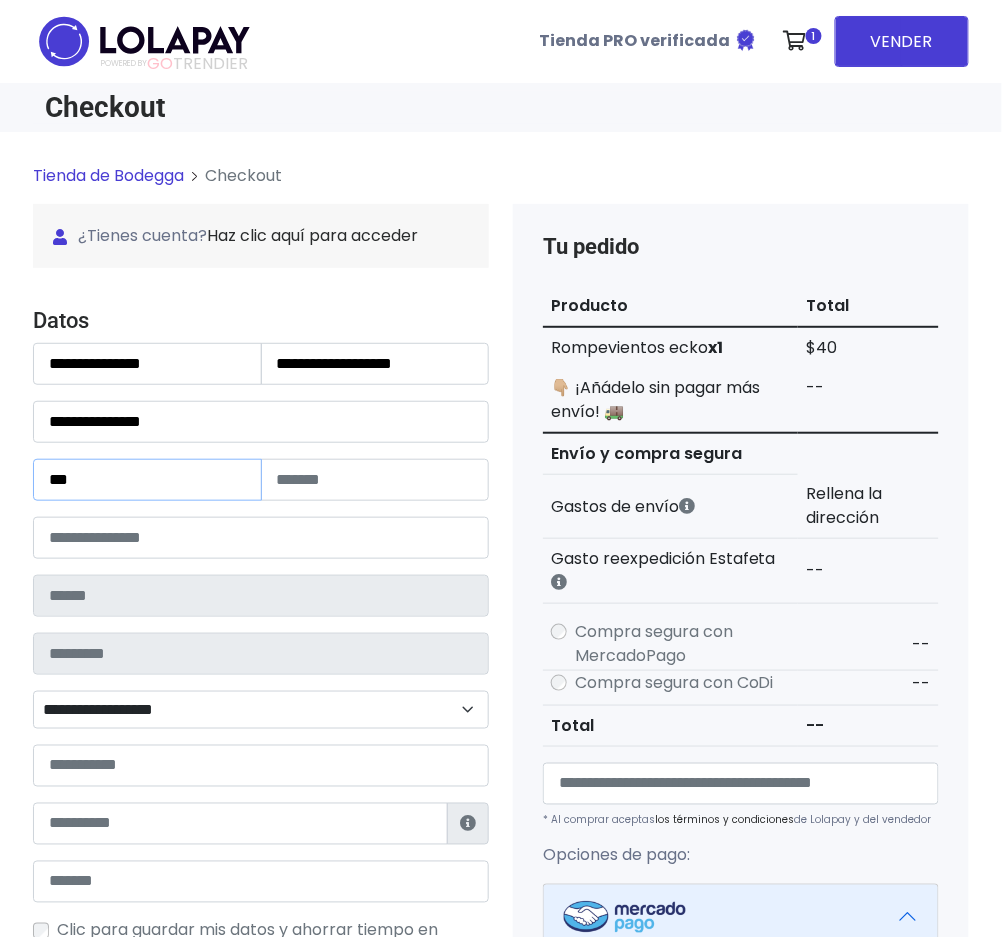 type on "***" 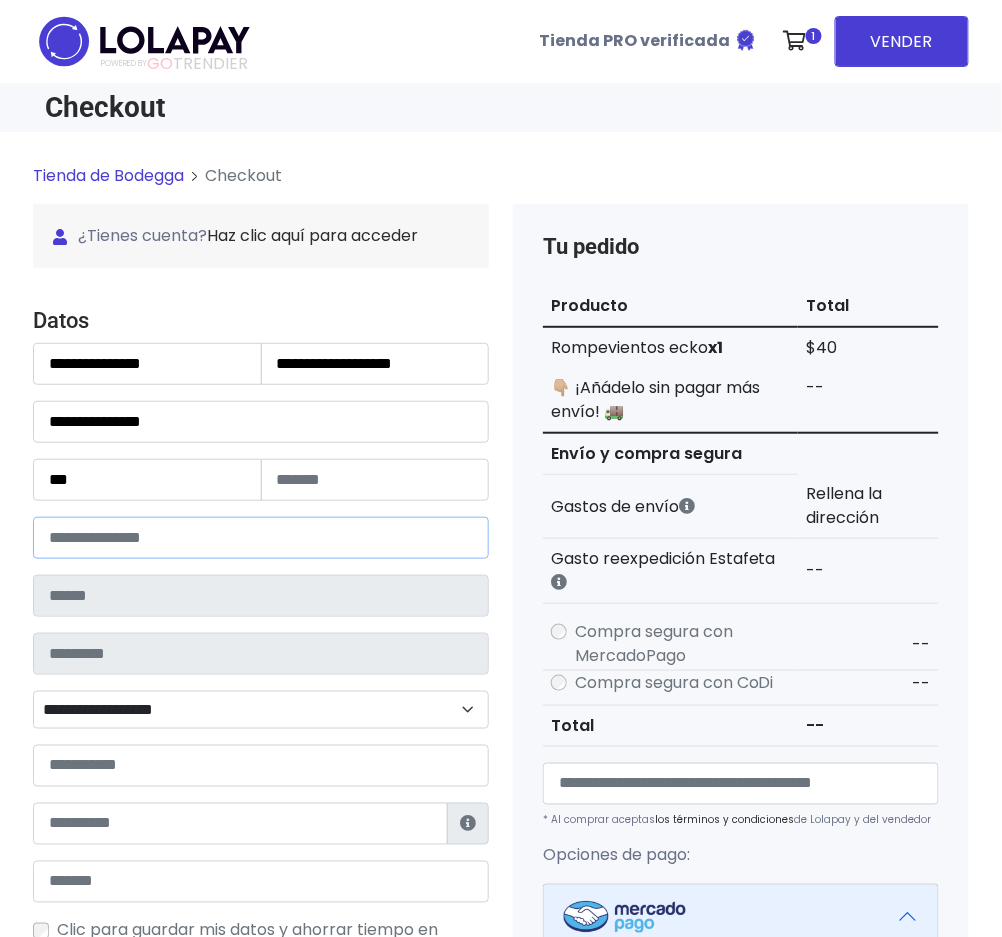 click at bounding box center [261, 538] 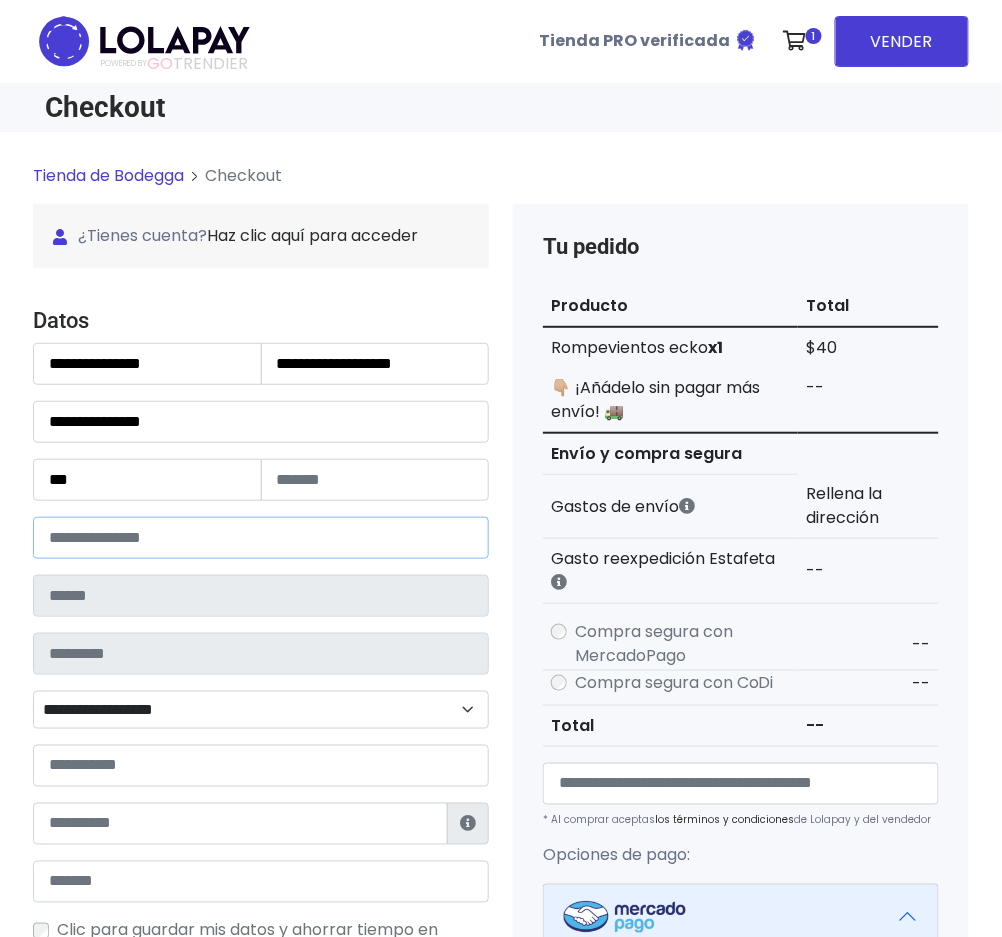 type on "**********" 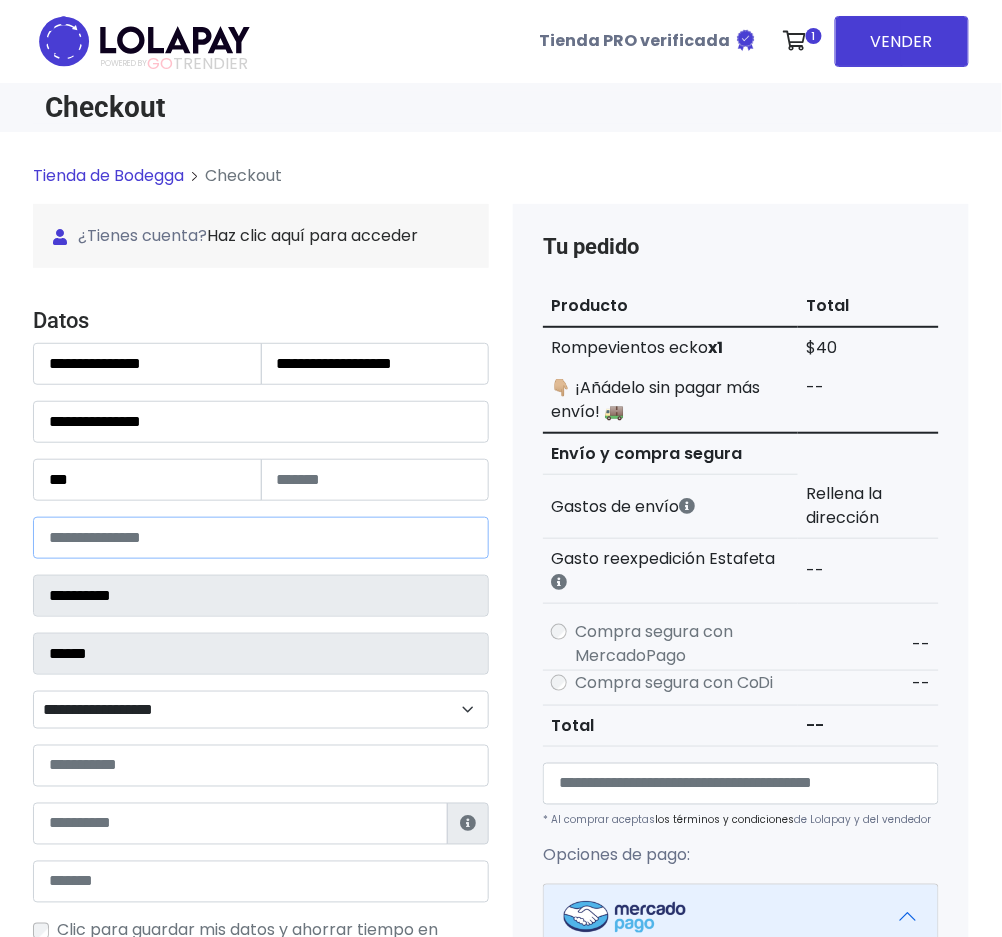 select 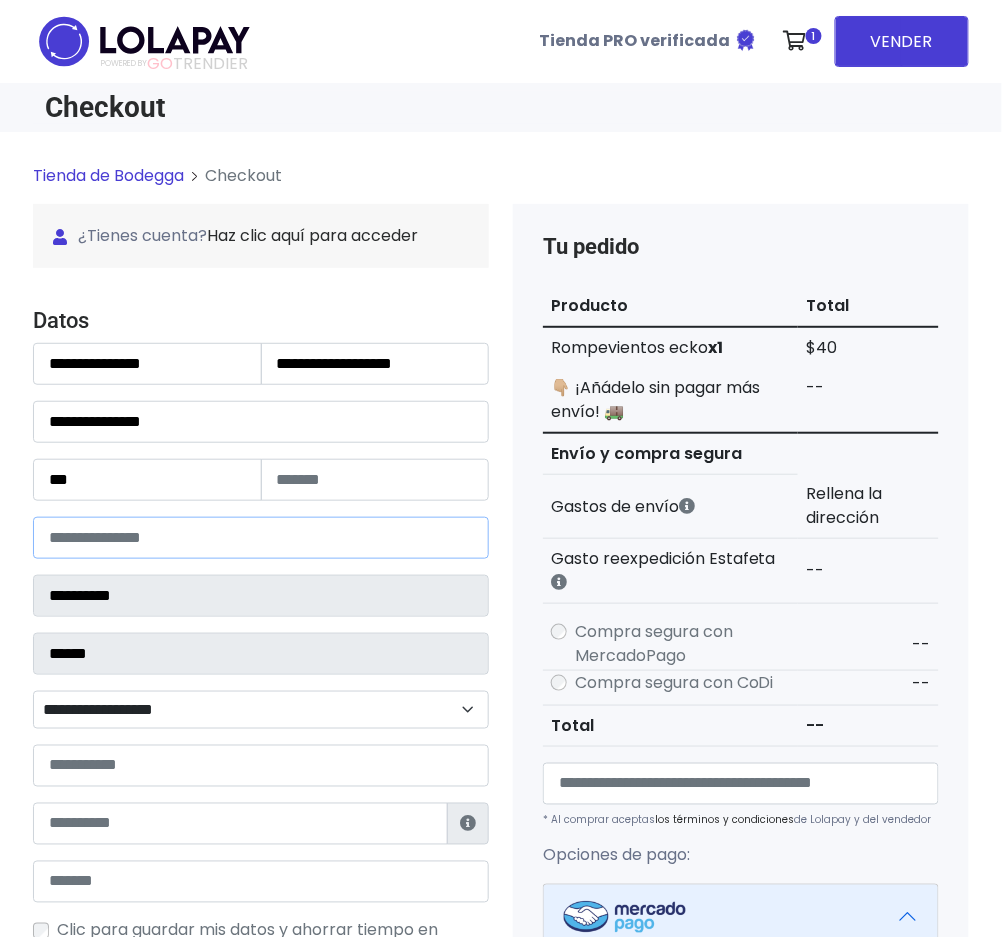 type on "*****" 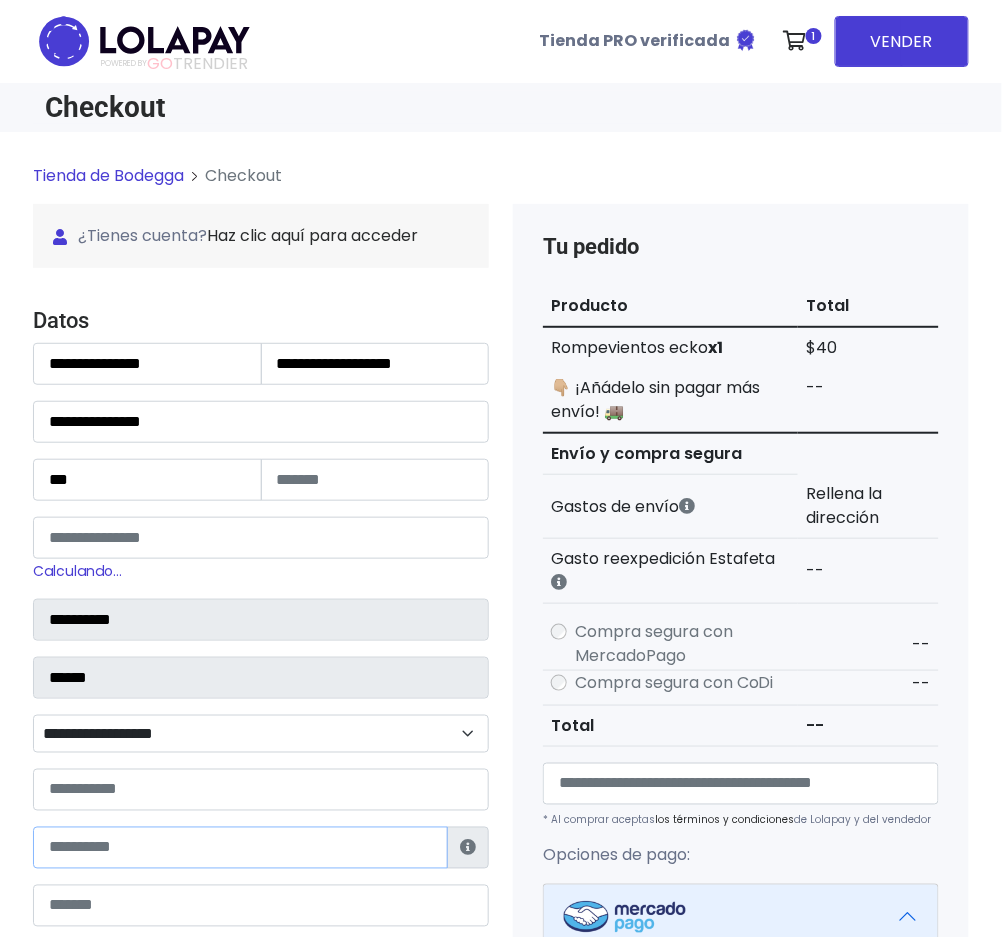 click at bounding box center (240, 848) 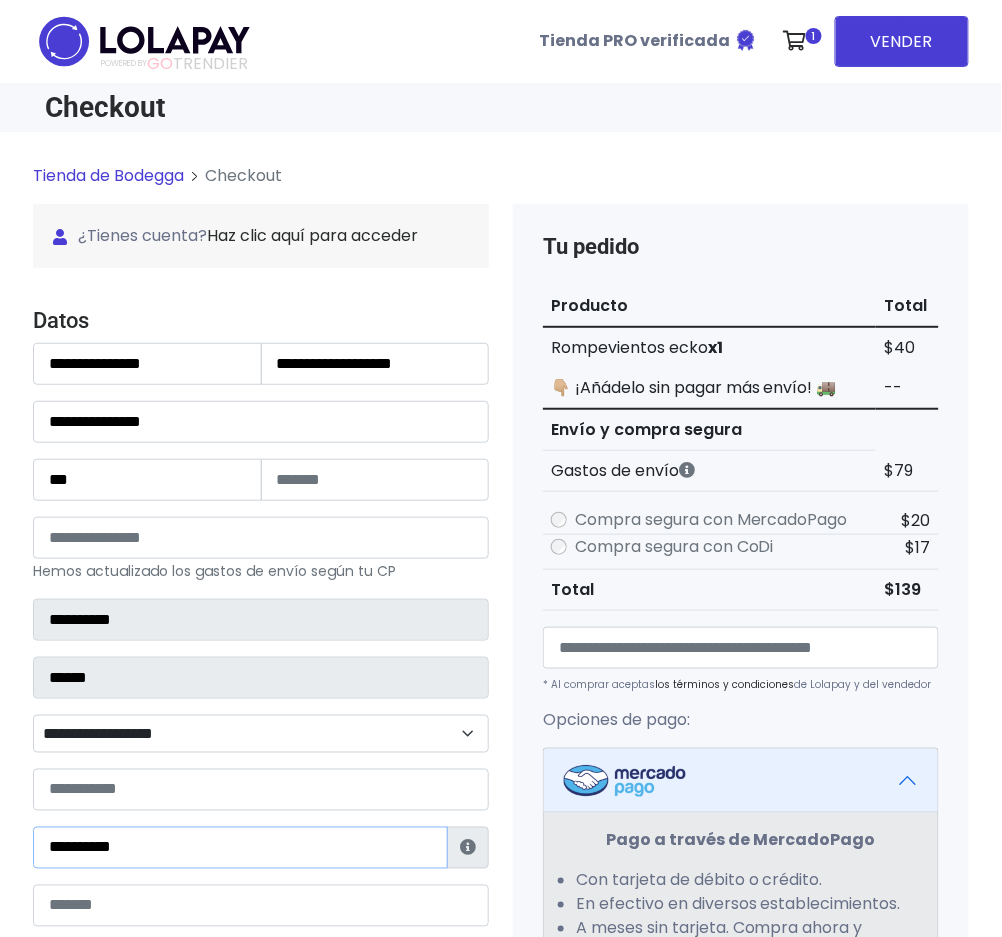 type on "**********" 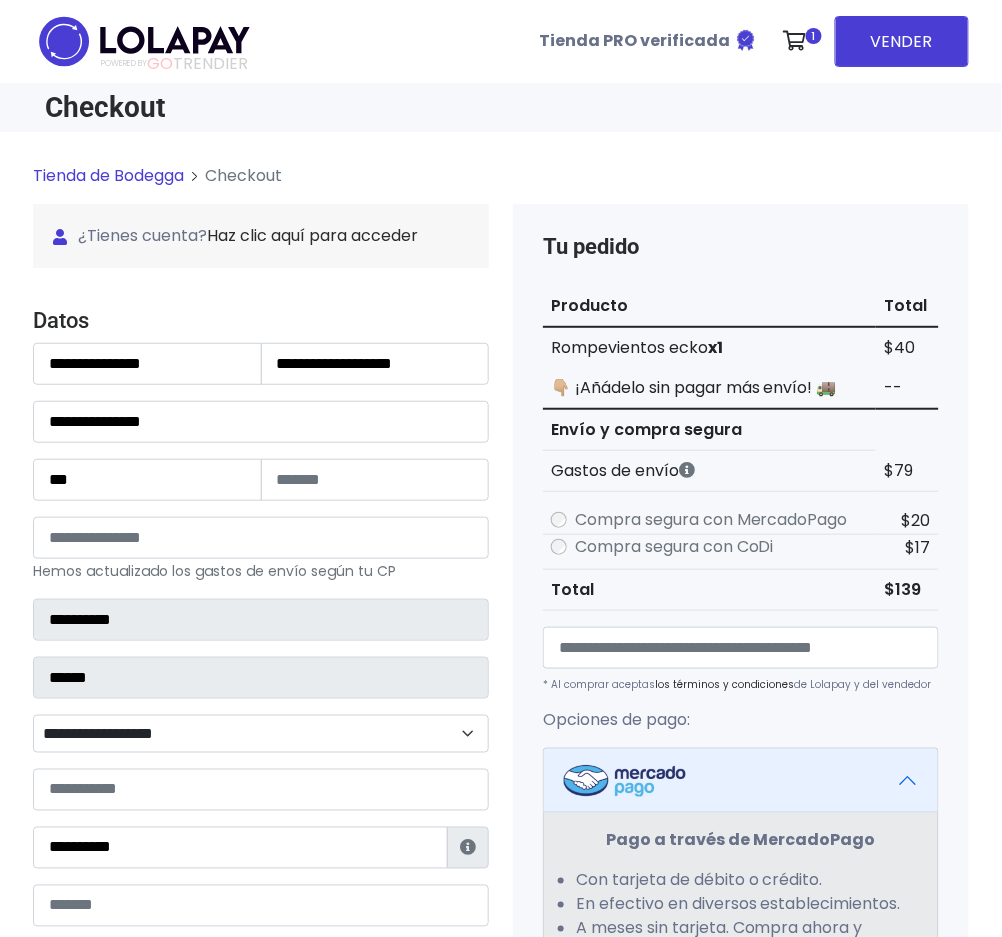 click on "**********" at bounding box center (261, 734) 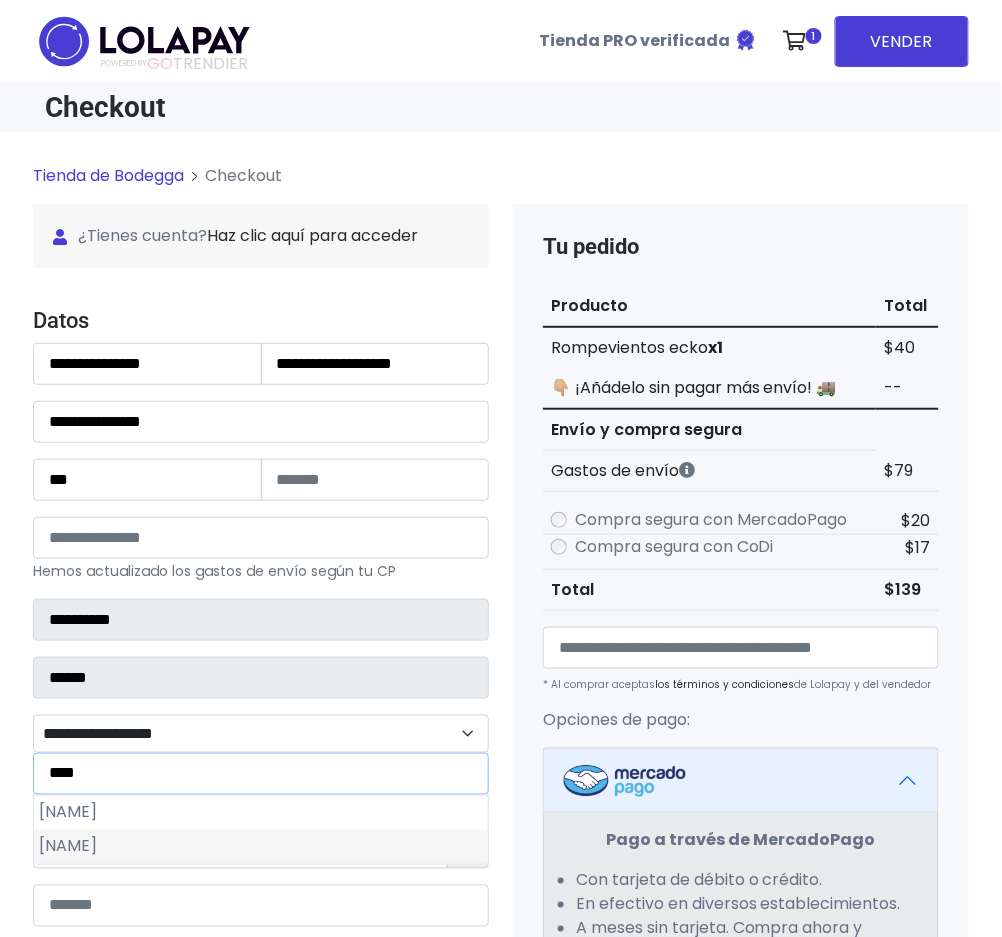 type on "****" 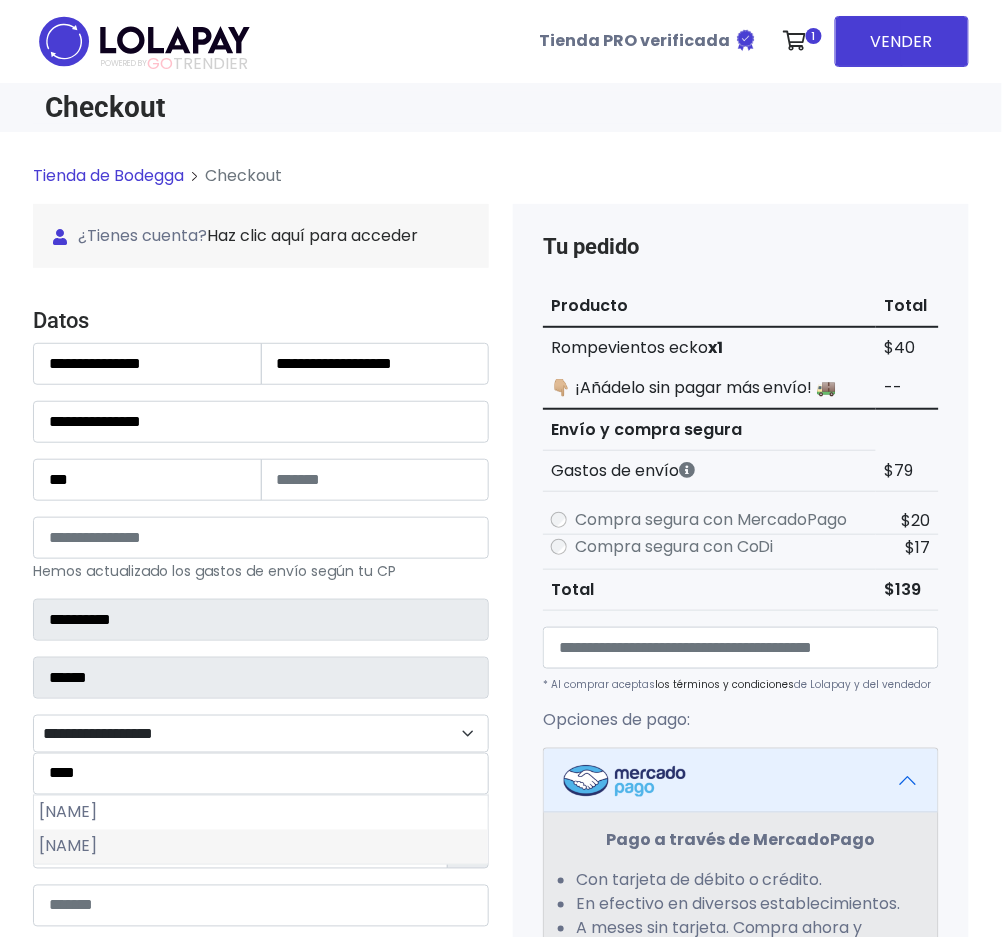 click on "Villazul" at bounding box center [261, 847] 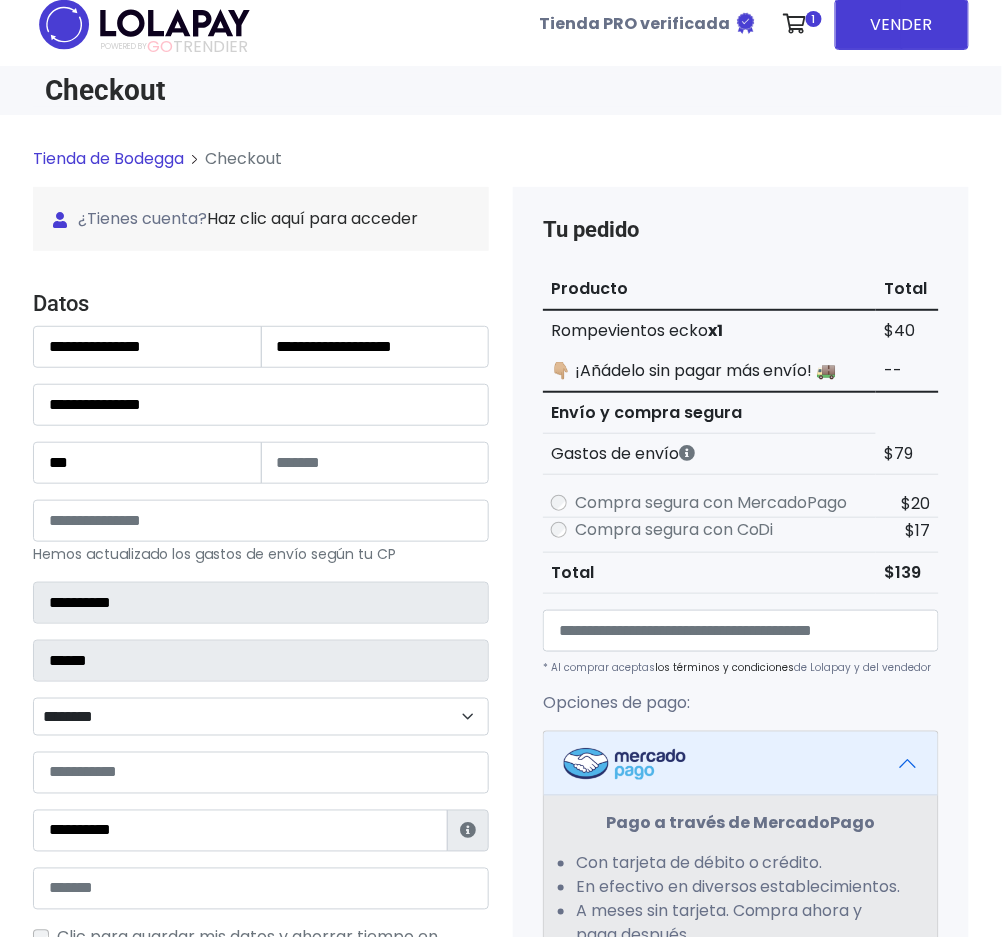 scroll, scrollTop: 266, scrollLeft: 0, axis: vertical 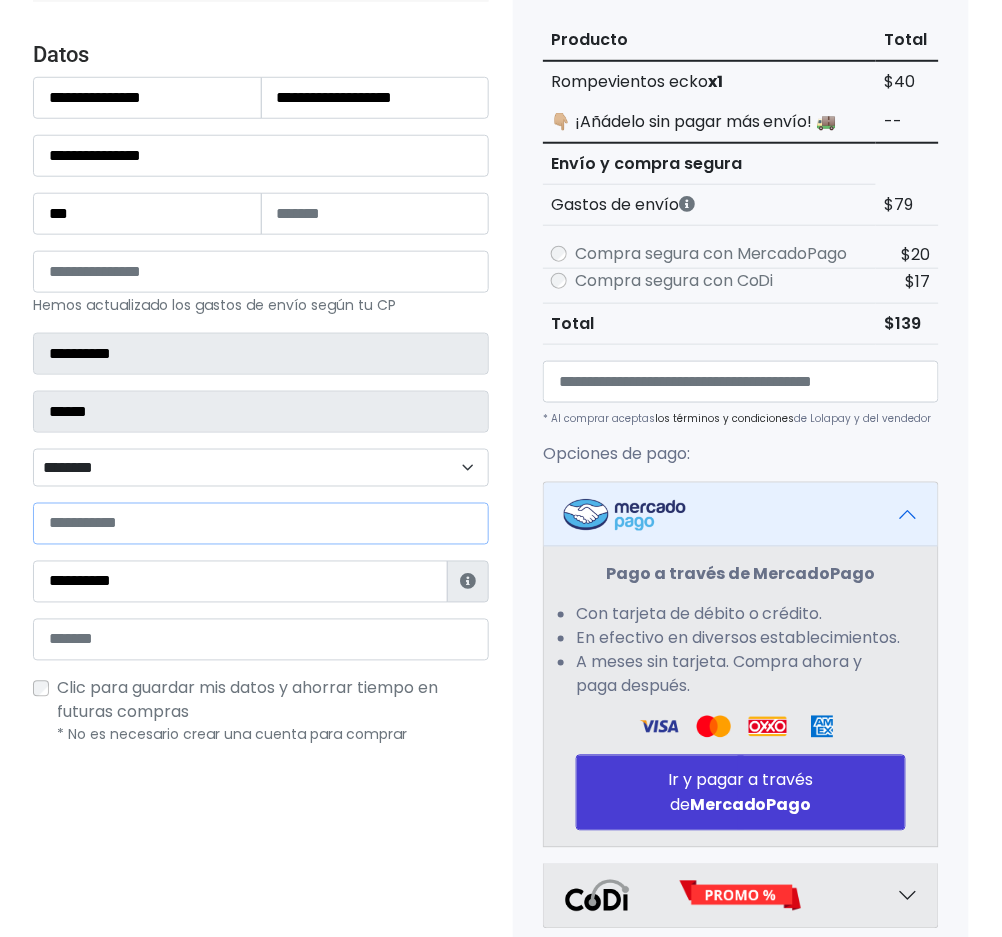 click at bounding box center [261, 524] 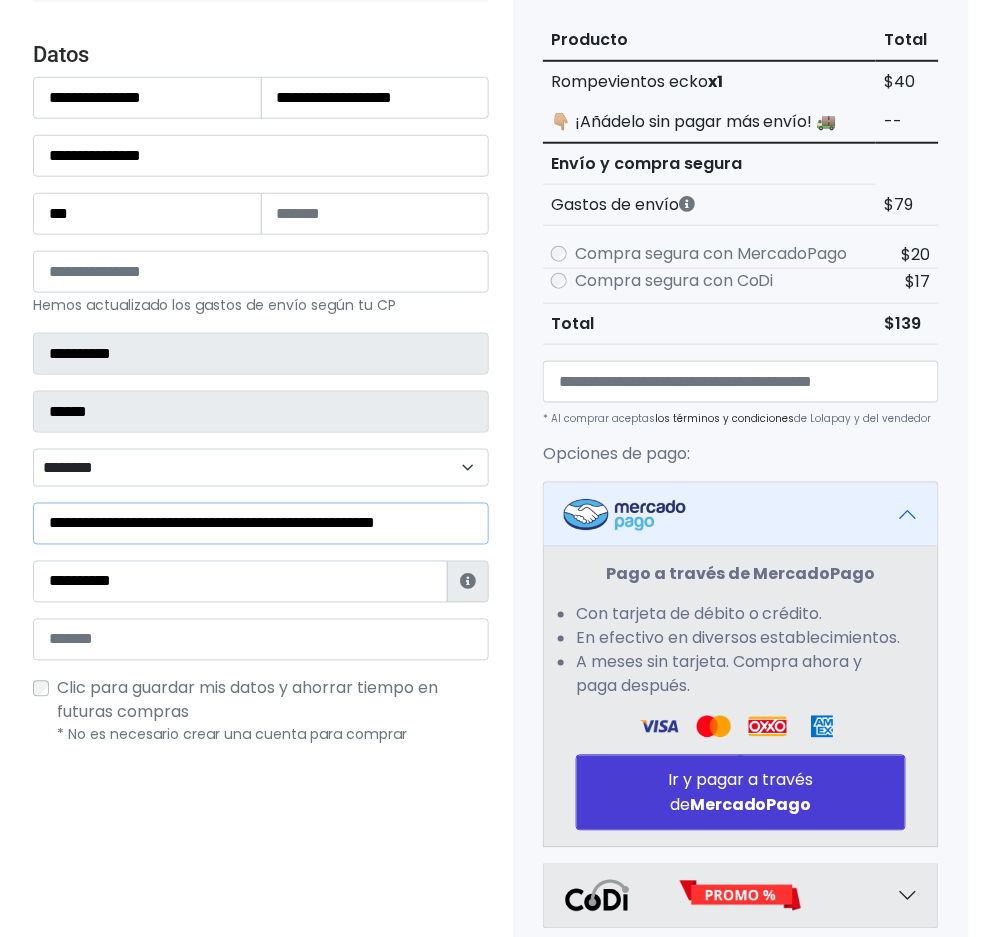 scroll, scrollTop: 0, scrollLeft: 30, axis: horizontal 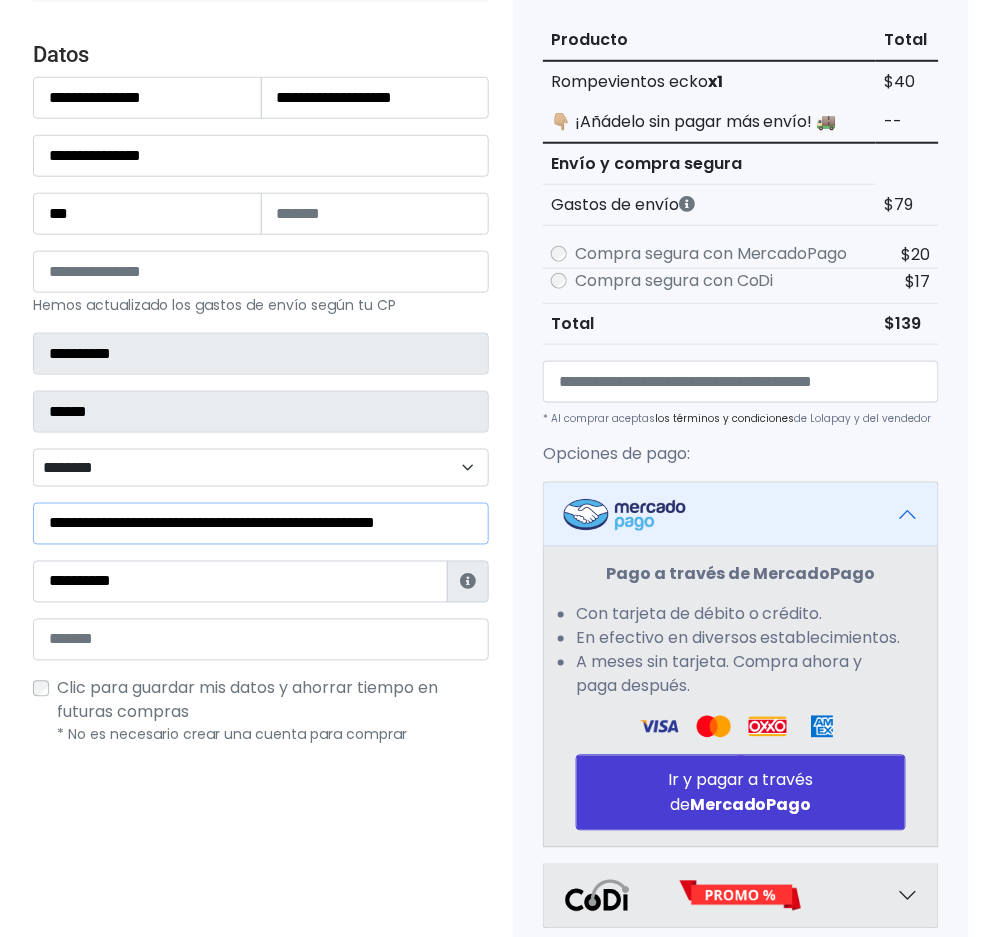 type on "**********" 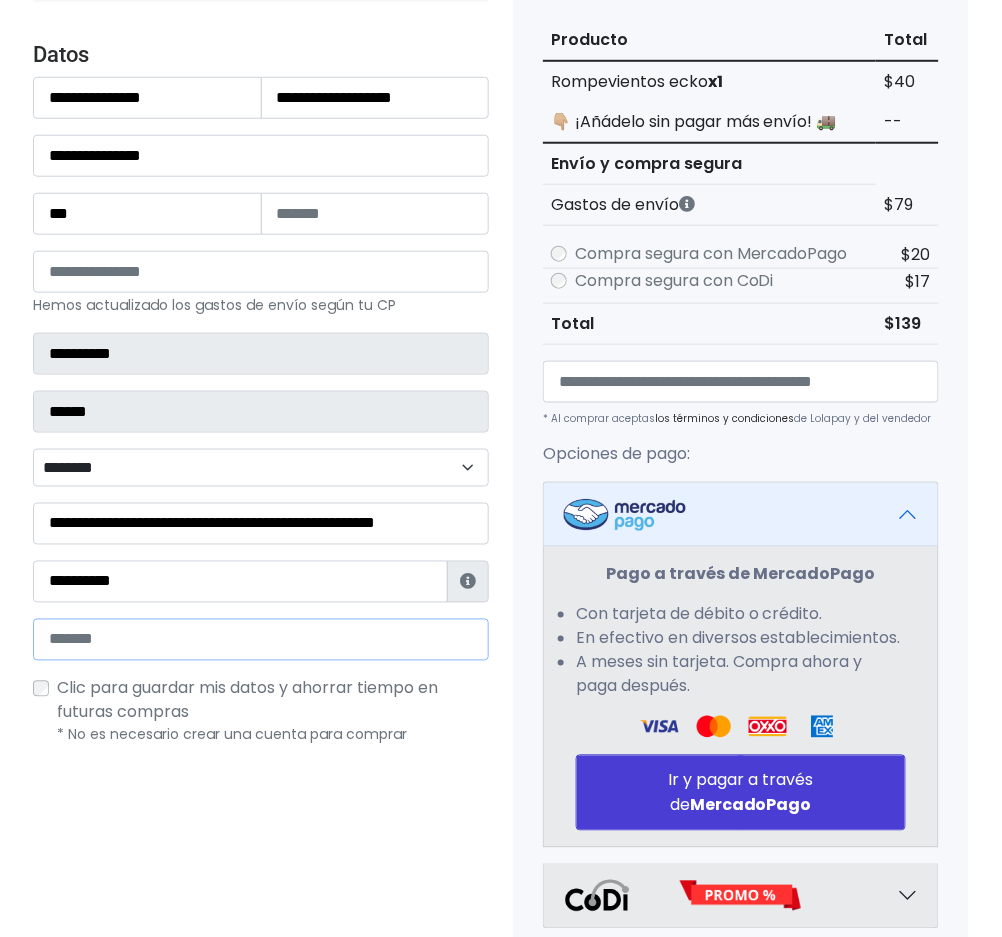 click at bounding box center (261, 640) 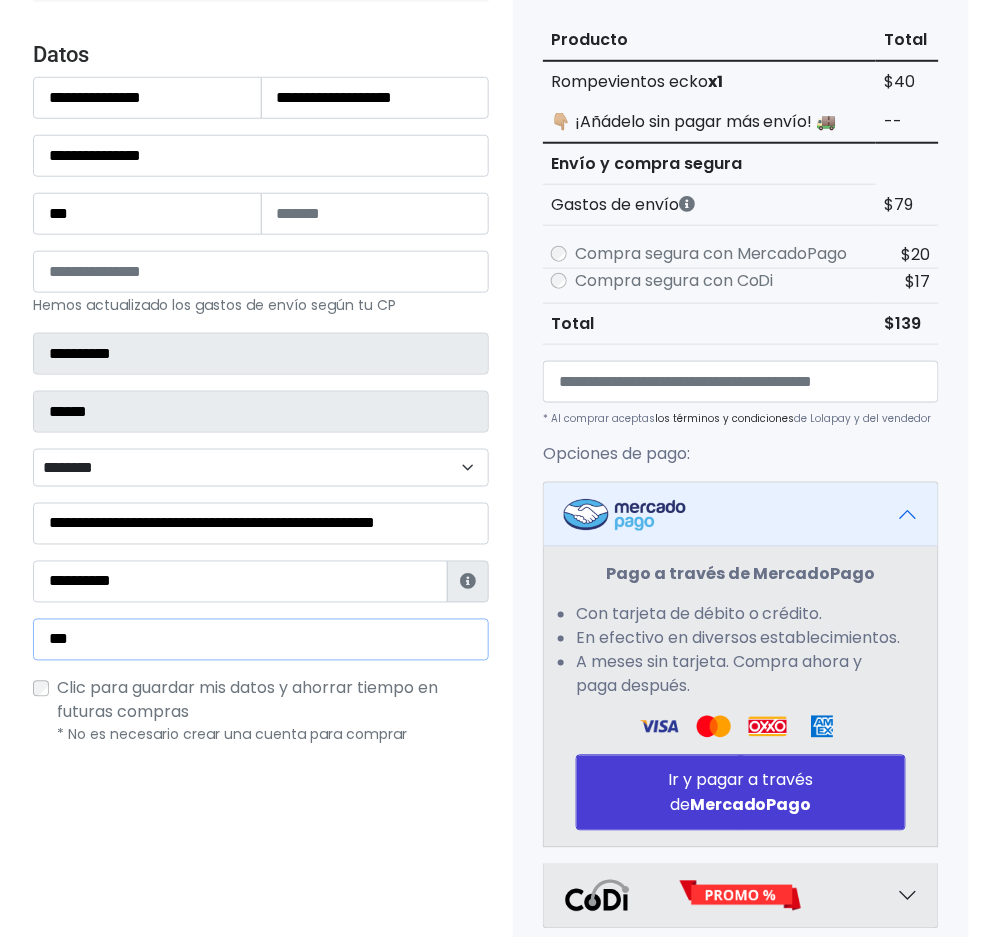 type on "**********" 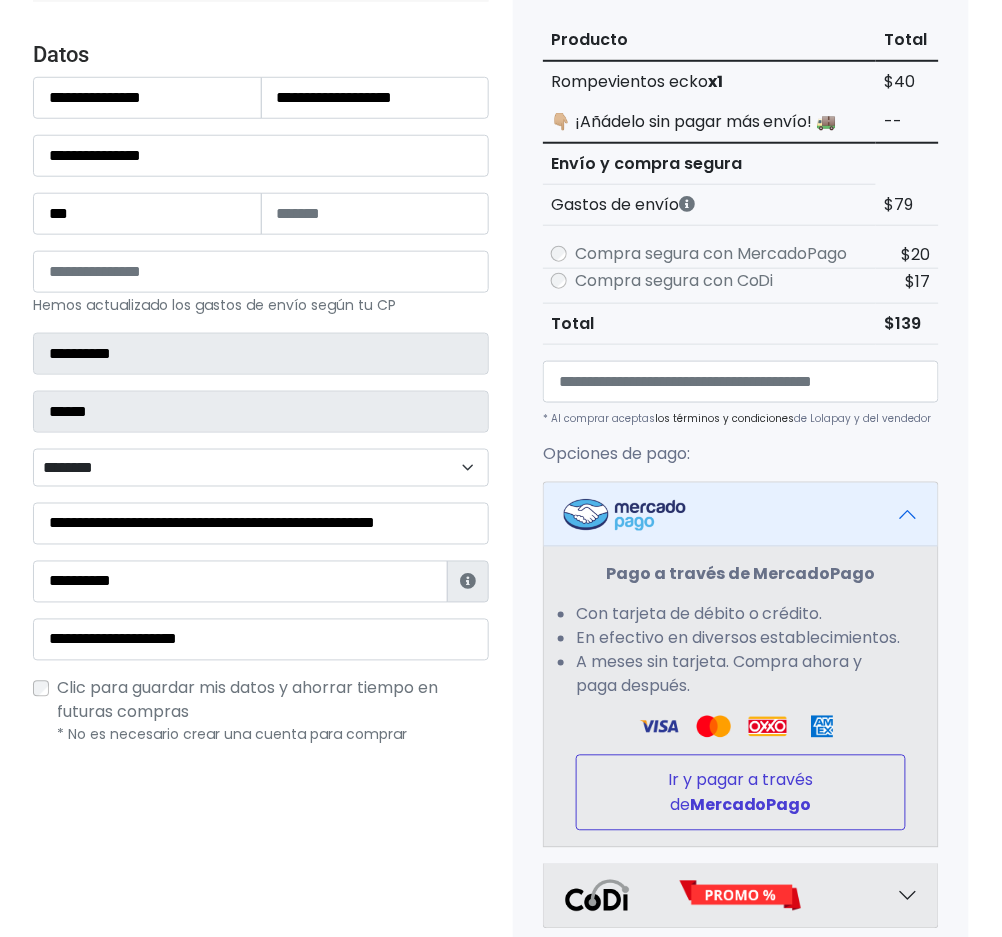click on "MercadoPago" at bounding box center [751, 805] 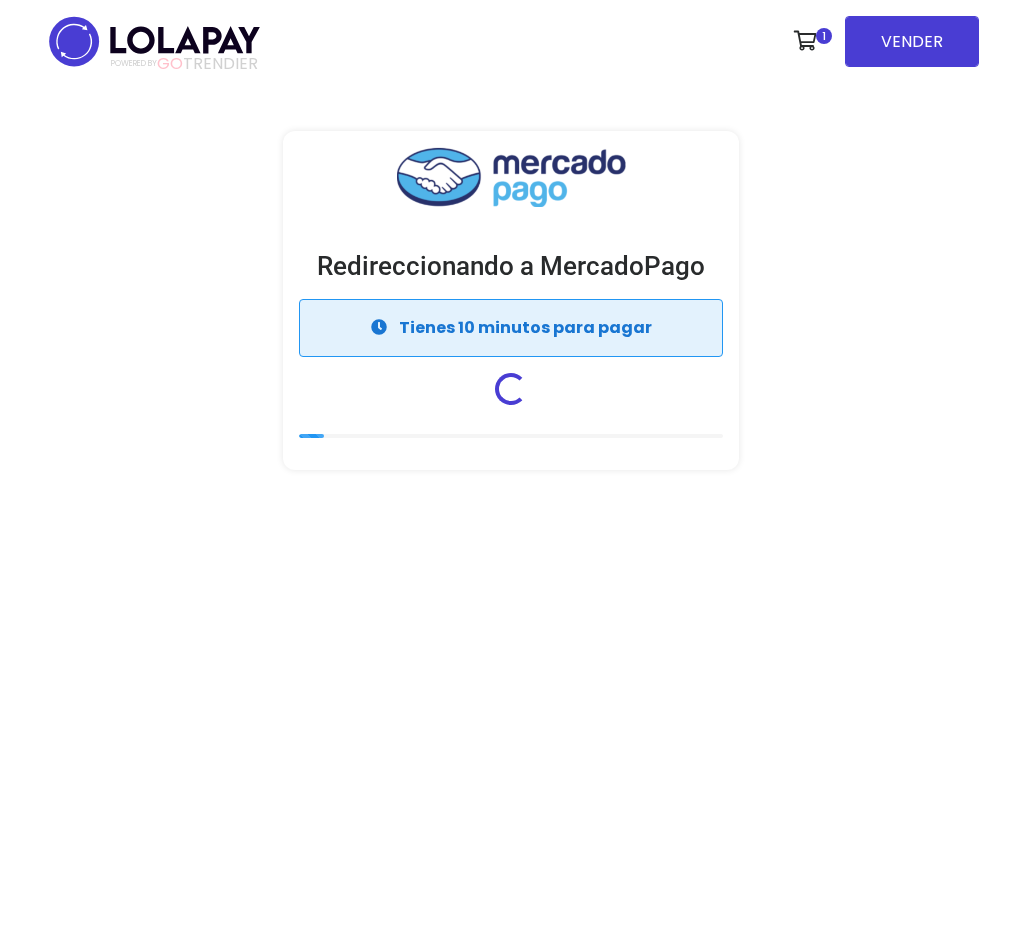 scroll, scrollTop: 0, scrollLeft: 0, axis: both 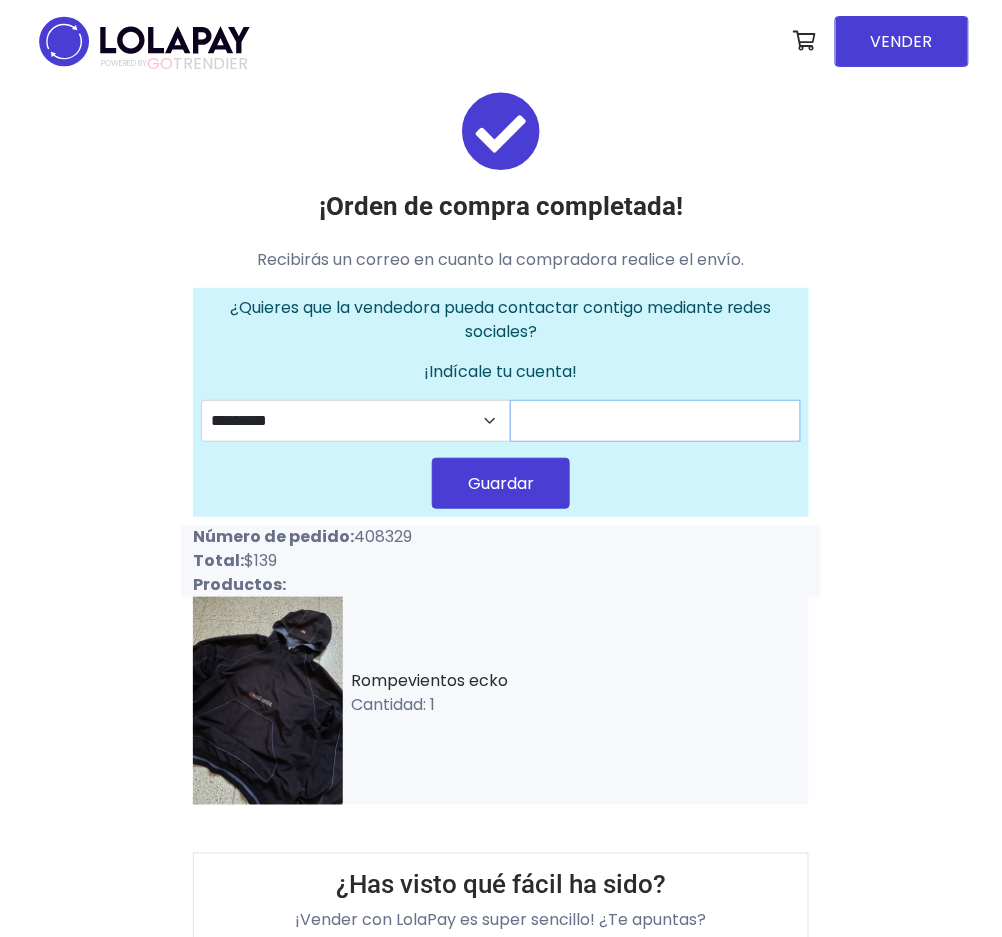 drag, startPoint x: 0, startPoint y: 0, endPoint x: 784, endPoint y: 410, distance: 884.735 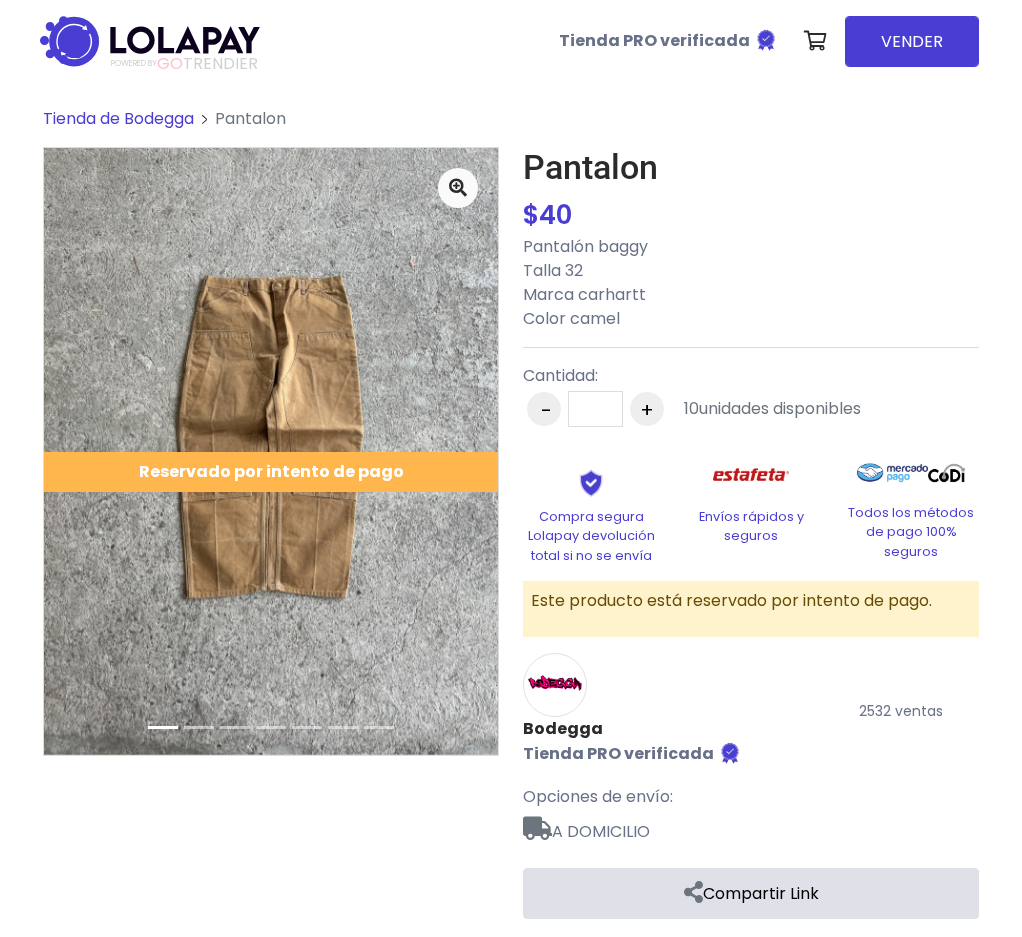 scroll, scrollTop: 0, scrollLeft: 0, axis: both 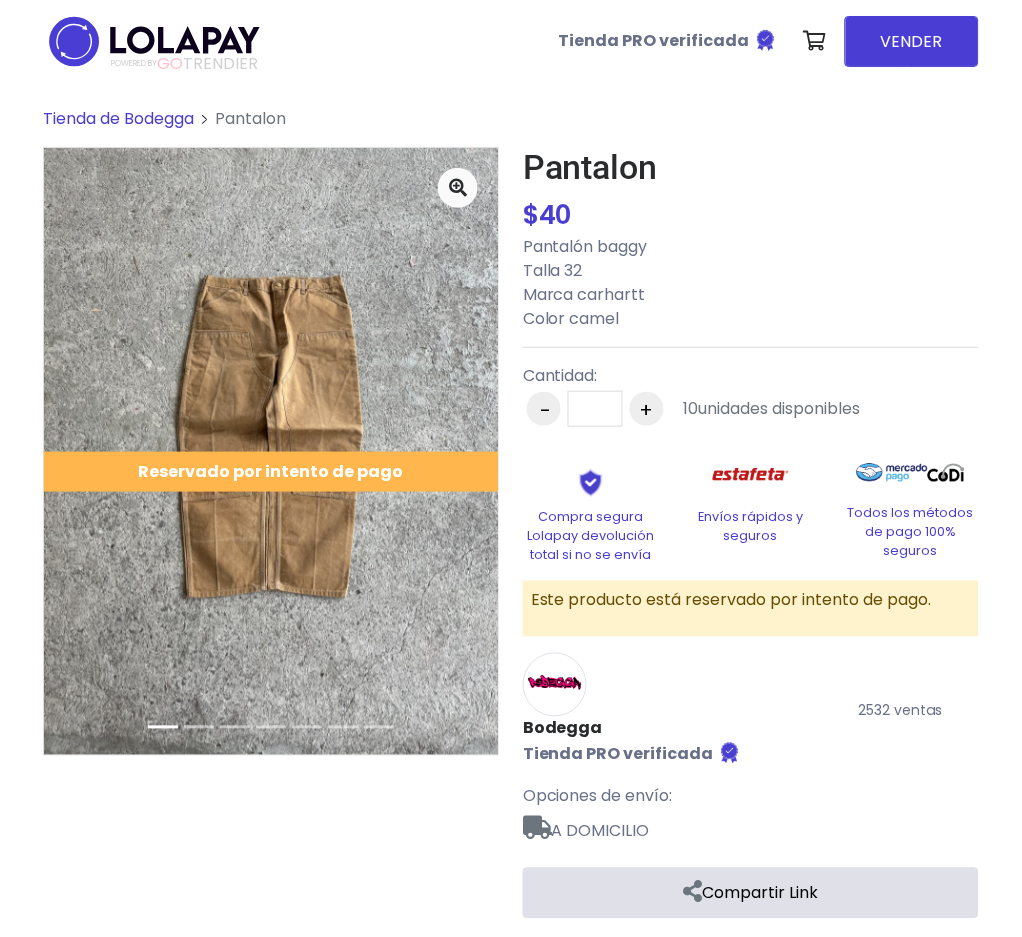 click on "Tienda de Bodegga
Pantalon" at bounding box center (511, 127) 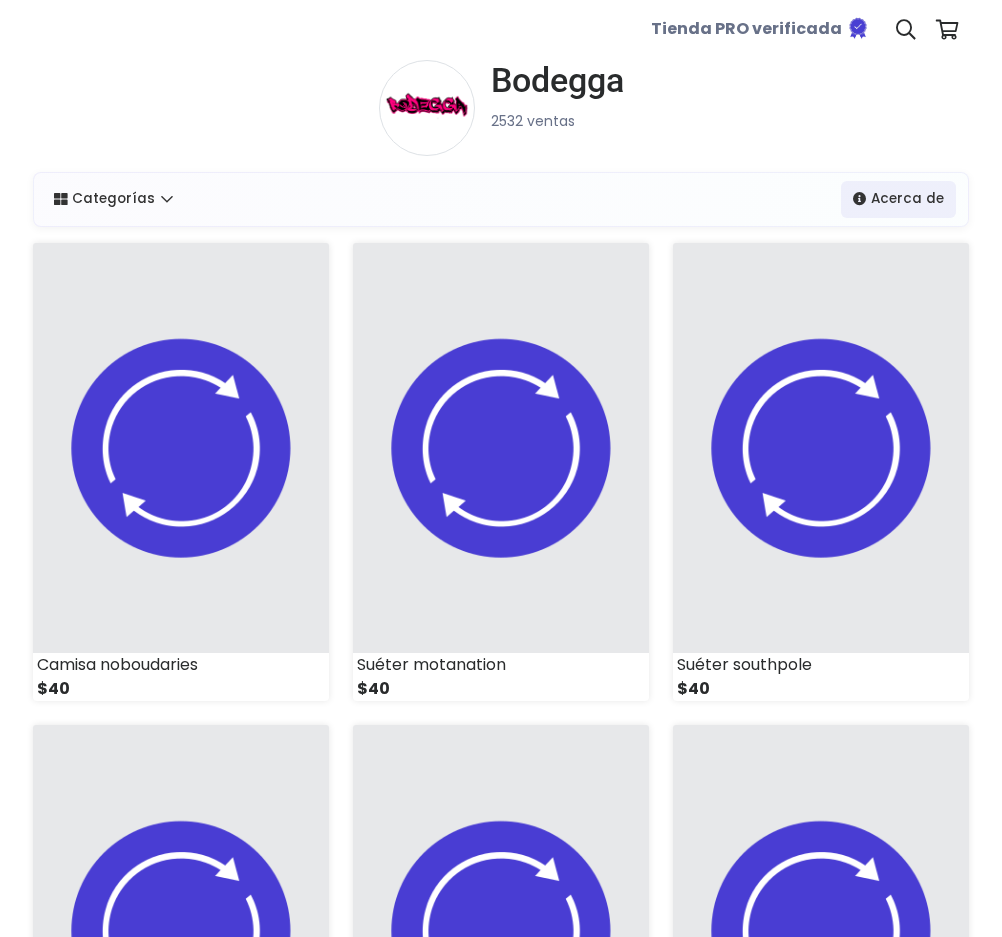 scroll, scrollTop: 0, scrollLeft: 0, axis: both 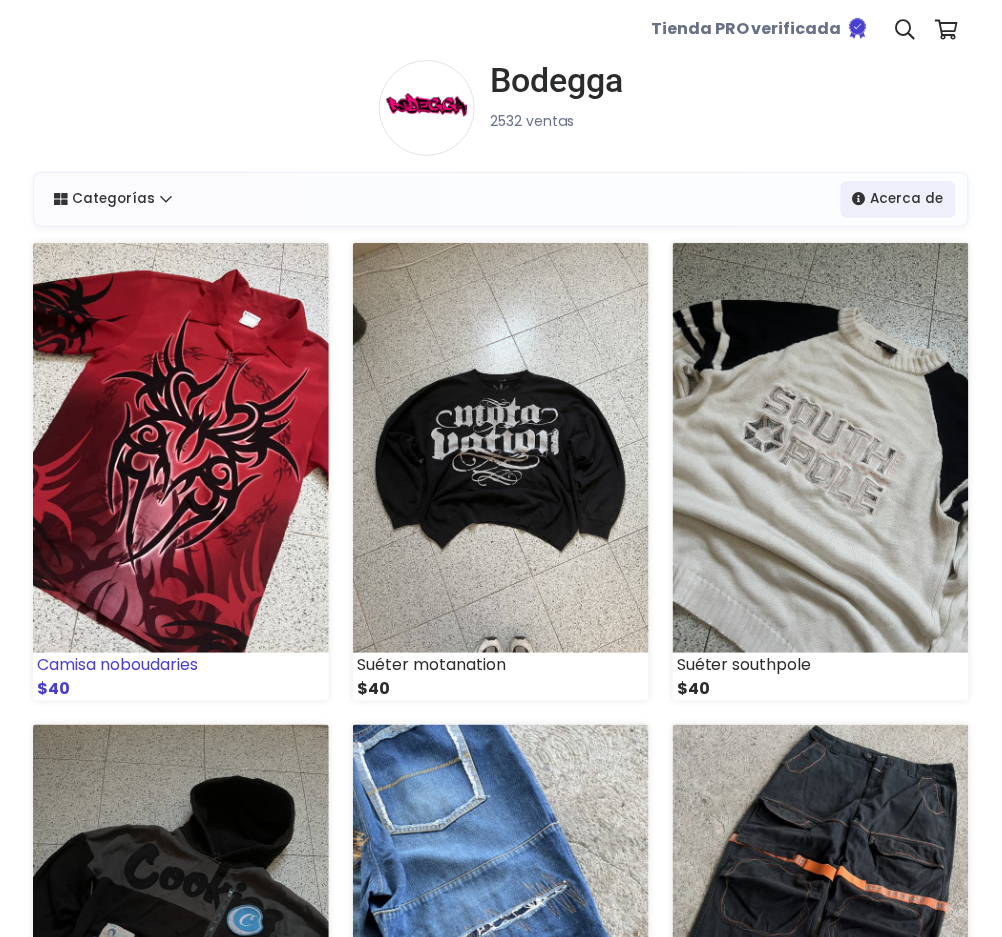 click at bounding box center (181, 448) 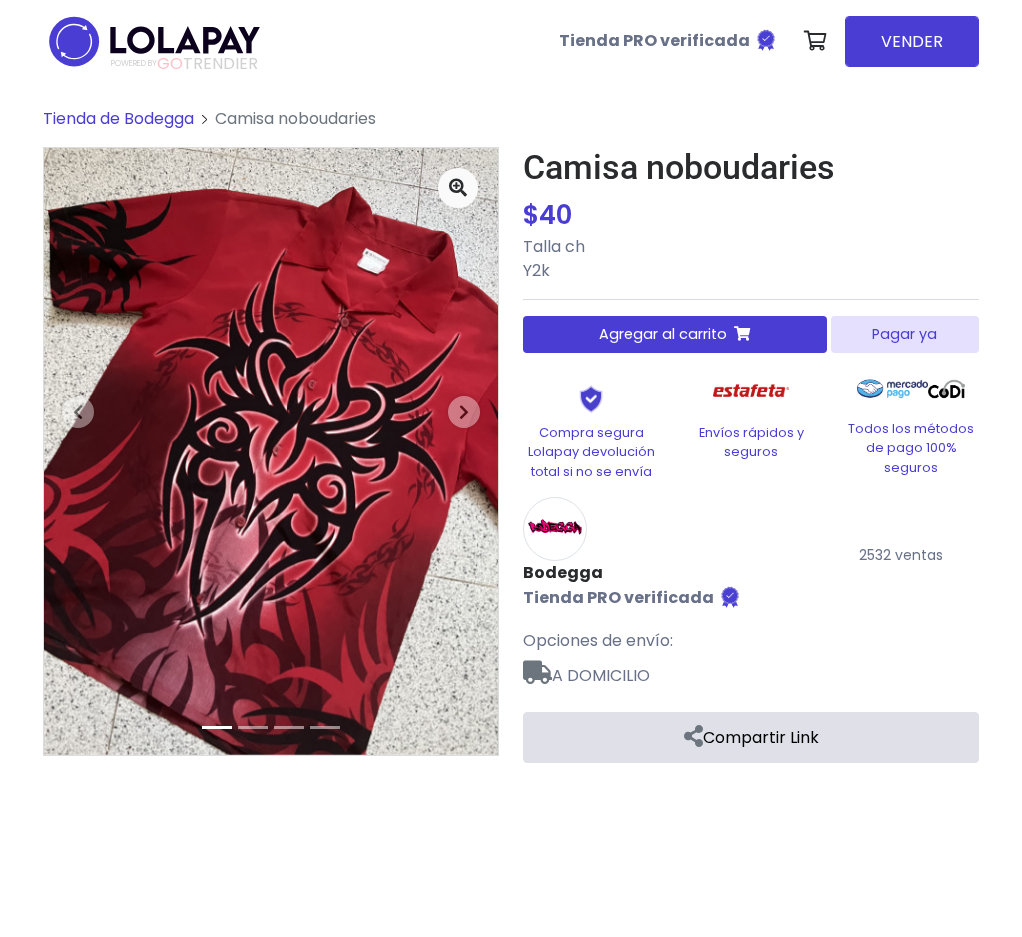 scroll, scrollTop: 0, scrollLeft: 0, axis: both 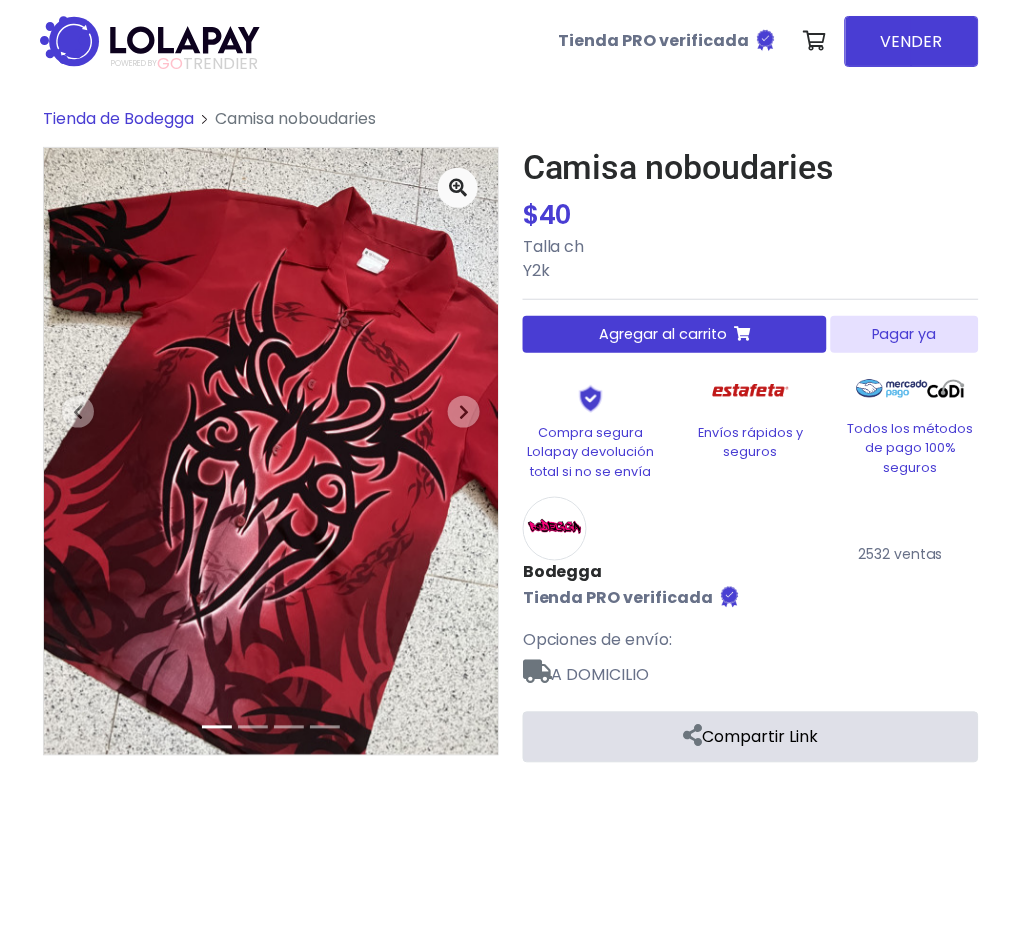 click on "Camisa noboudaries
$ 40
$ 40
Talla ch Y2k
Cantidad:
-
*
+
1 Pagar ya" at bounding box center [751, 454] 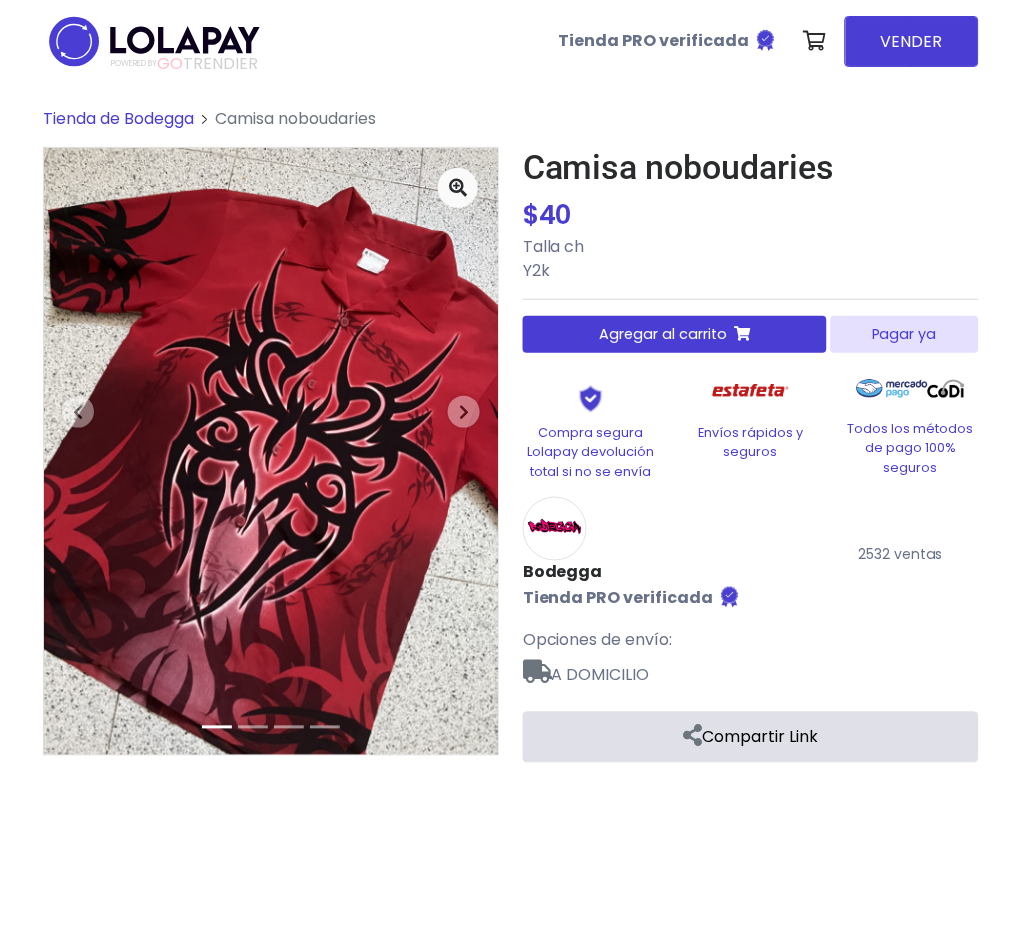 click on "Pagar ya" at bounding box center (905, 334) 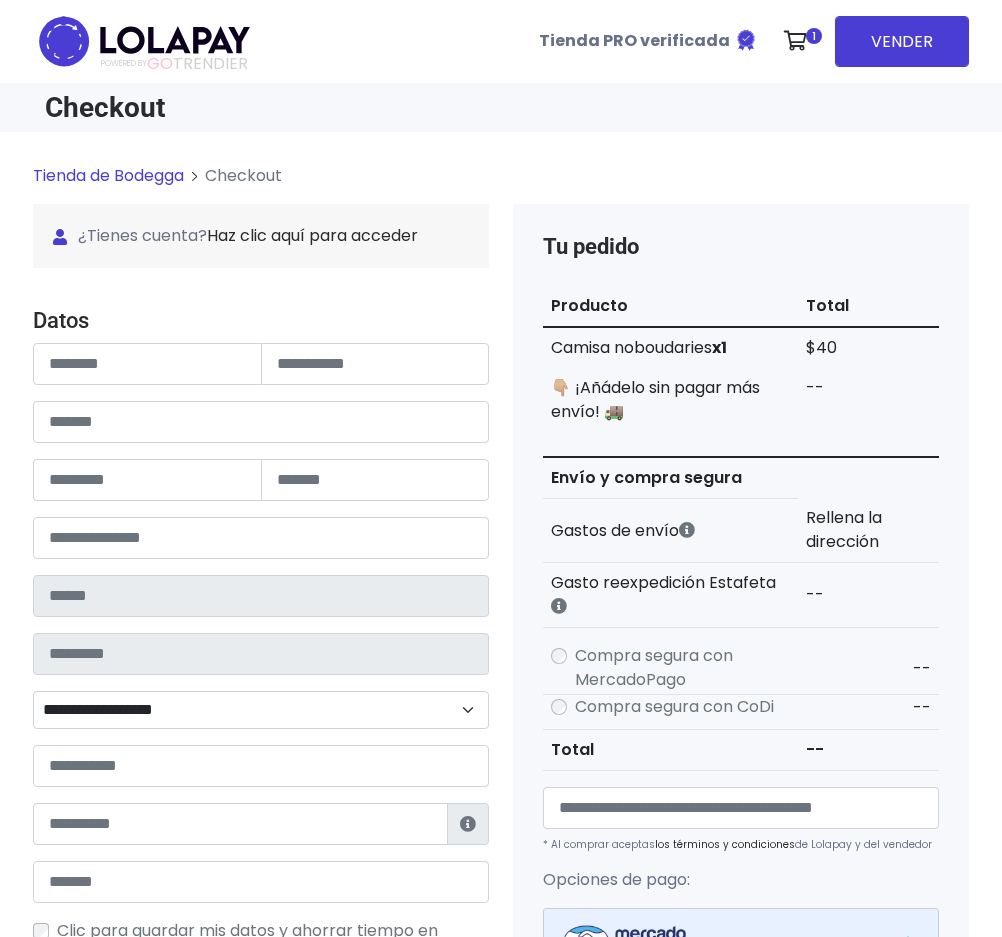 scroll, scrollTop: 0, scrollLeft: 0, axis: both 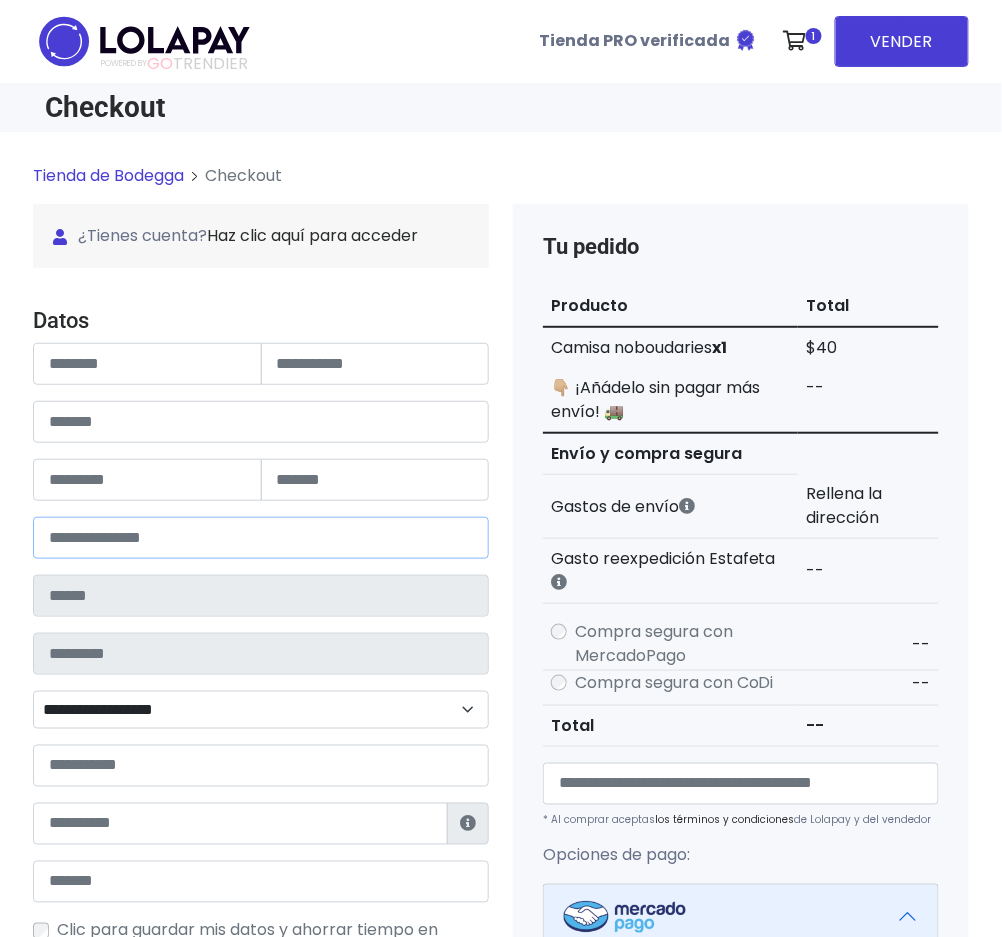 click at bounding box center (261, 538) 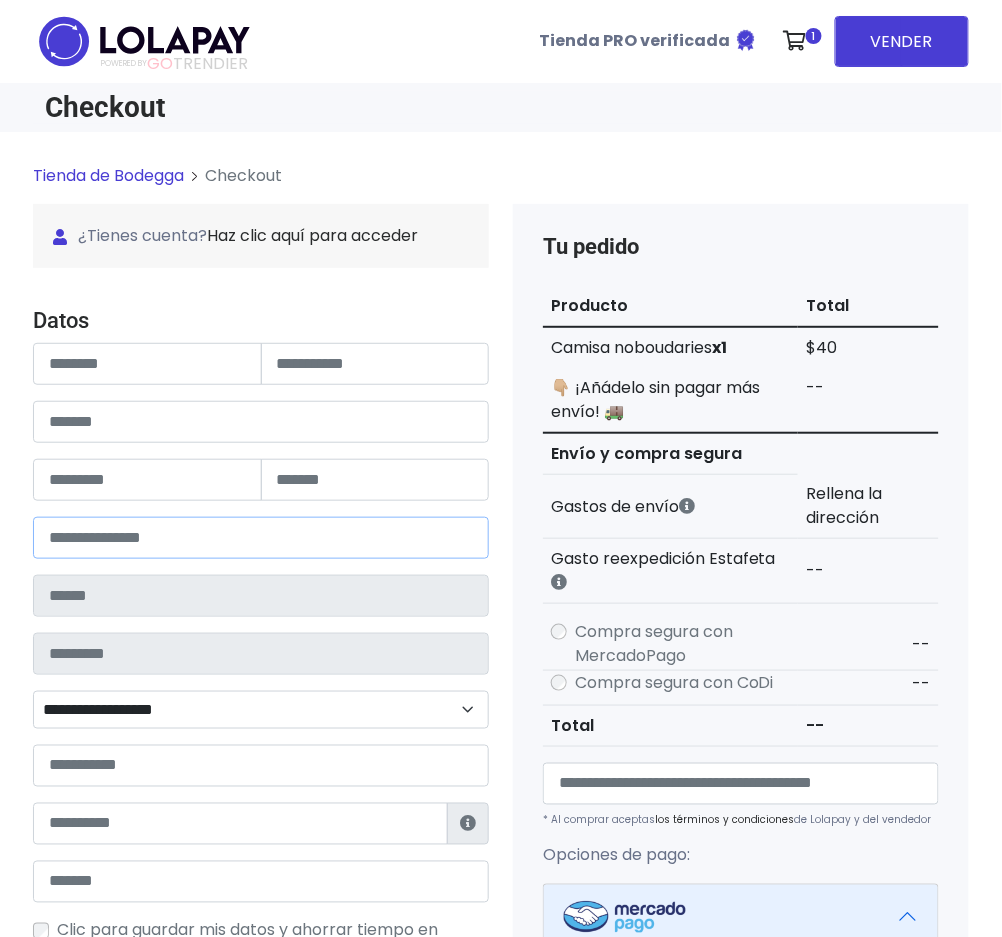 type on "**********" 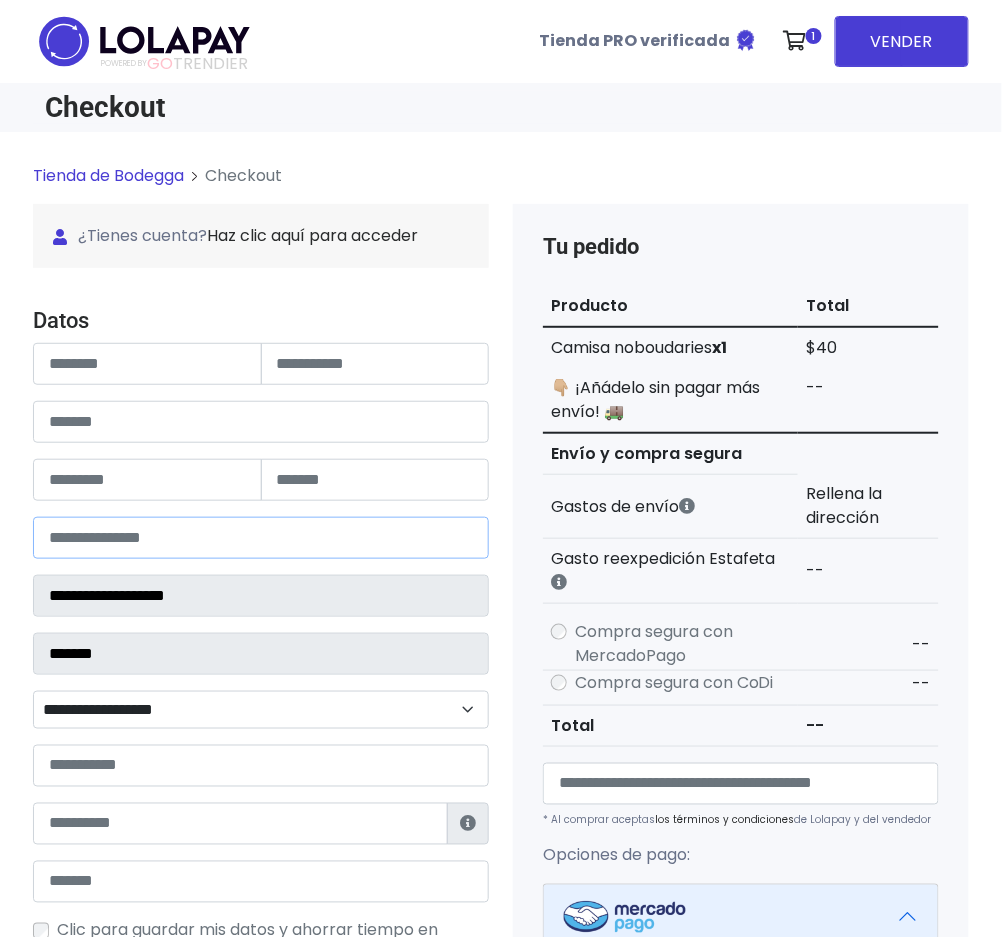 select 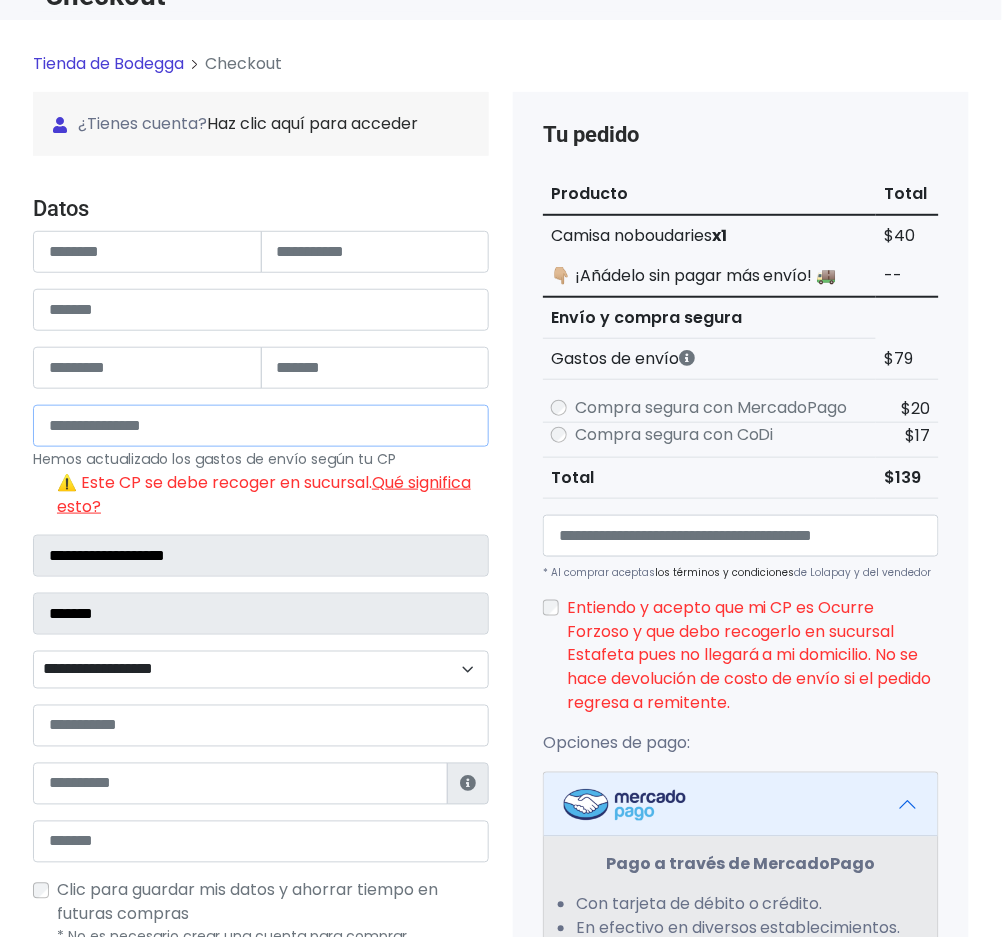 scroll, scrollTop: 266, scrollLeft: 0, axis: vertical 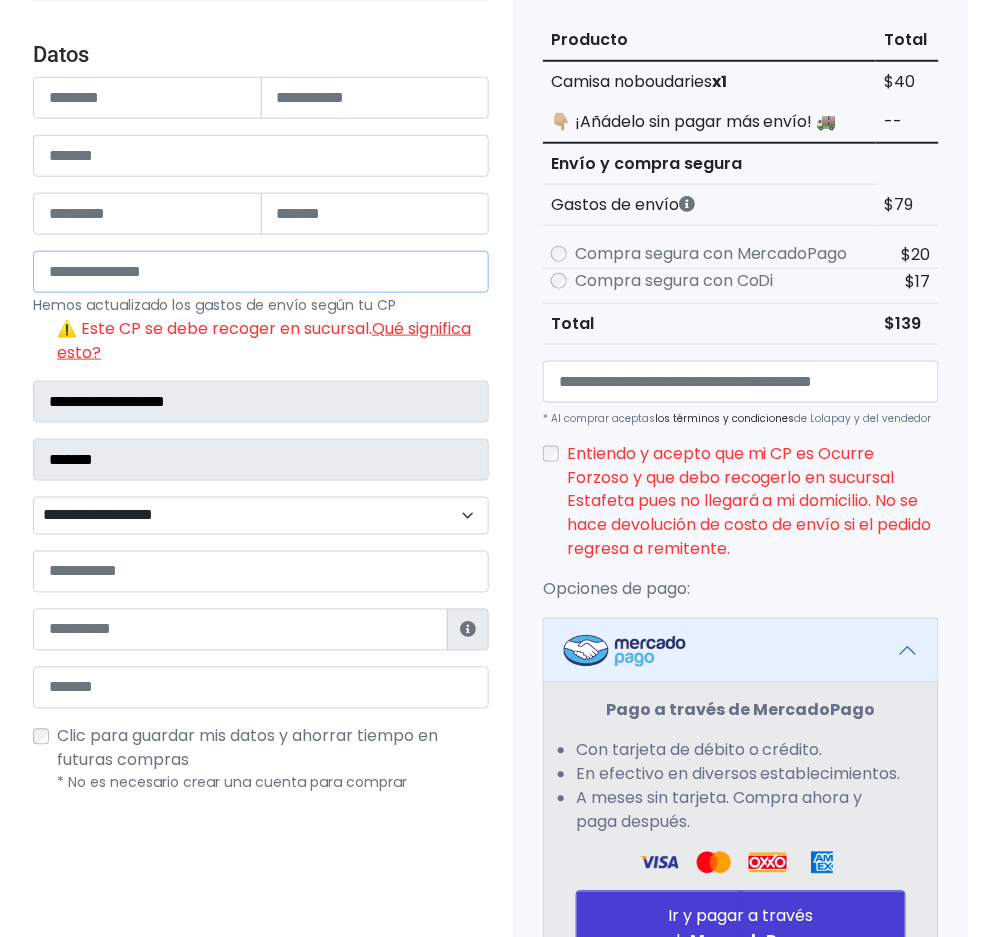 type on "*****" 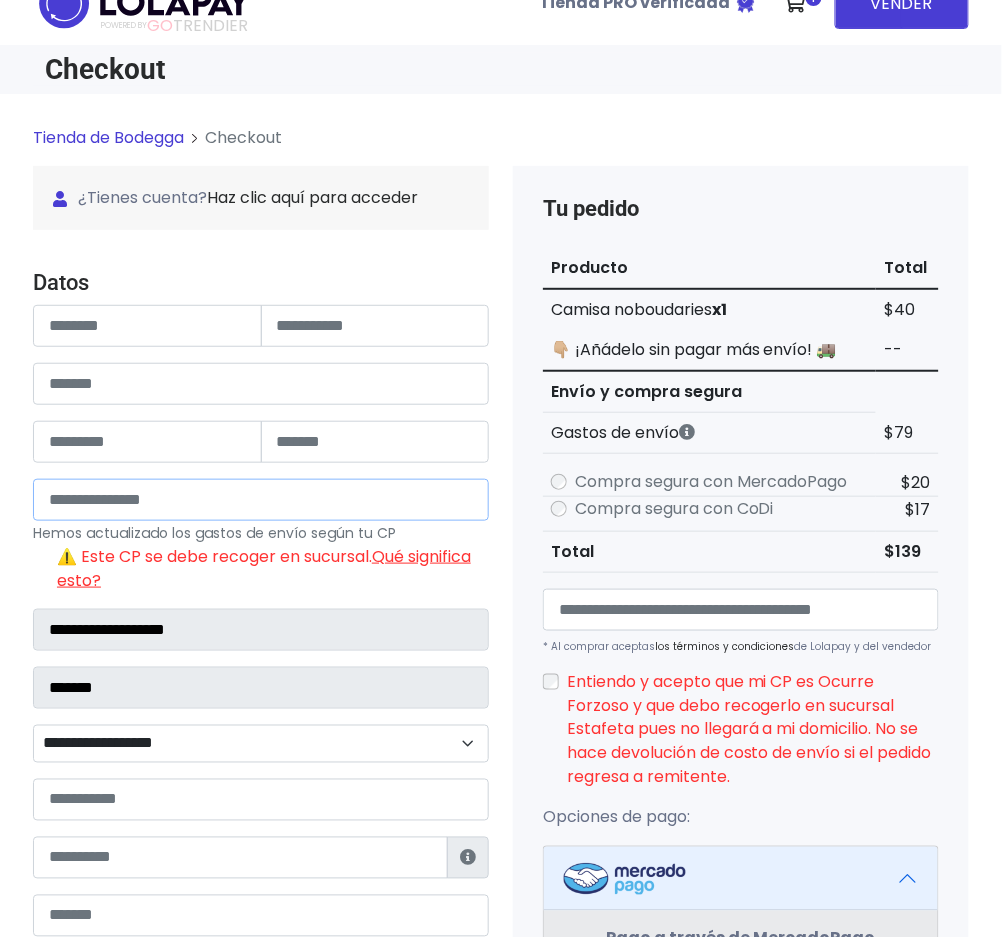 scroll, scrollTop: 0, scrollLeft: 0, axis: both 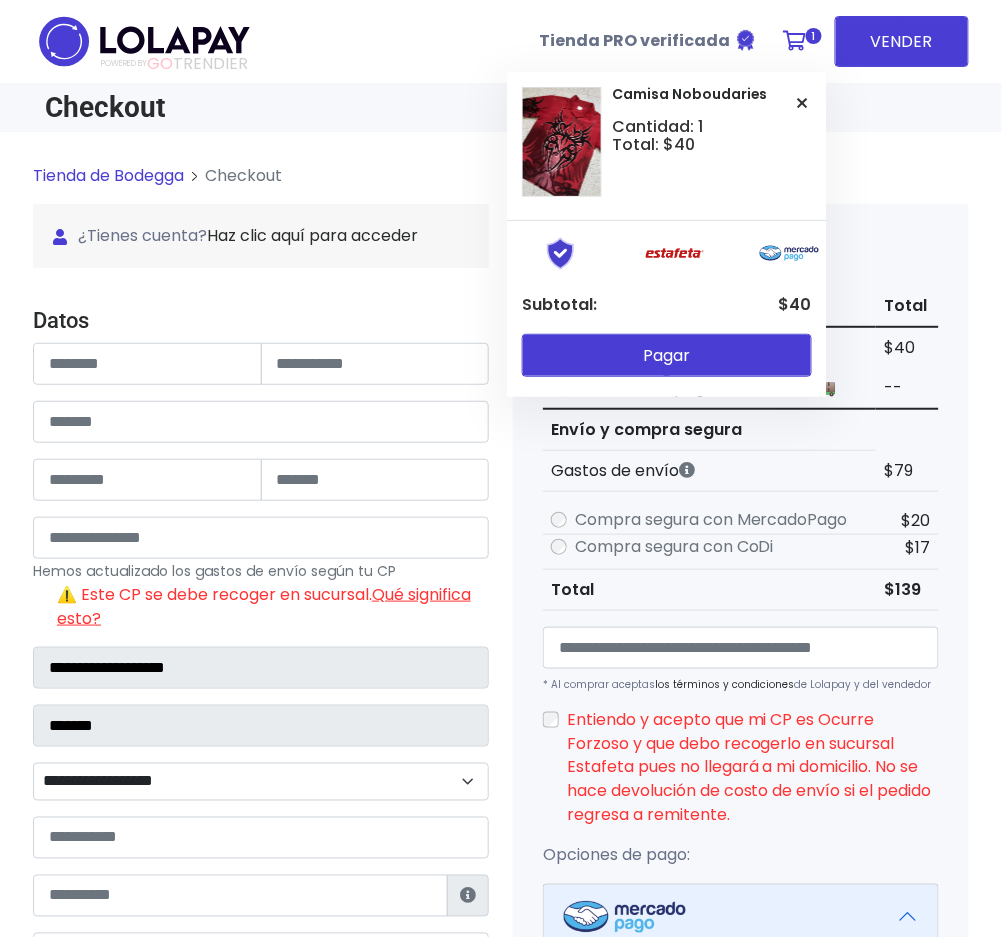click on "Pagar" at bounding box center [667, 360] 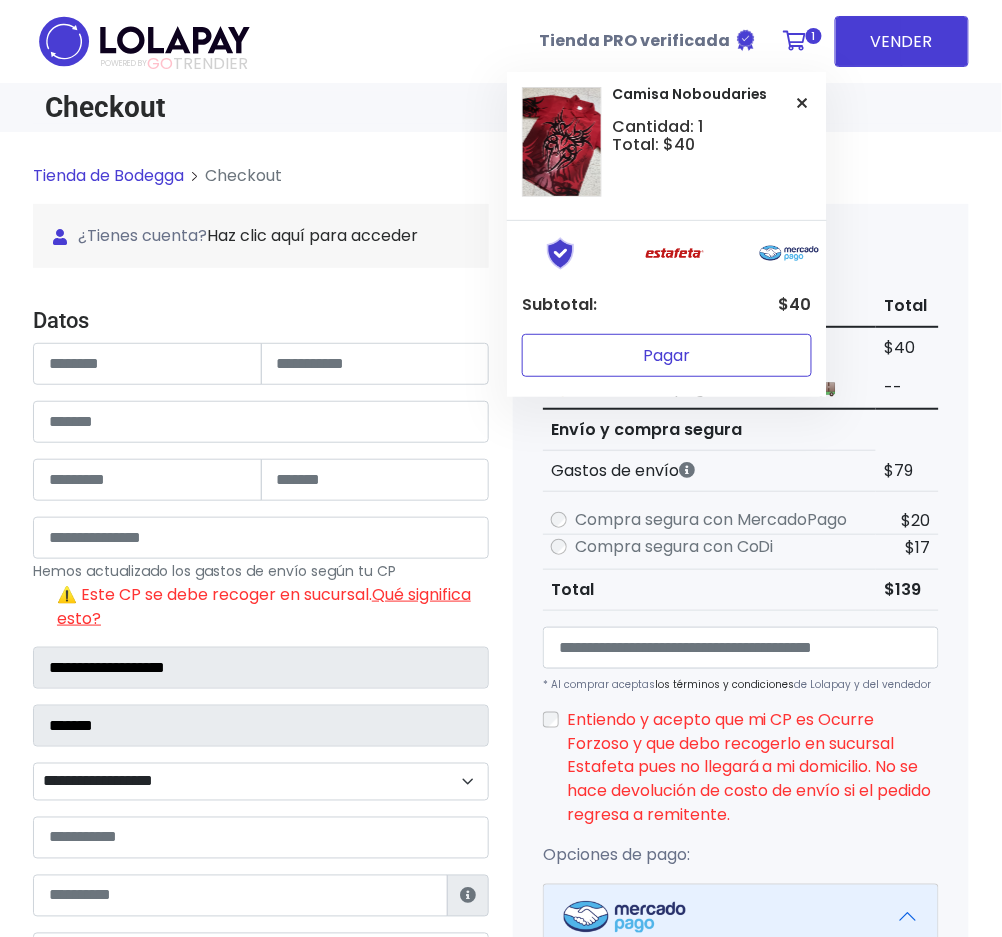 click on "Pagar" at bounding box center [667, 355] 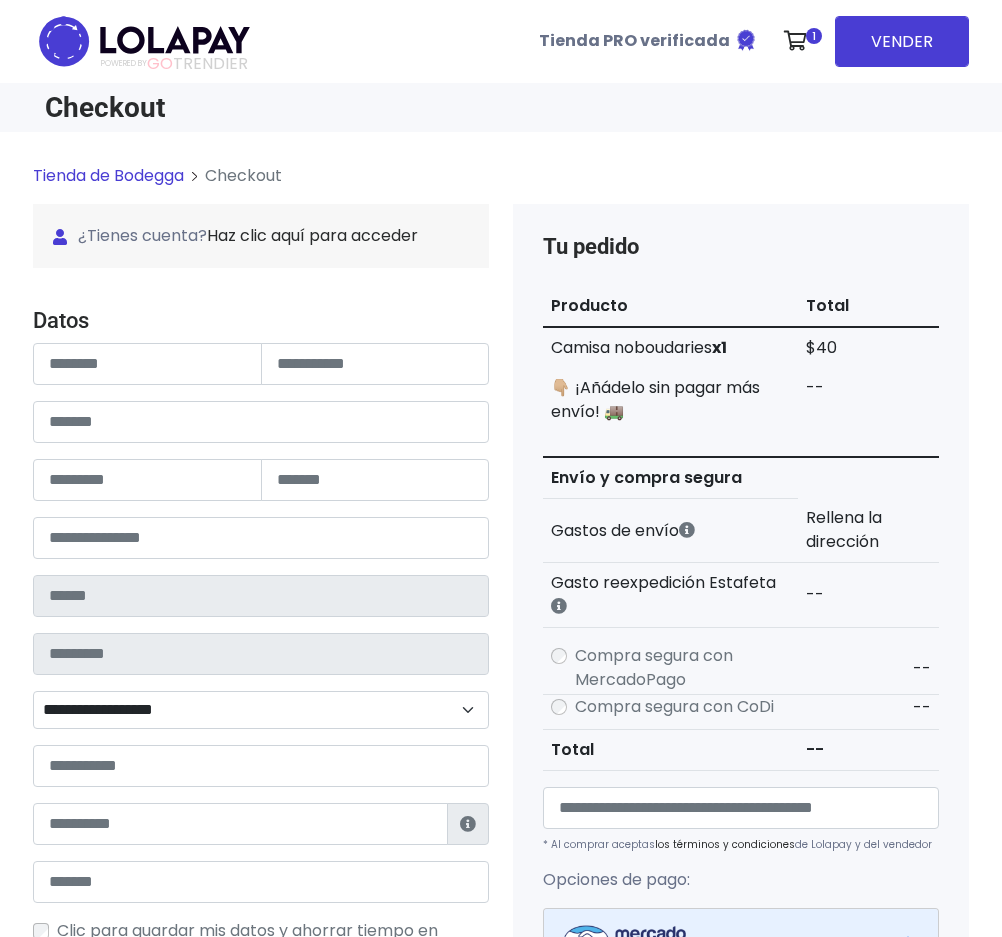 scroll, scrollTop: 0, scrollLeft: 0, axis: both 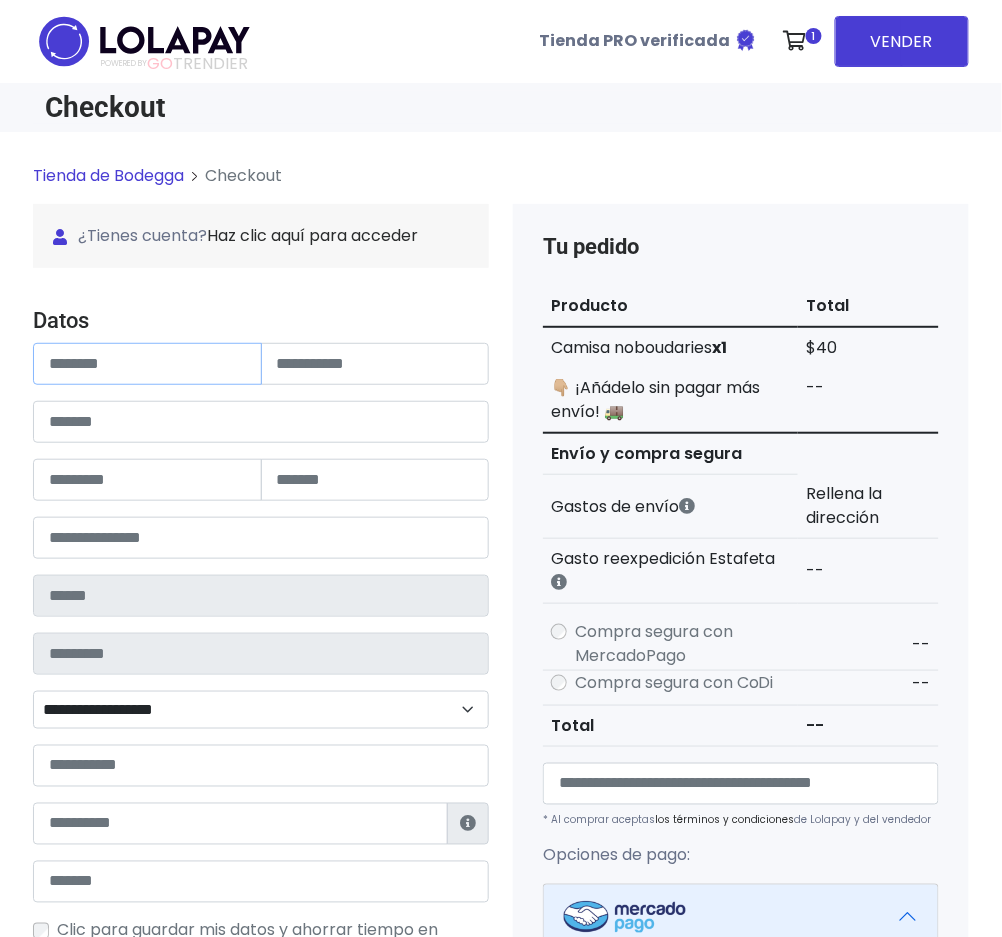 click at bounding box center (147, 364) 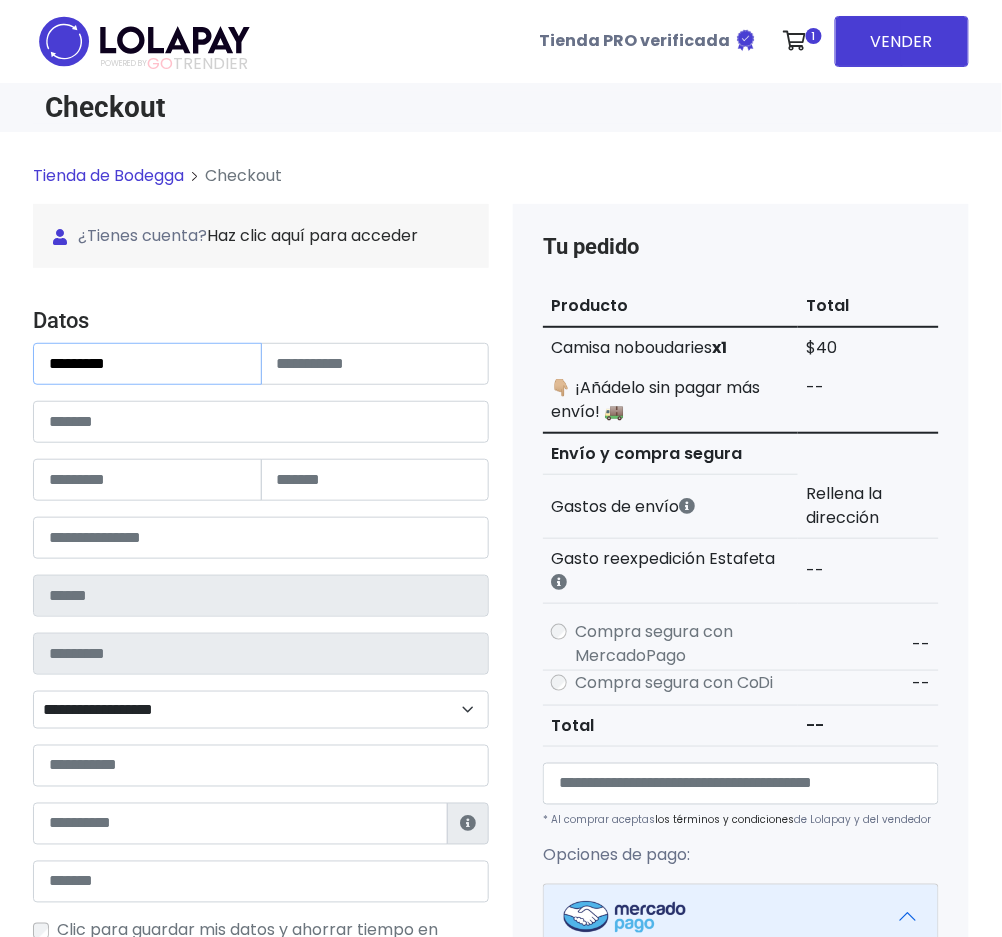 type on "********" 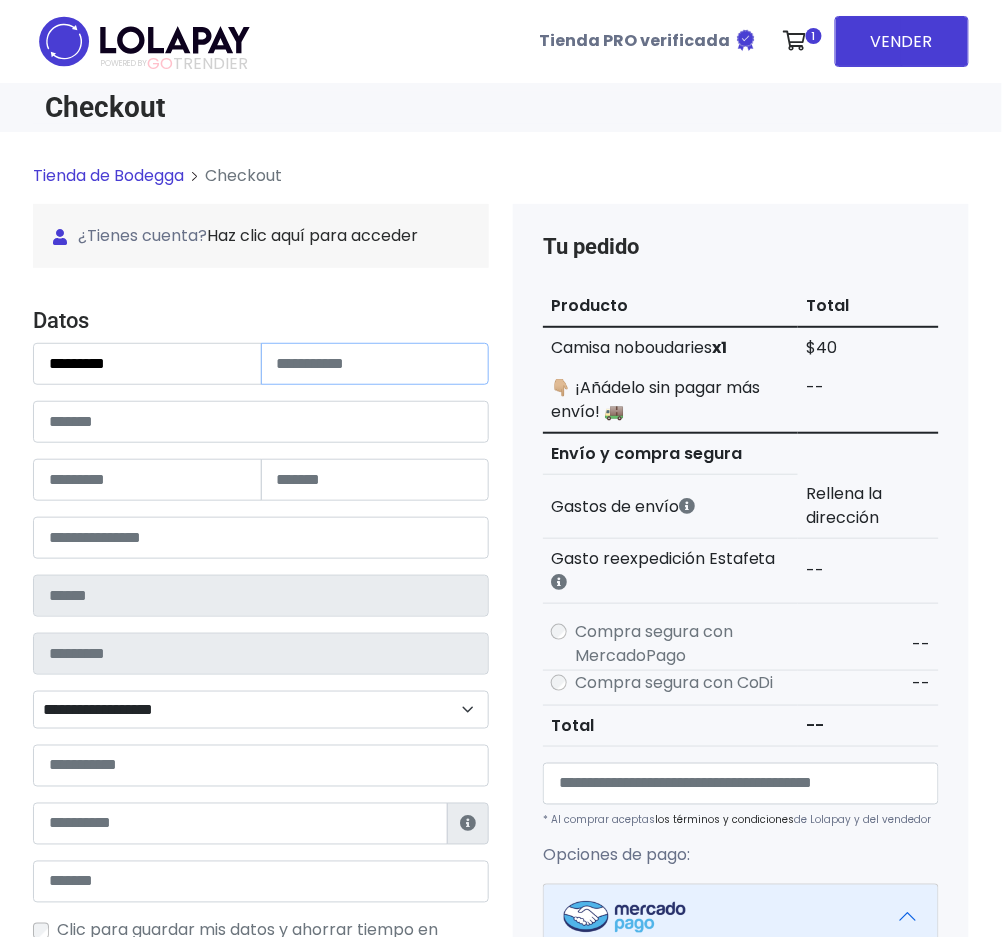 drag, startPoint x: 412, startPoint y: 363, endPoint x: 461, endPoint y: 372, distance: 49.819675 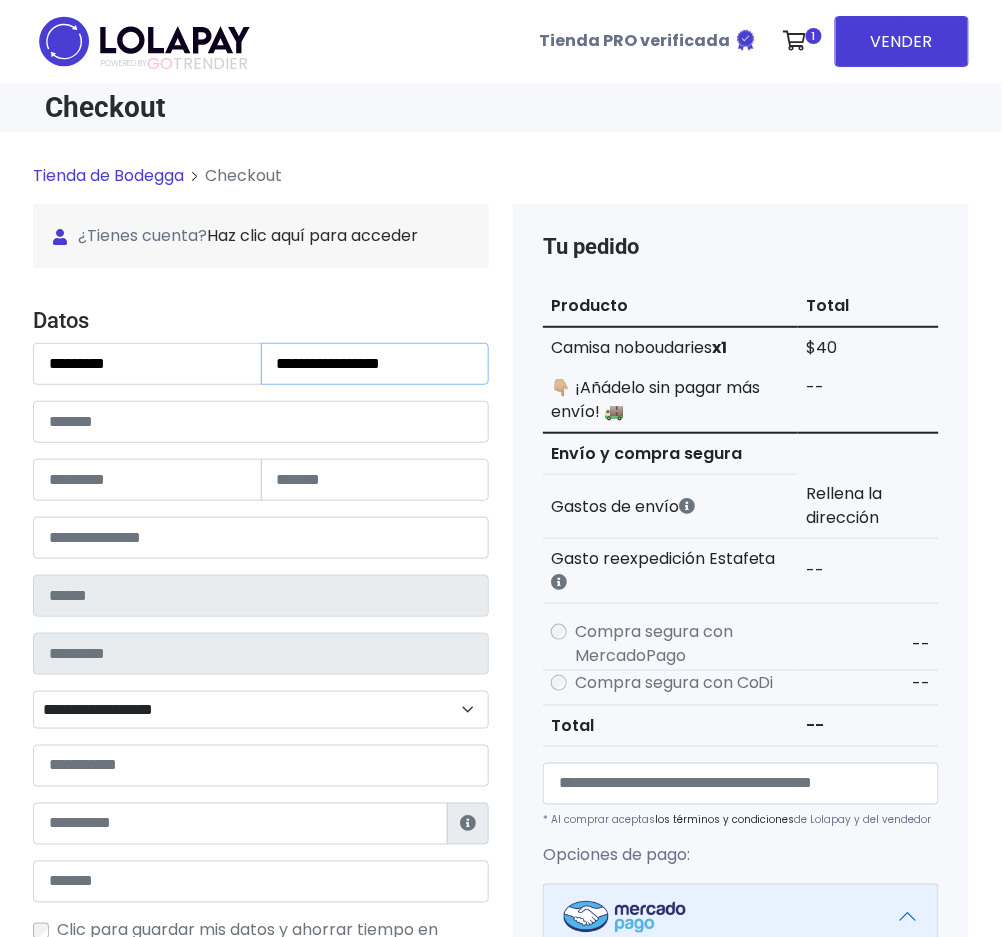type on "**********" 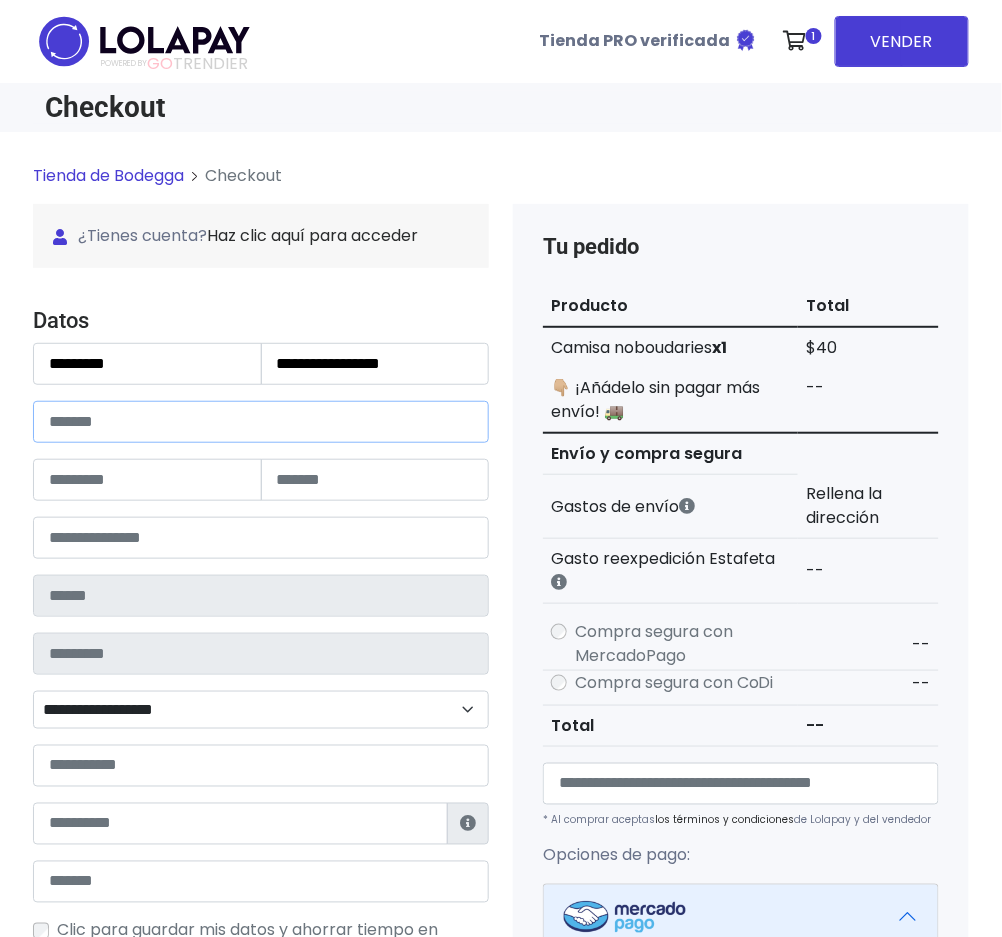 click at bounding box center (261, 422) 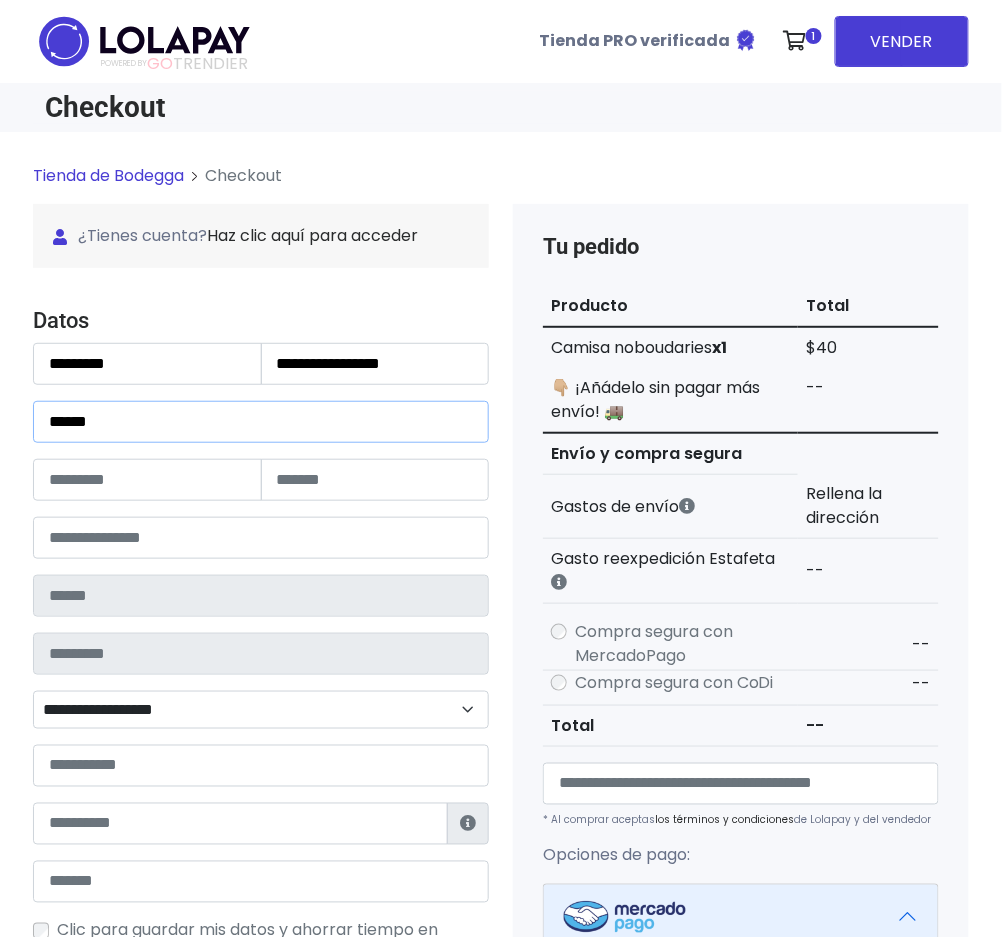 type on "*****" 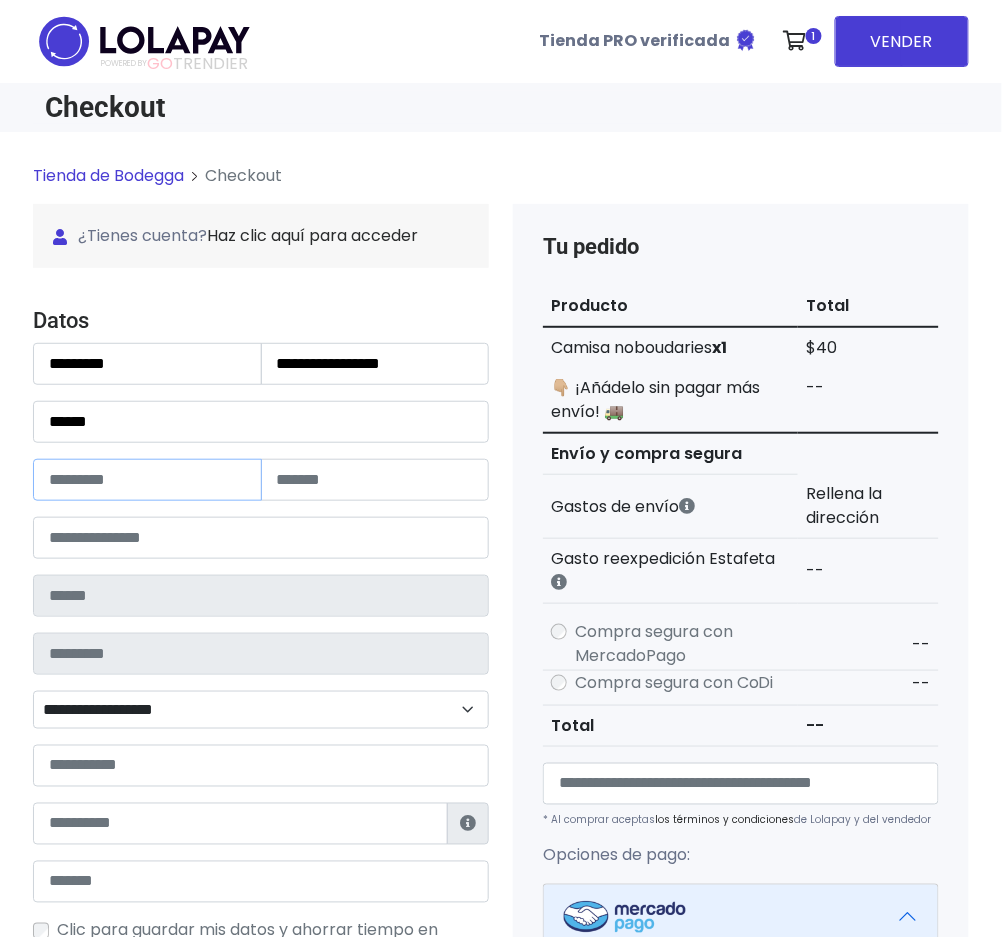 click at bounding box center (147, 480) 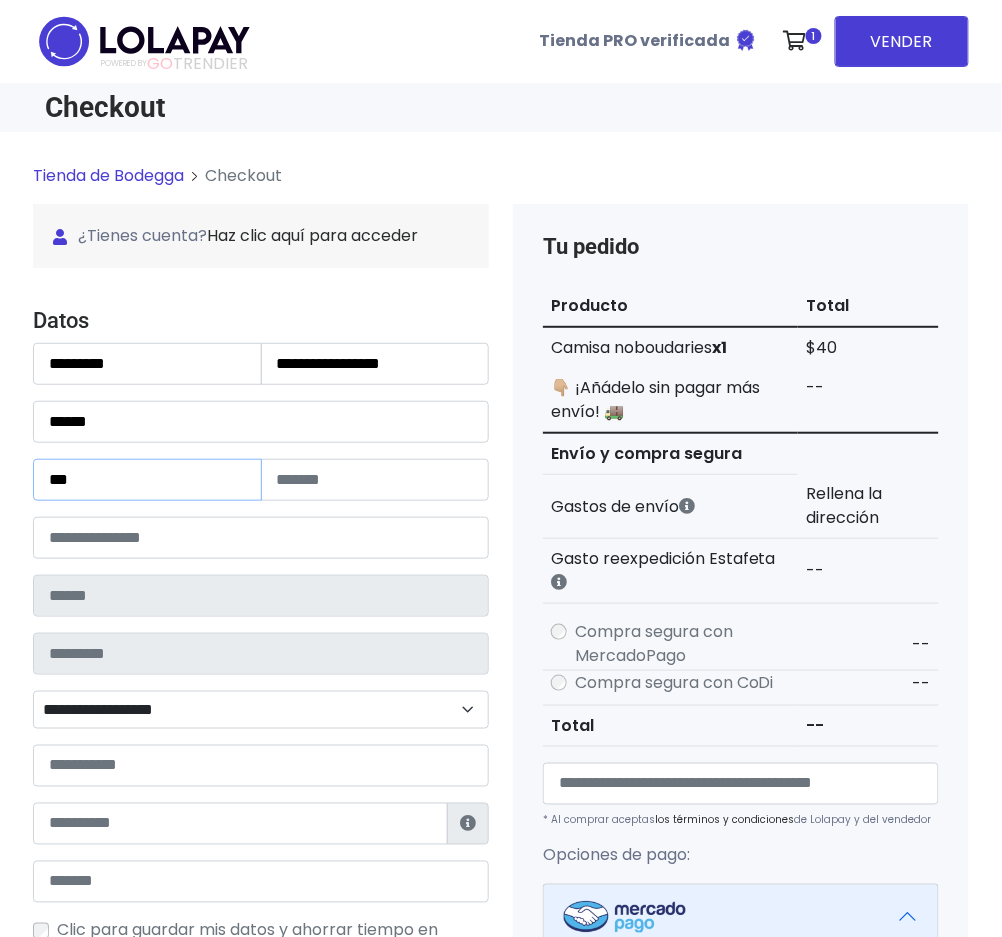 type on "***" 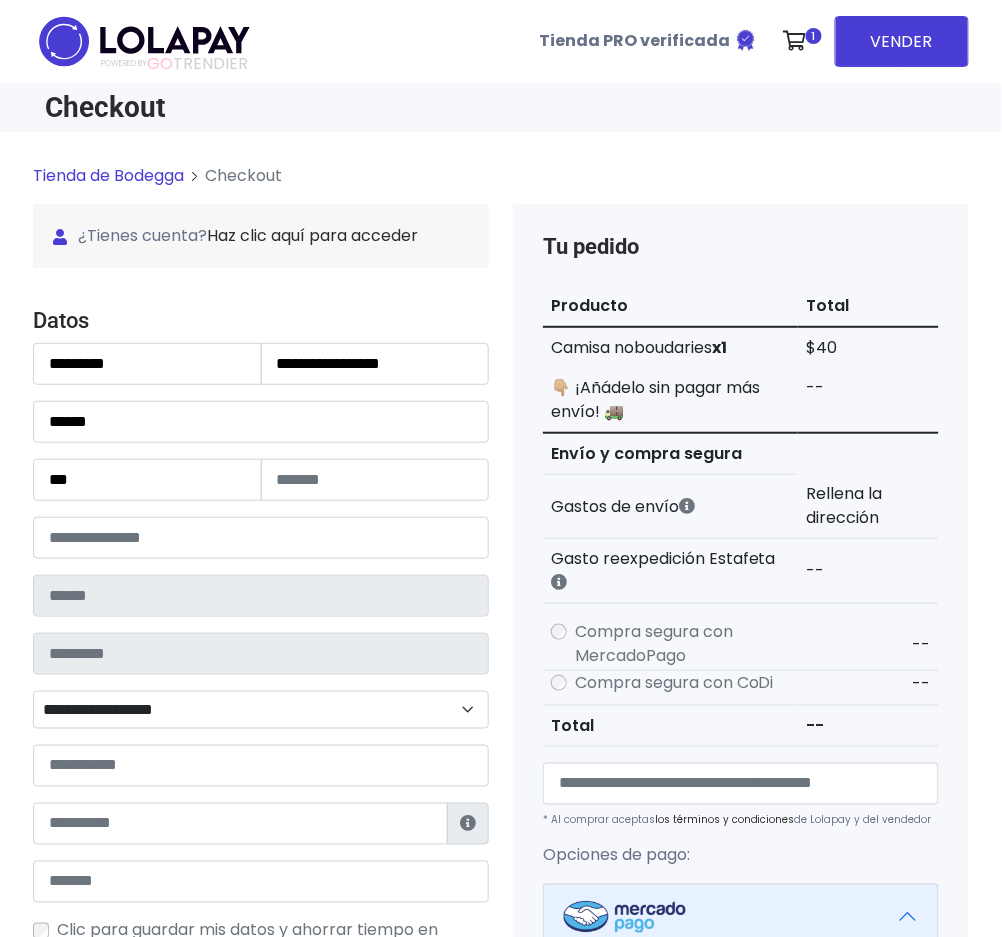 click on "¿Tienes cuenta?
Haz clic aquí para acceder
¿Olvidaste tu contraseña?
Entrar
Datos" at bounding box center (261, 928) 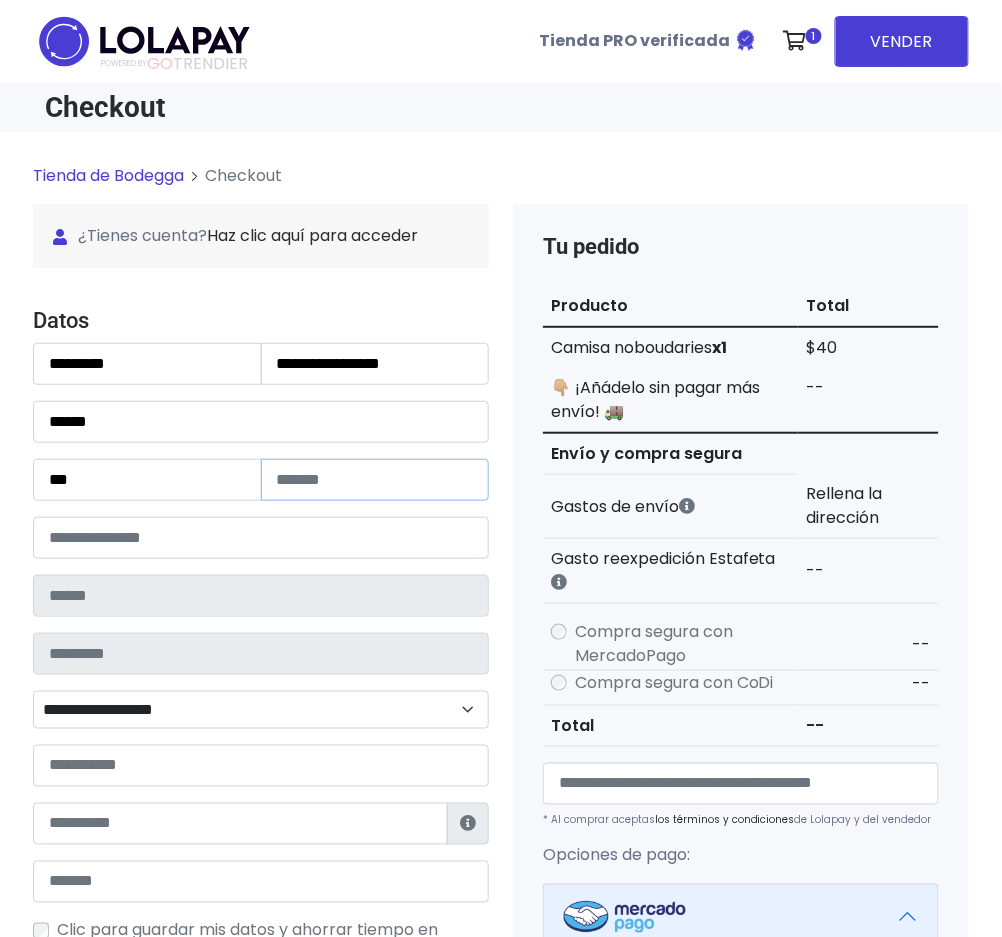 click at bounding box center [375, 480] 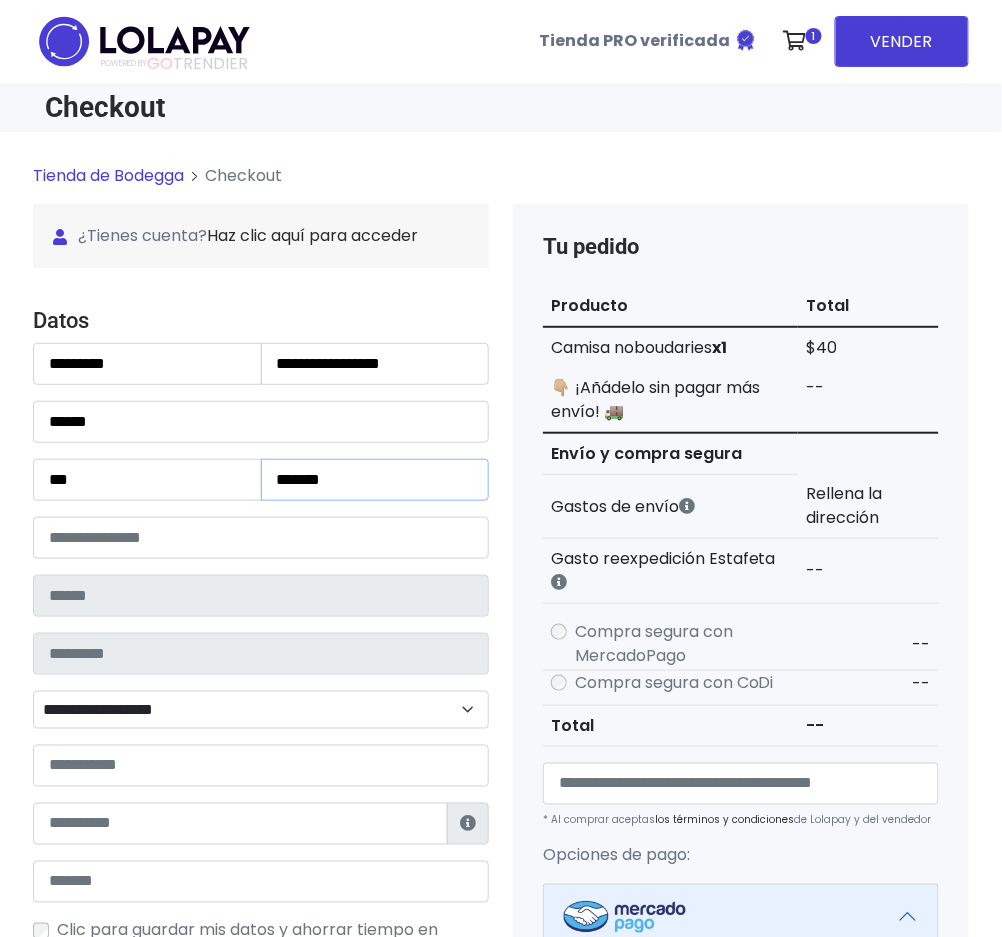 type on "*******" 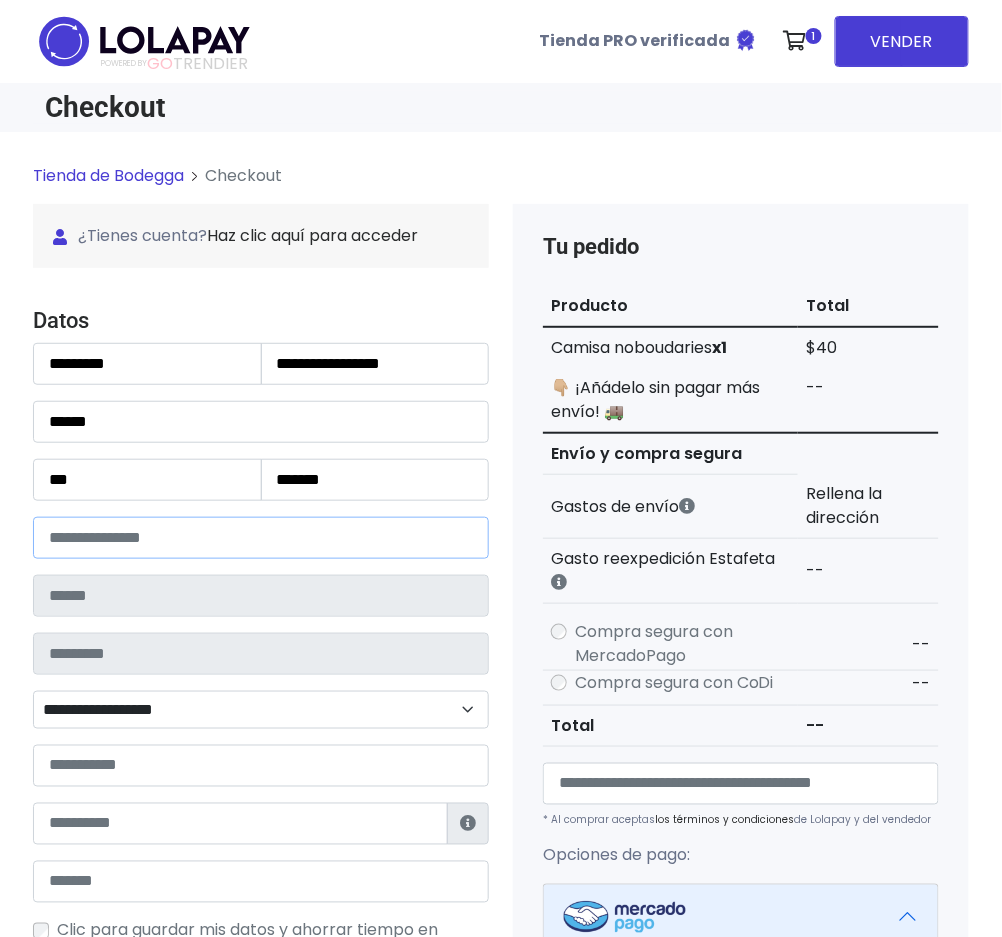 click at bounding box center [261, 538] 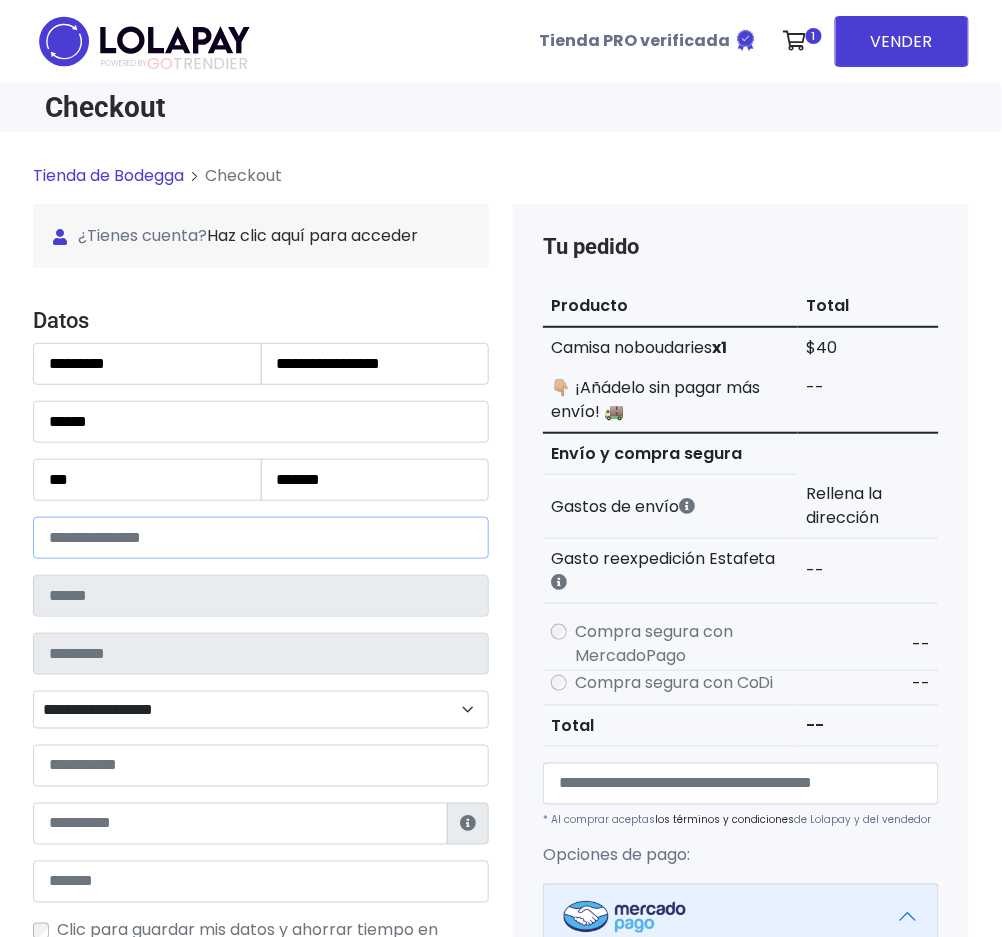 scroll, scrollTop: 400, scrollLeft: 0, axis: vertical 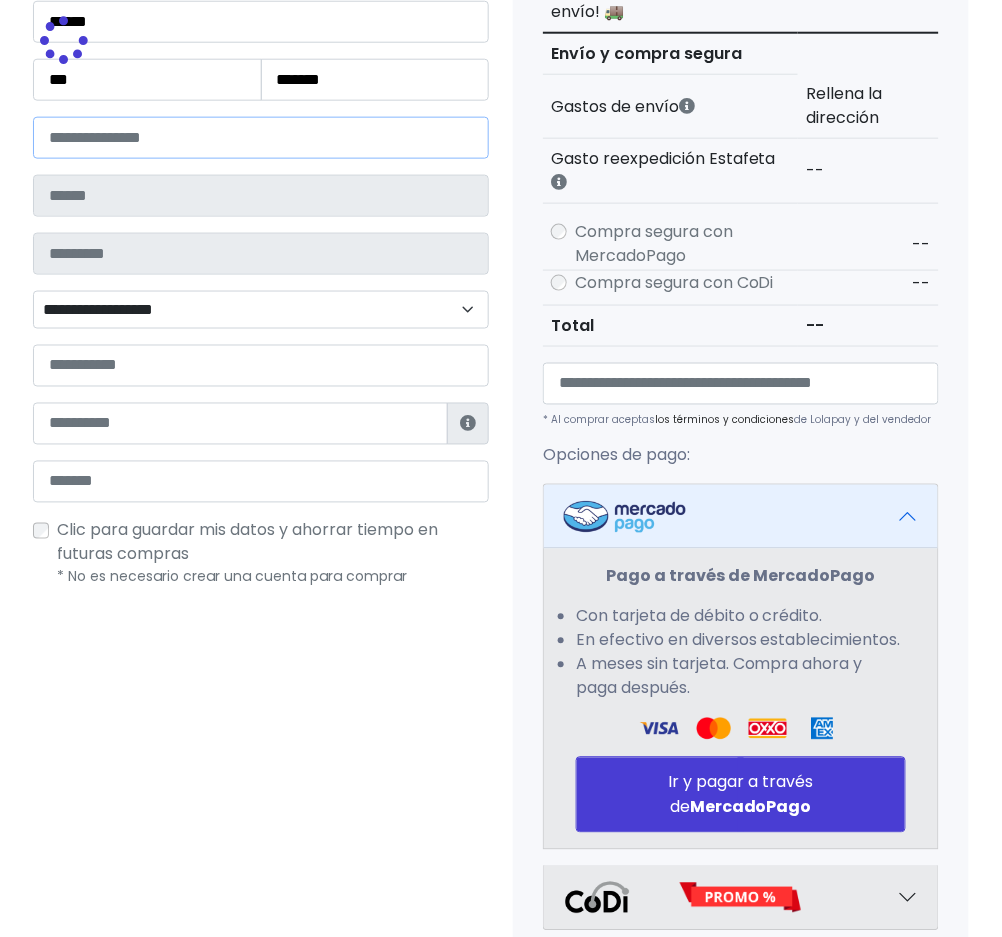 type on "**********" 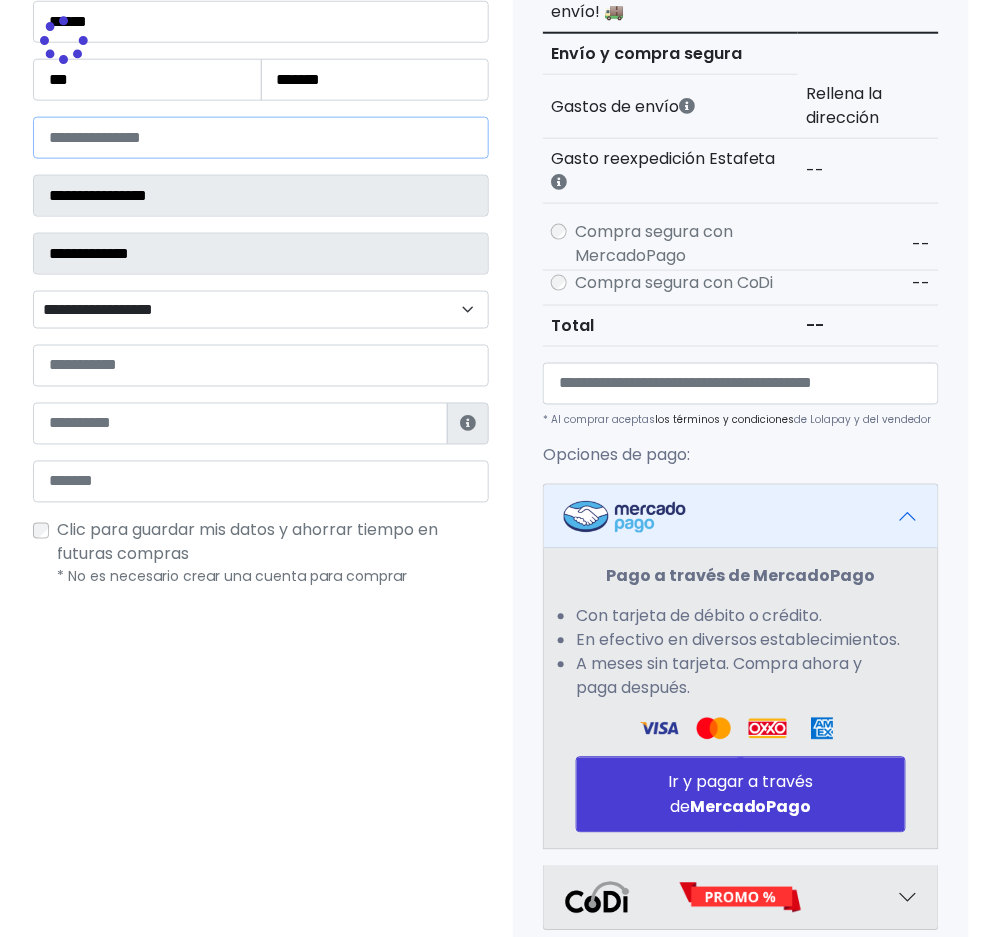 select 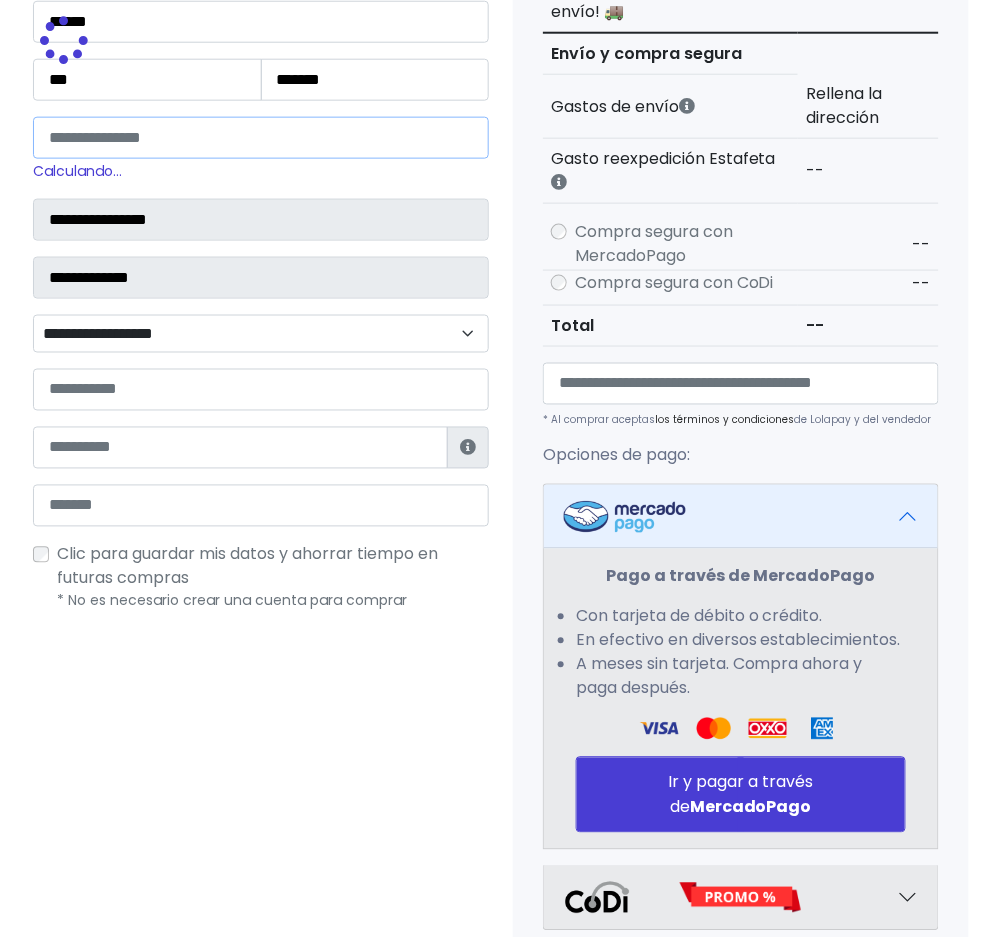 type on "*****" 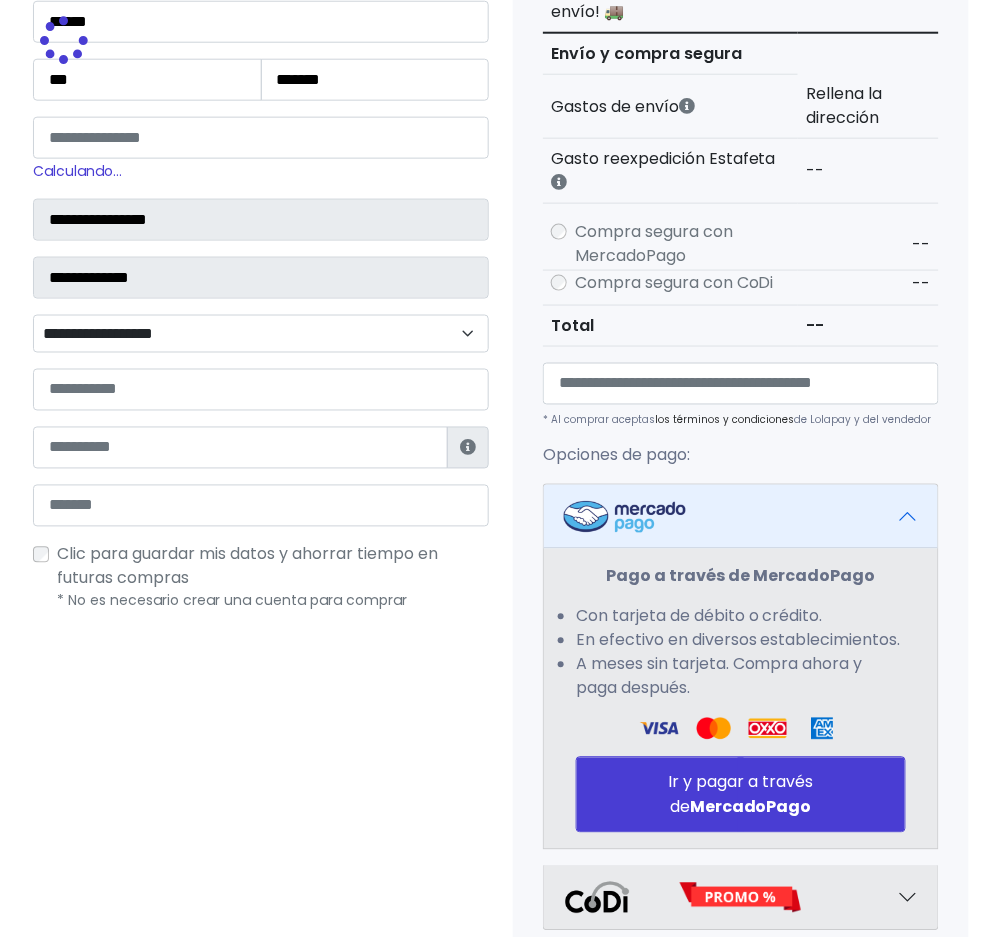 click on "**********" at bounding box center (261, 206) 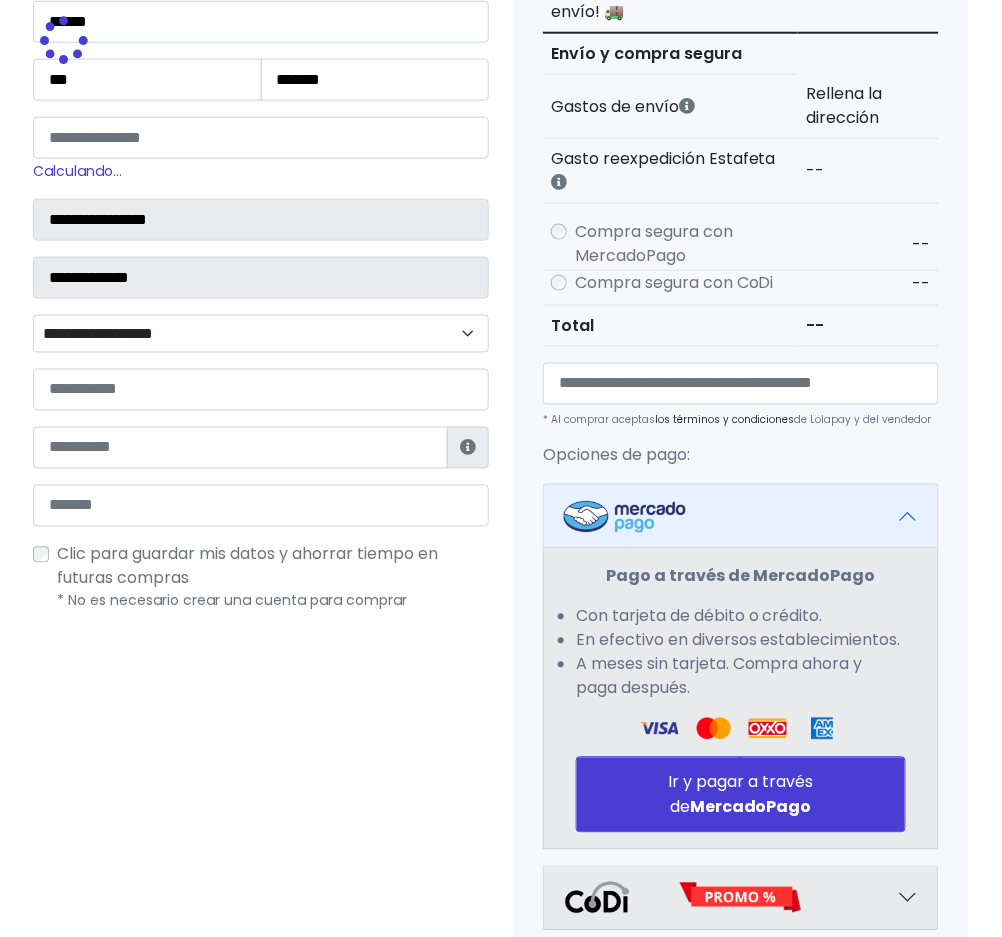 click on "**********" at bounding box center [261, 334] 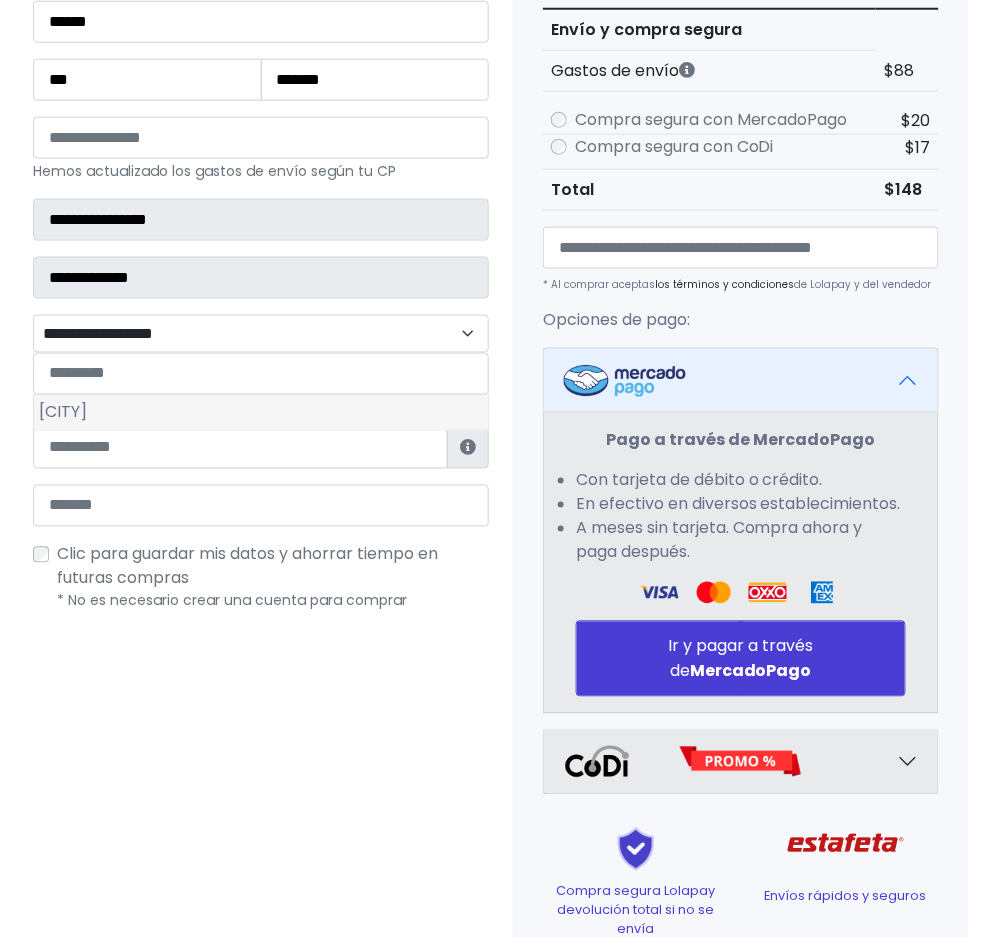 click on "Nápoles" at bounding box center (261, 413) 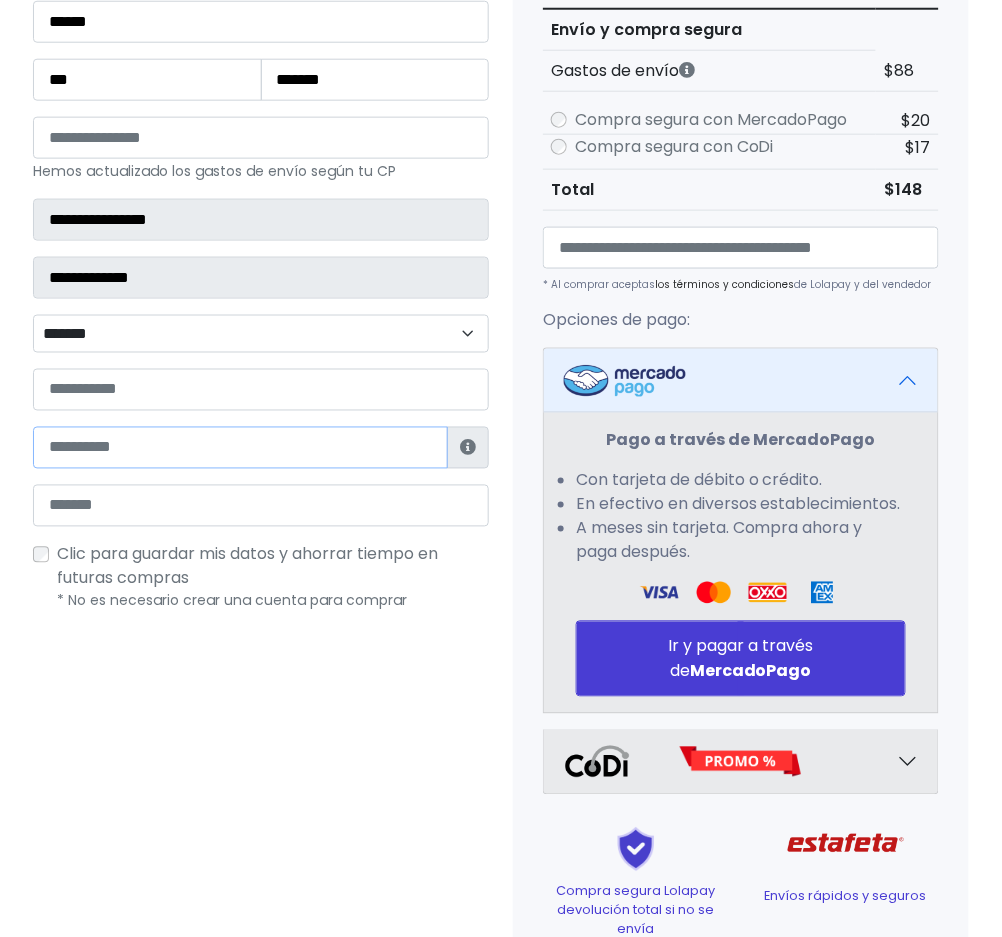 click at bounding box center [240, 448] 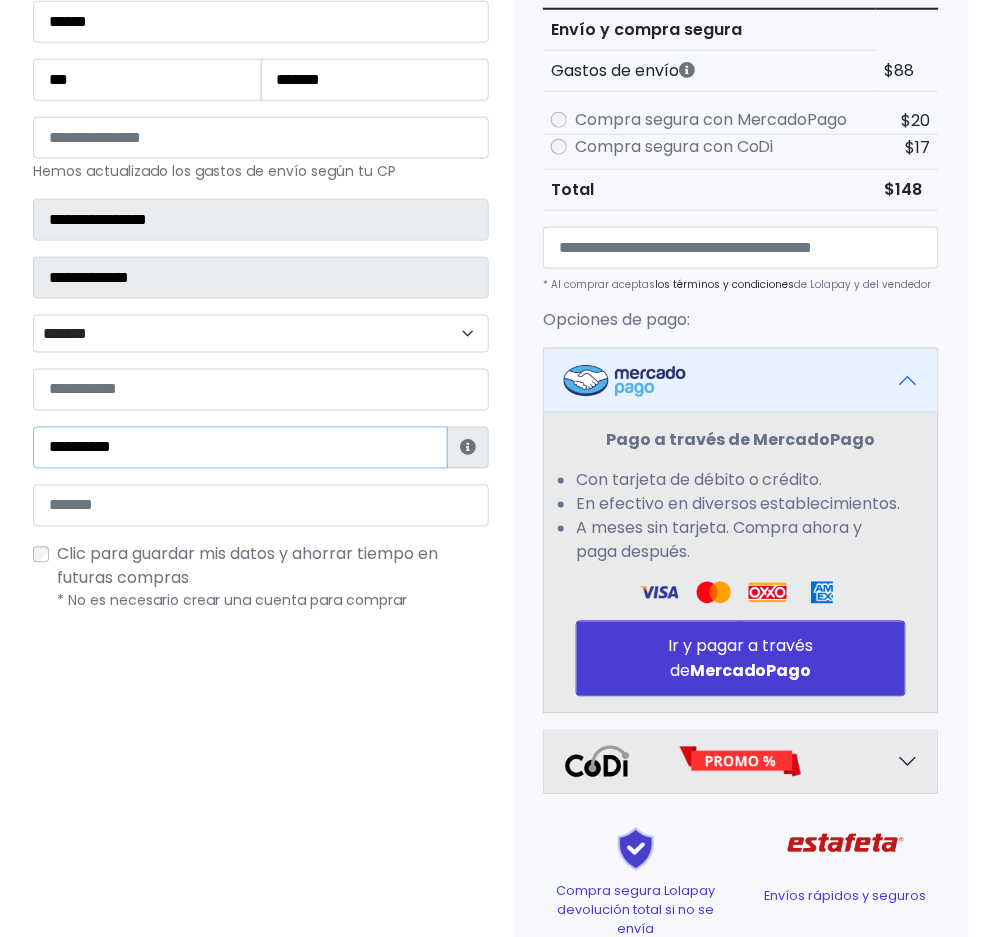 type on "**********" 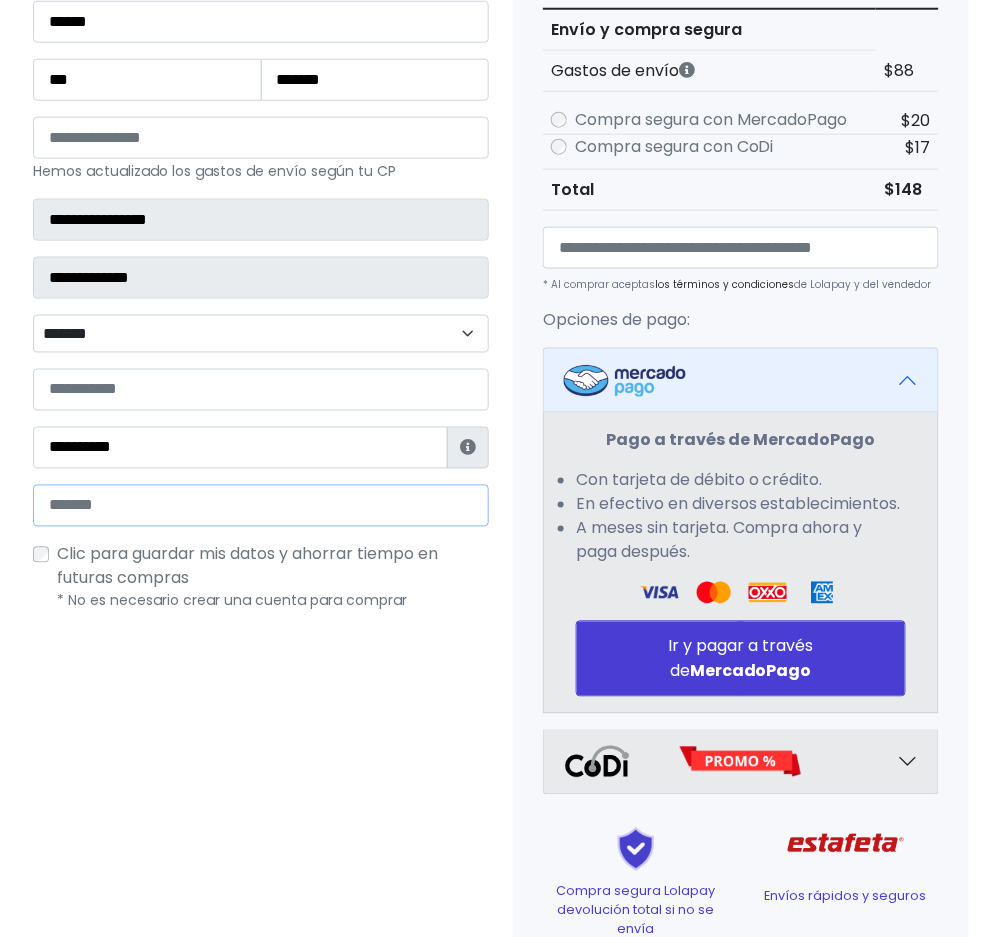 click at bounding box center [261, 506] 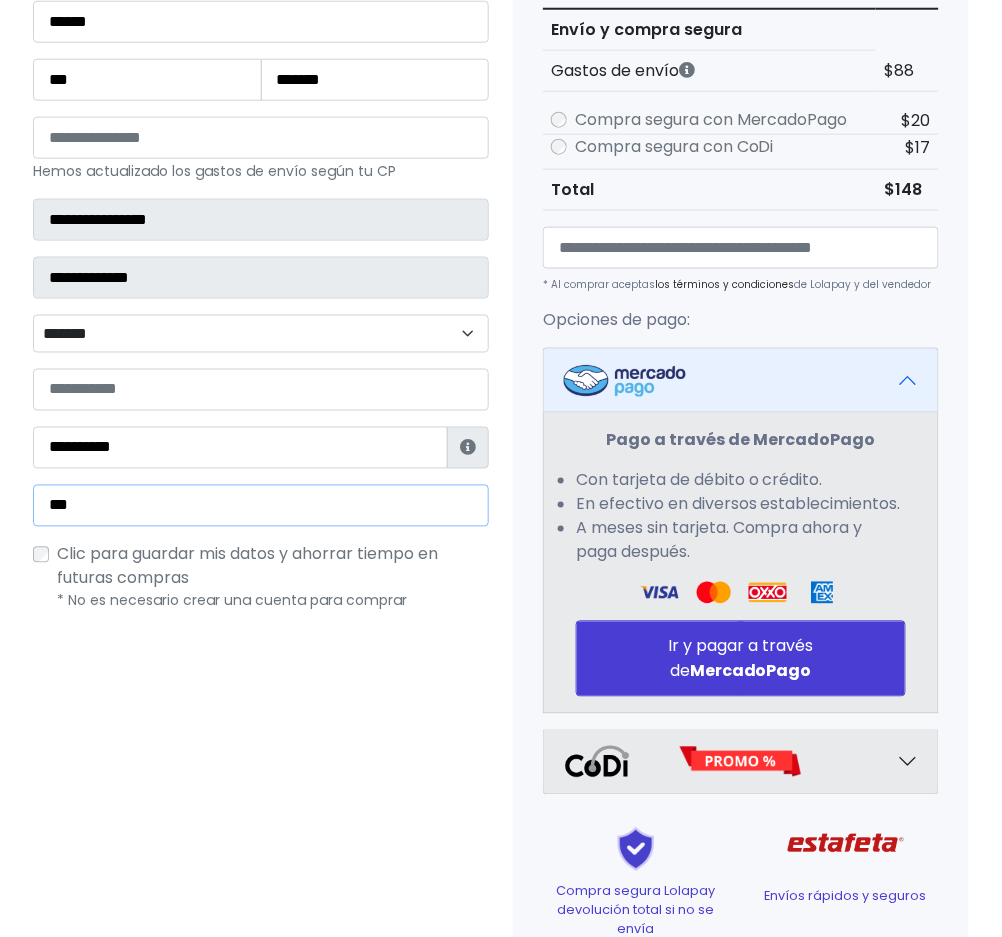 type on "**********" 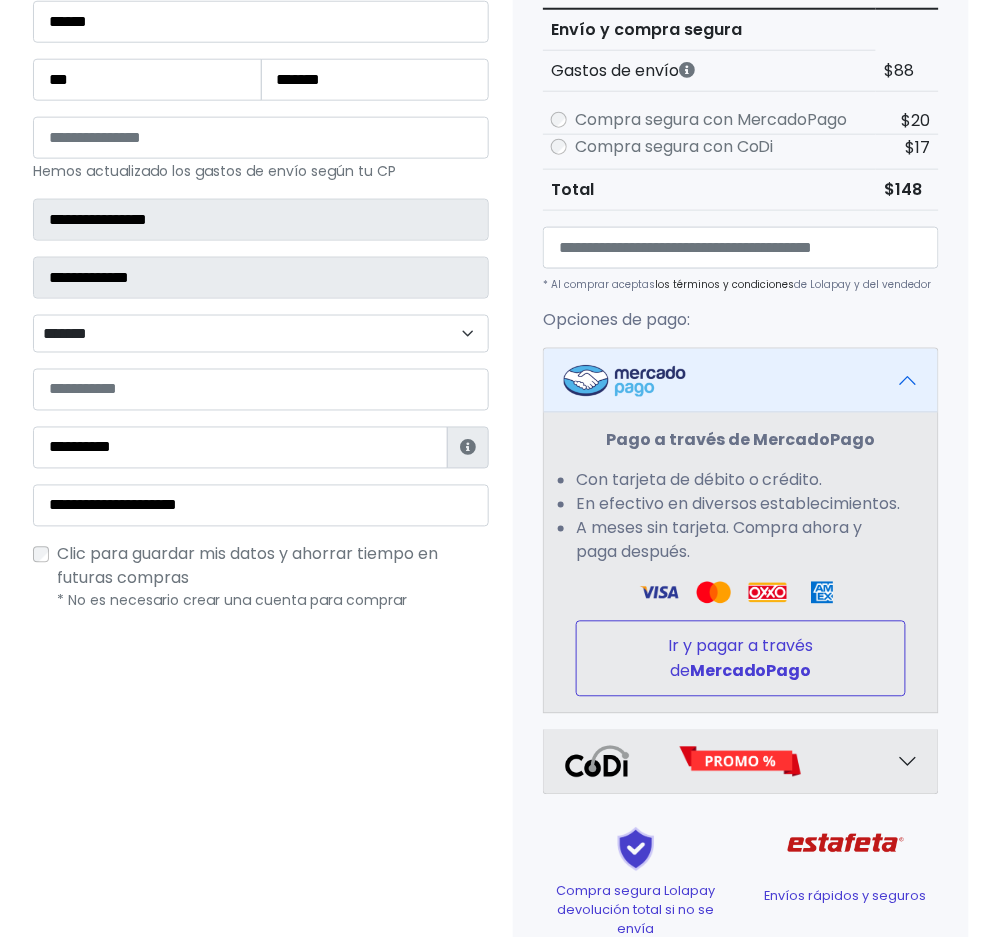 click on "MercadoPago" at bounding box center (751, 671) 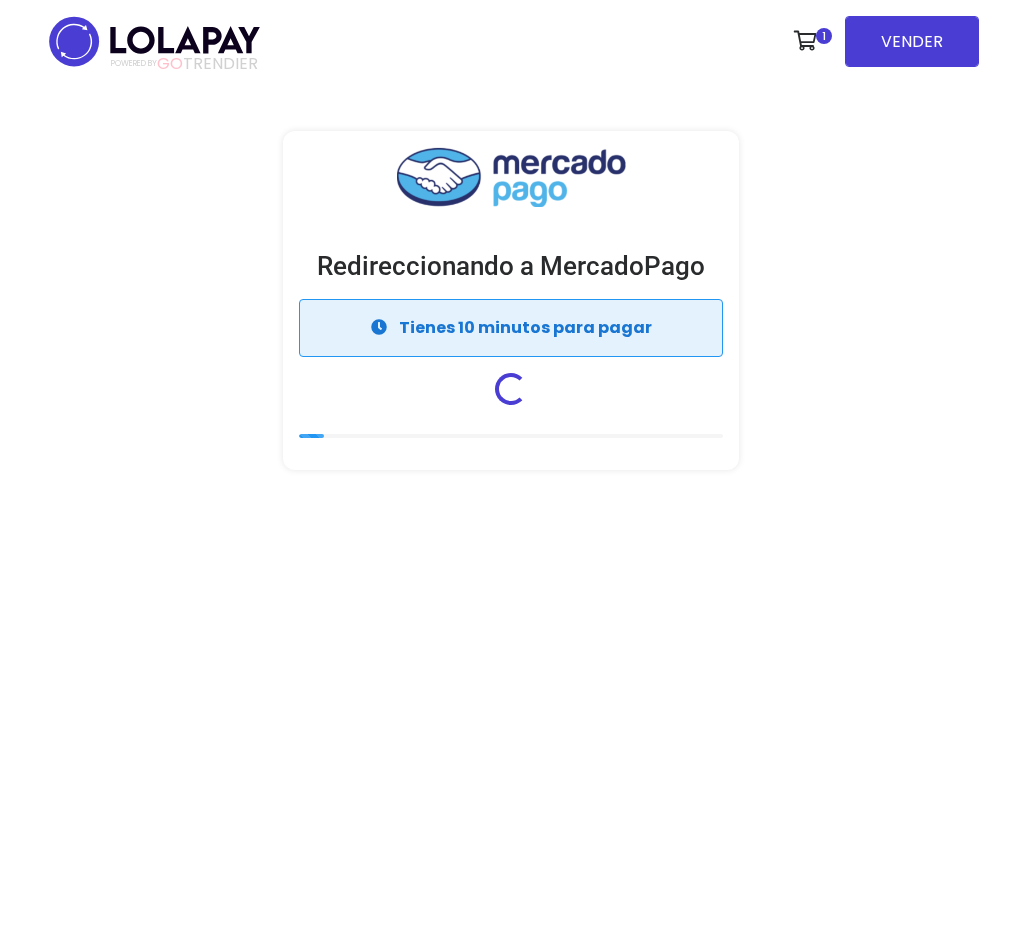 scroll, scrollTop: 0, scrollLeft: 0, axis: both 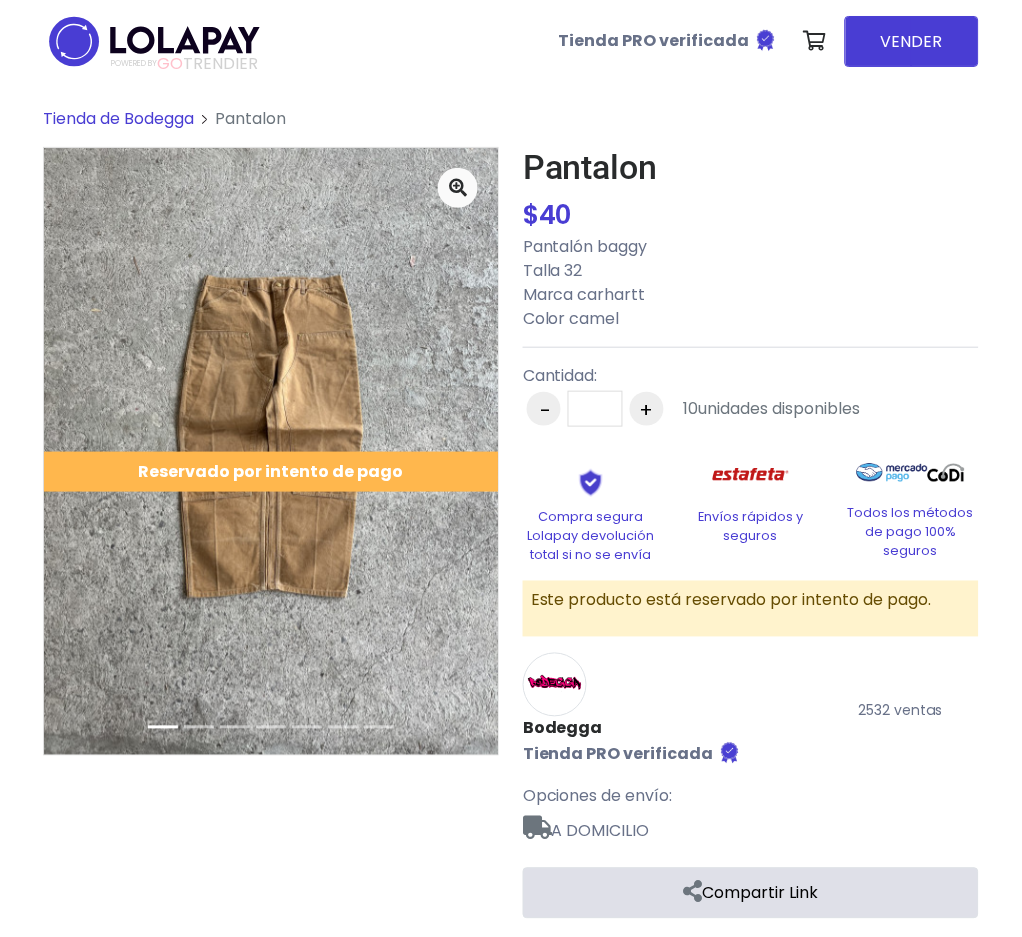 click on "Tienda de Bodegga" at bounding box center [118, 118] 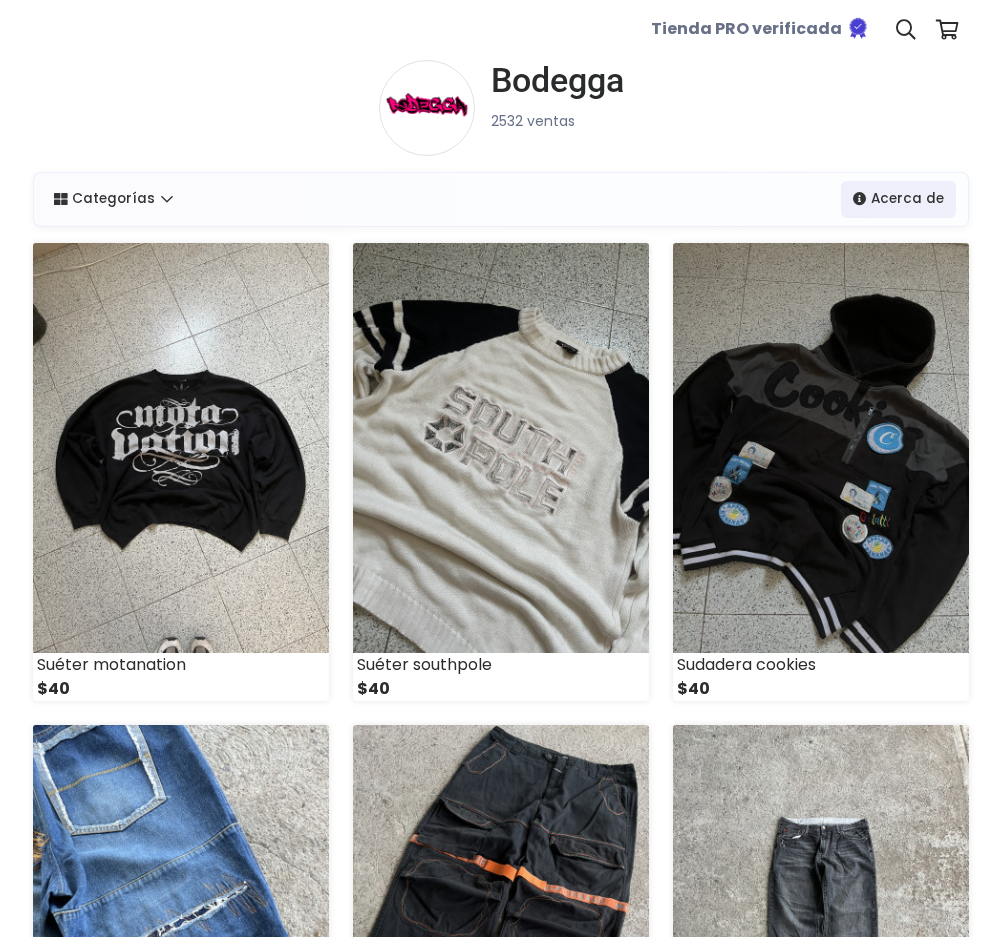 scroll, scrollTop: 0, scrollLeft: 0, axis: both 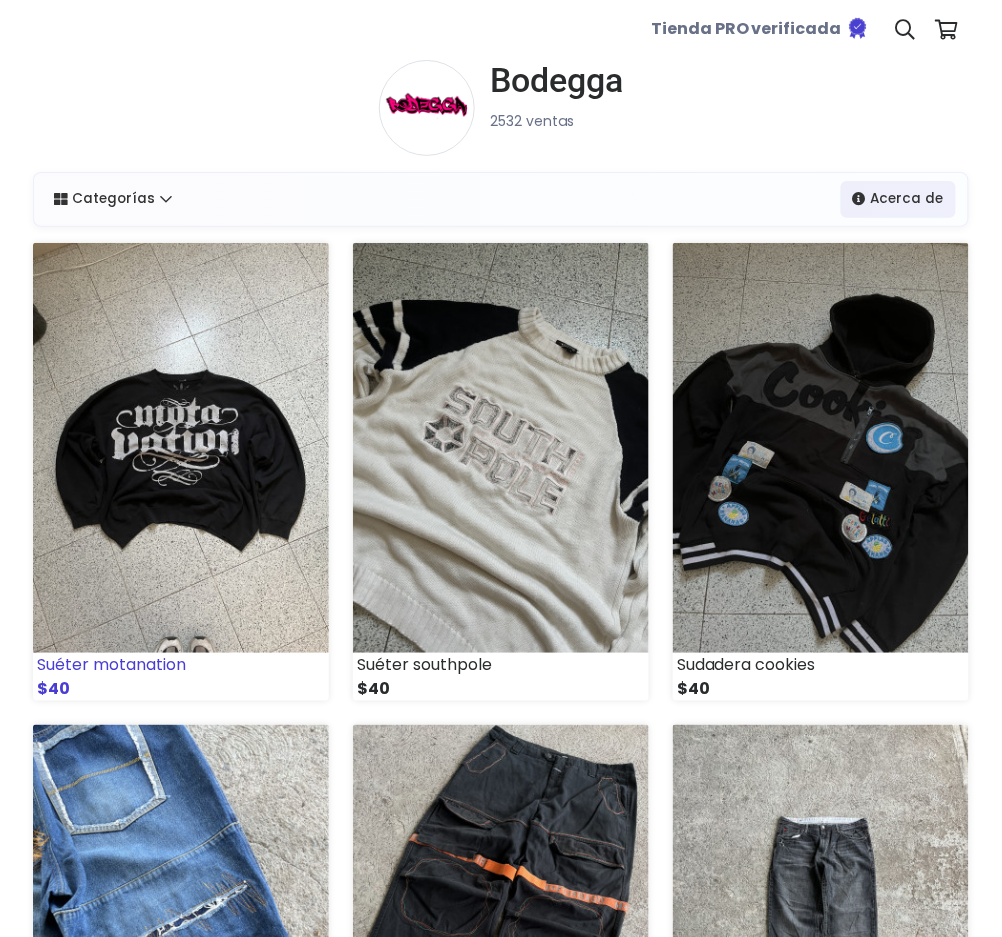 click at bounding box center (181, 448) 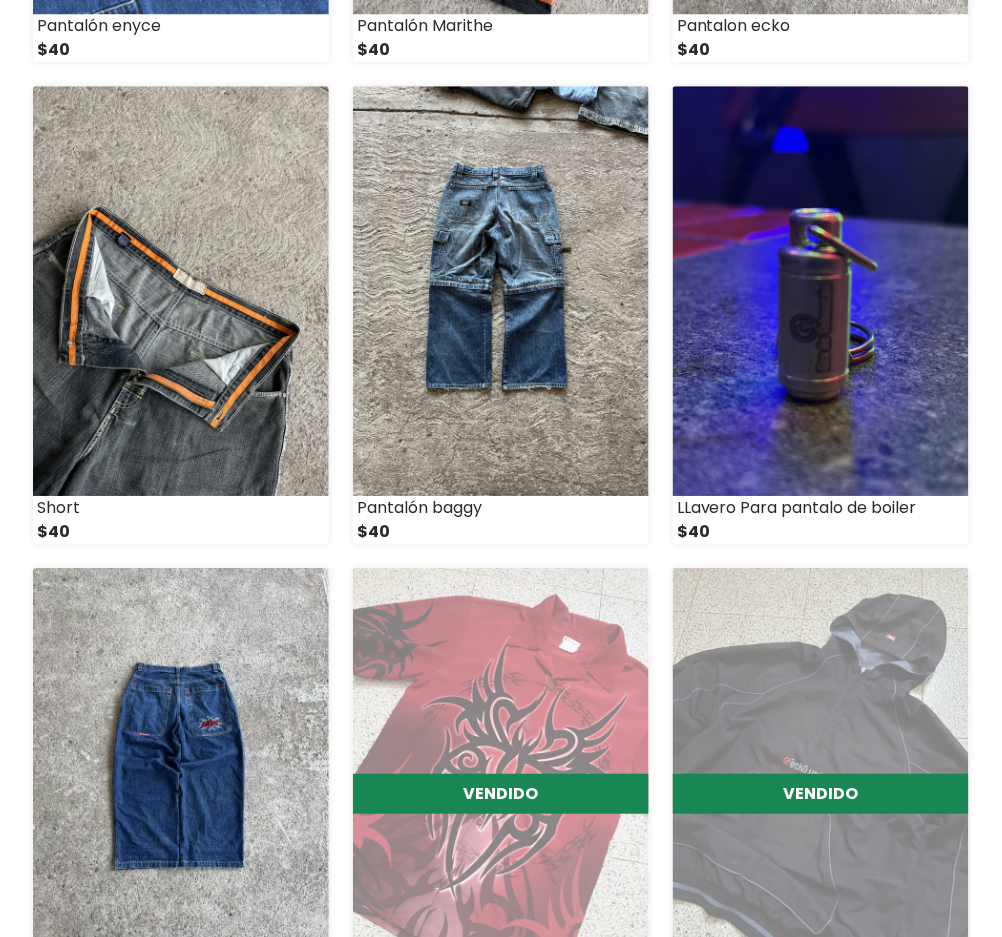 scroll, scrollTop: 1333, scrollLeft: 0, axis: vertical 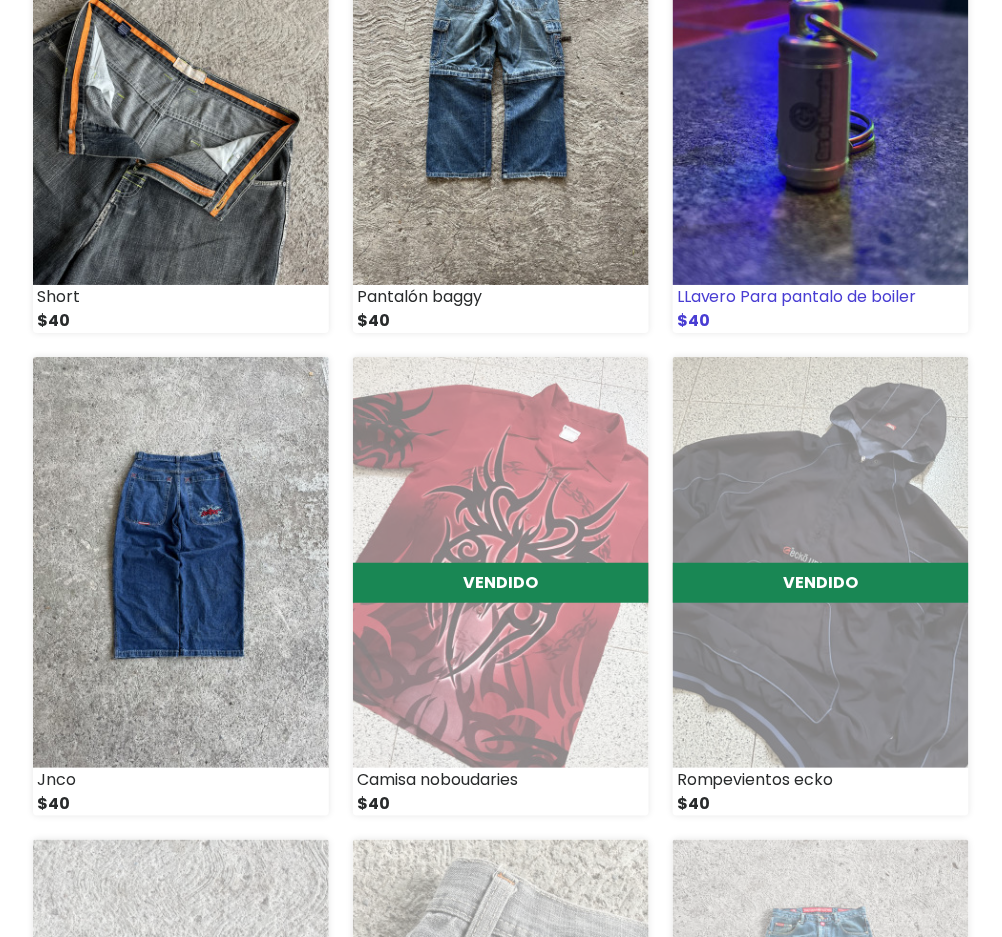 click at bounding box center [821, 80] 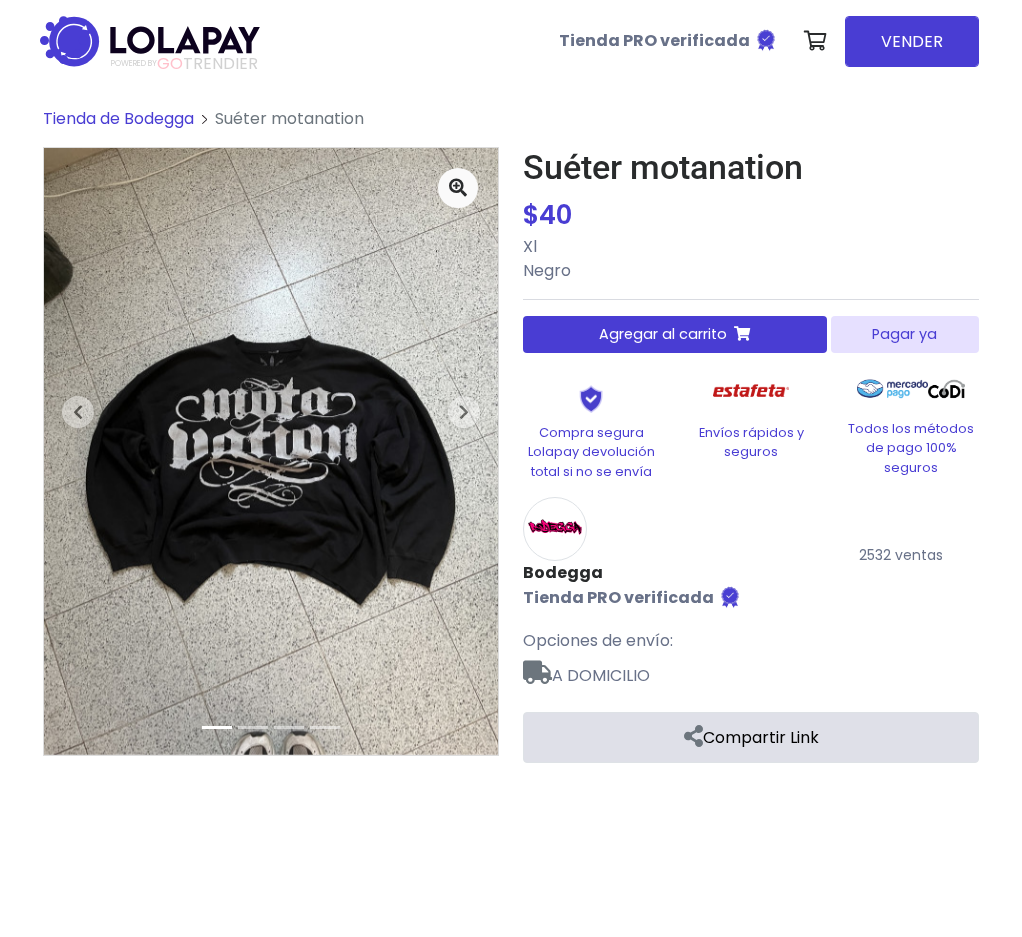 scroll, scrollTop: 0, scrollLeft: 0, axis: both 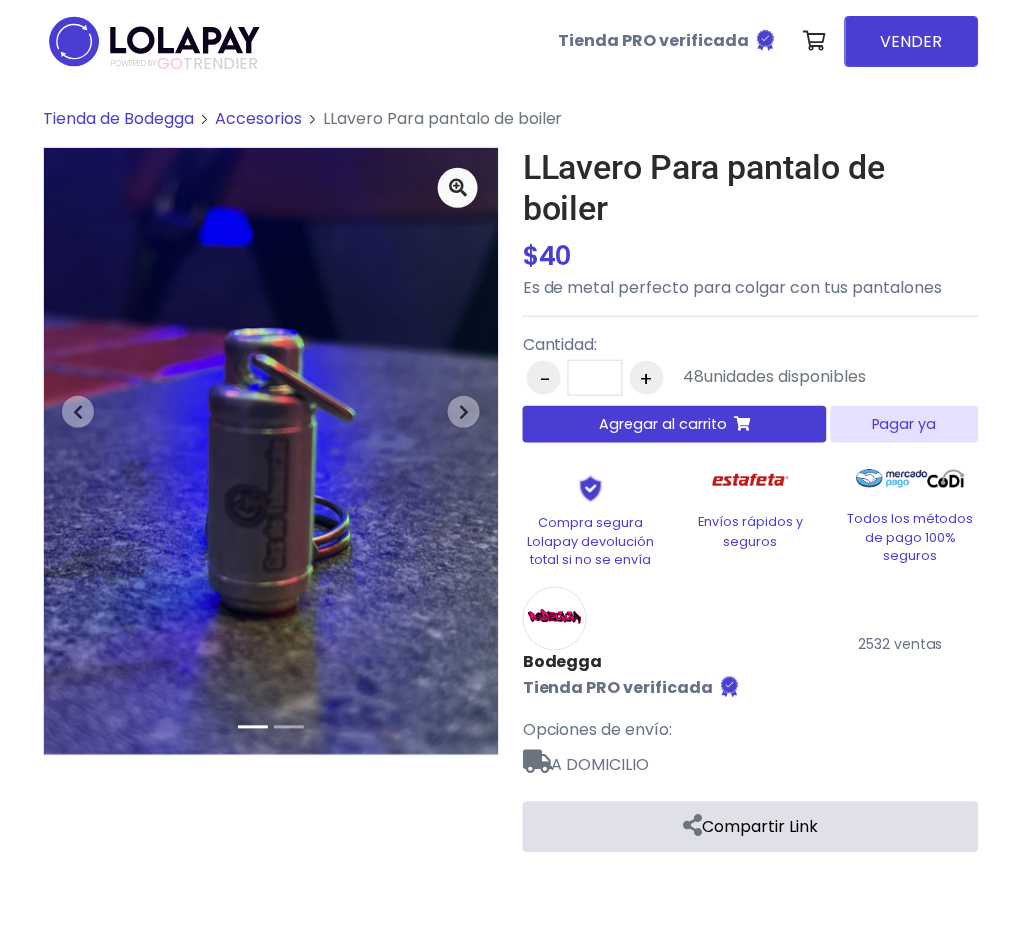 click on "Pagar ya" at bounding box center (905, 424) 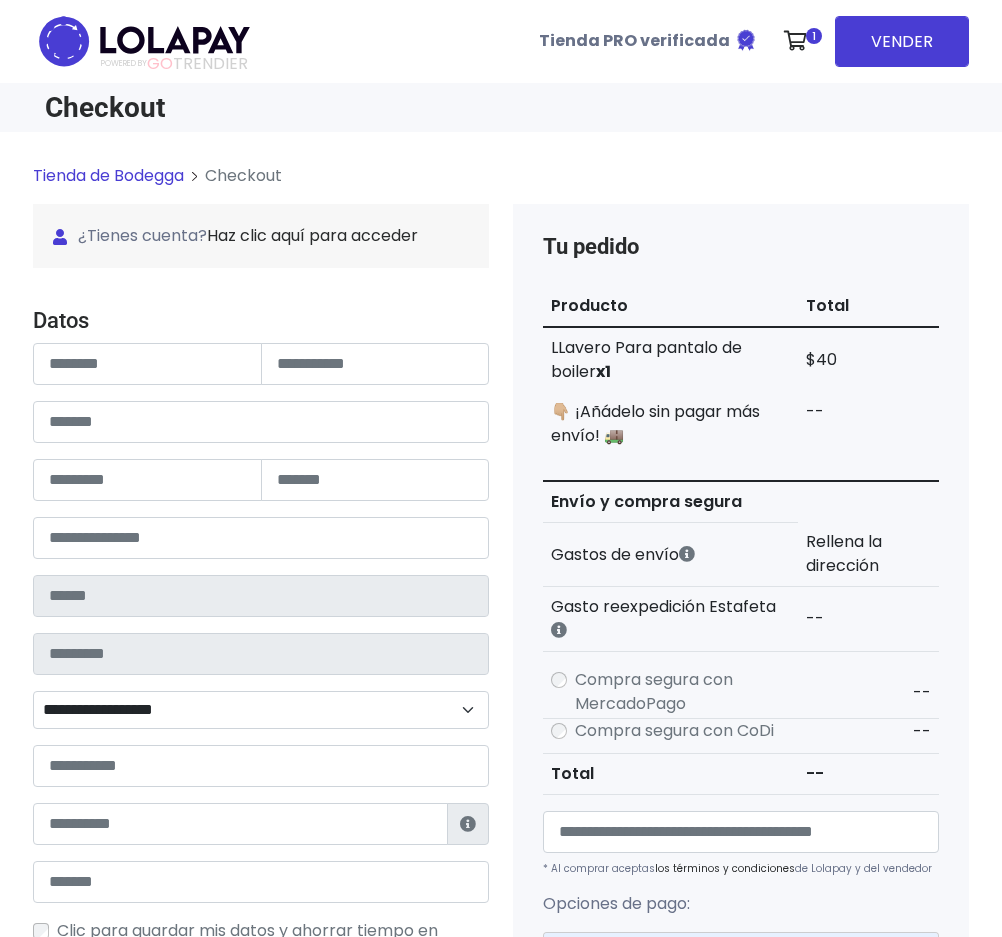 scroll, scrollTop: 0, scrollLeft: 0, axis: both 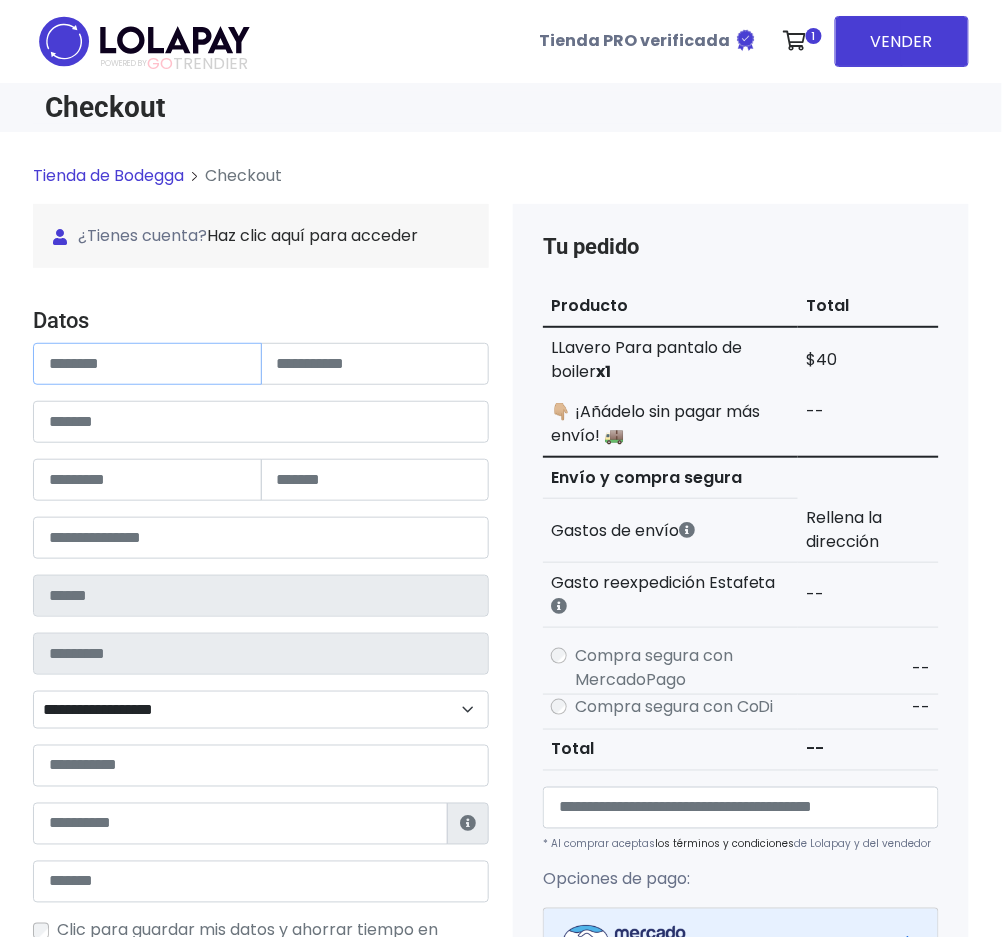 click at bounding box center [147, 364] 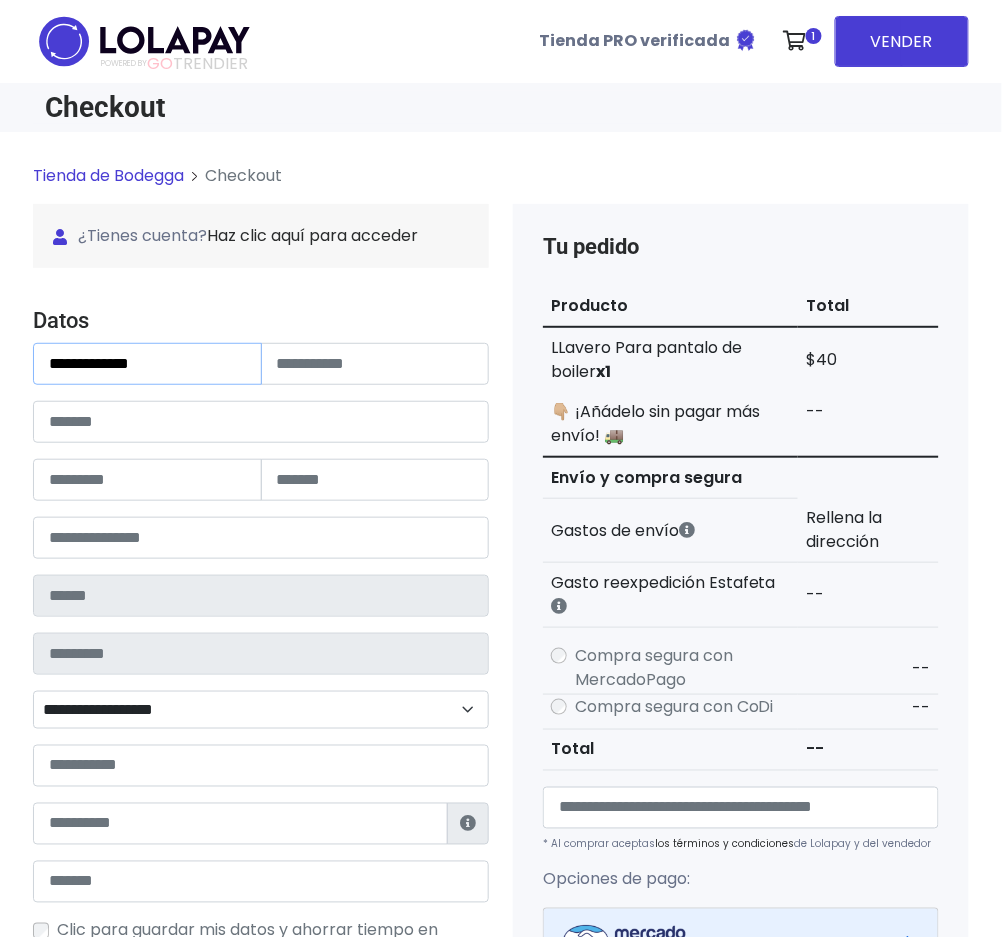 type on "**********" 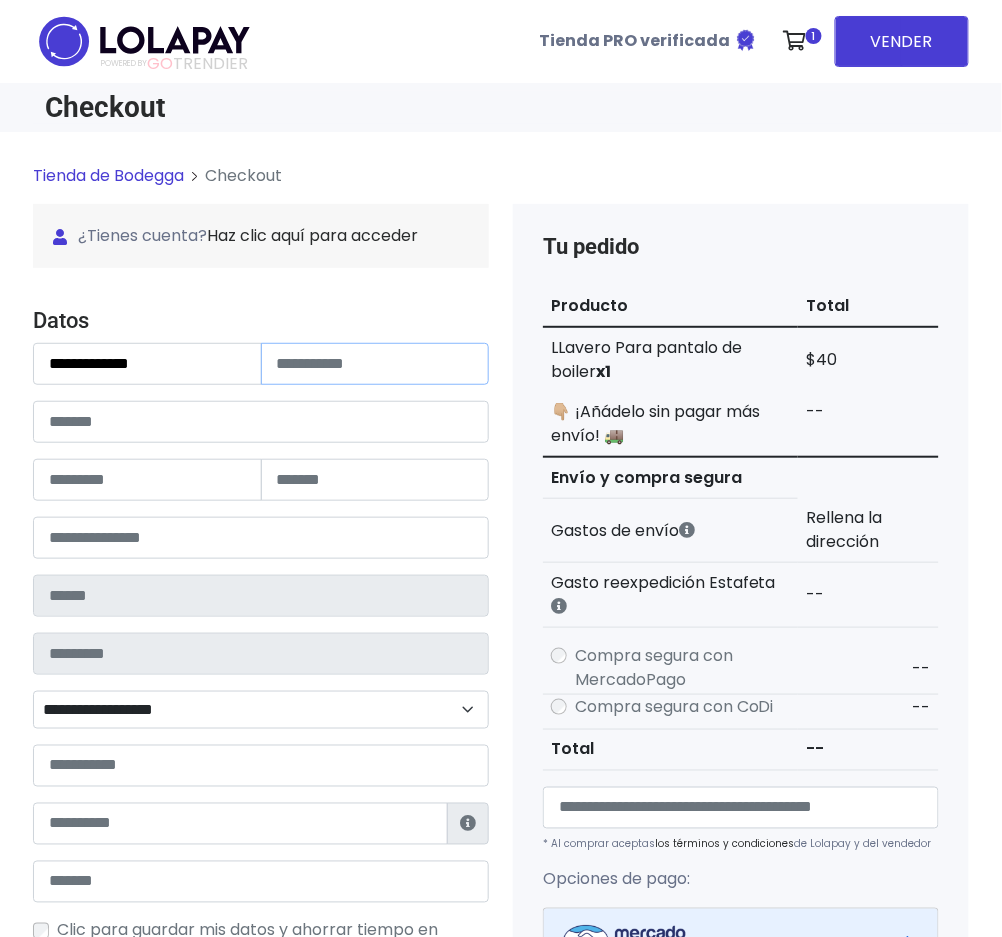 click at bounding box center (375, 364) 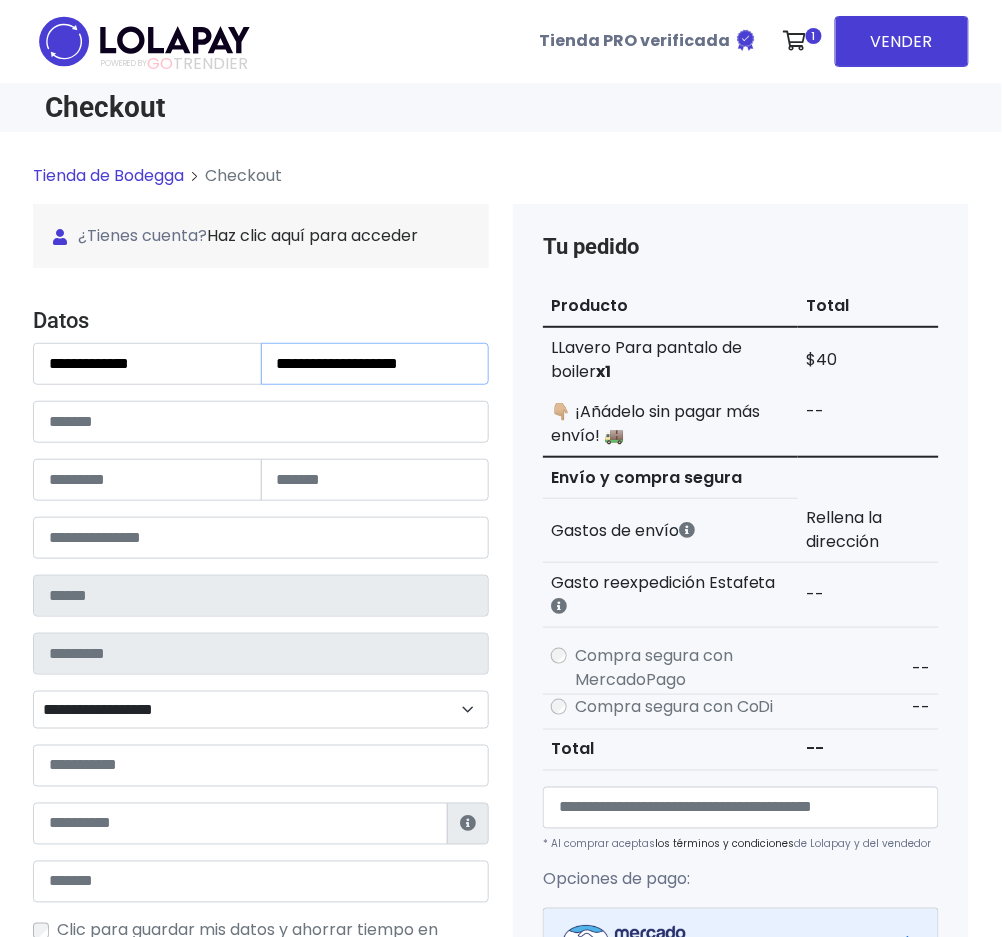 type on "**********" 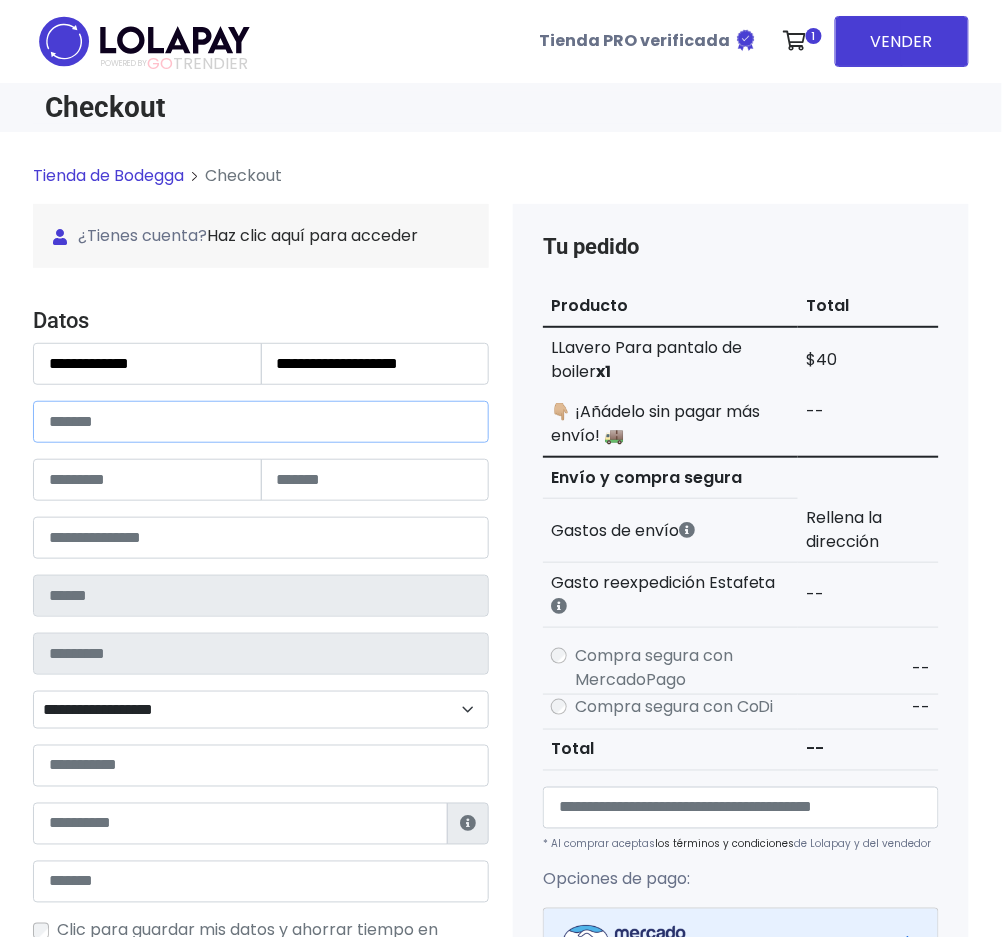 click at bounding box center [261, 422] 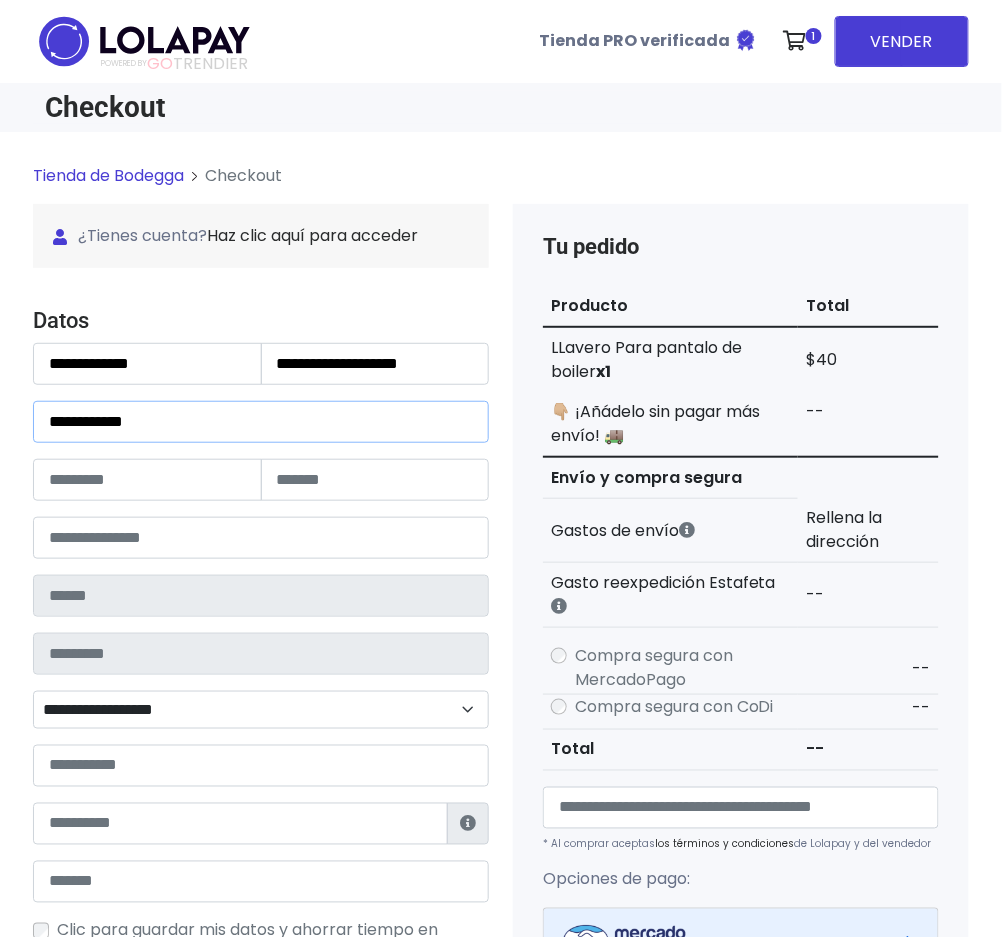 type on "**********" 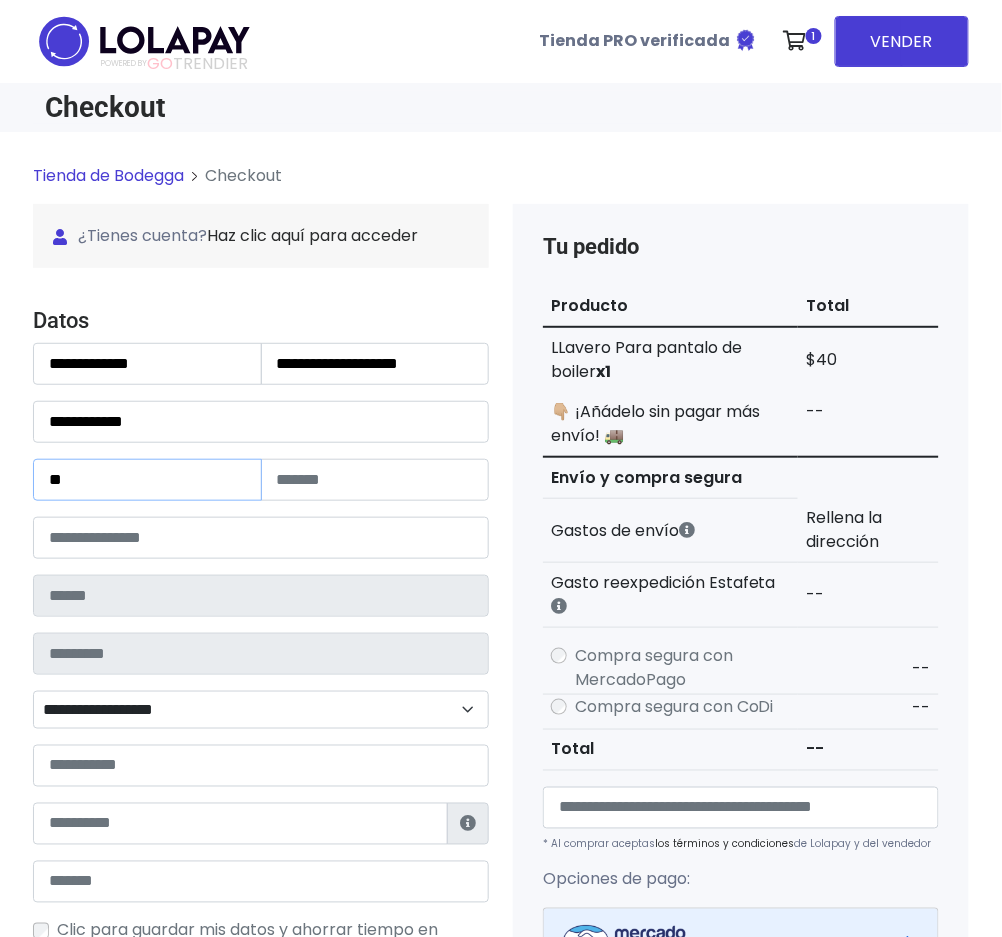 type on "**" 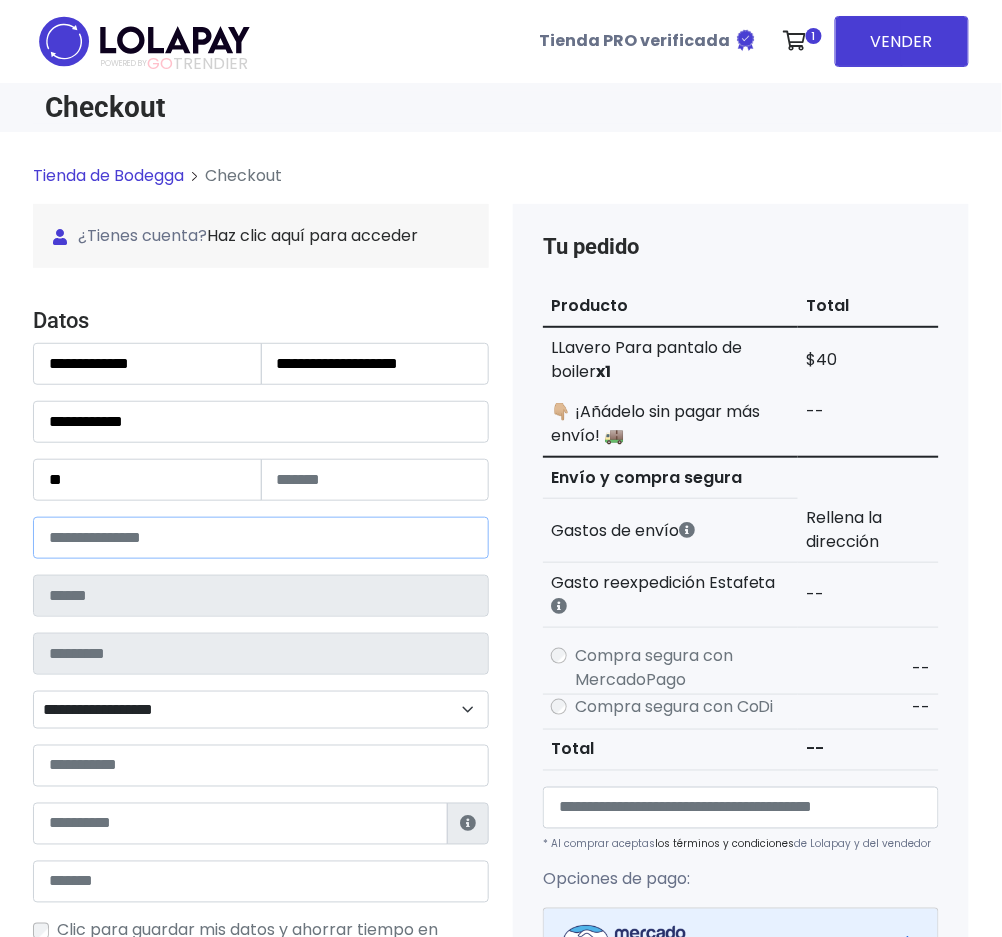 type on "*****" 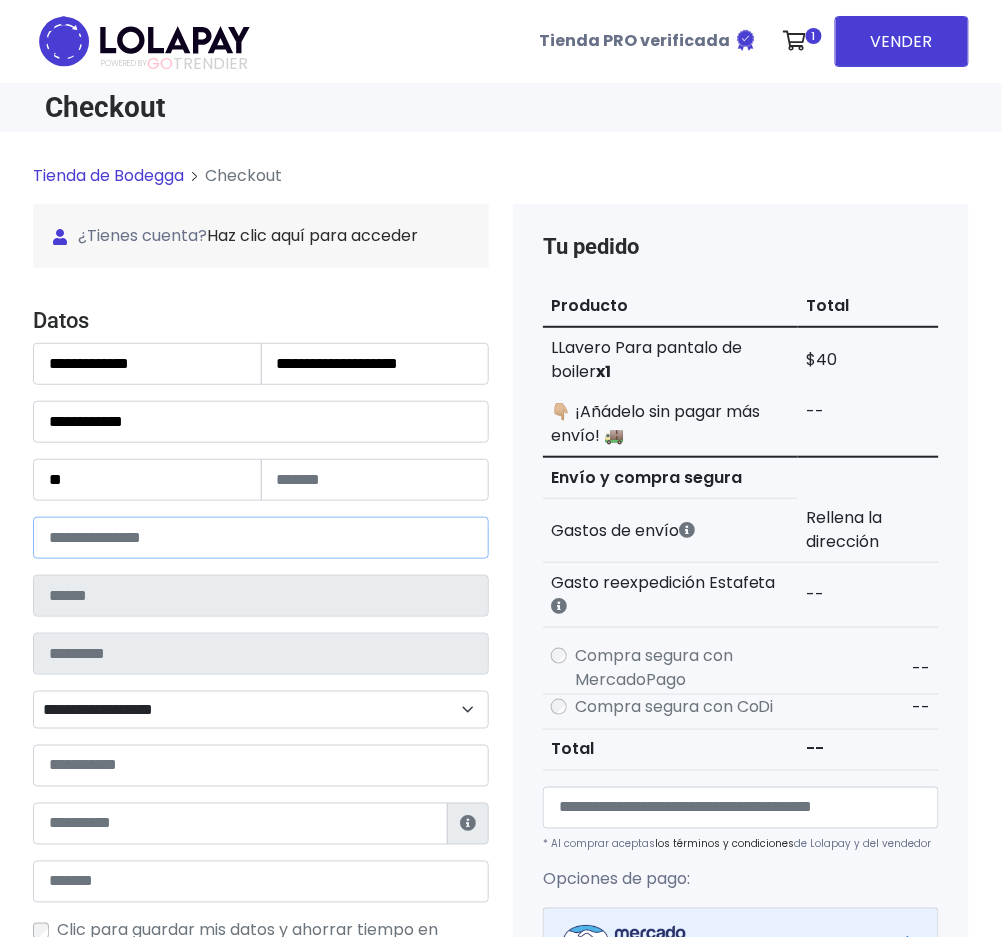 type on "**********" 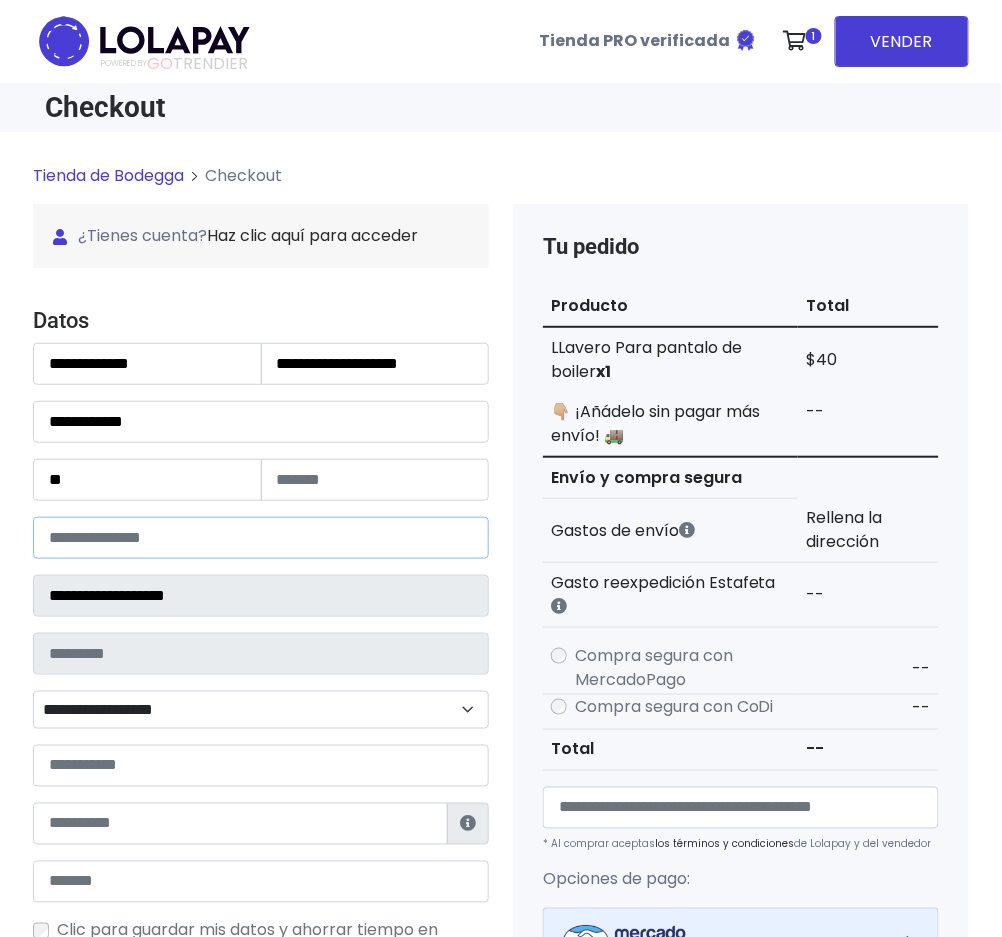 type on "*******" 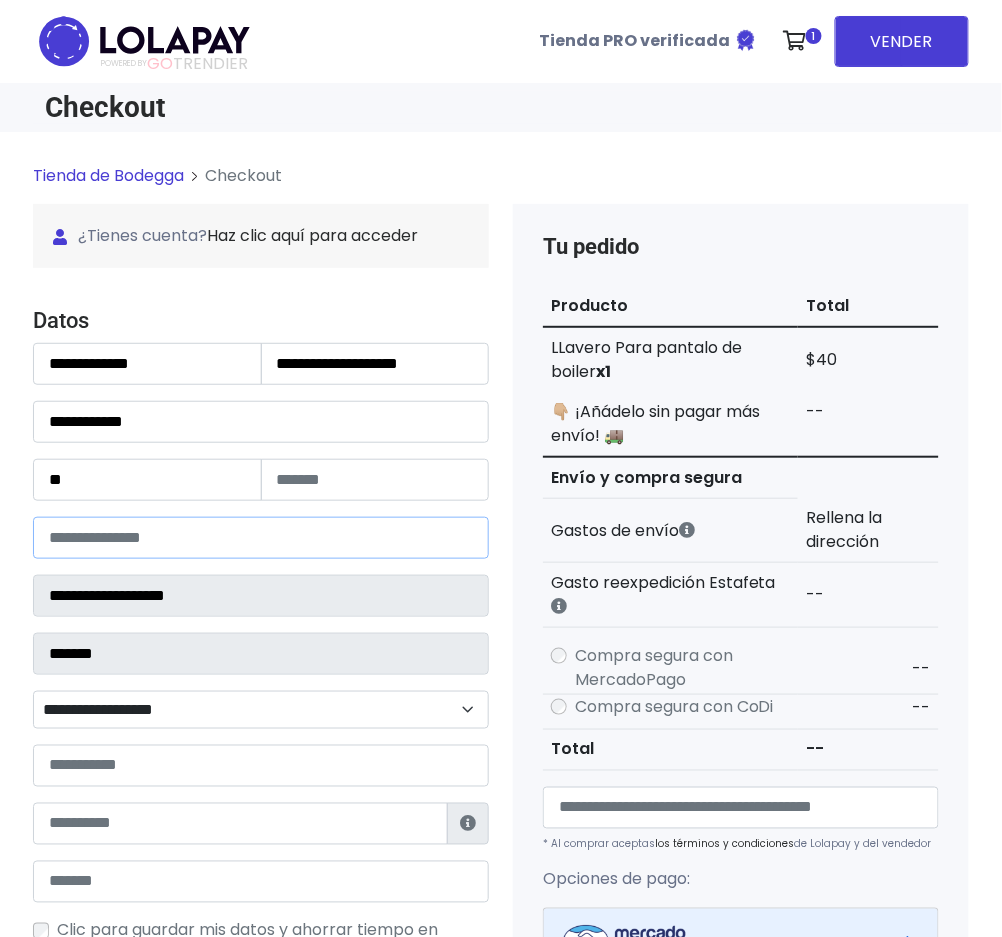 select 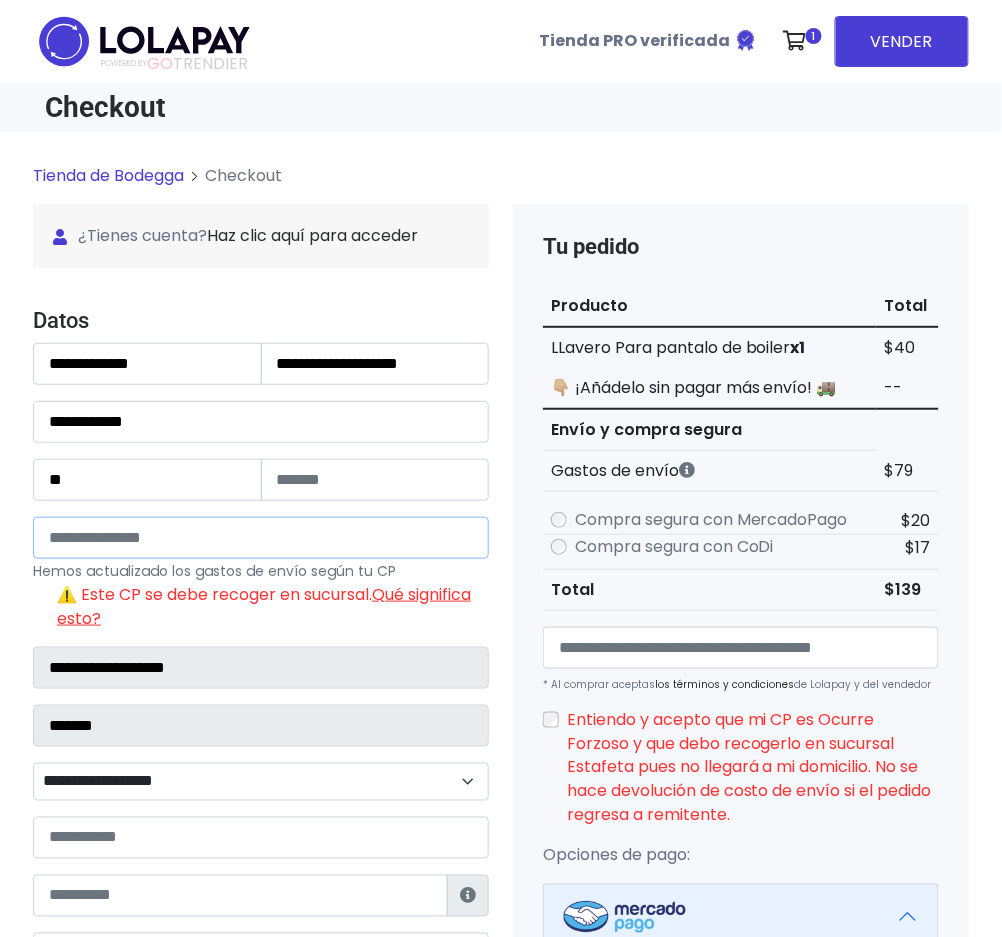 type on "*****" 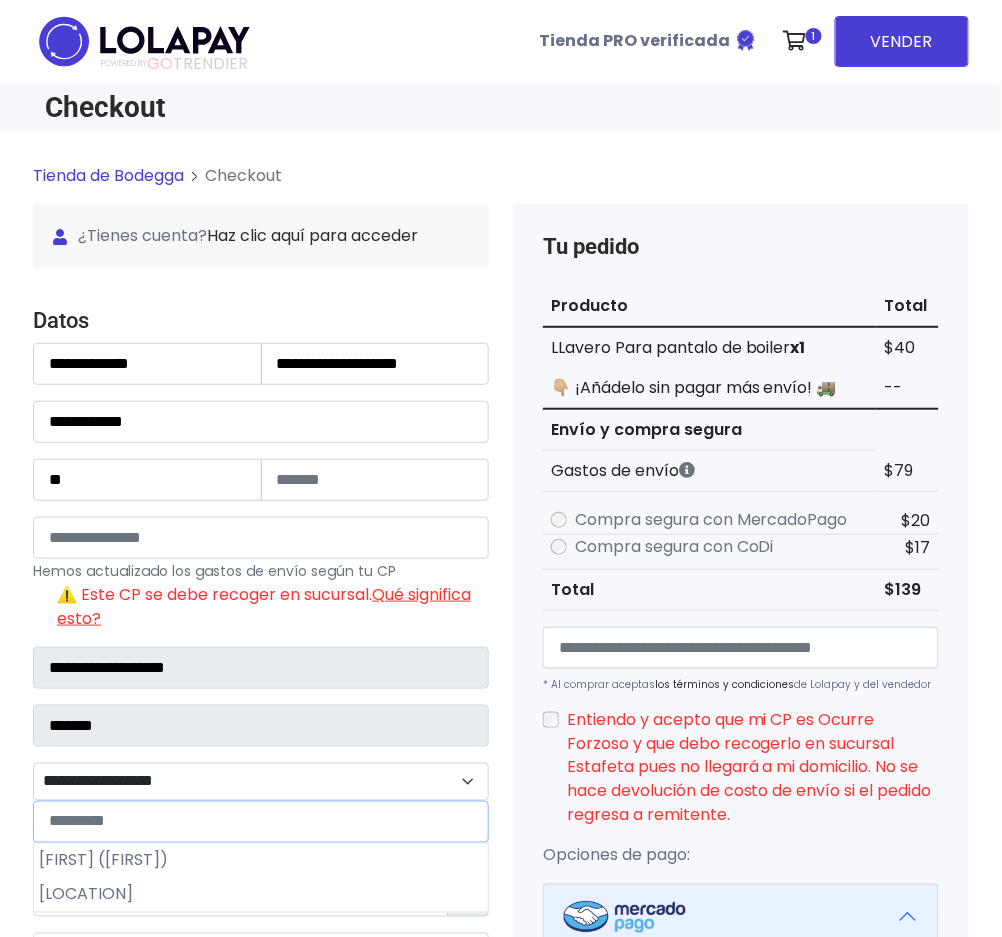 click on "**********" at bounding box center (261, 782) 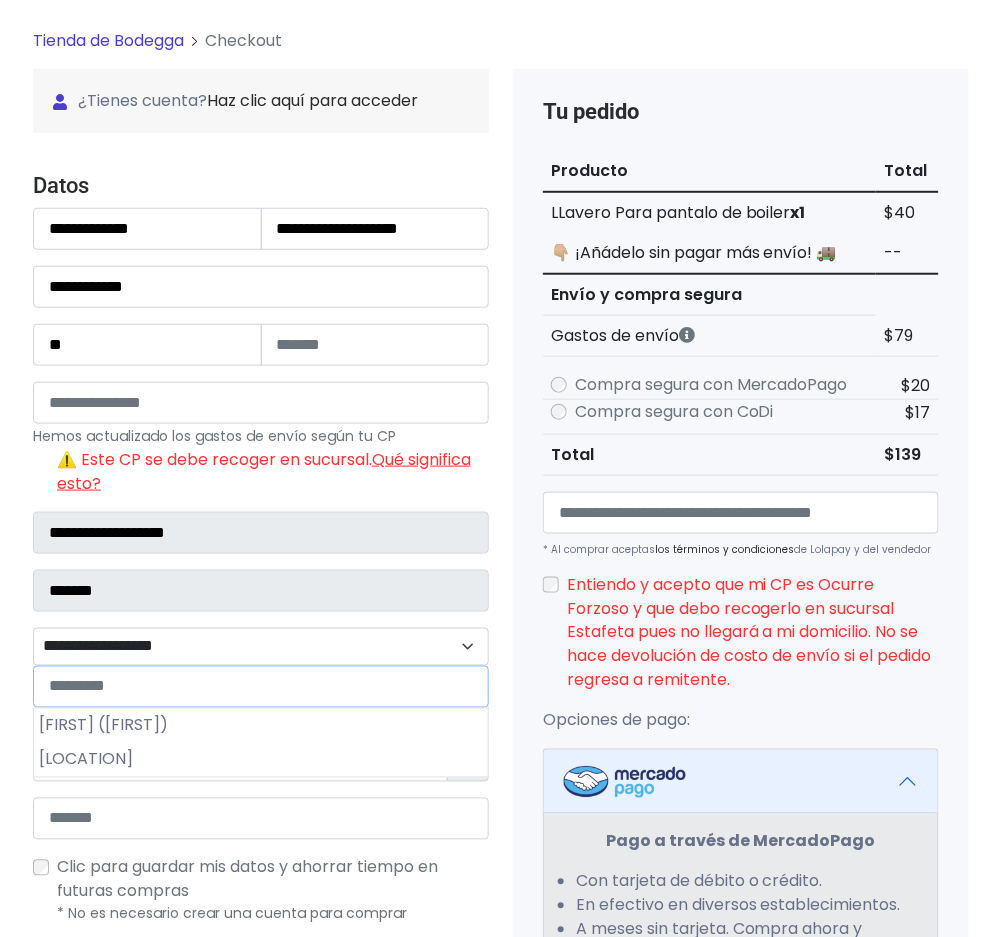 scroll, scrollTop: 266, scrollLeft: 0, axis: vertical 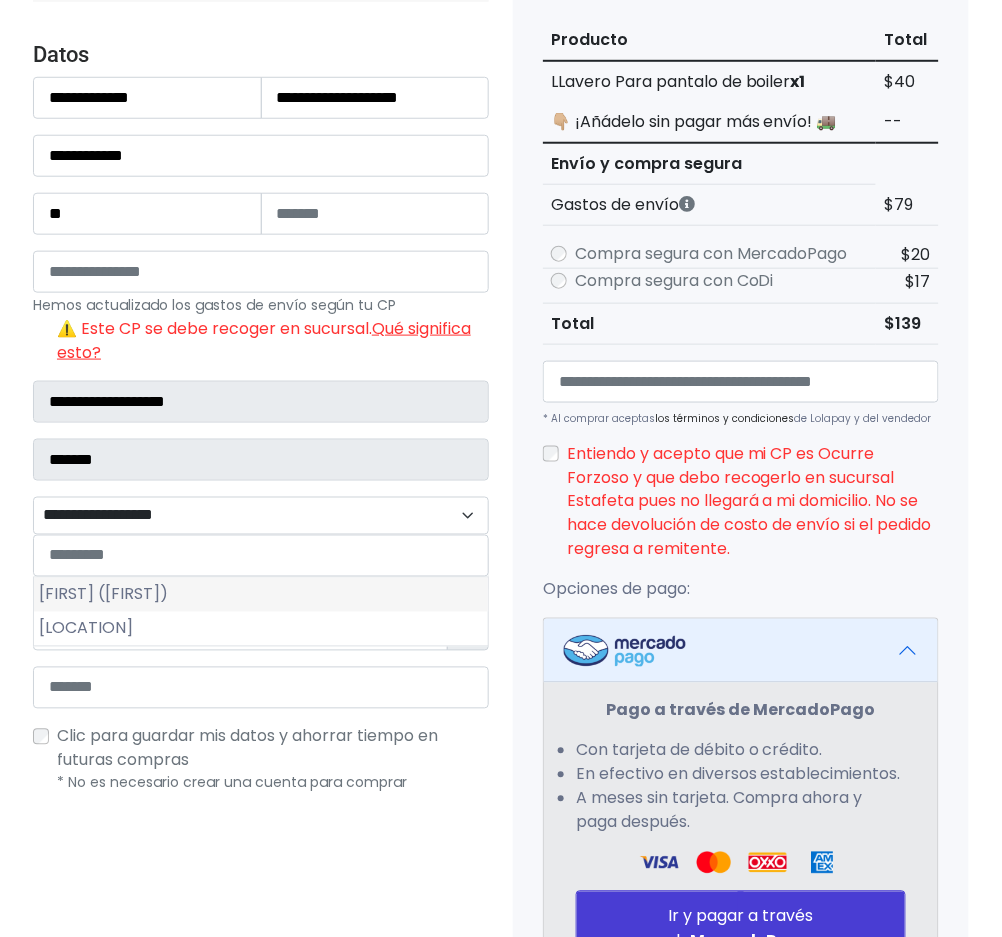 click on "Aranza (Arantzán)" at bounding box center (261, 595) 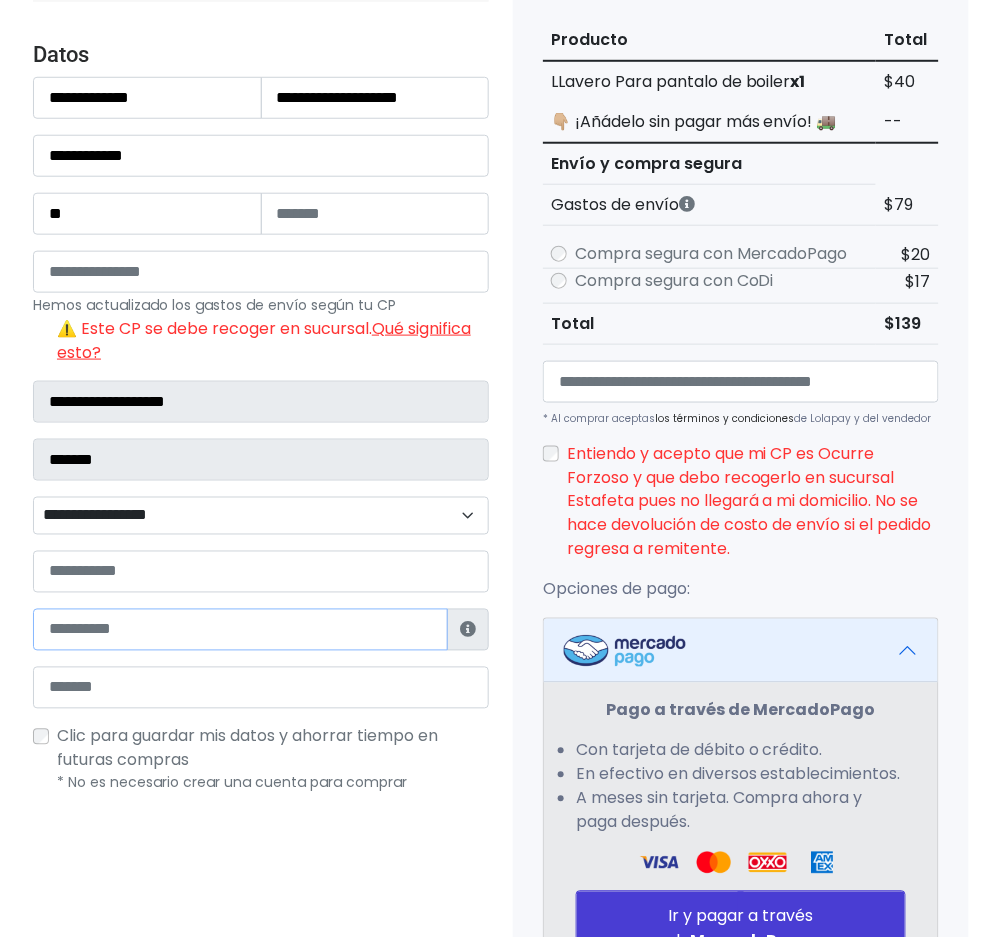 click at bounding box center [240, 630] 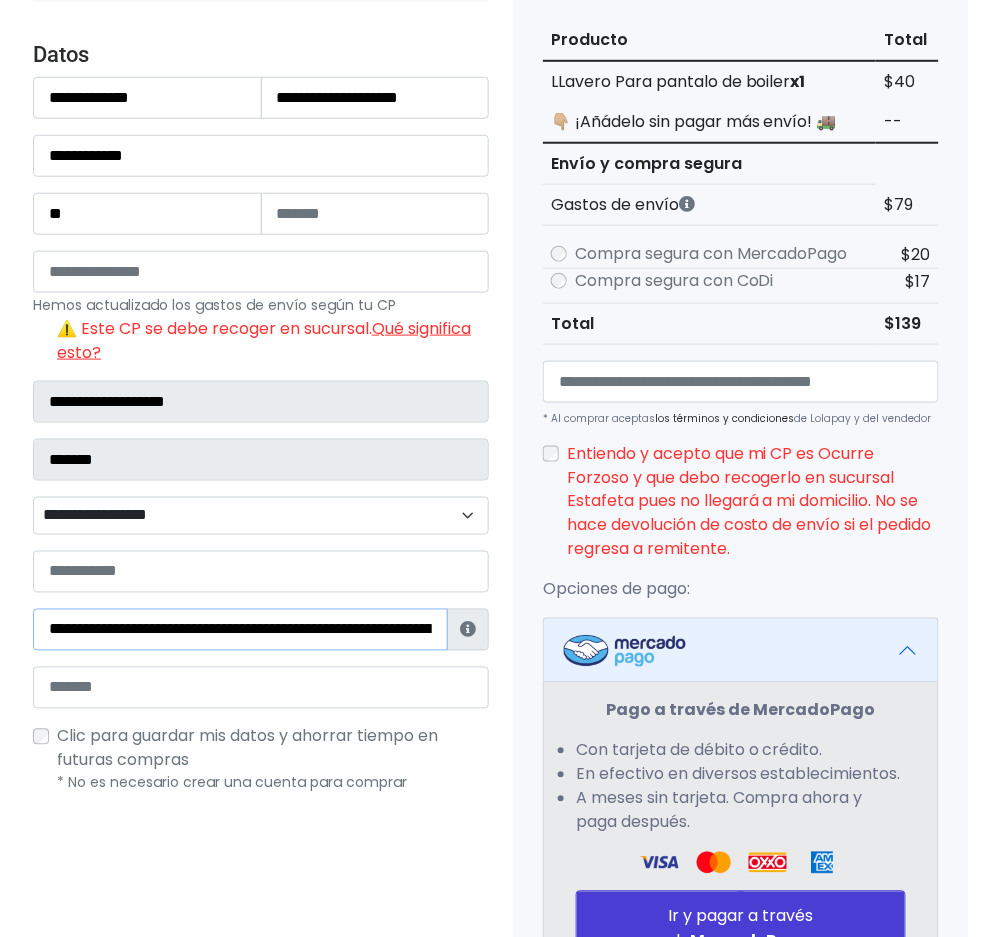 scroll, scrollTop: 0, scrollLeft: 361, axis: horizontal 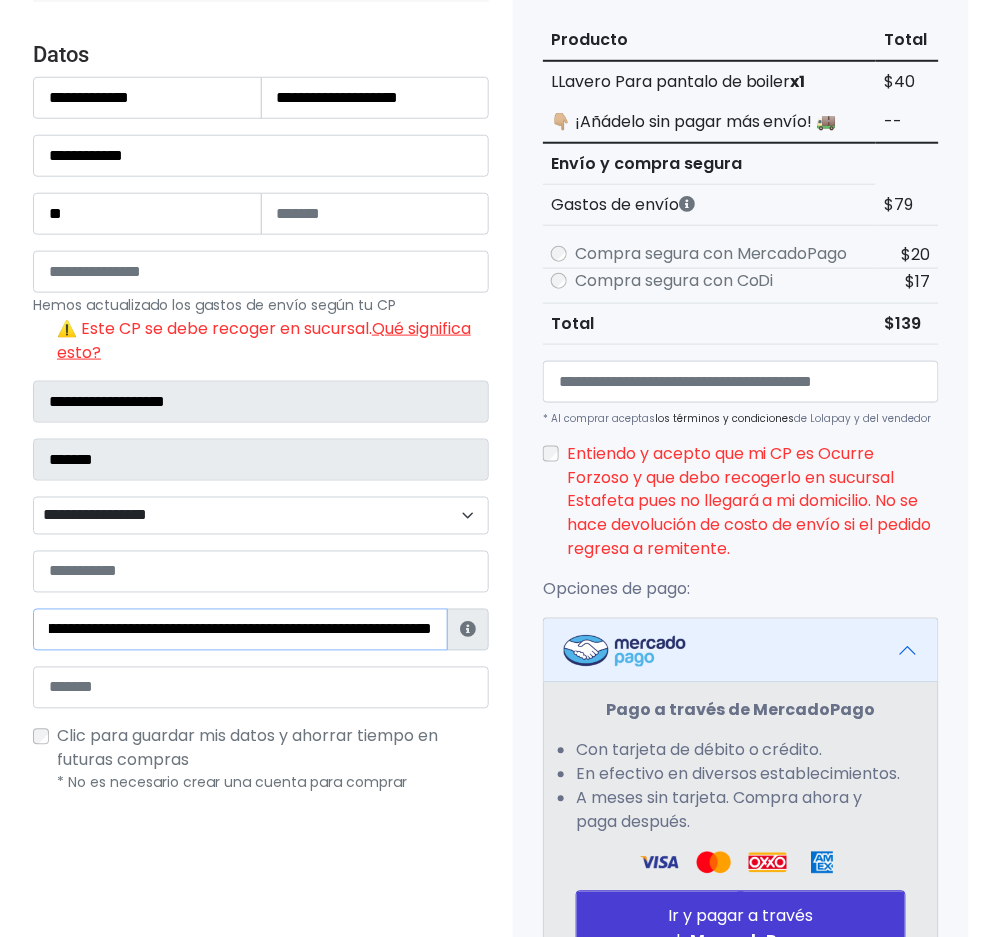 type on "**********" 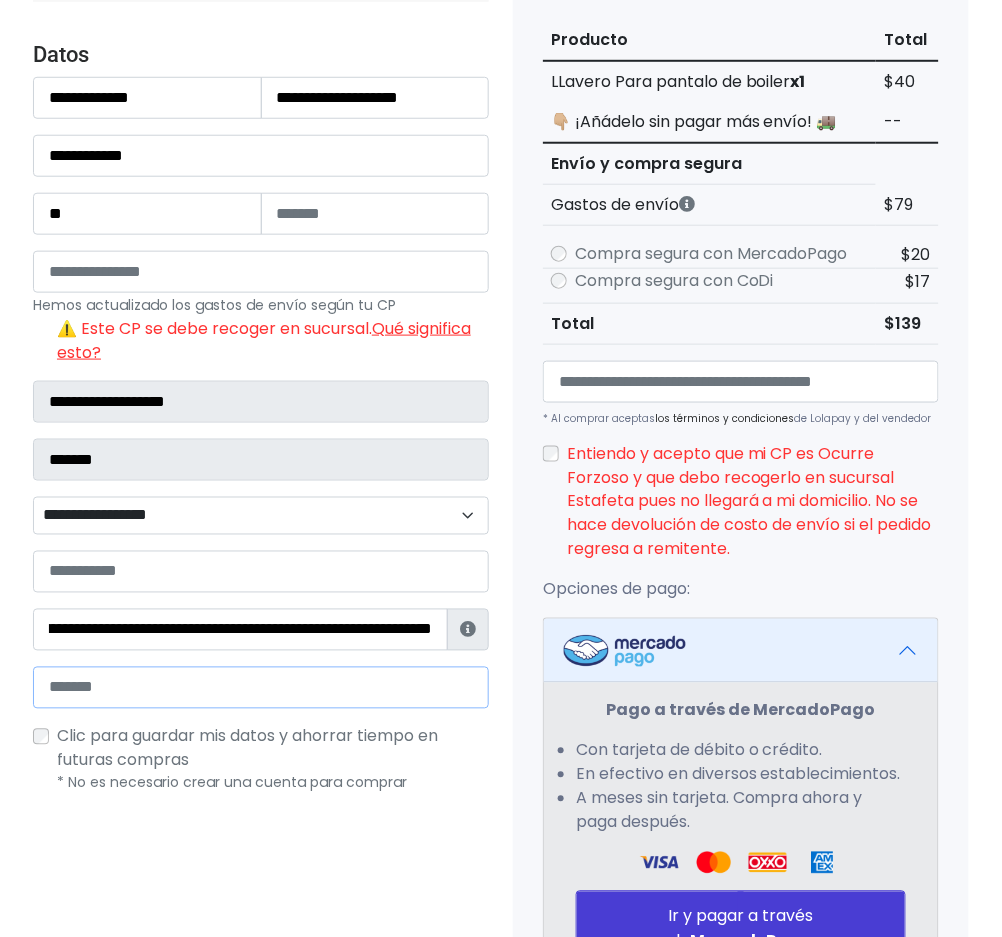 click at bounding box center (261, 688) 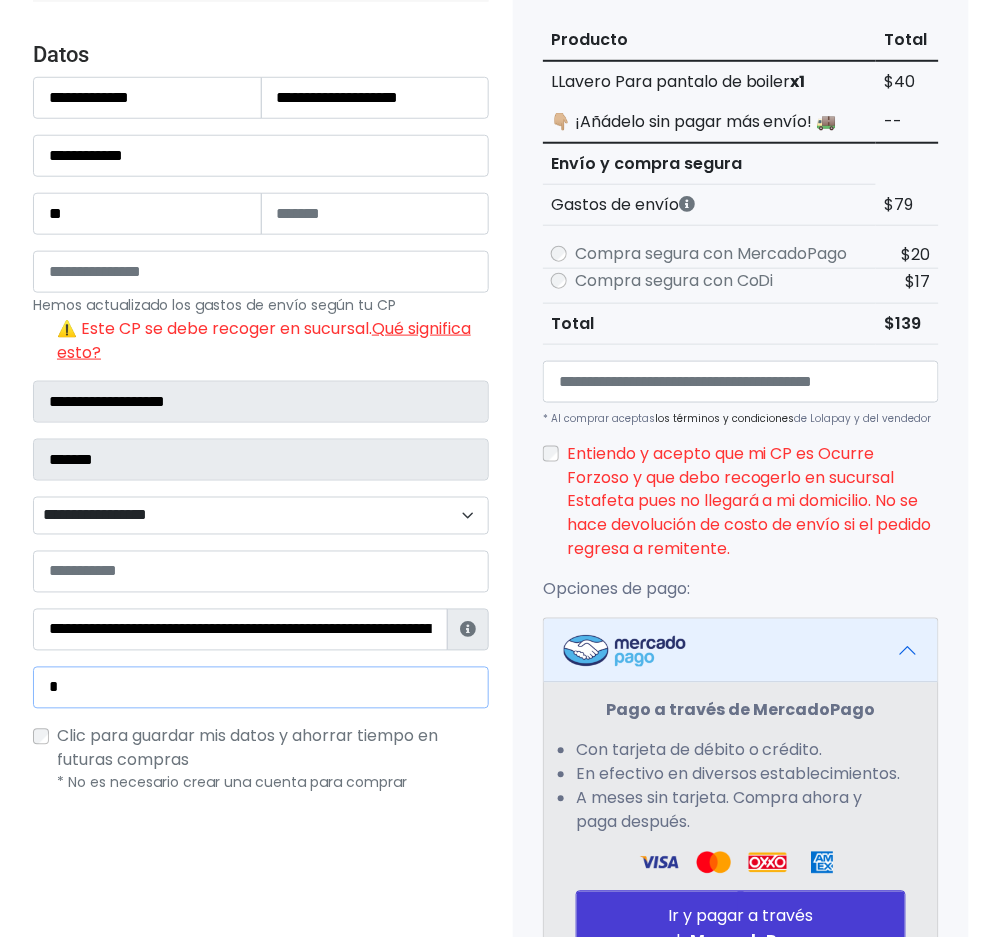 type on "*" 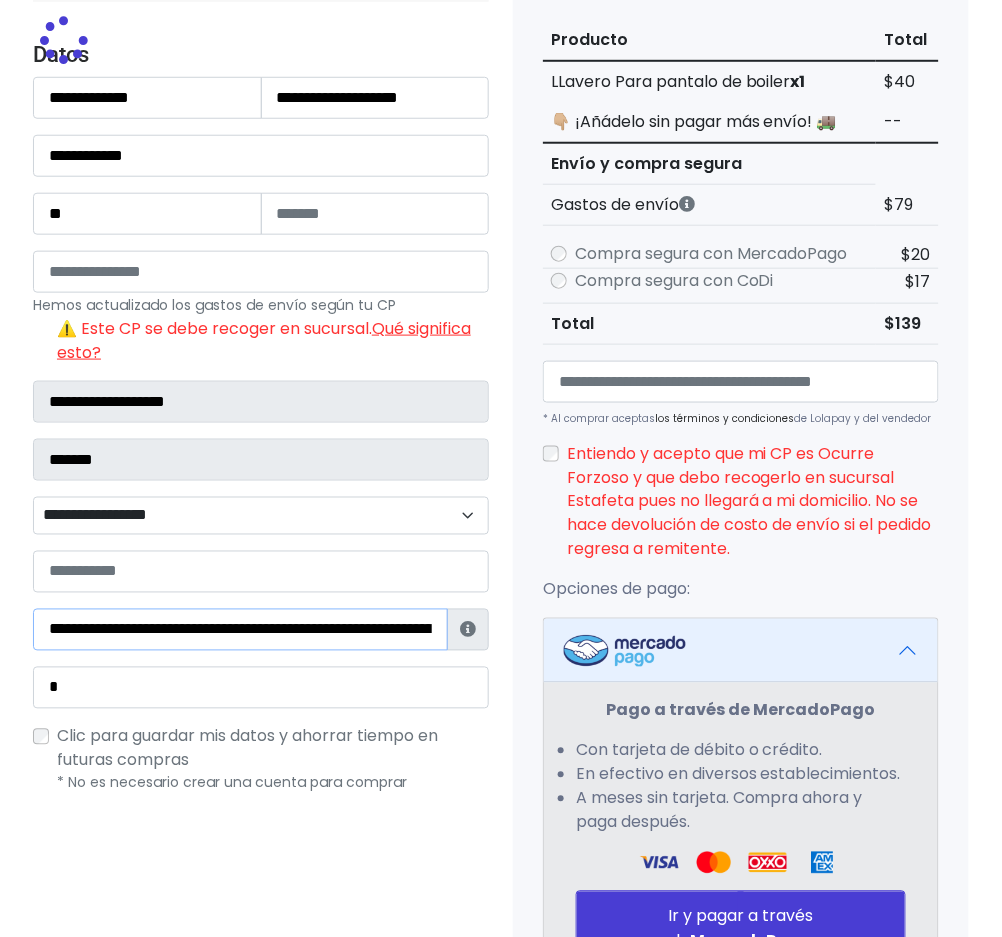 click on "**********" at bounding box center (240, 630) 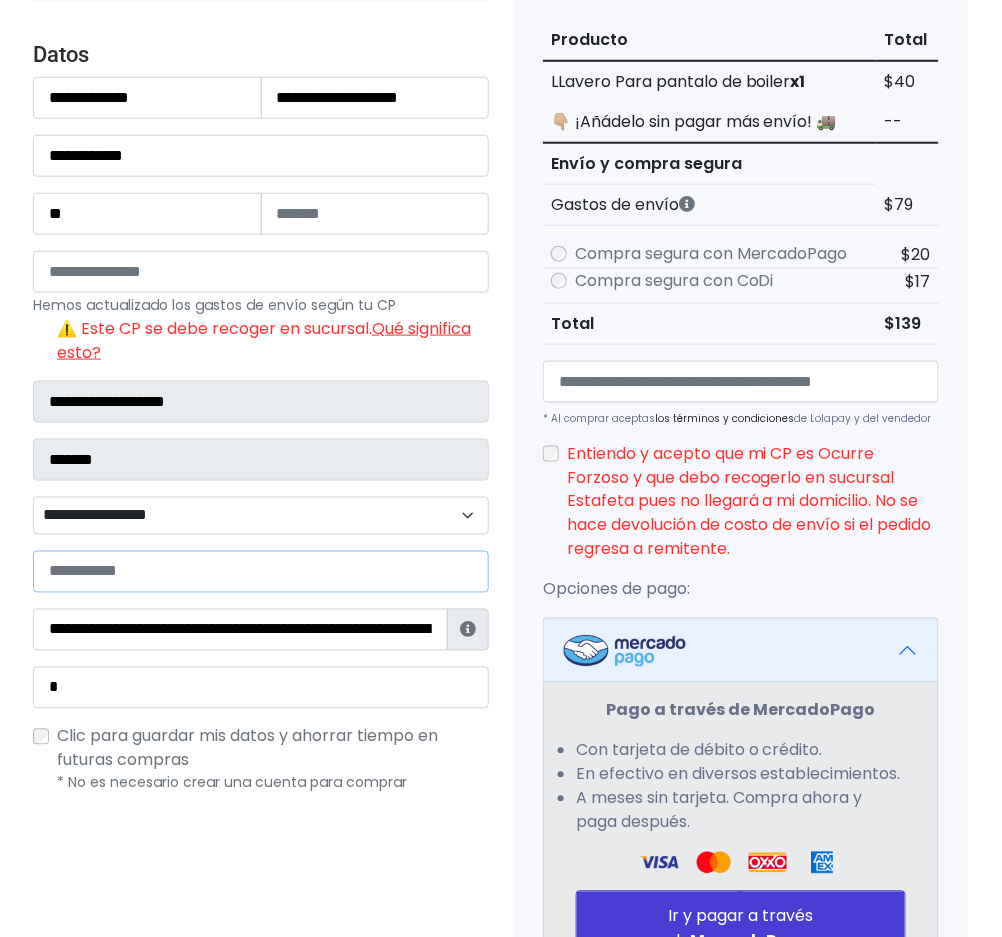 click at bounding box center [261, 572] 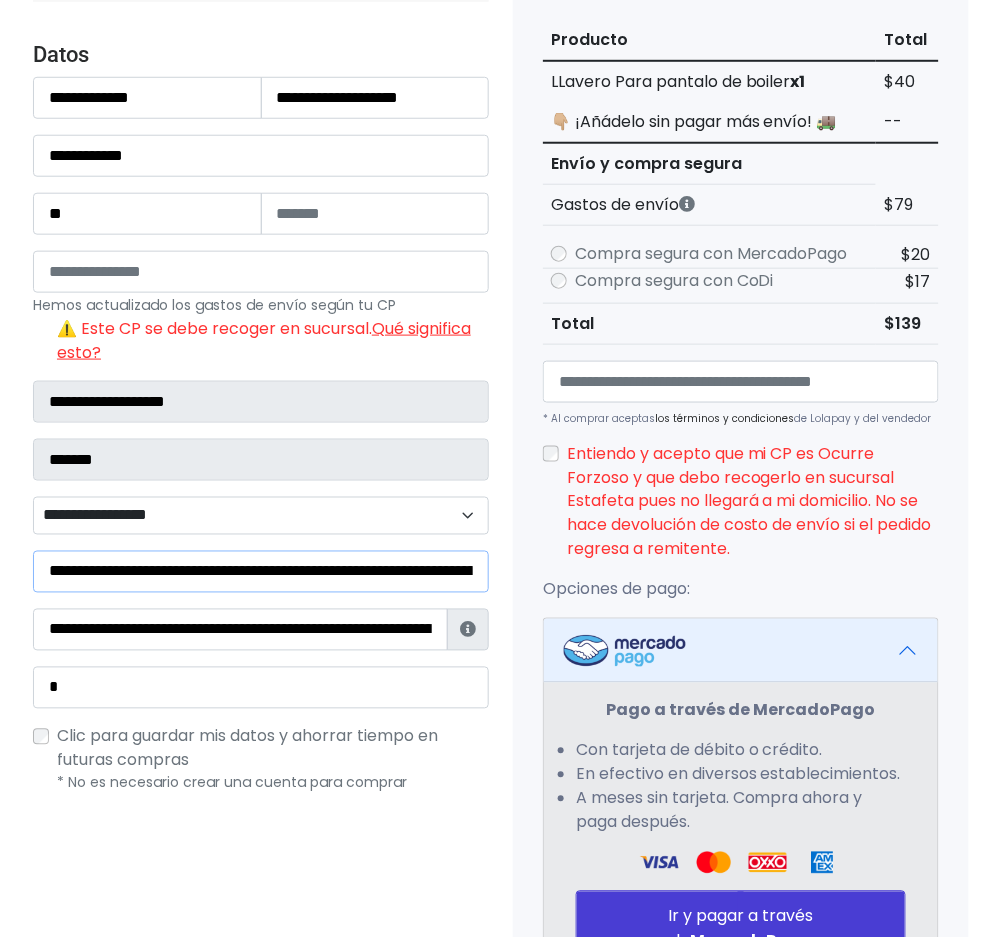scroll, scrollTop: 0, scrollLeft: 321, axis: horizontal 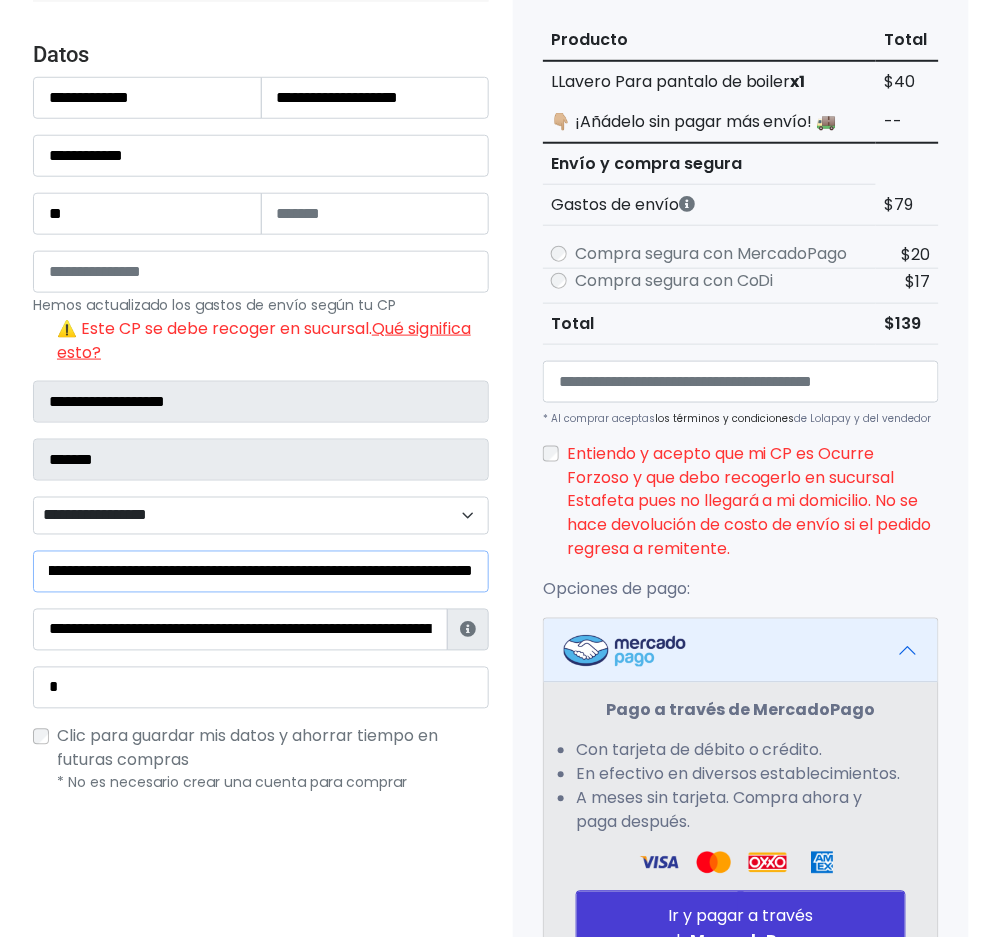 type on "**********" 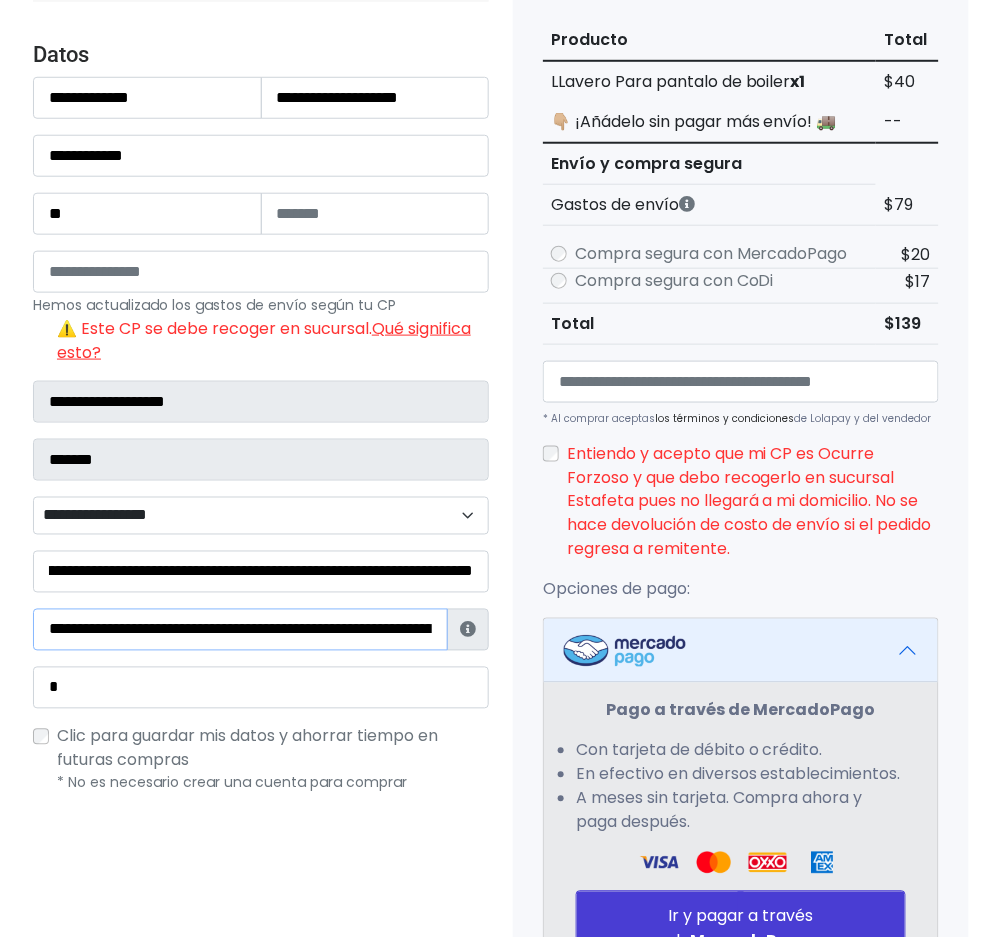 click on "**********" at bounding box center [240, 630] 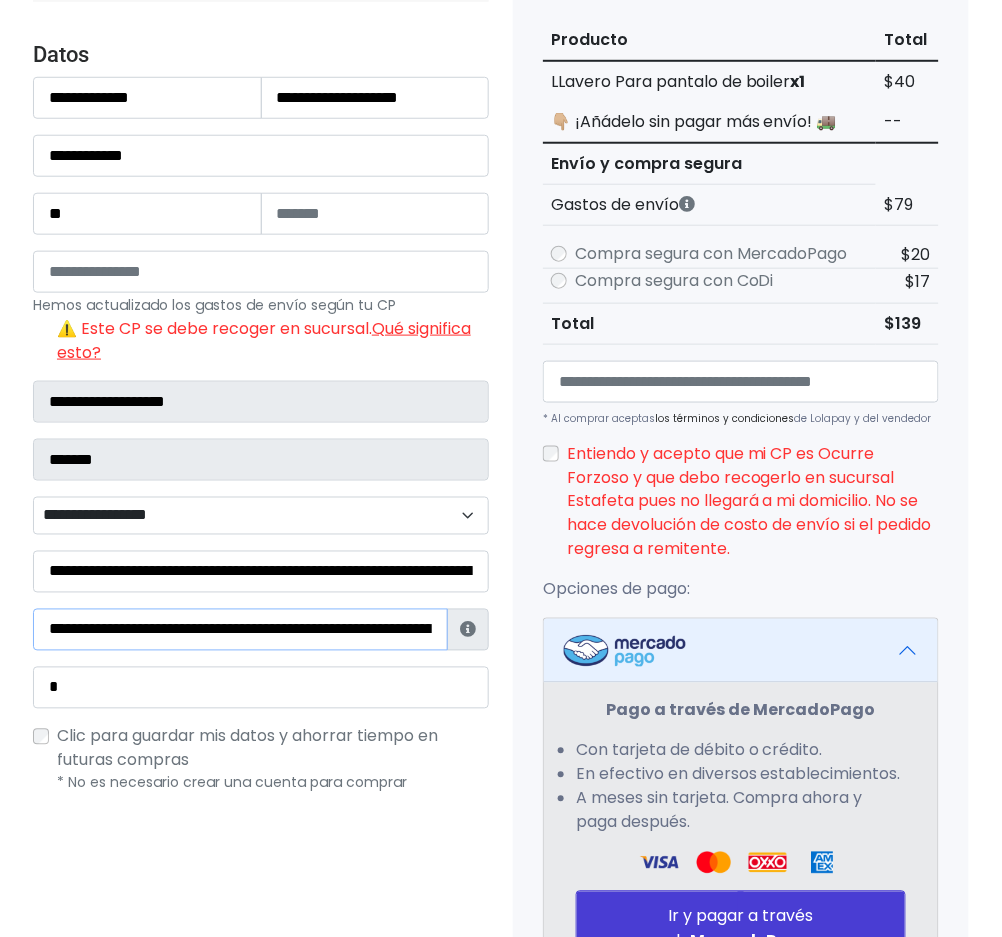 click on "**********" at bounding box center (240, 630) 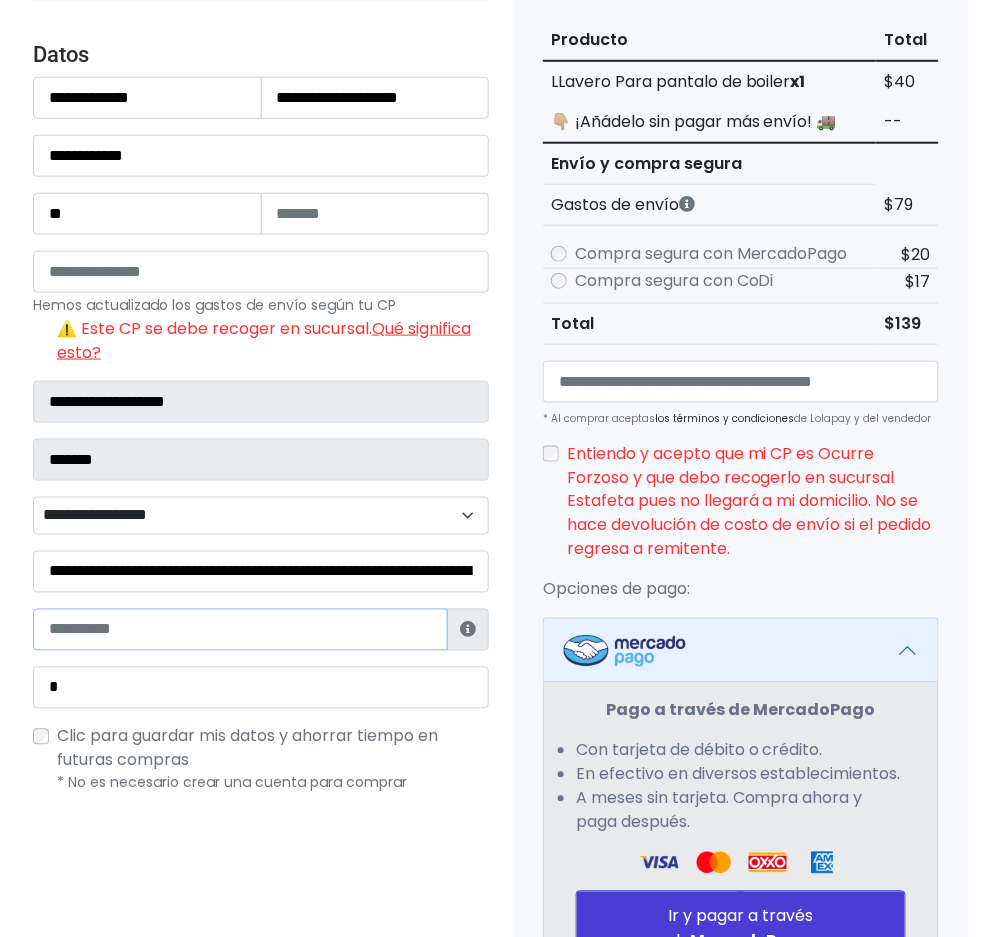 type 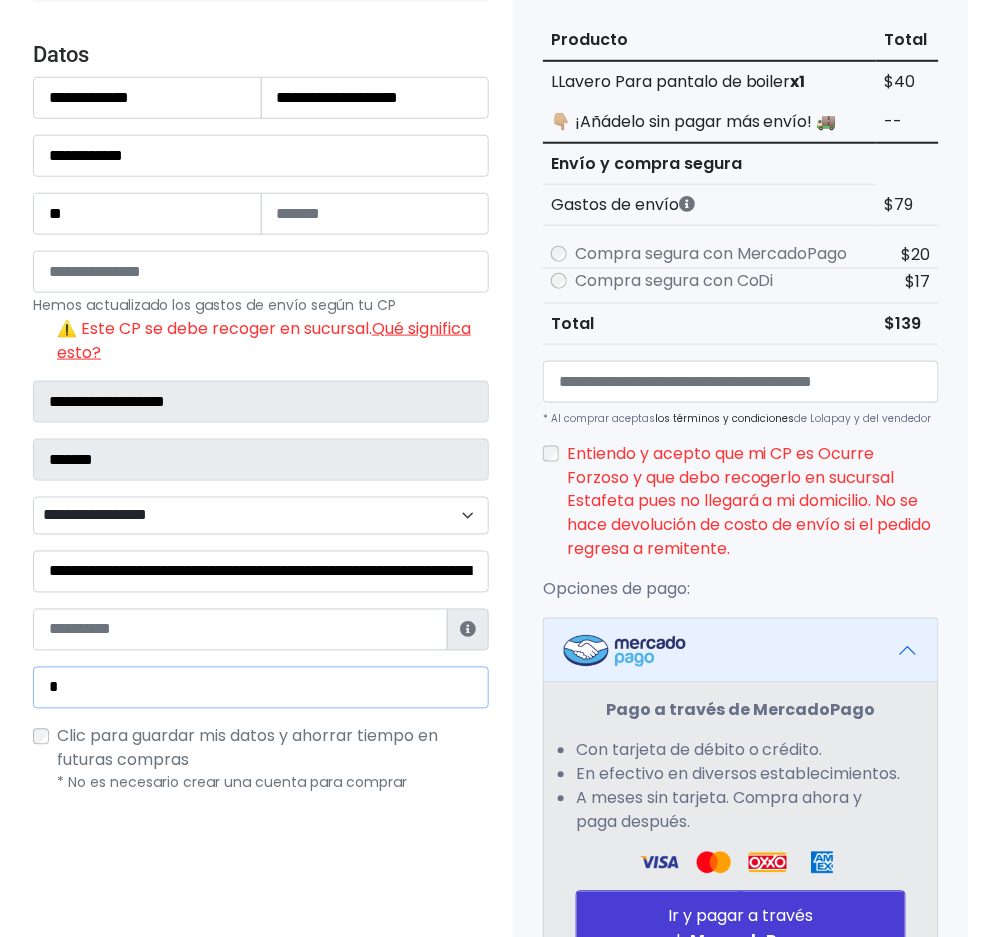 click on "*" at bounding box center [261, 688] 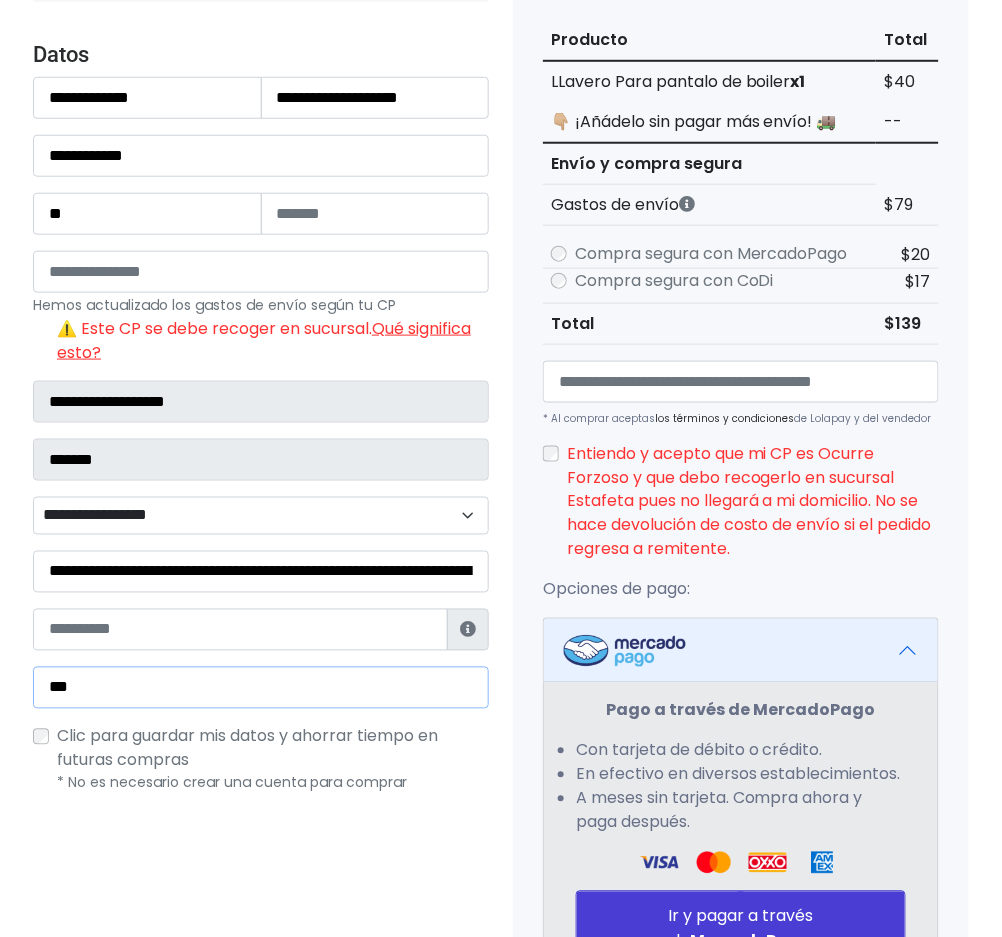 type on "**********" 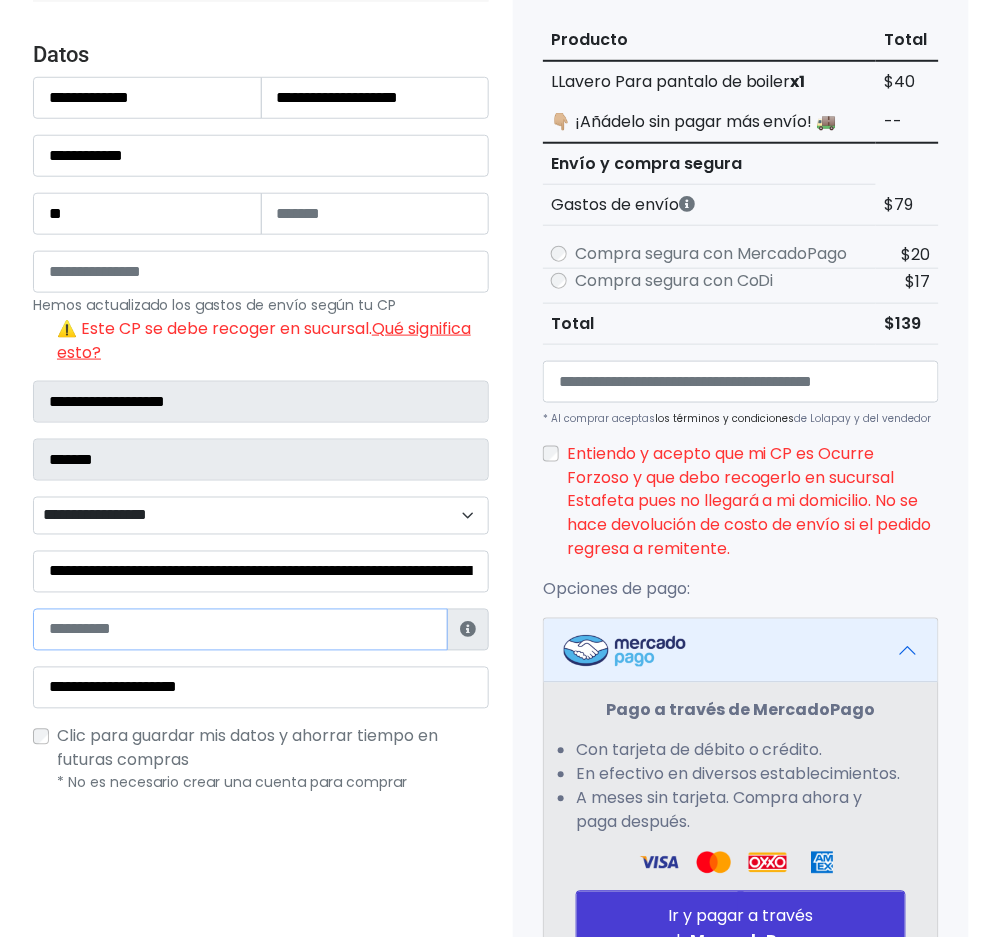 click at bounding box center (240, 630) 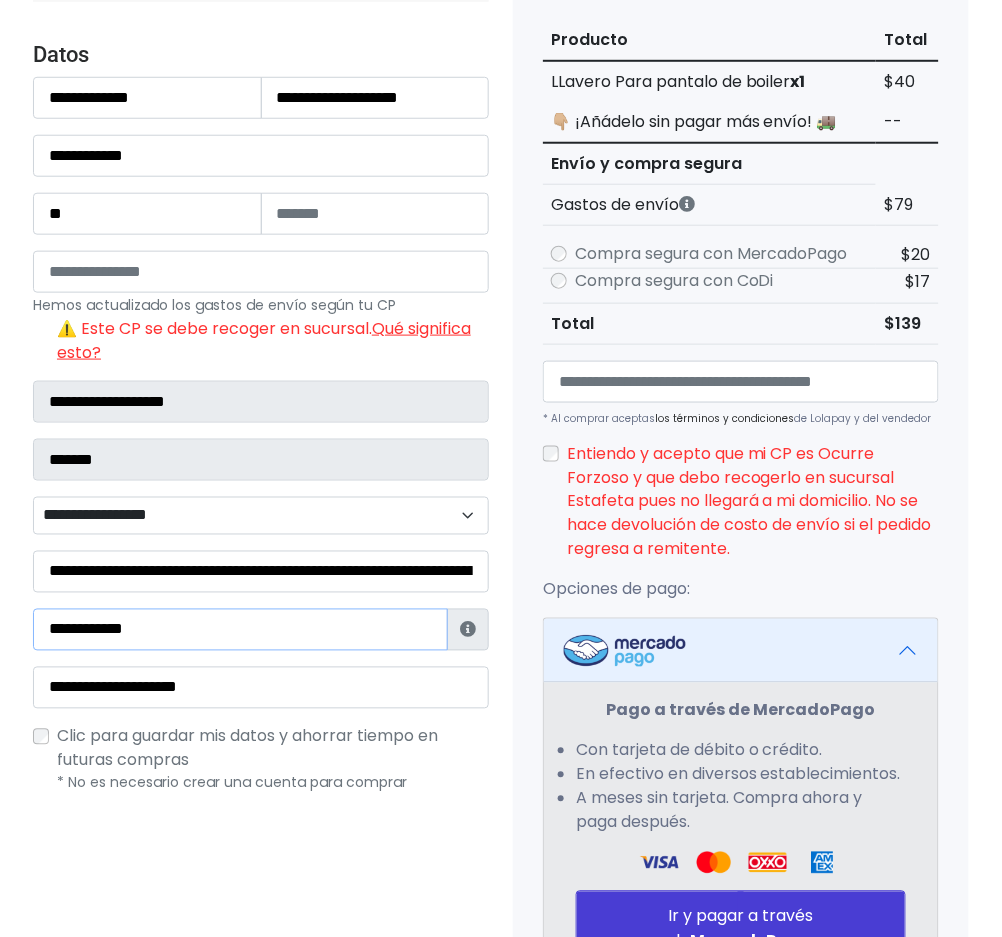 click on "**********" at bounding box center (240, 630) 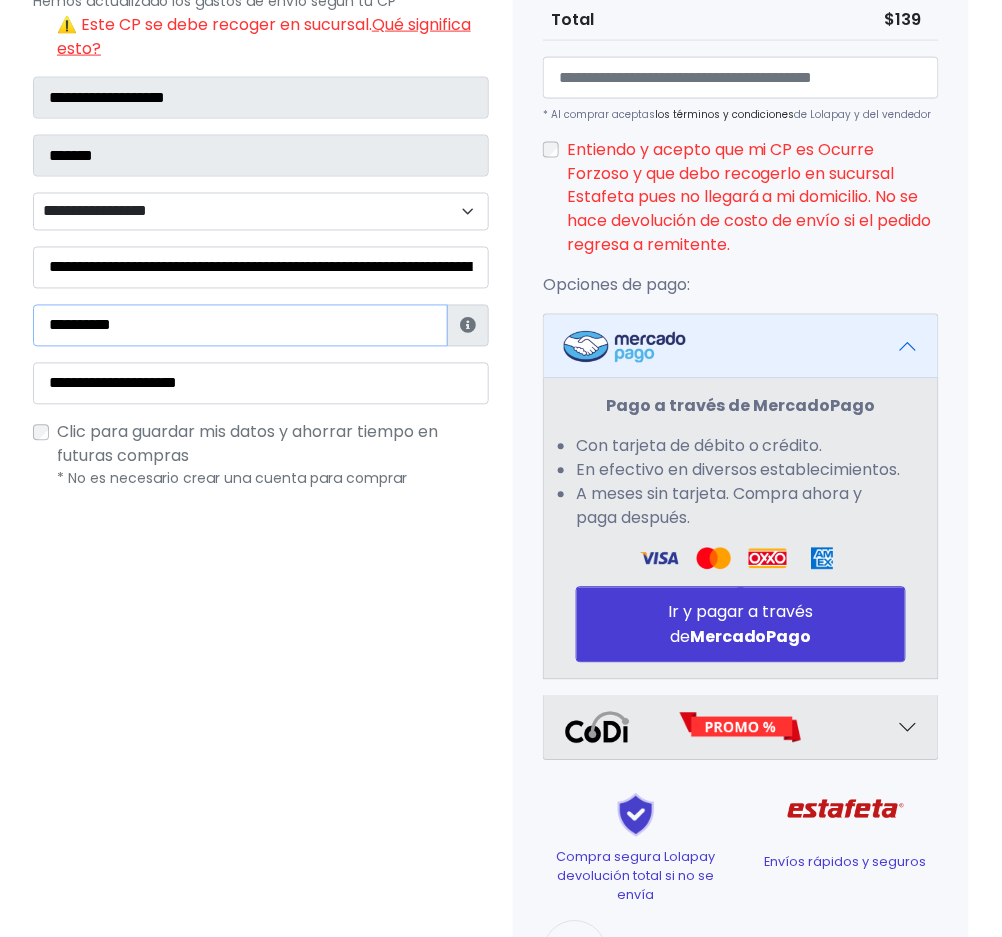 scroll, scrollTop: 666, scrollLeft: 0, axis: vertical 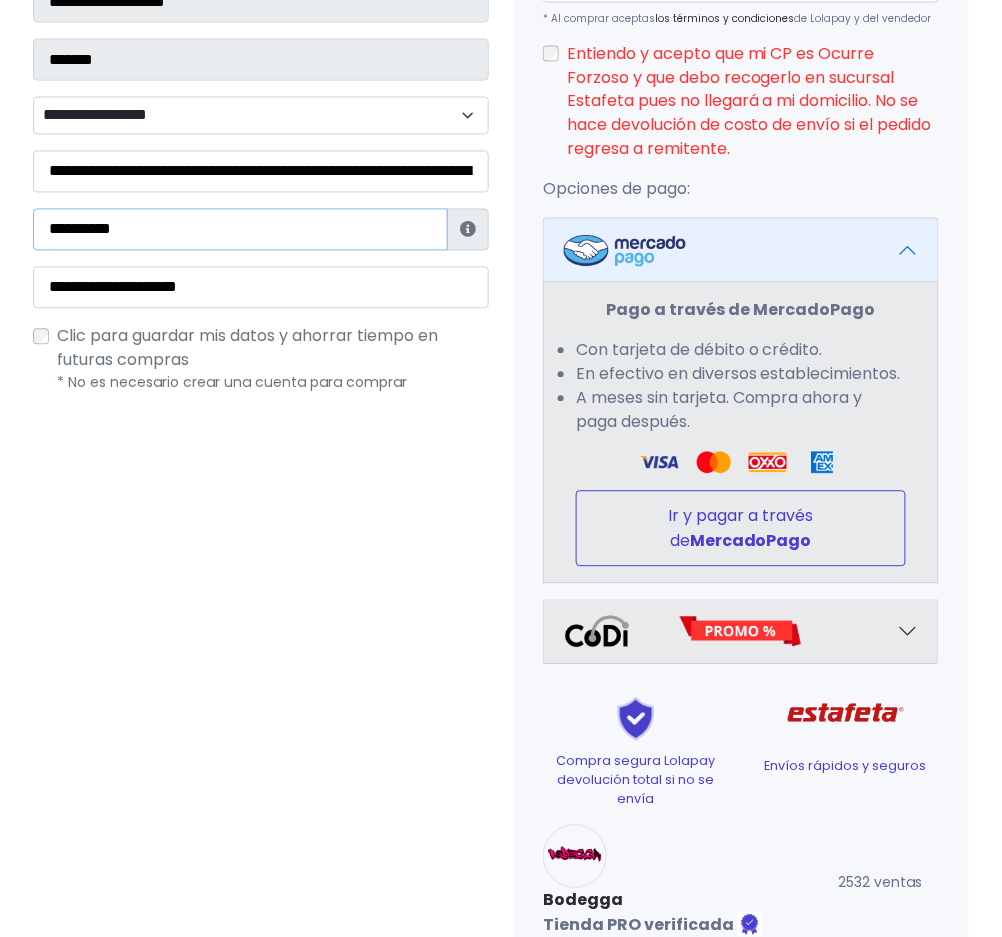 type on "**********" 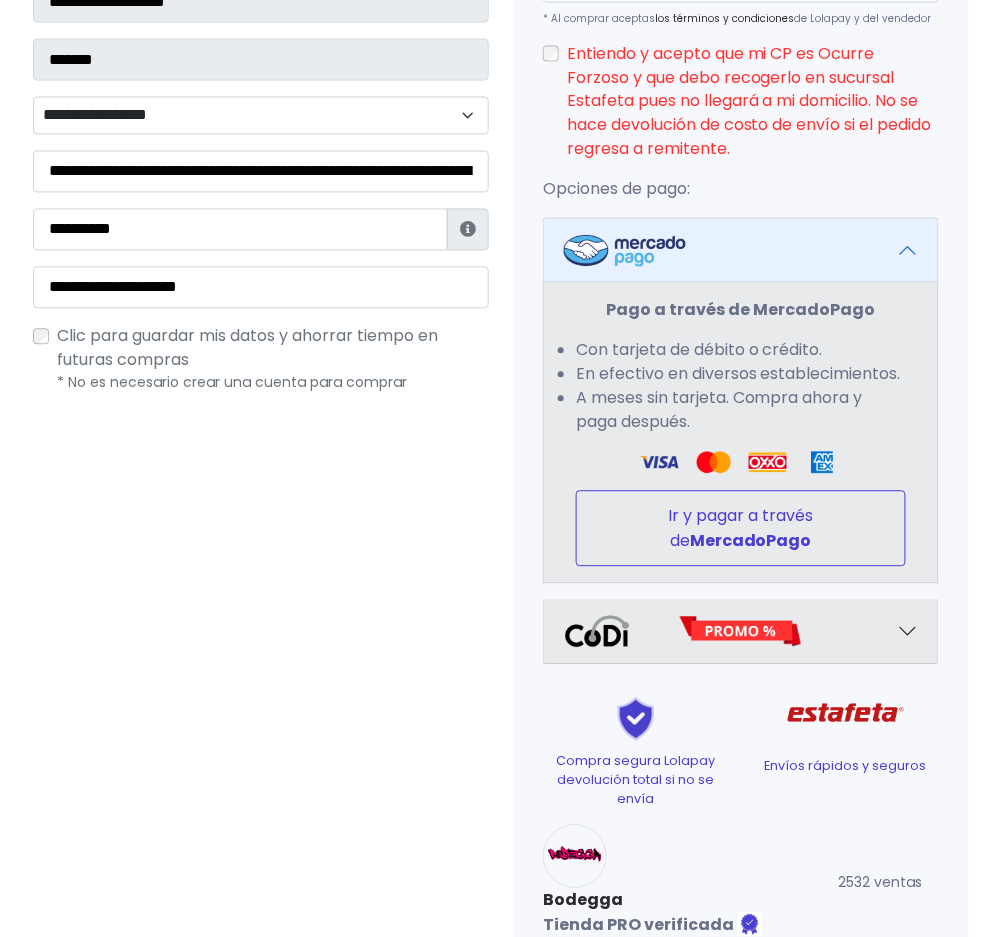 click on "Ir y pagar a través de  MercadoPago" at bounding box center (741, 529) 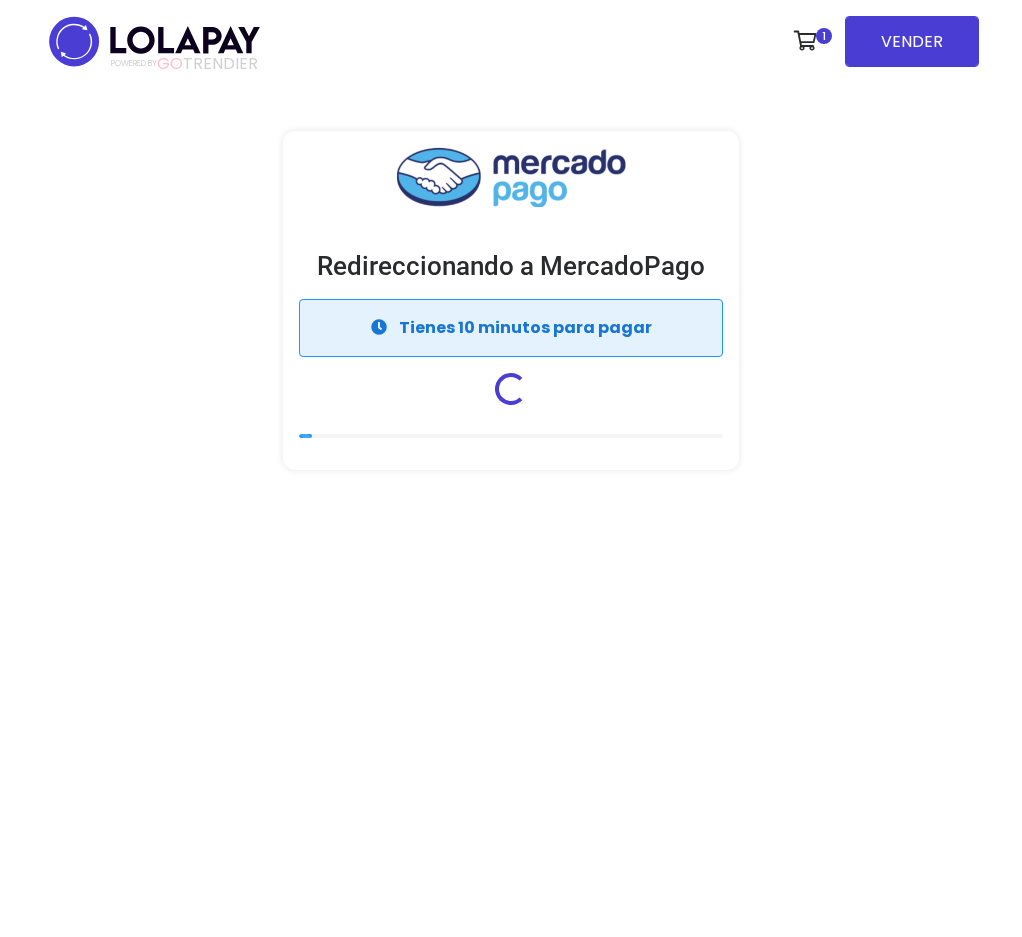 scroll, scrollTop: 0, scrollLeft: 0, axis: both 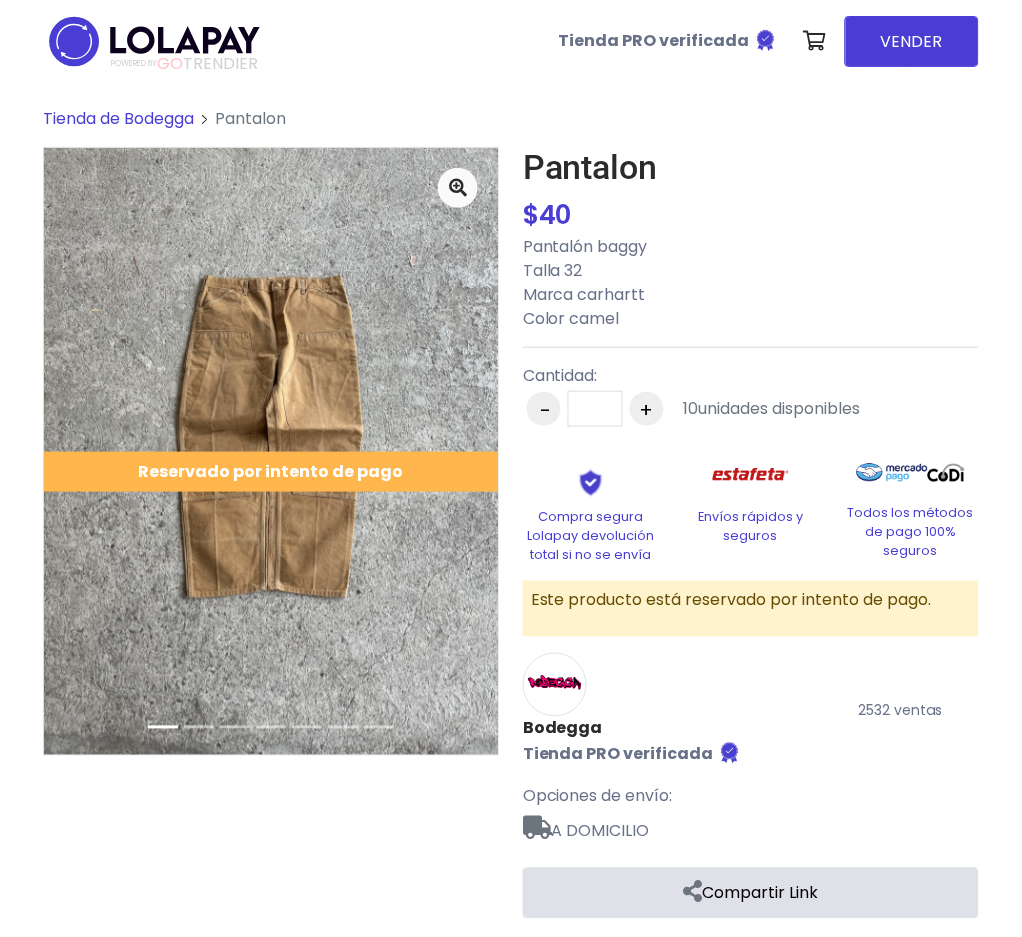 click on "Pantalon" at bounding box center (240, 119) 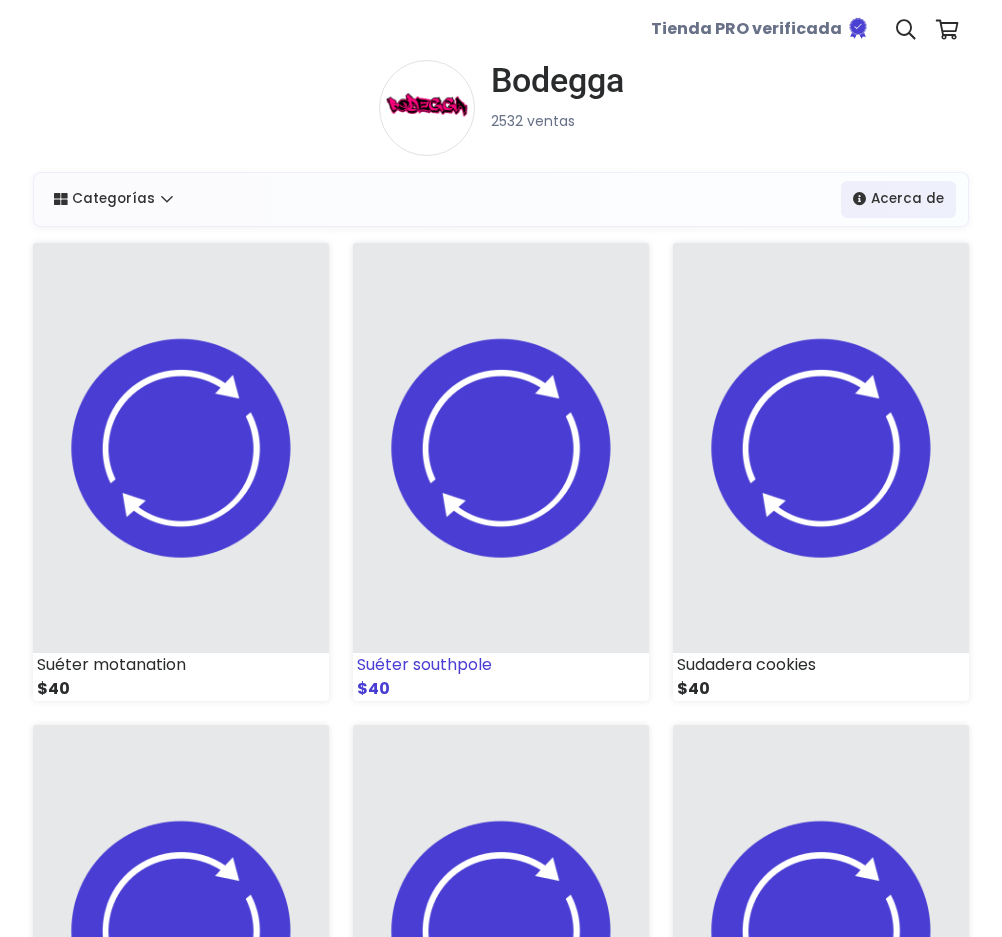 scroll, scrollTop: 0, scrollLeft: 0, axis: both 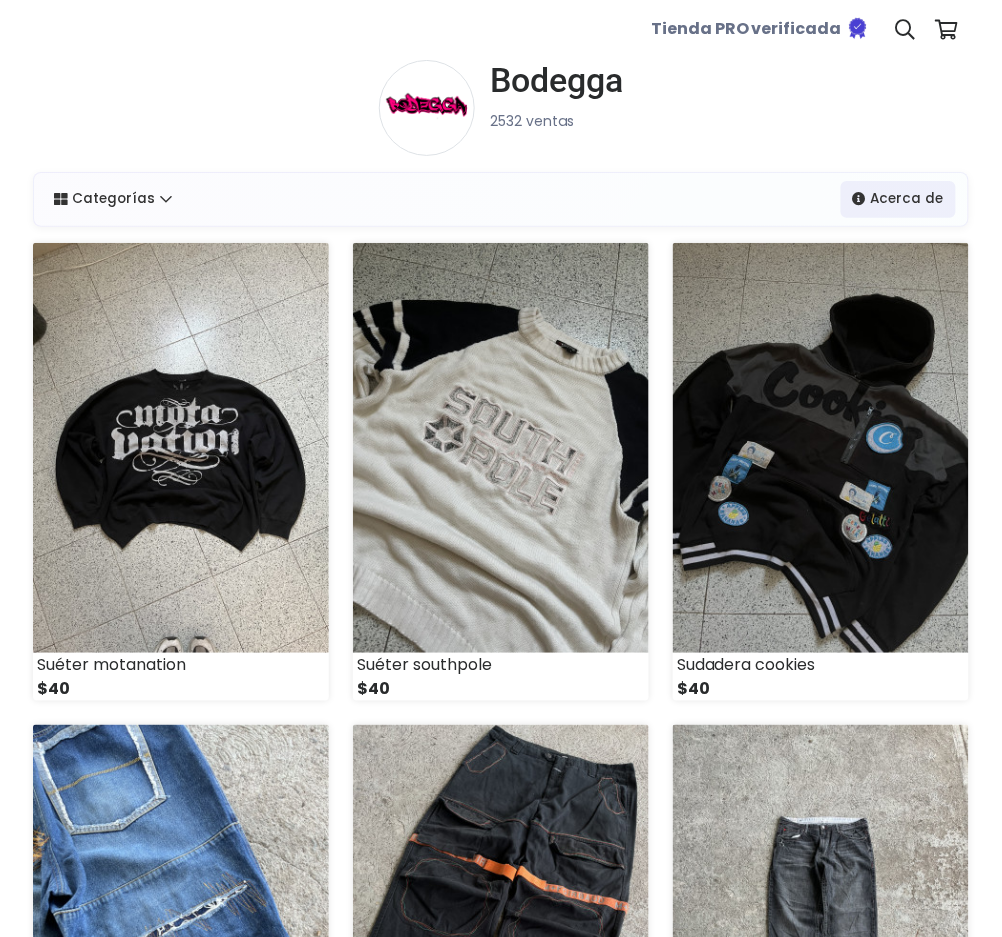 click on "Suéter southpole
$40" at bounding box center [501, 476] 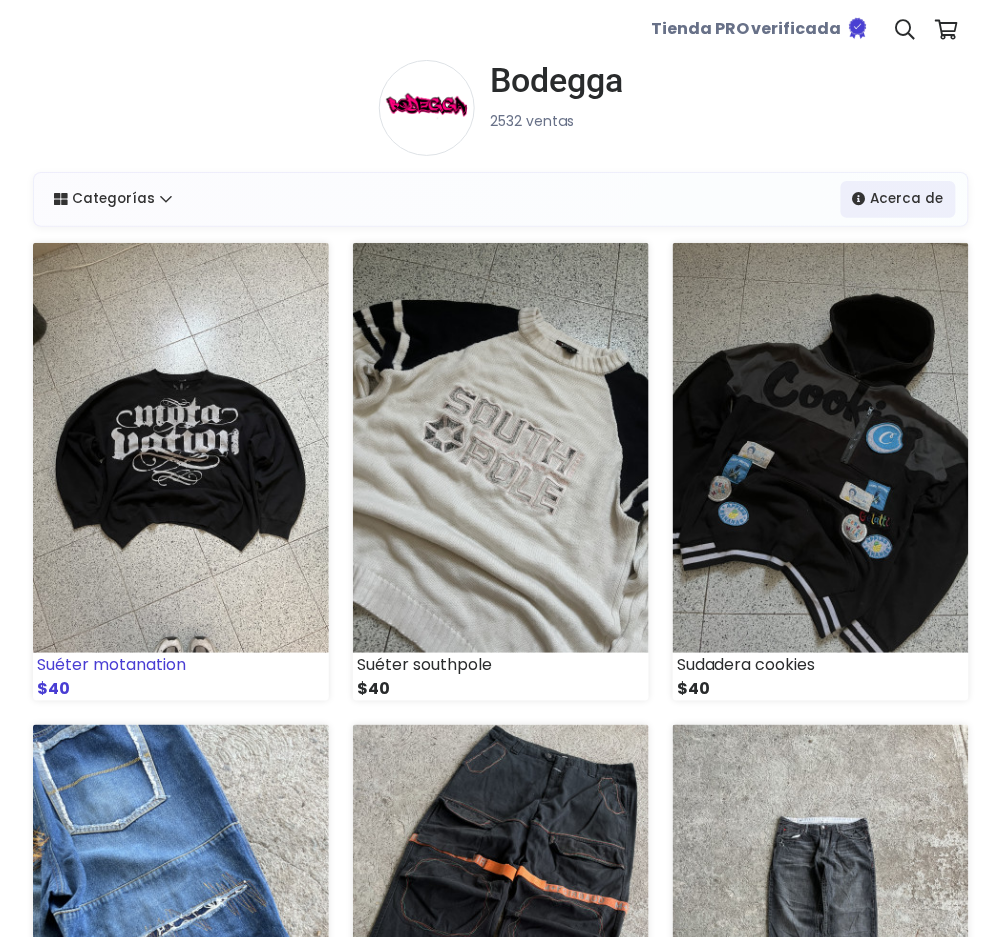 click at bounding box center (181, 448) 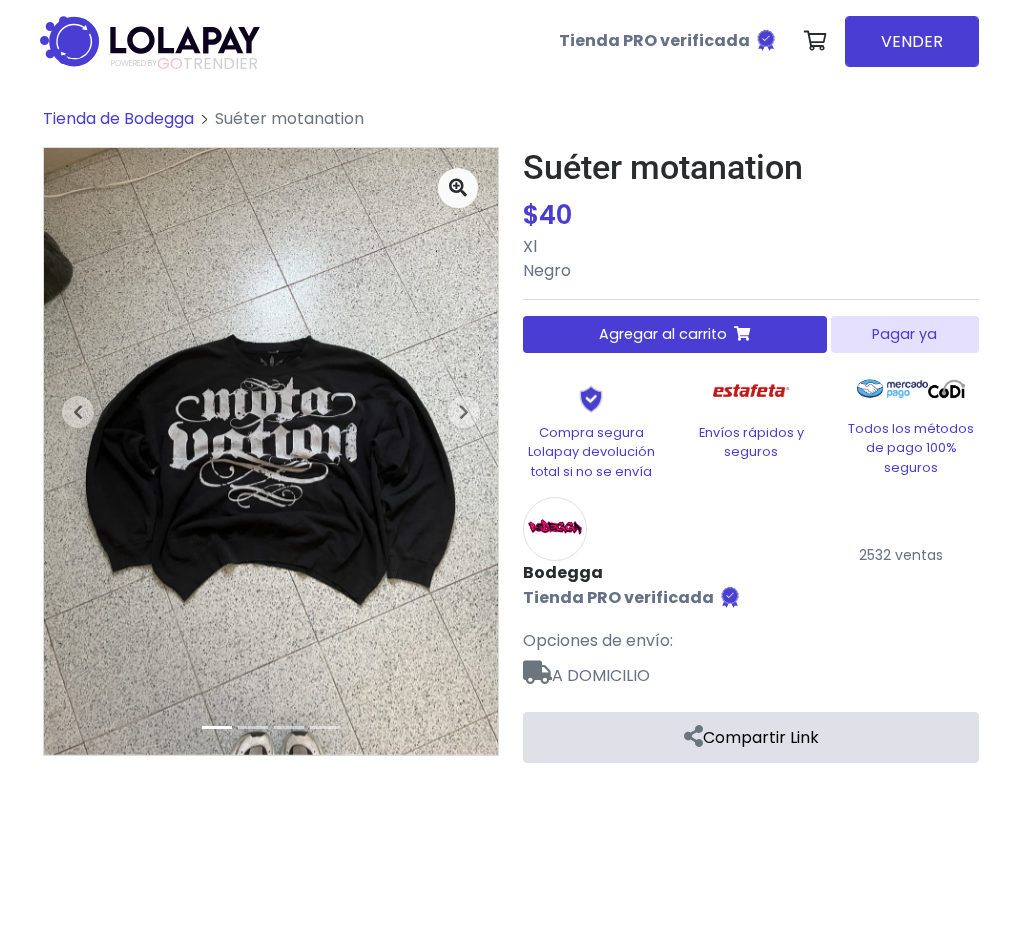 scroll, scrollTop: 0, scrollLeft: 0, axis: both 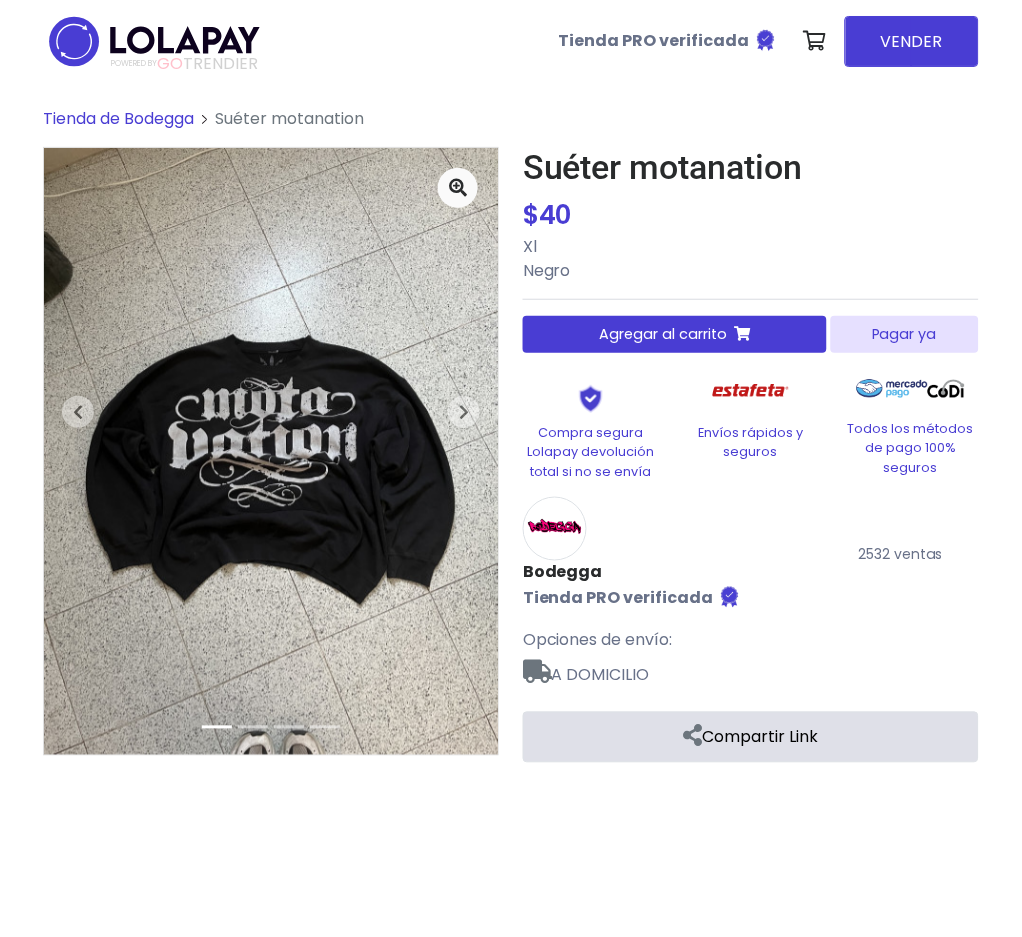 click on "Pagar ya" at bounding box center [905, 334] 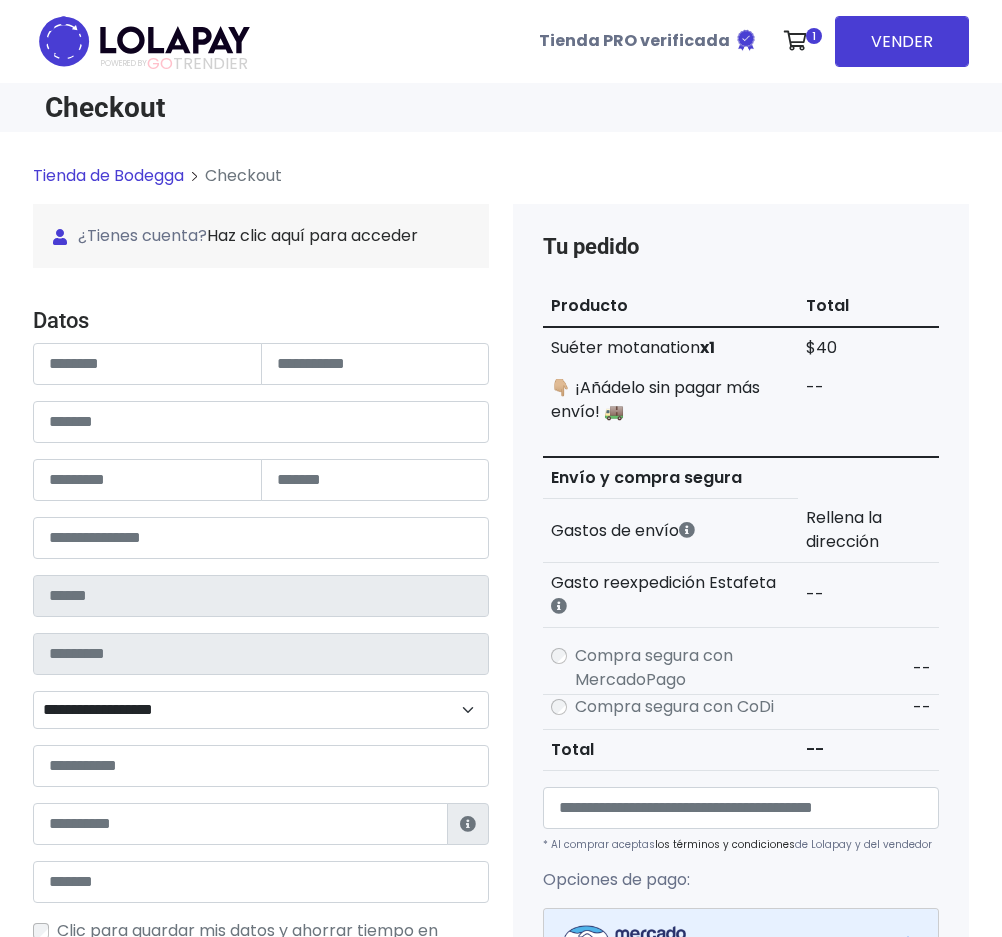 scroll, scrollTop: 0, scrollLeft: 0, axis: both 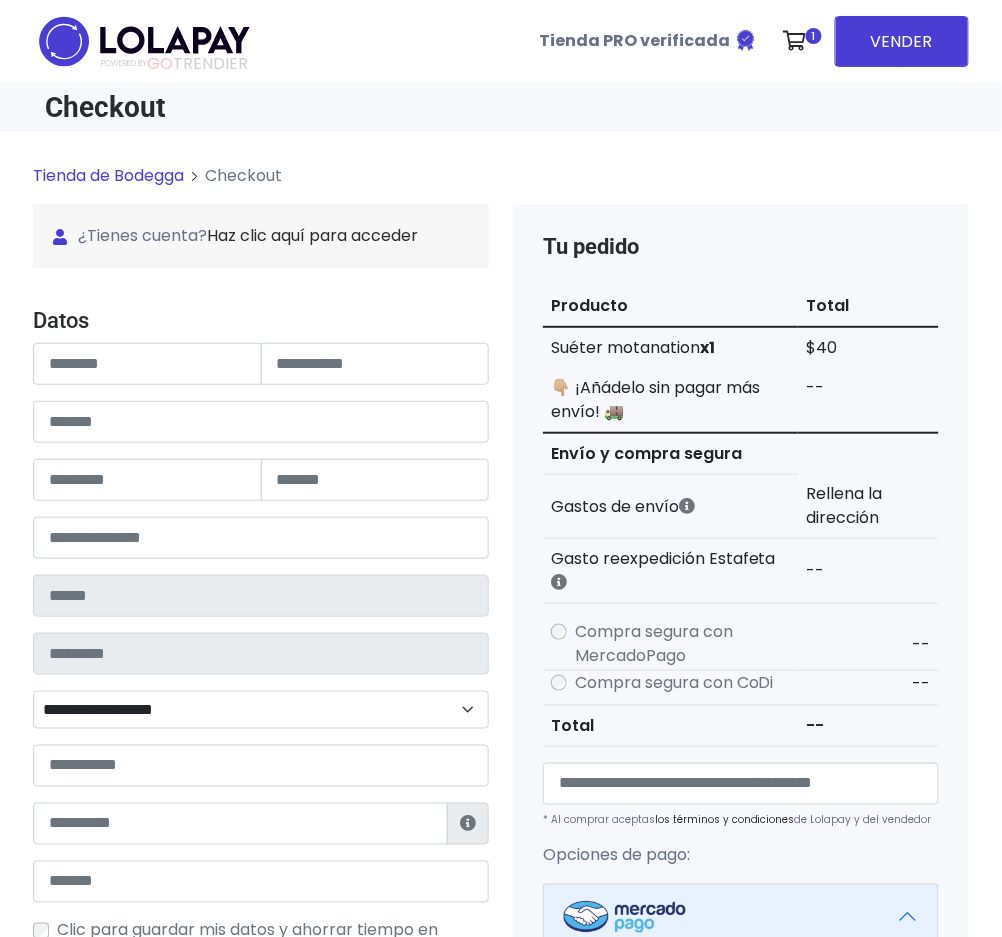 click on "**********" at bounding box center (261, 594) 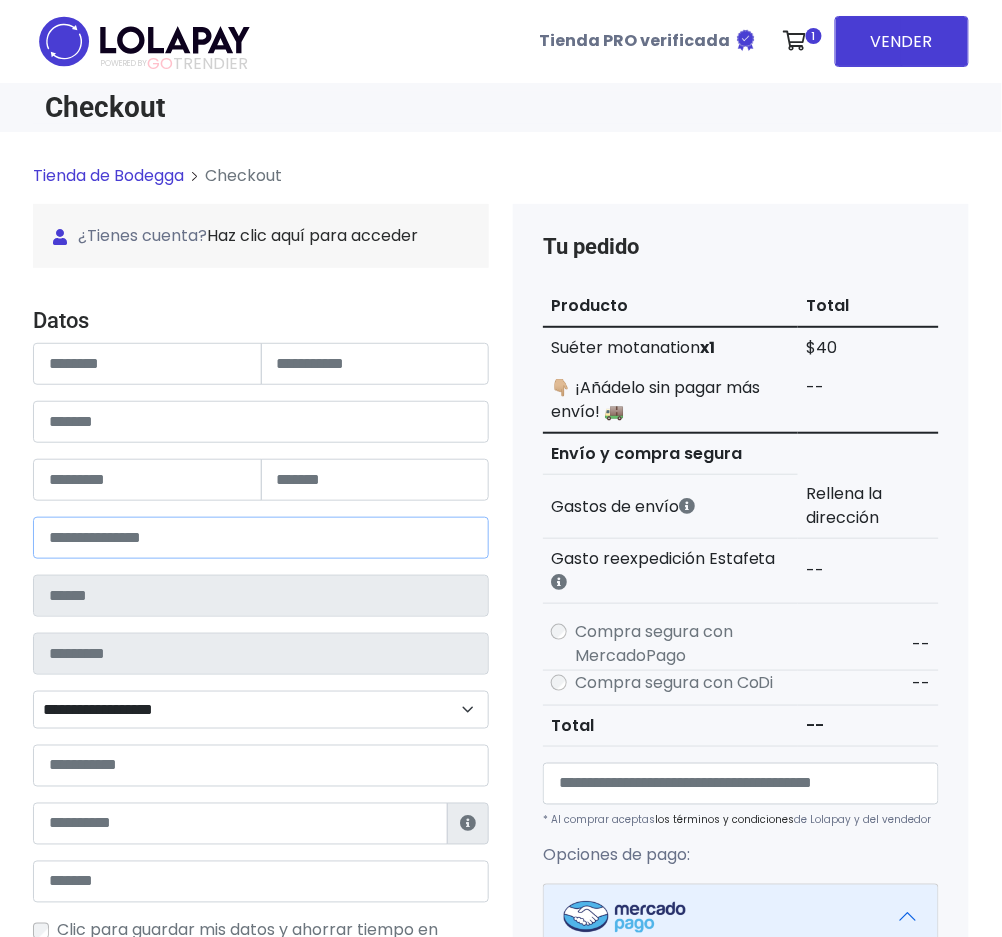 click at bounding box center [261, 538] 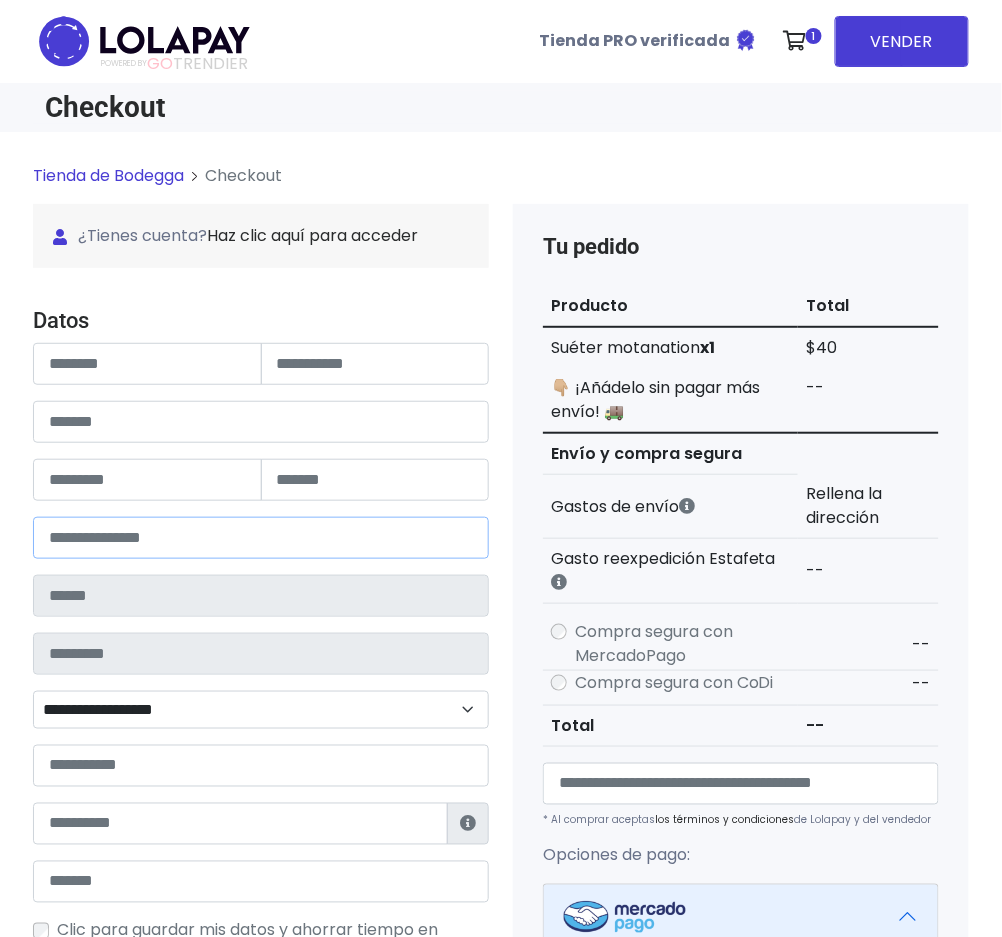 type on "*******" 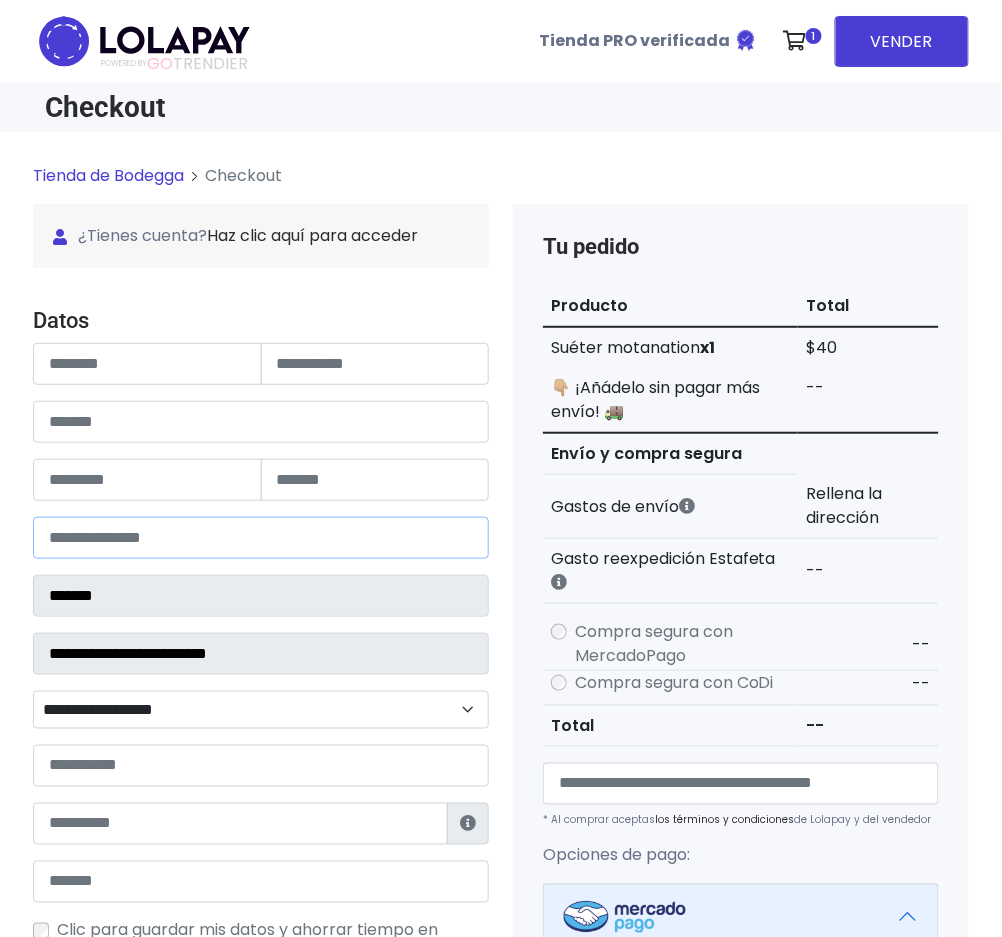 select 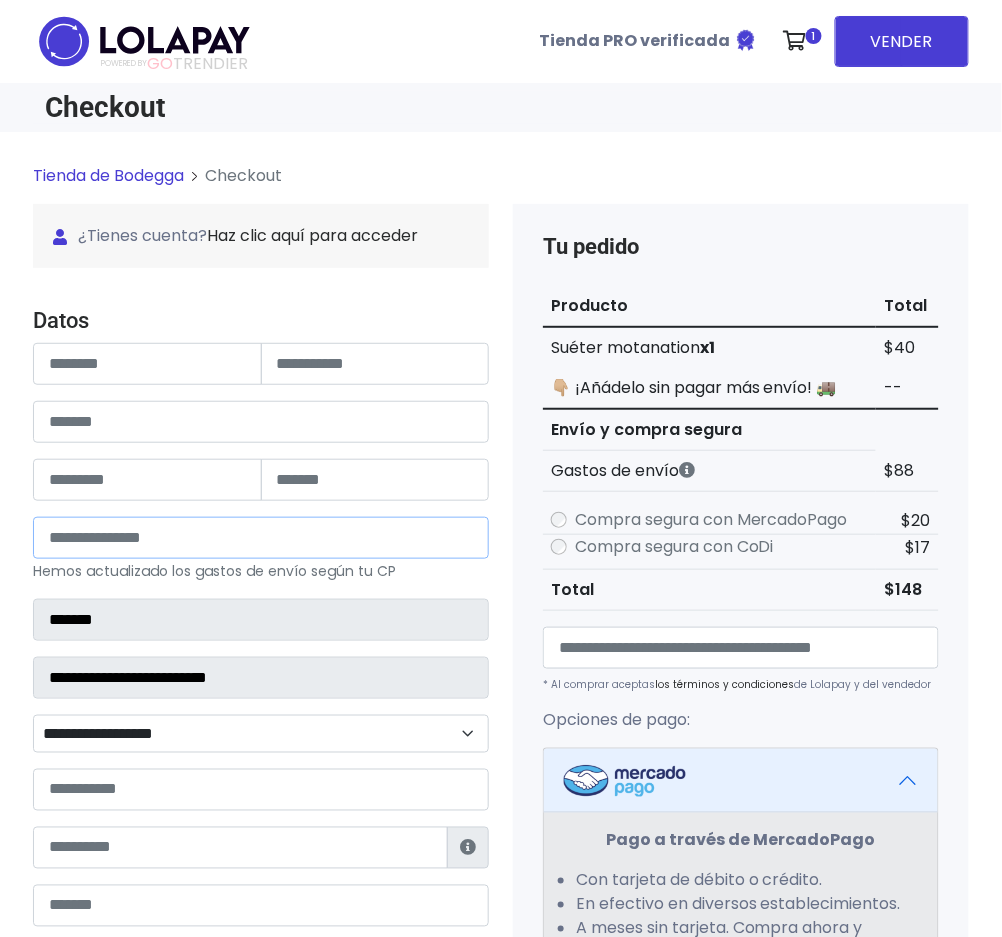 click on "*****" at bounding box center [261, 538] 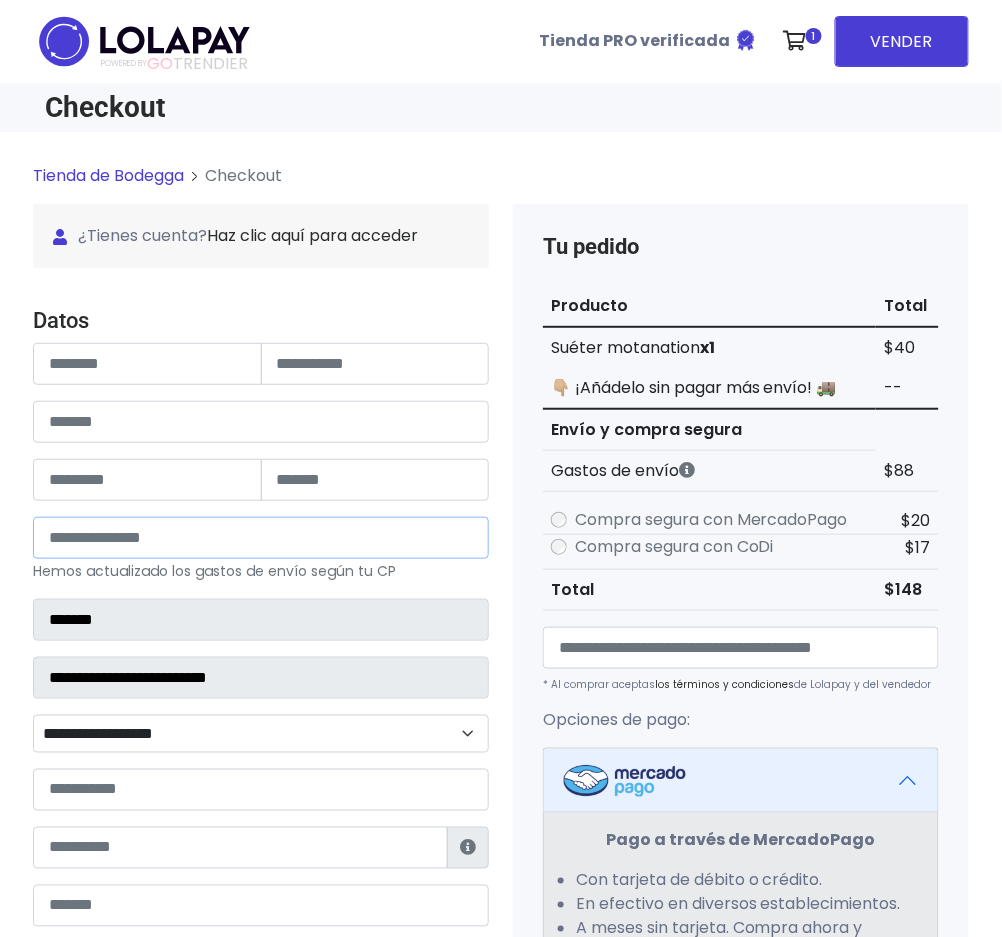 type on "*" 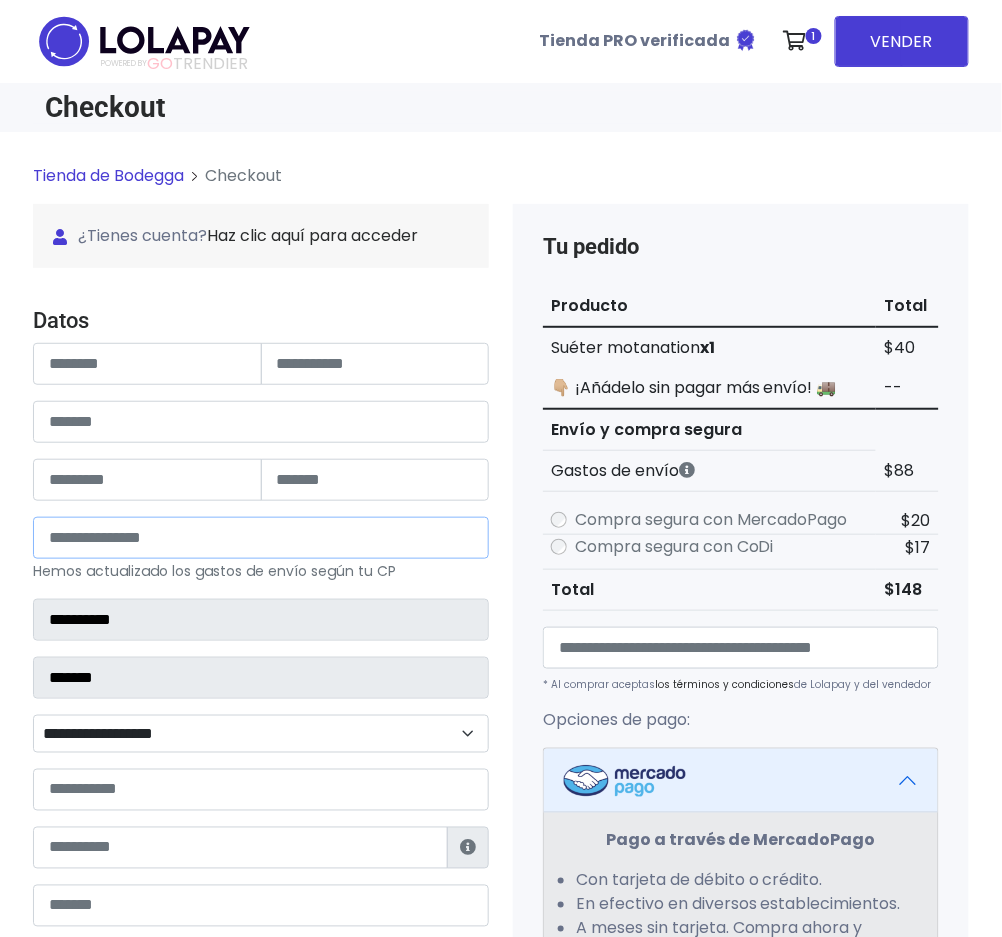 select 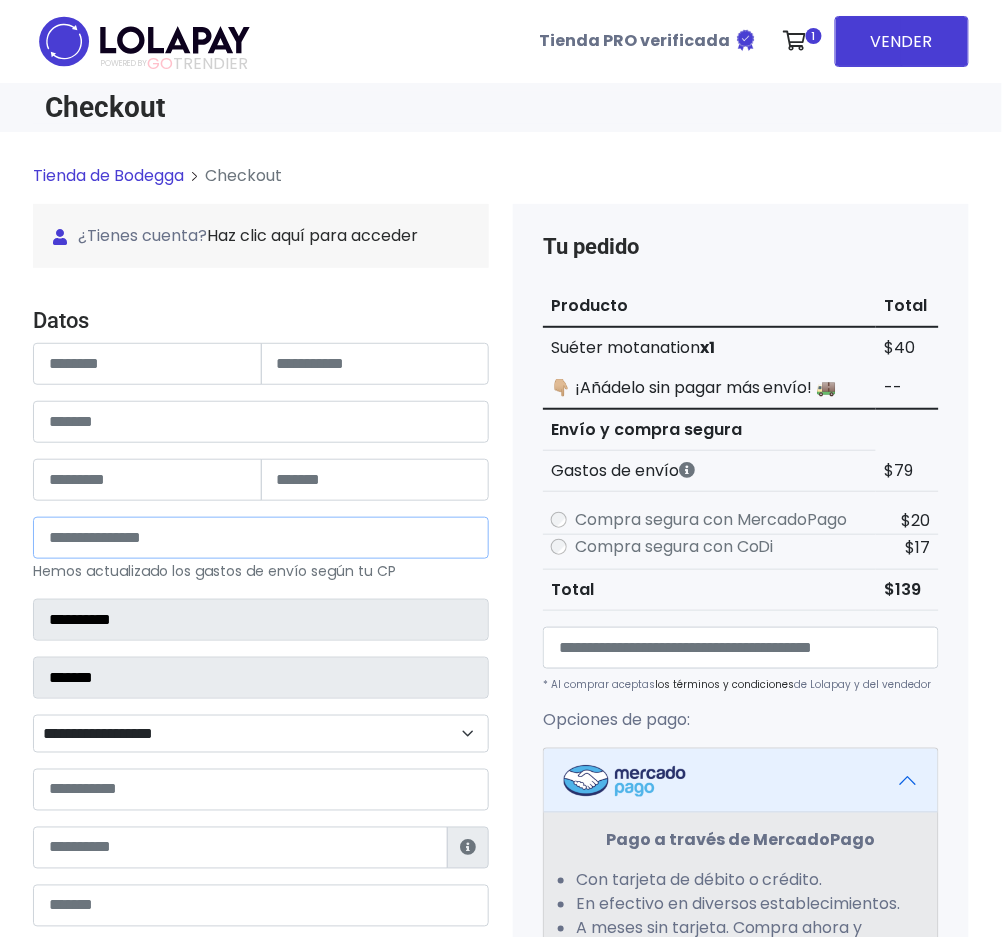 type on "*****" 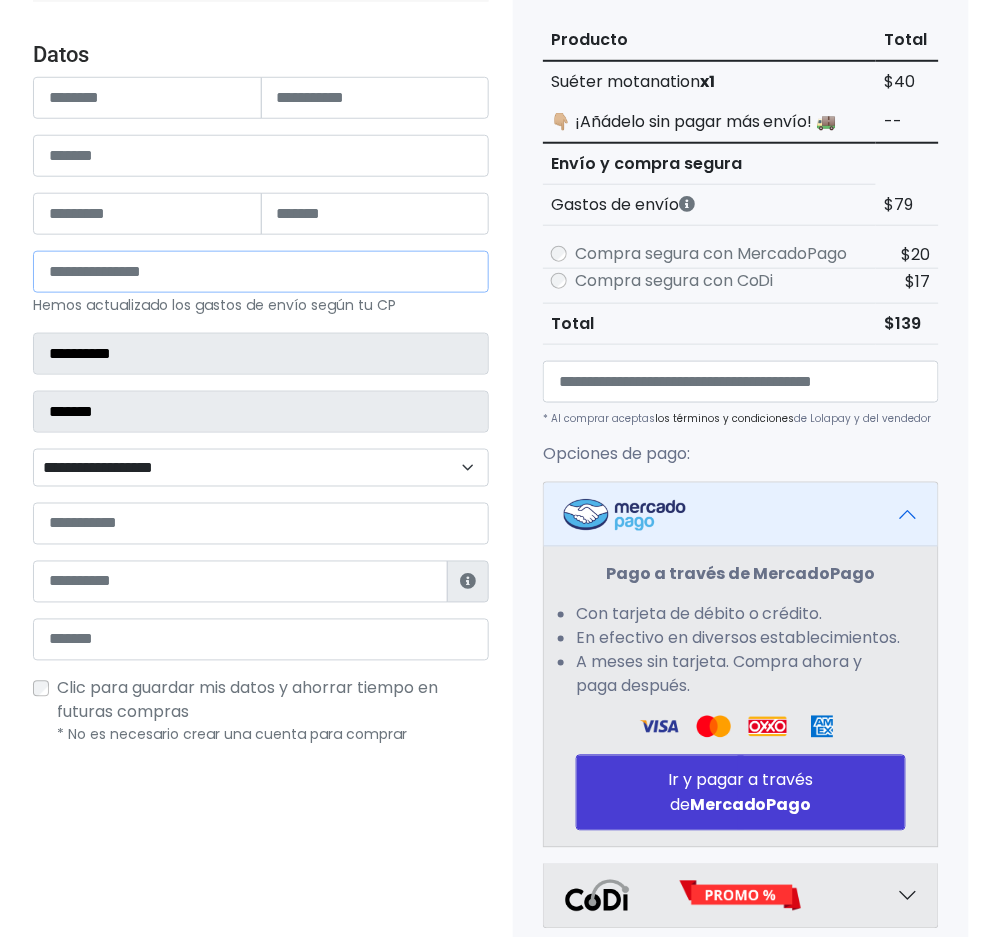 scroll, scrollTop: 0, scrollLeft: 0, axis: both 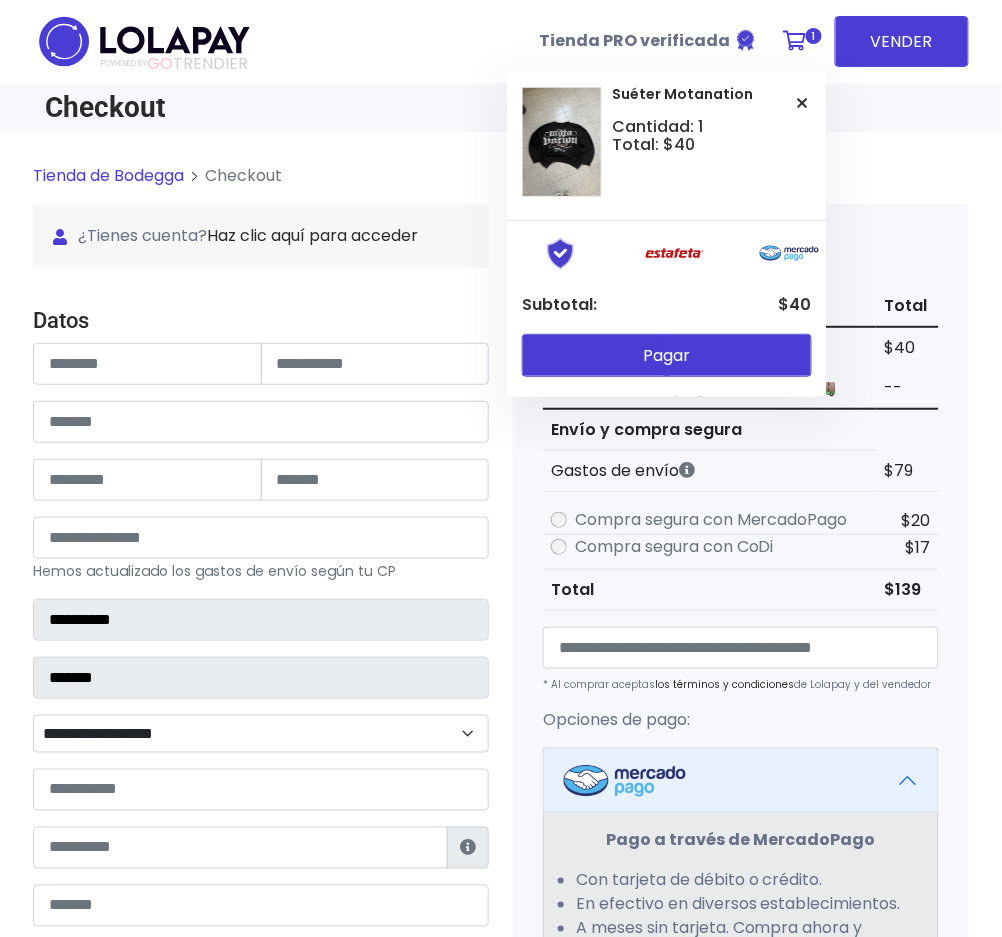 click on "Pagar" at bounding box center [667, 360] 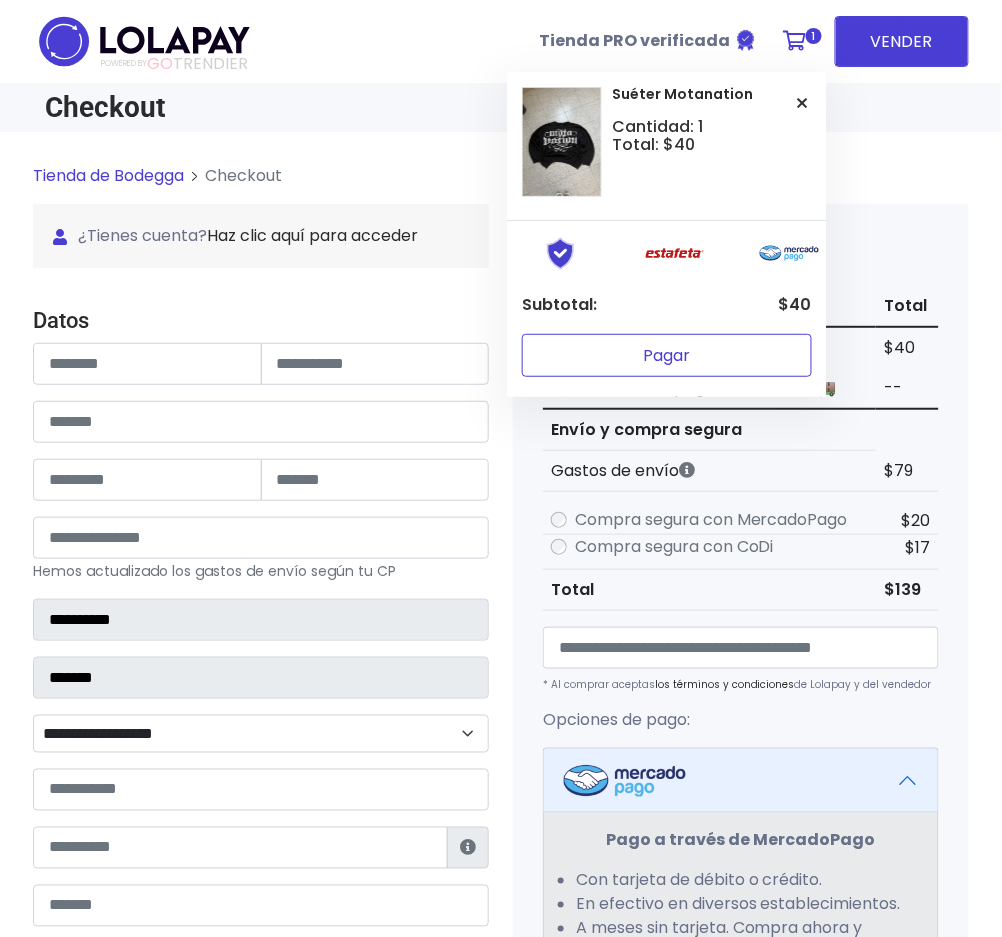 click on "Pagar" at bounding box center [667, 355] 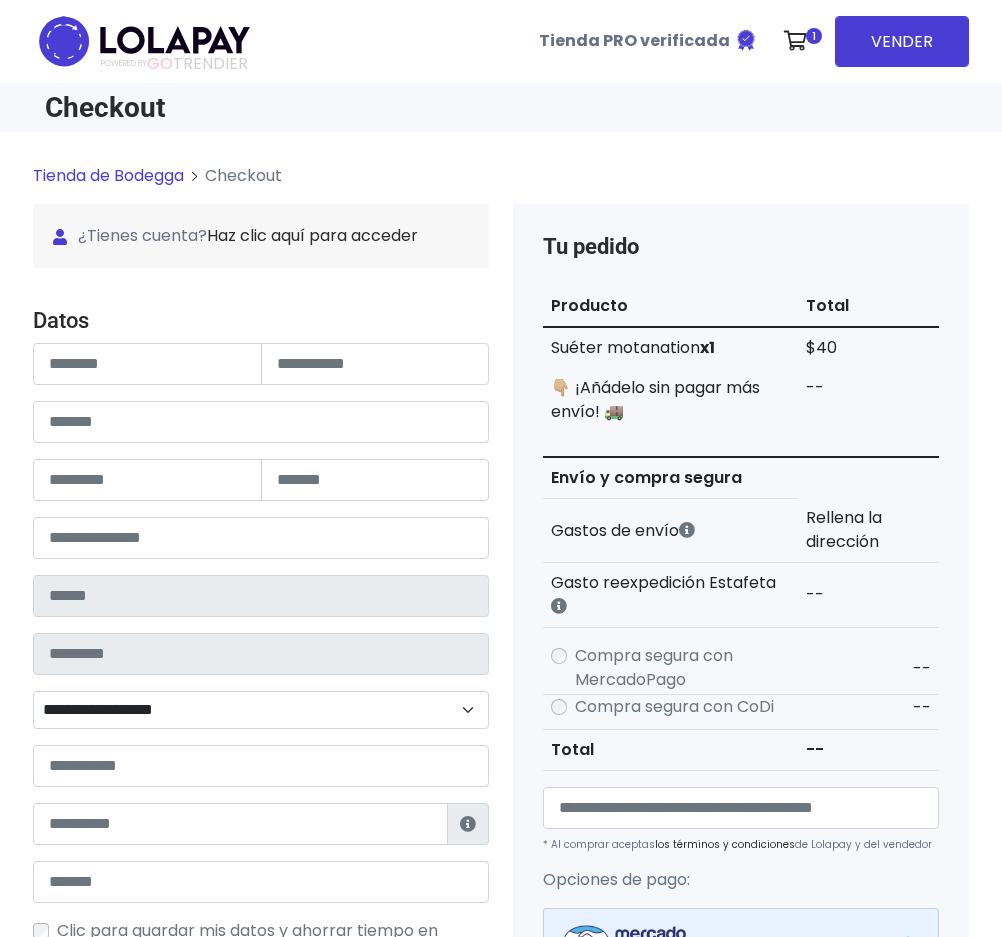 scroll, scrollTop: 0, scrollLeft: 0, axis: both 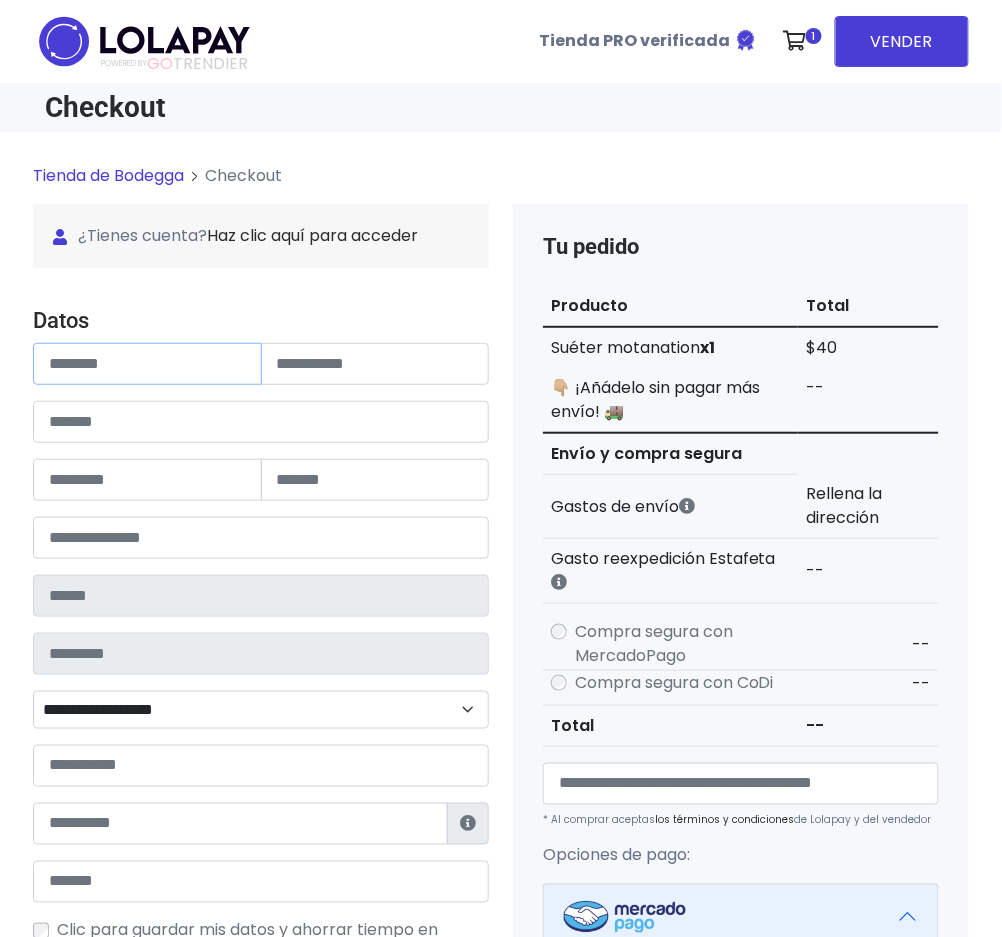 click at bounding box center (147, 364) 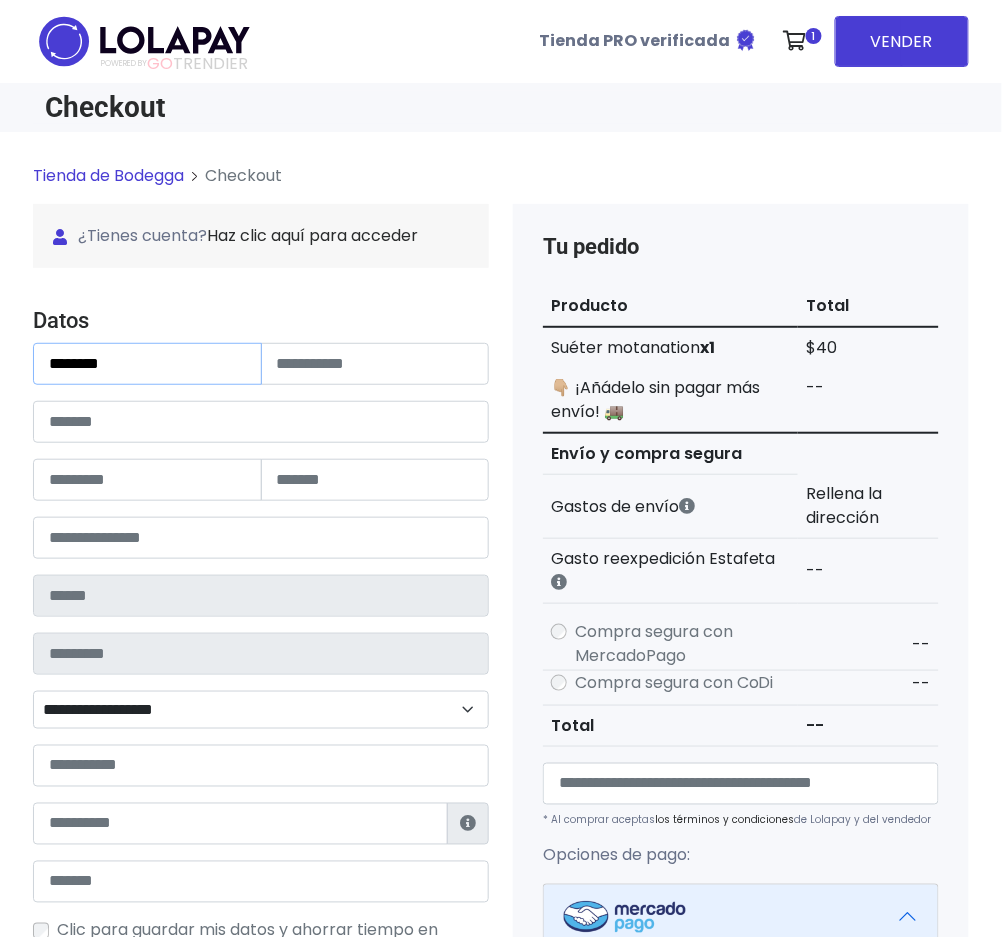 type on "*******" 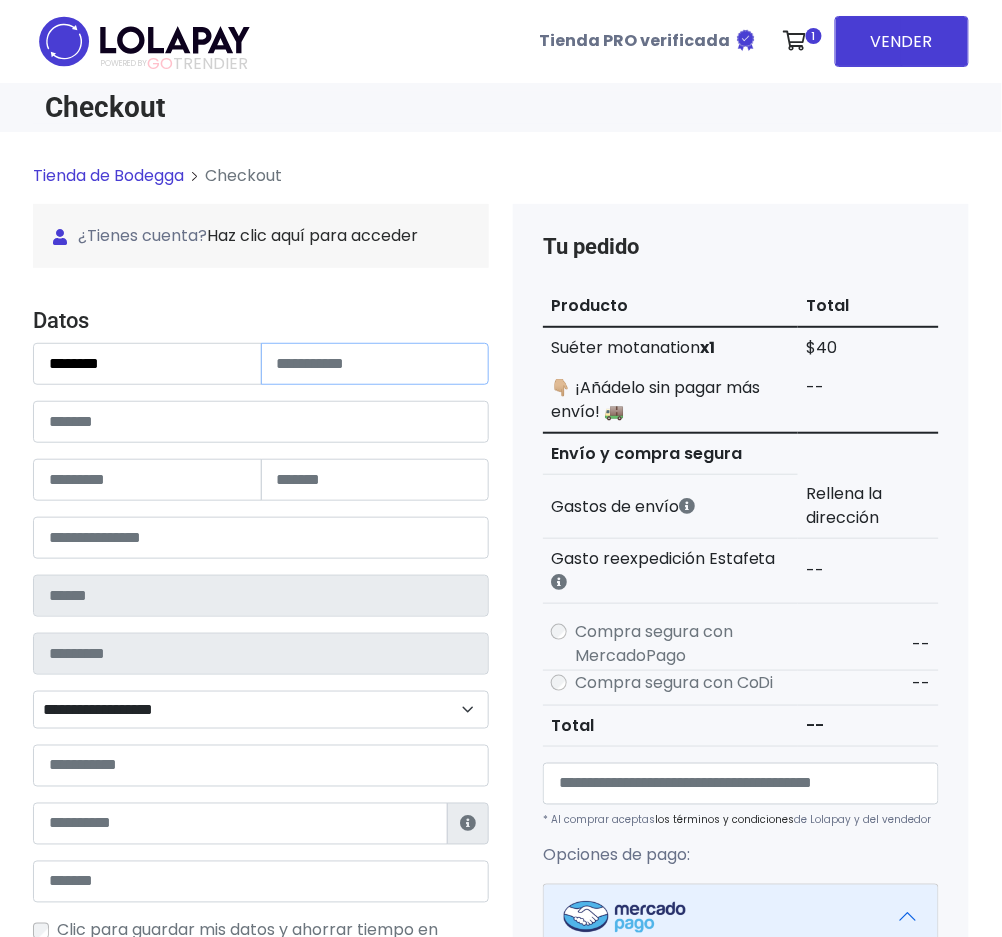 click at bounding box center (375, 364) 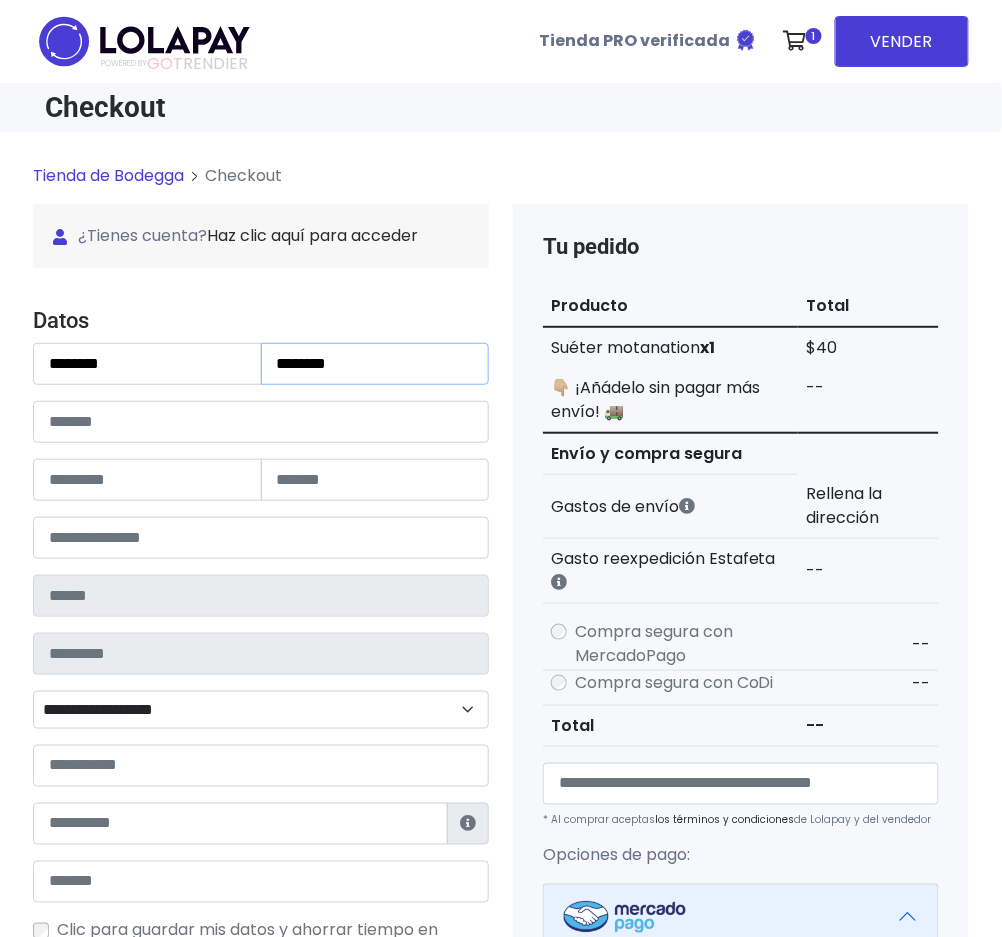 type on "*******" 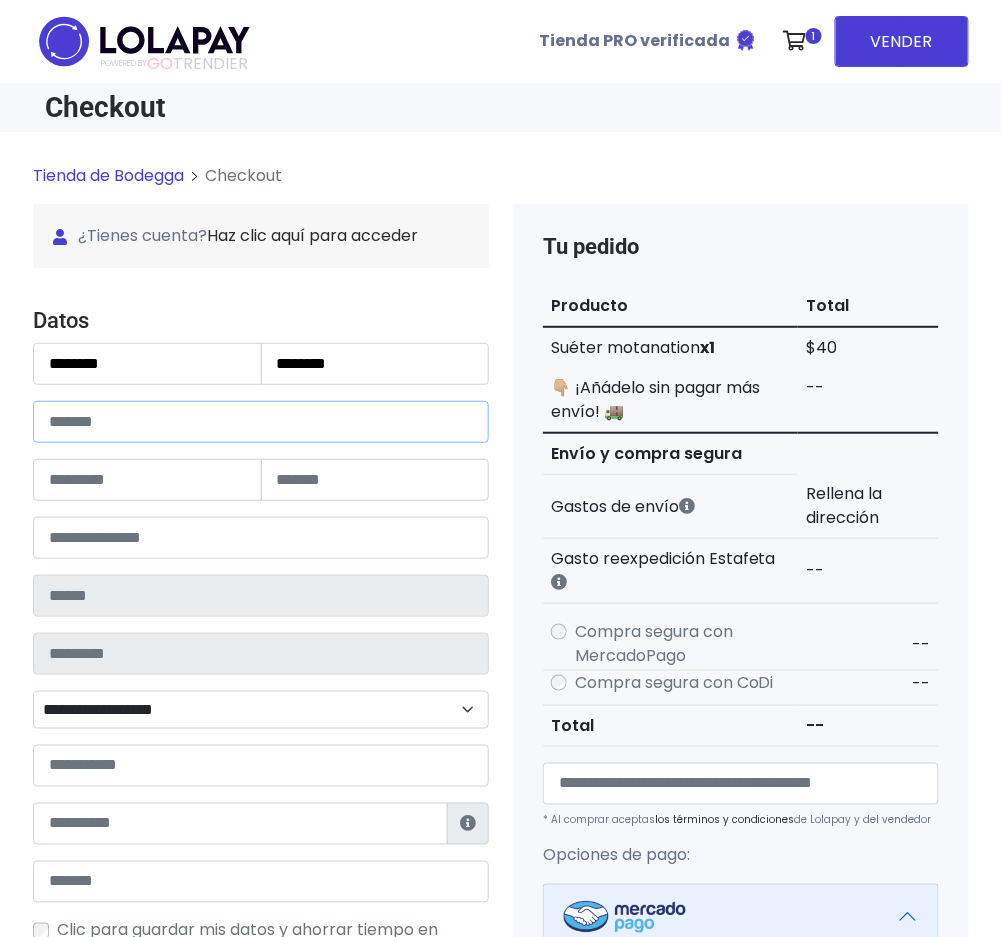 click at bounding box center (261, 422) 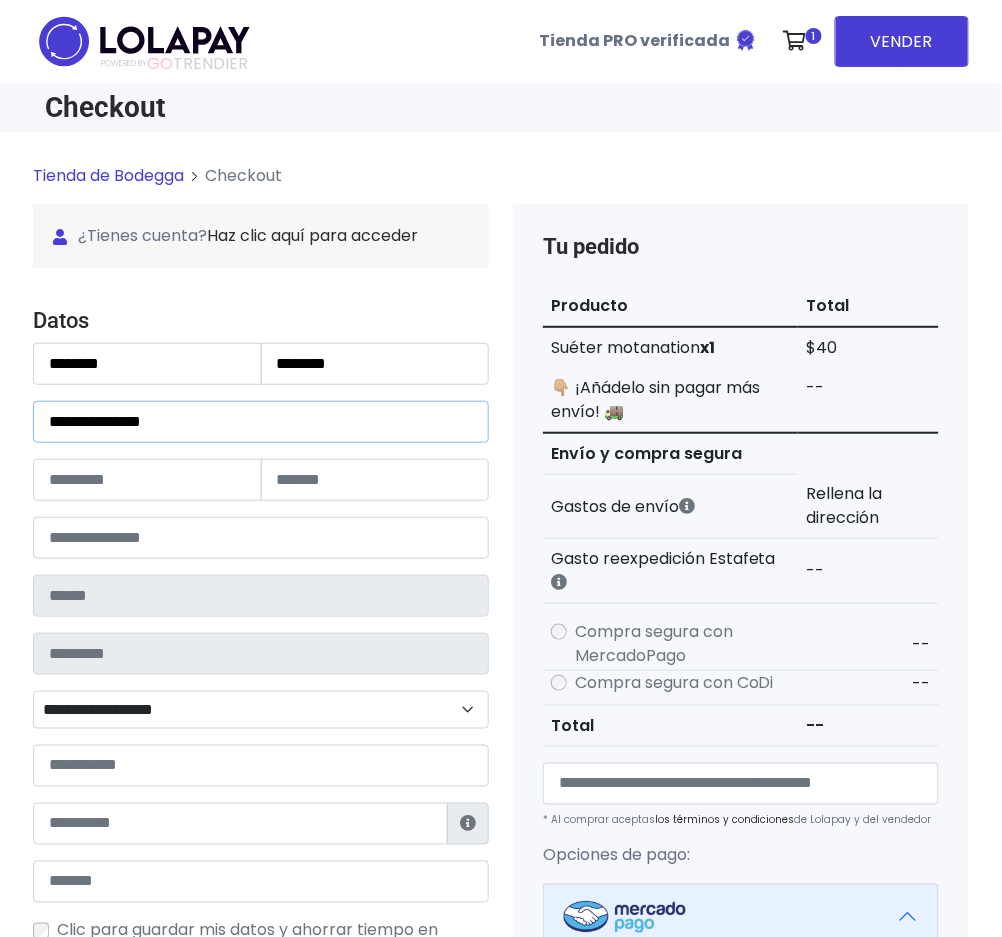 click on "**********" at bounding box center (261, 422) 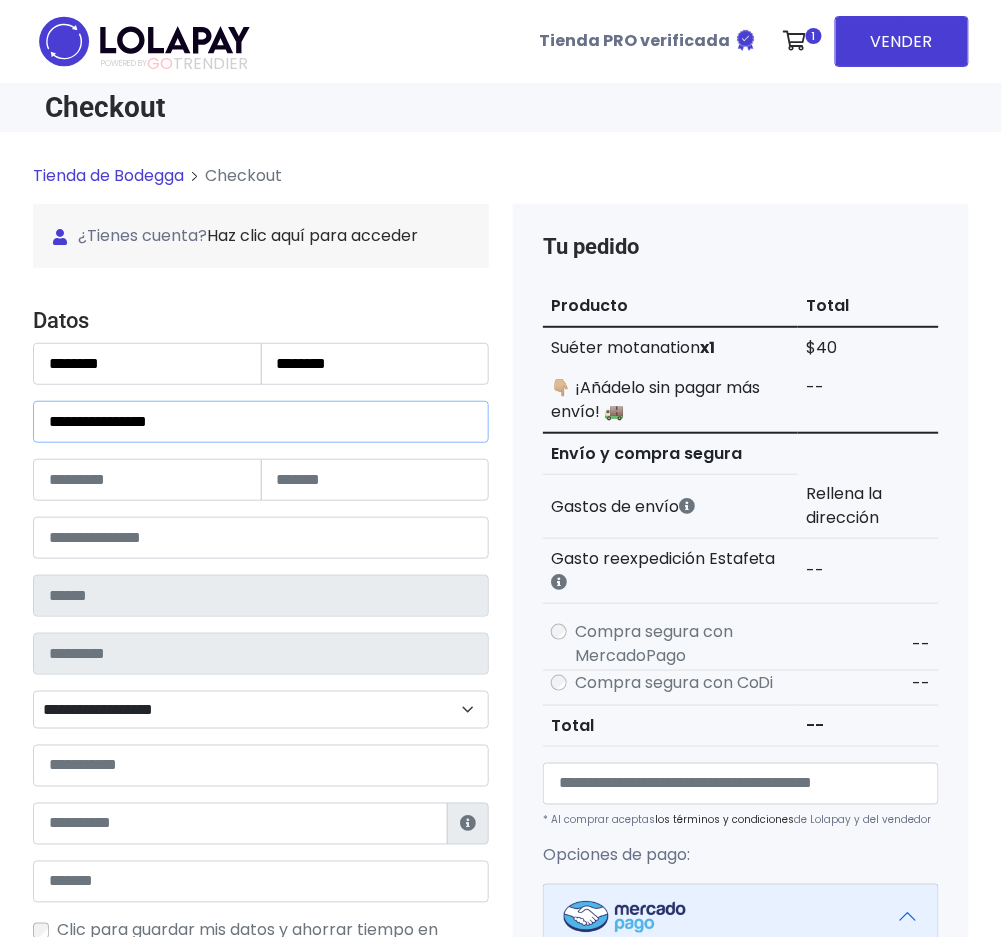 type on "**********" 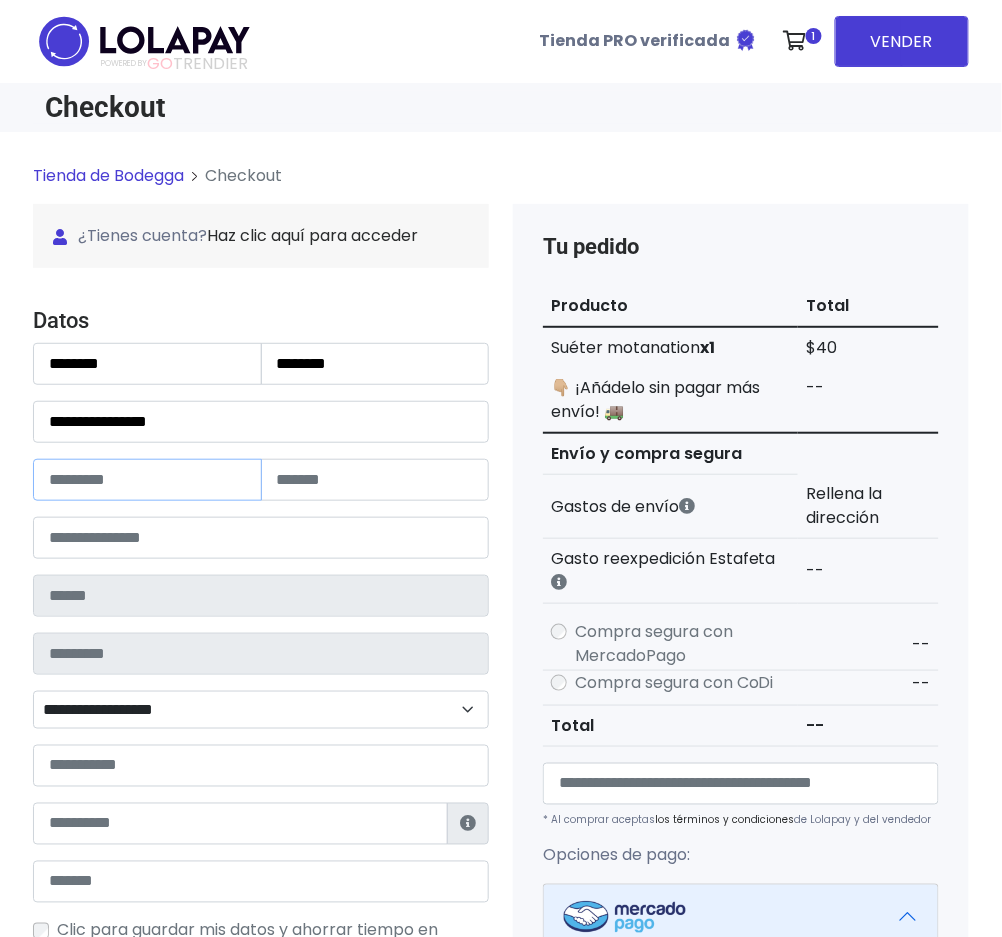 paste on "**" 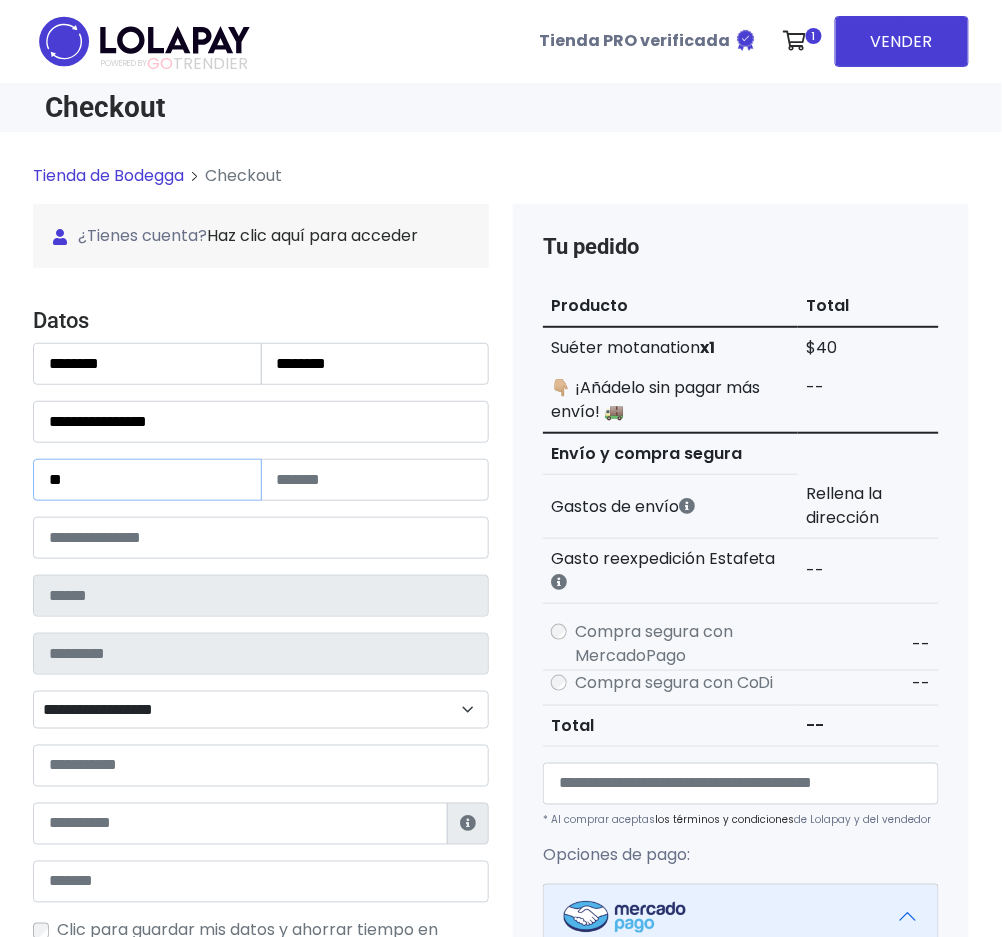 type on "**" 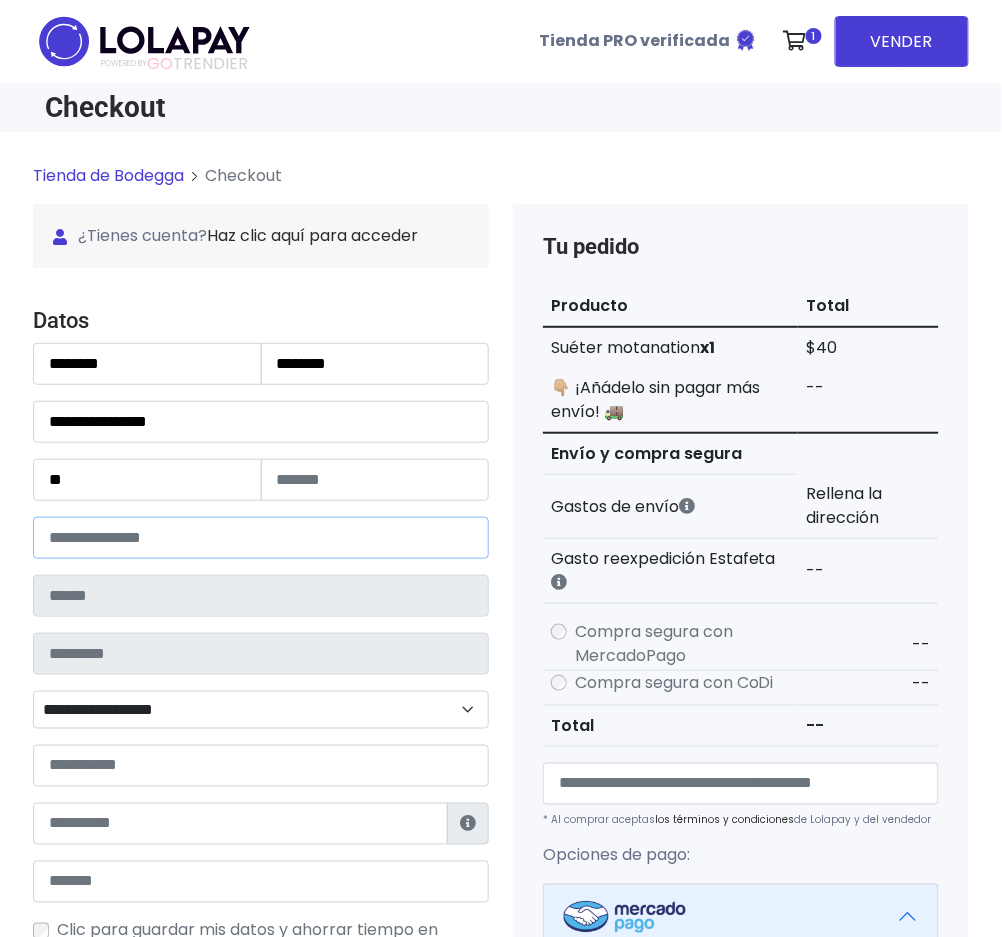click at bounding box center [261, 538] 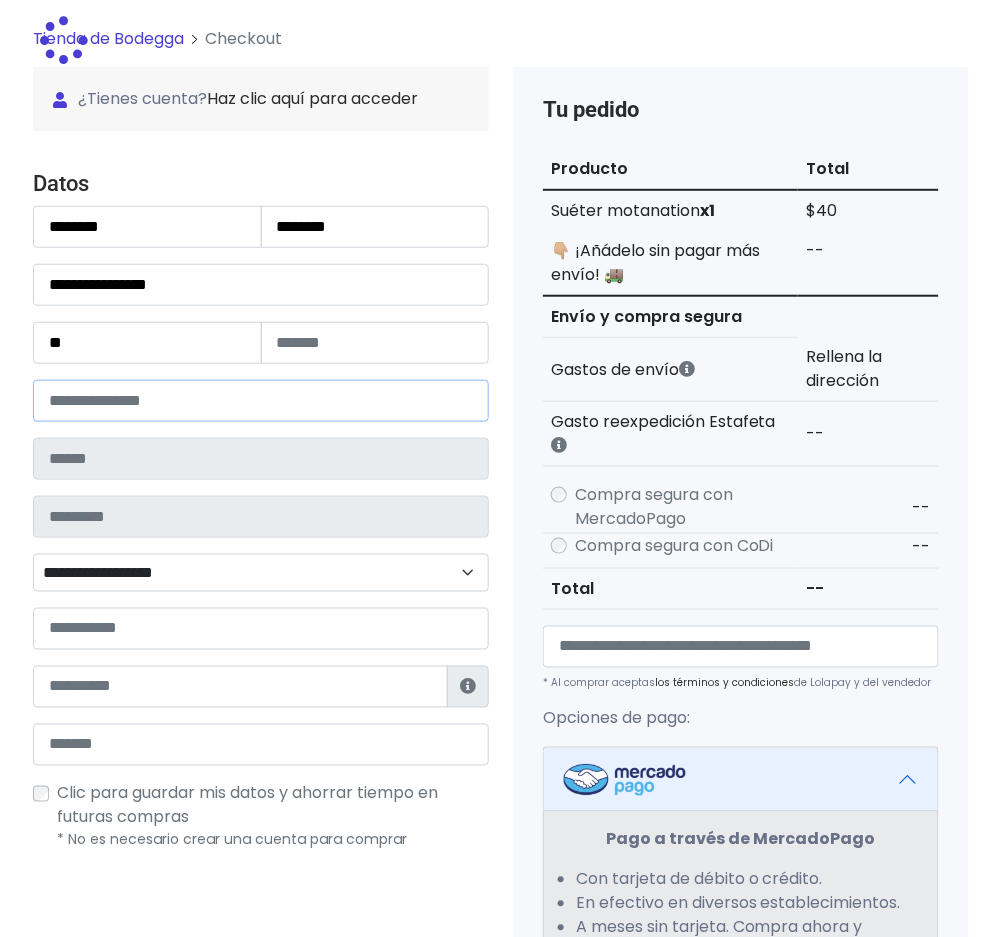 scroll, scrollTop: 266, scrollLeft: 0, axis: vertical 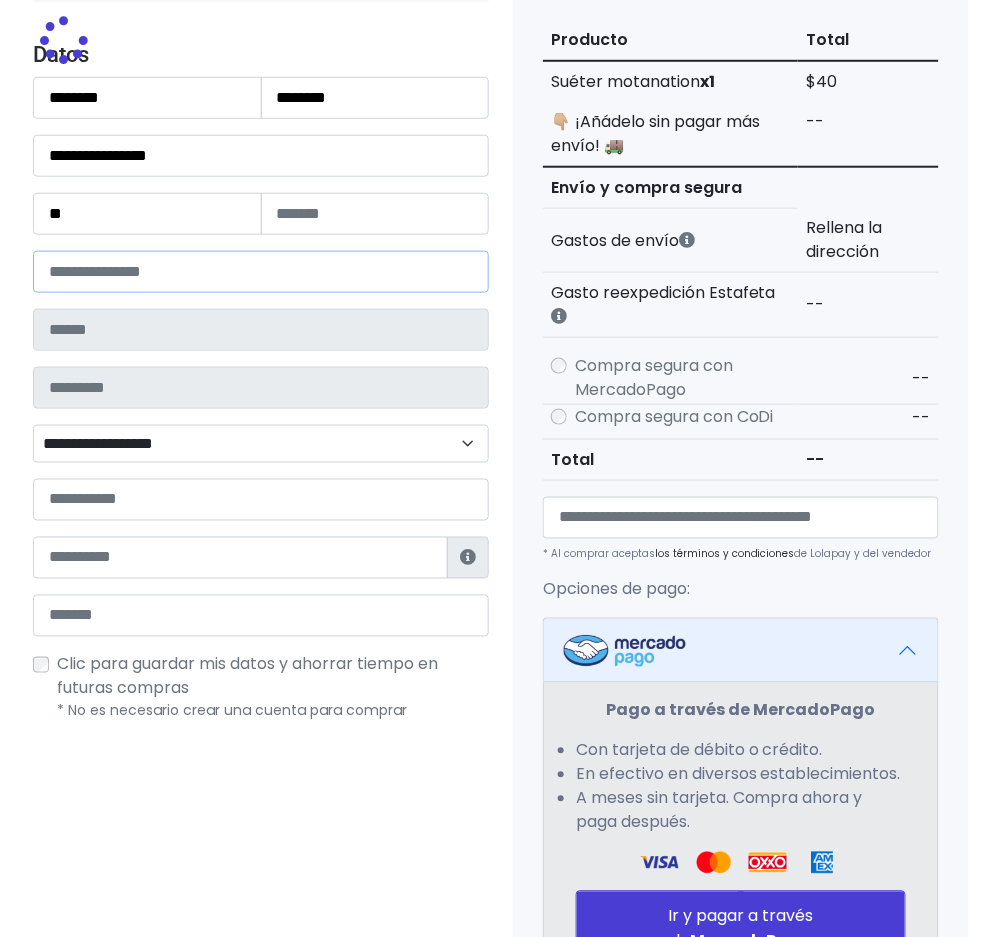 type on "*******" 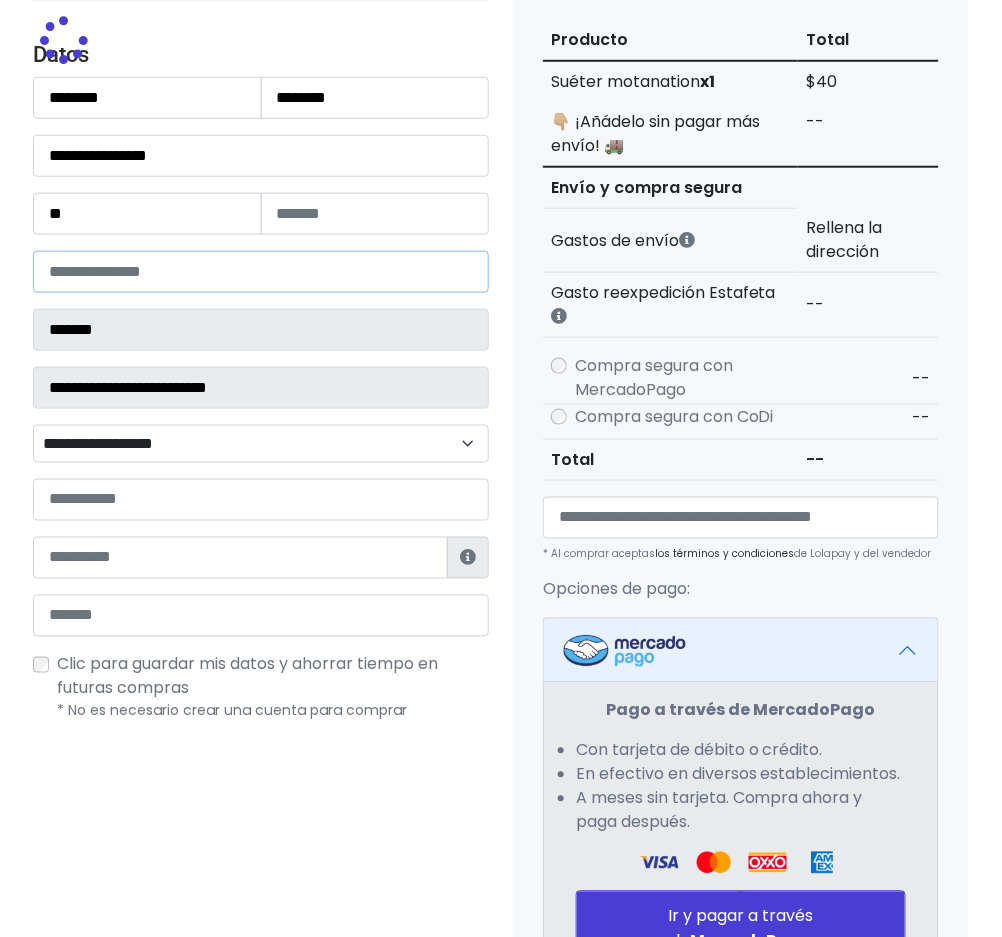 select 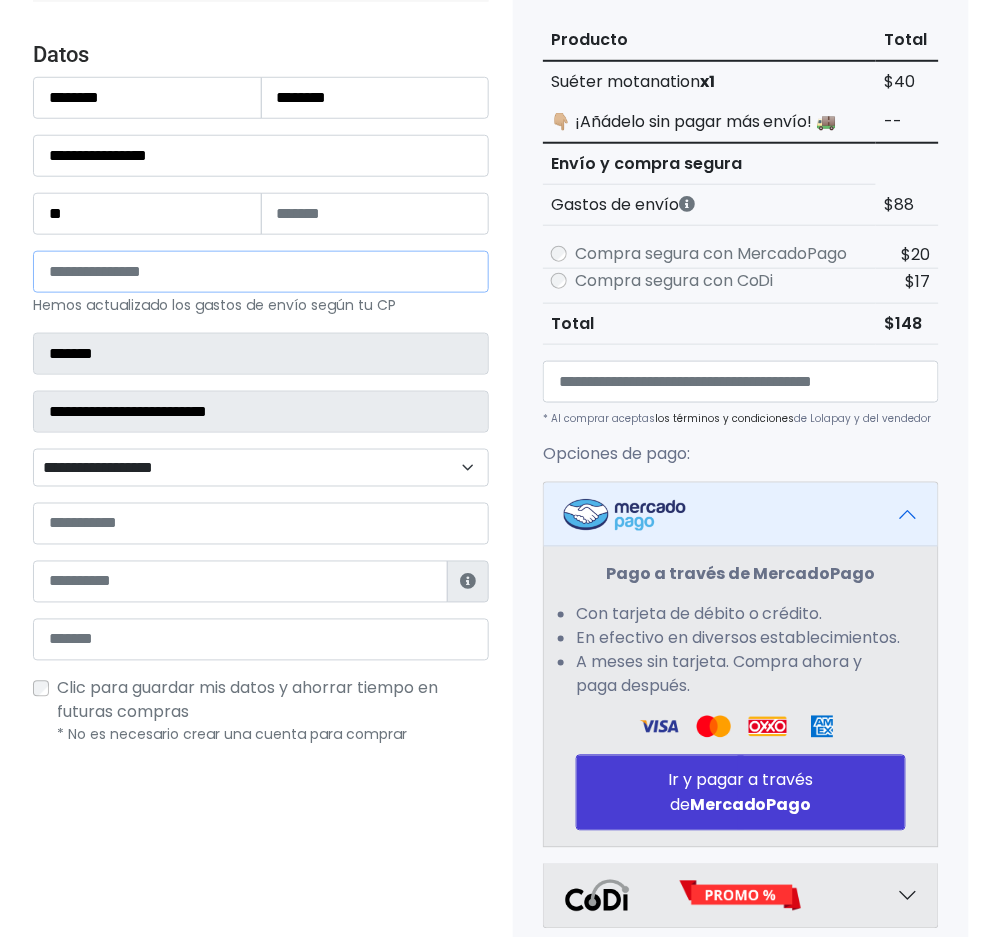 type on "*****" 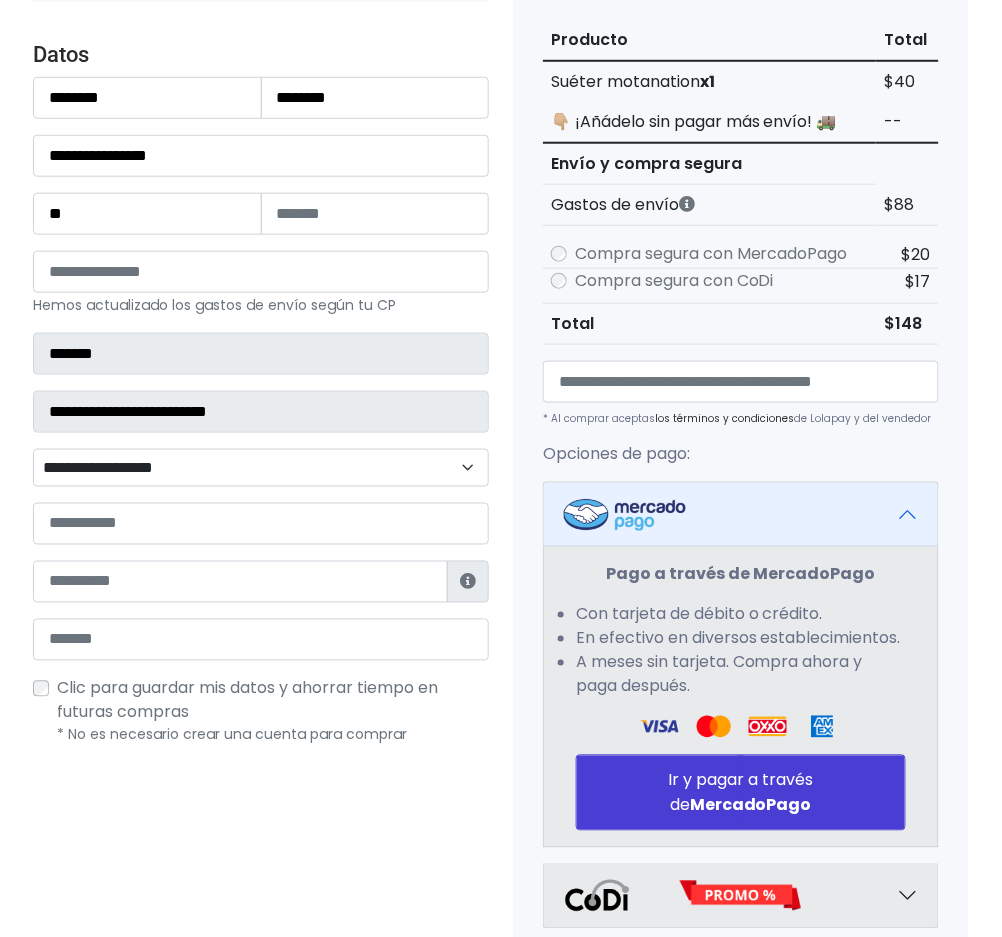 click on "**********" at bounding box center (261, 468) 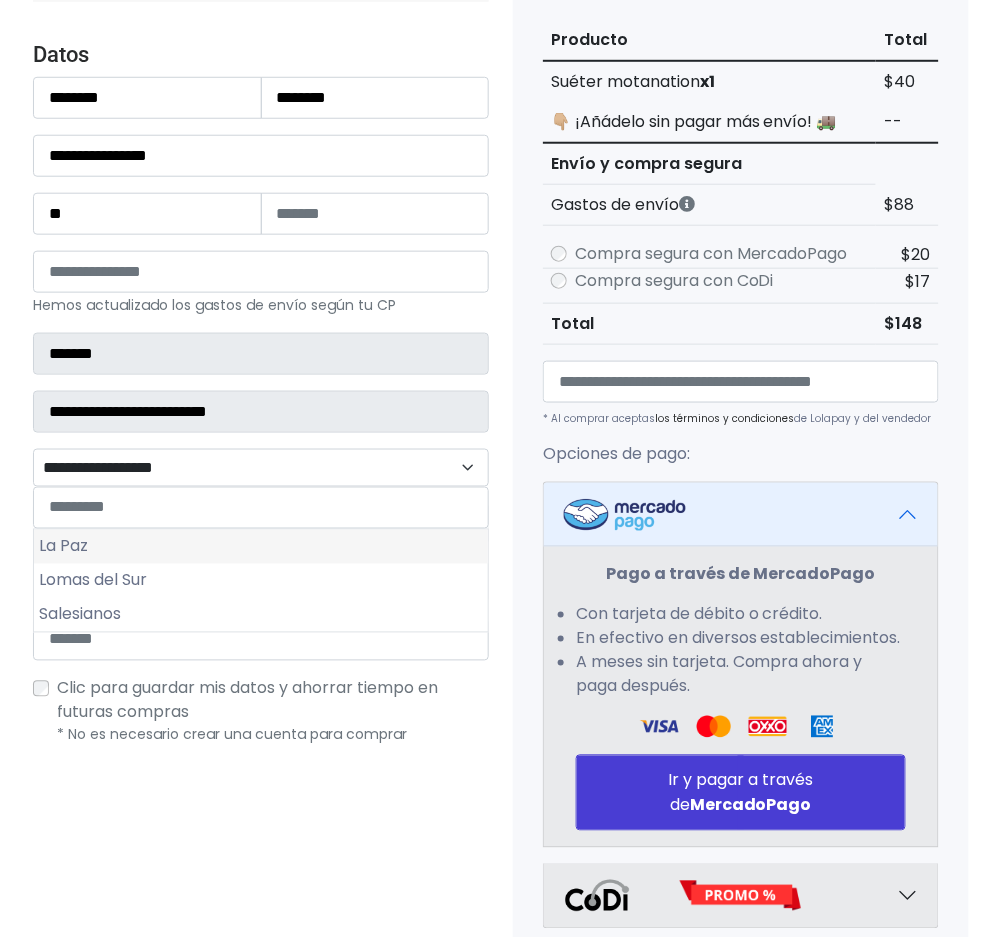click on "La Paz" at bounding box center (261, 547) 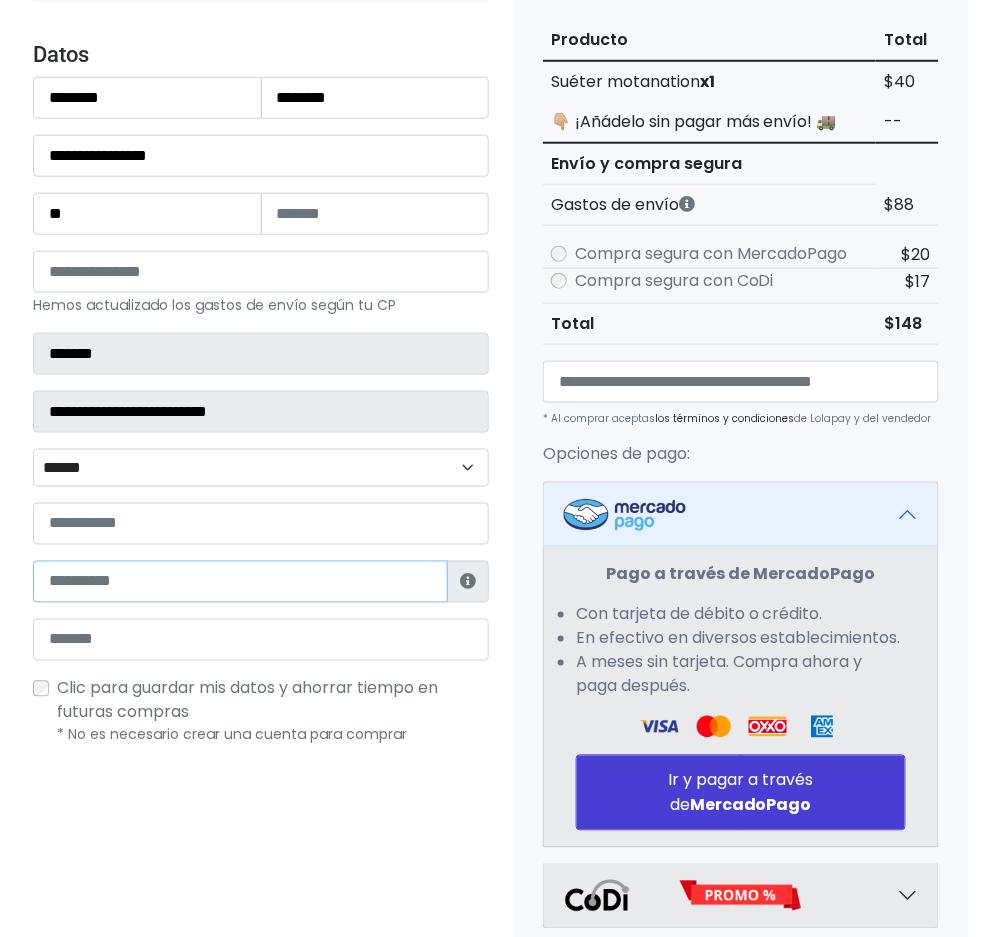 click at bounding box center (240, 582) 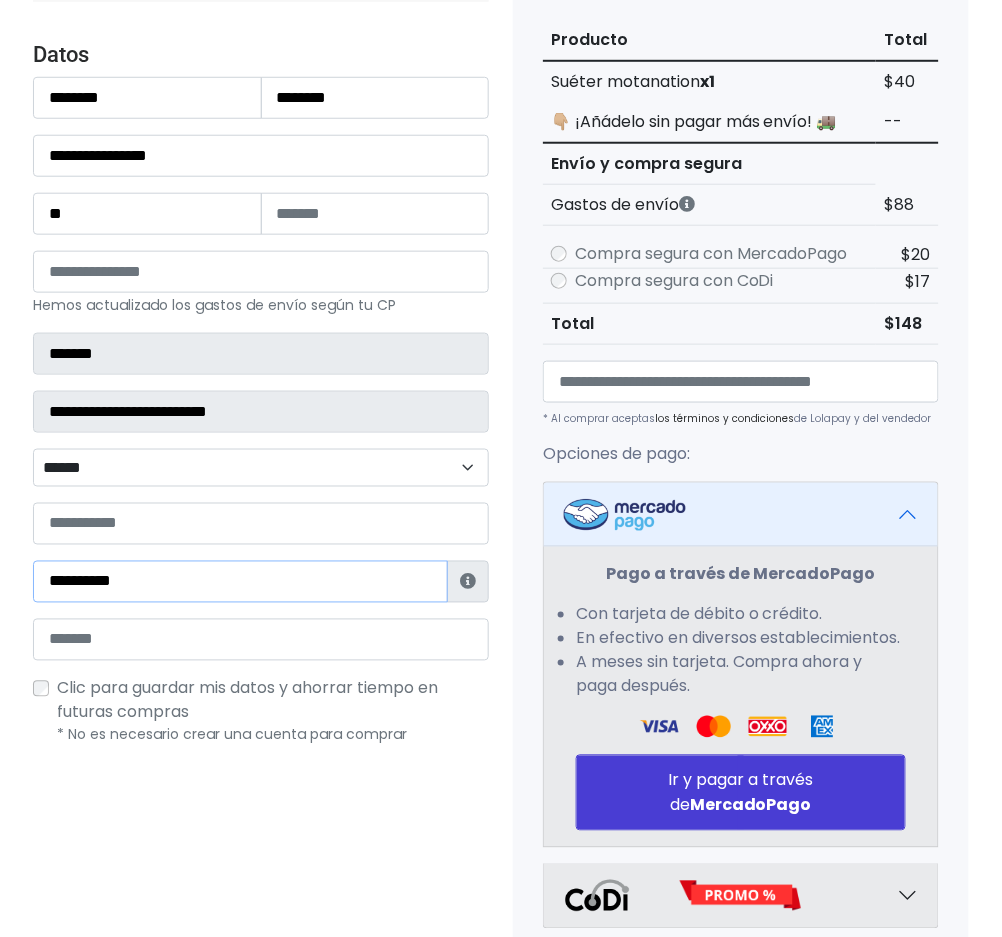 type on "**********" 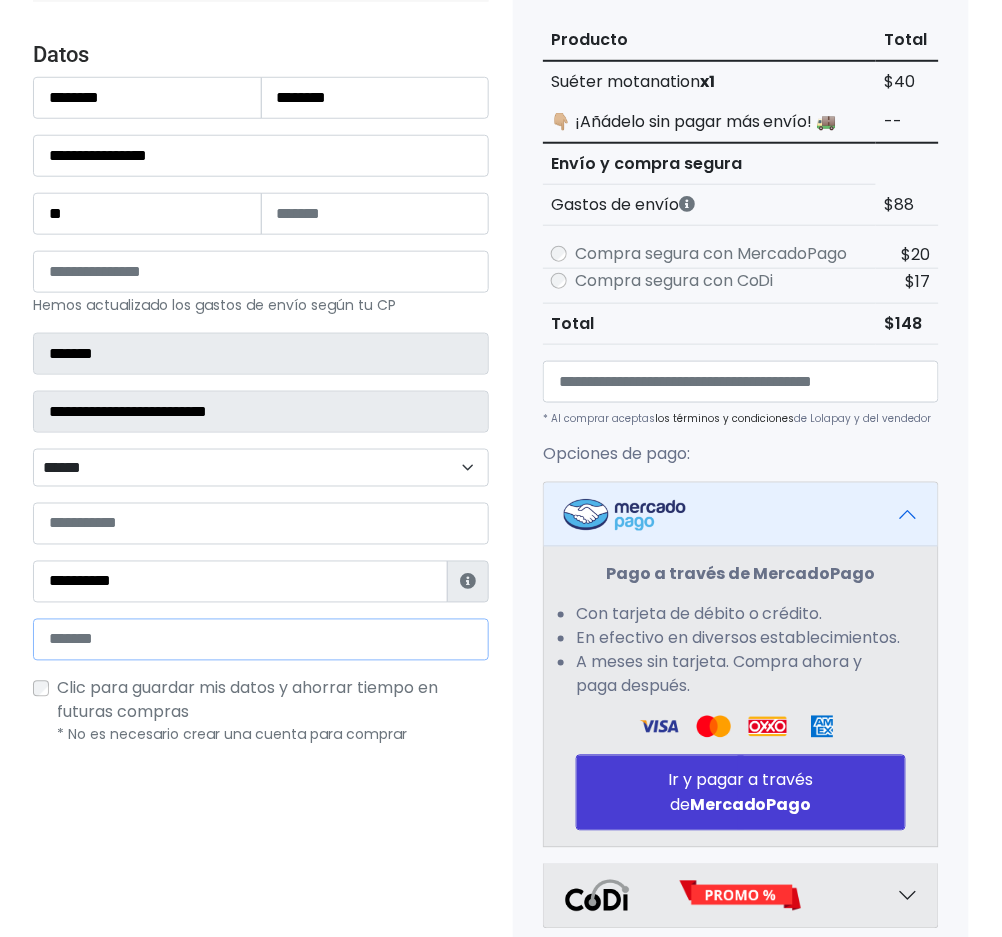 click at bounding box center (261, 640) 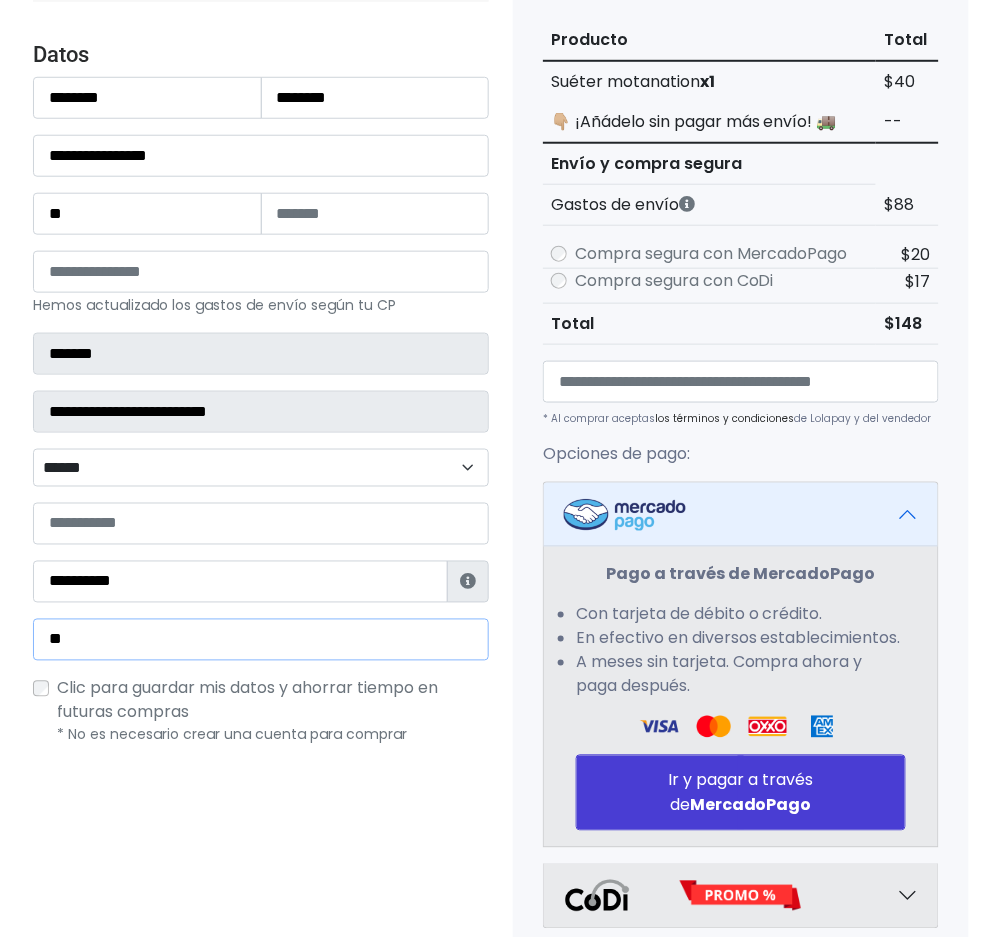 type on "**********" 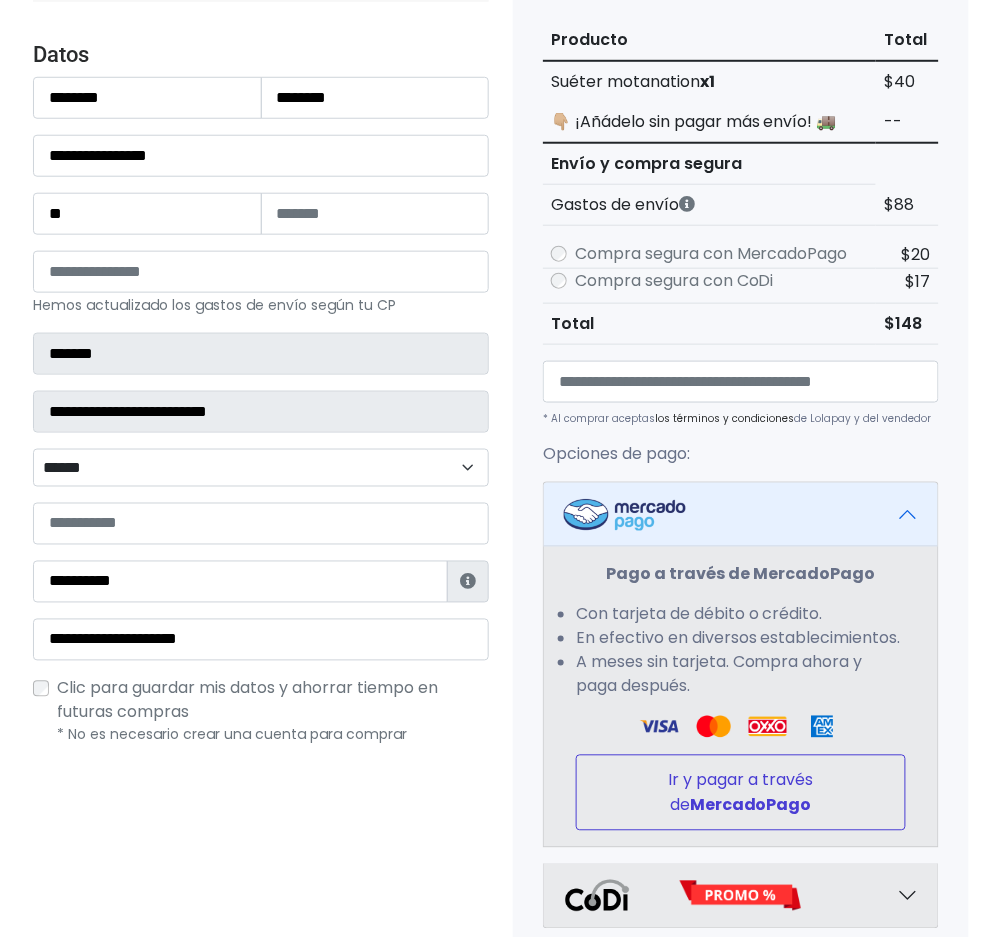 click on "Ir y pagar a través de  MercadoPago" at bounding box center [741, 793] 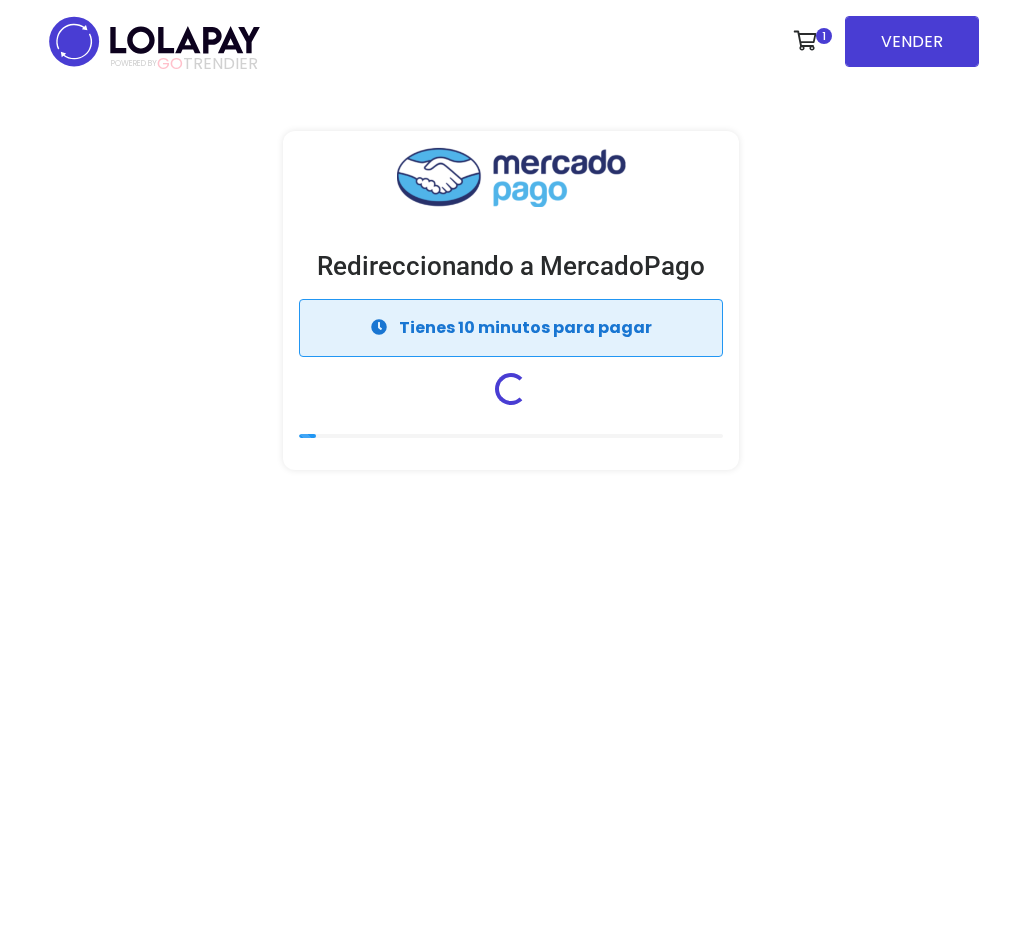 scroll, scrollTop: 0, scrollLeft: 0, axis: both 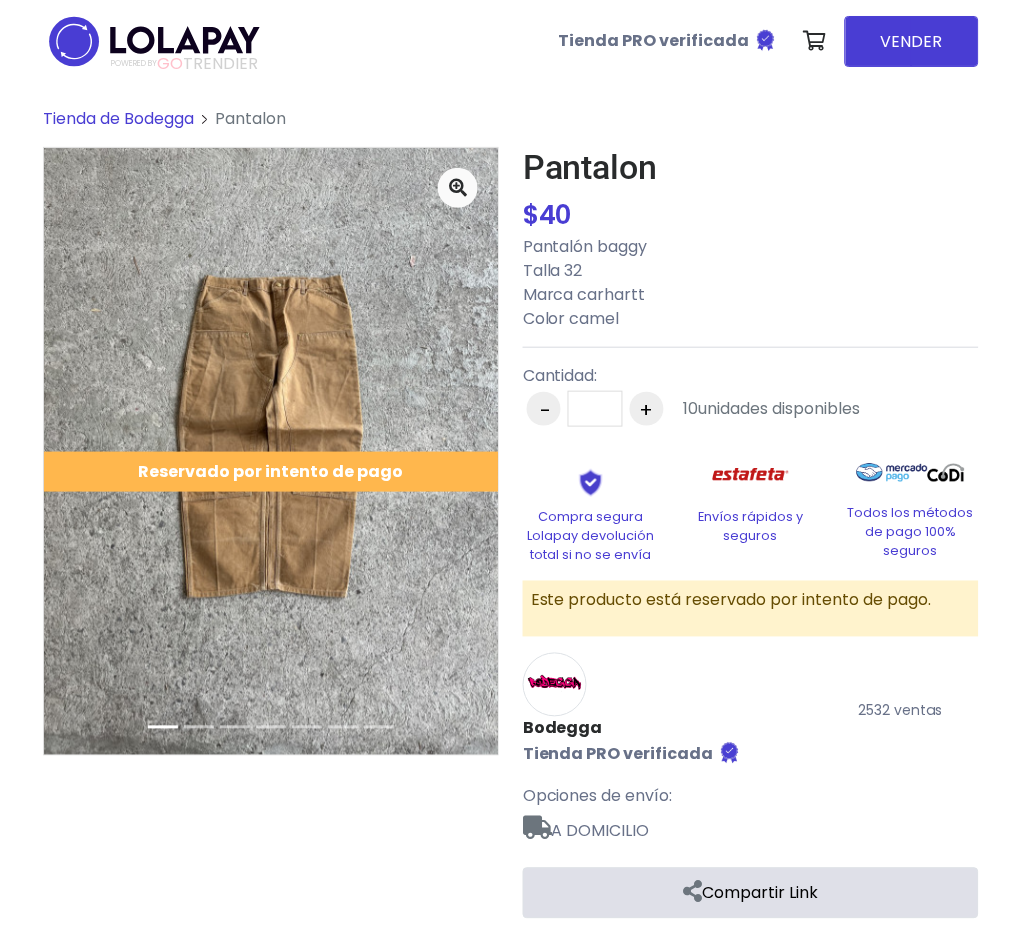 click on "Tienda de Bodegga
Pantalon
Pantalon" at bounding box center (511, 512) 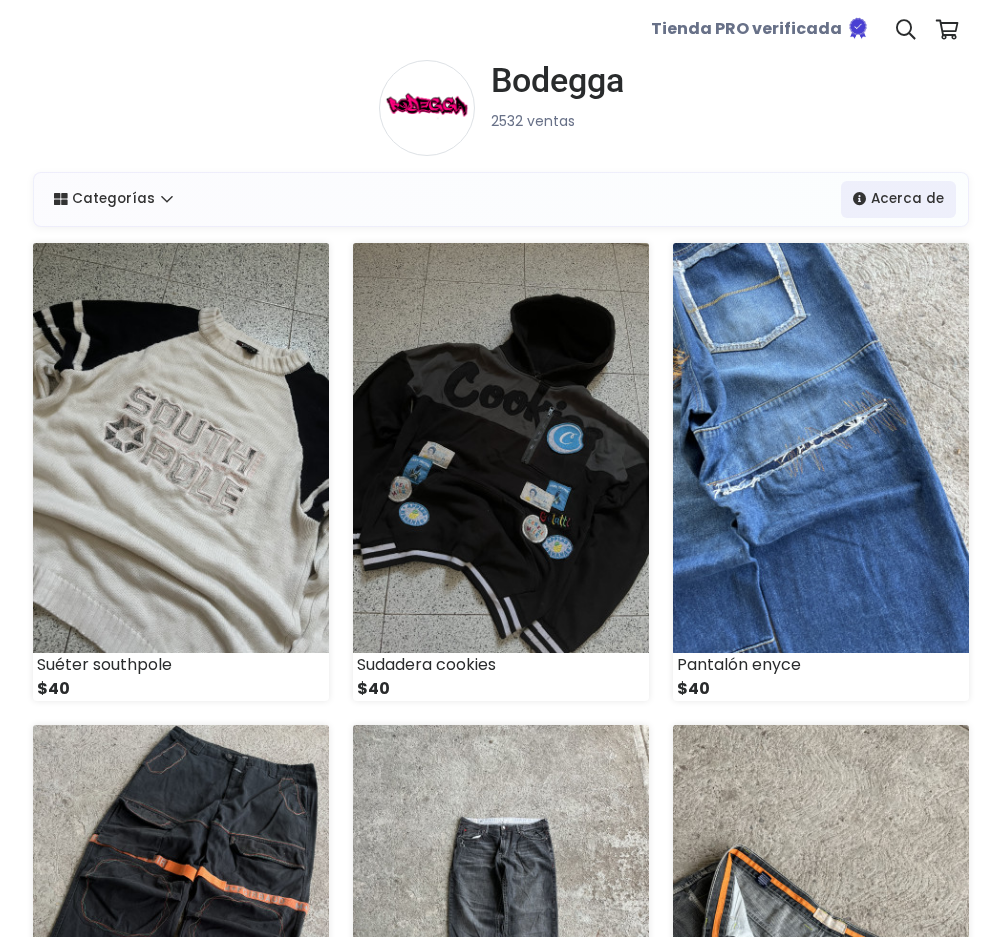scroll, scrollTop: 0, scrollLeft: 0, axis: both 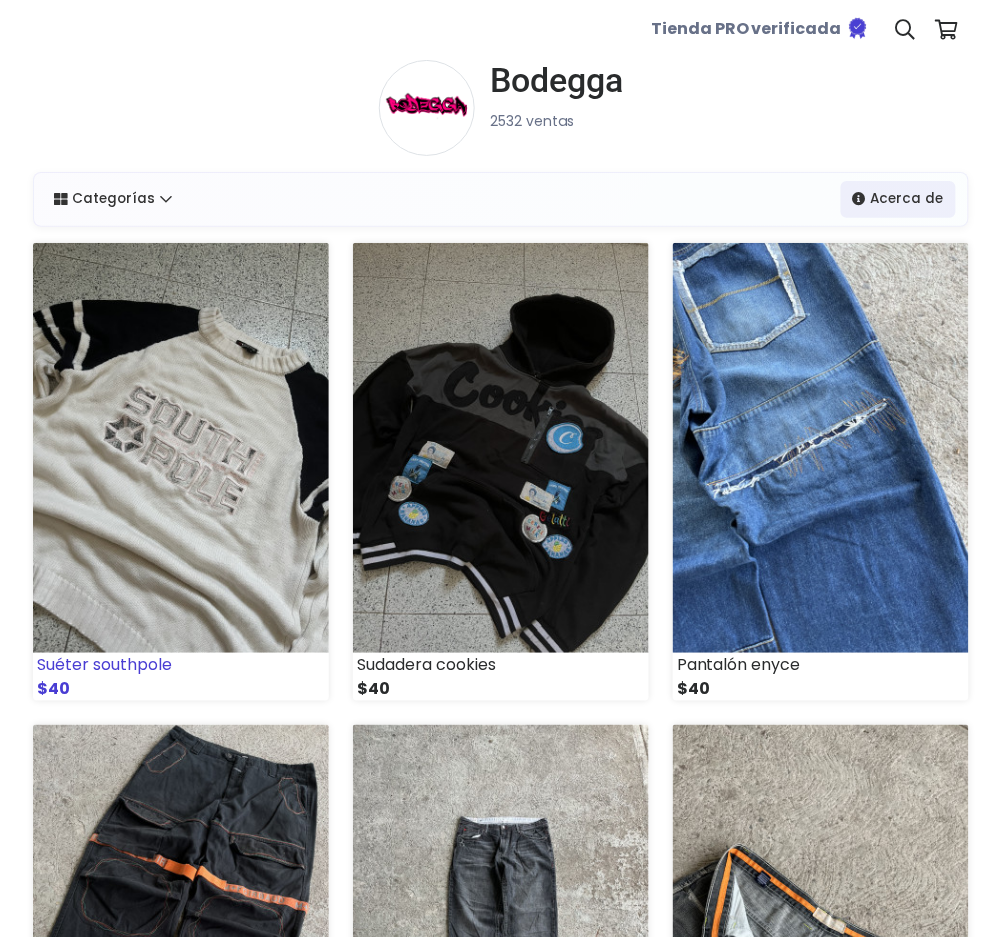click at bounding box center [181, 448] 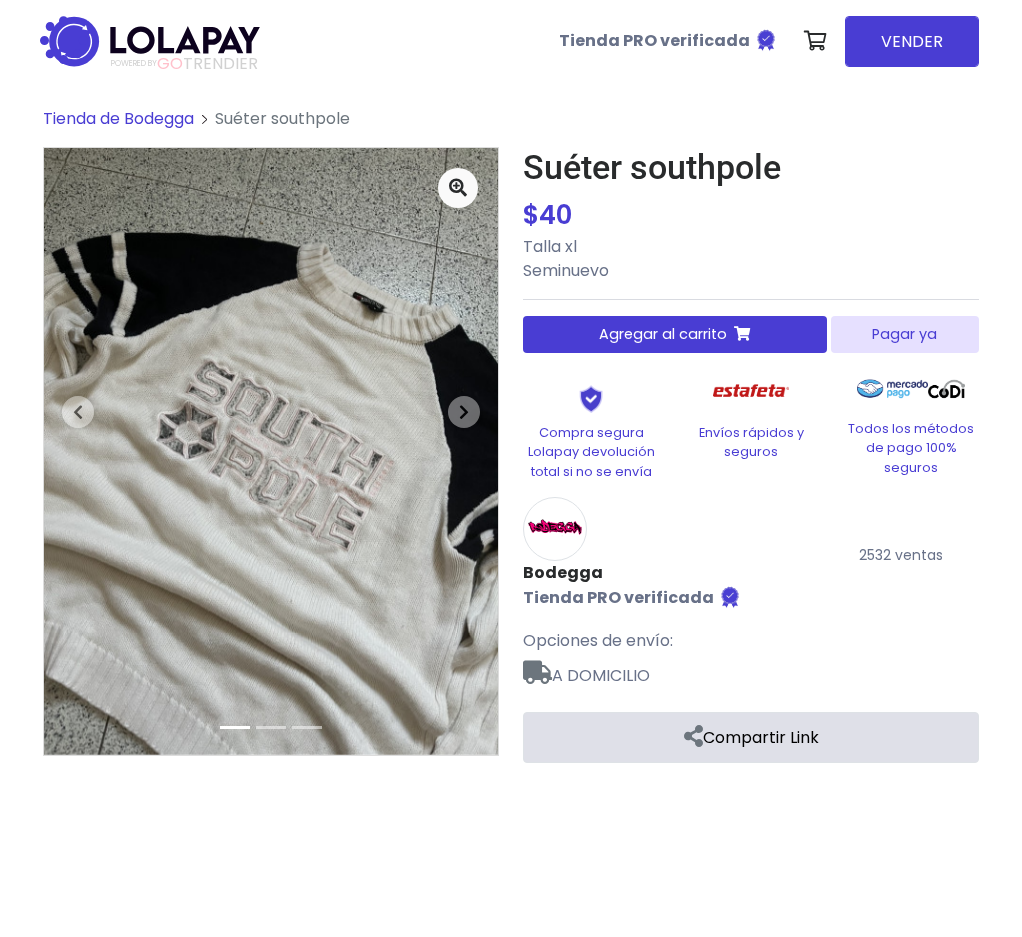 scroll, scrollTop: 0, scrollLeft: 0, axis: both 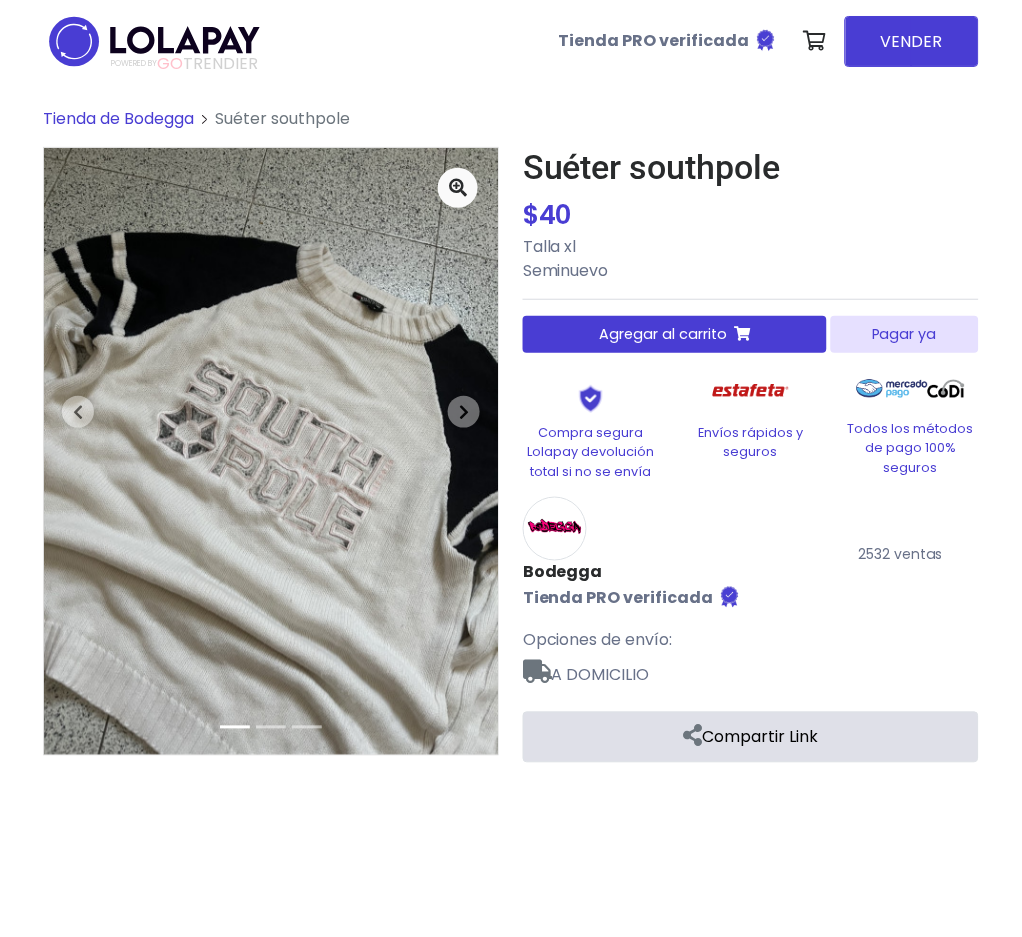 click on "Pagar ya" at bounding box center [905, 334] 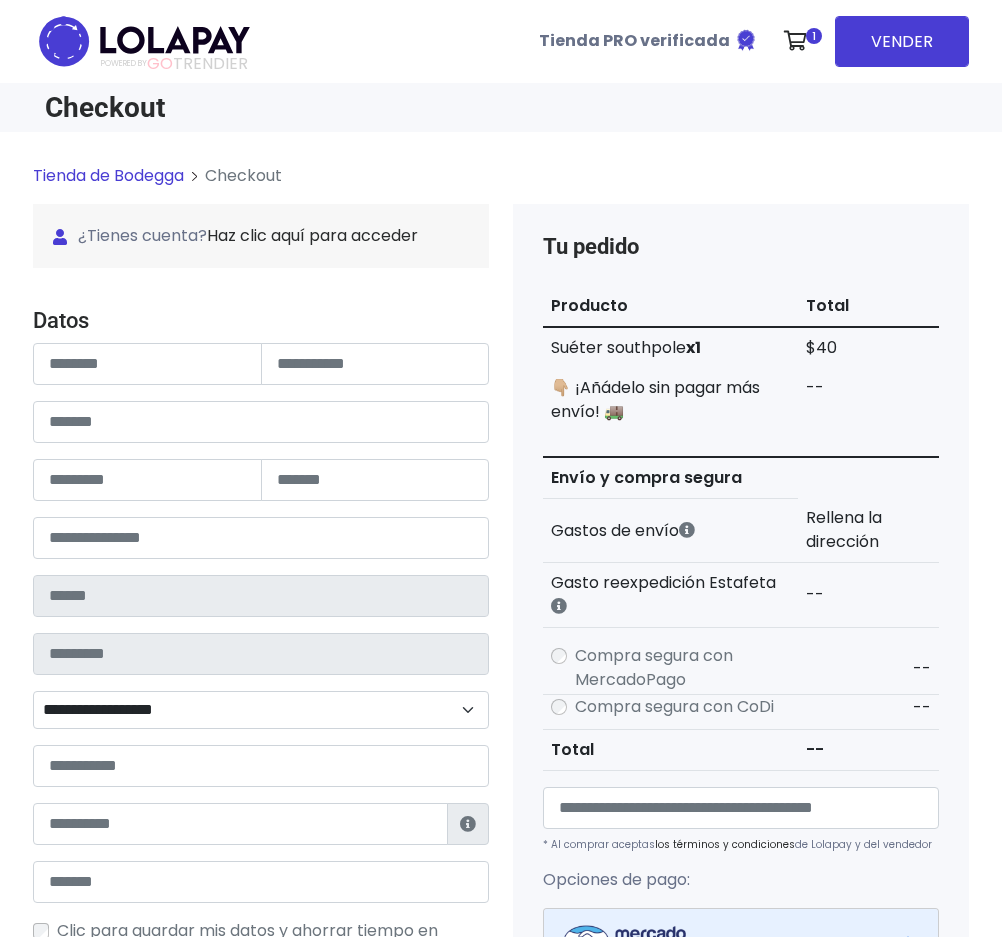 scroll, scrollTop: 0, scrollLeft: 0, axis: both 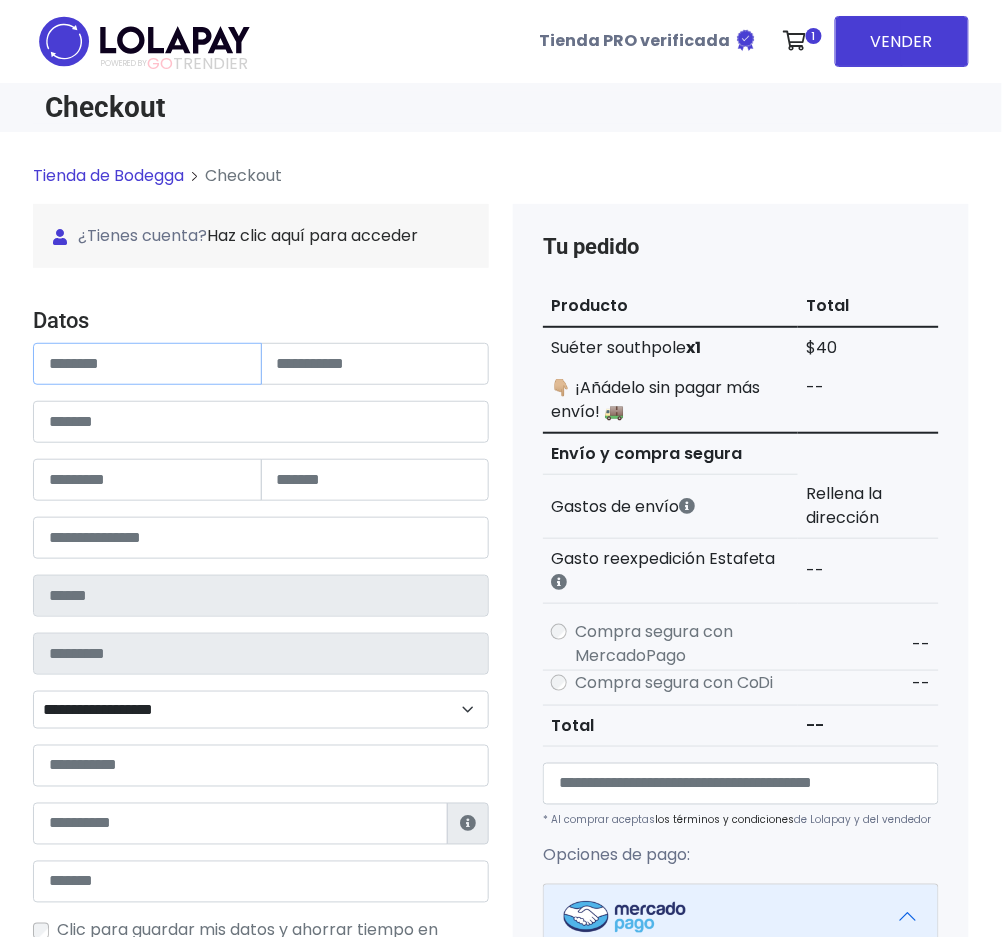 drag, startPoint x: 148, startPoint y: 357, endPoint x: 316, endPoint y: 384, distance: 170.1558 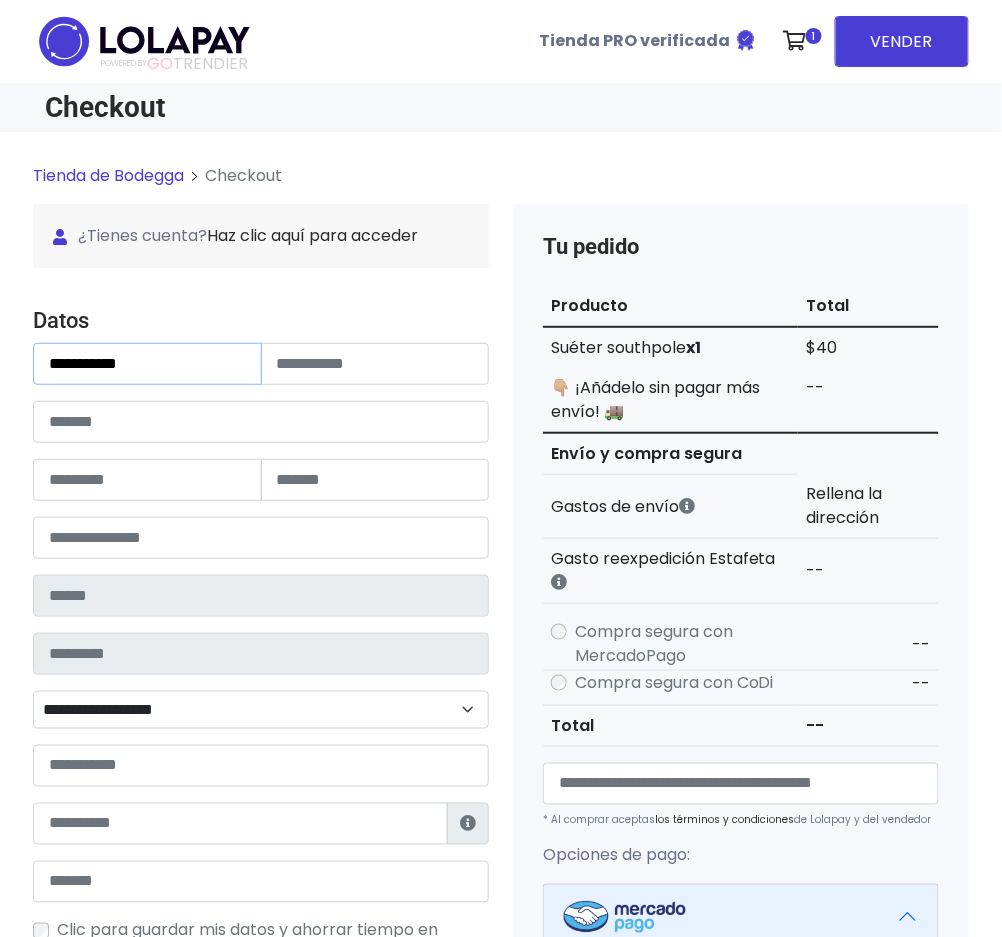 type on "**********" 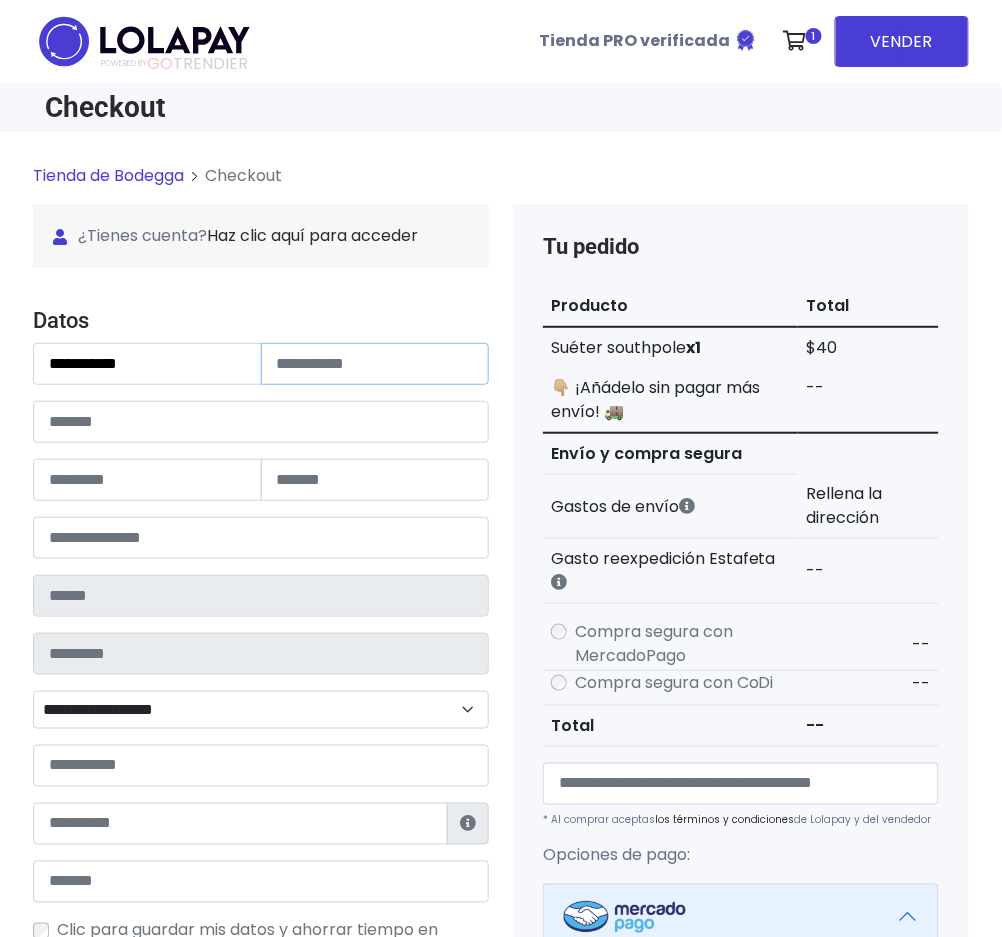 click at bounding box center (375, 364) 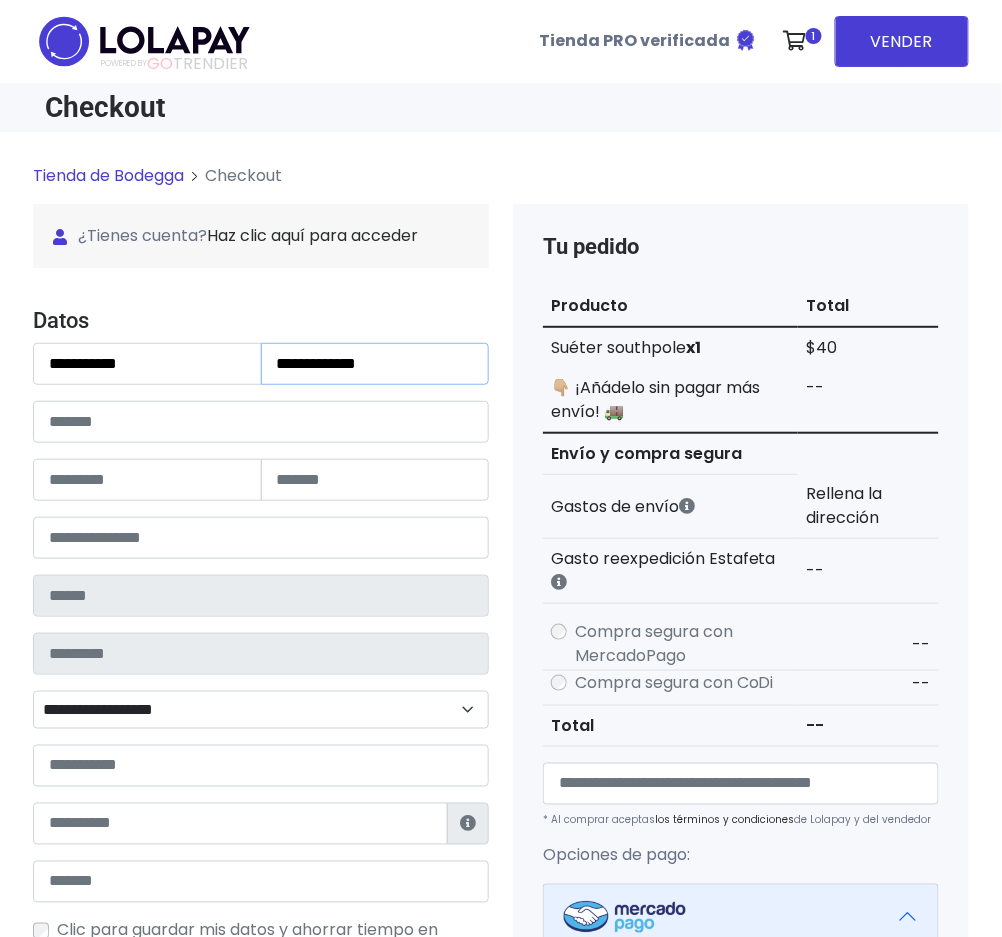 type on "**********" 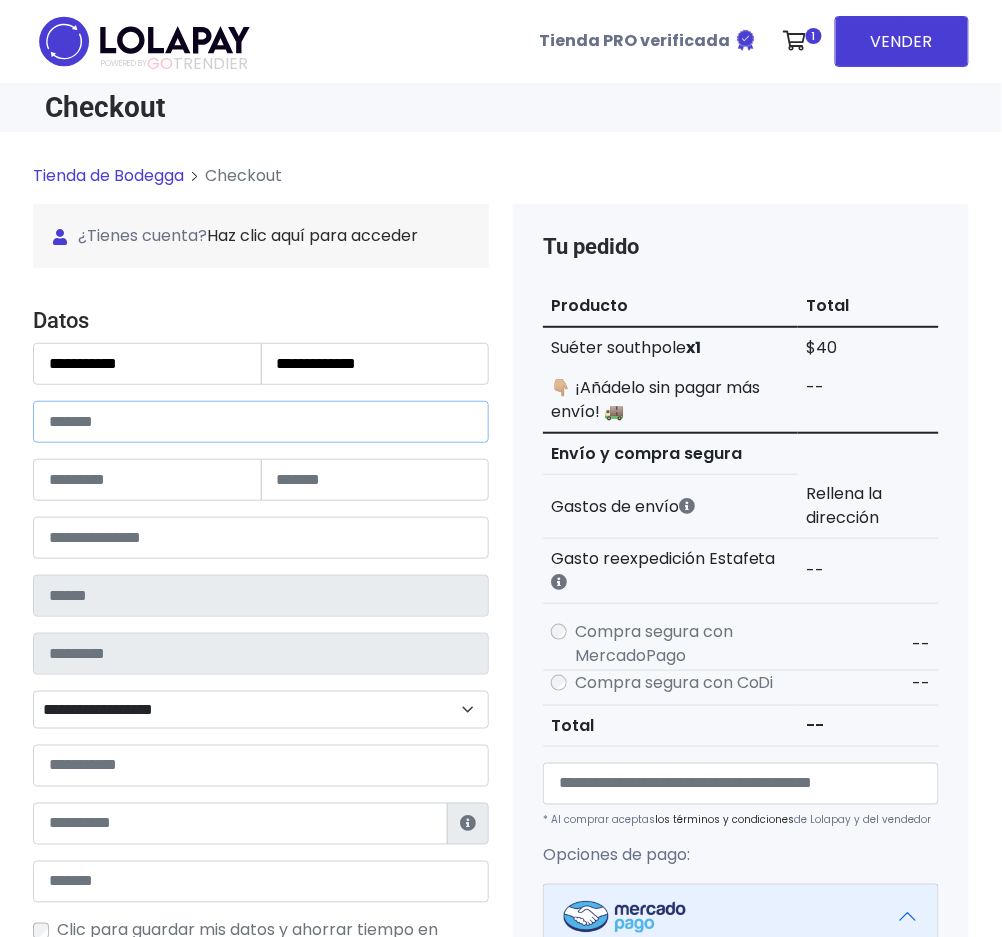 click at bounding box center (261, 422) 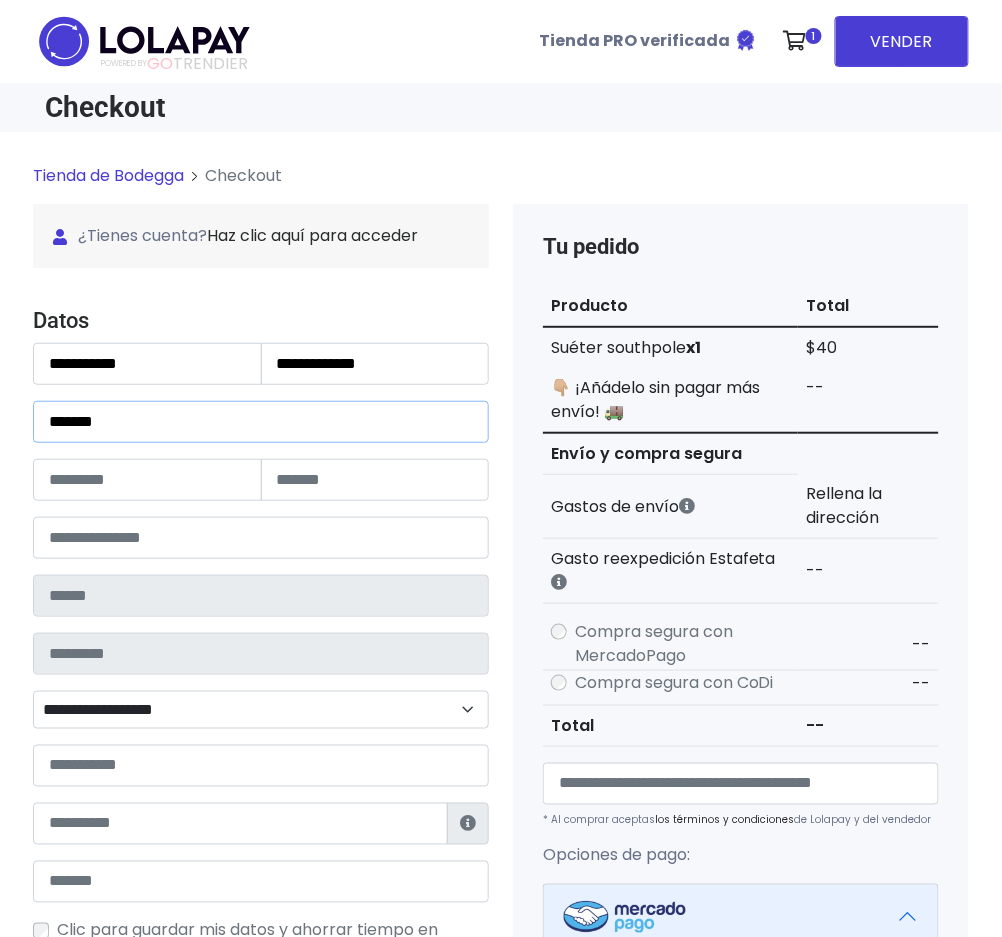 type on "******" 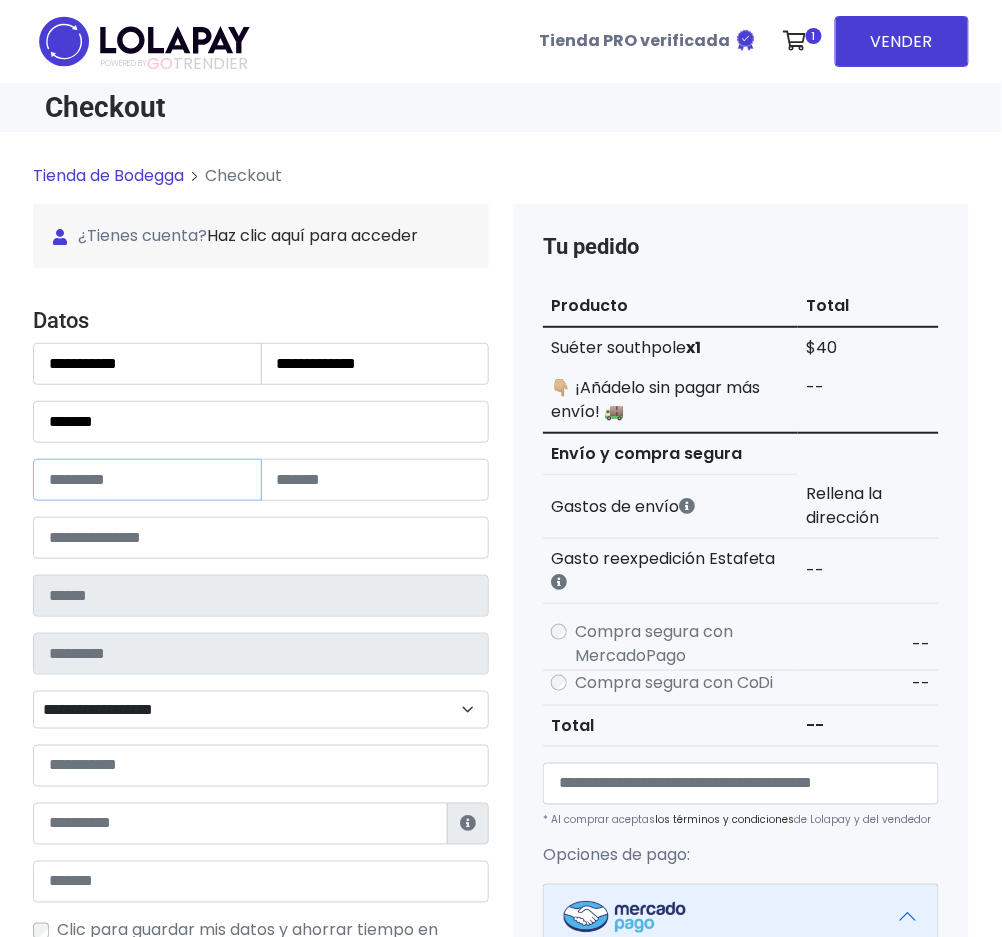 click at bounding box center [147, 480] 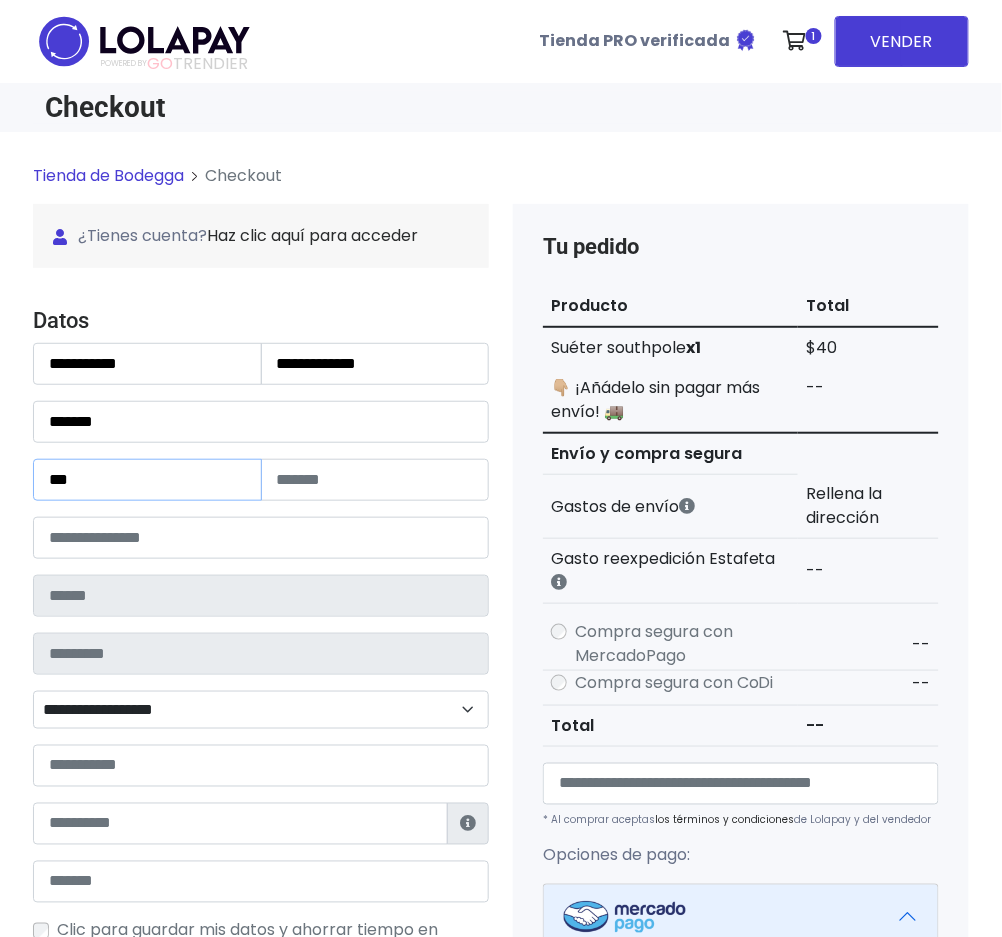 type on "***" 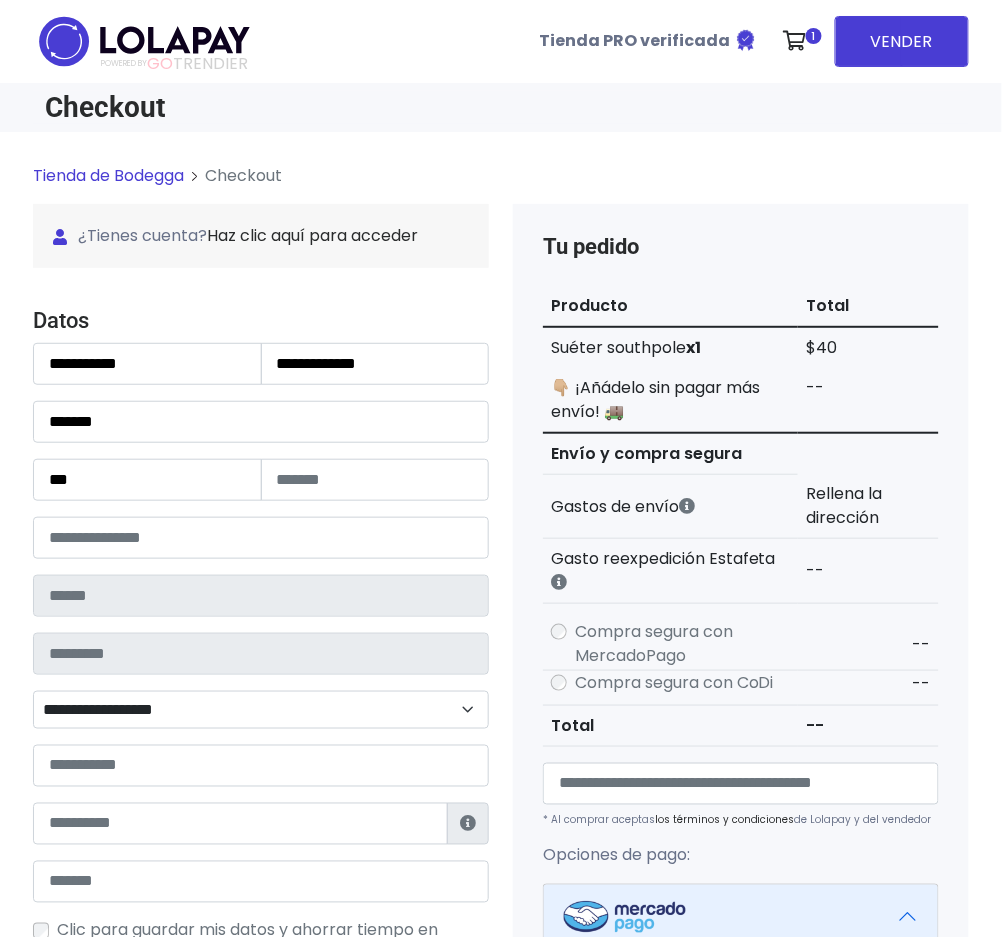 click on "**********" at bounding box center (261, 594) 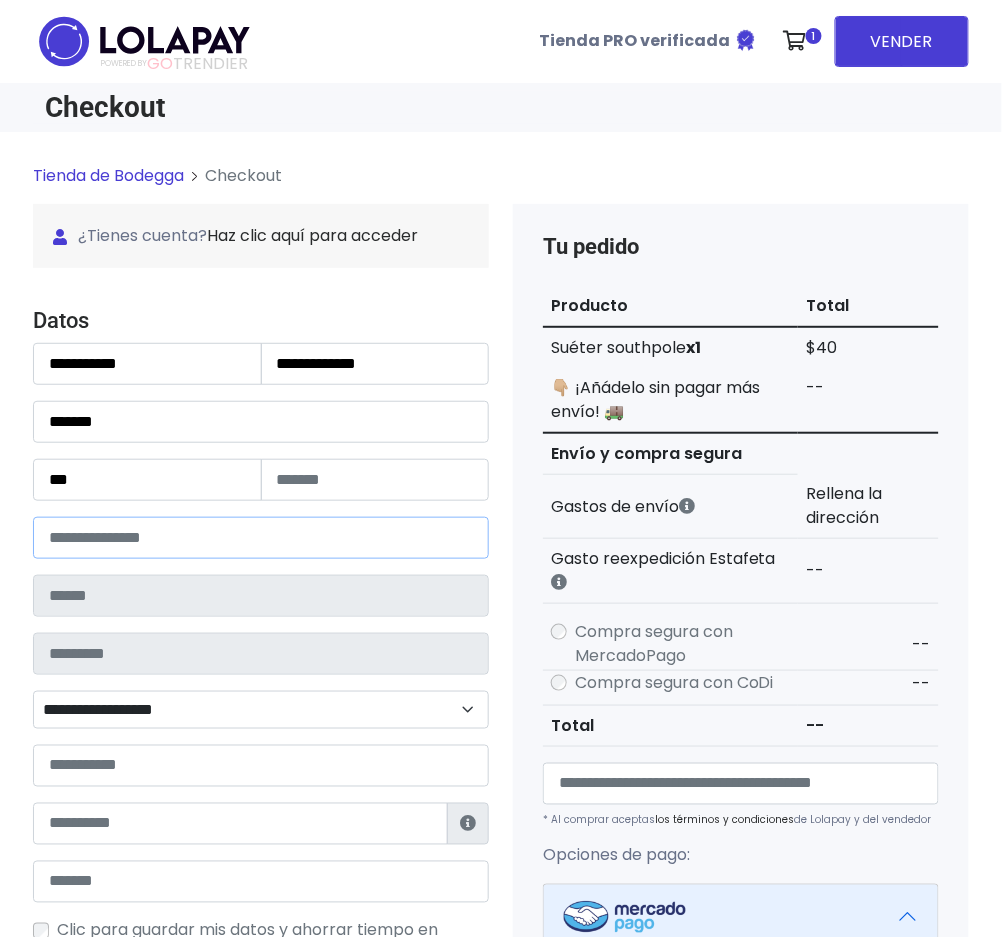 click at bounding box center (261, 538) 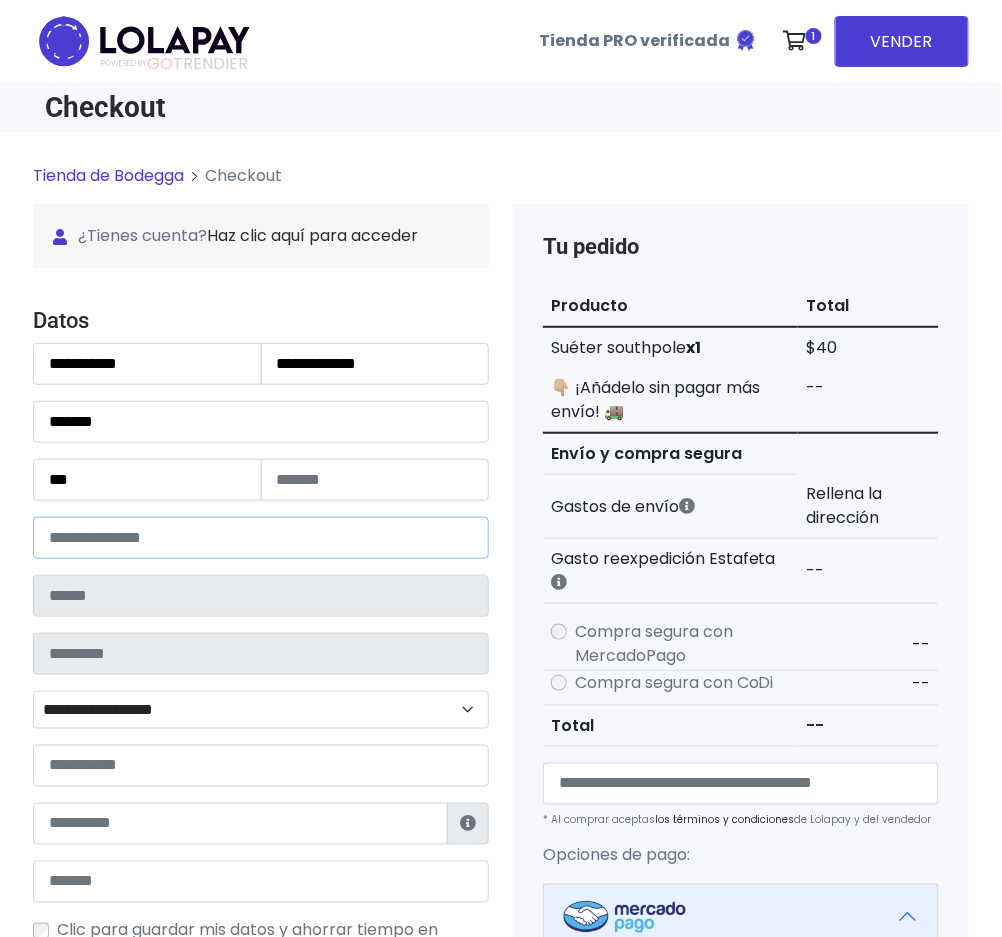 type on "**********" 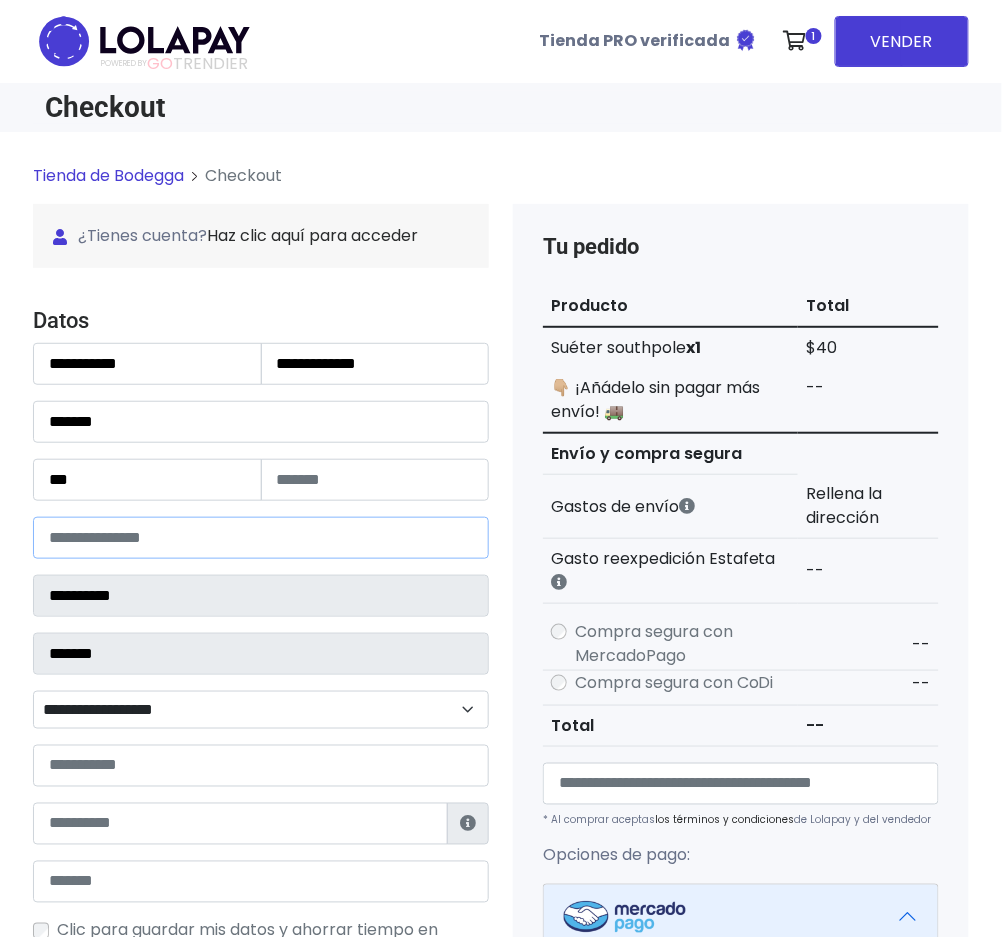 select 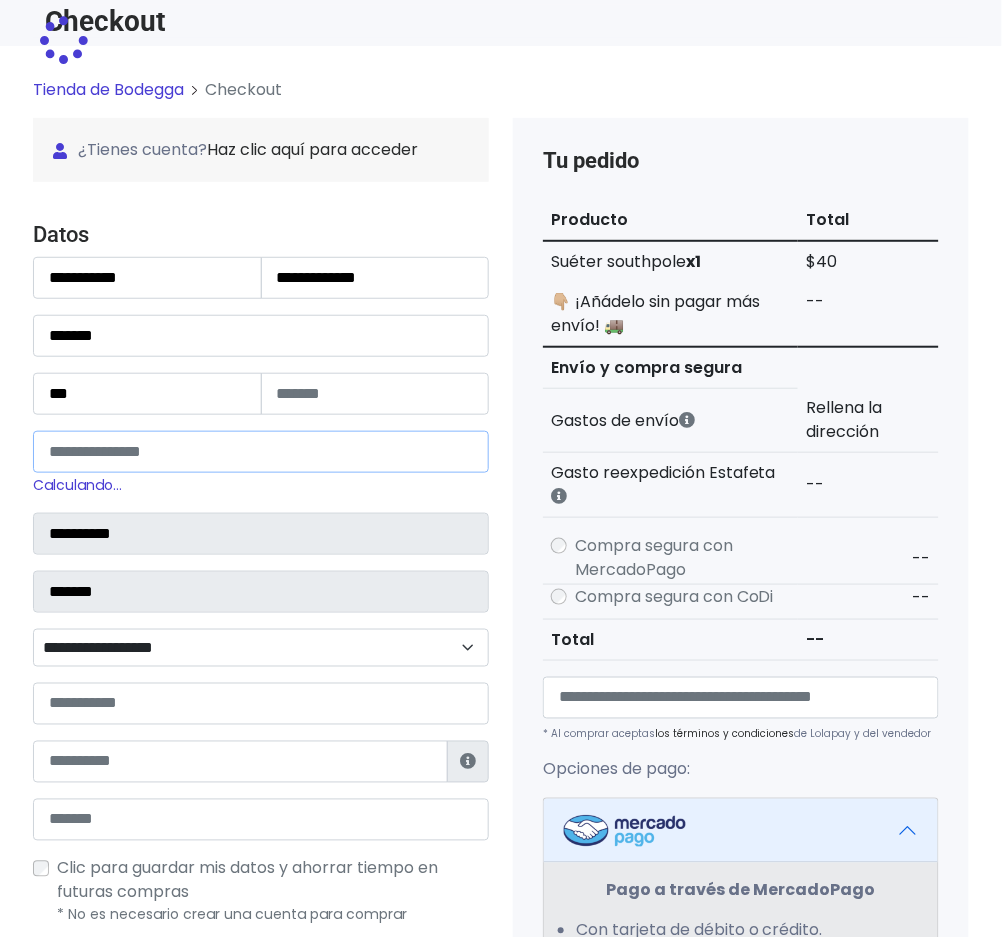 scroll, scrollTop: 133, scrollLeft: 0, axis: vertical 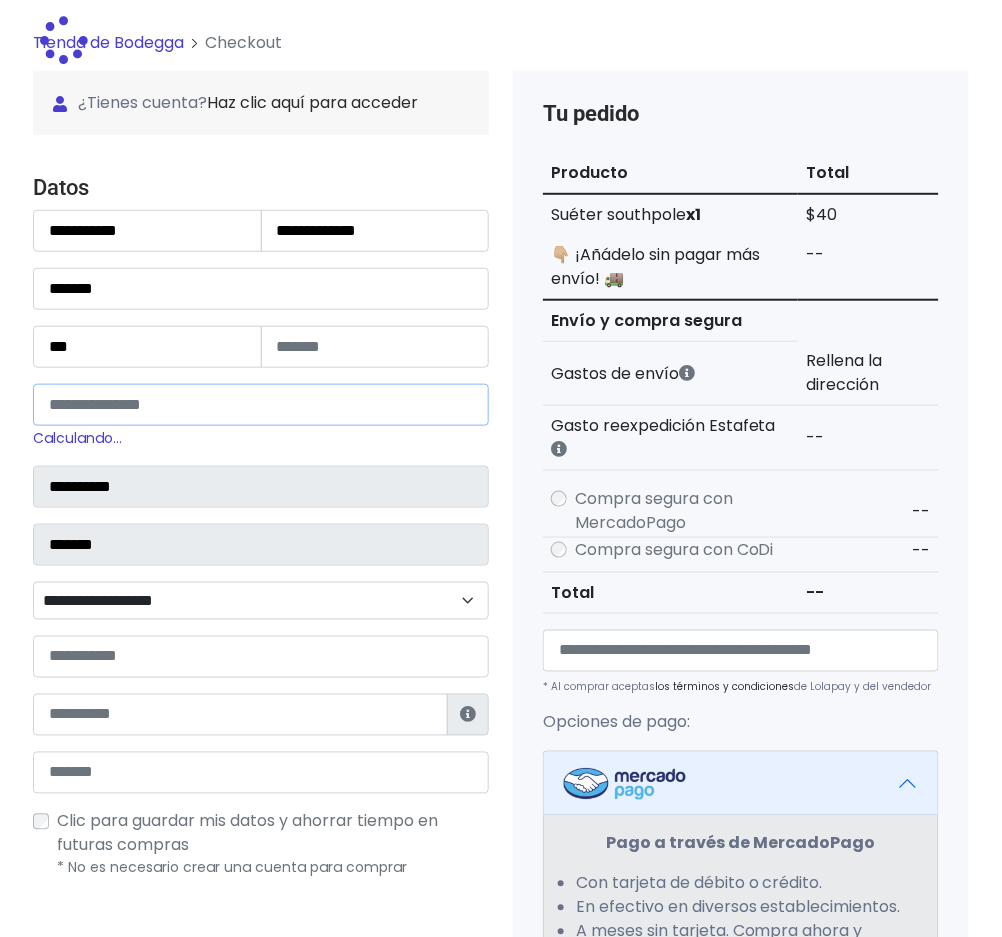 type on "*****" 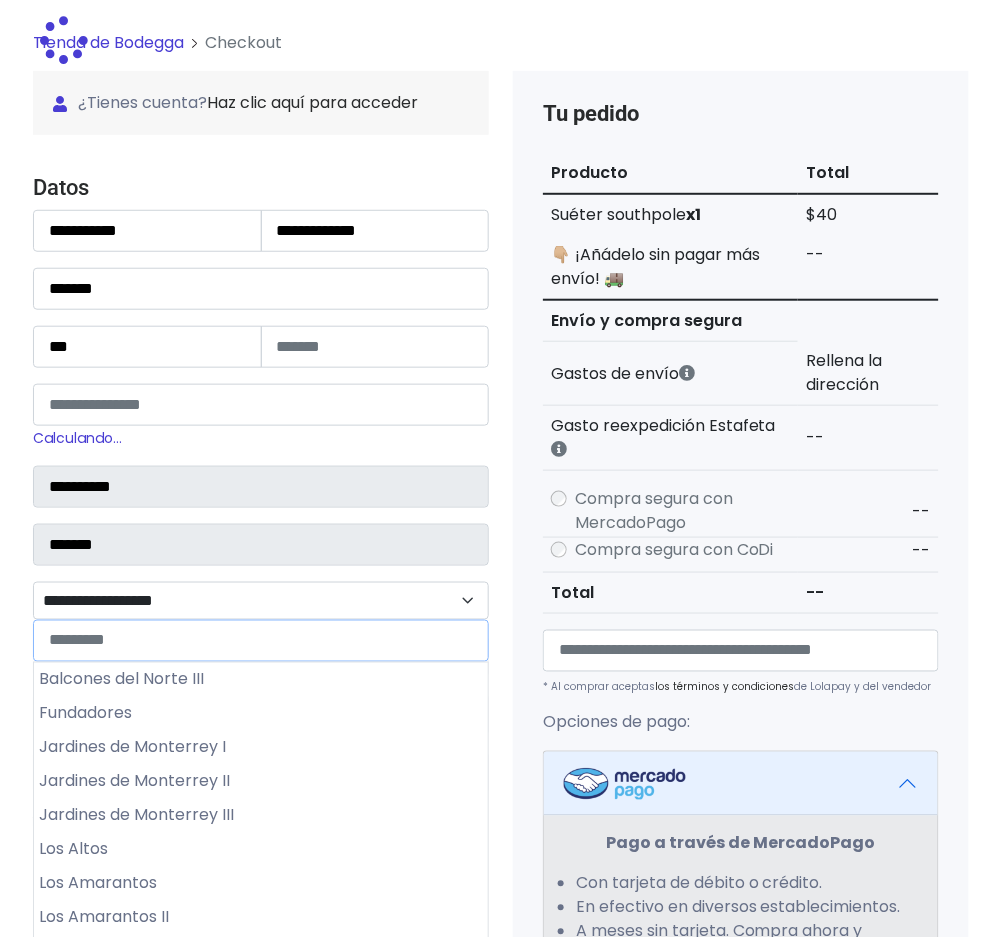 click on "**********" at bounding box center (261, 601) 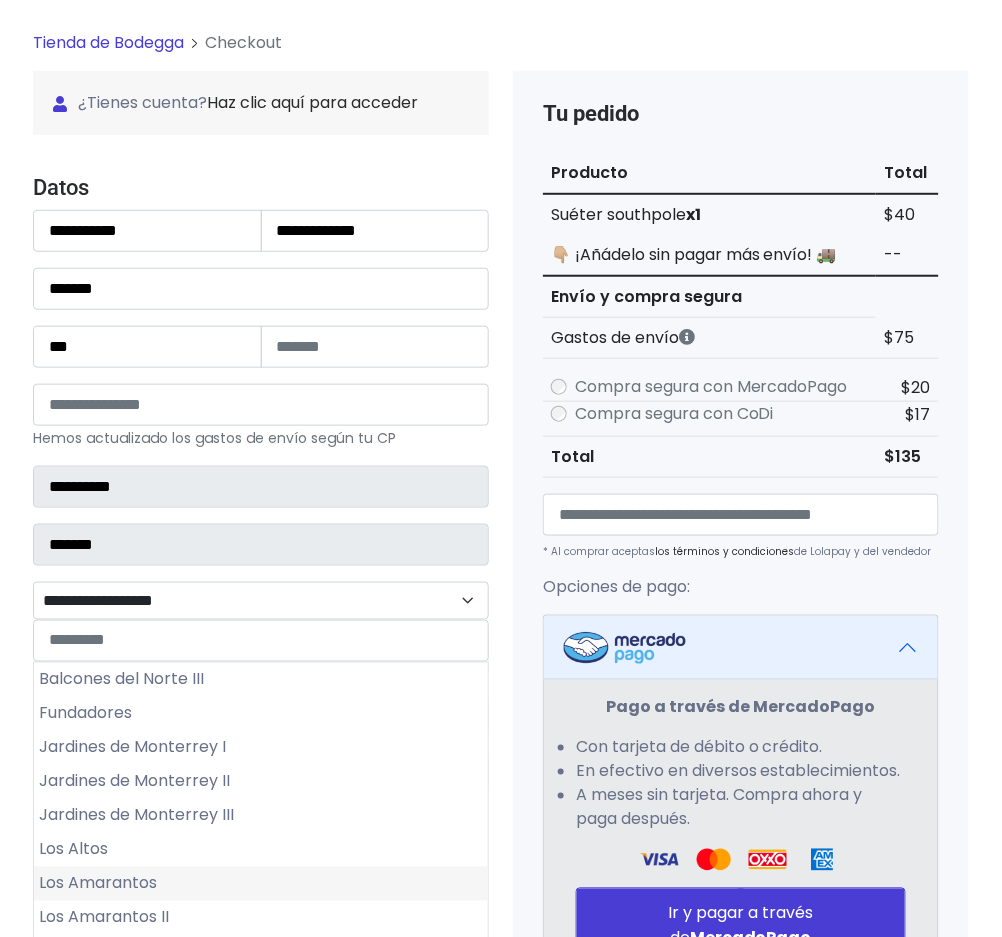 click on "Los Amarantos" at bounding box center [261, 884] 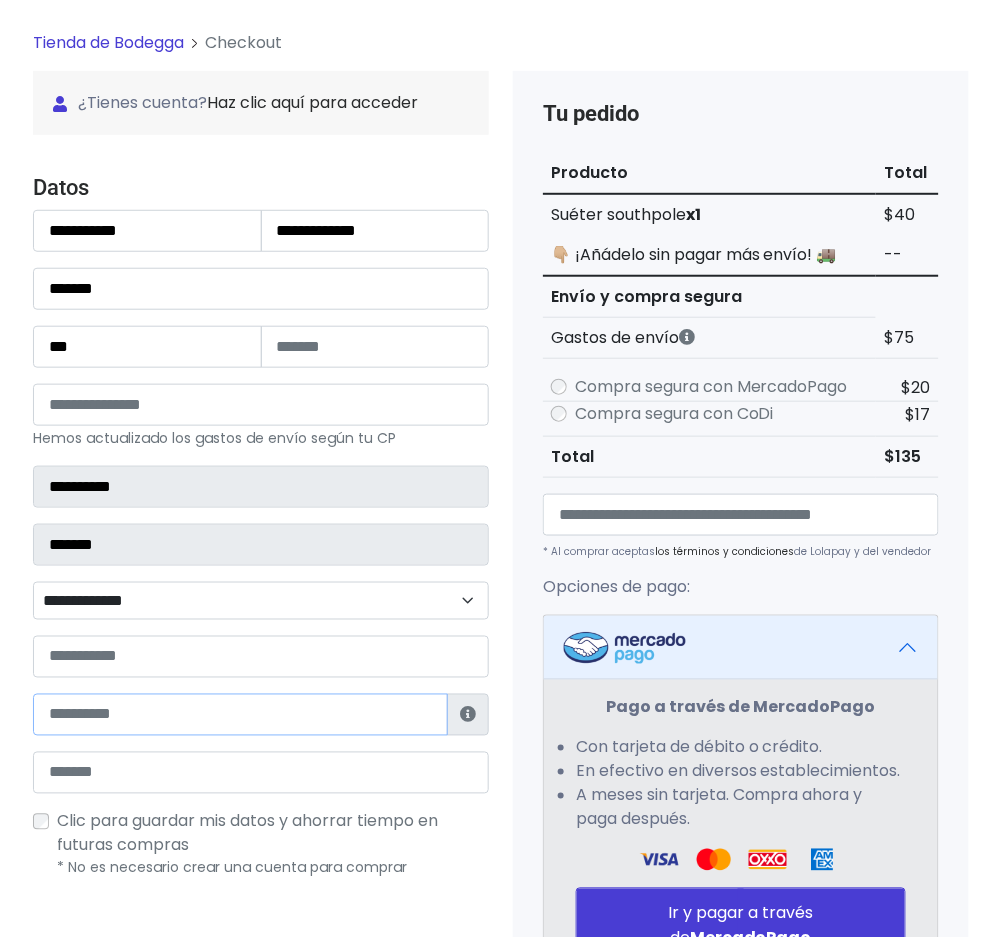 click at bounding box center (240, 715) 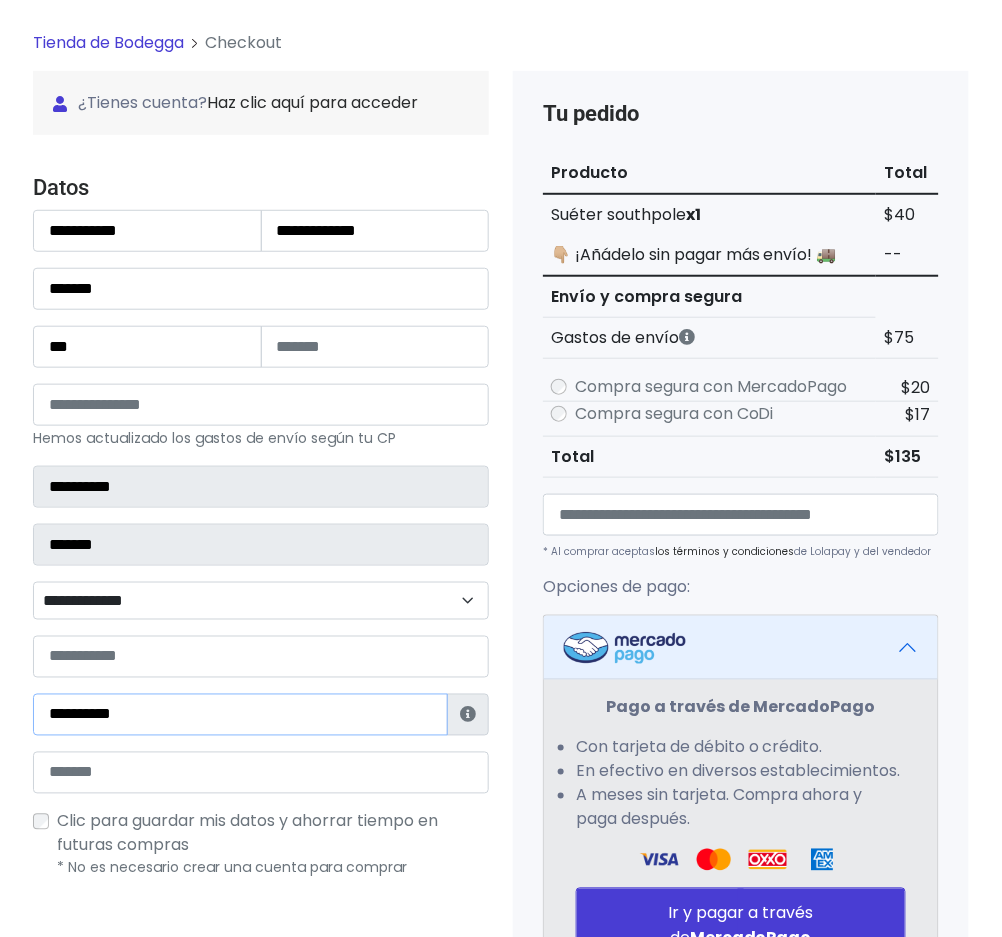 type on "**********" 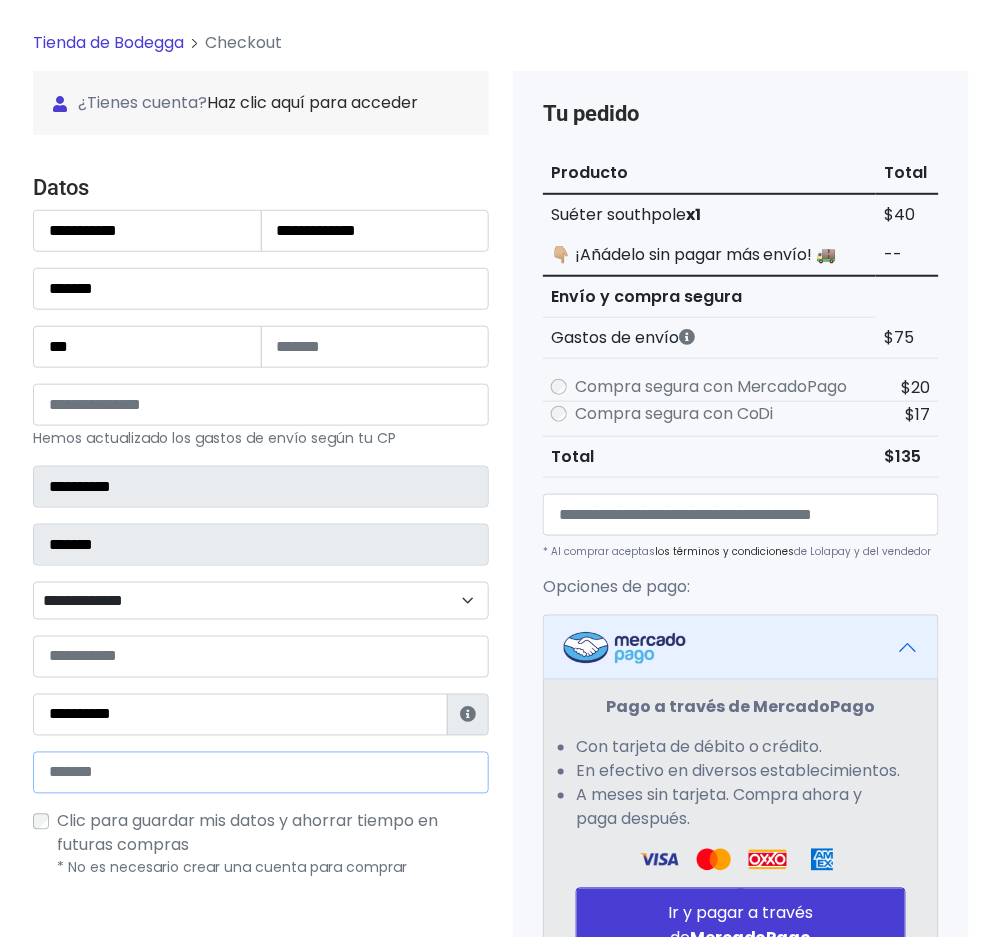 click at bounding box center [261, 773] 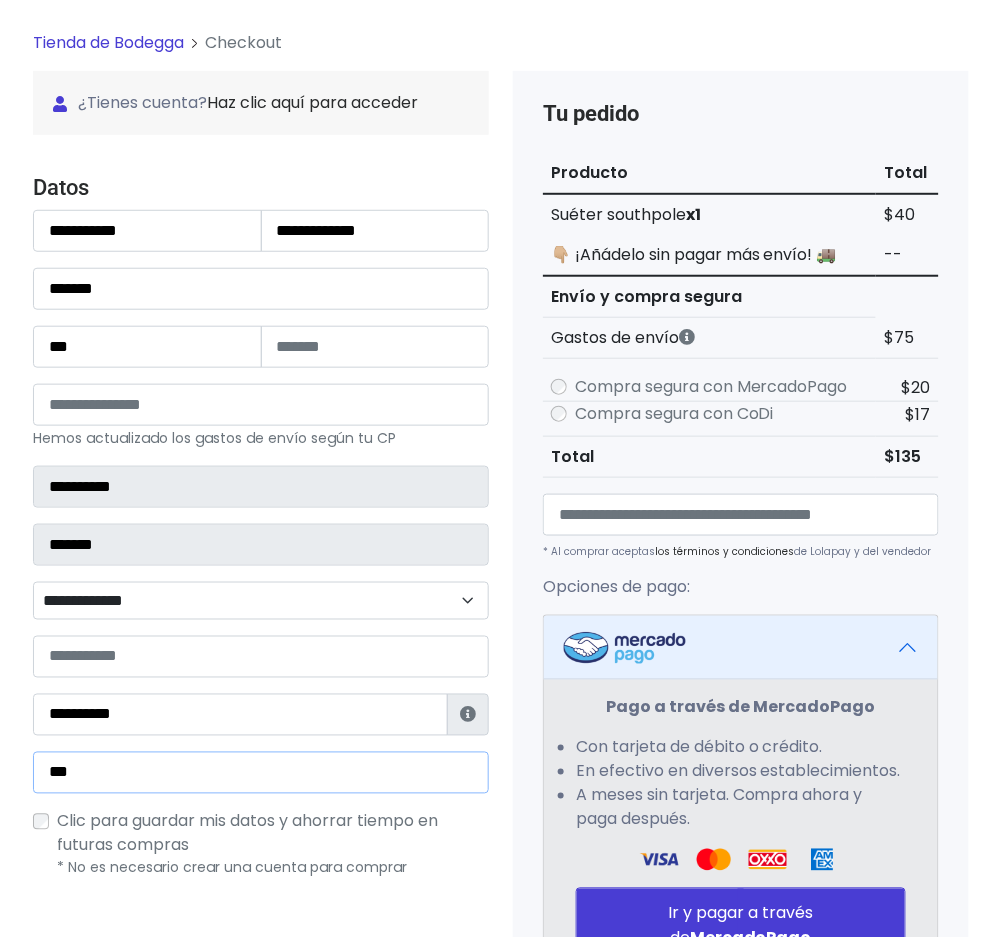 type on "**********" 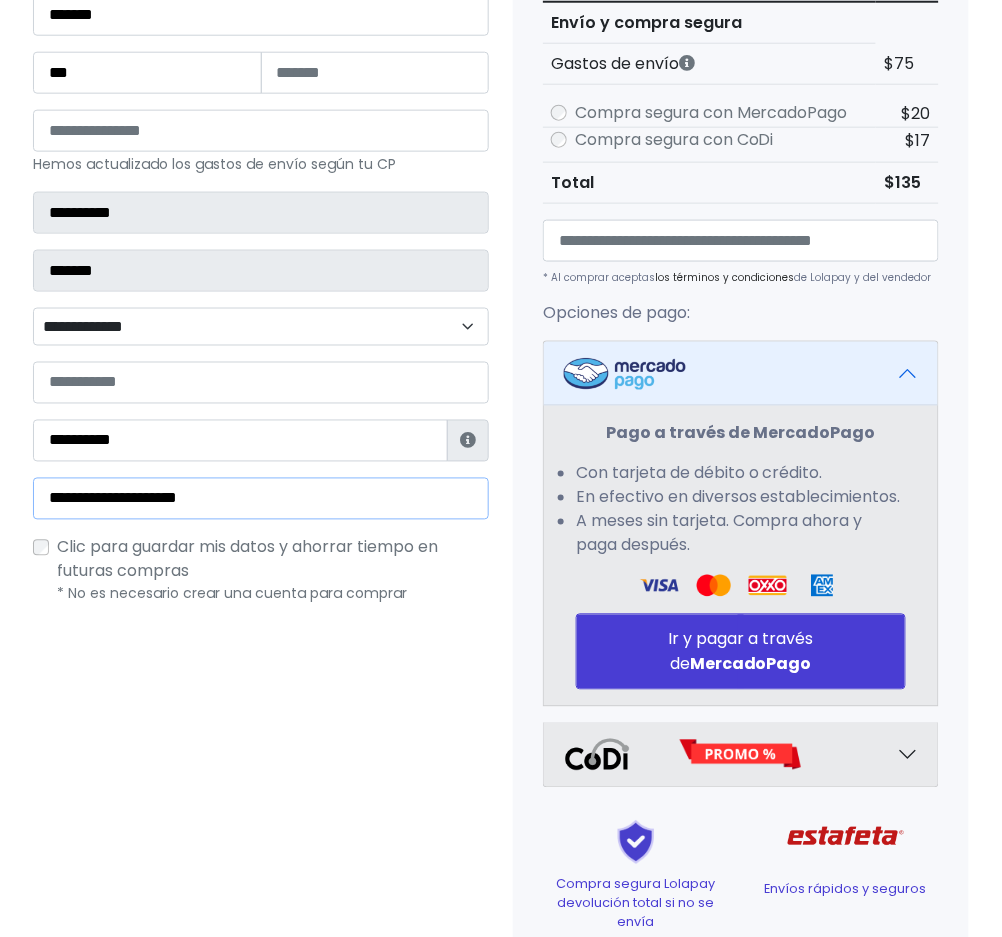 scroll, scrollTop: 586, scrollLeft: 0, axis: vertical 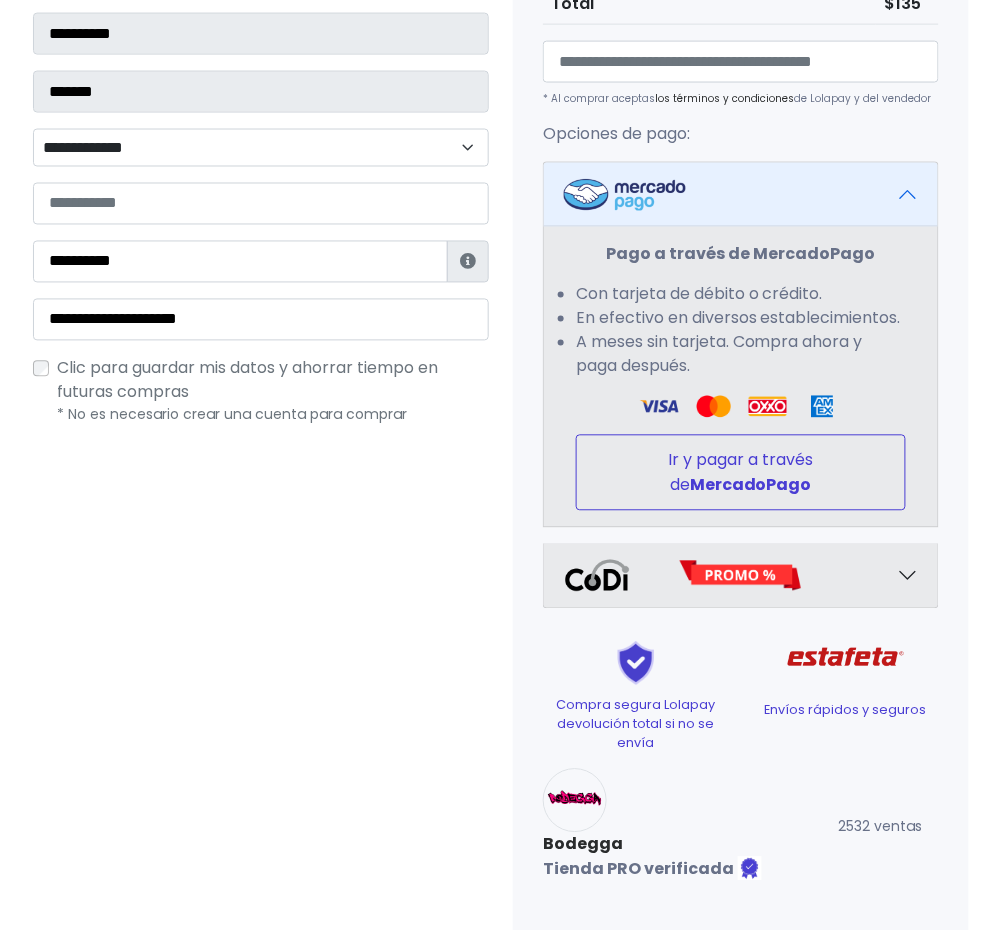 click on "Ir y pagar a través de  MercadoPago" at bounding box center [741, 473] 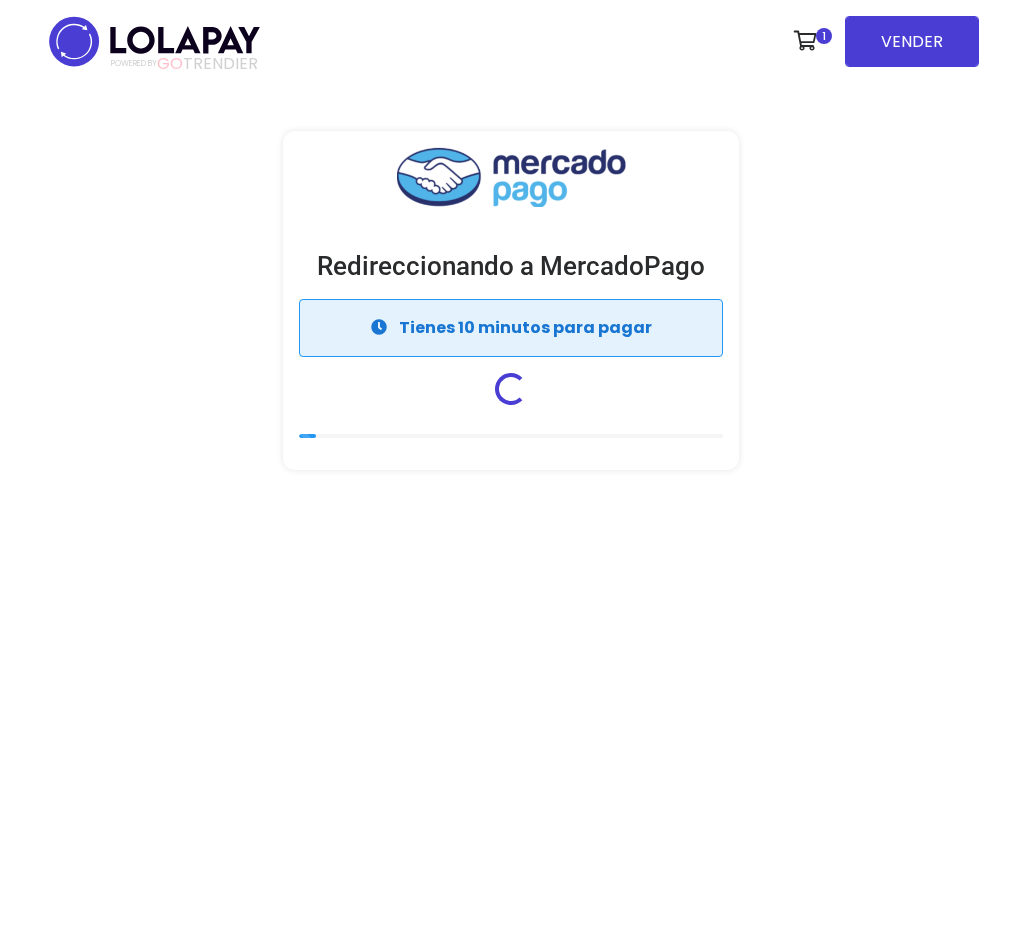 scroll, scrollTop: 0, scrollLeft: 0, axis: both 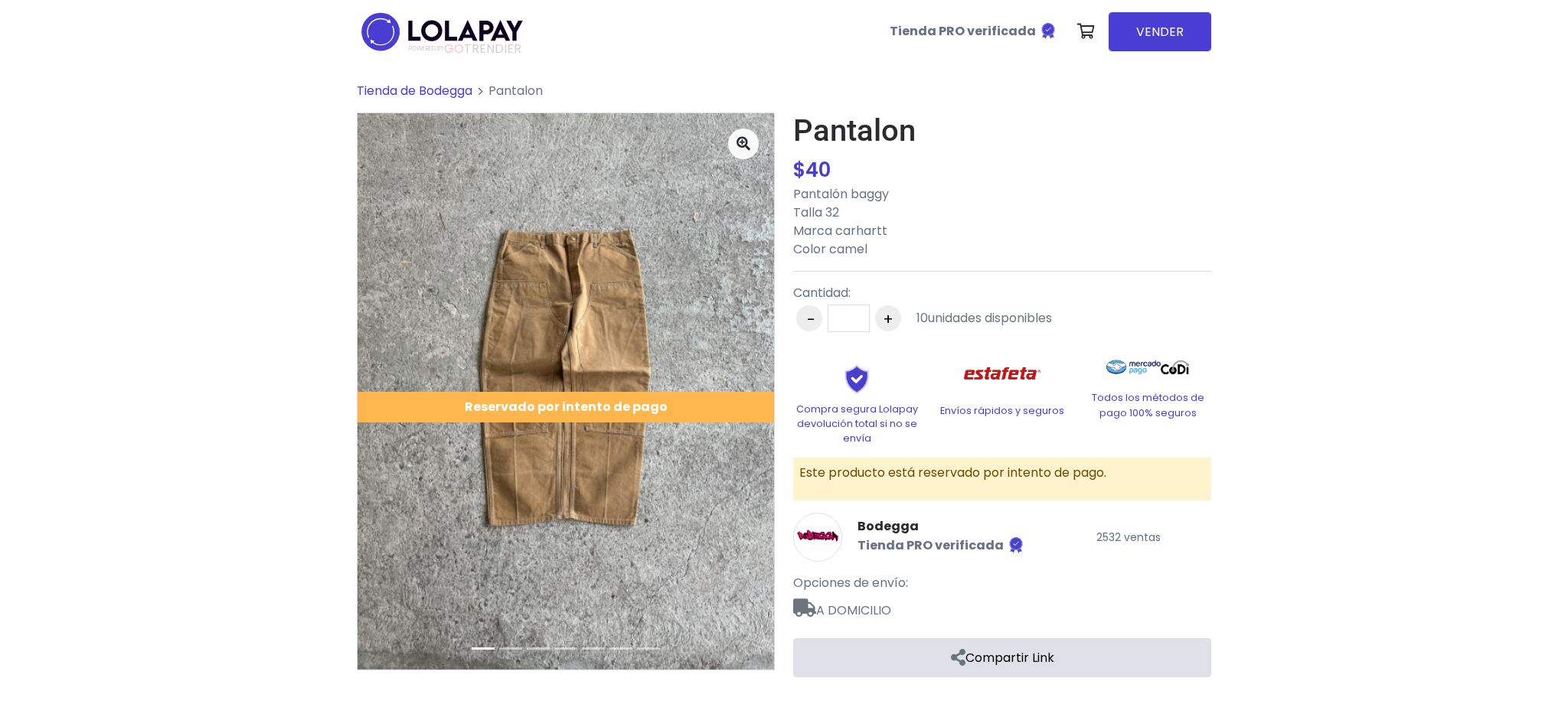 click on "Tienda de Bodegga" at bounding box center (414, 90) 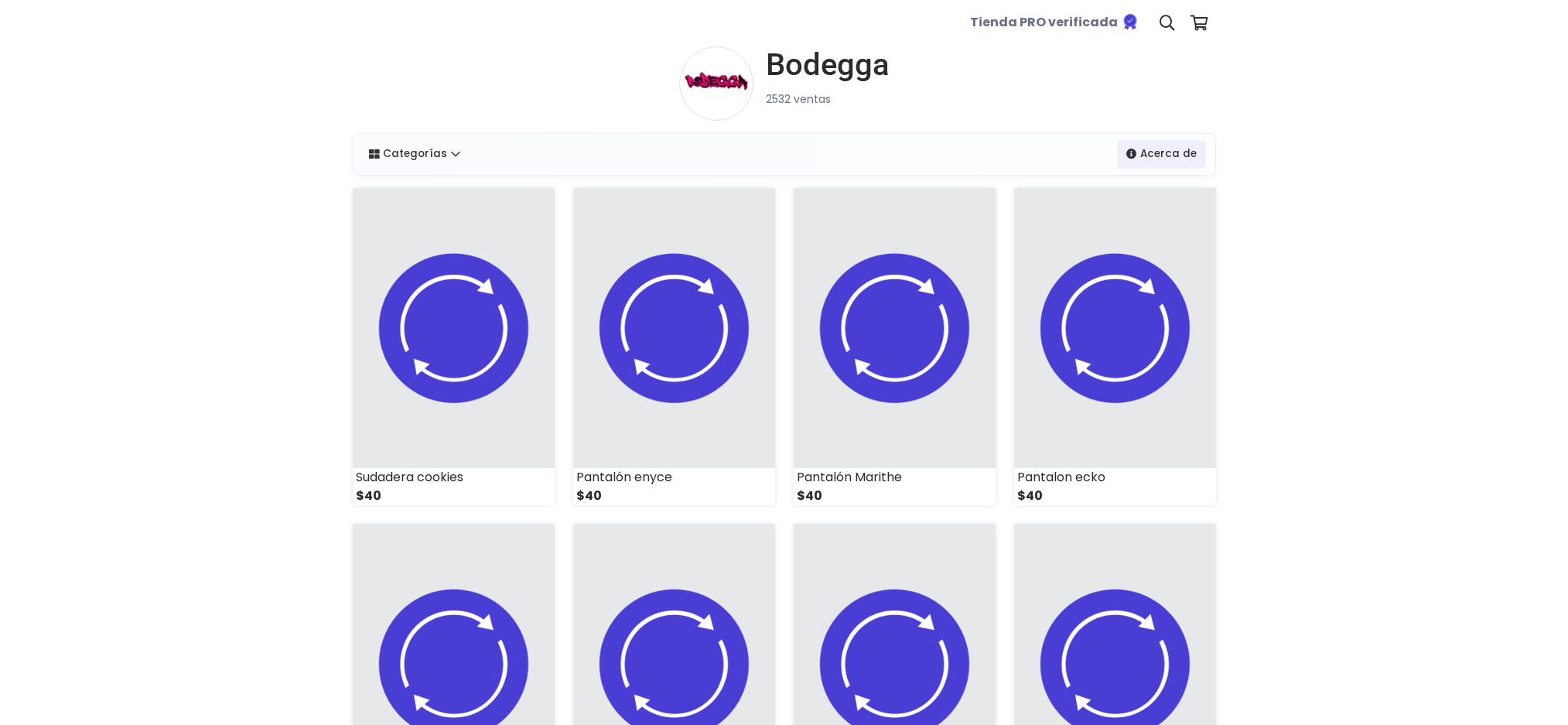 scroll, scrollTop: 0, scrollLeft: 0, axis: both 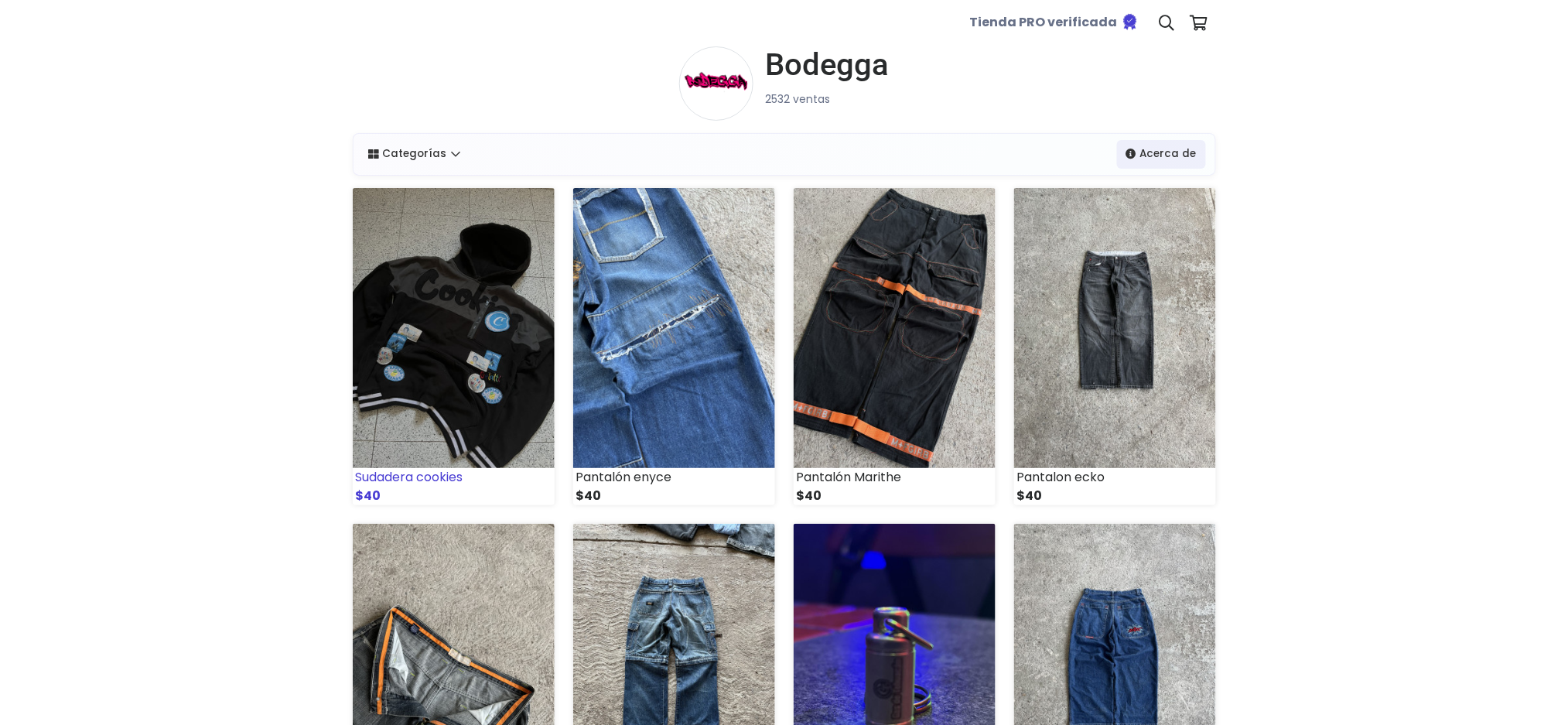 click at bounding box center [453, 328] 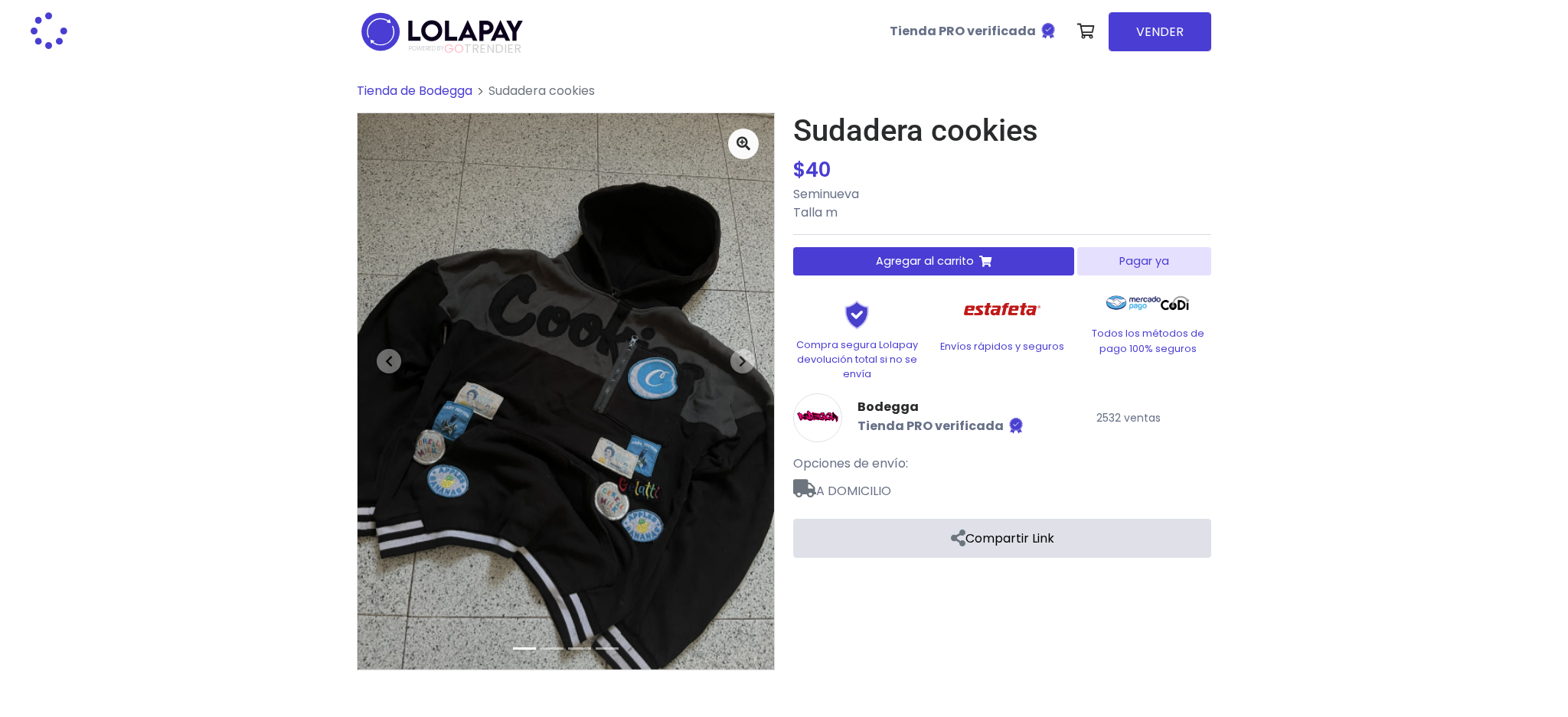 scroll, scrollTop: 0, scrollLeft: 0, axis: both 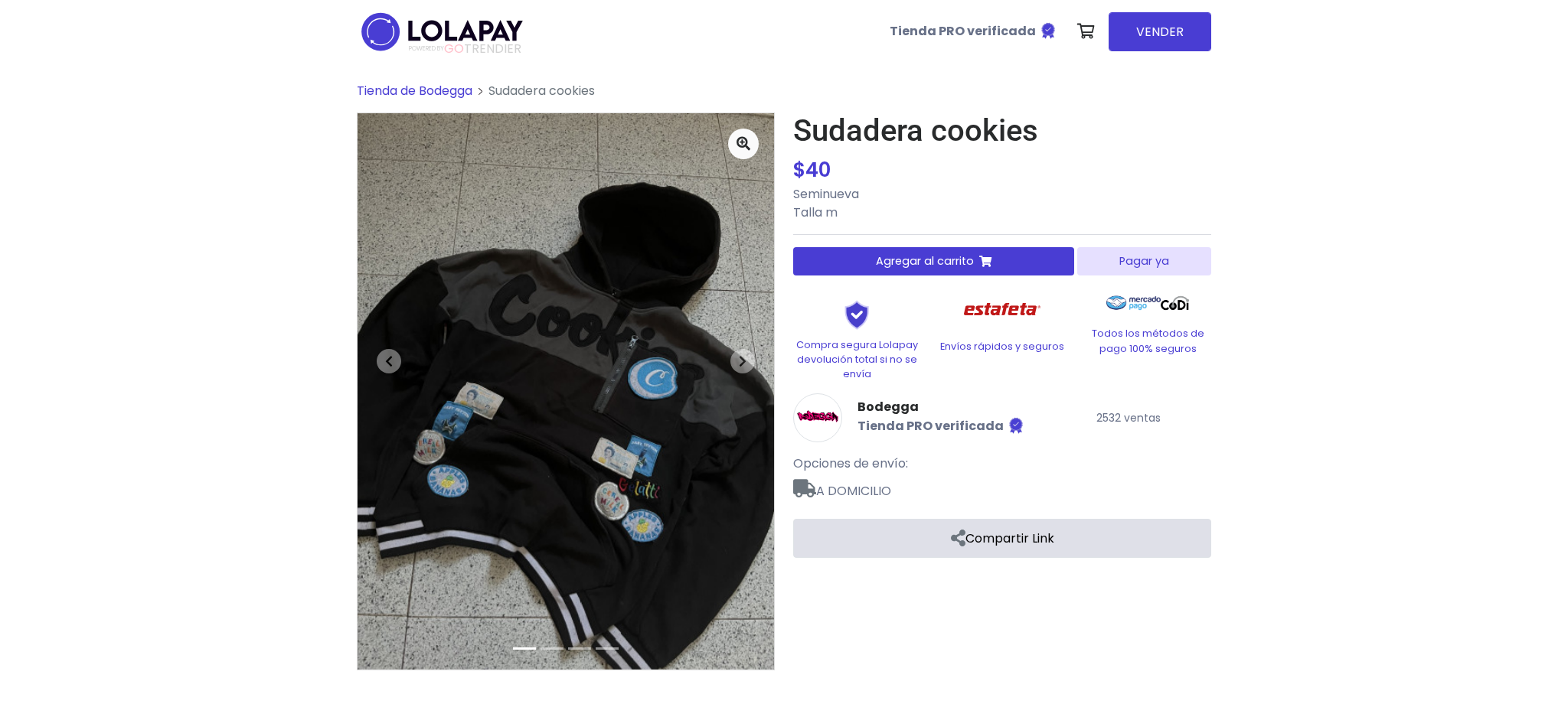 click on "Seminueva Talla m
Cantidad:
-
*
+
1 Pagar ya" at bounding box center (1002, 335) 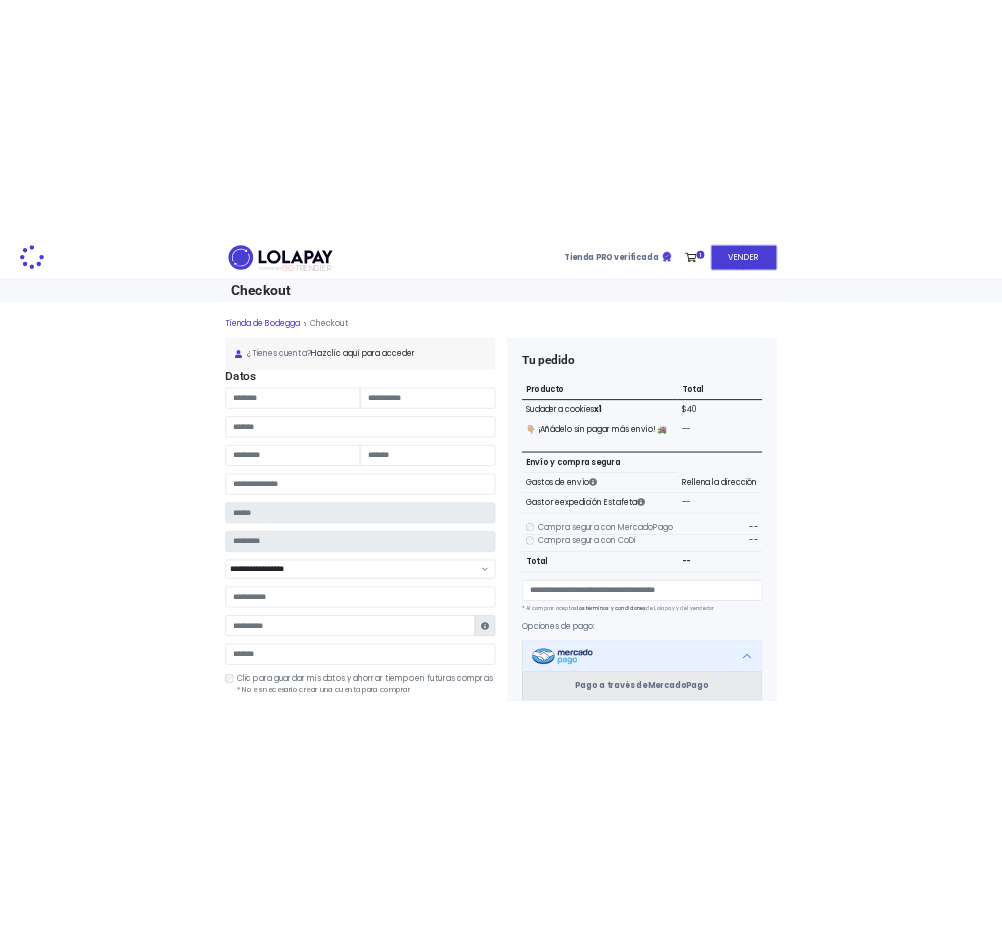 scroll, scrollTop: 0, scrollLeft: 0, axis: both 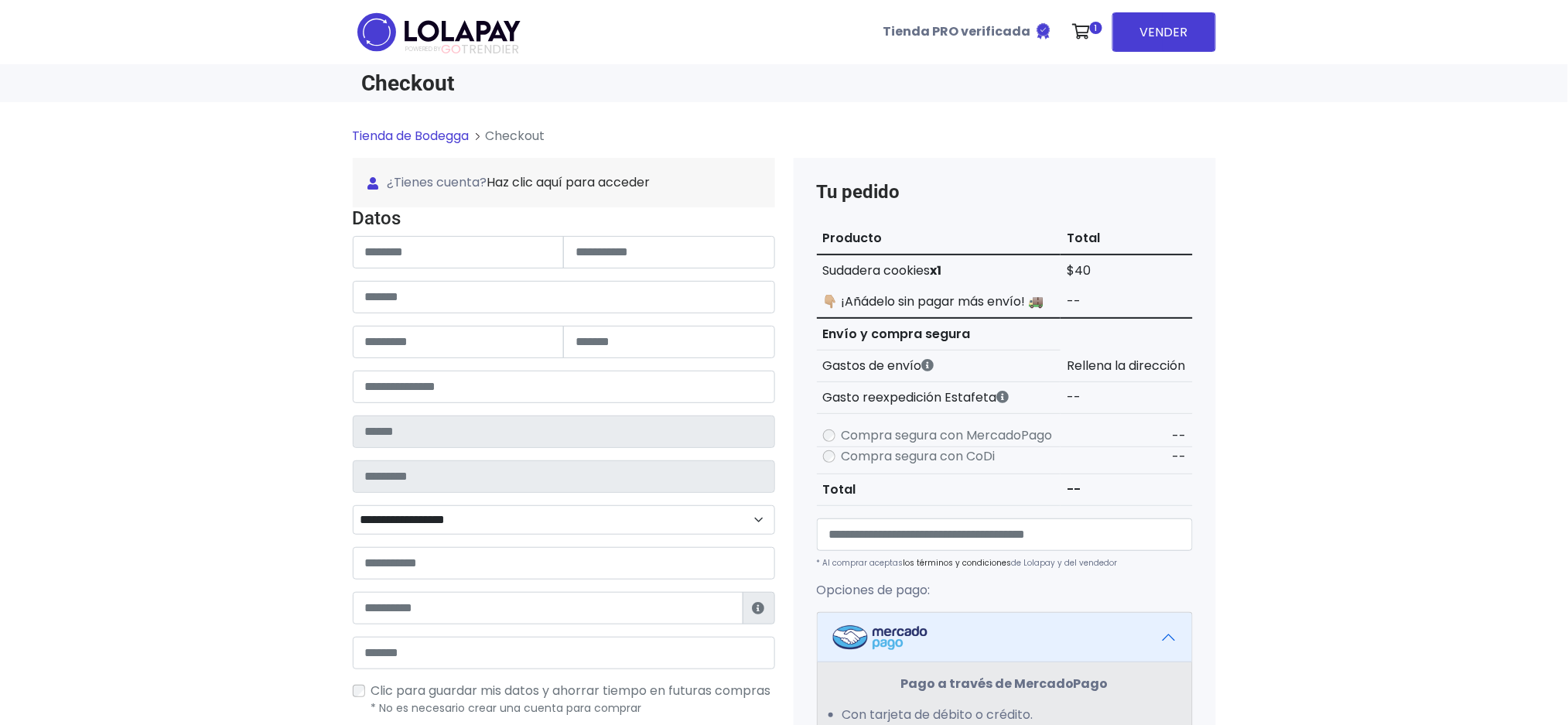 click on "**********" at bounding box center [564, 430] 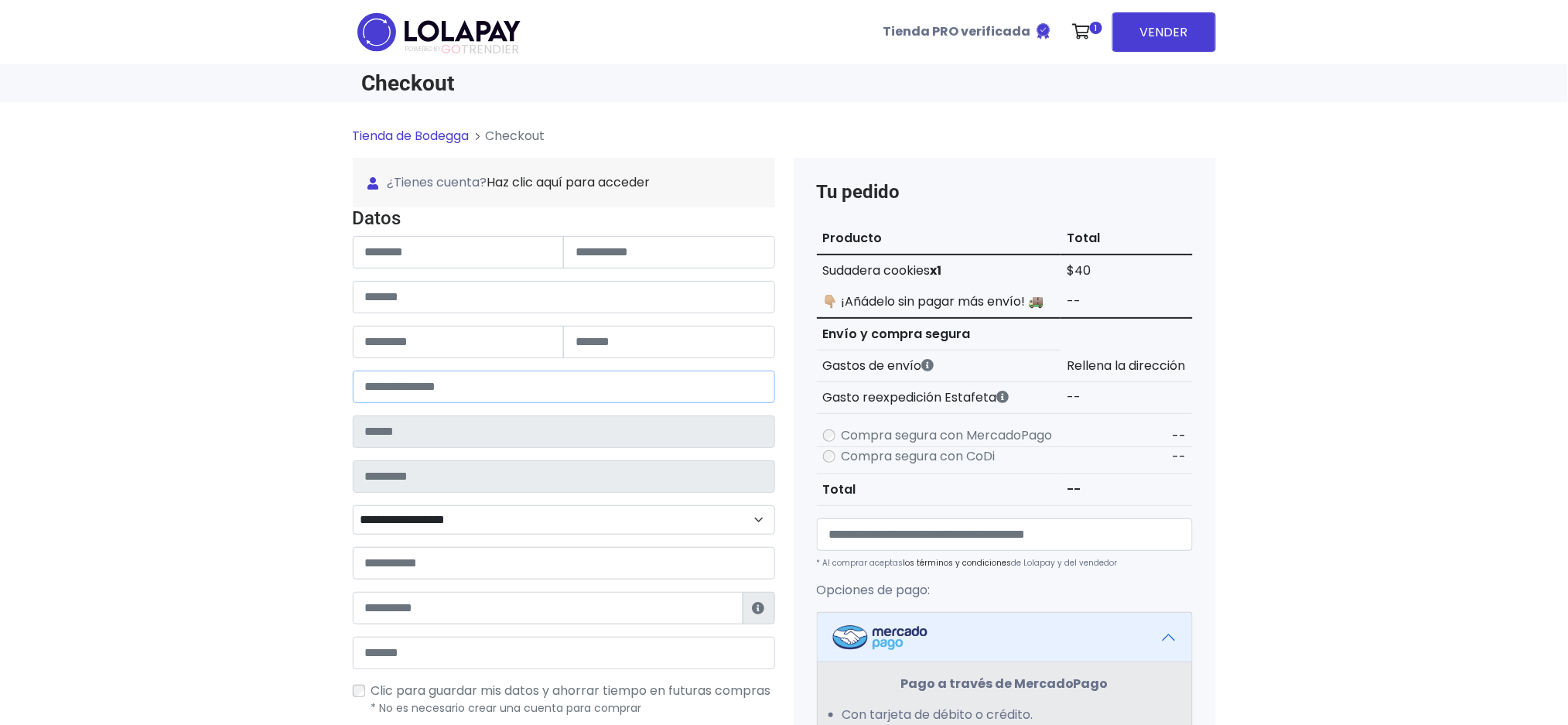 click at bounding box center (564, 387) 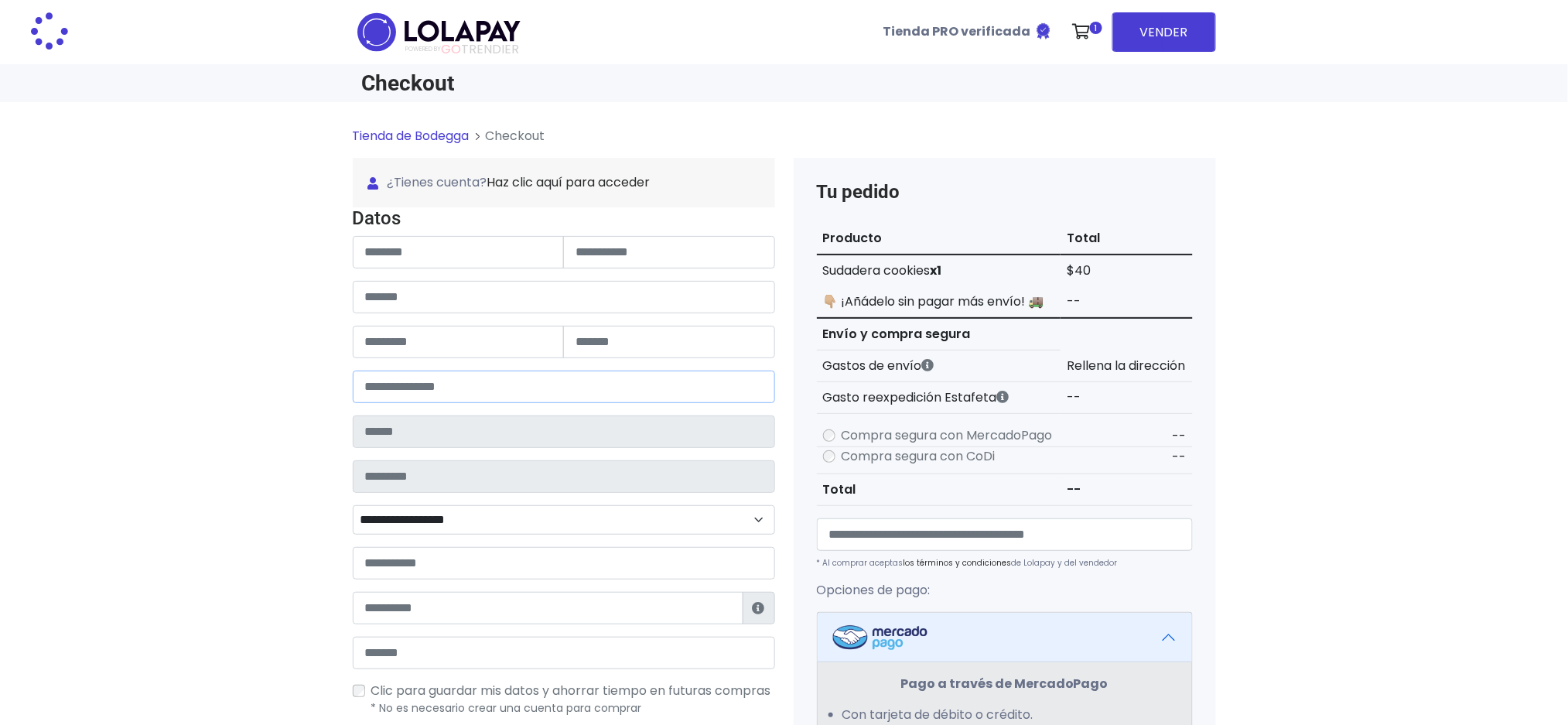 type on "******" 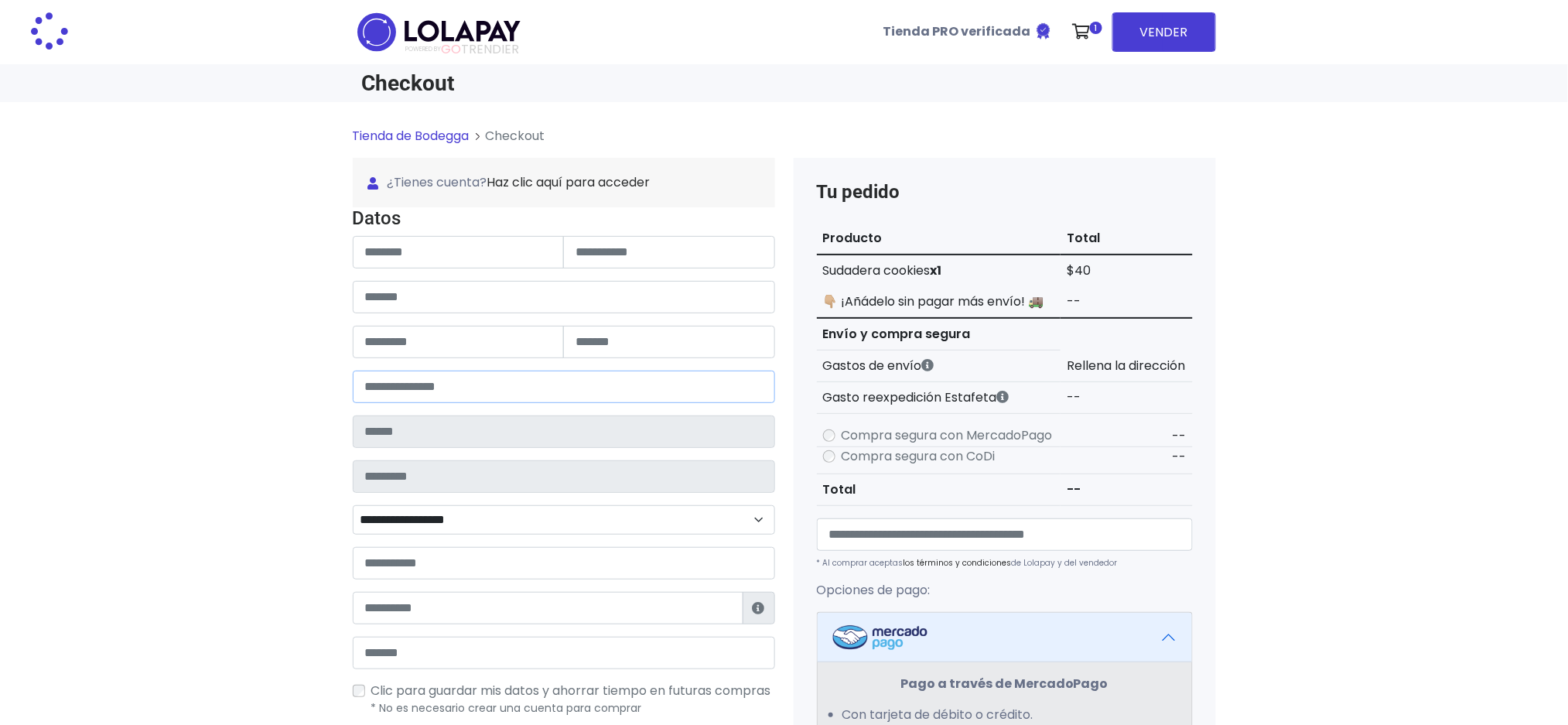 type on "**********" 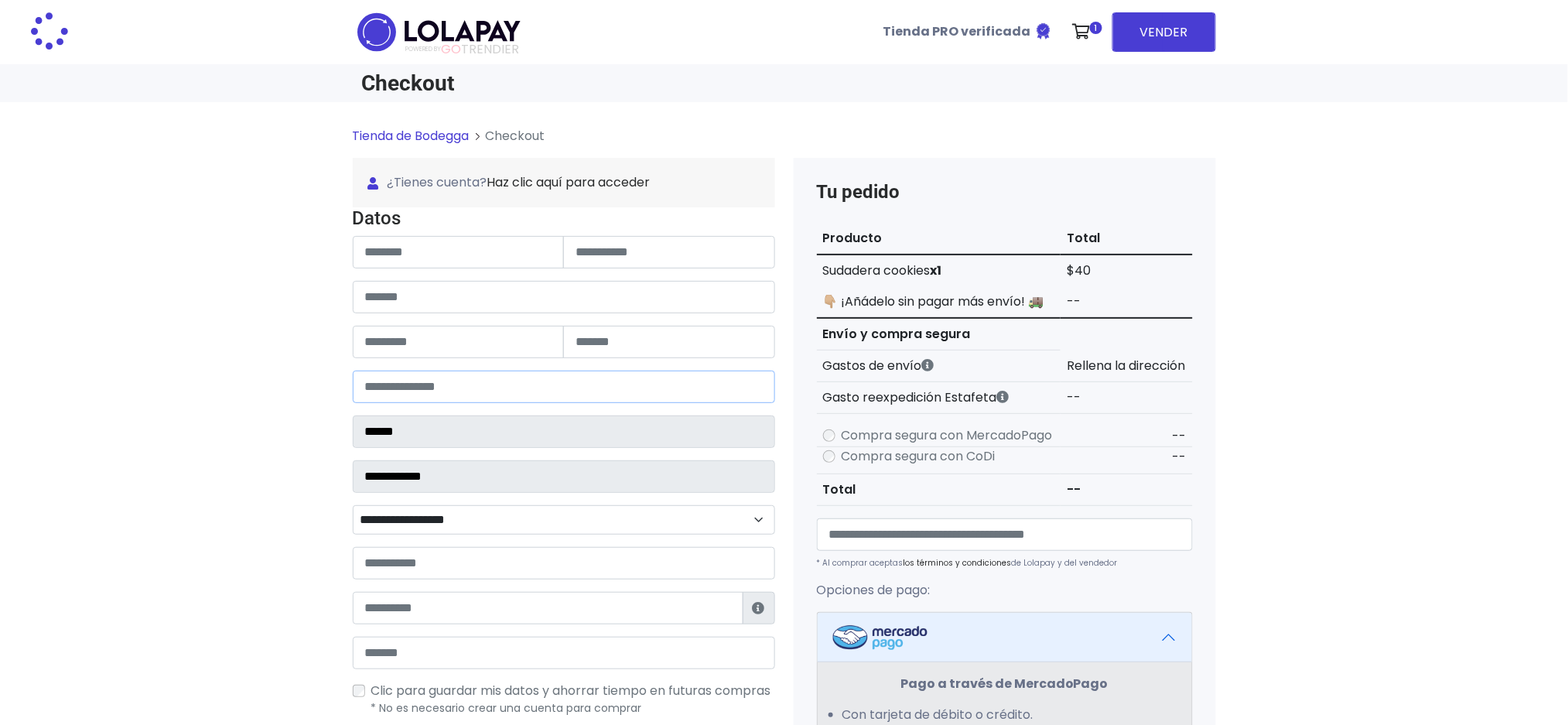 select 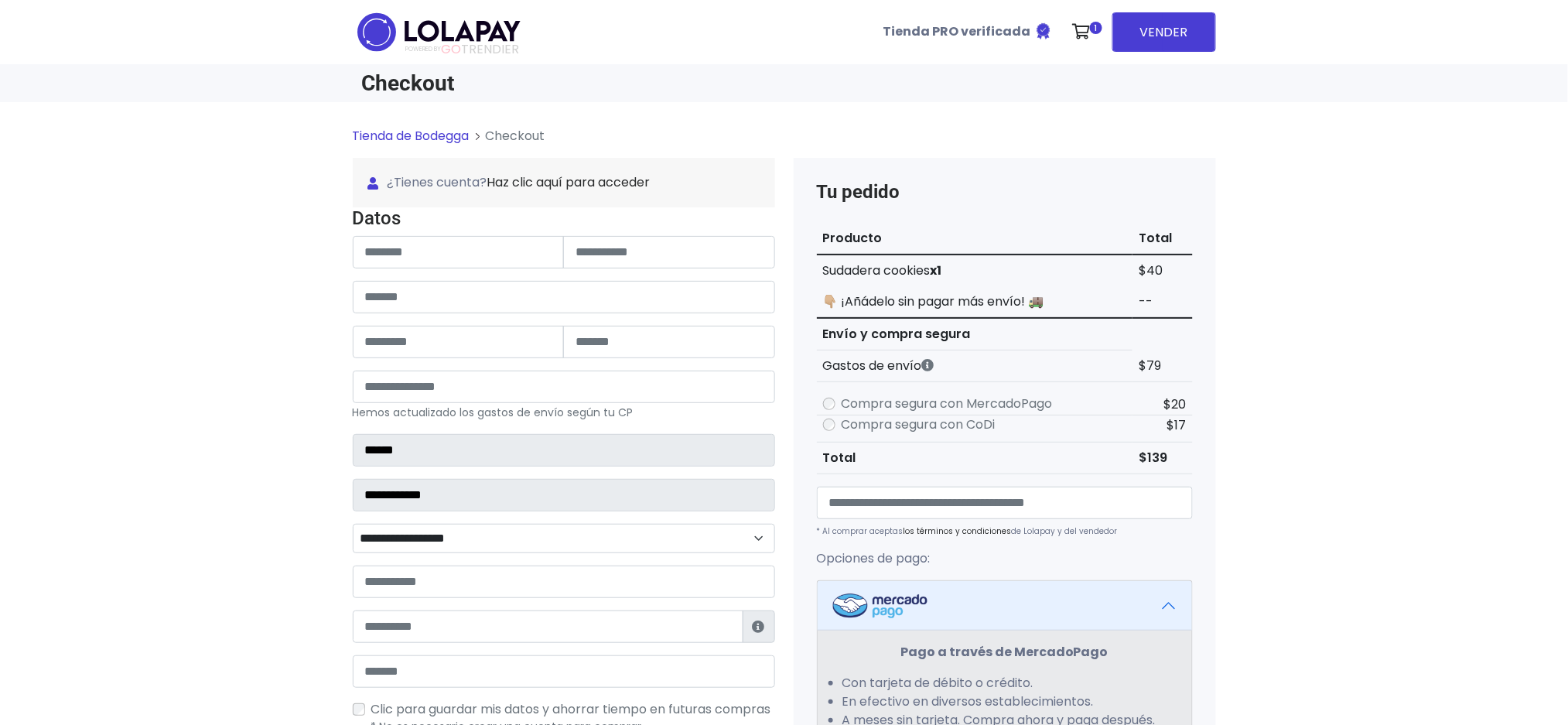 click on "Tienda de Bodegga
Checkout
¿Tienes cuenta?
Haz clic aquí para acceder
¿Olvidaste tu contraseña? Entrar Datos" at bounding box center (784, 610) 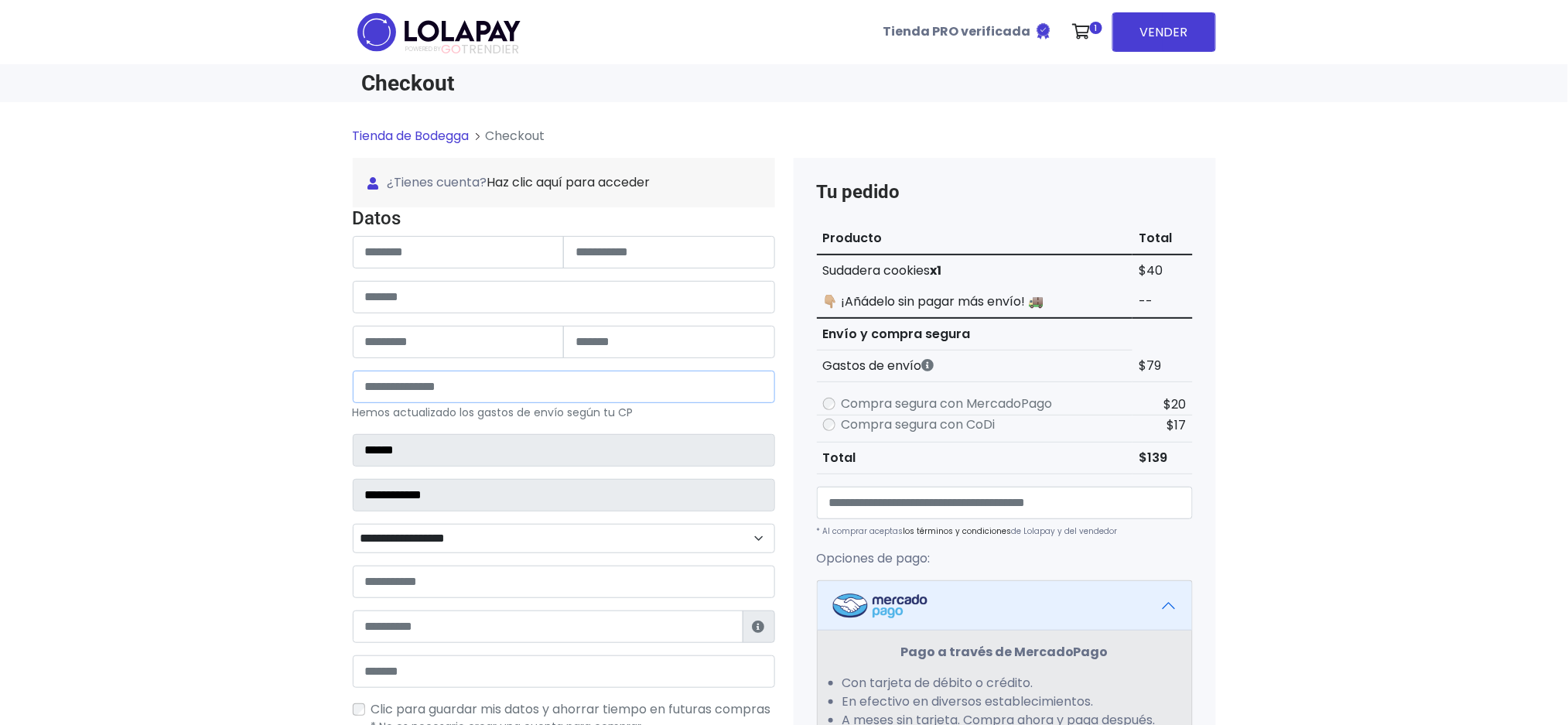 click on "*****" at bounding box center [564, 387] 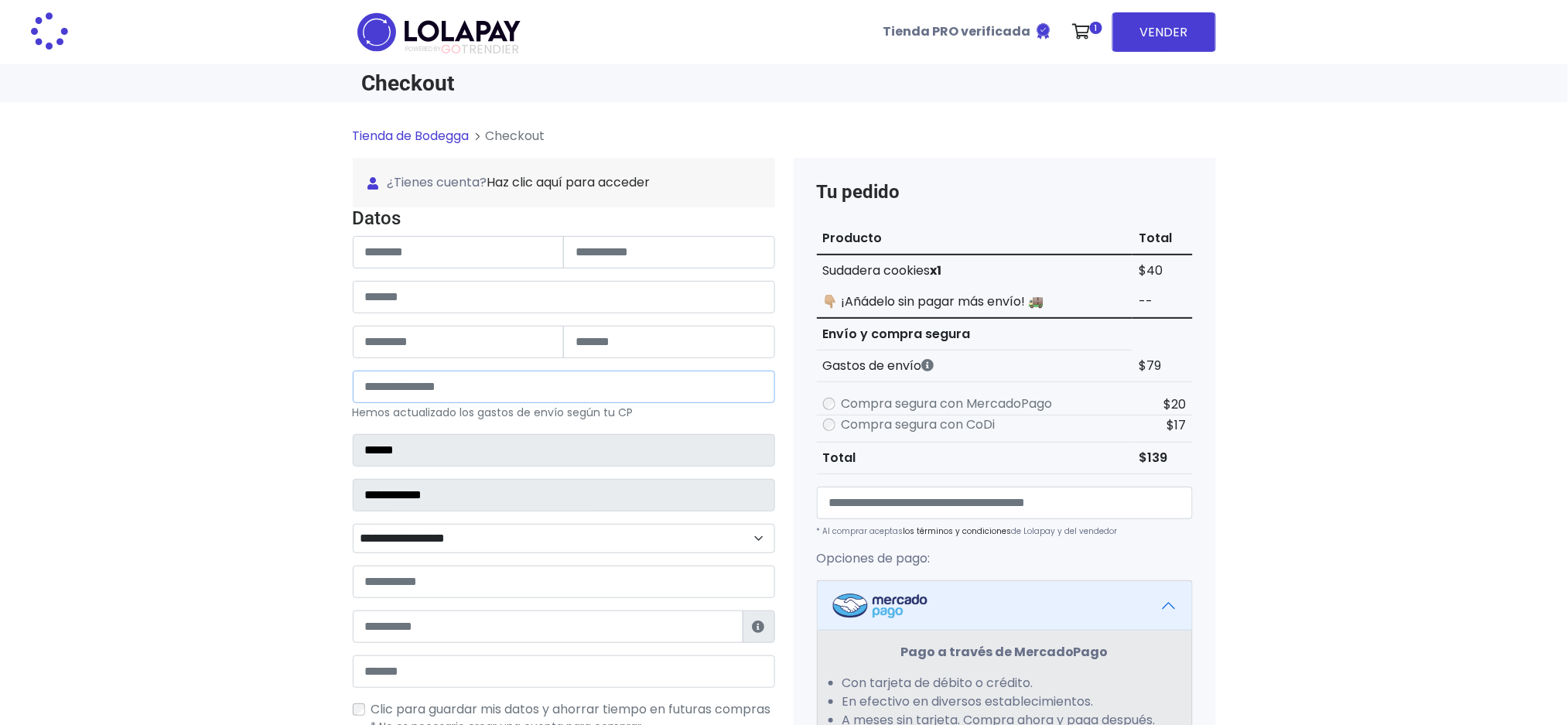 type on "**********" 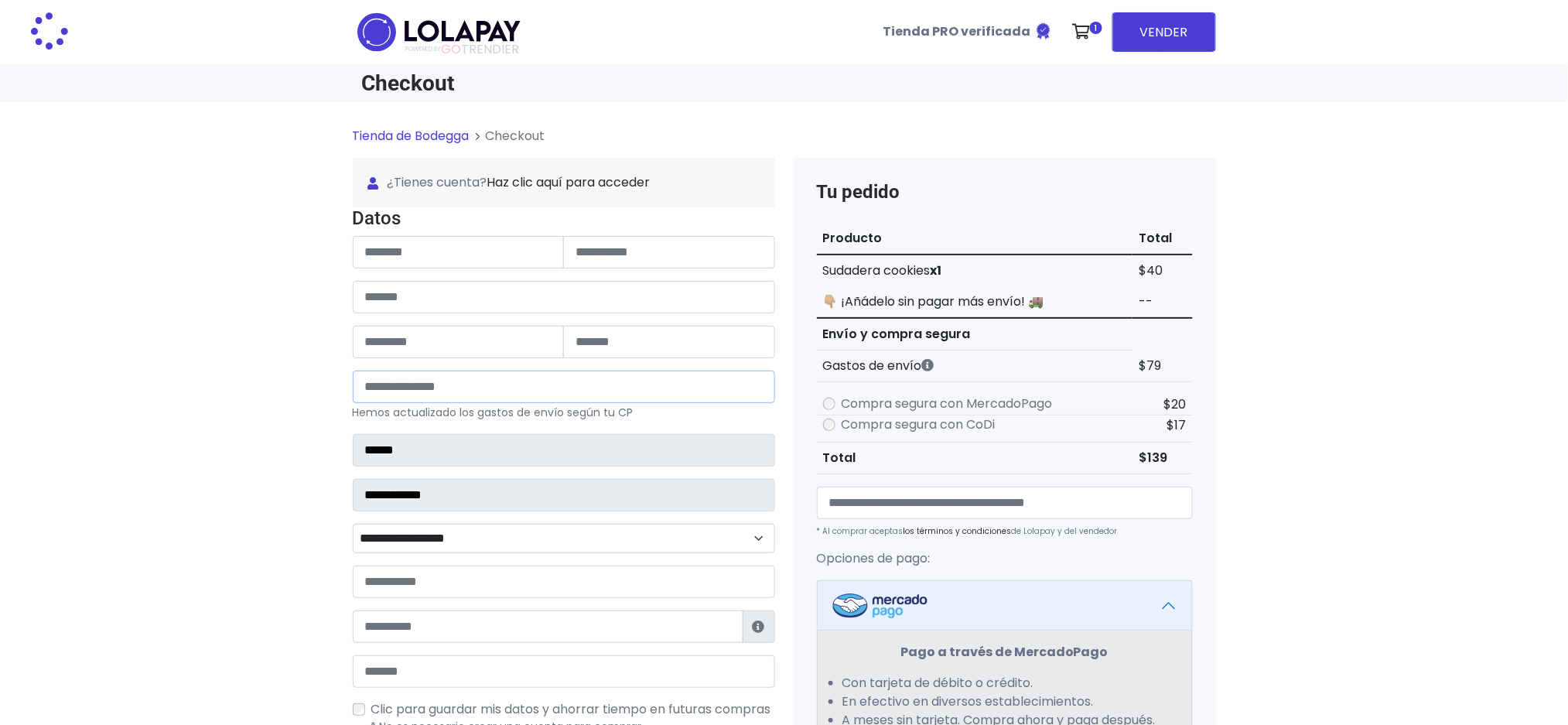 type on "******" 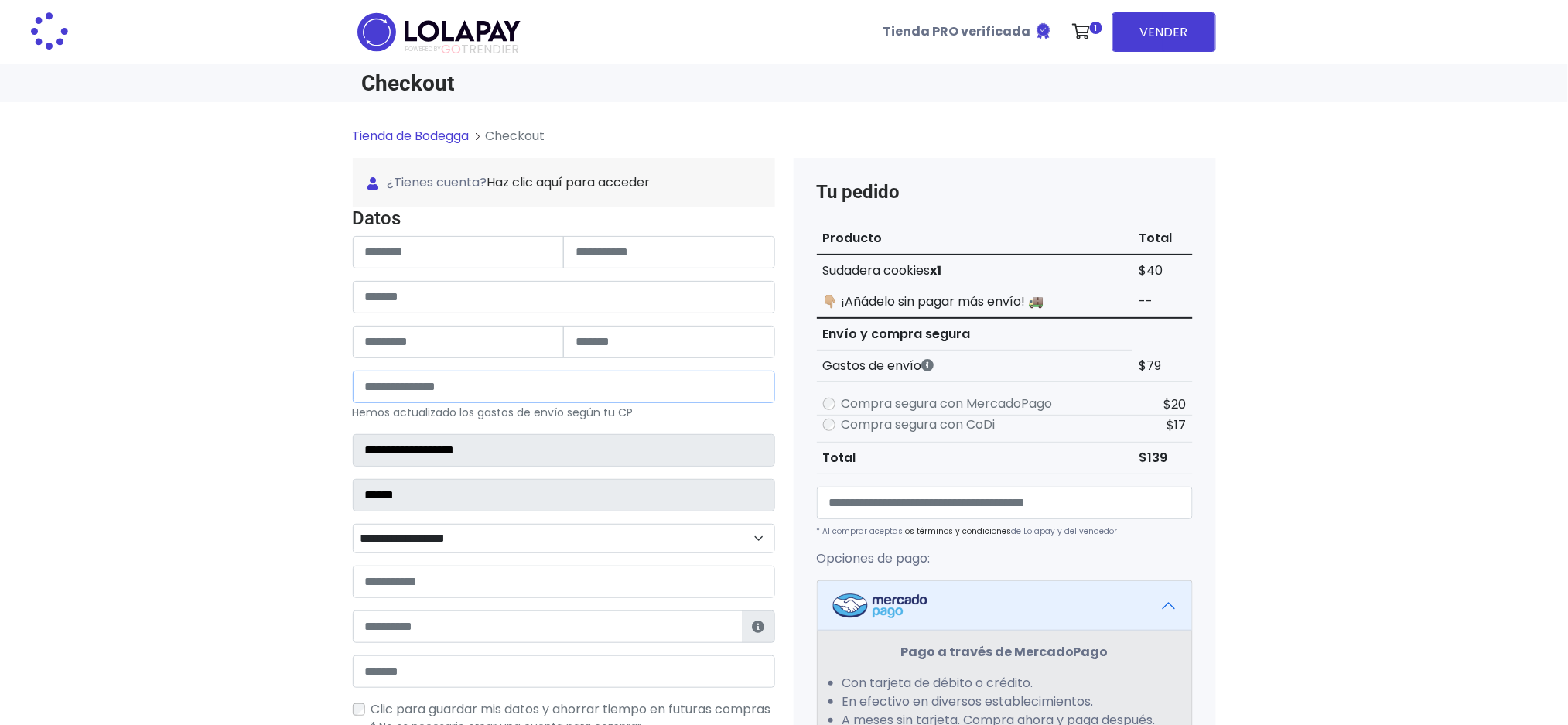 select 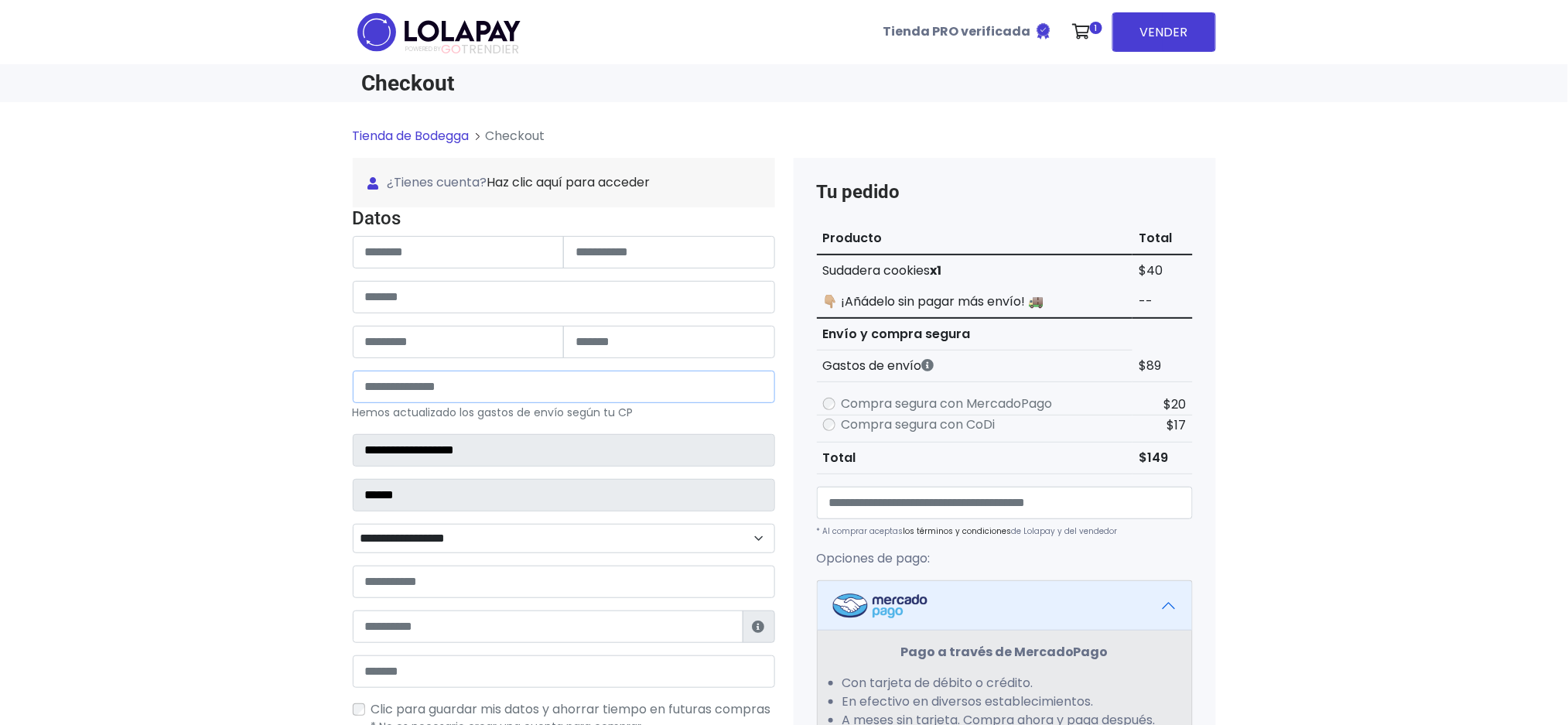 type on "*****" 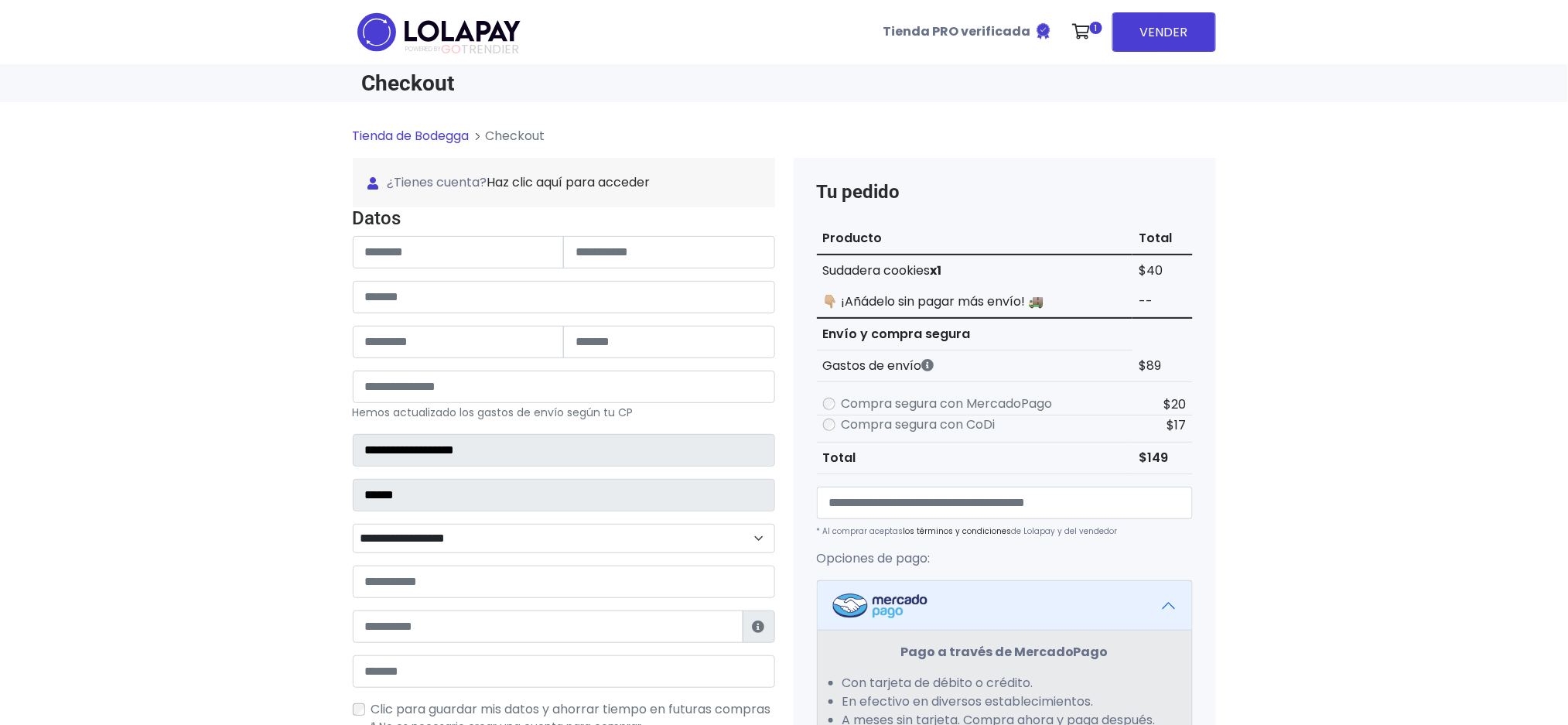 click on "Tienda de Bodegga
Checkout
¿Tienes cuenta?
Haz clic aquí para acceder
¿Olvidaste tu contraseña? Entrar Datos" at bounding box center [784, 610] 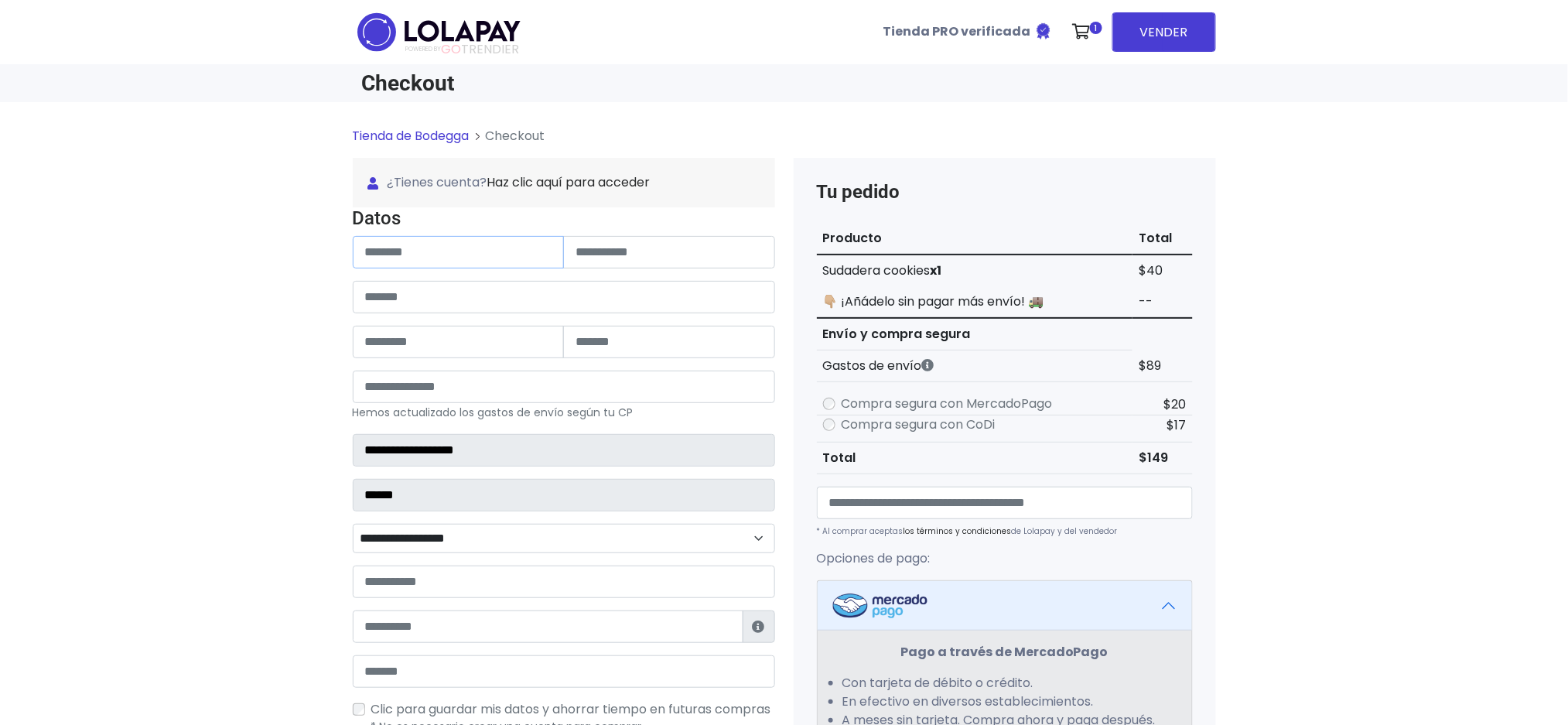 click at bounding box center [459, 252] 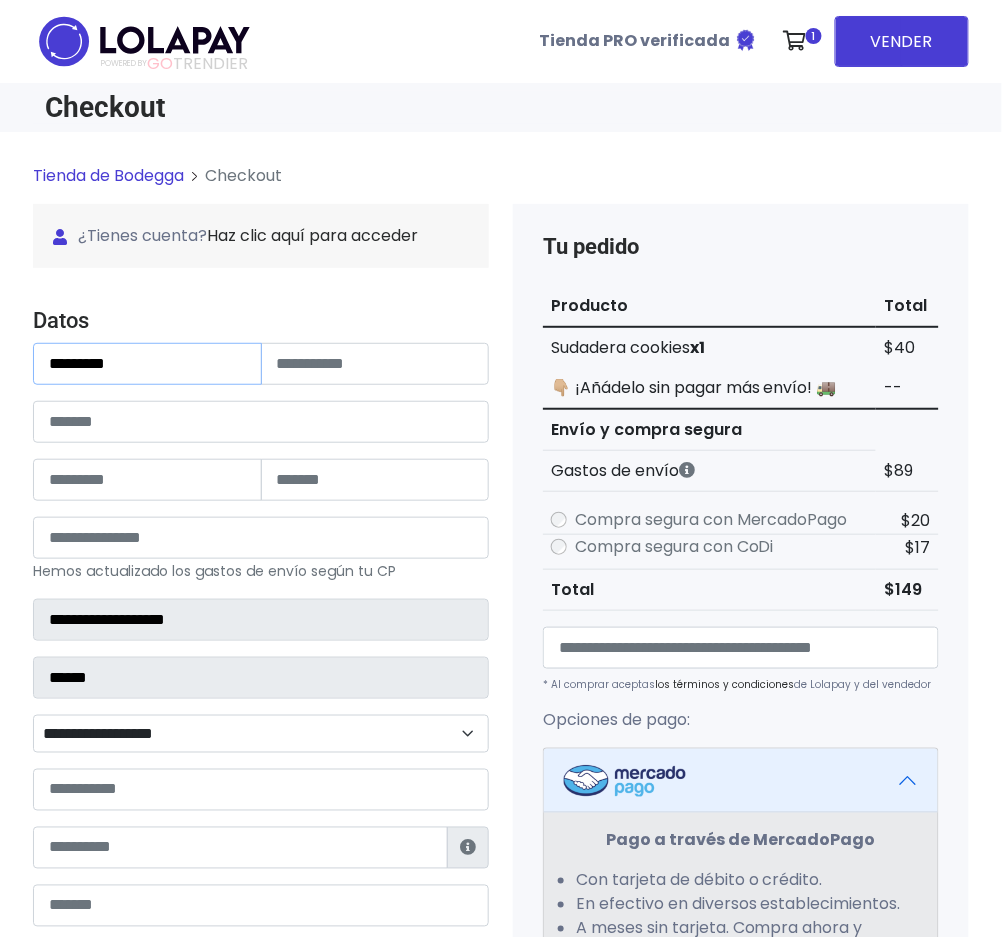 type on "********" 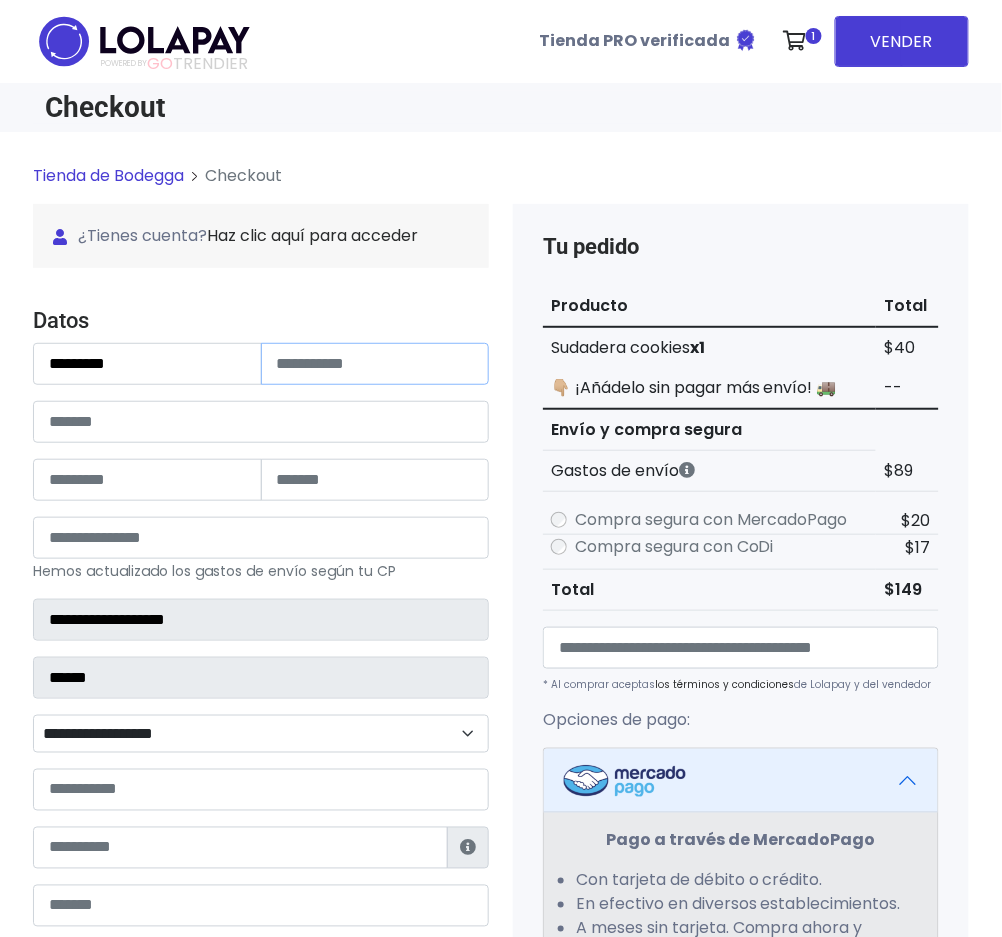 click at bounding box center (375, 364) 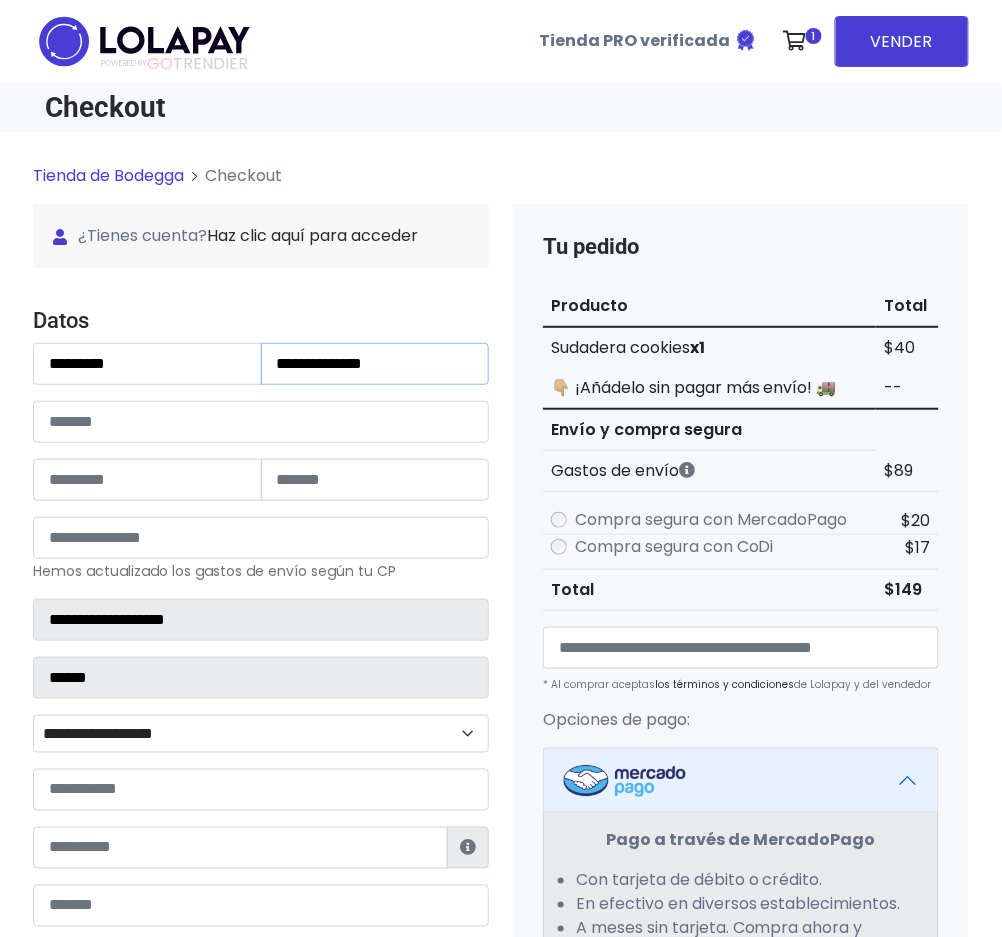 type on "**********" 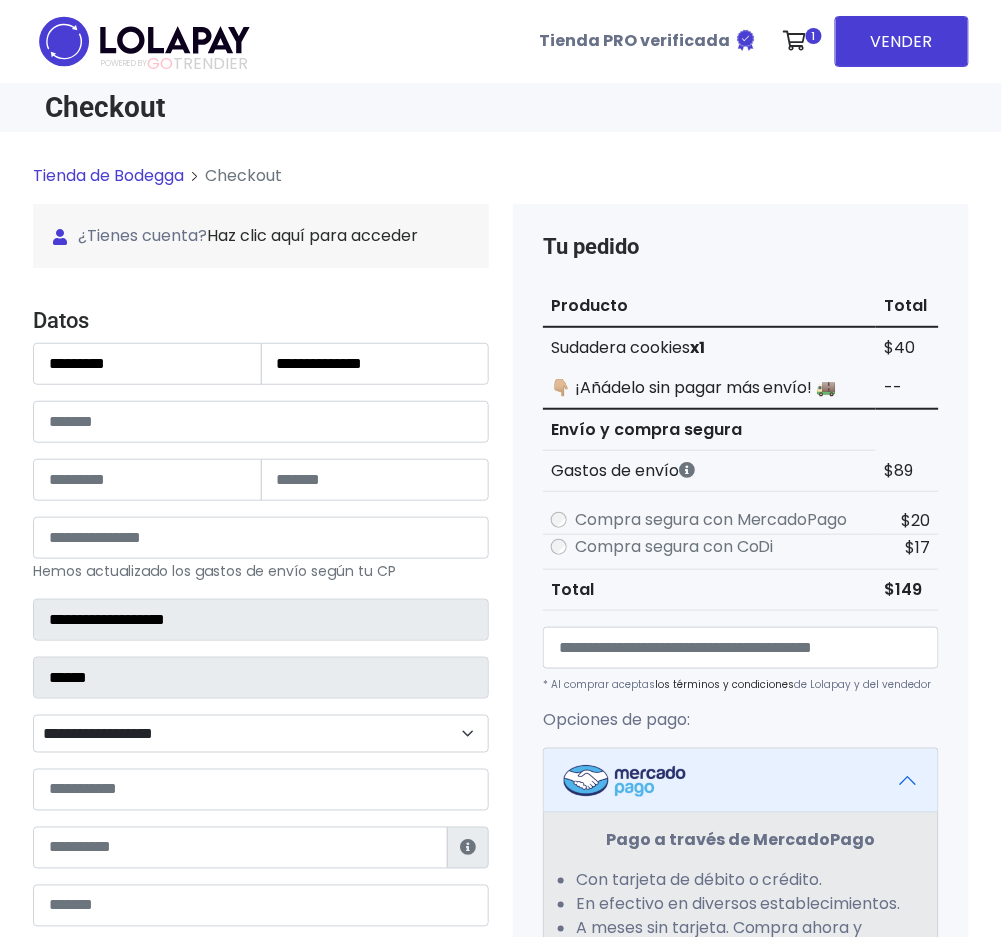 click on "**********" at bounding box center [261, 677] 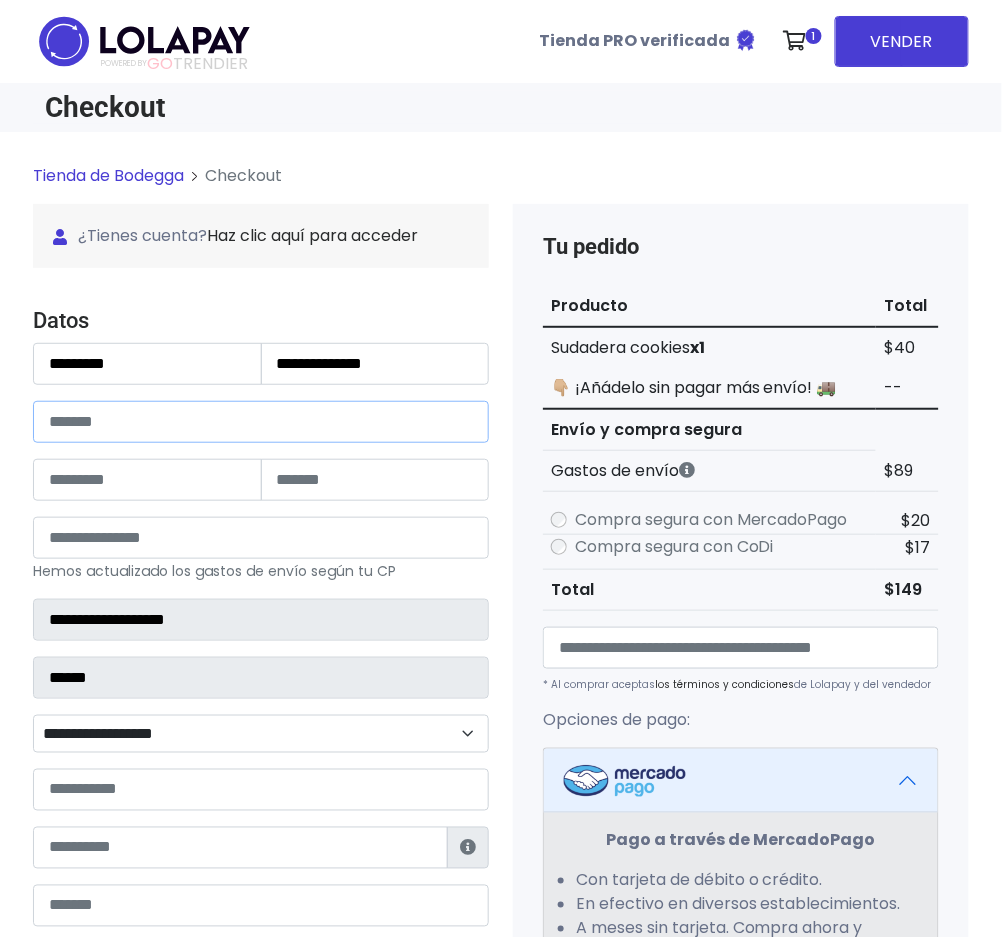 click at bounding box center (261, 422) 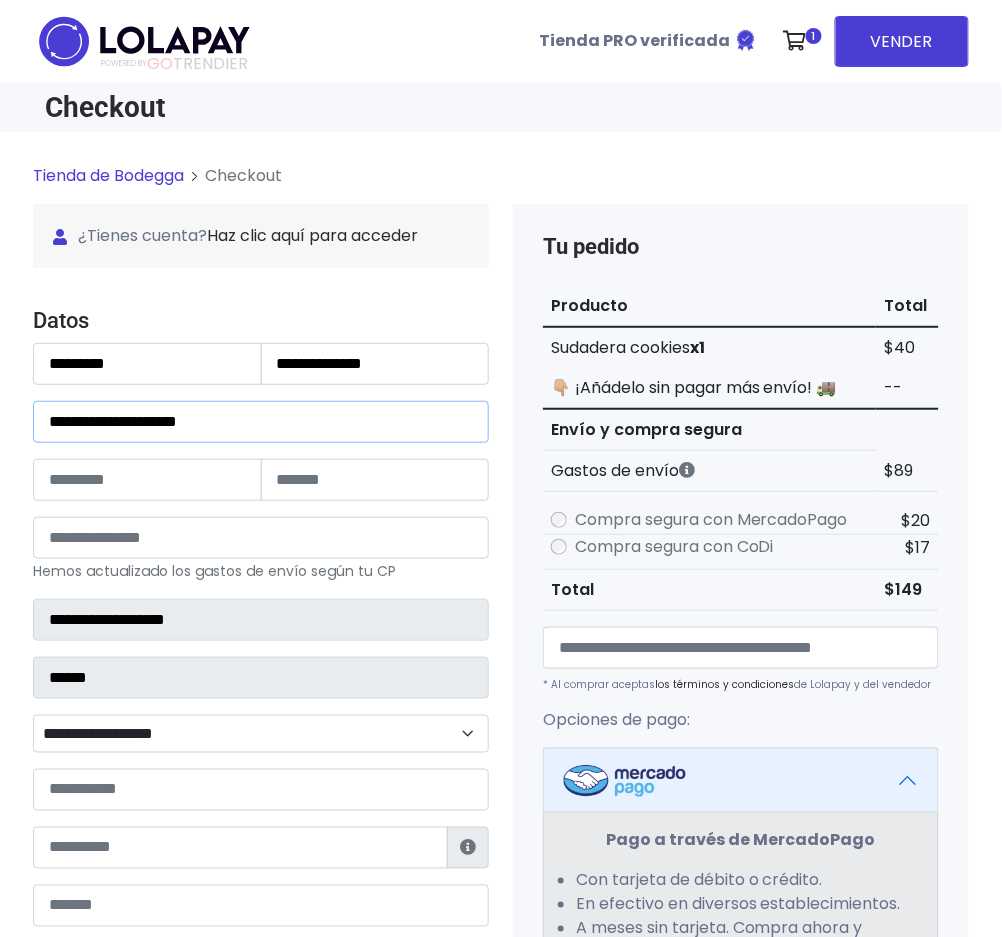 type on "**********" 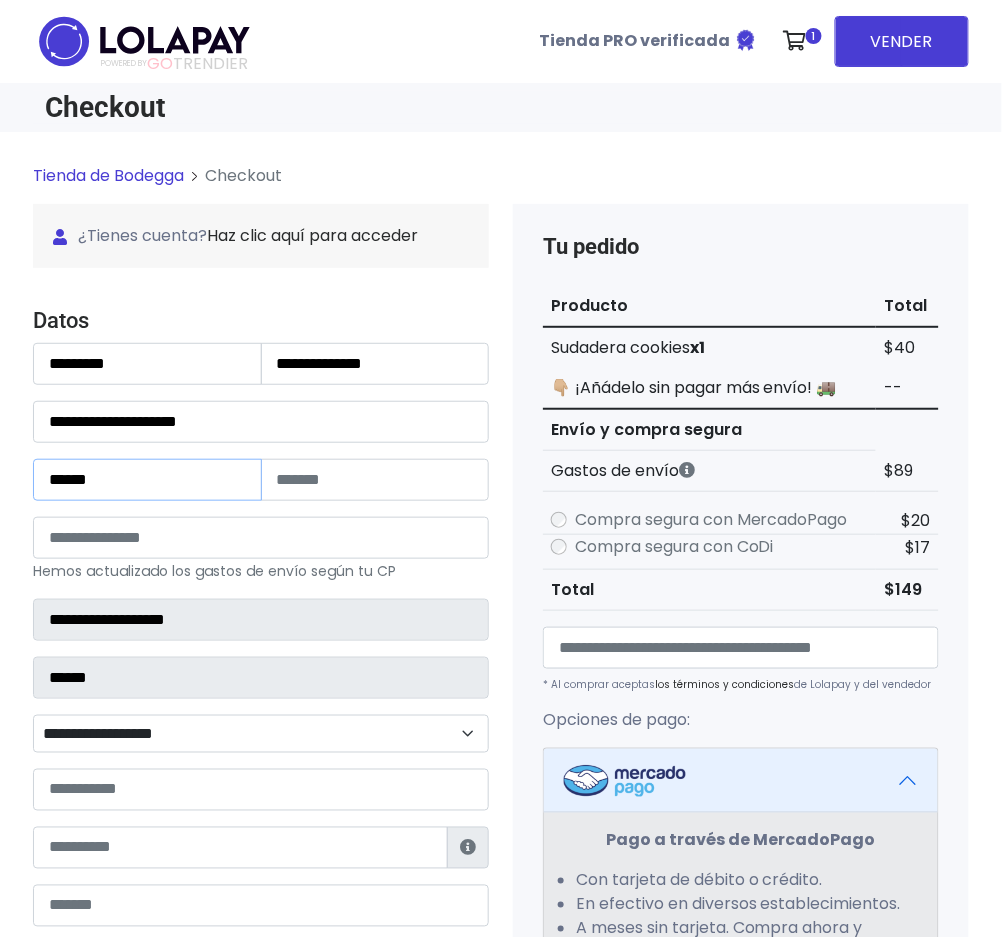 type on "******" 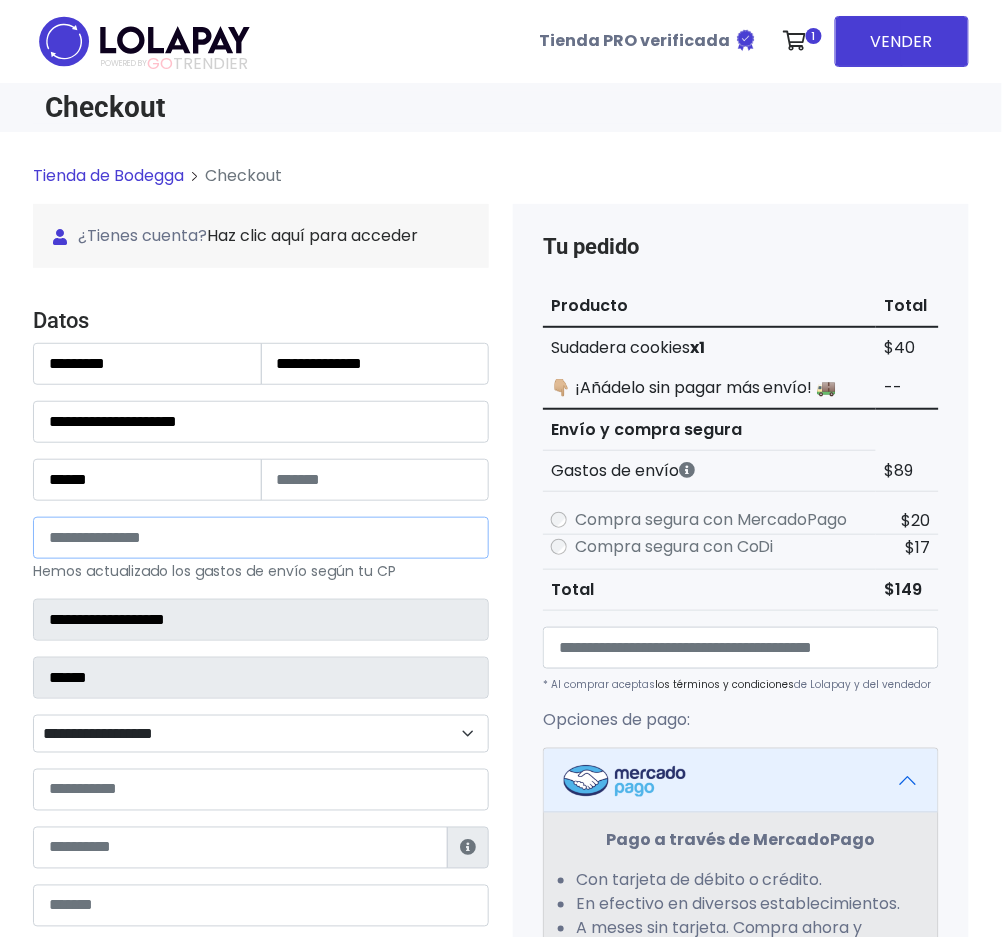 click on "*****" at bounding box center (261, 538) 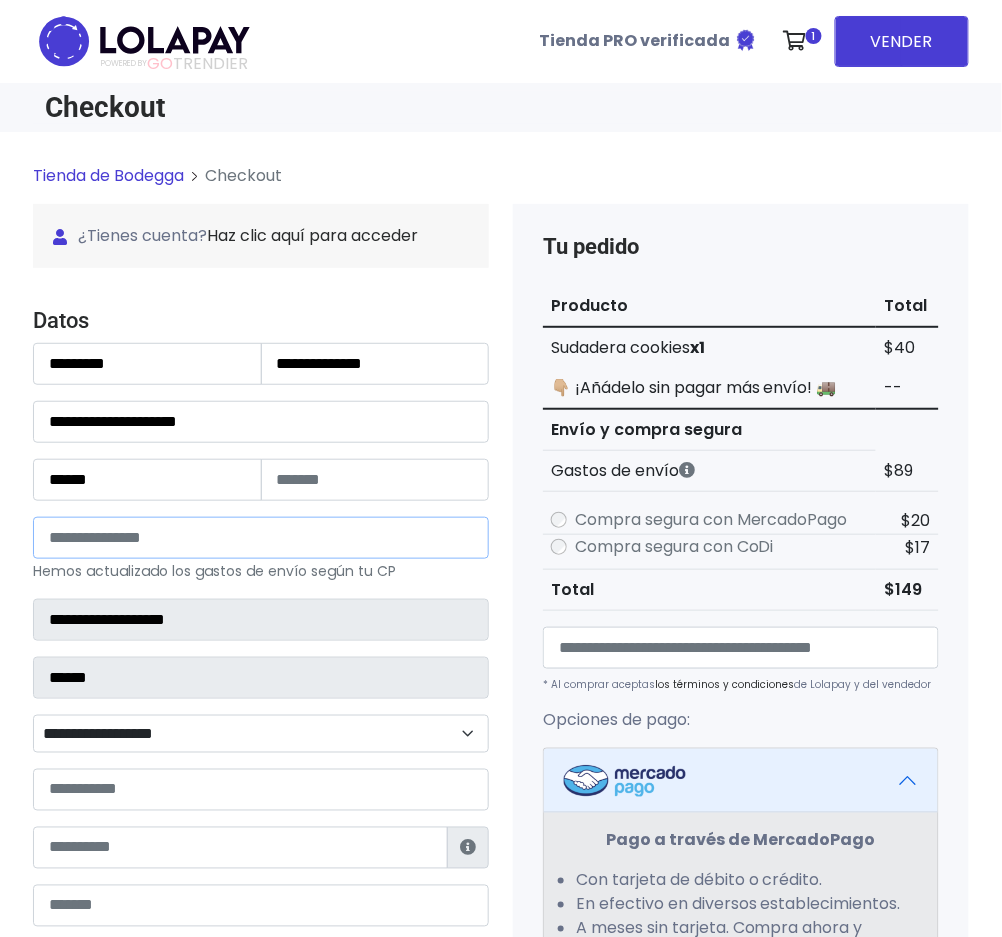 click on "**********" at bounding box center (261, 538) 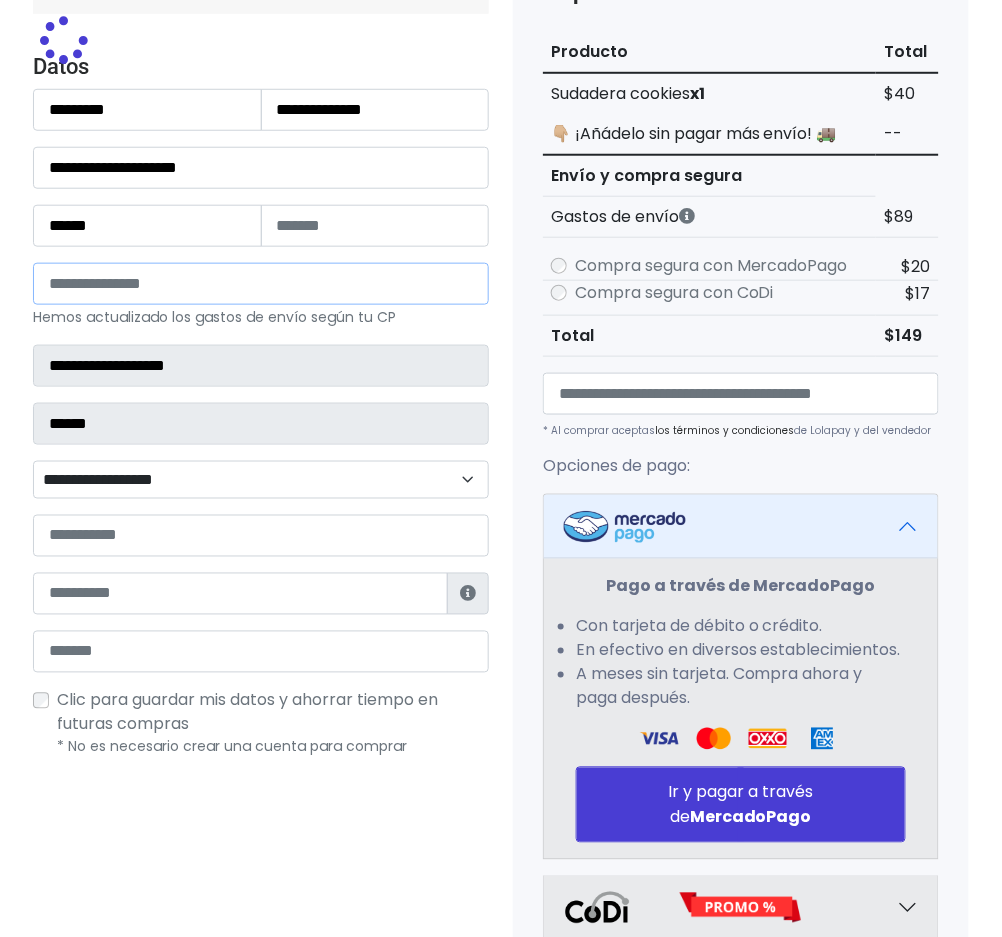 scroll, scrollTop: 266, scrollLeft: 0, axis: vertical 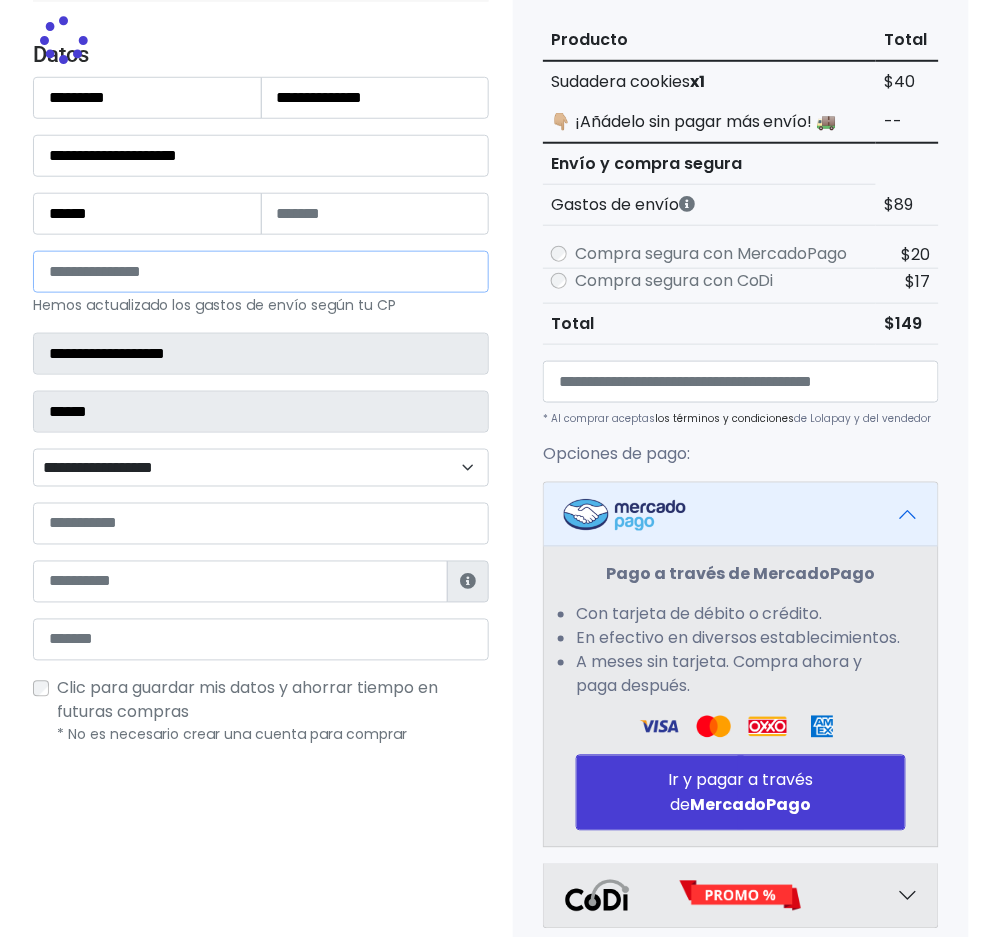 type on "******" 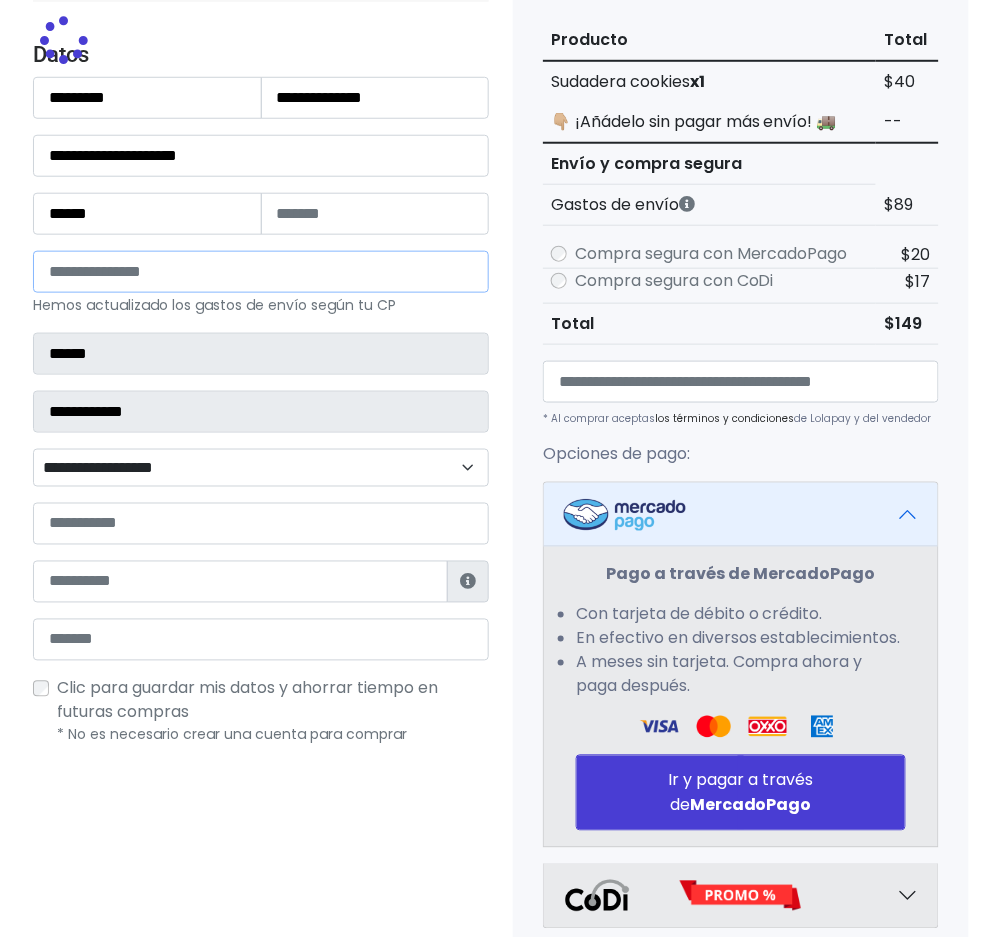 select 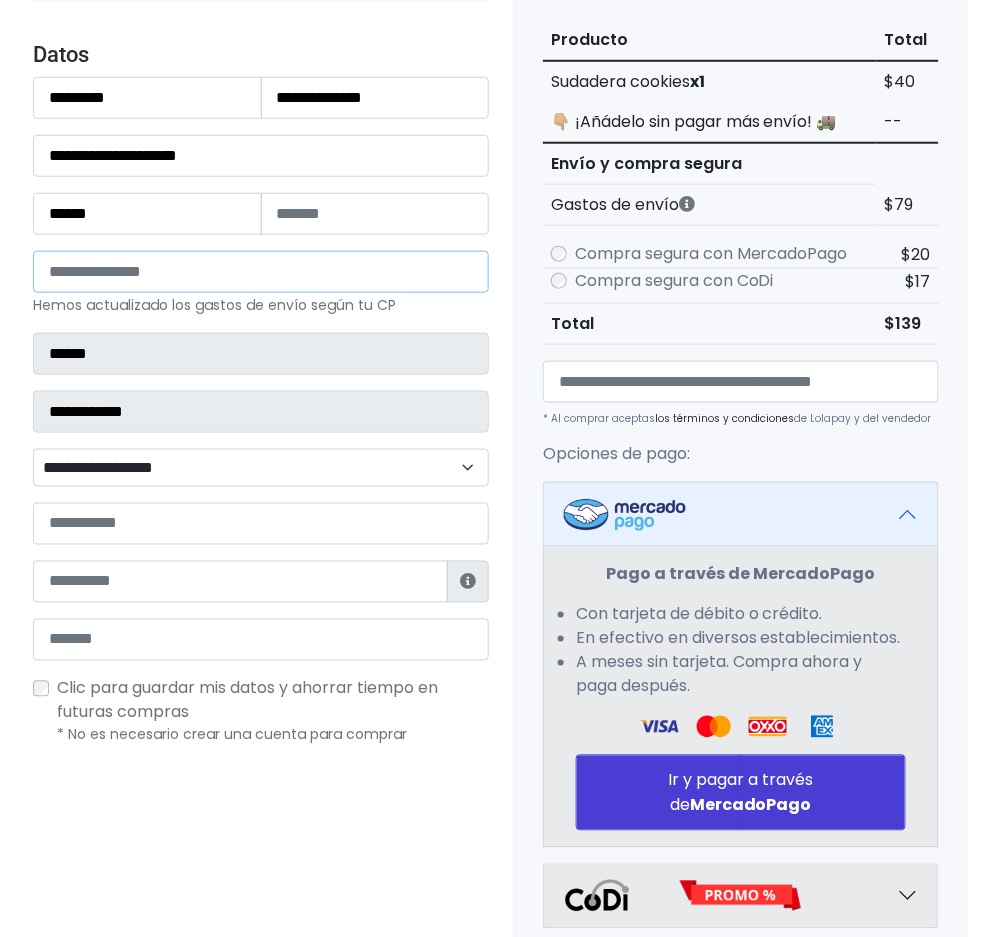 type on "*****" 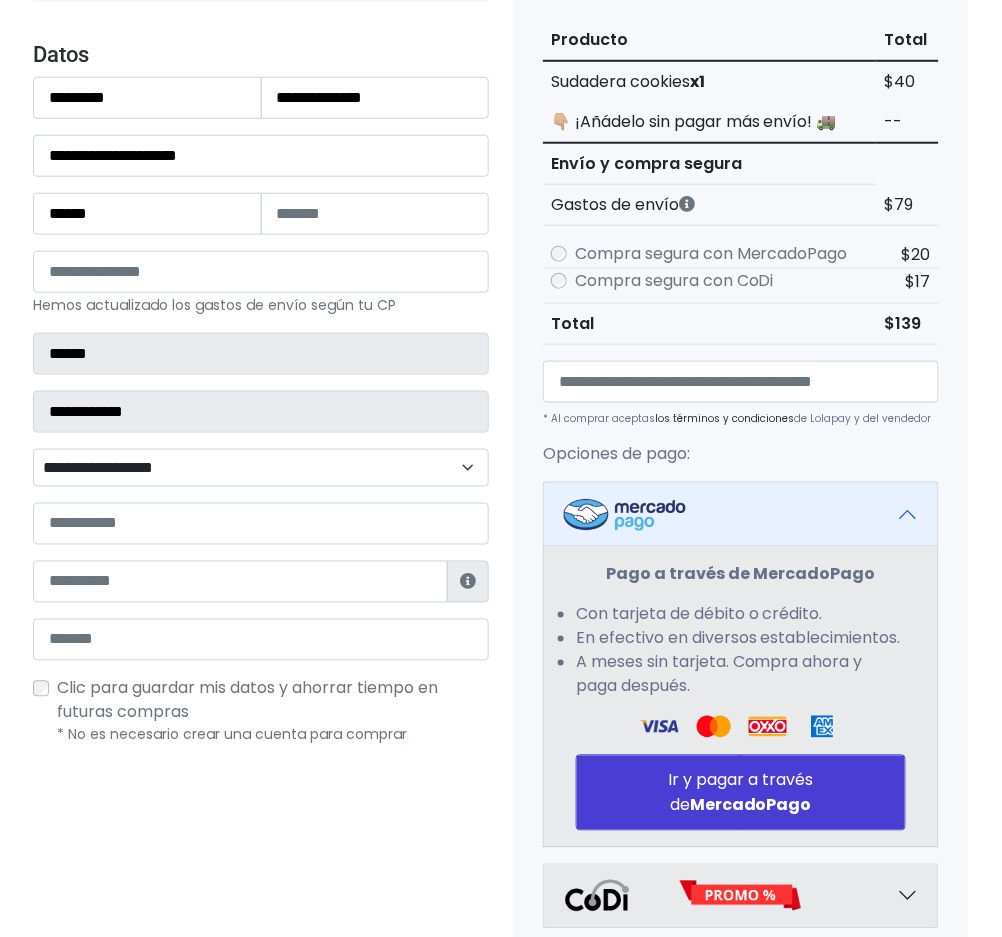 click on "**********" at bounding box center [261, 468] 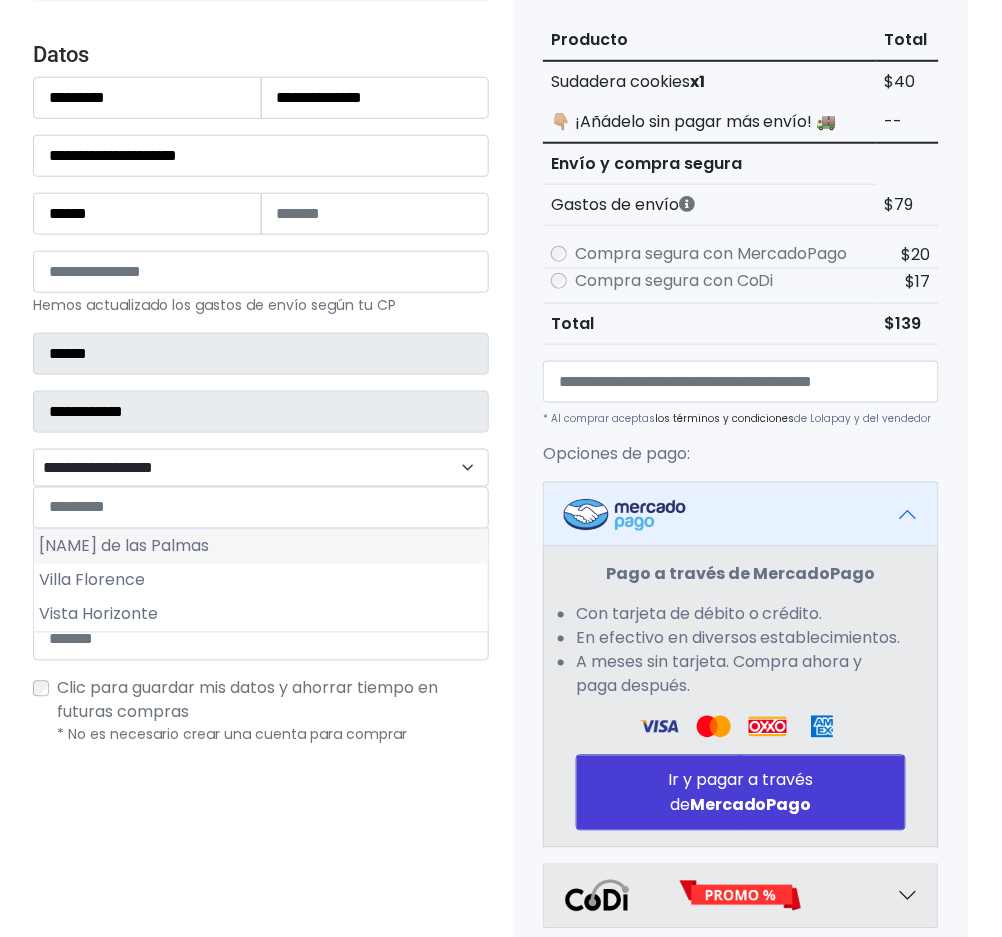 click on "Hacienda de las Palmas" at bounding box center (261, 547) 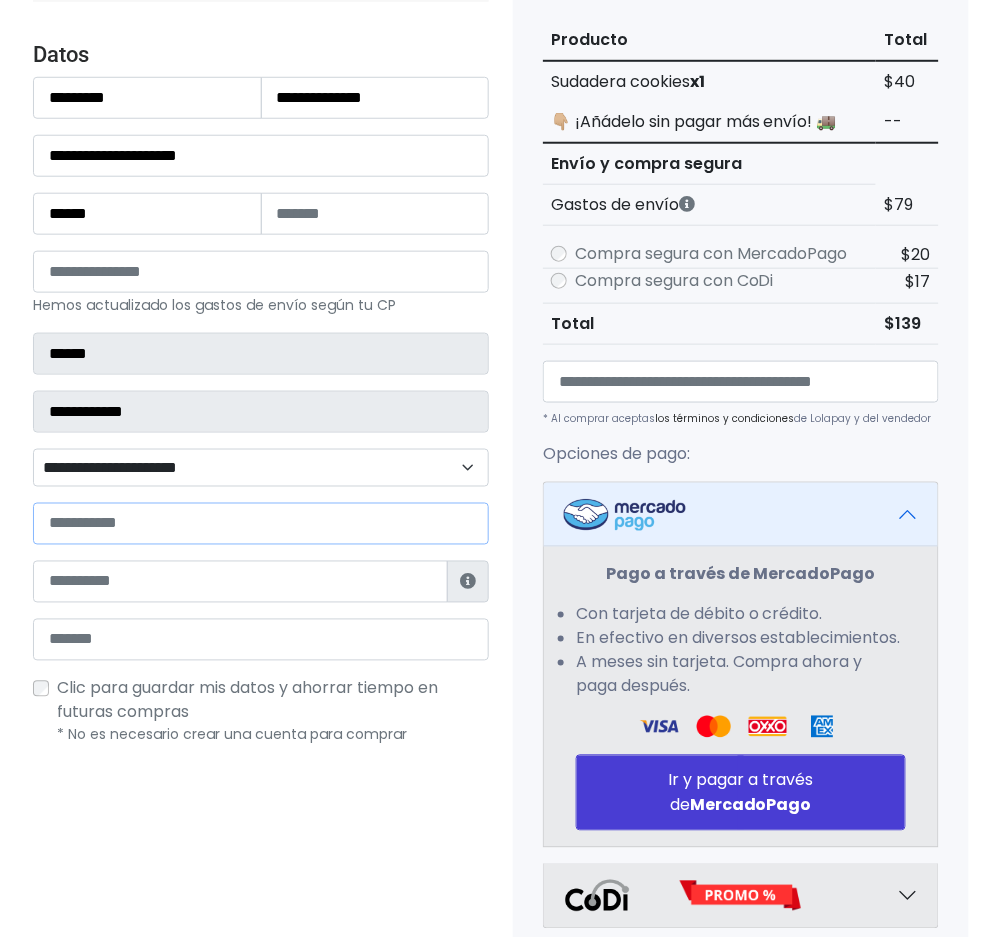 click at bounding box center (261, 524) 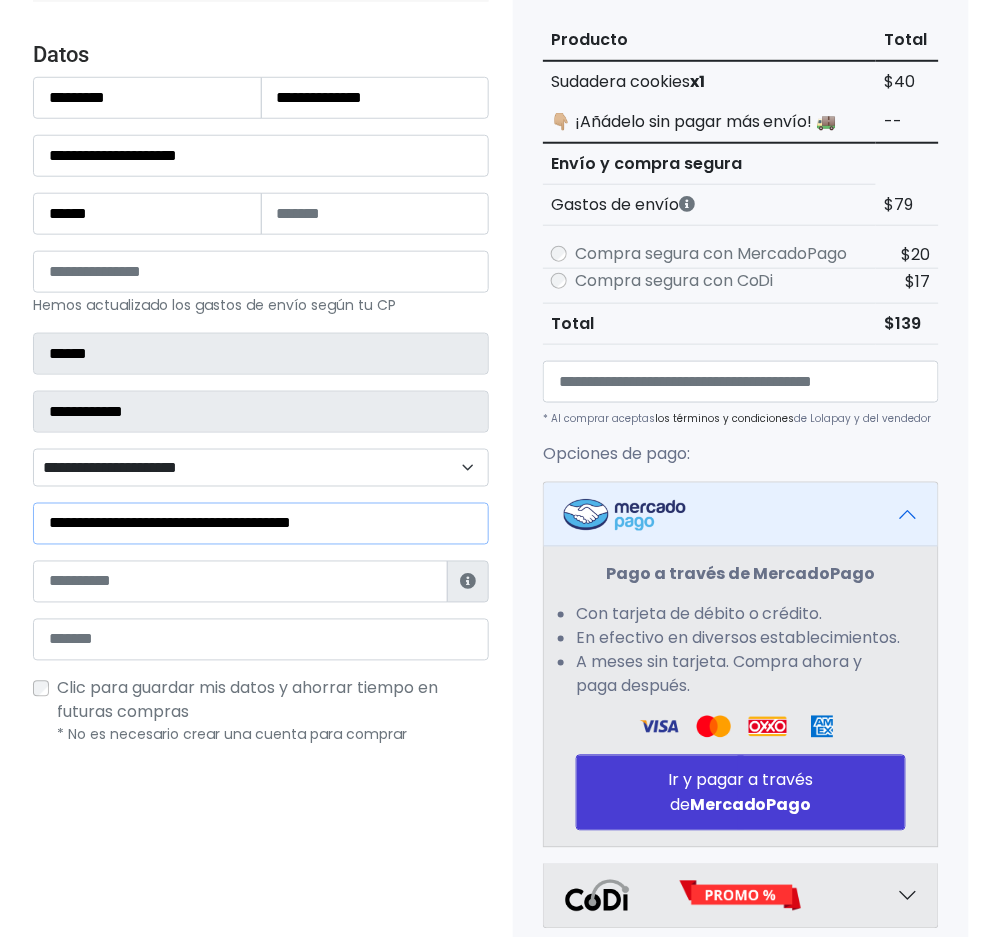 type on "**********" 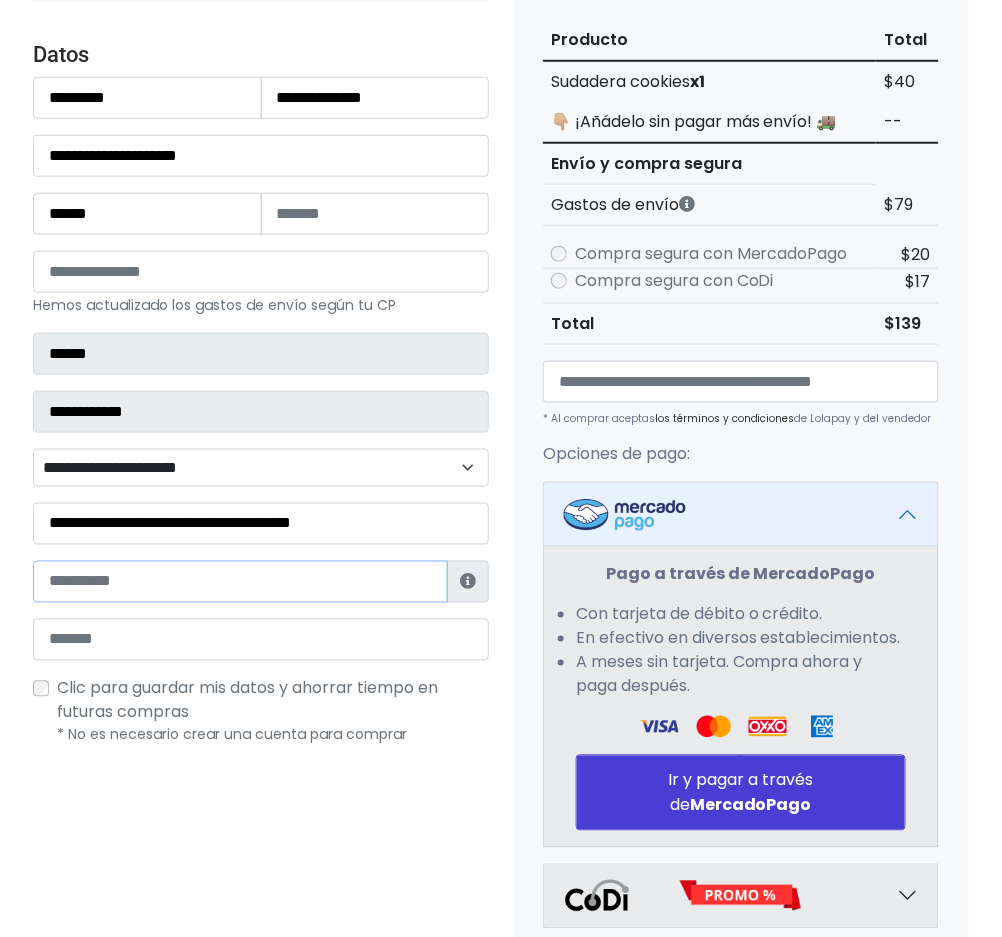 click at bounding box center (240, 582) 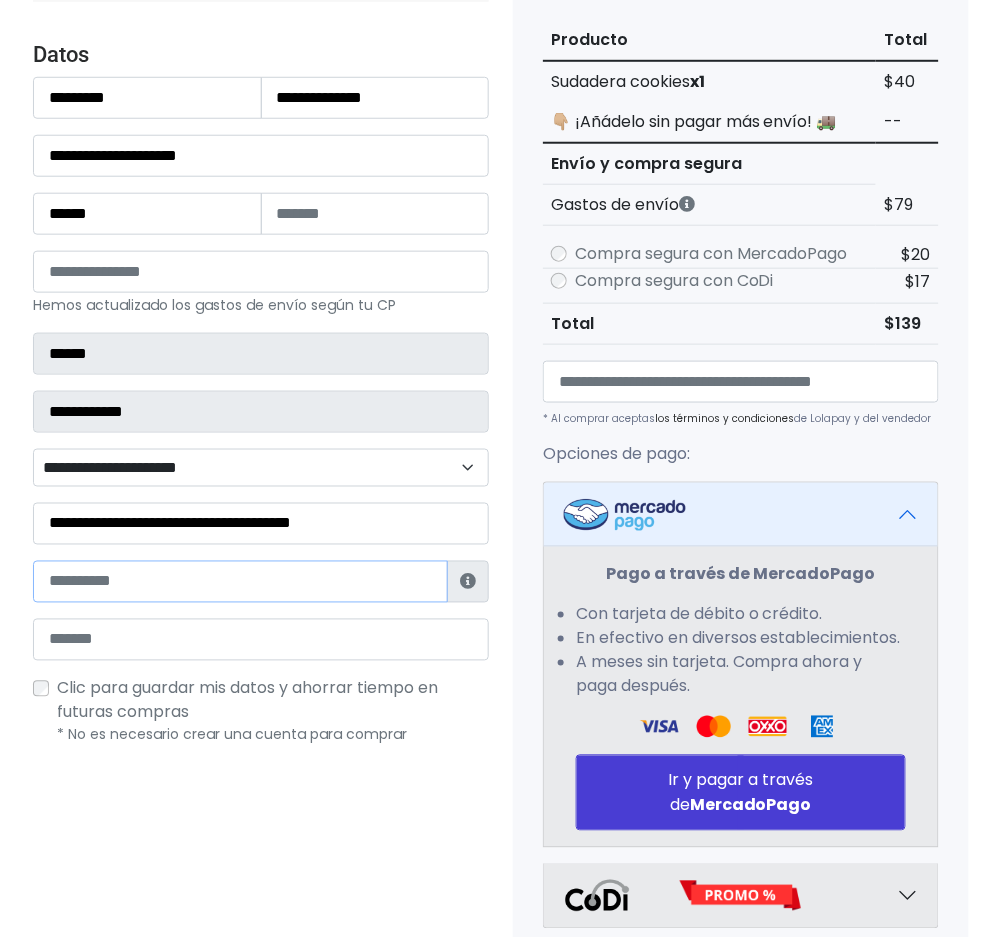 click at bounding box center [240, 582] 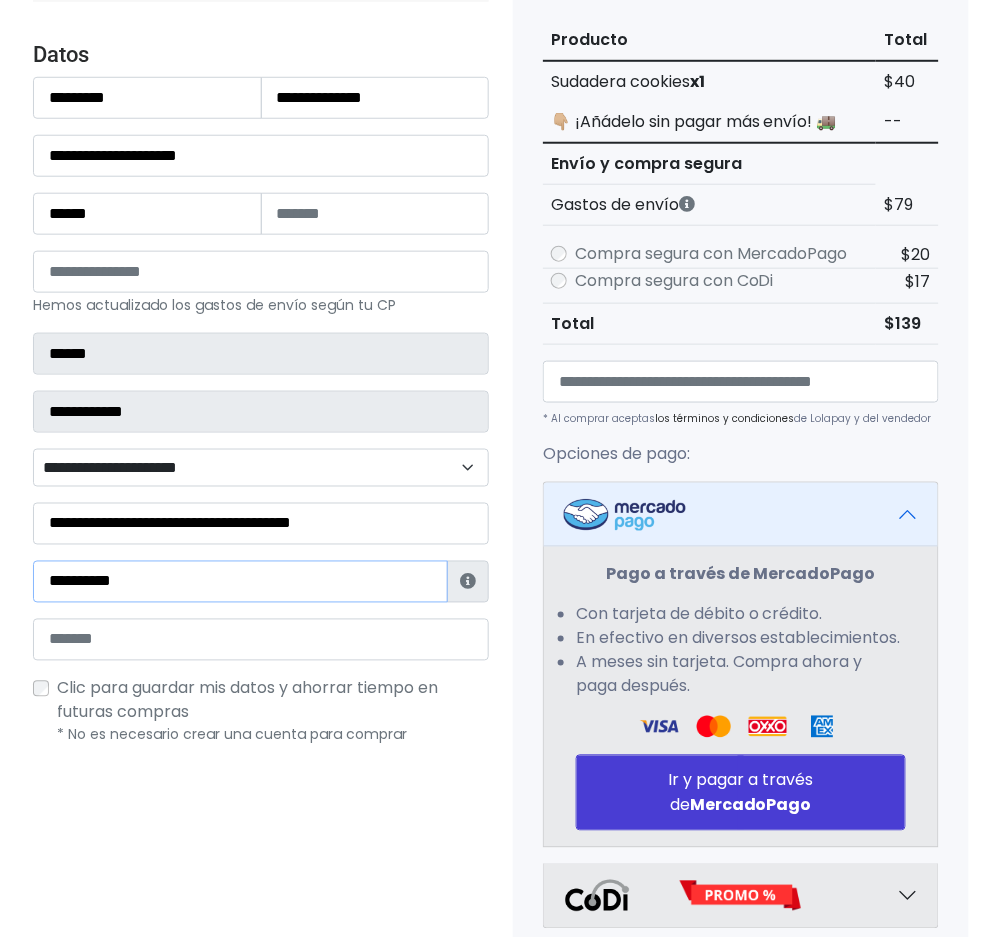 type on "**********" 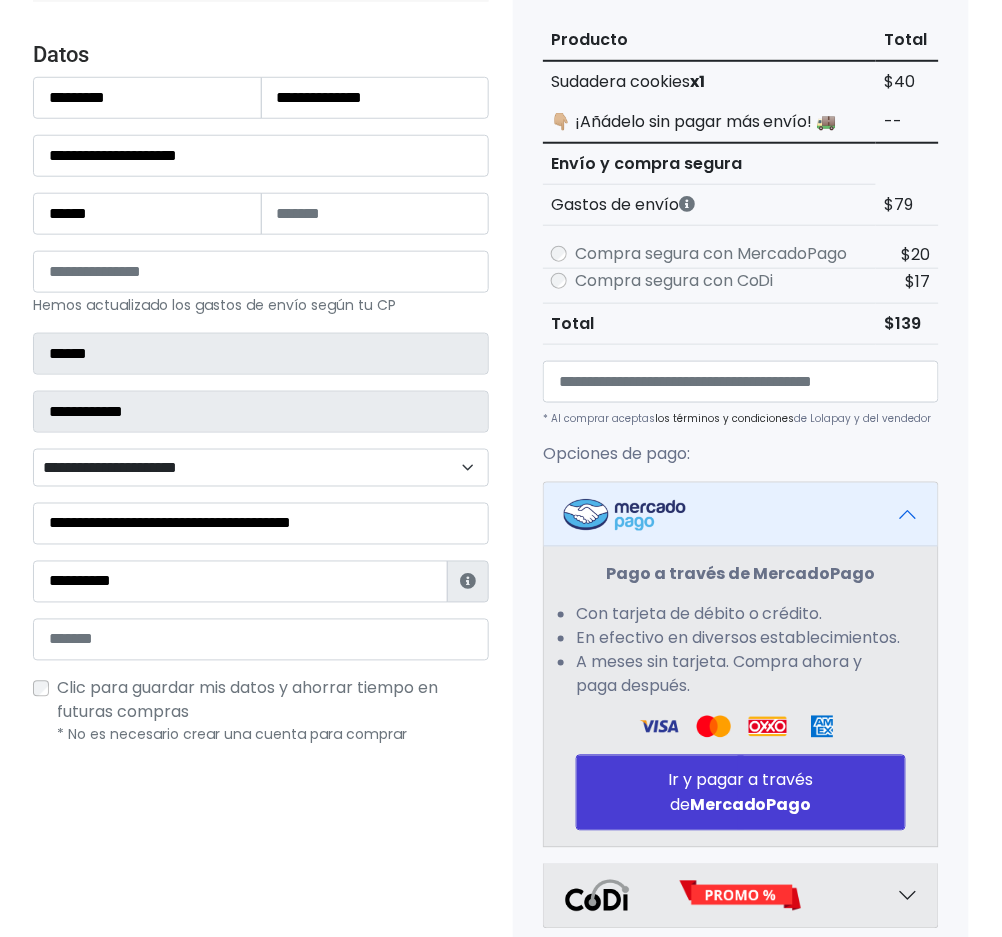 click on "**********" at bounding box center (261, 411) 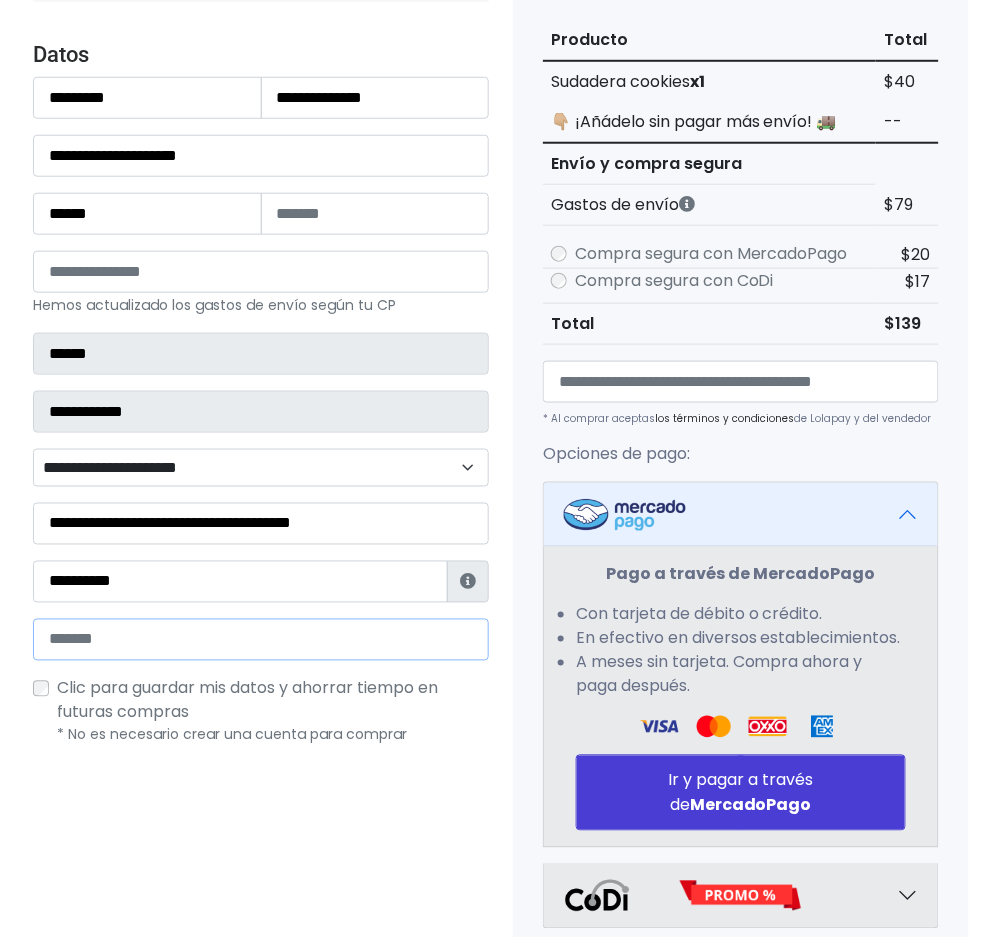 click at bounding box center [261, 640] 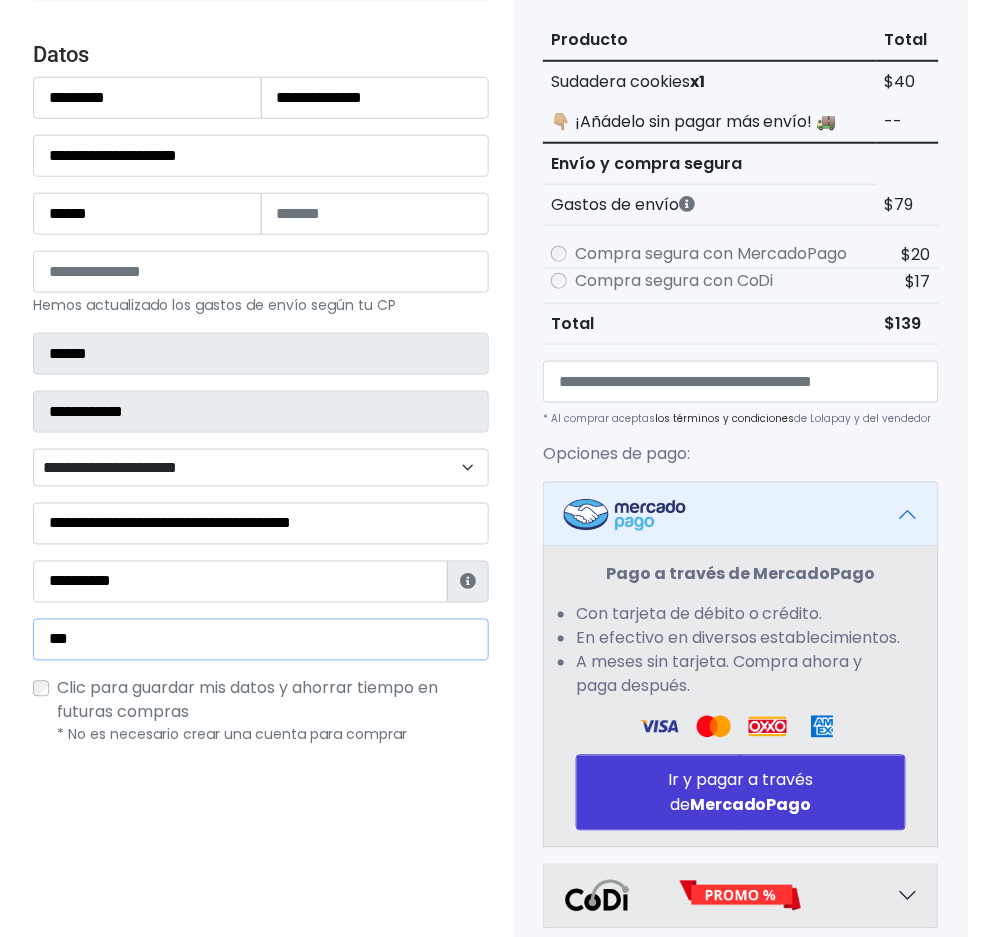 type on "**********" 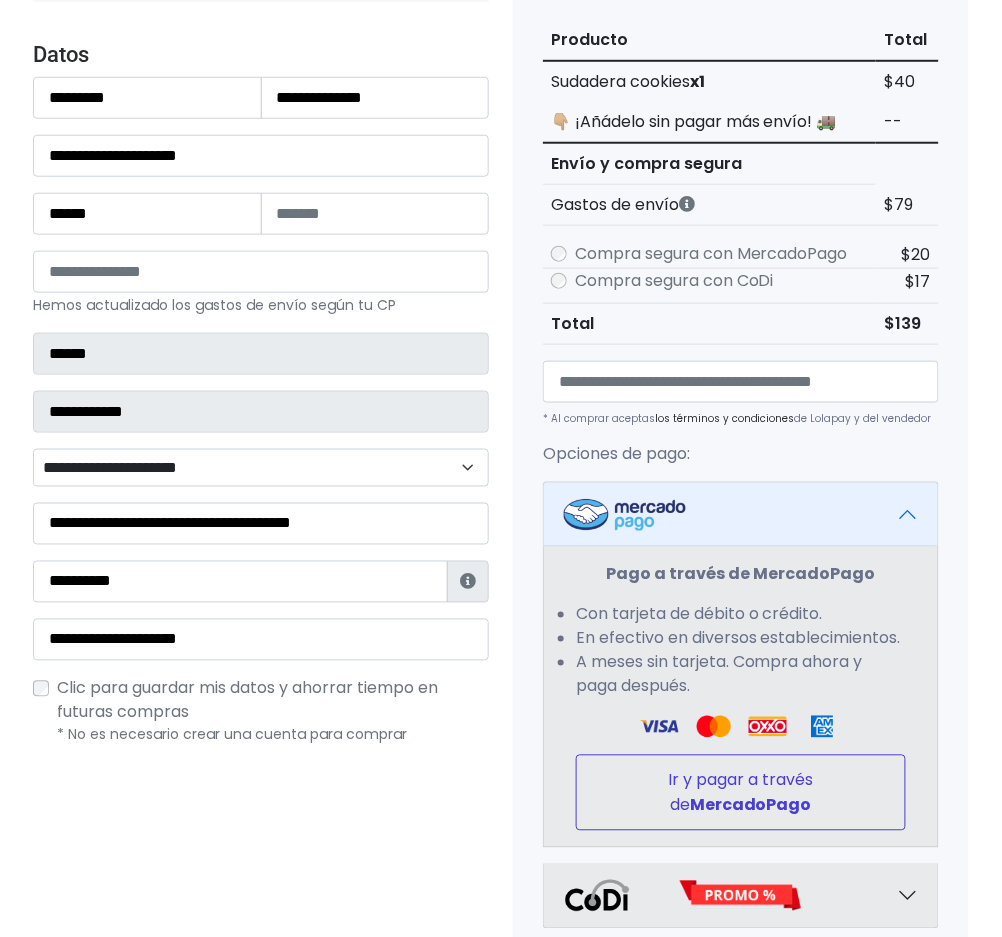 click on "Ir y pagar a través de  MercadoPago" at bounding box center [741, 793] 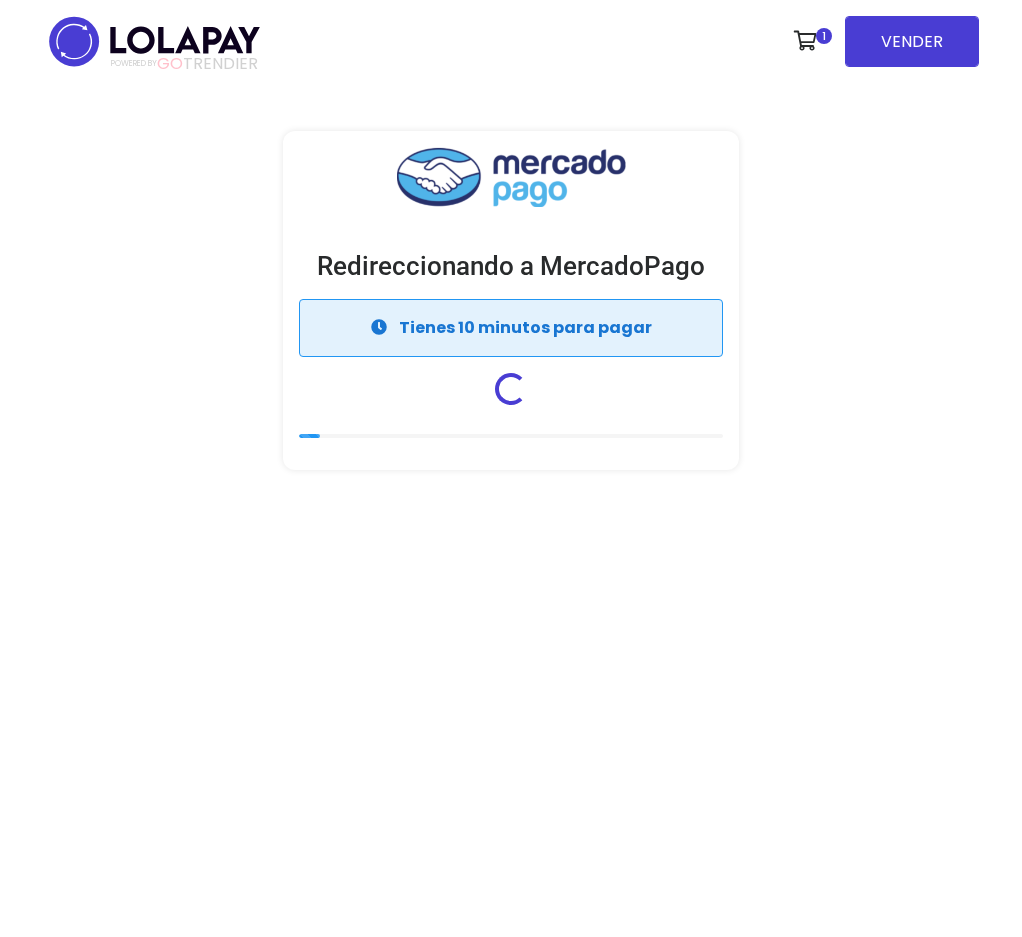 scroll, scrollTop: 0, scrollLeft: 0, axis: both 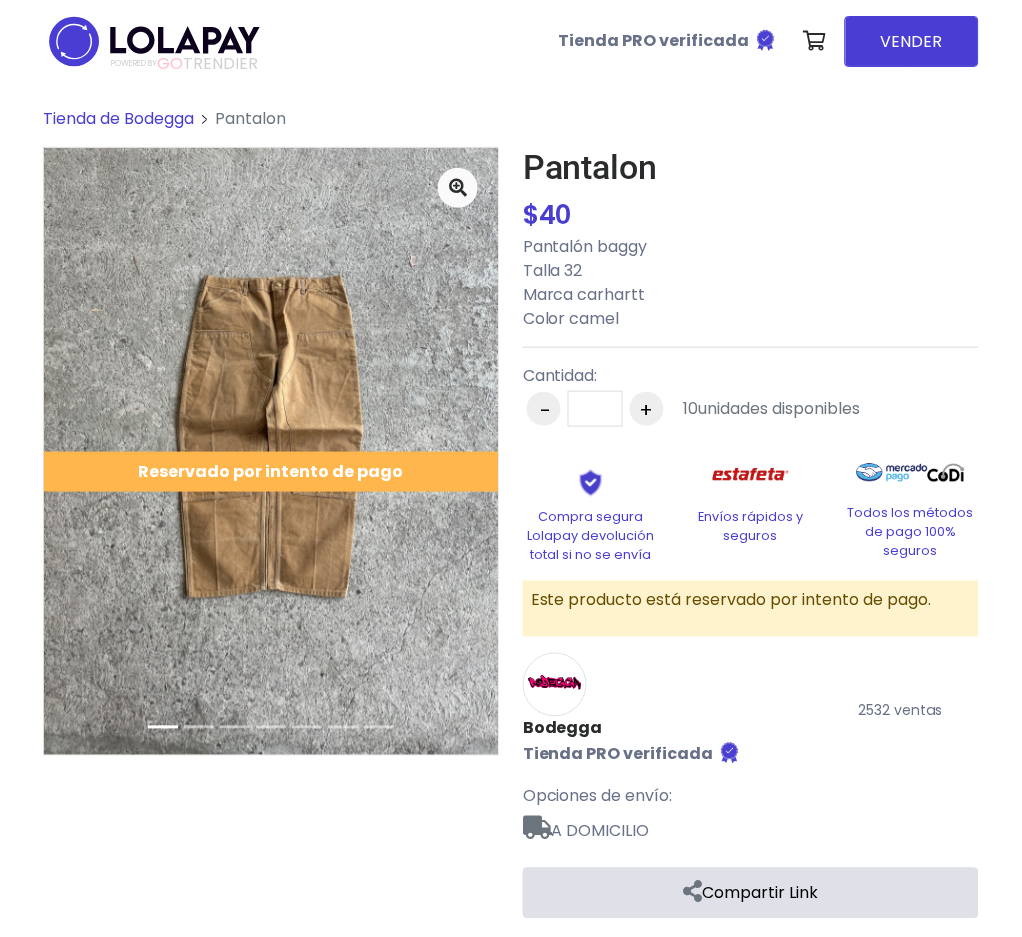 click on "Tienda de Bodegga" at bounding box center [118, 118] 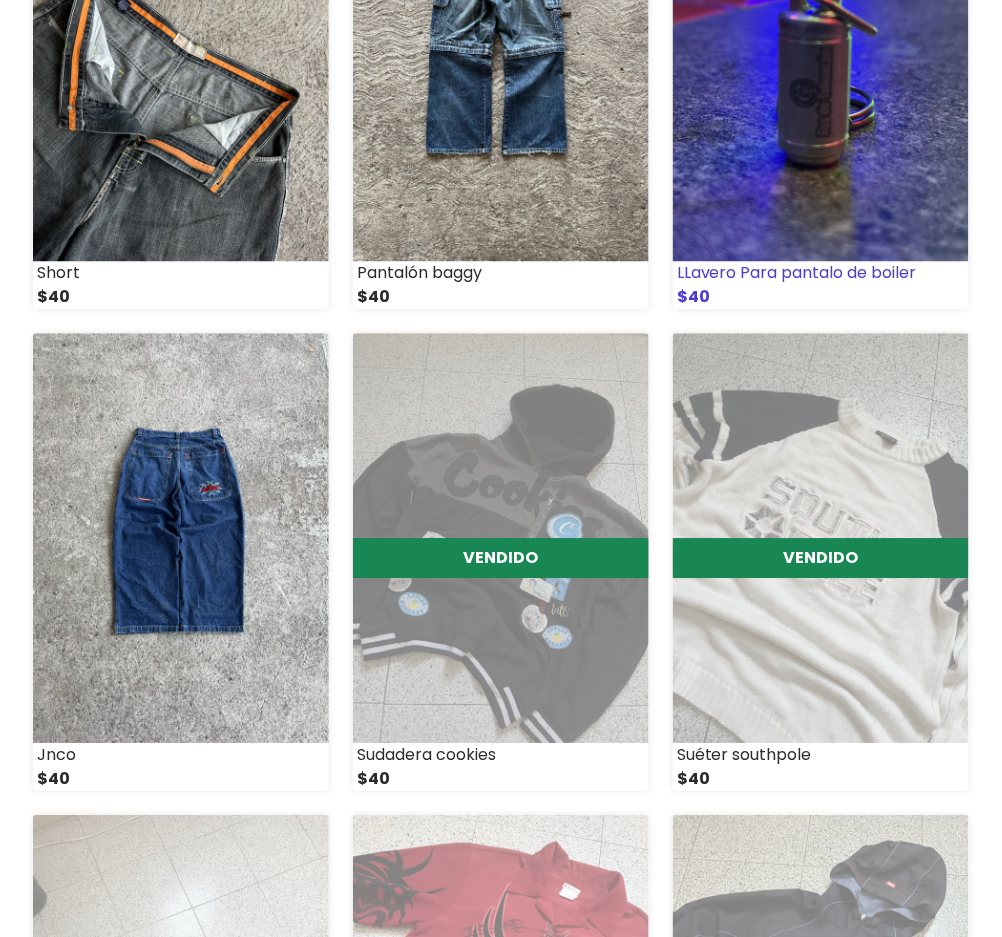 scroll, scrollTop: 666, scrollLeft: 0, axis: vertical 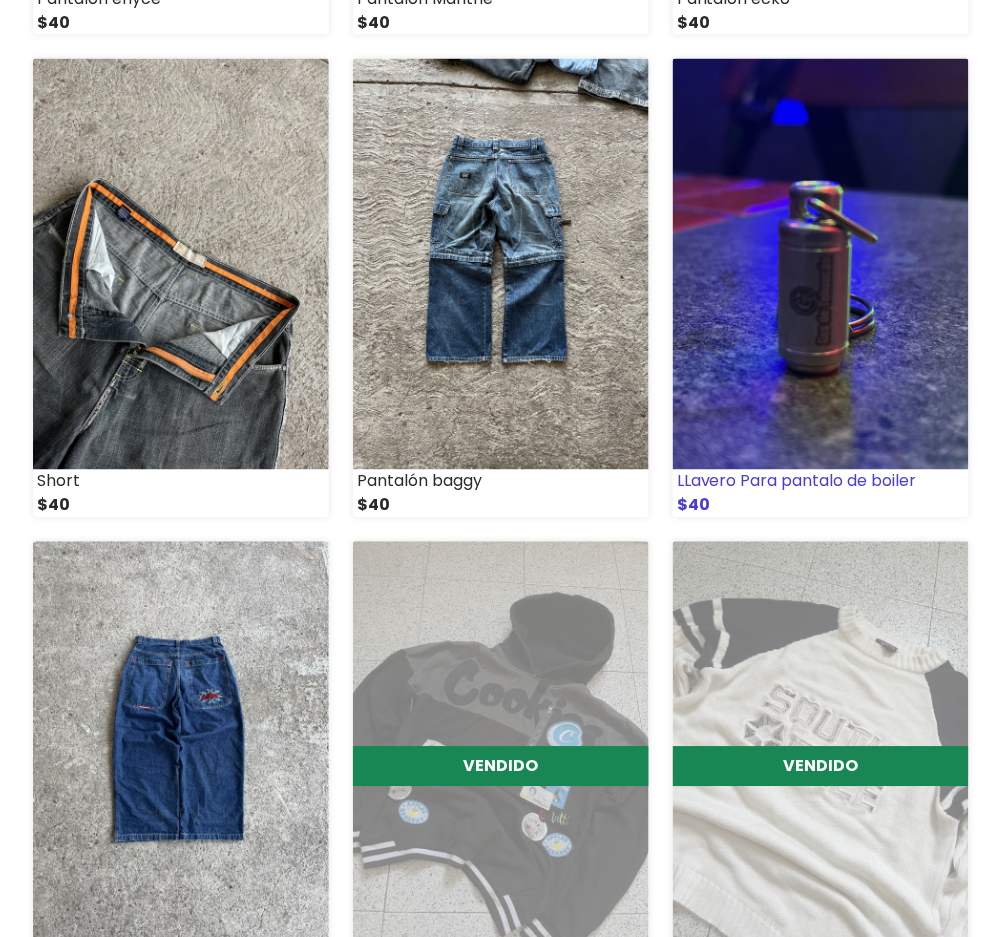 click at bounding box center [821, 264] 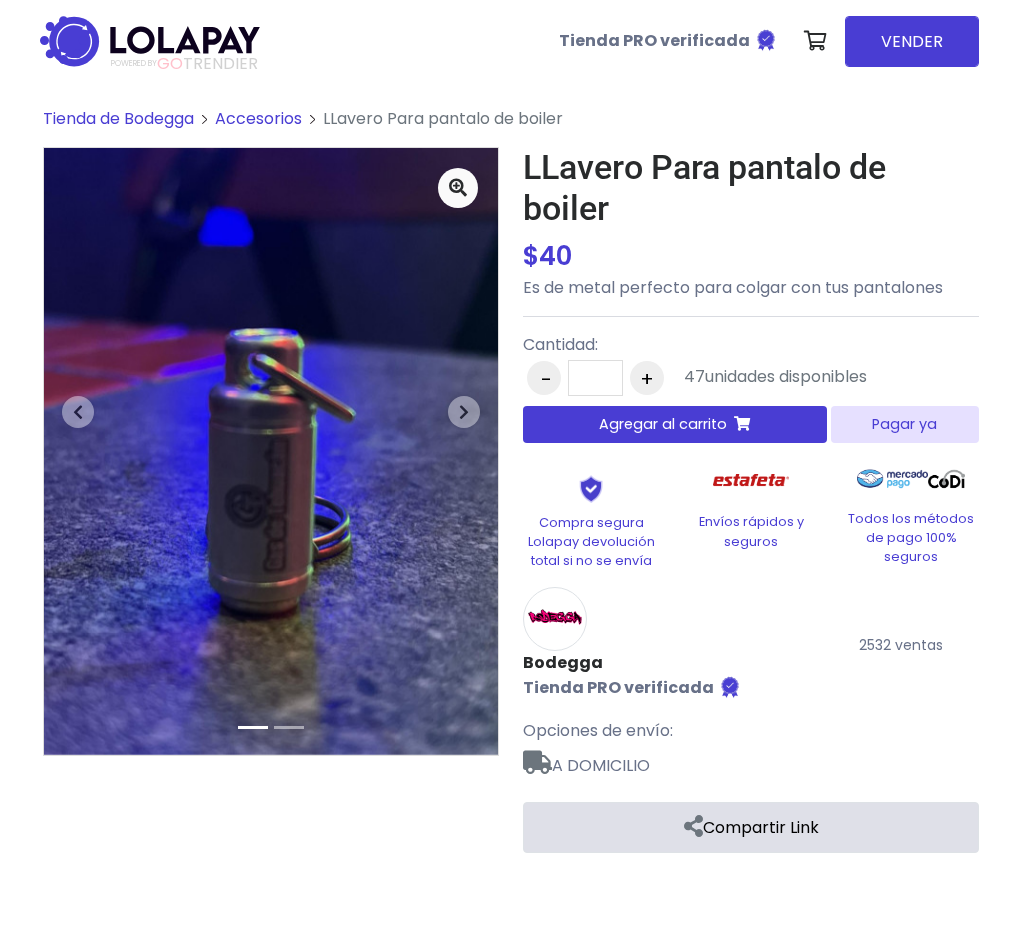 scroll, scrollTop: 0, scrollLeft: 0, axis: both 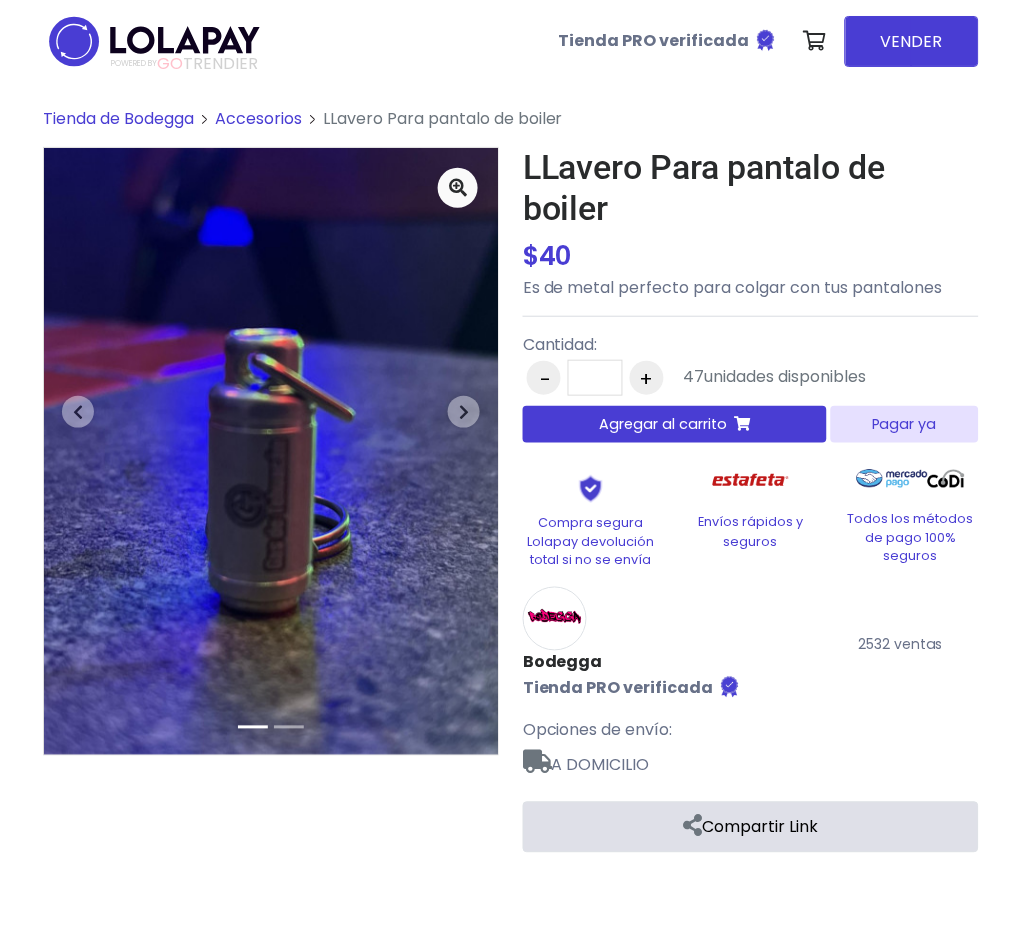 click on "Pagar ya" at bounding box center [905, 424] 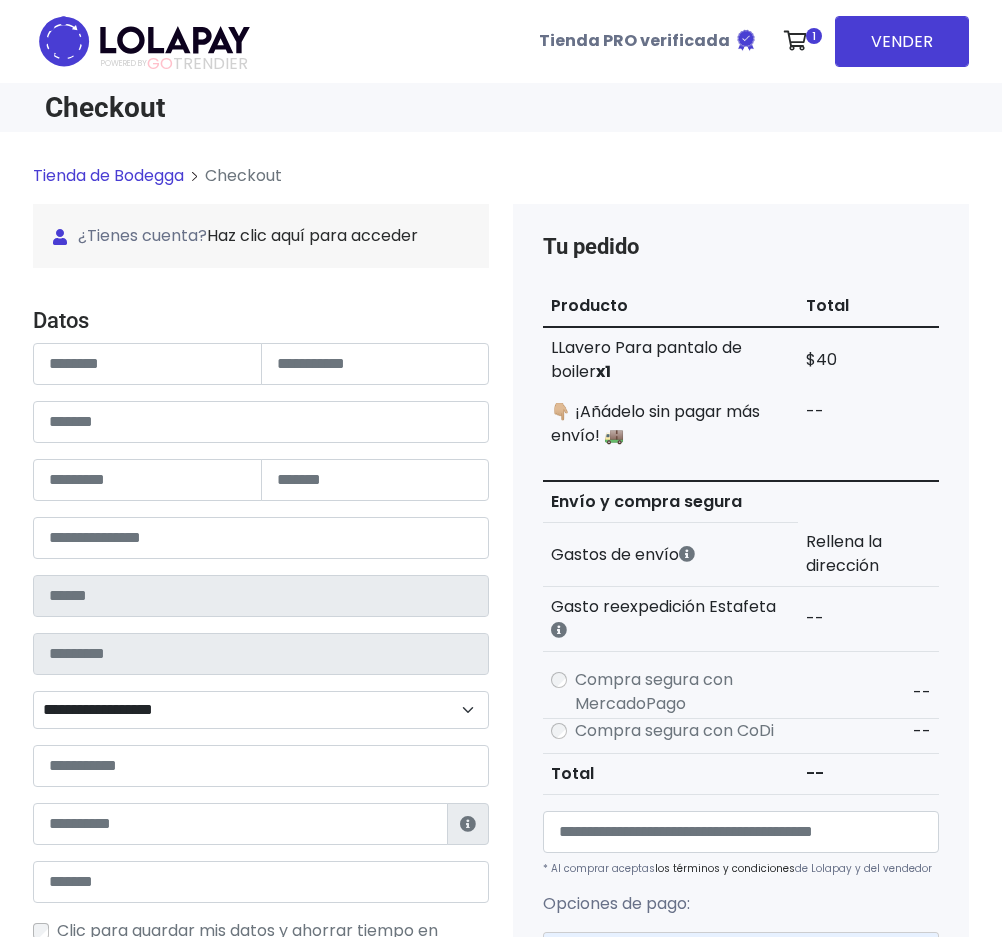 scroll, scrollTop: 0, scrollLeft: 0, axis: both 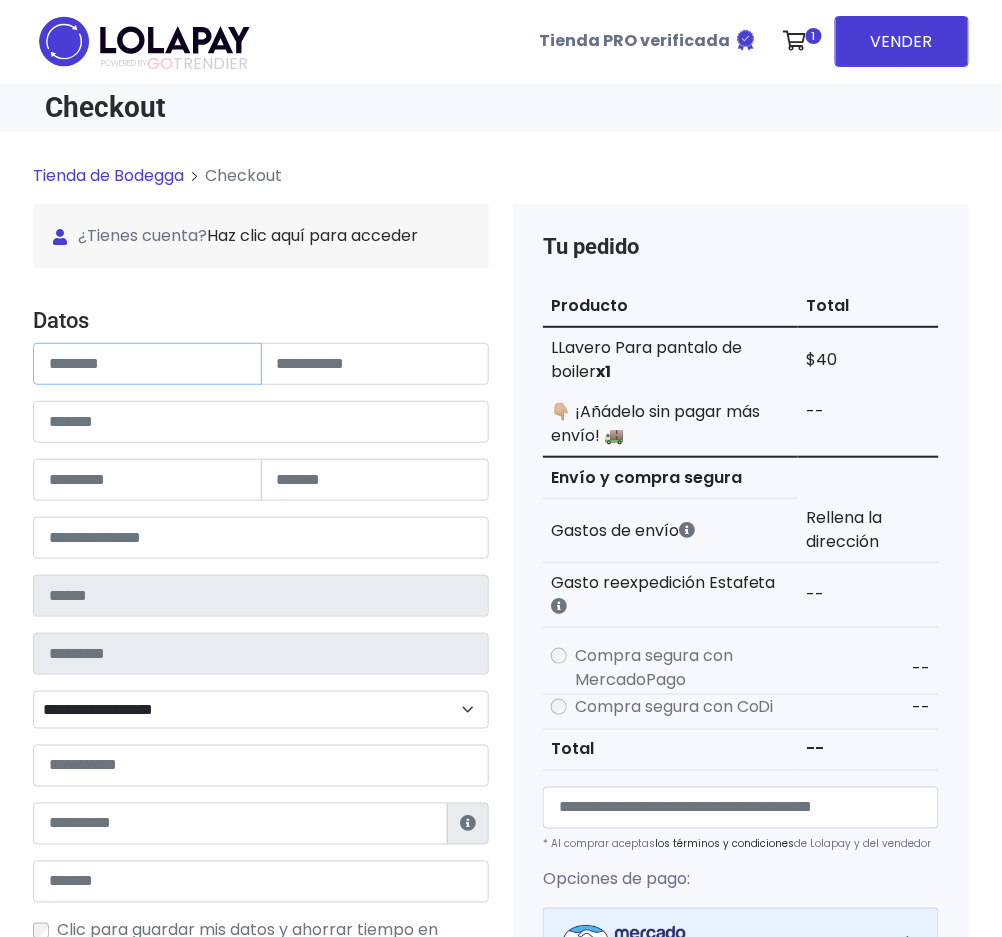 click at bounding box center (147, 364) 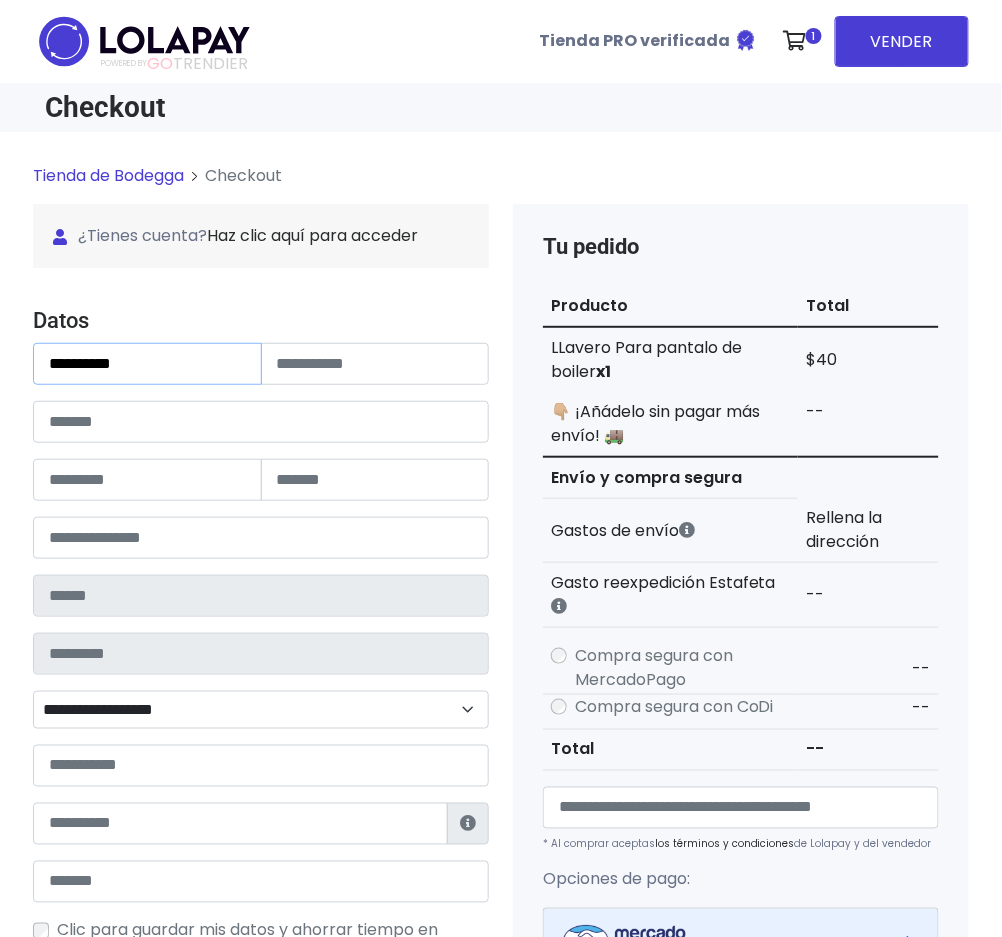 type on "**********" 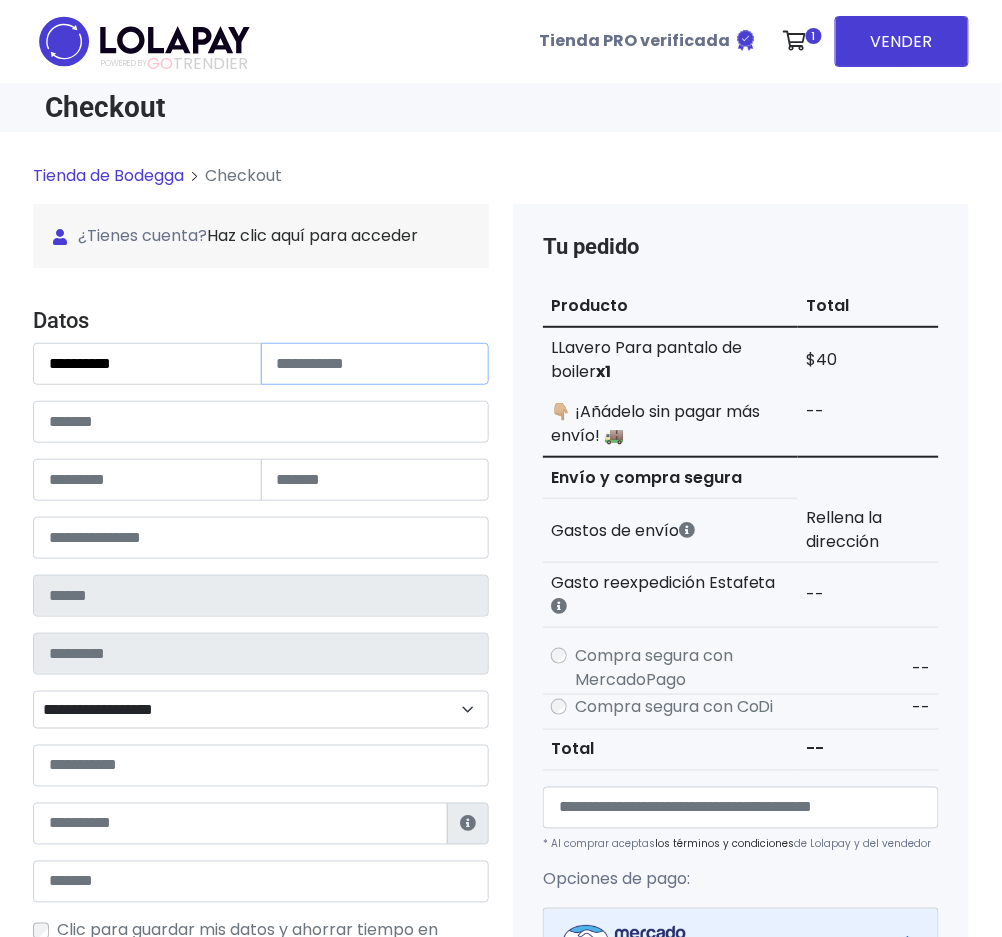 click at bounding box center (375, 364) 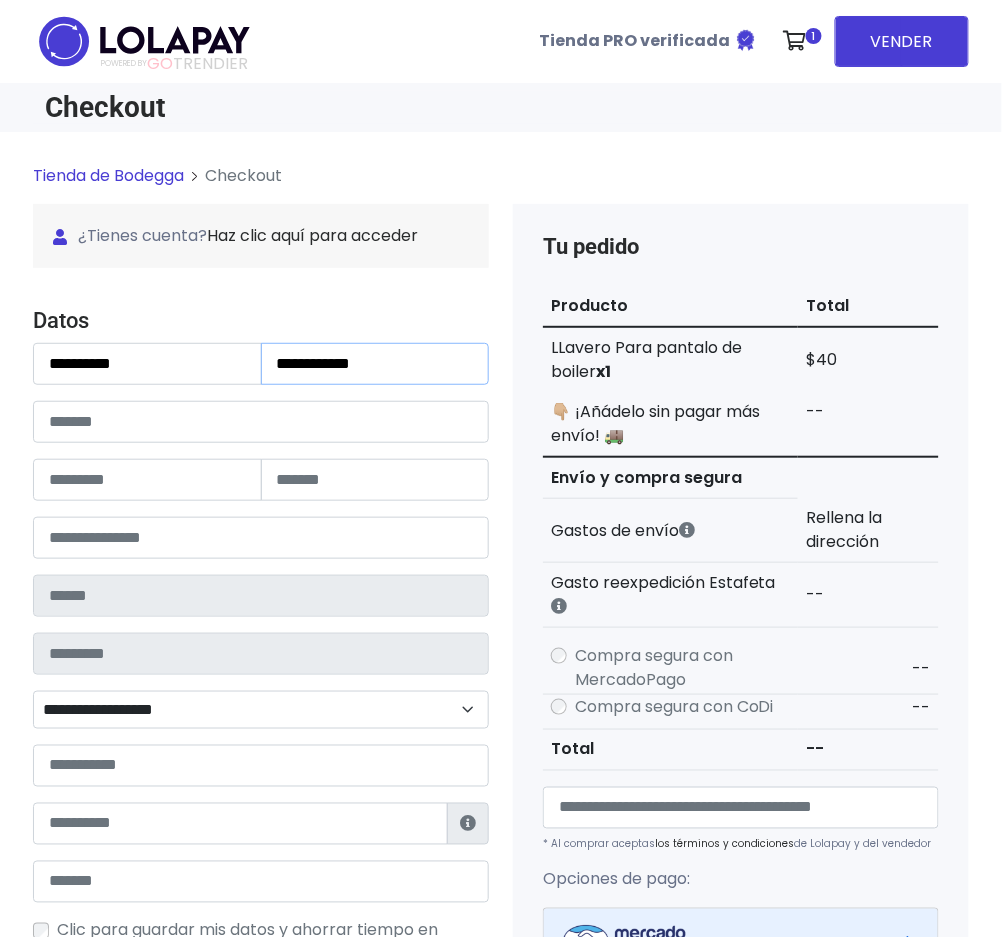 type on "**********" 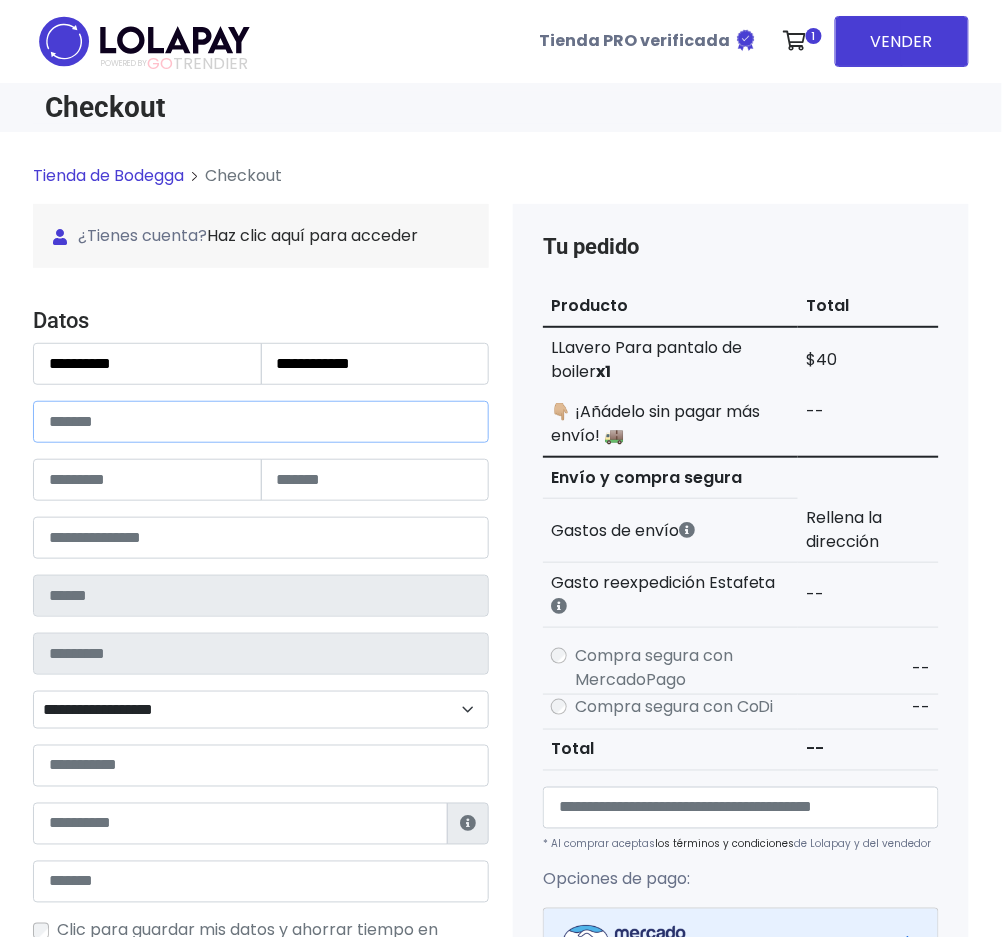 drag, startPoint x: 215, startPoint y: 429, endPoint x: 118, endPoint y: 424, distance: 97.128784 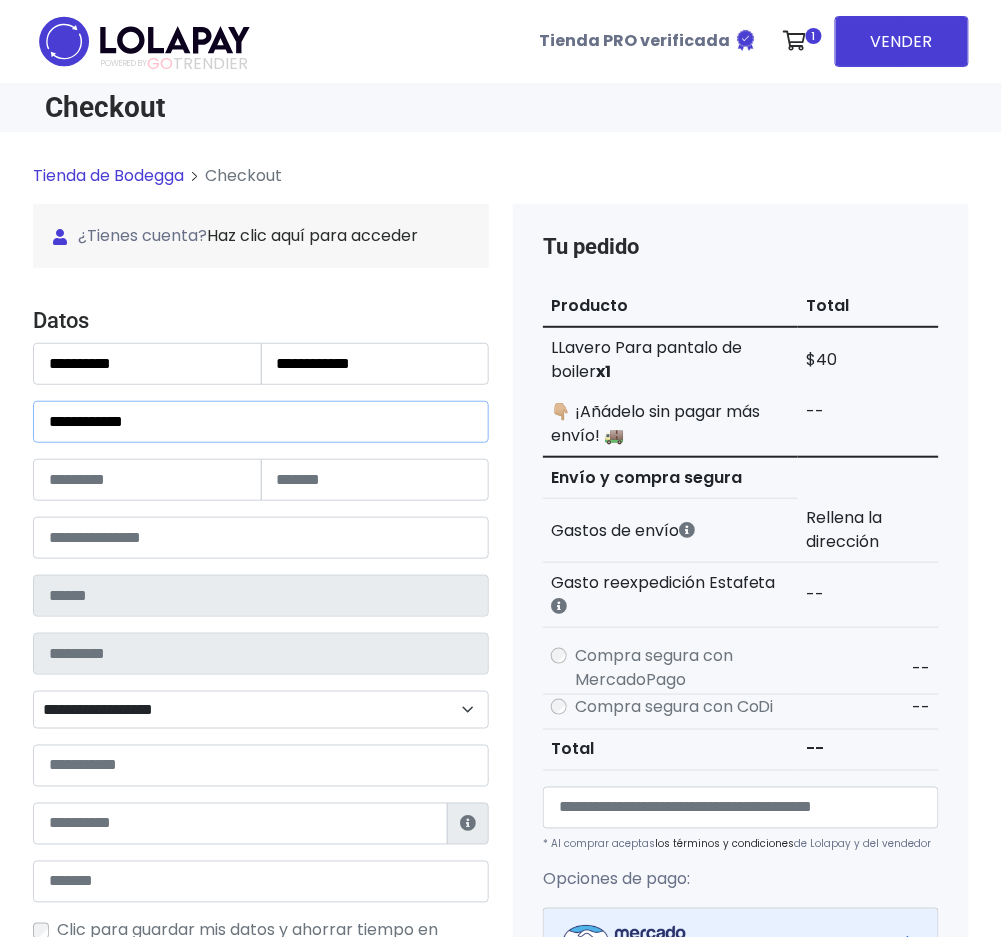 click on "**********" at bounding box center [261, 422] 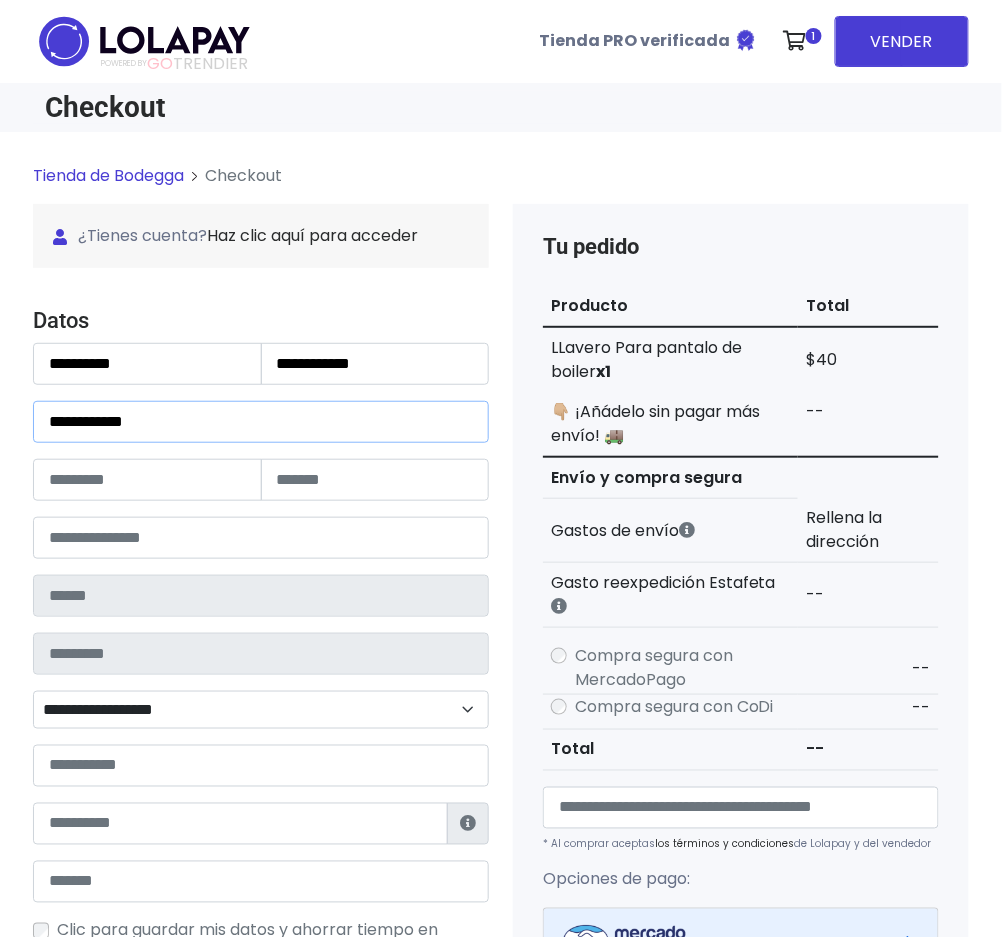 type on "**********" 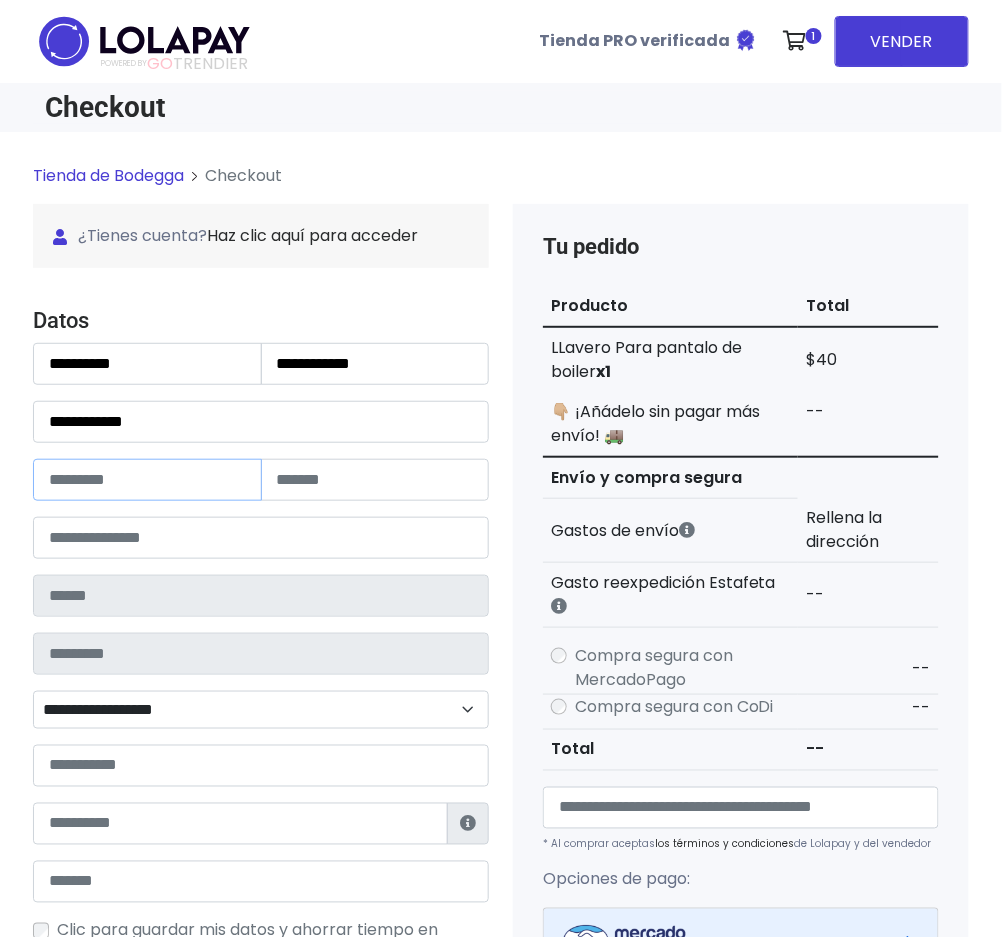 drag, startPoint x: 119, startPoint y: 484, endPoint x: 212, endPoint y: 492, distance: 93.34345 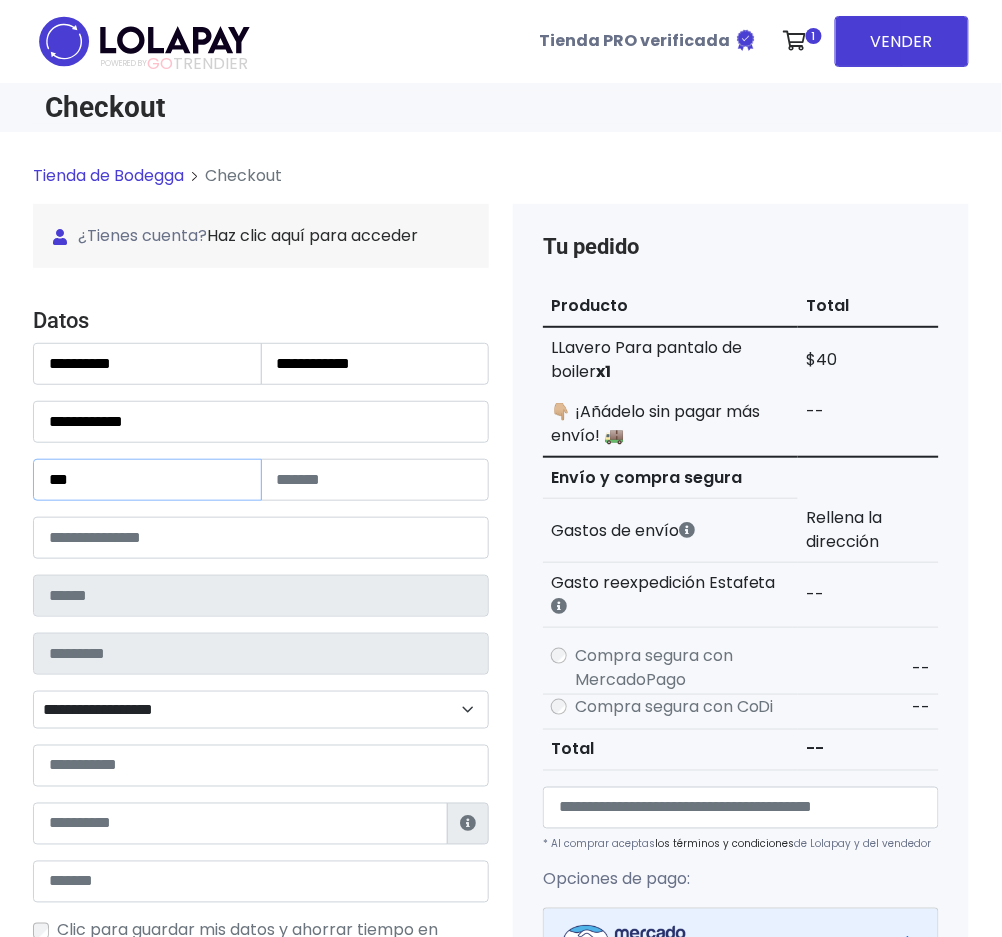 type on "***" 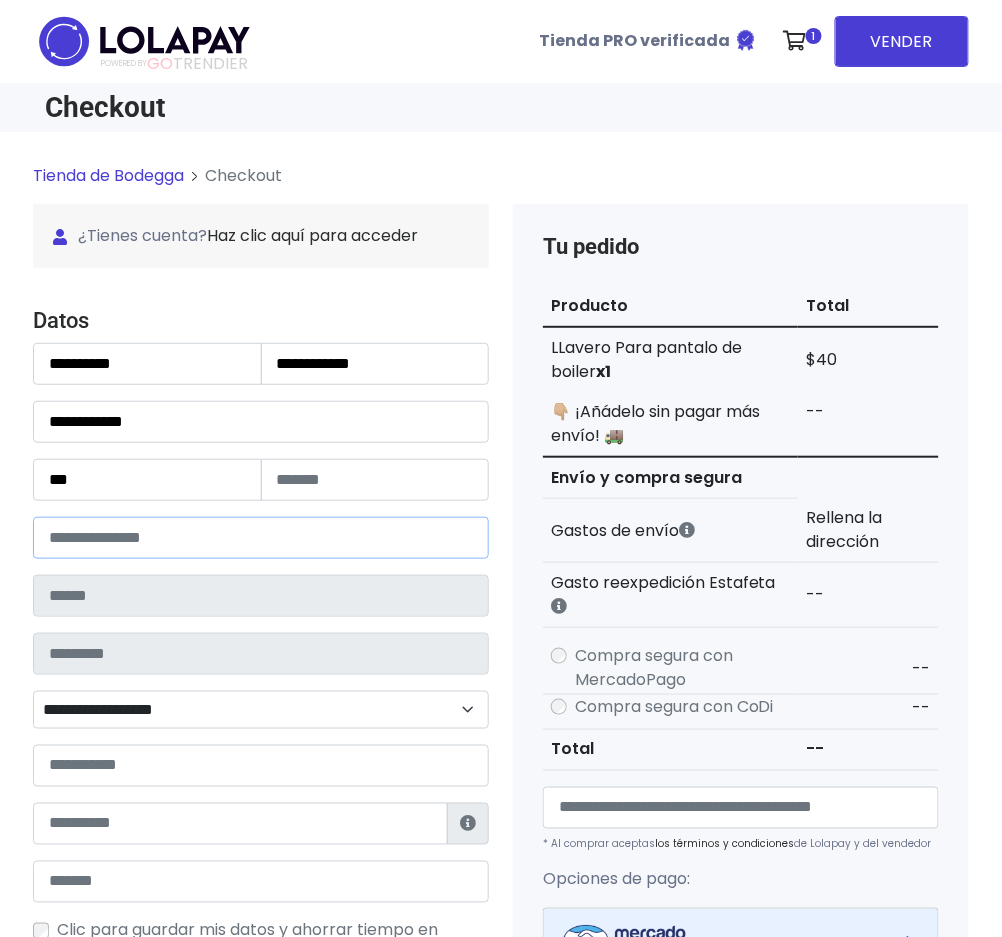 click at bounding box center (261, 538) 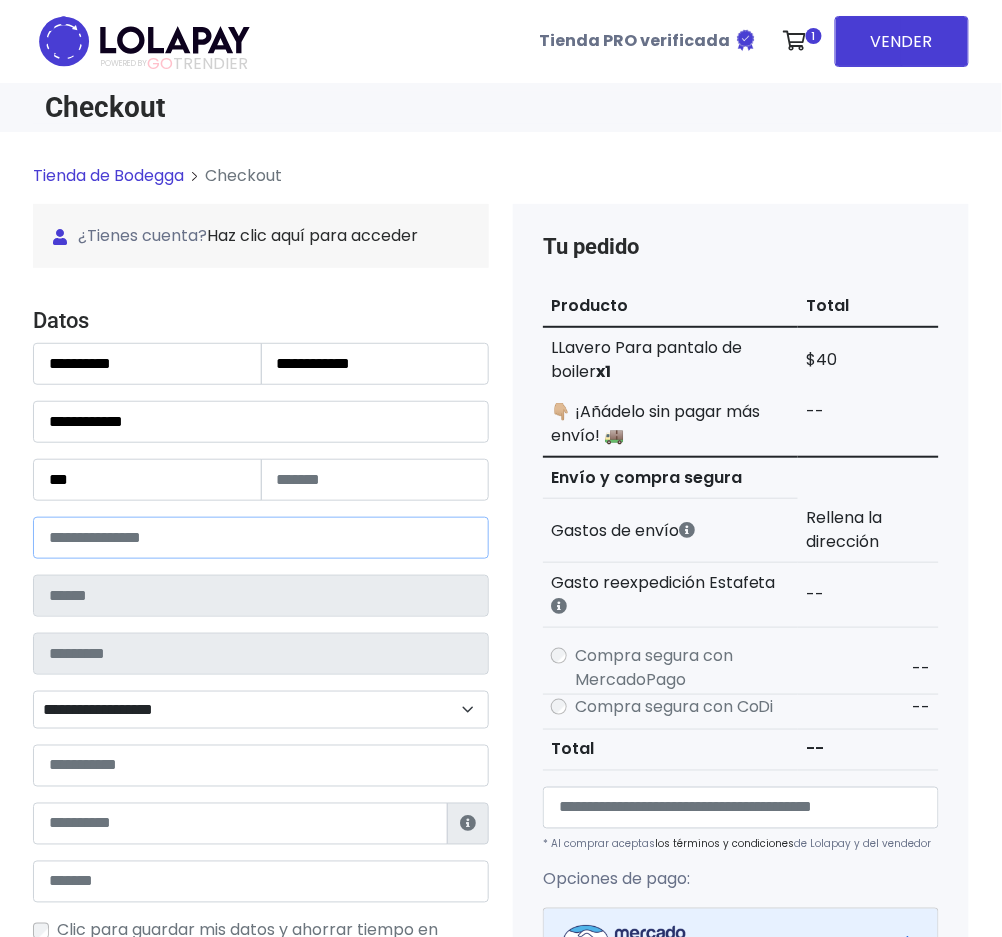 type on "**********" 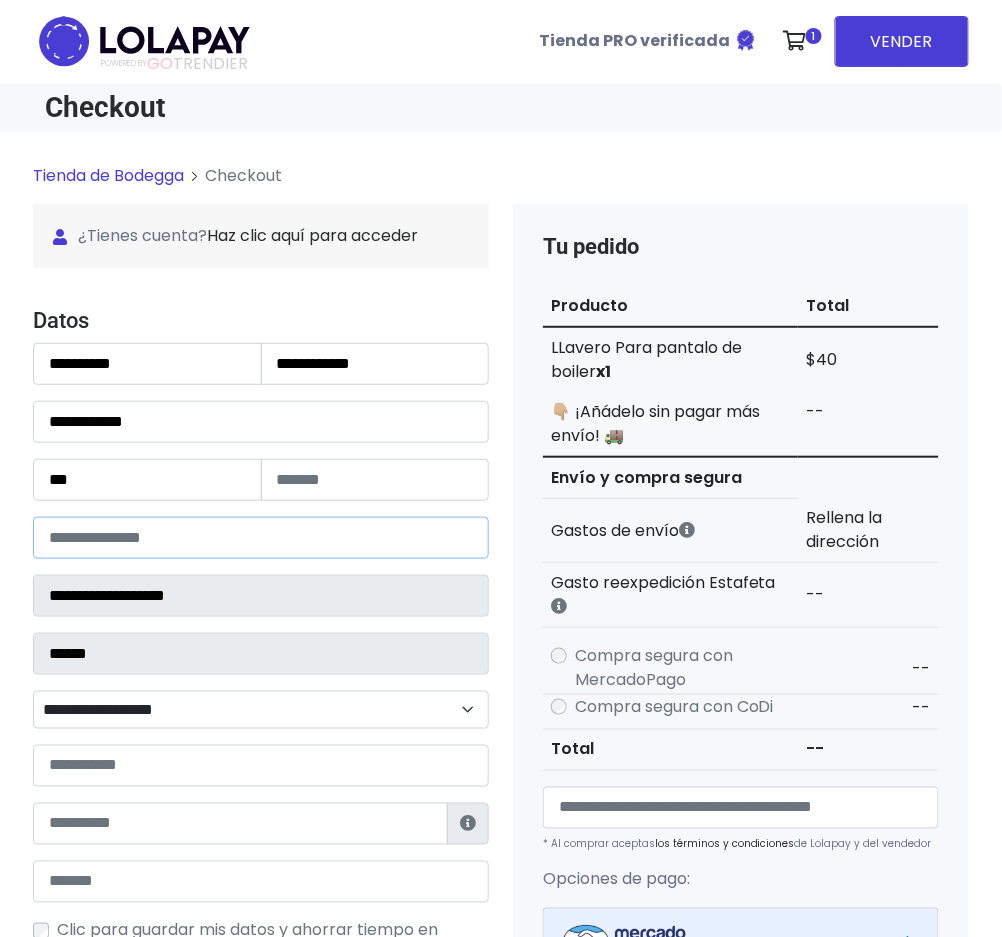 select 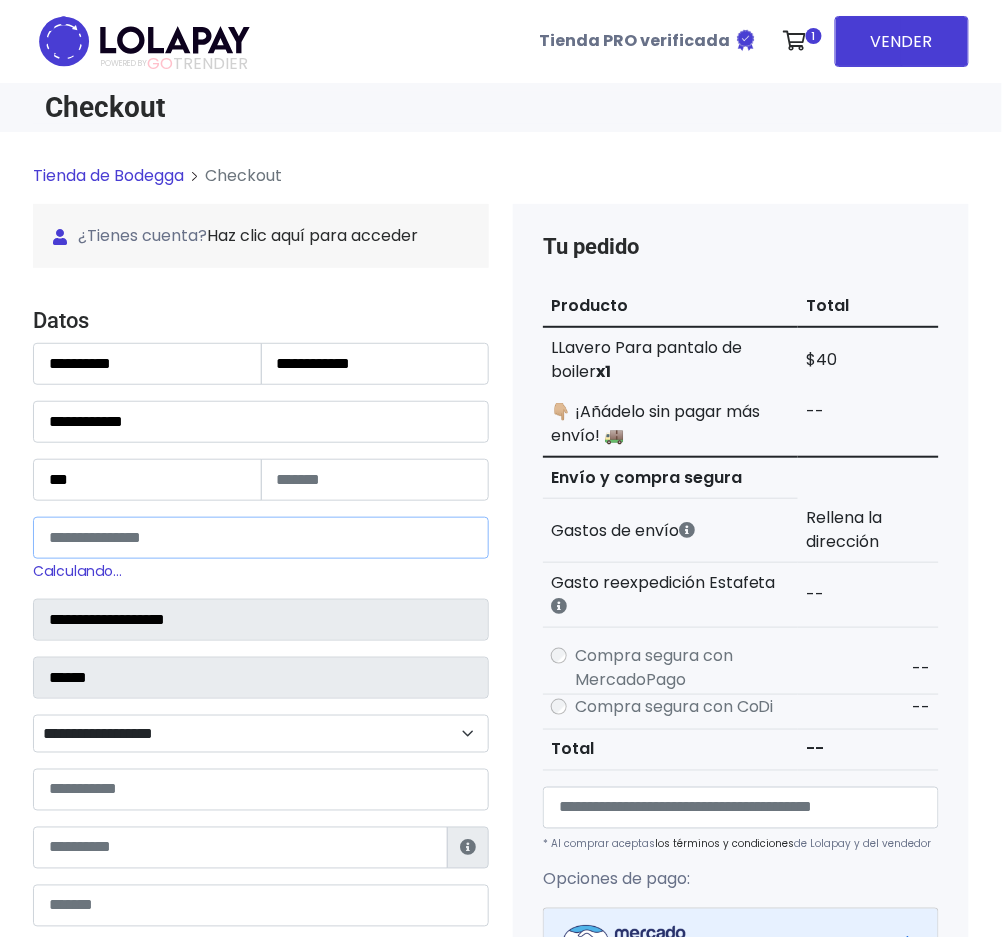 type on "*****" 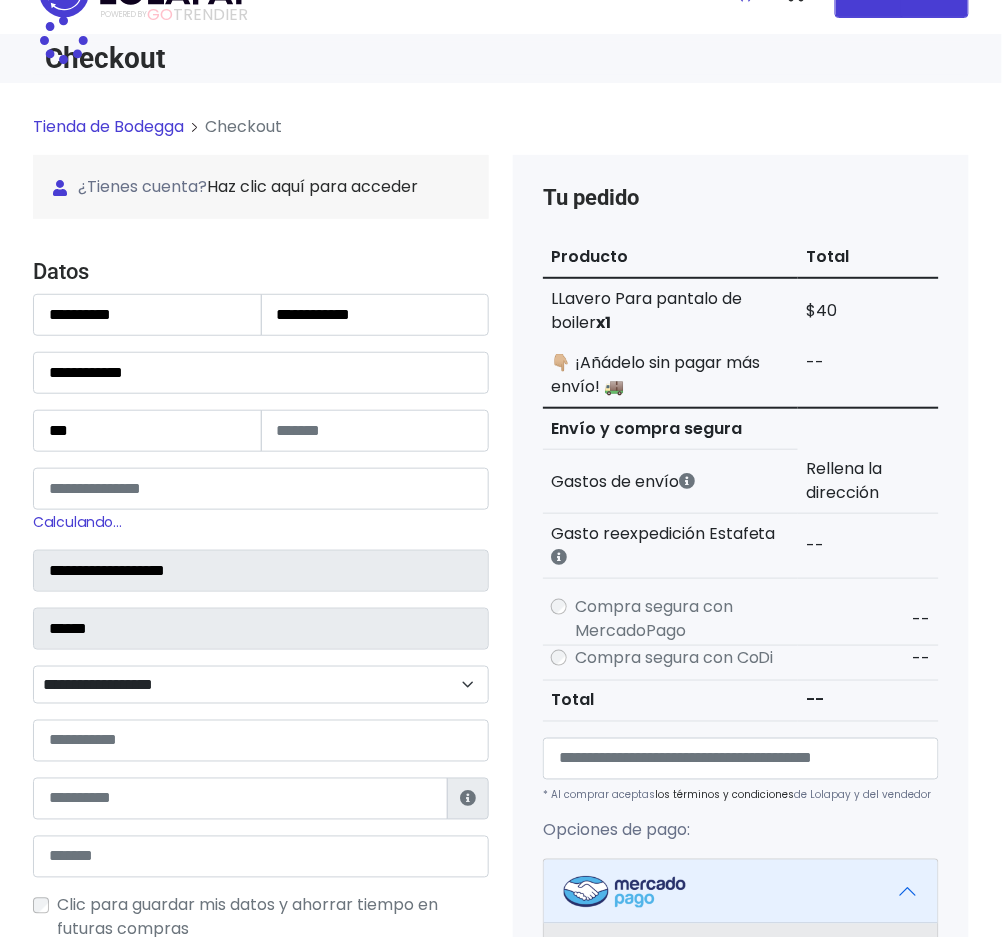 scroll, scrollTop: 133, scrollLeft: 0, axis: vertical 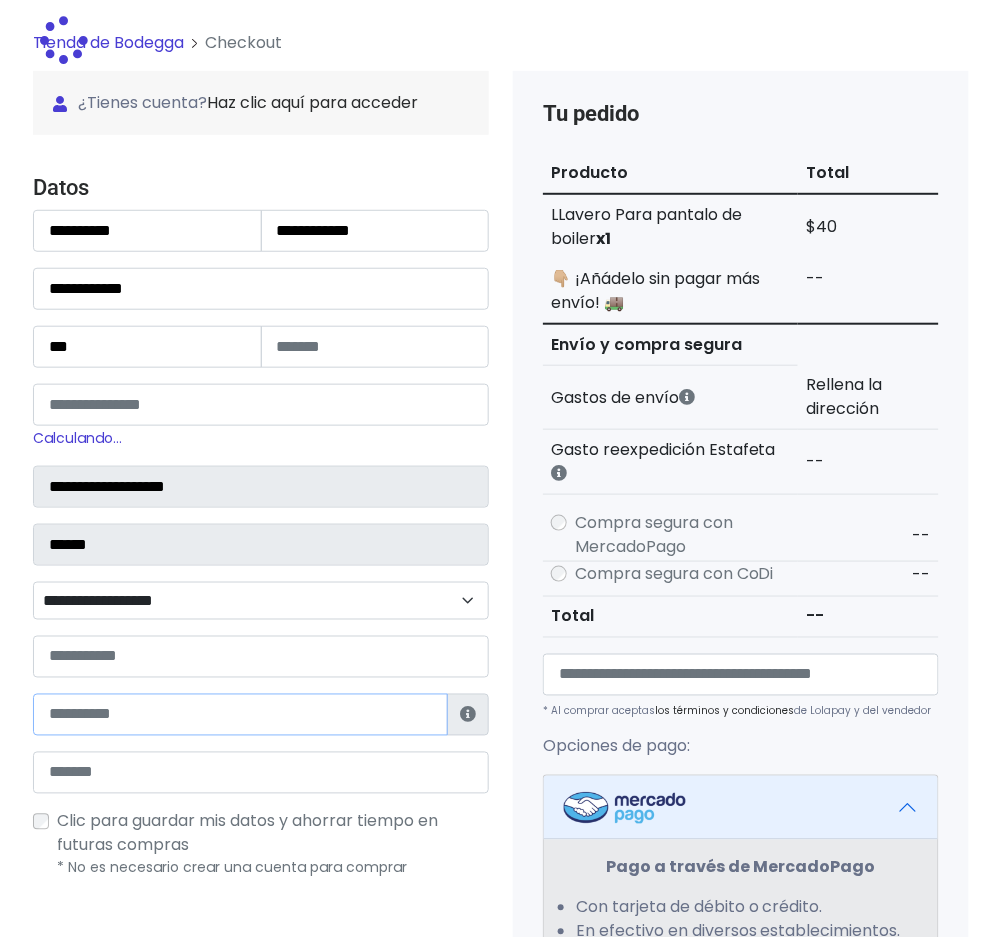 click at bounding box center [240, 715] 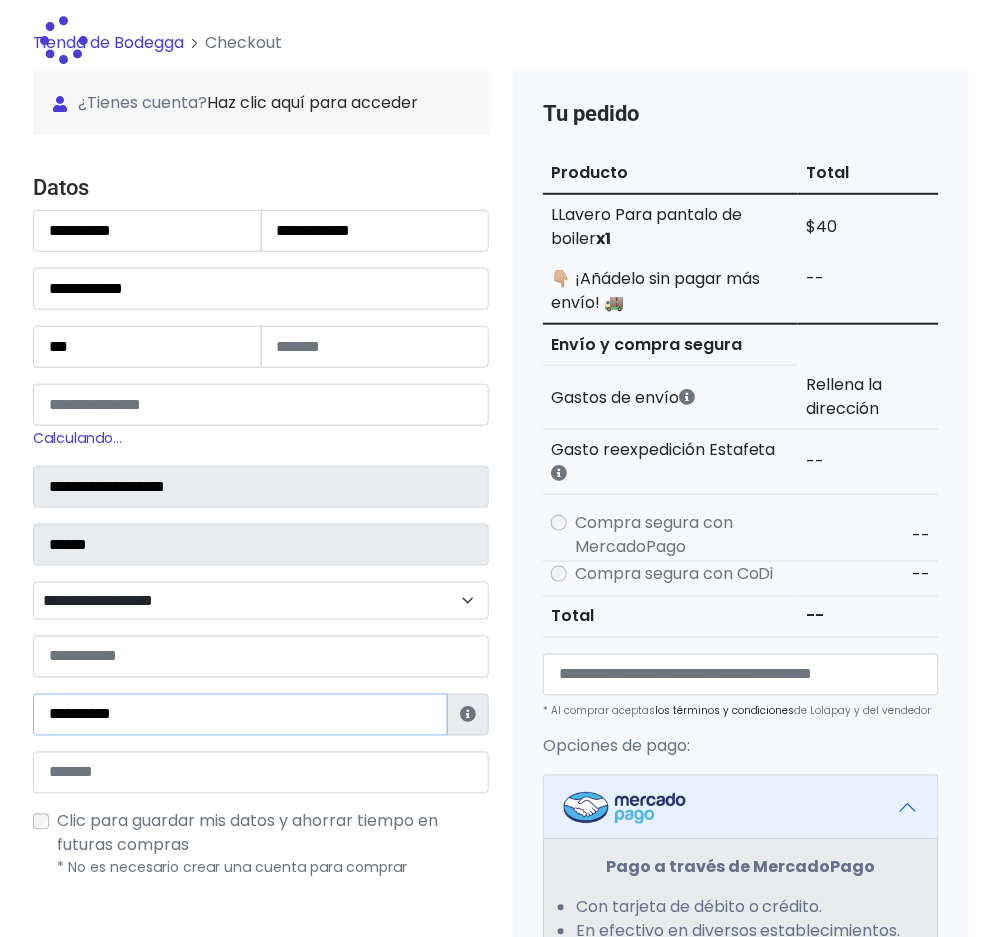 type on "**********" 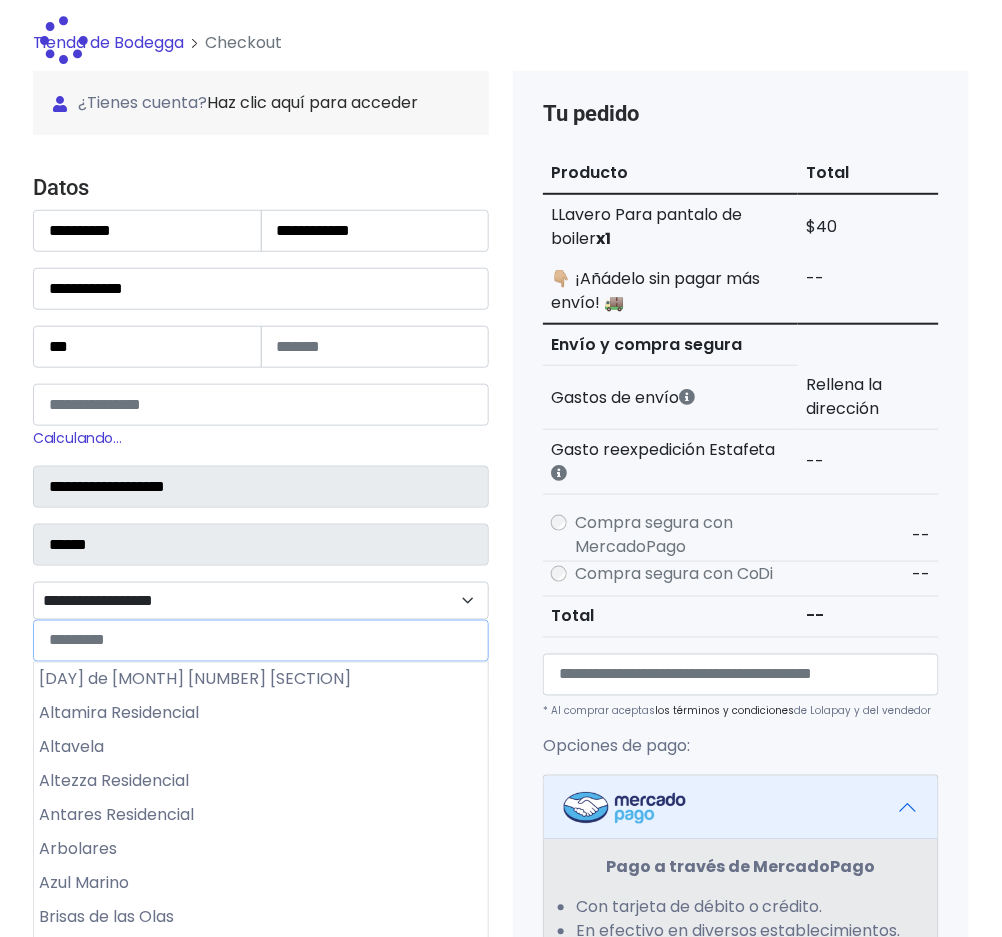 click on "**********" at bounding box center (261, 601) 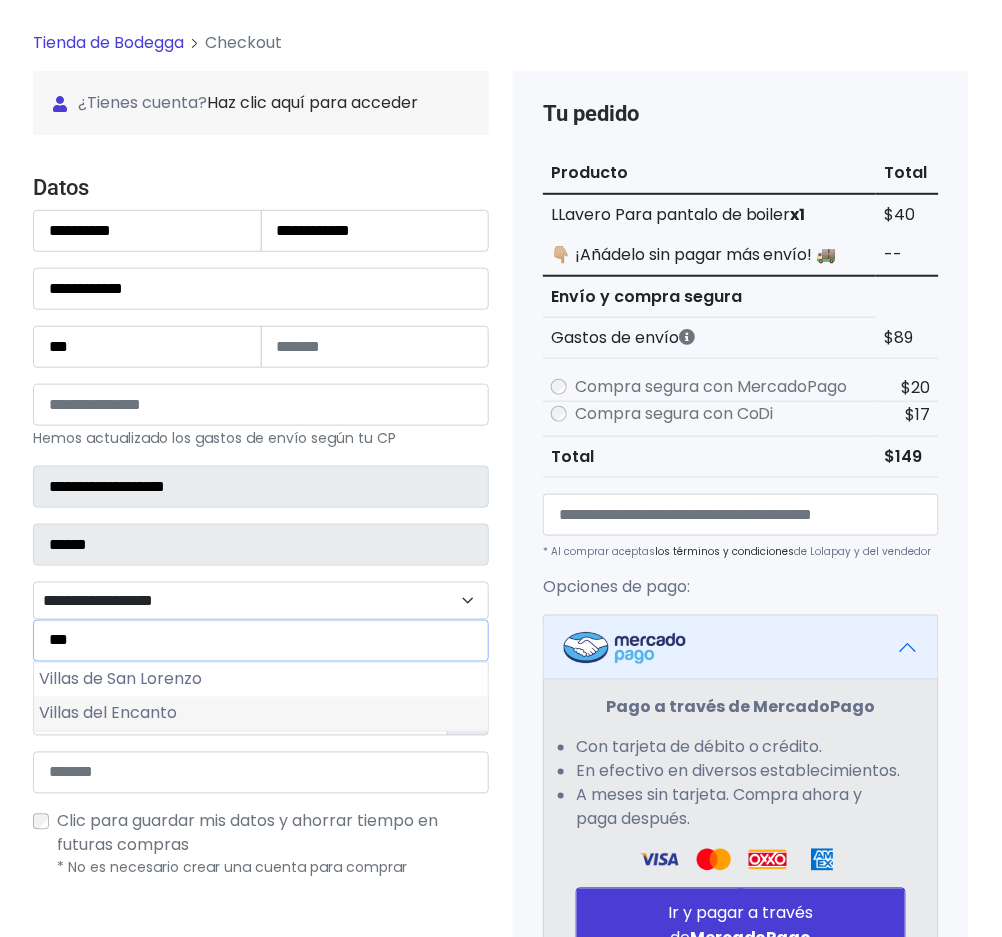 type on "***" 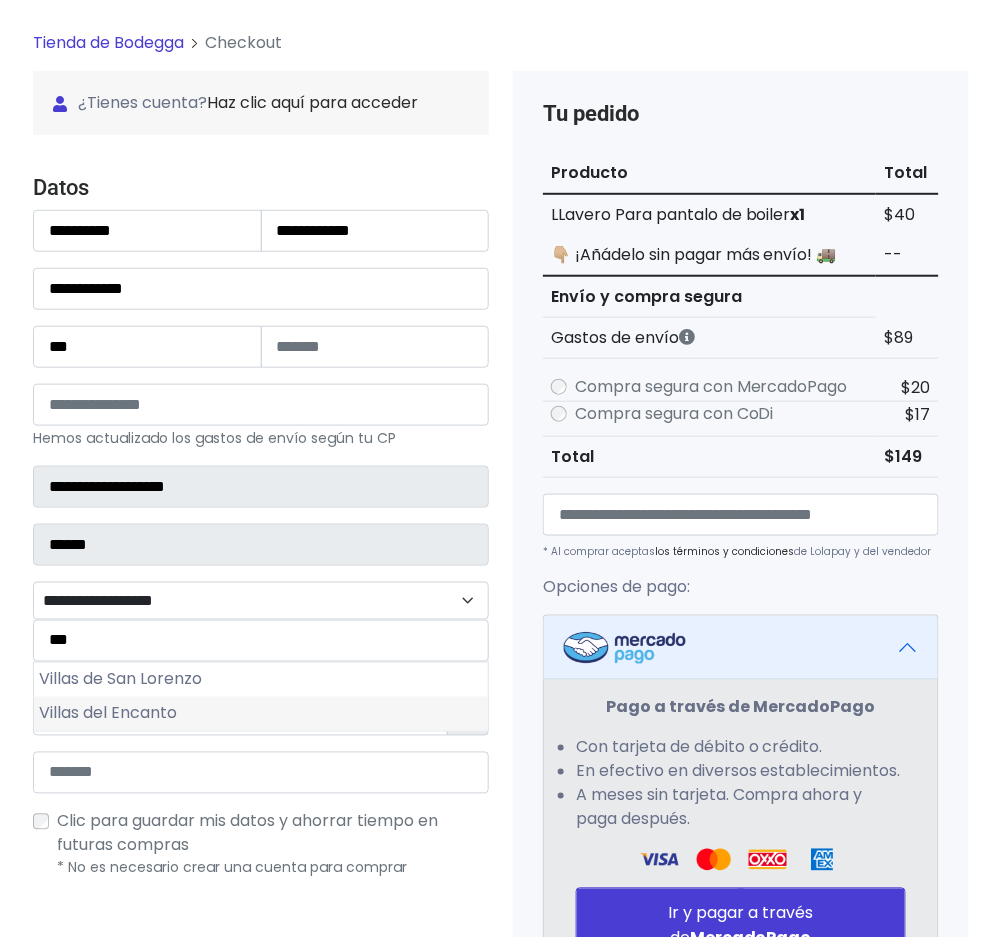 click on "Villas del Encanto" at bounding box center (261, 714) 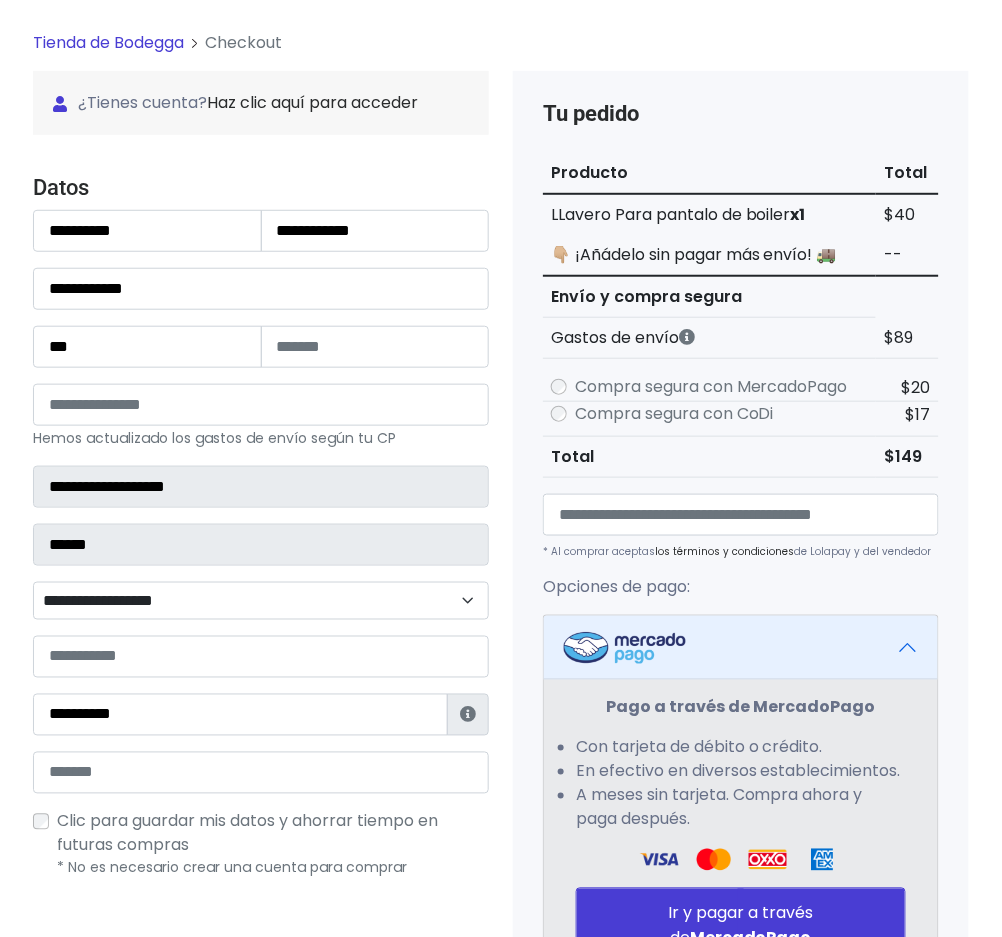 click on "**********" at bounding box center [261, 544] 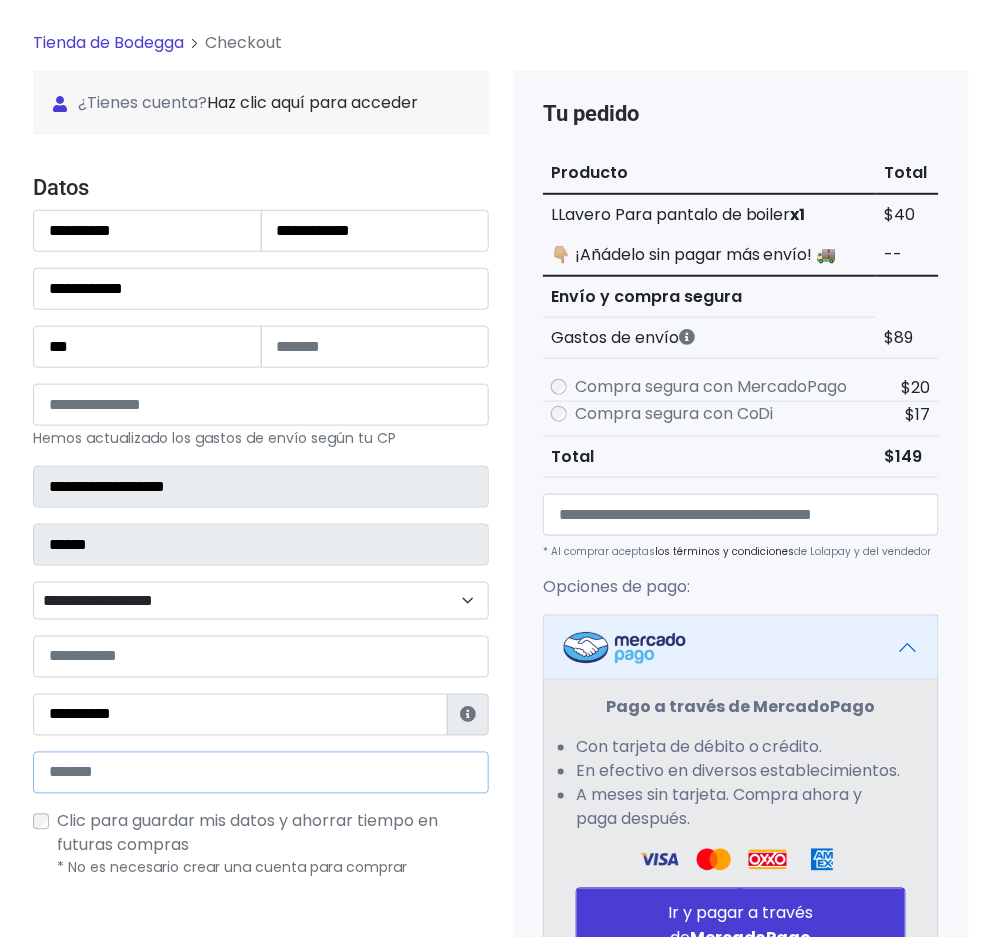click at bounding box center (261, 773) 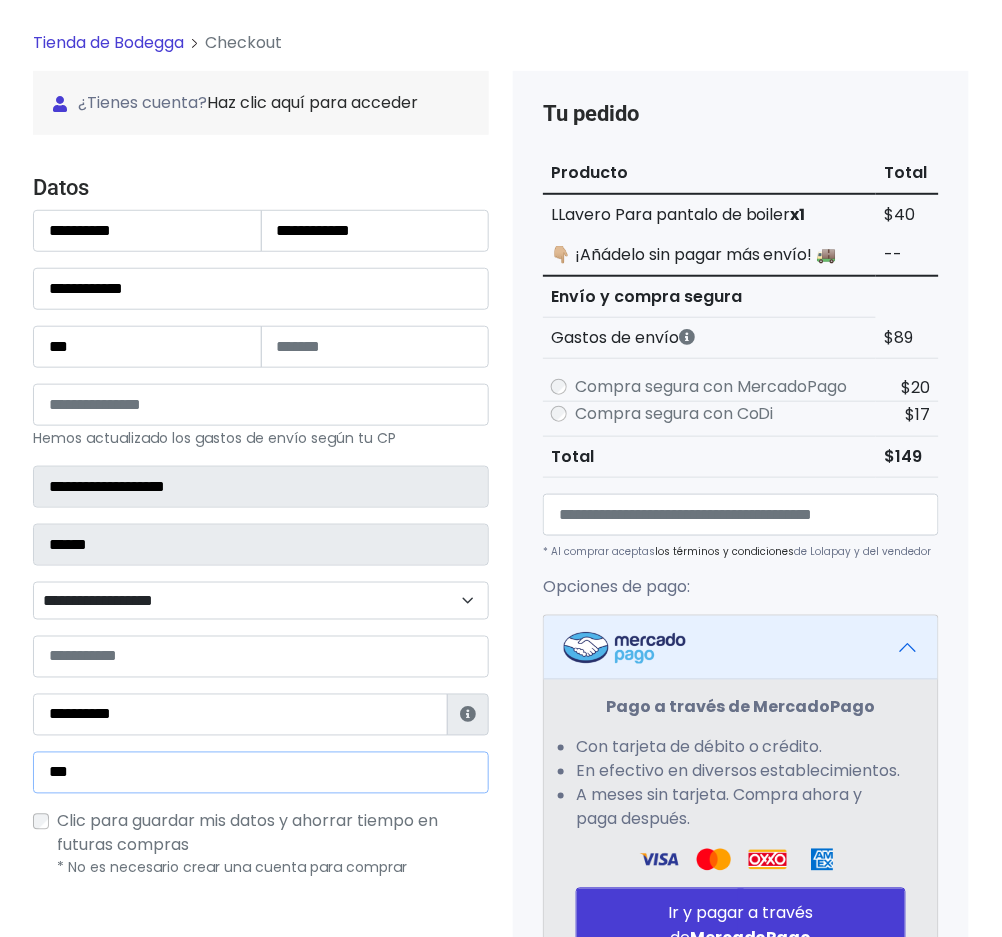 type on "**********" 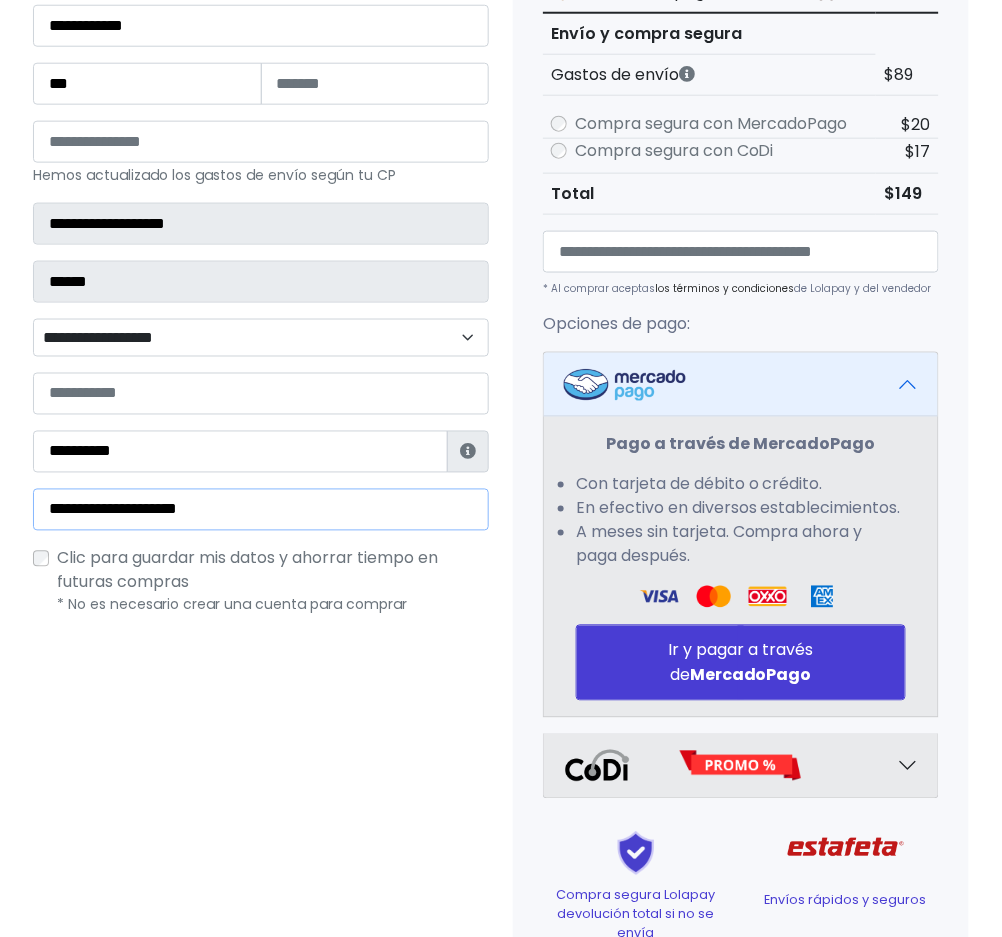 scroll, scrollTop: 400, scrollLeft: 0, axis: vertical 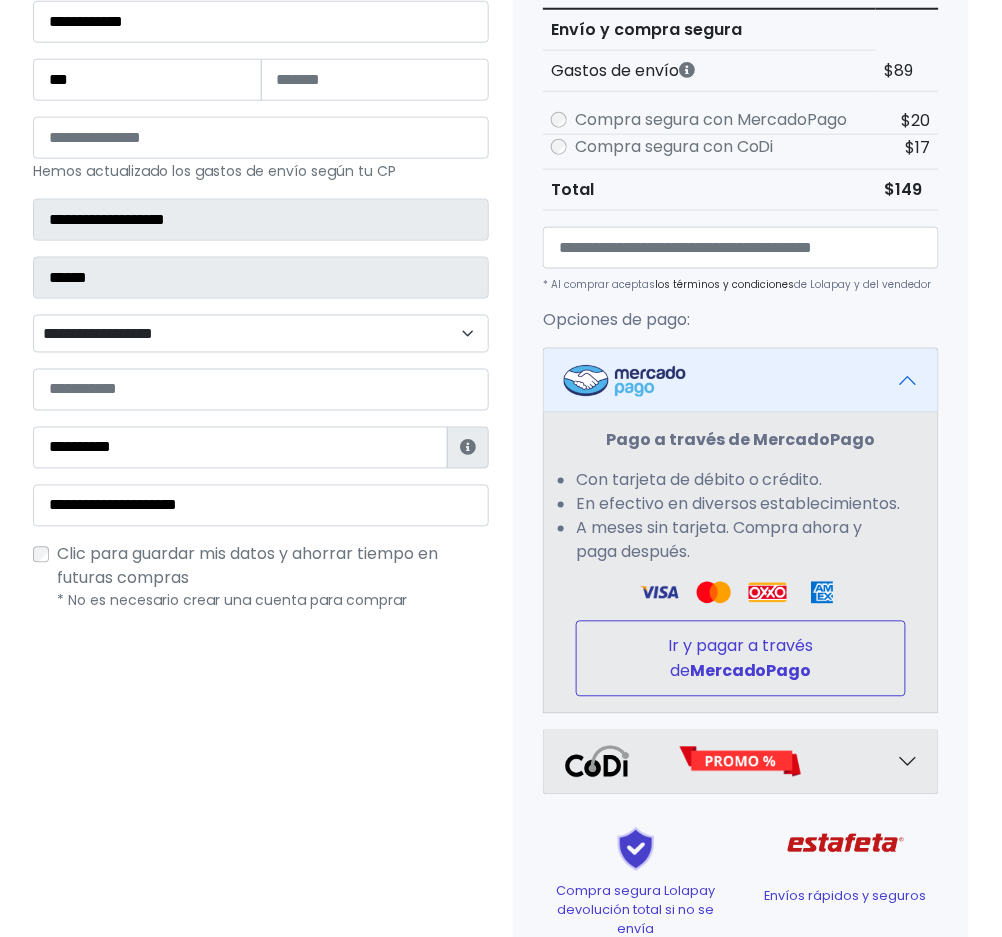 click on "Ir y pagar a través de  MercadoPago" at bounding box center [741, 659] 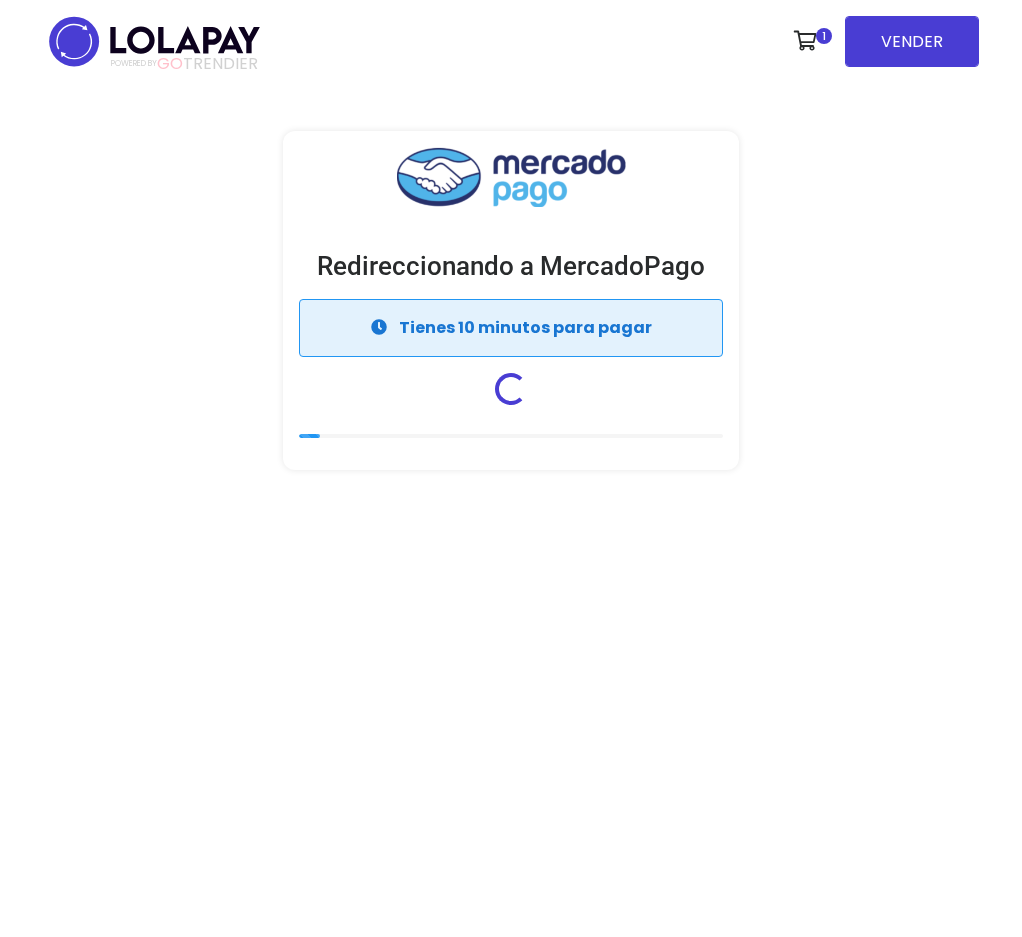 scroll, scrollTop: 0, scrollLeft: 0, axis: both 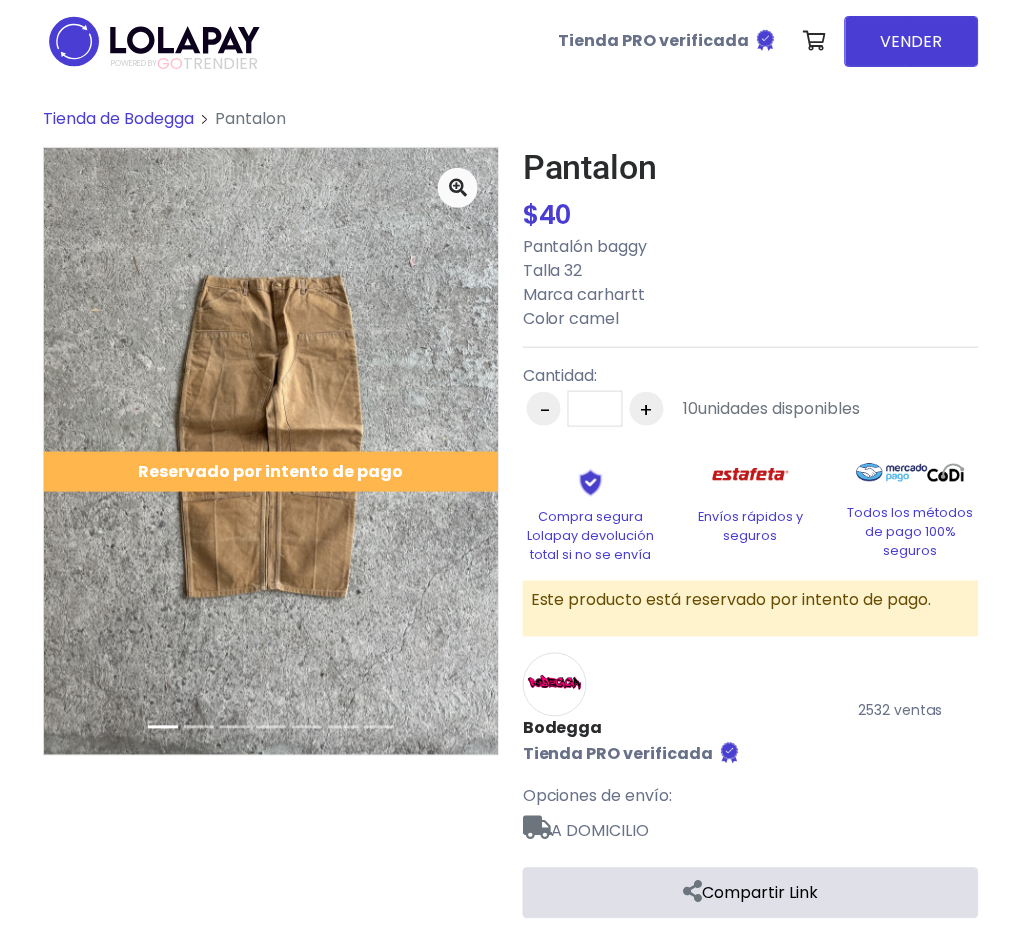 click on "Tienda de Bodegga
Pantalon
Pantalon" at bounding box center [511, 512] 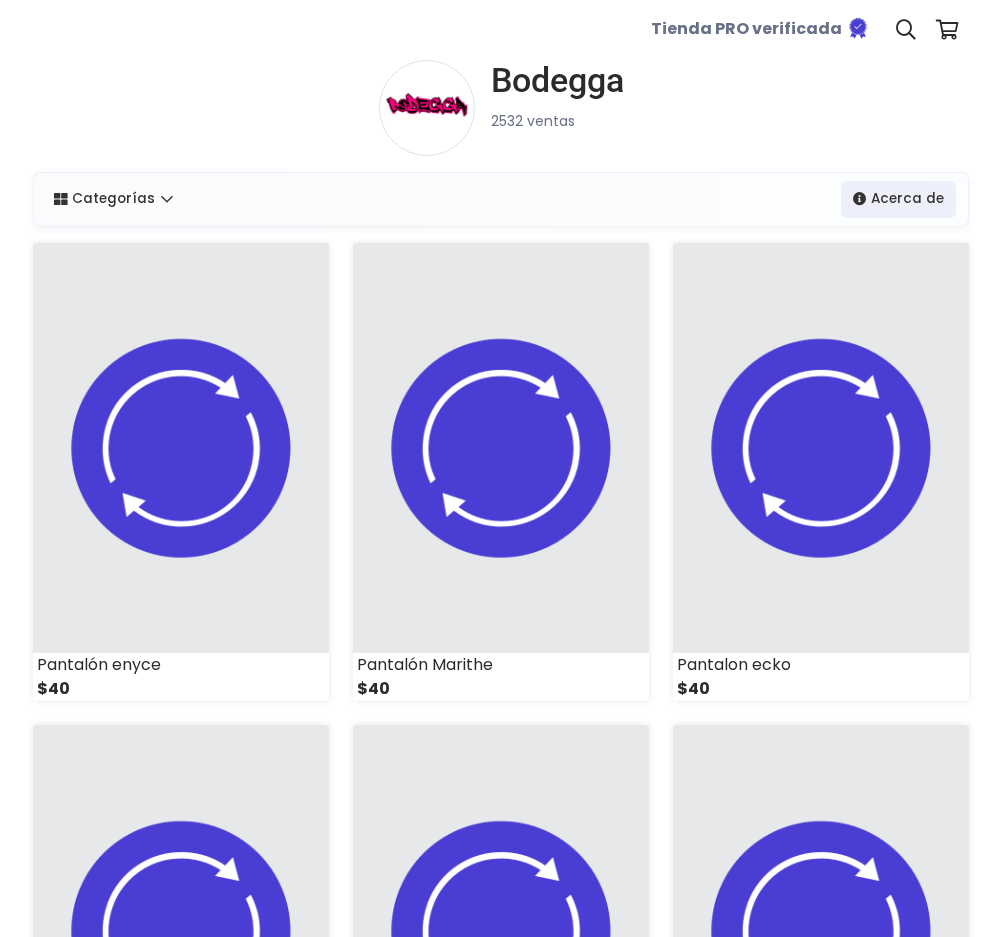 scroll, scrollTop: 0, scrollLeft: 0, axis: both 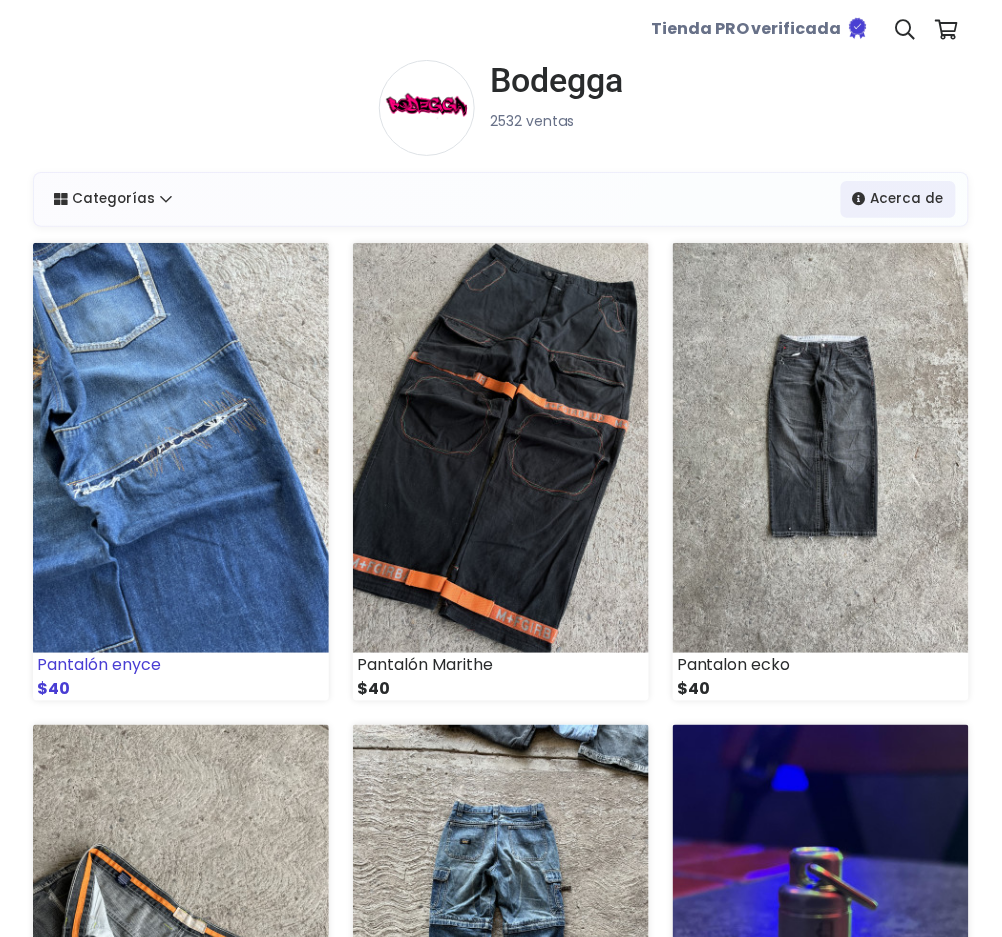 click at bounding box center [181, 448] 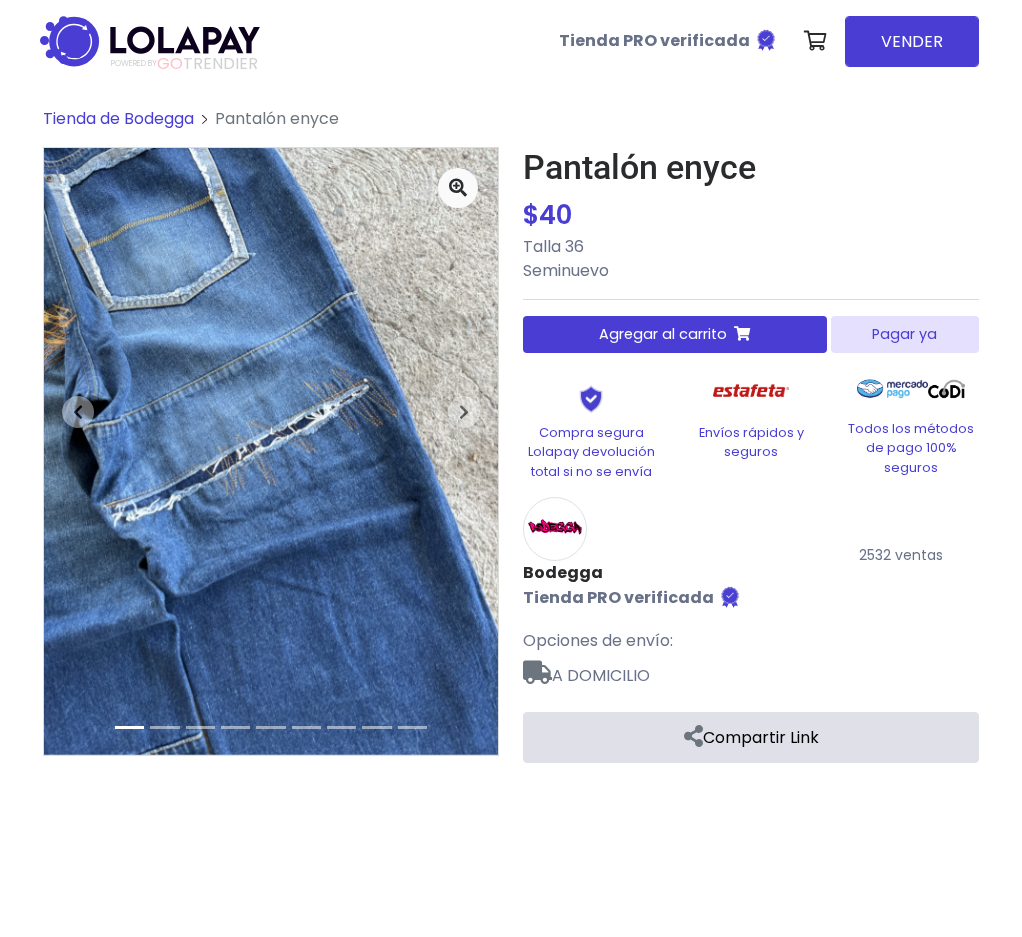 scroll, scrollTop: 0, scrollLeft: 0, axis: both 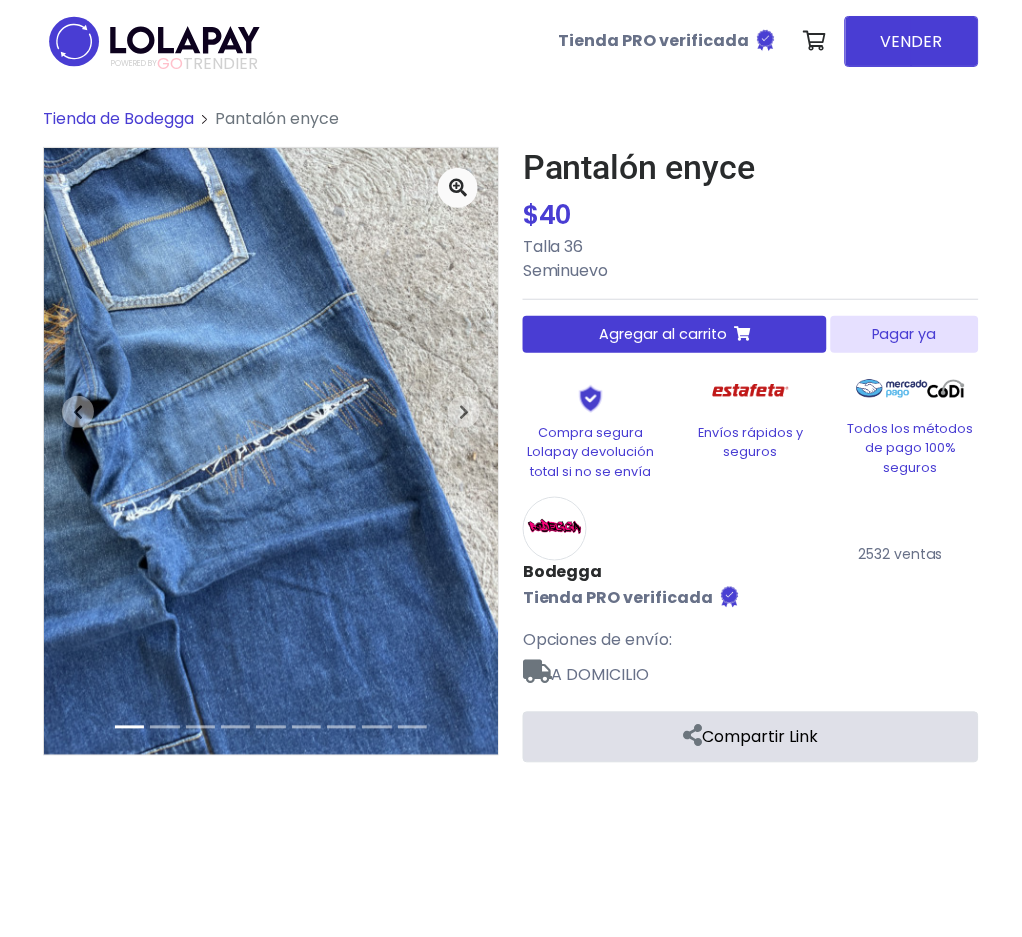click on "Pagar ya" at bounding box center [905, 334] 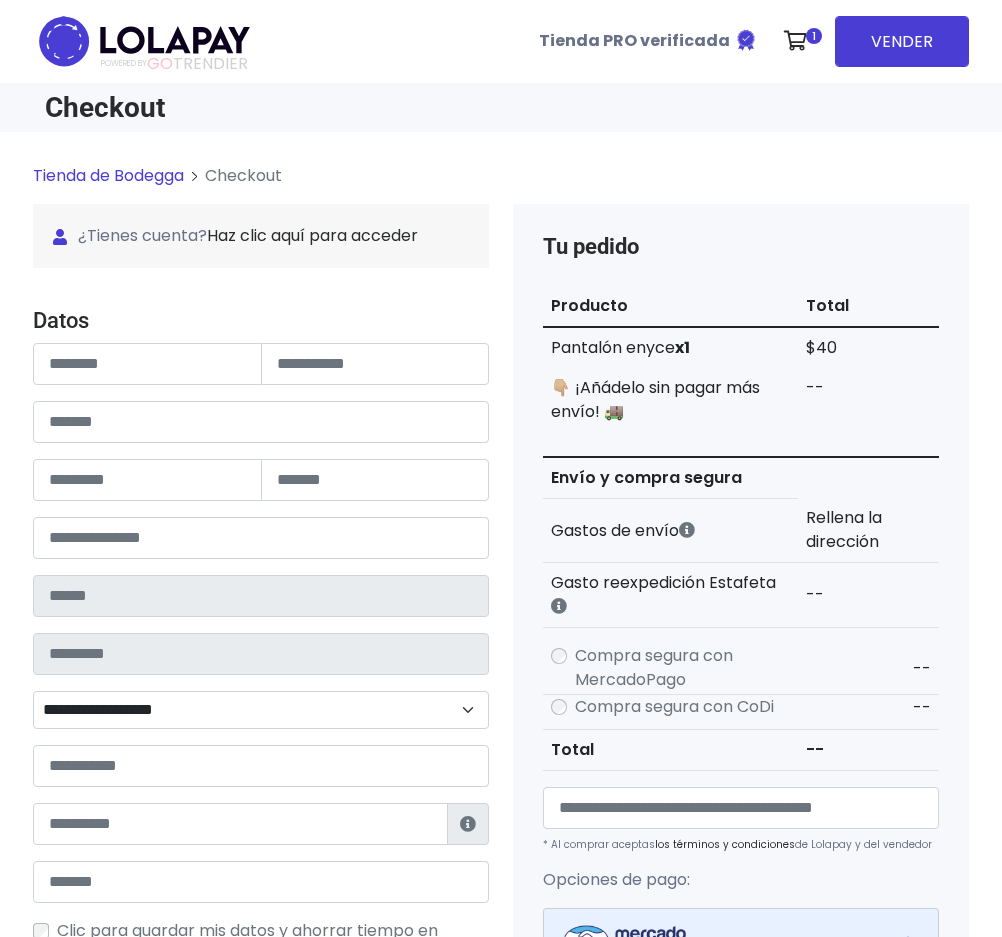 scroll, scrollTop: 0, scrollLeft: 0, axis: both 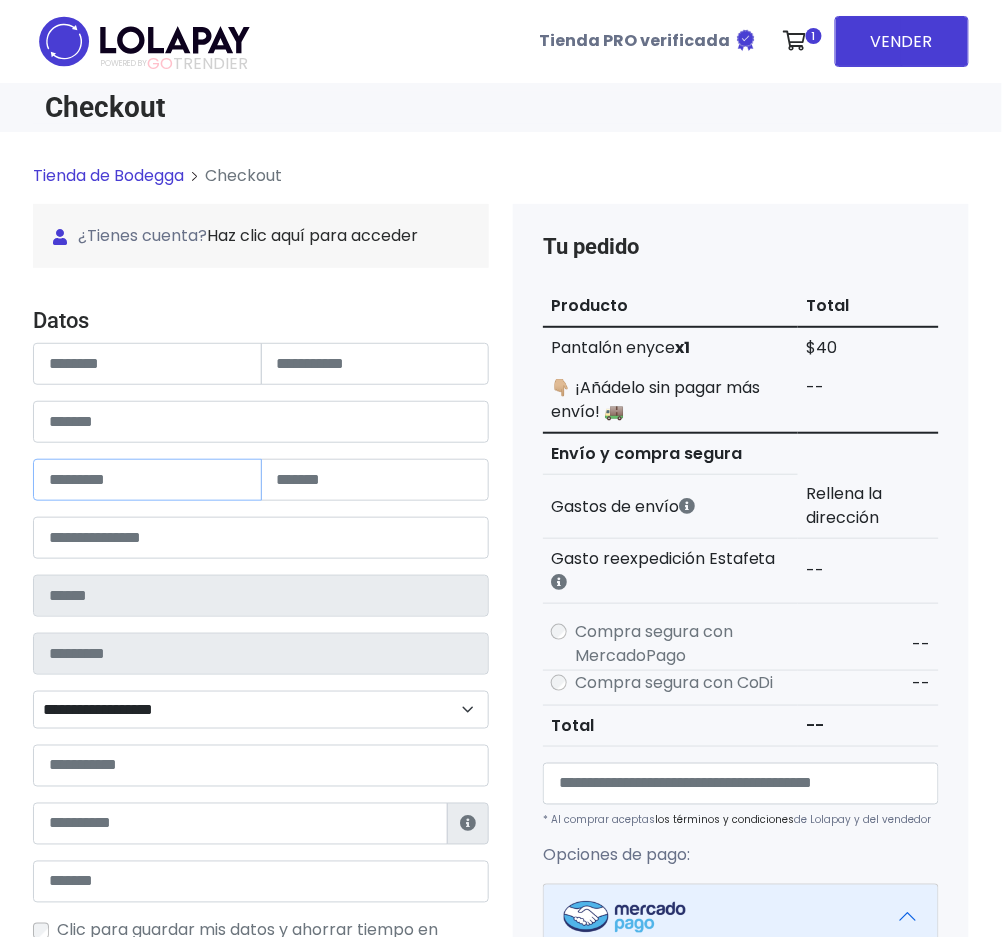 drag, startPoint x: 113, startPoint y: 495, endPoint x: 91, endPoint y: 539, distance: 49.193497 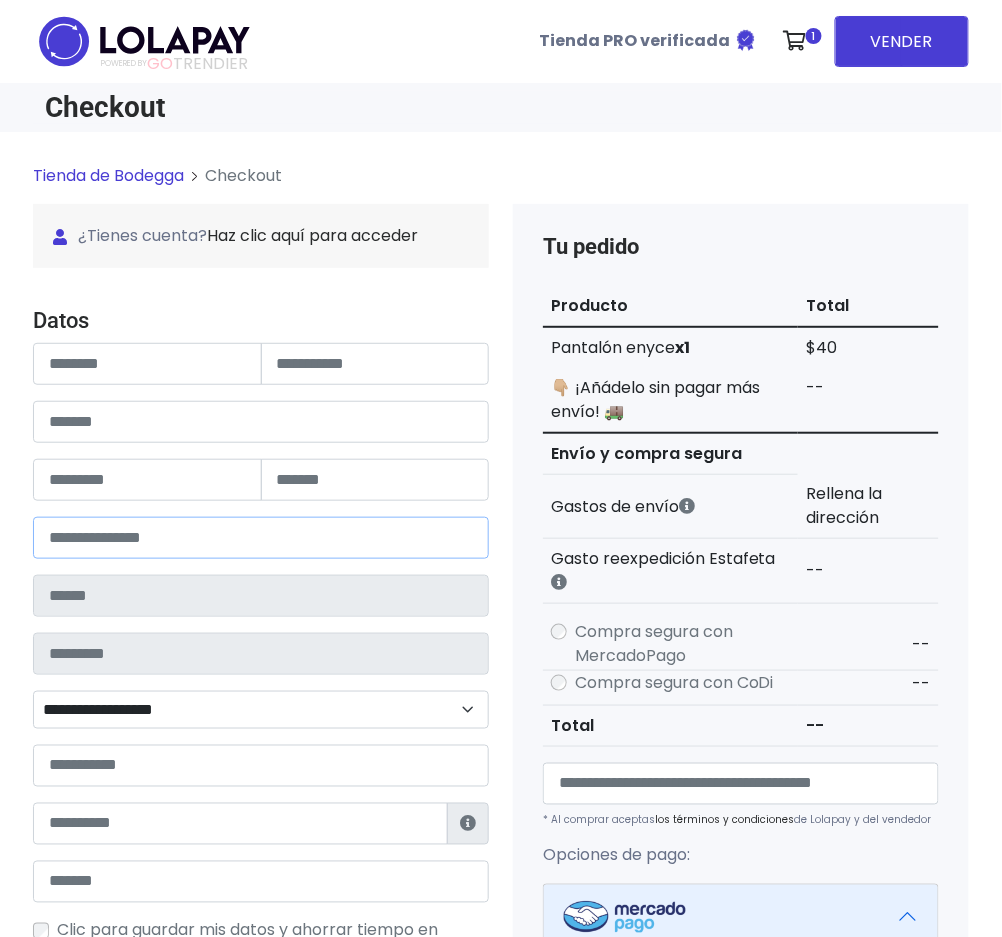 click at bounding box center (261, 538) 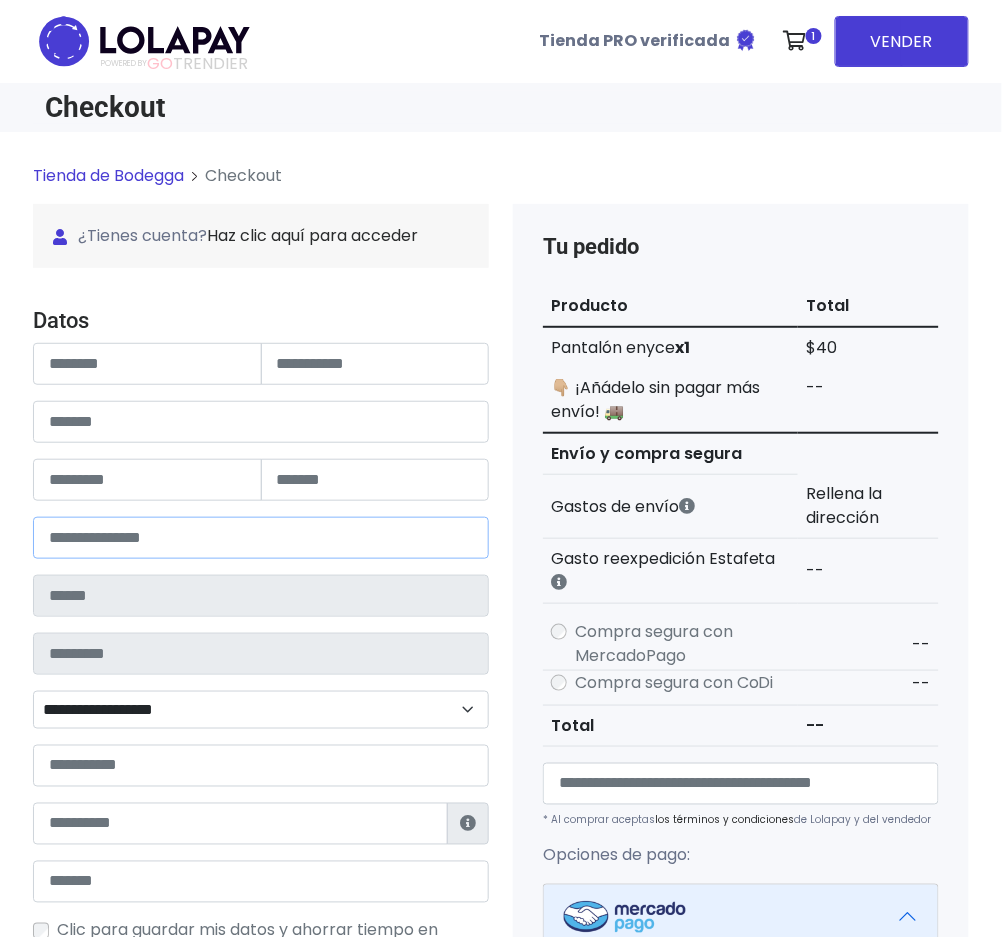 type on "******" 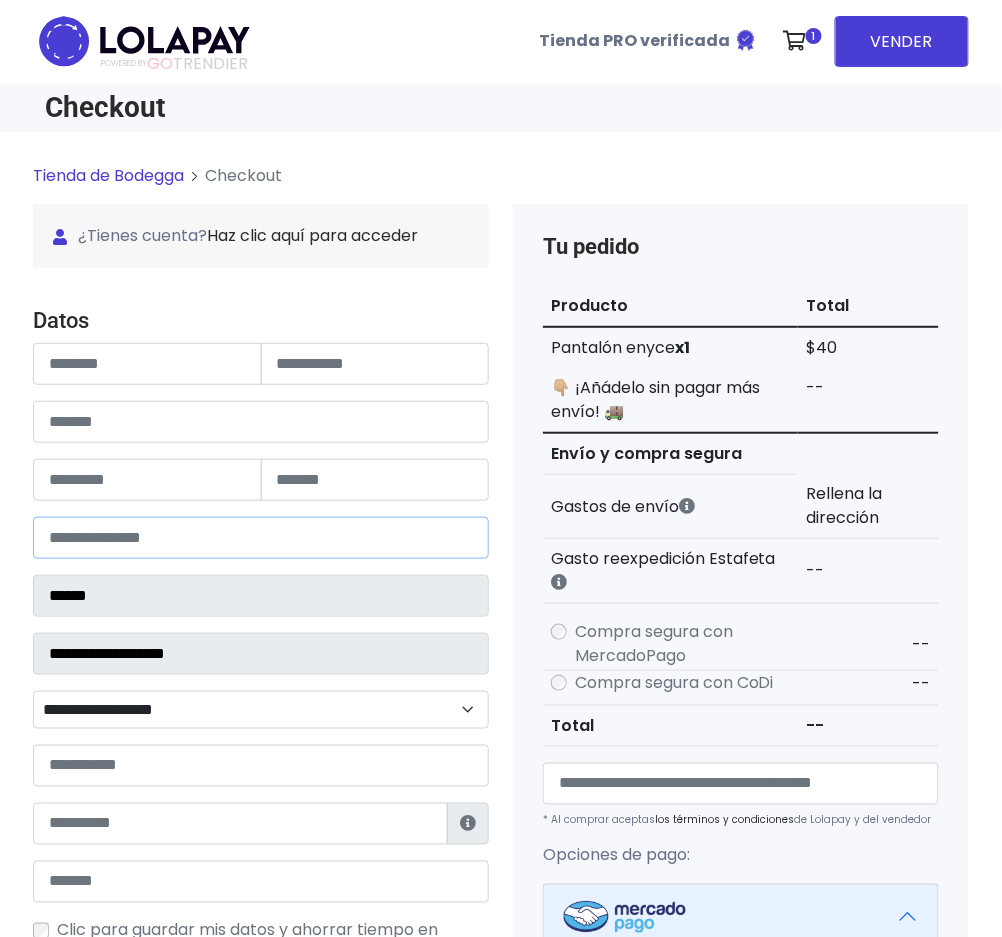 select 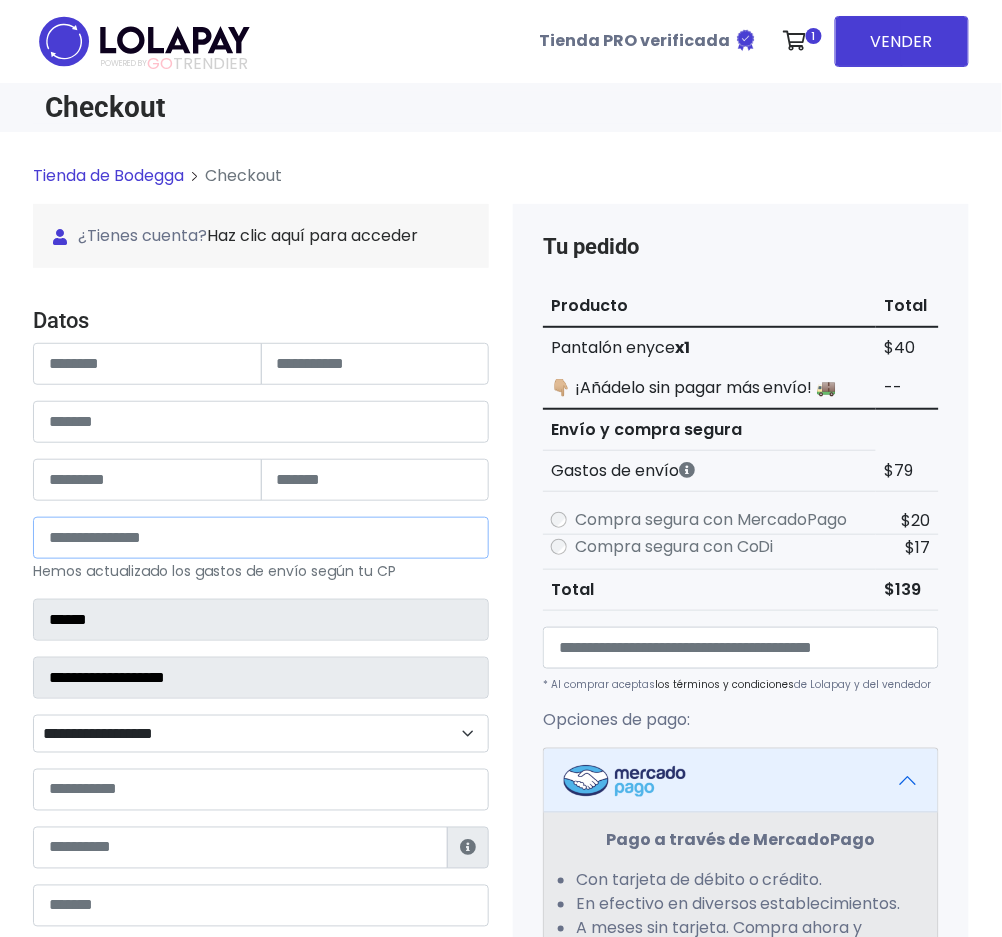 click on "*****" at bounding box center (261, 538) 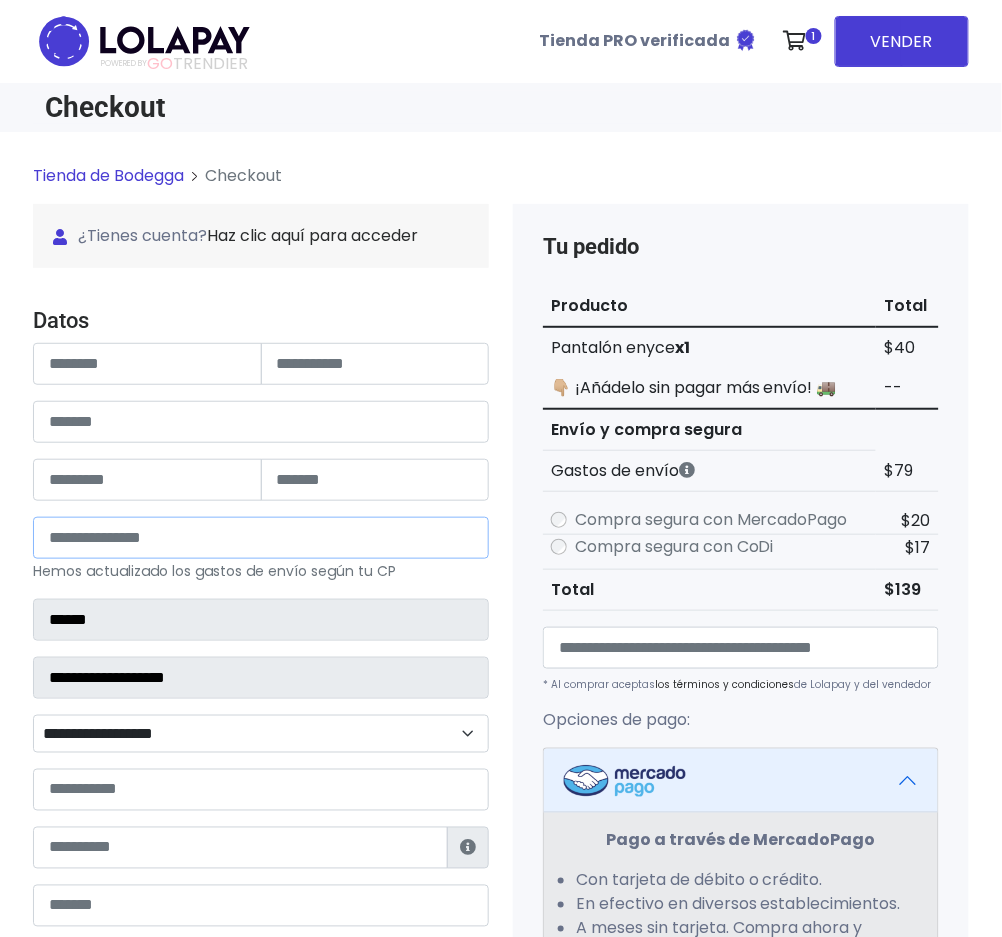type on "******" 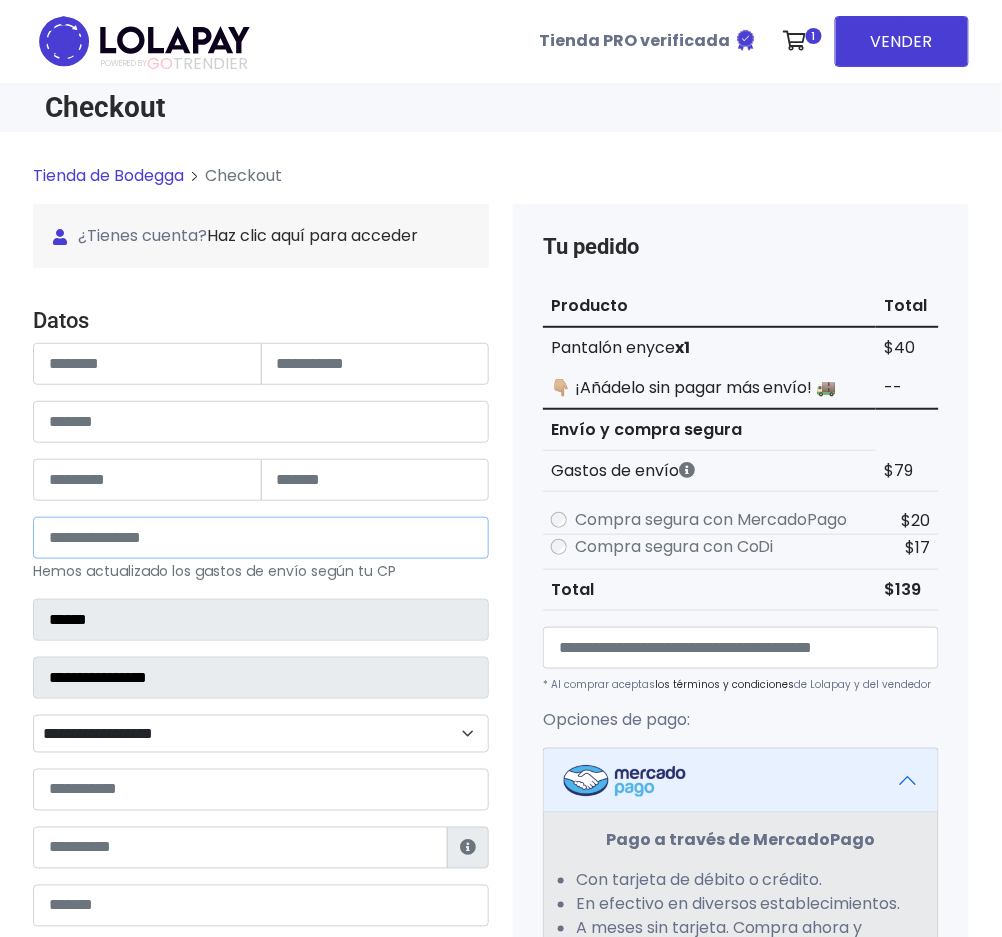 select 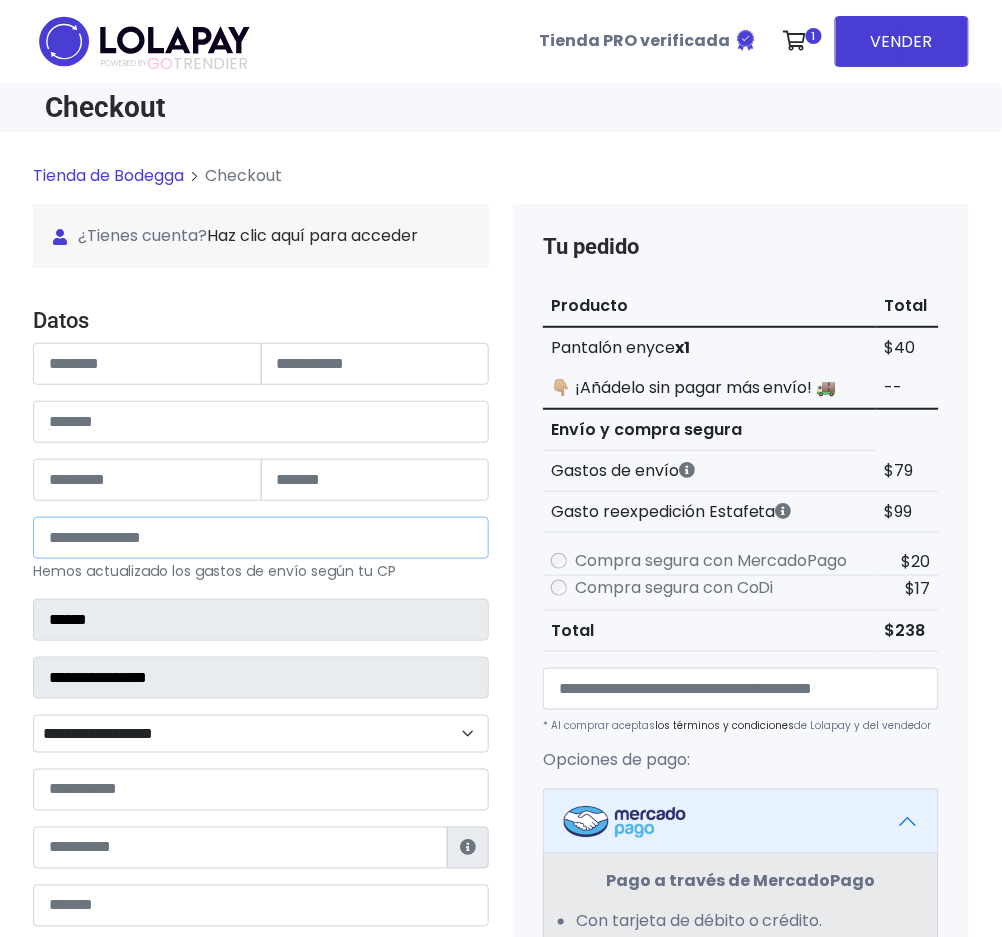 type on "*****" 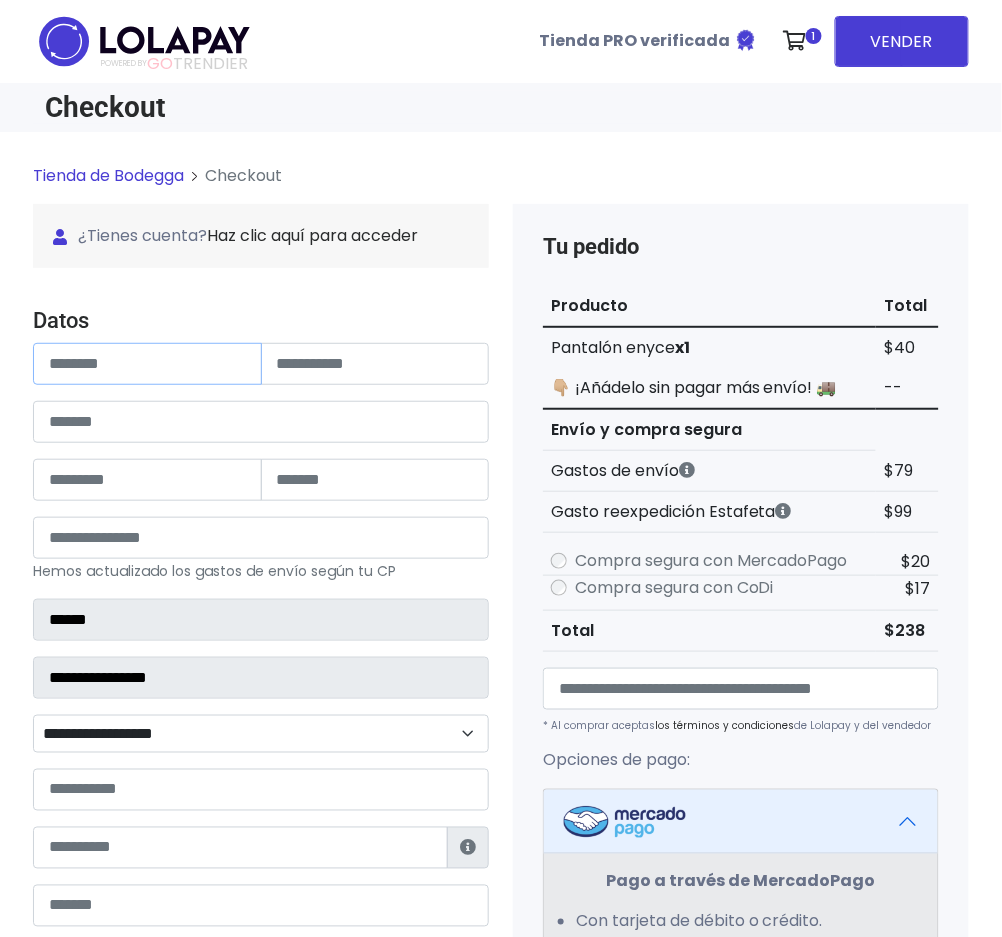 click at bounding box center [147, 364] 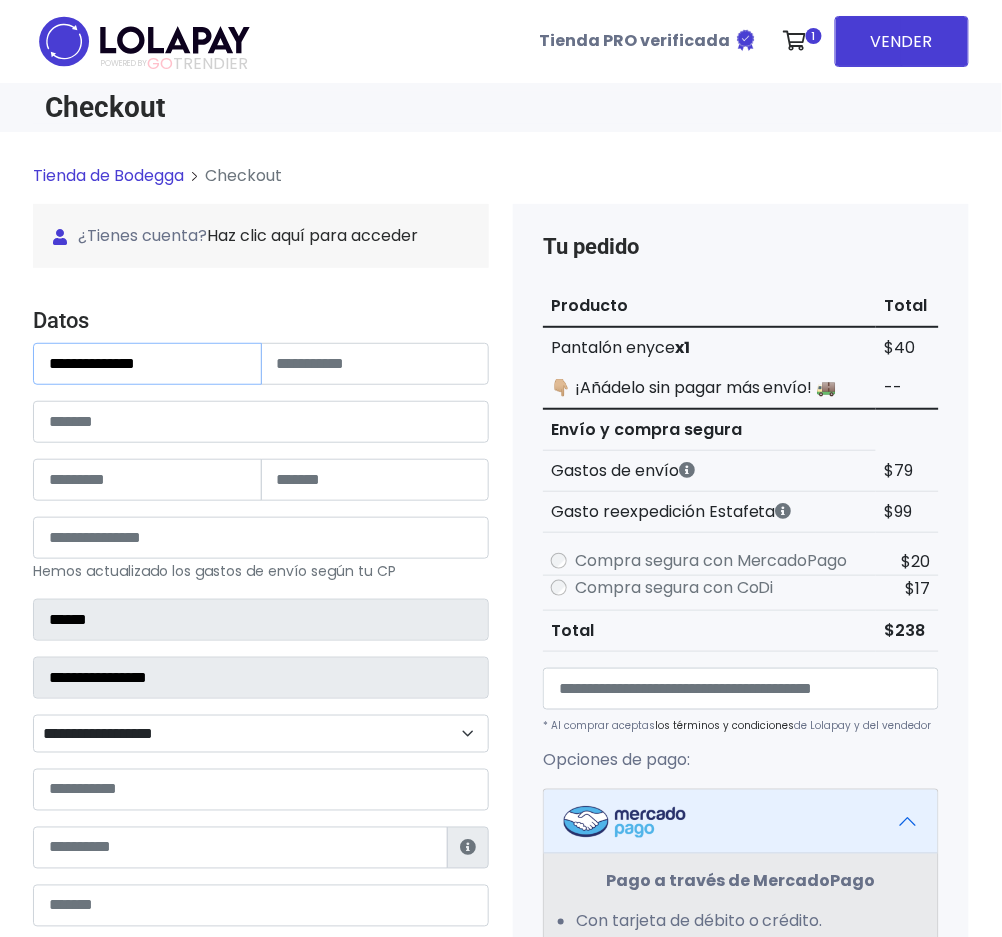 type on "**********" 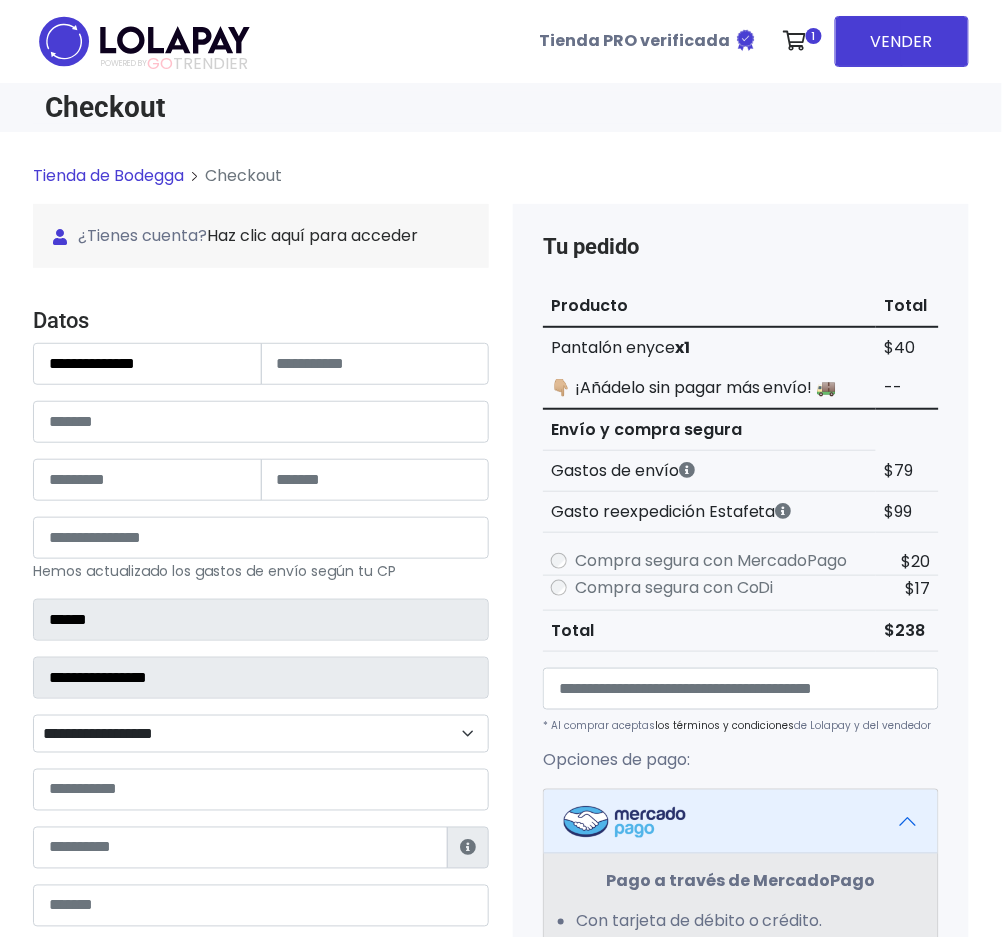 click on "**********" at bounding box center [261, 677] 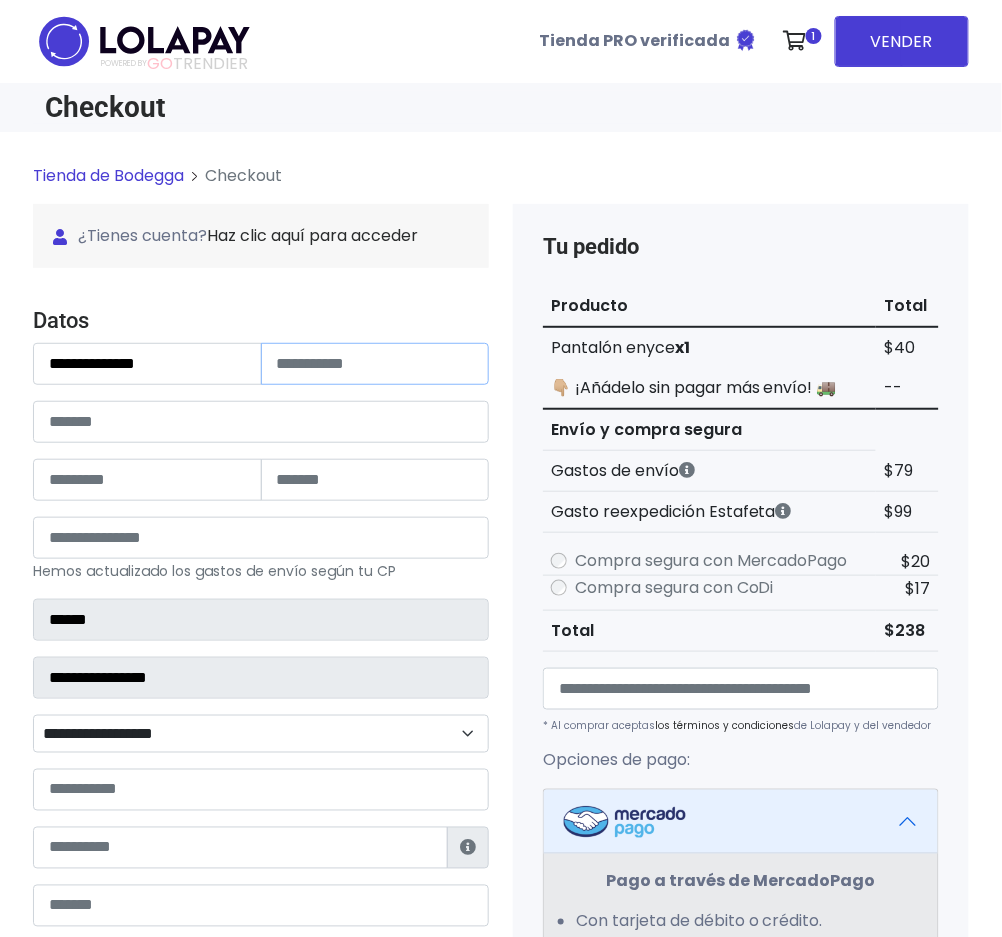 click at bounding box center (375, 364) 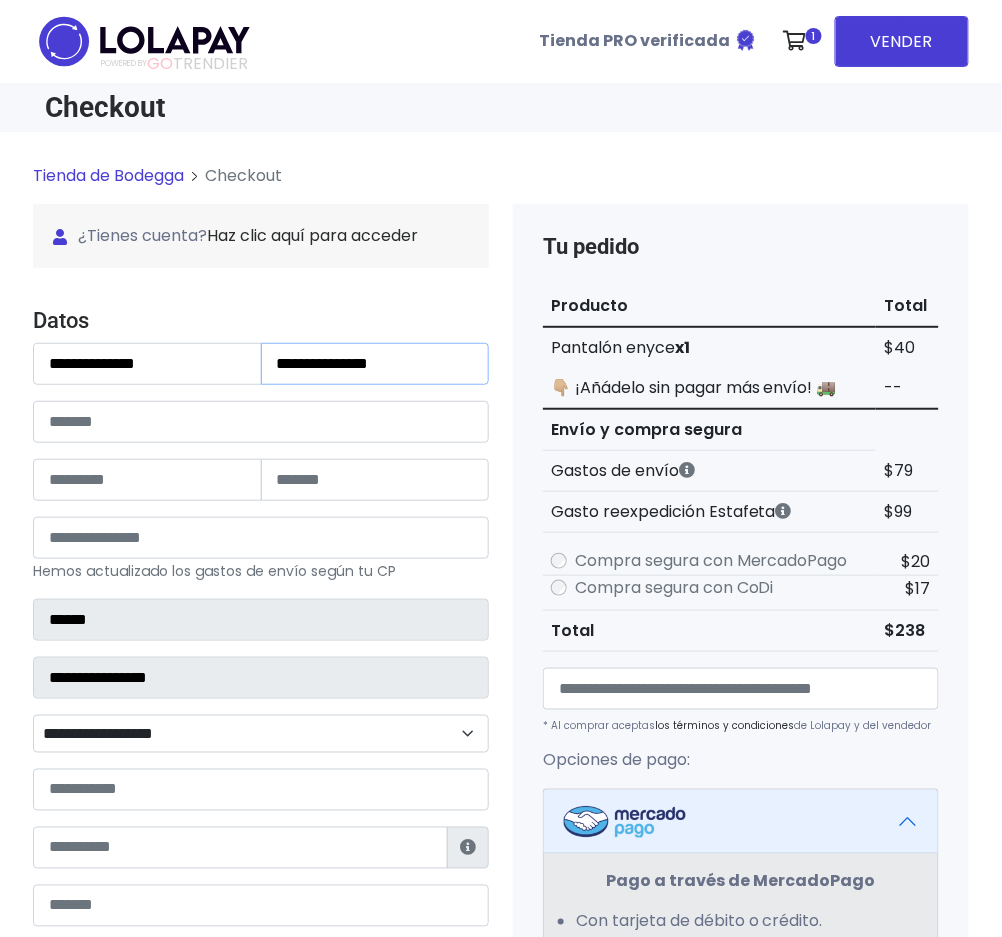 type on "**********" 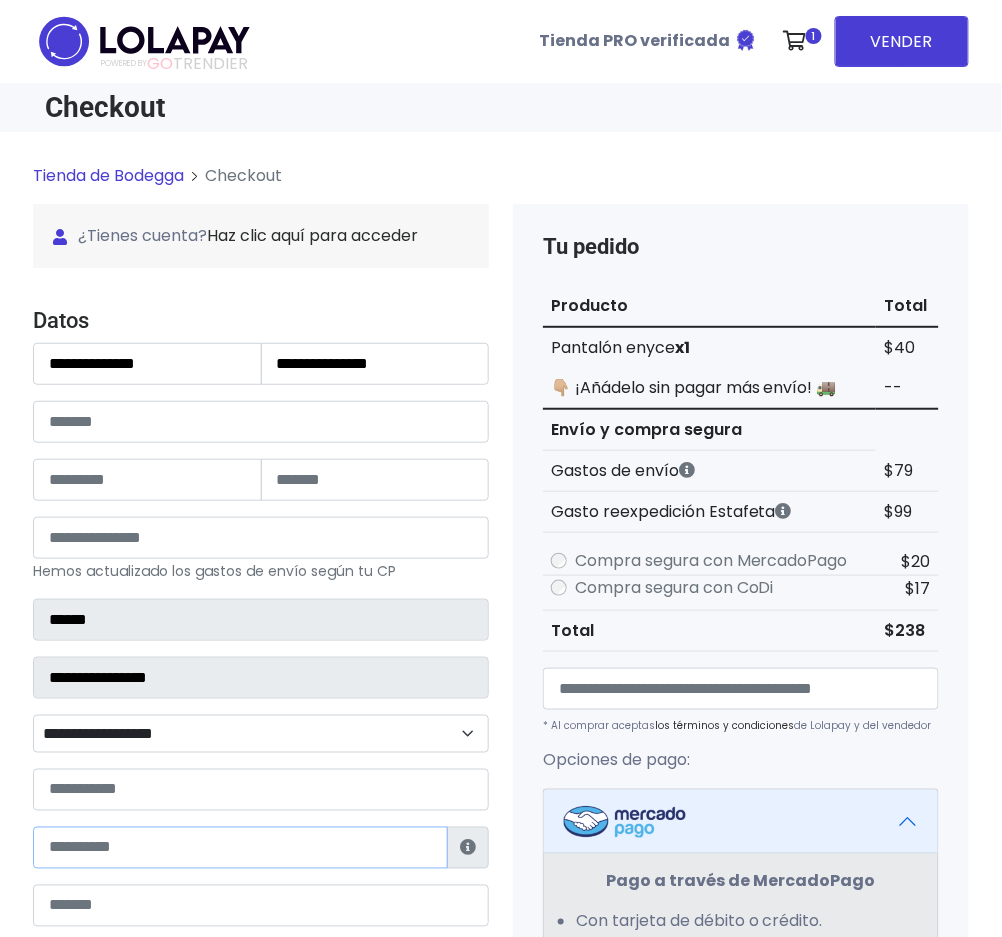 click at bounding box center (240, 848) 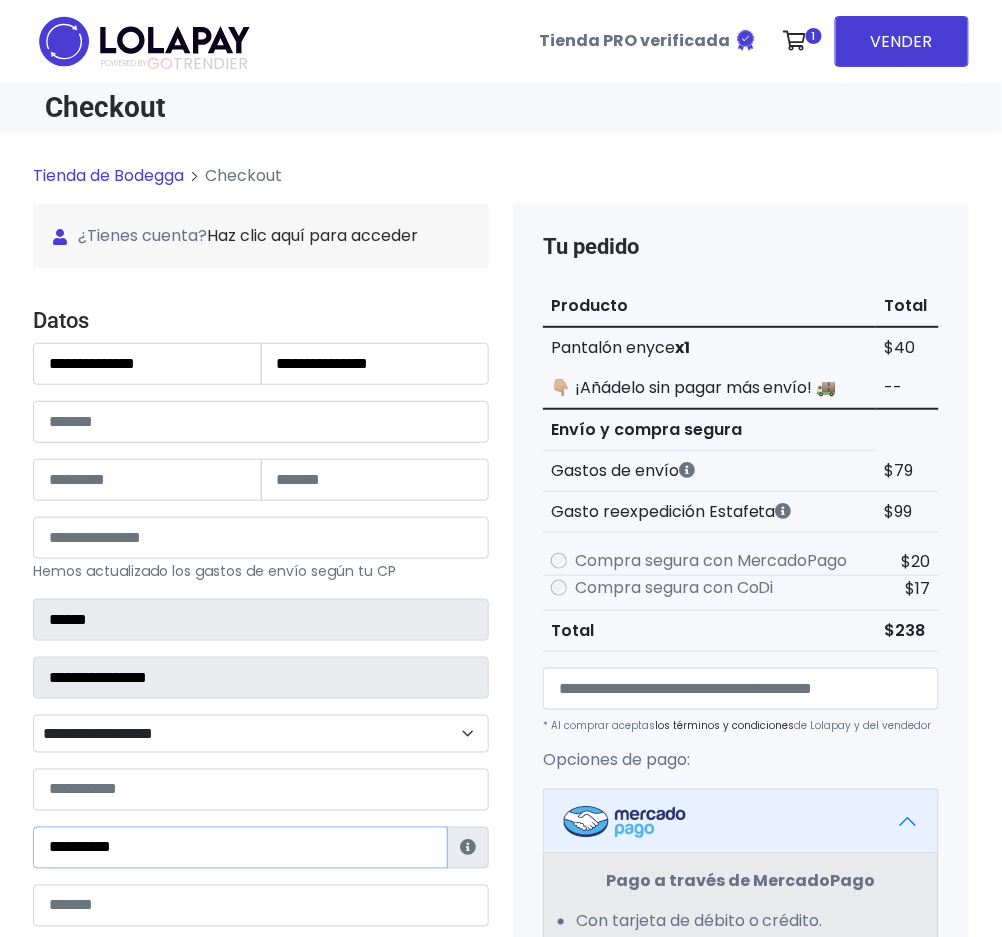 type on "**********" 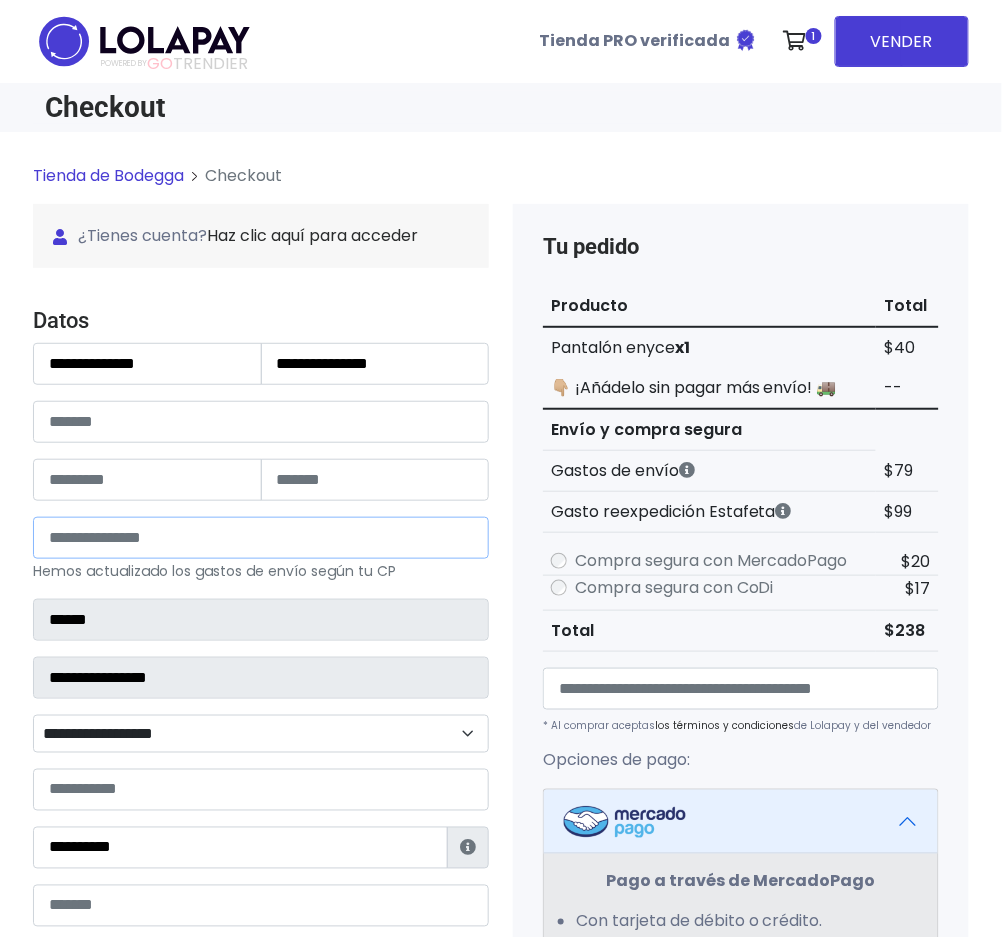 click on "*****" at bounding box center [261, 538] 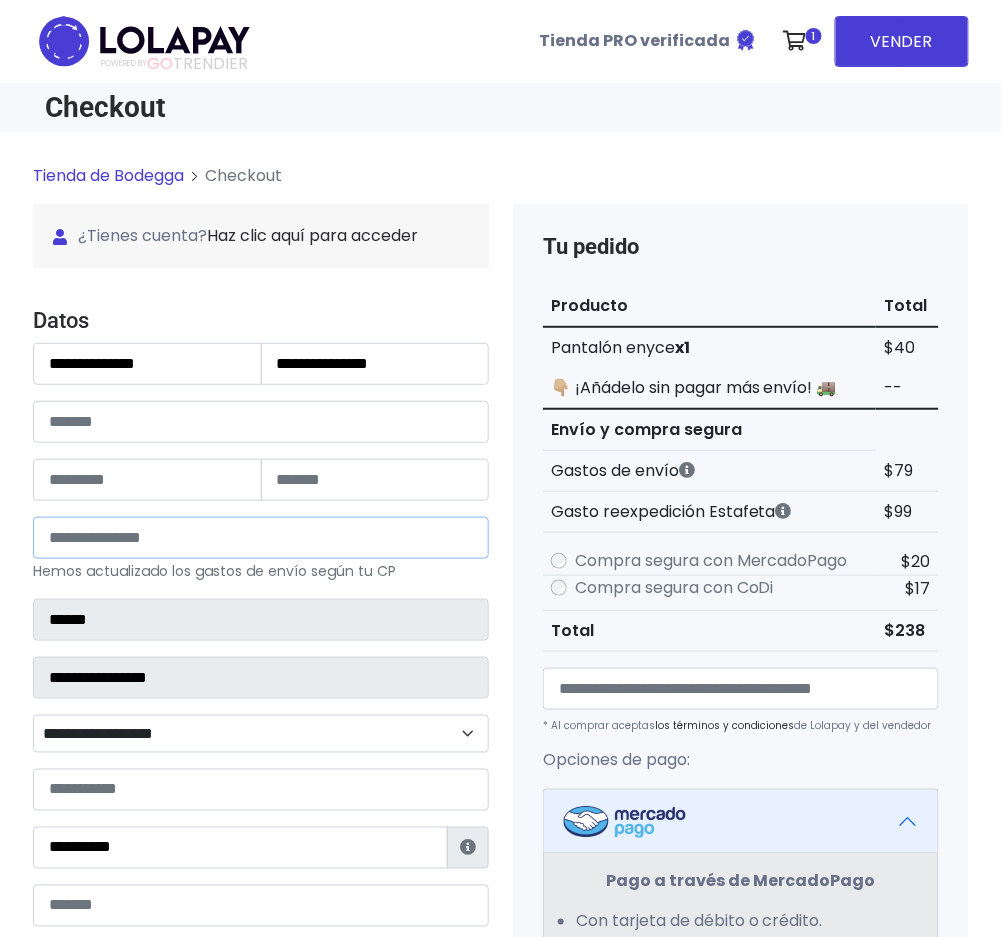 type on "******" 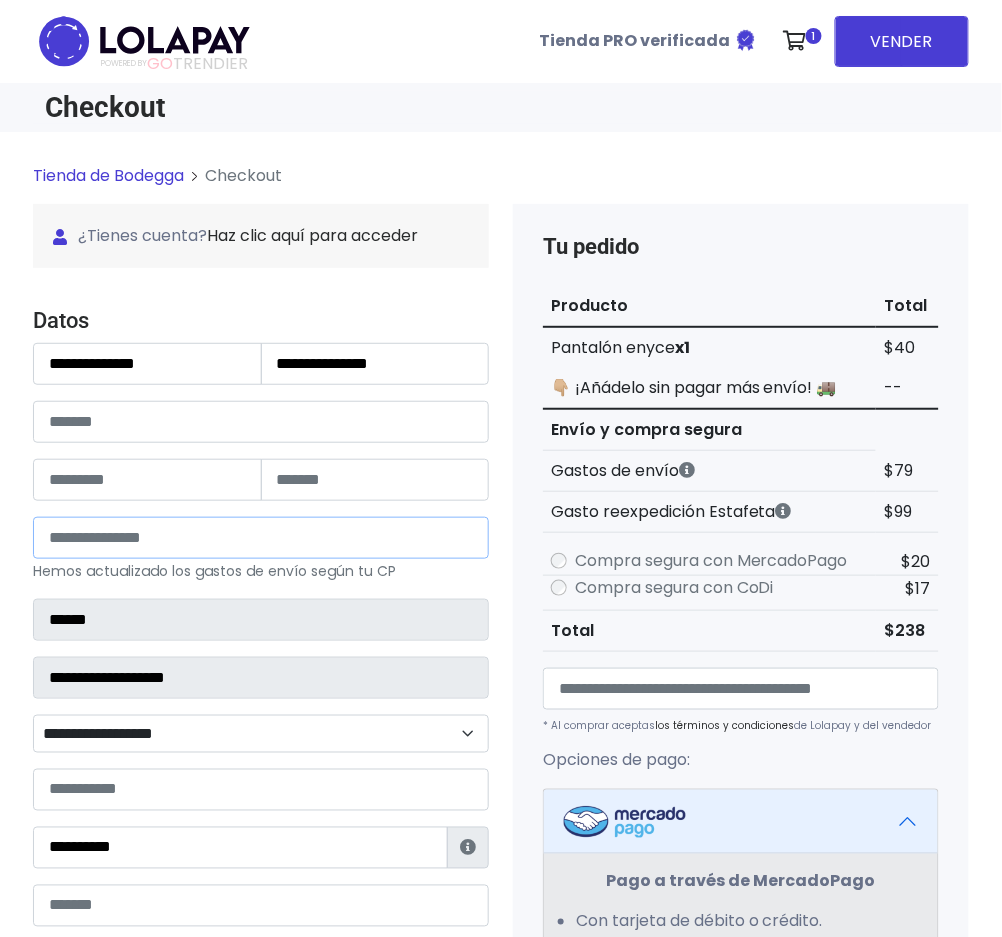 select 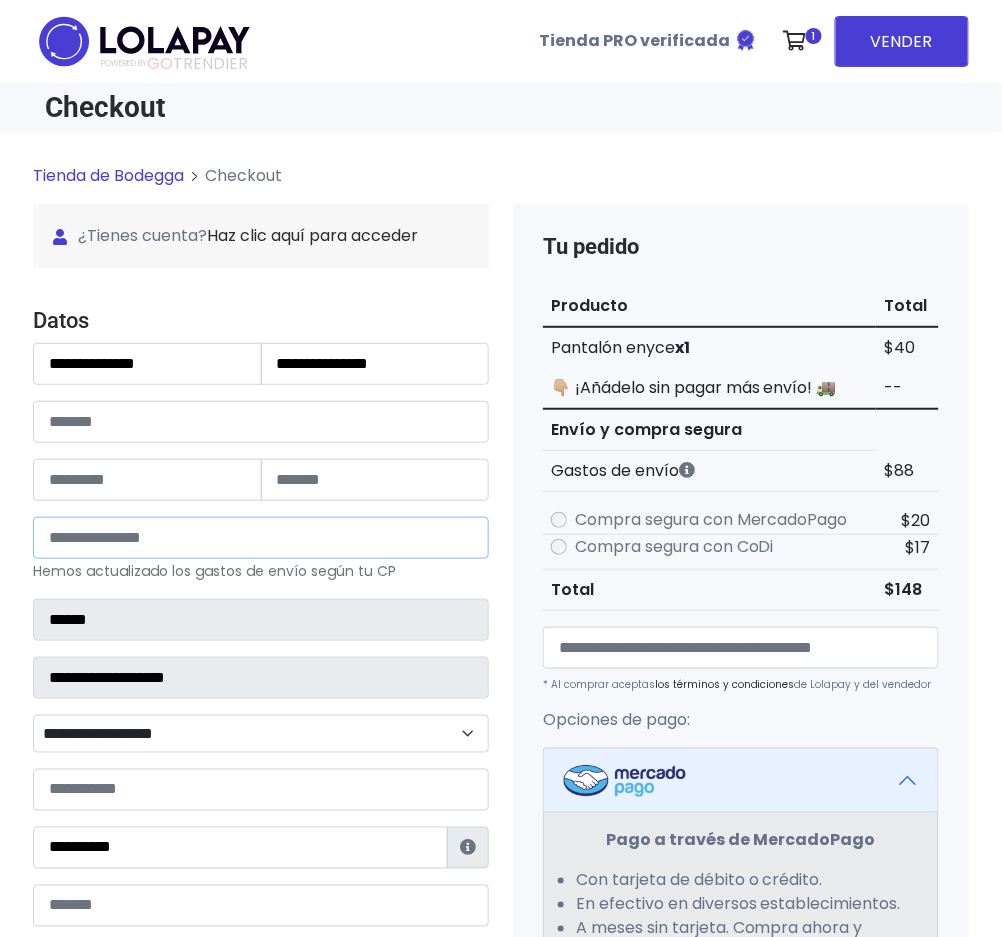 click on "*****" at bounding box center (261, 538) 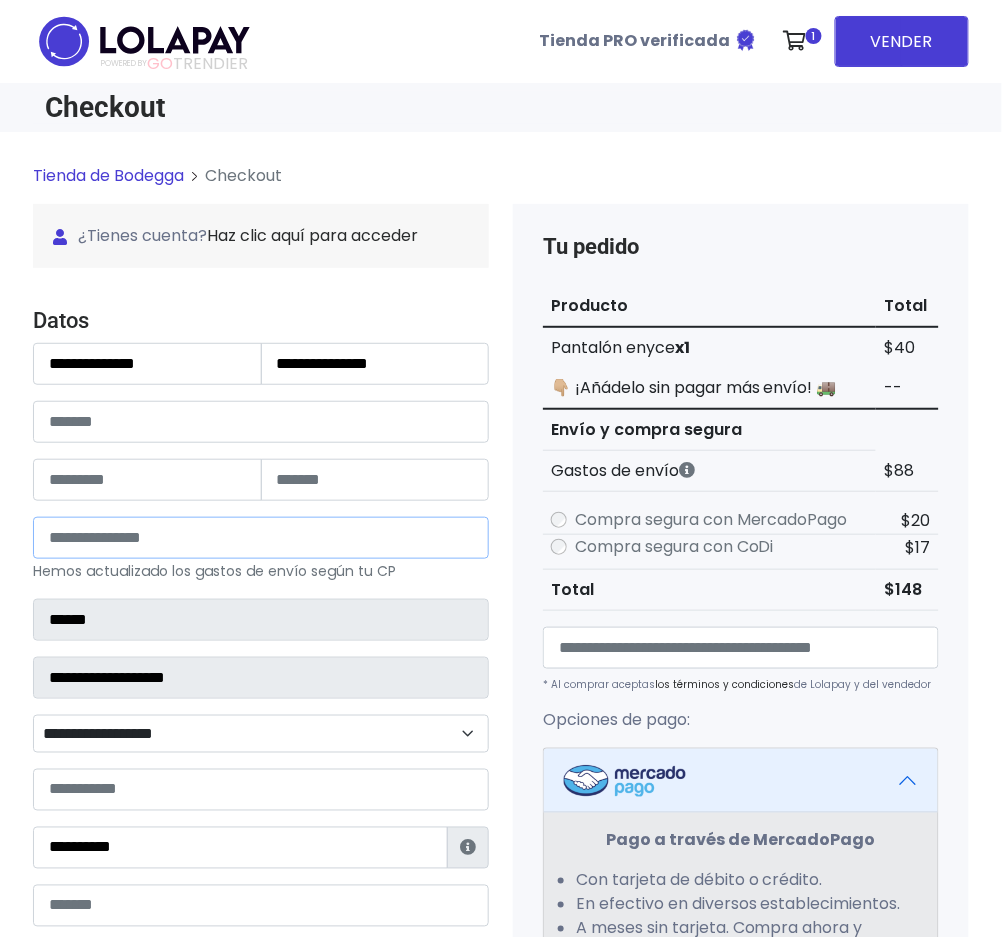 type on "*****" 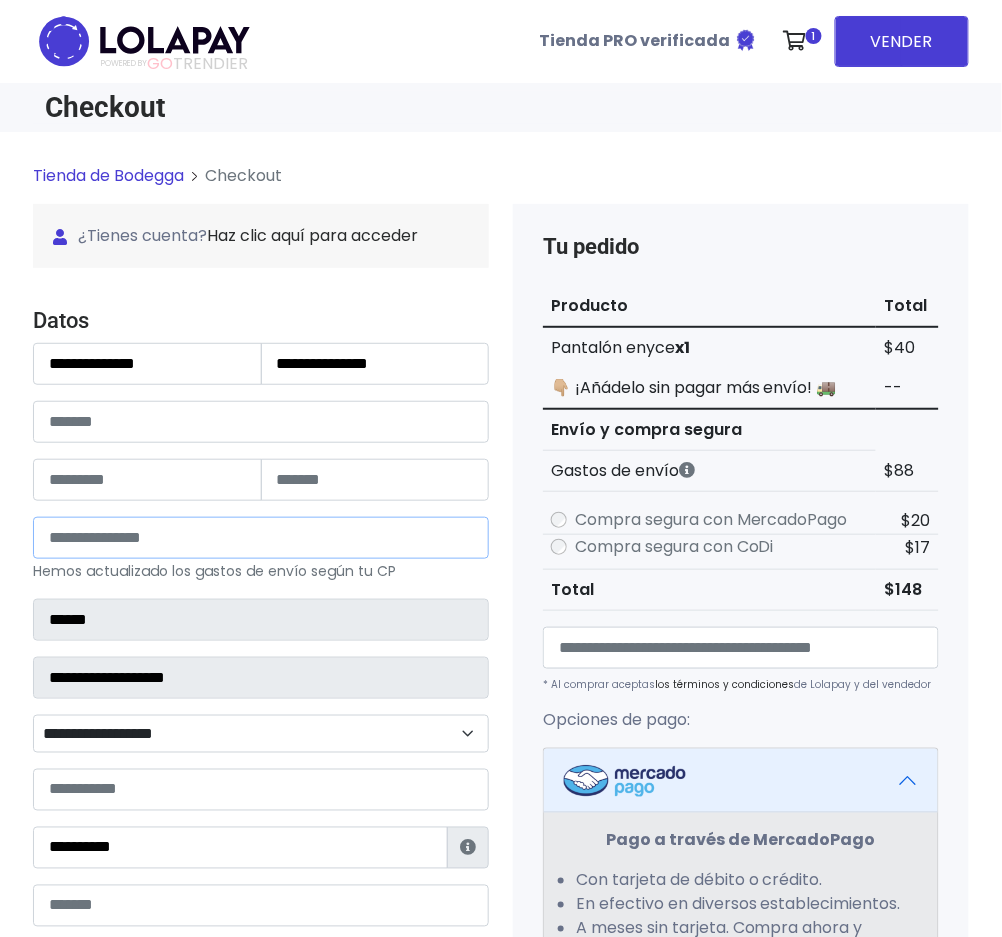 type on "*******" 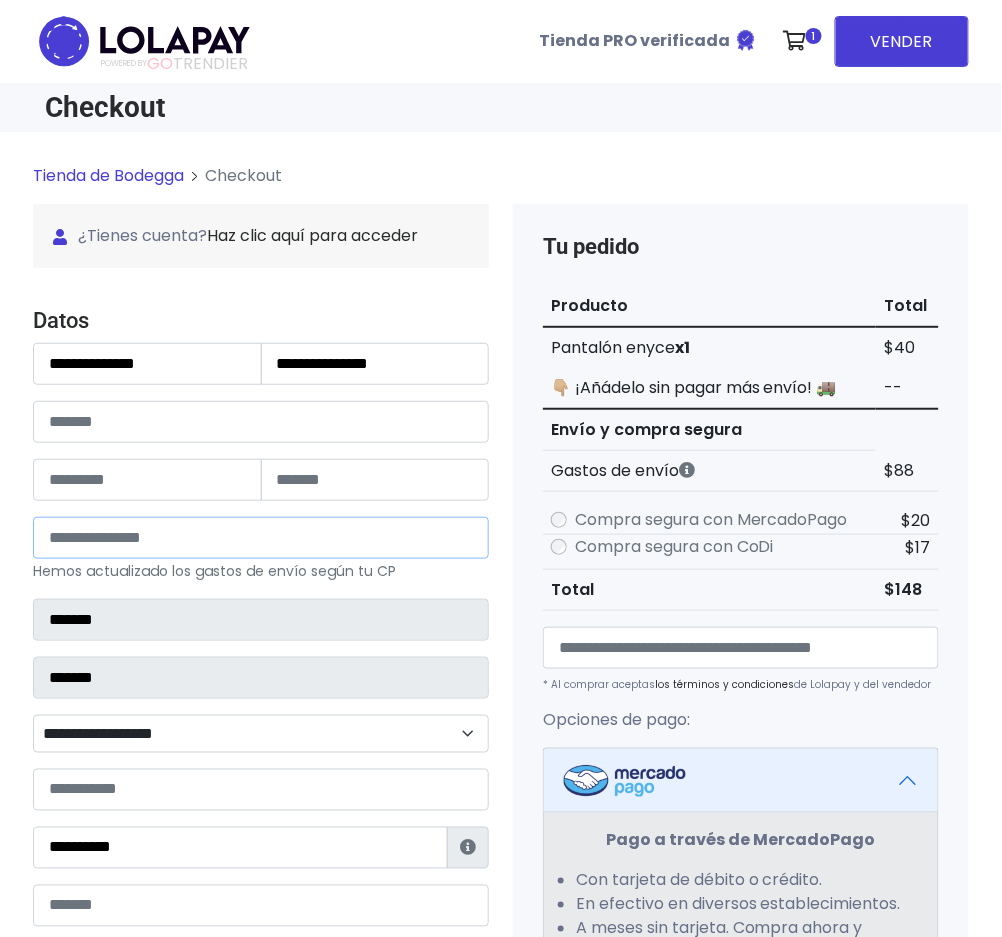 select 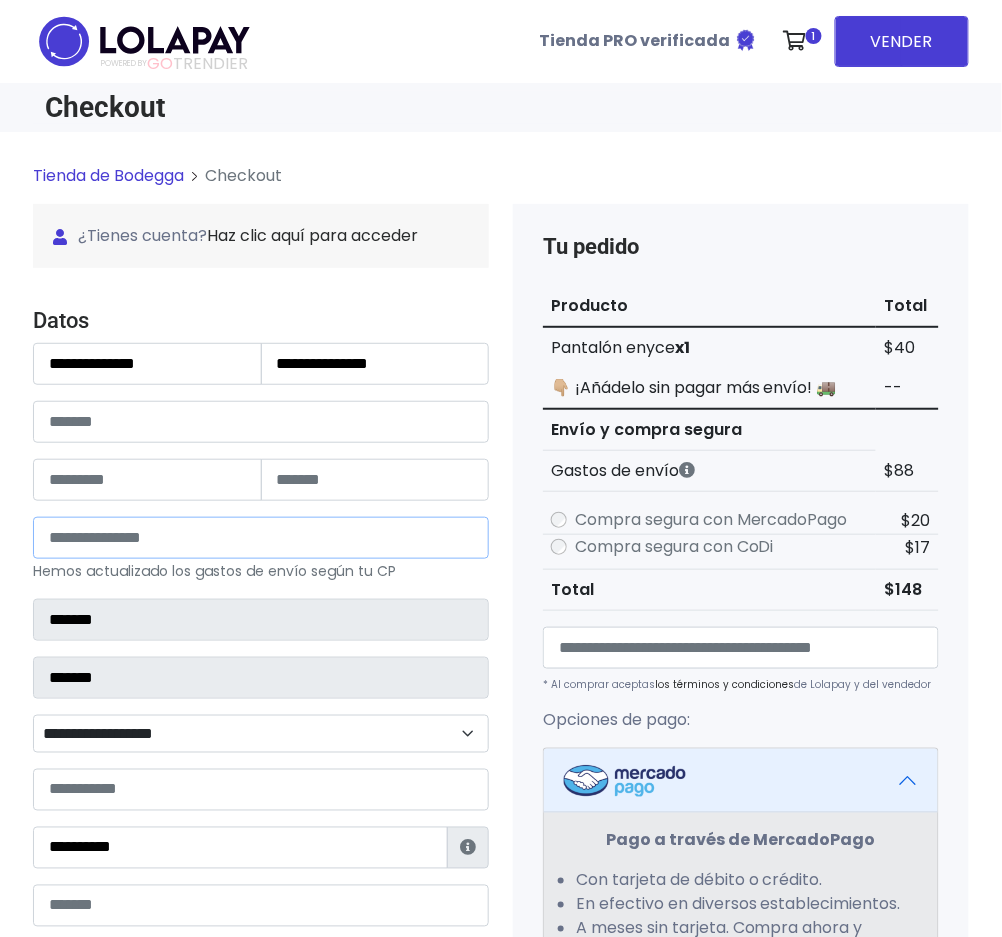 type on "*****" 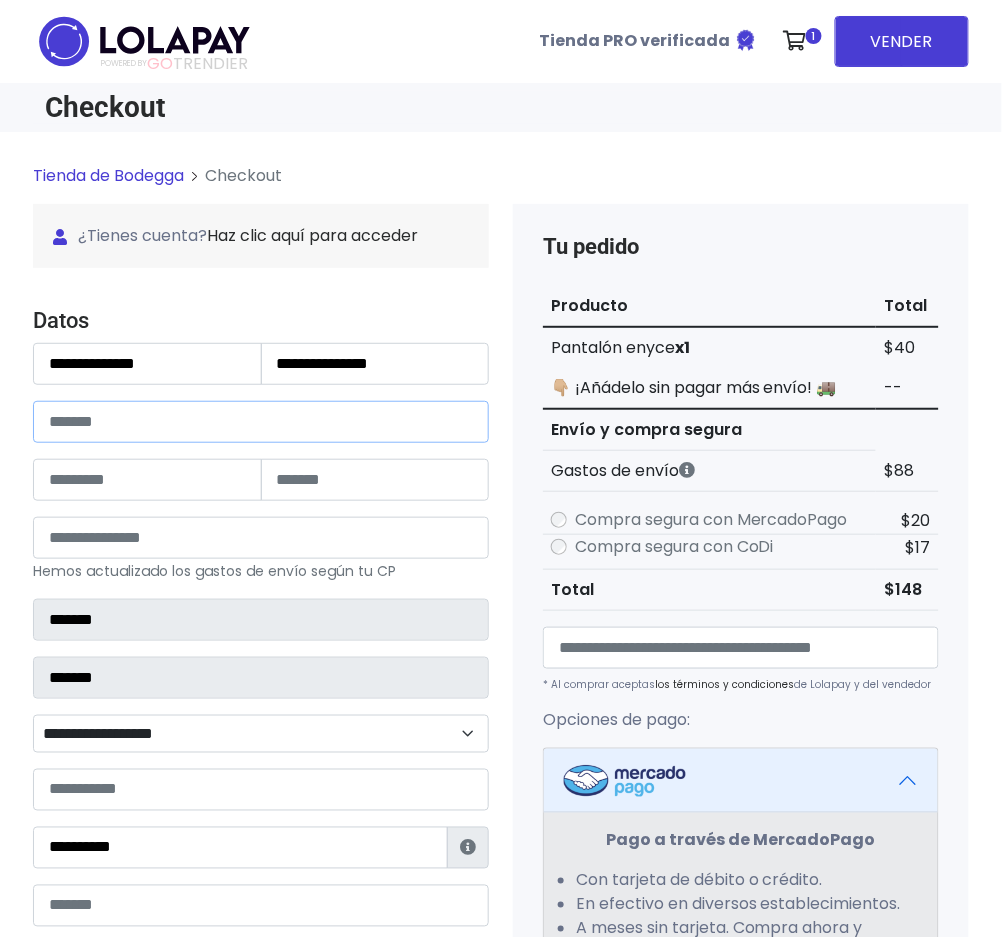 click at bounding box center [261, 422] 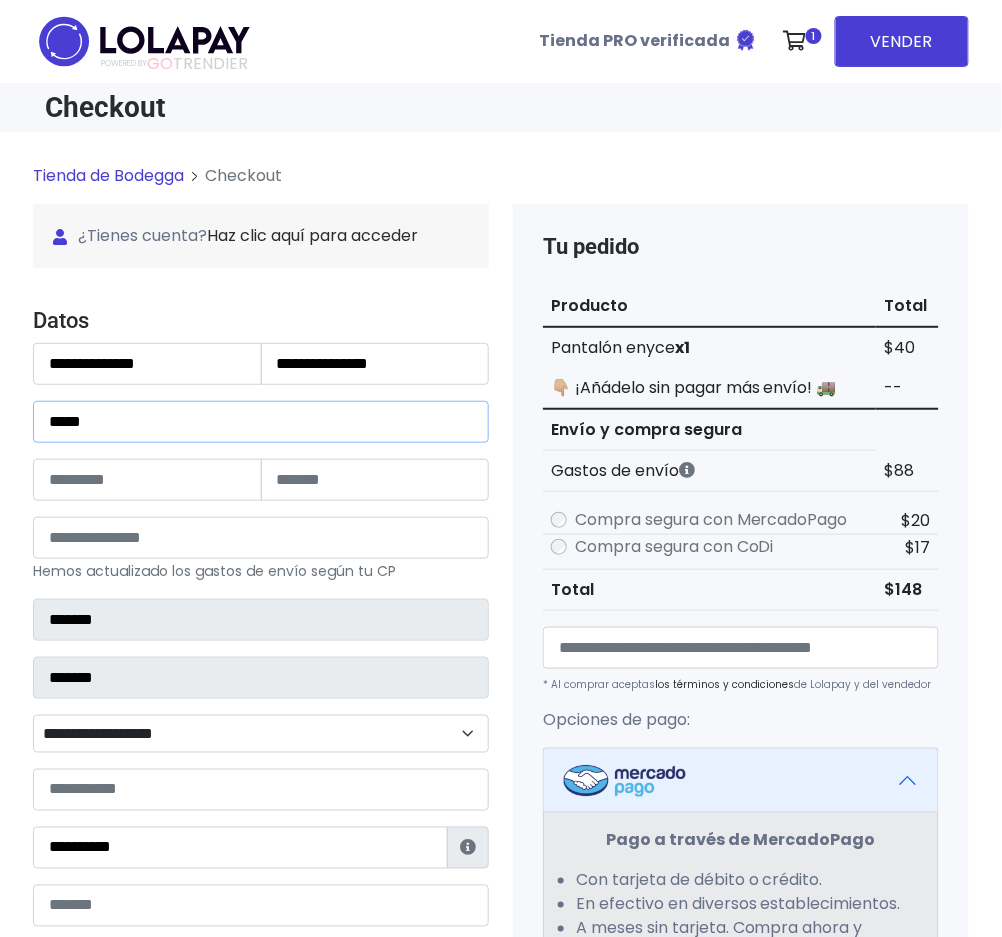 type on "*****" 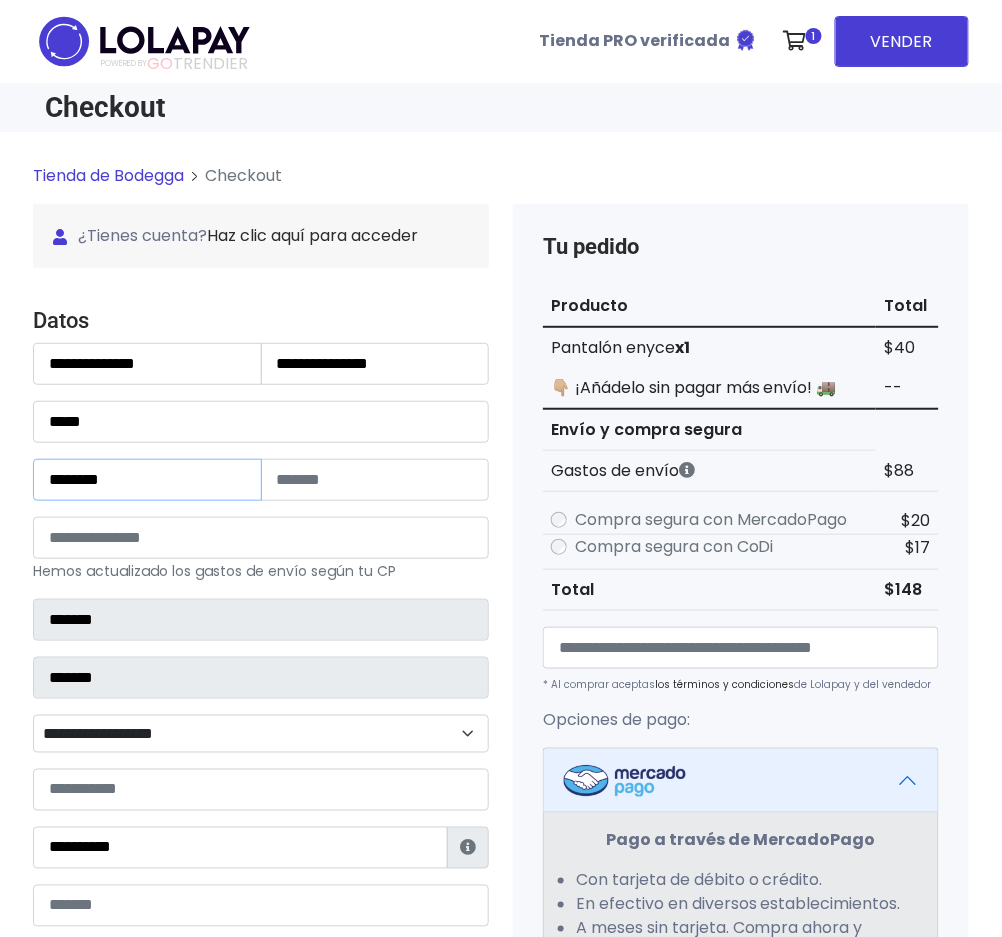 type on "********" 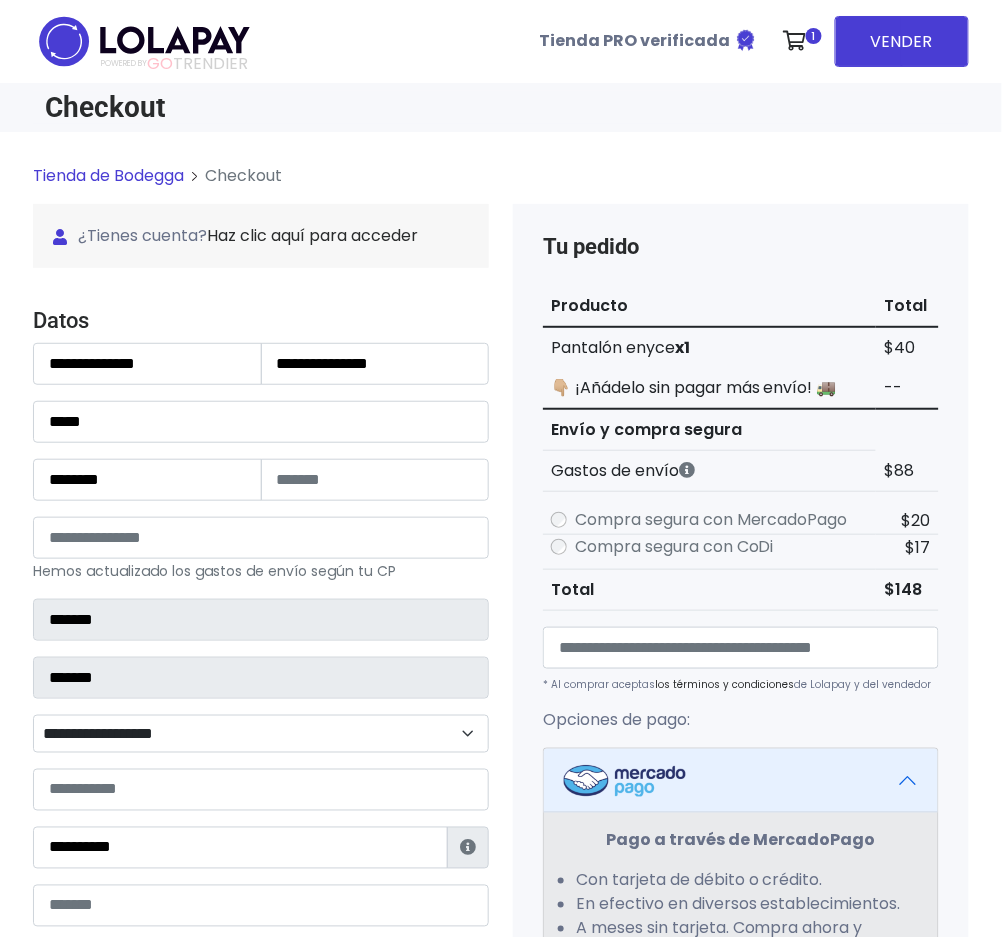 click on "**********" at bounding box center [261, 606] 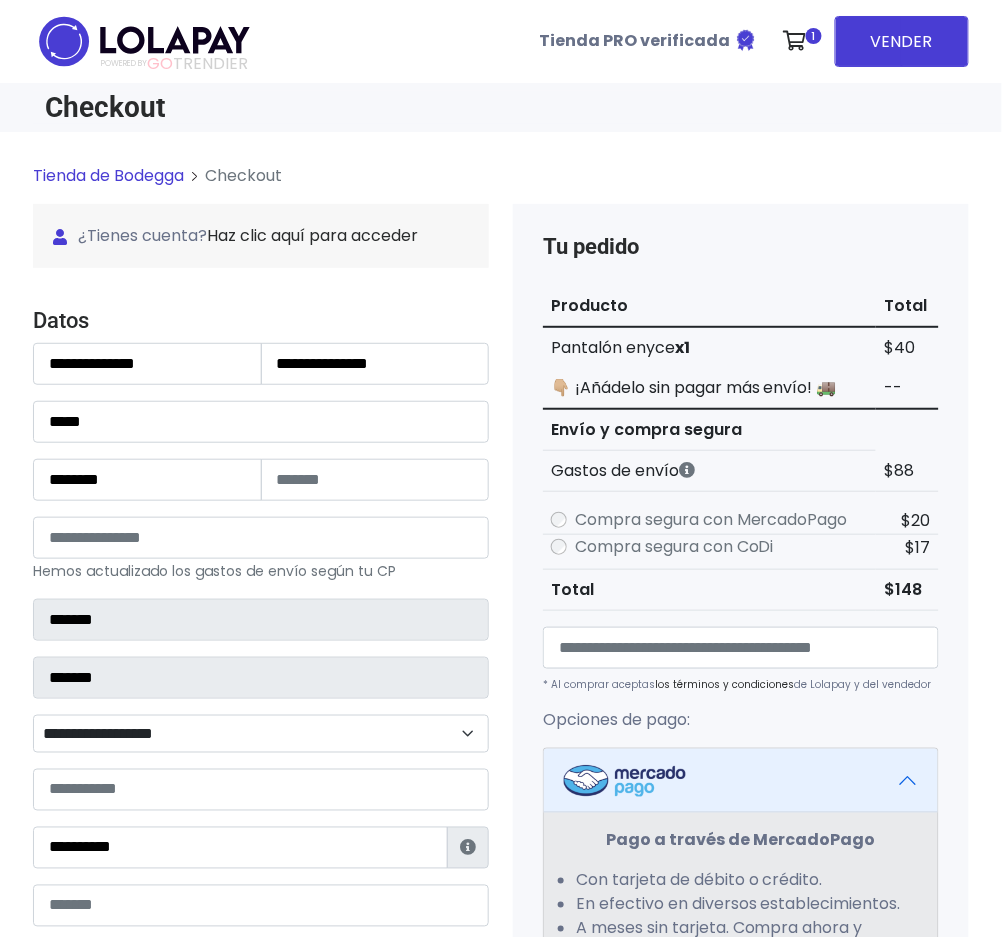 click on "**********" at bounding box center [261, 734] 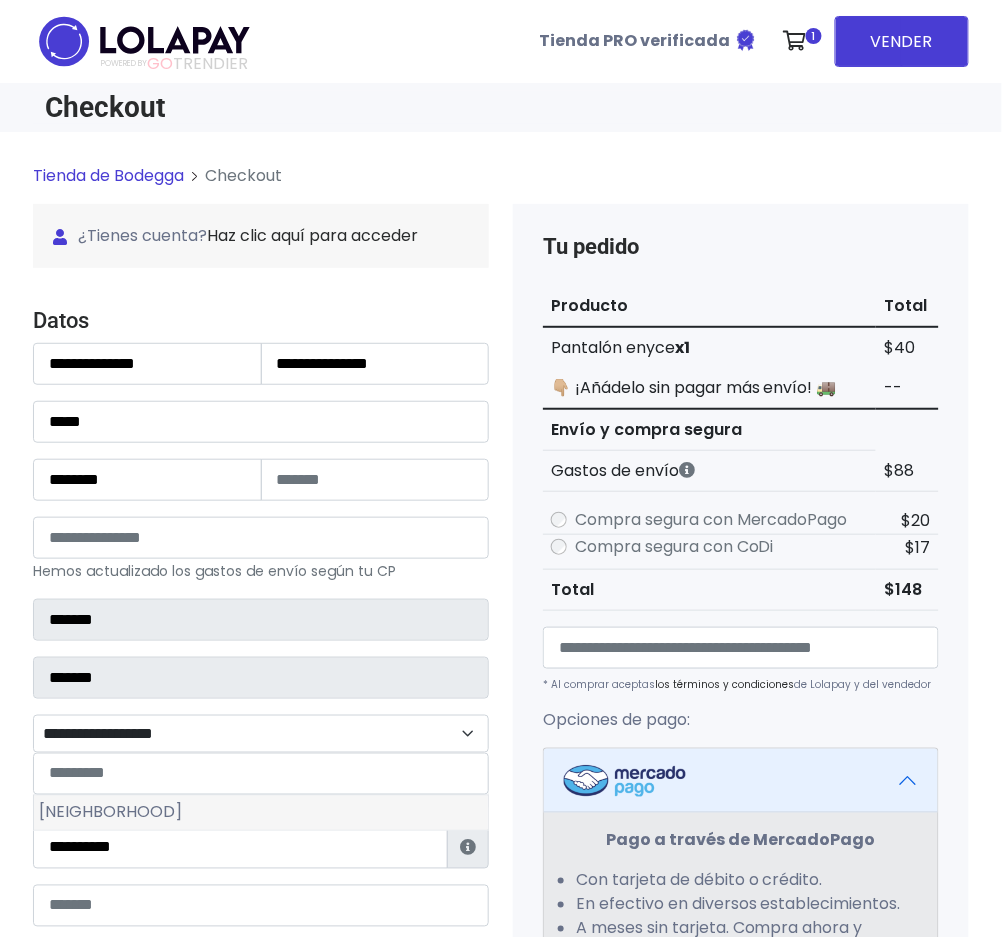 click on "Ejidal" at bounding box center (261, 813) 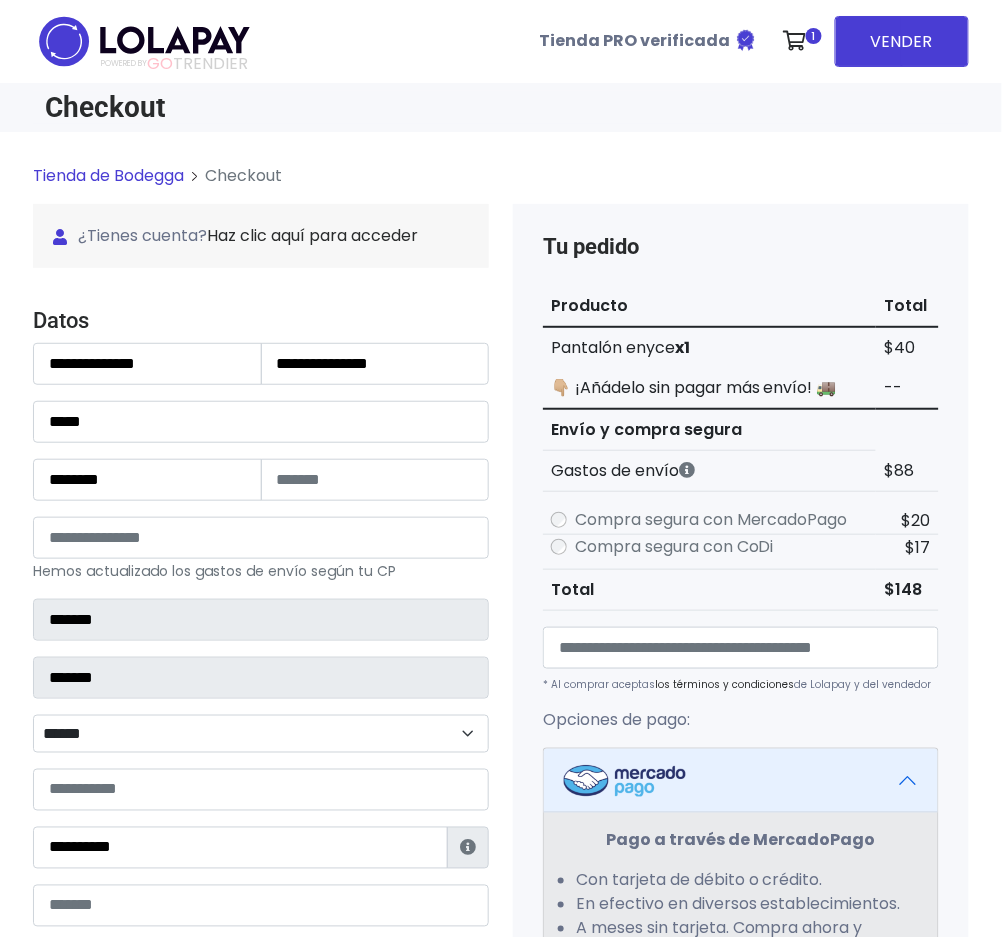 click on "**********" at bounding box center [261, 677] 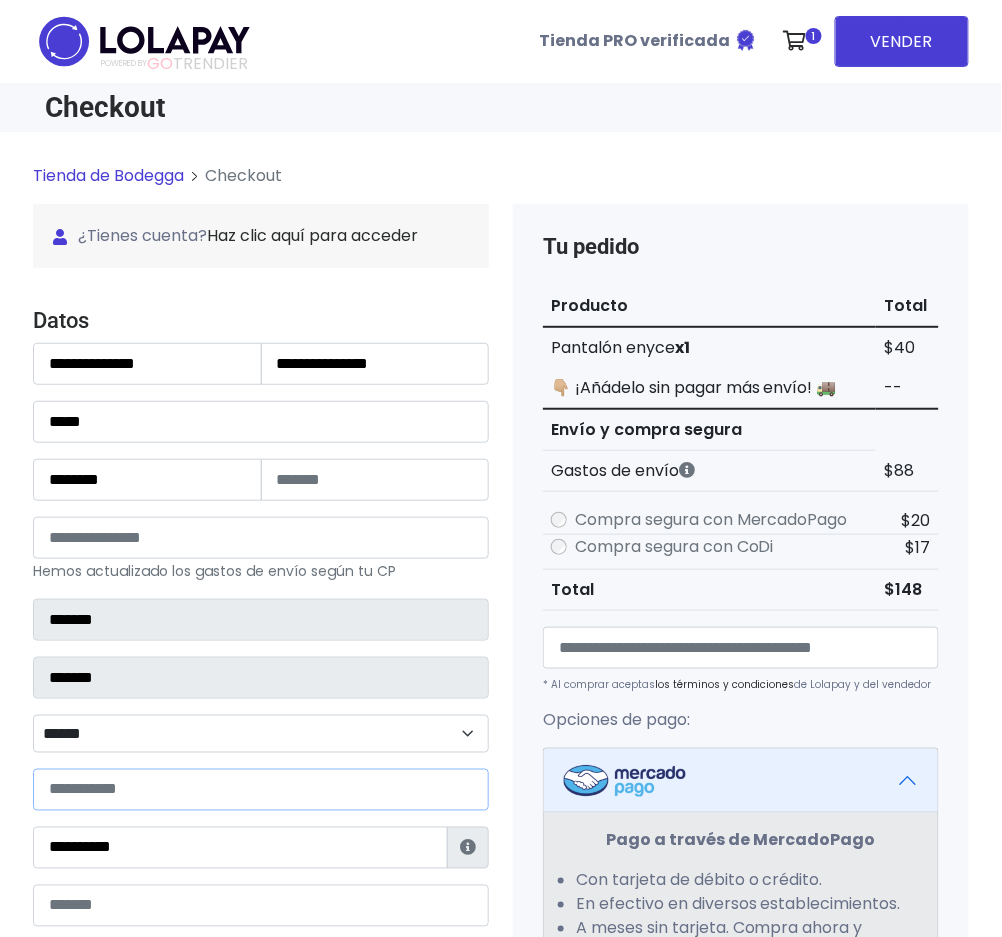click at bounding box center (261, 790) 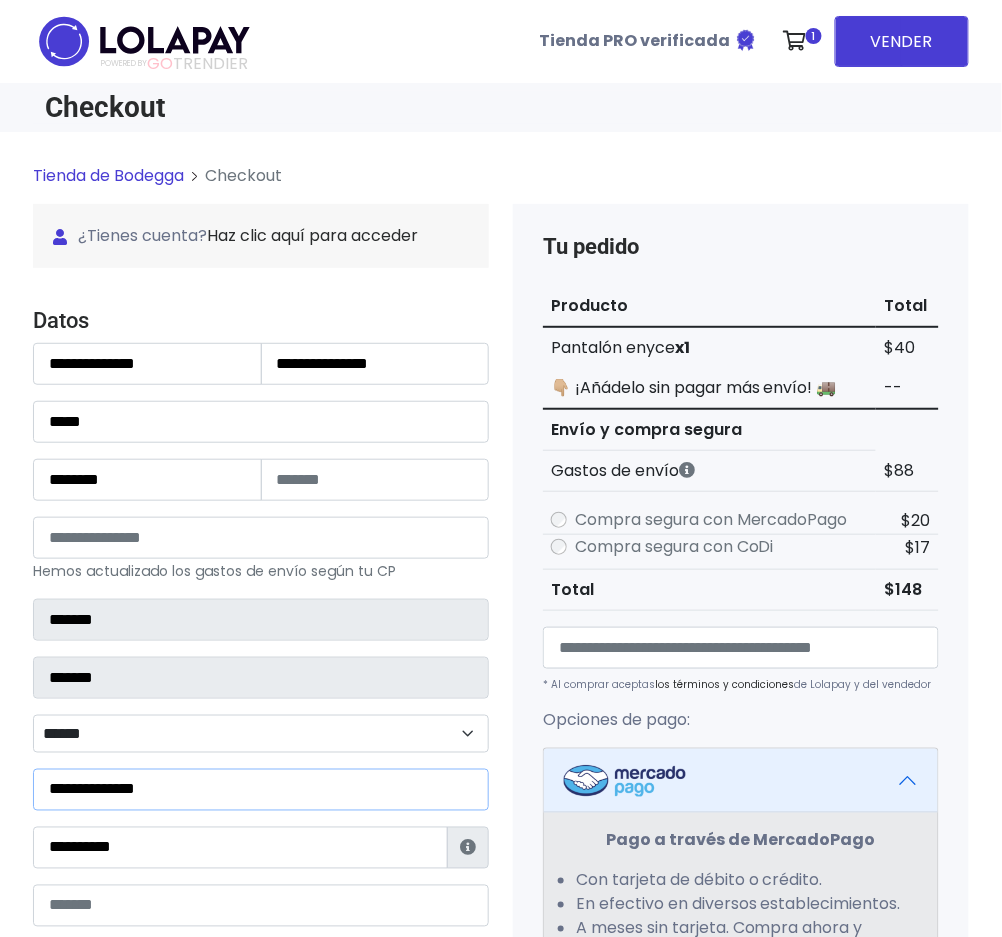 type on "**********" 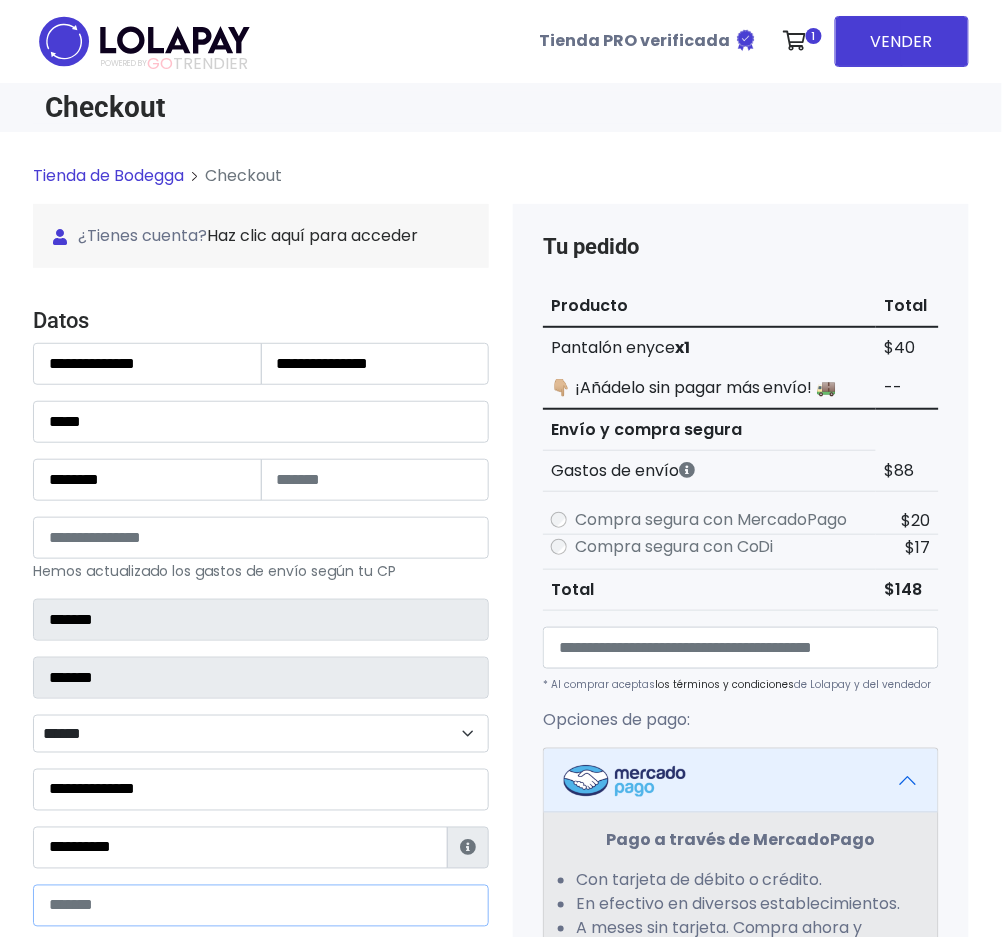 click at bounding box center [261, 906] 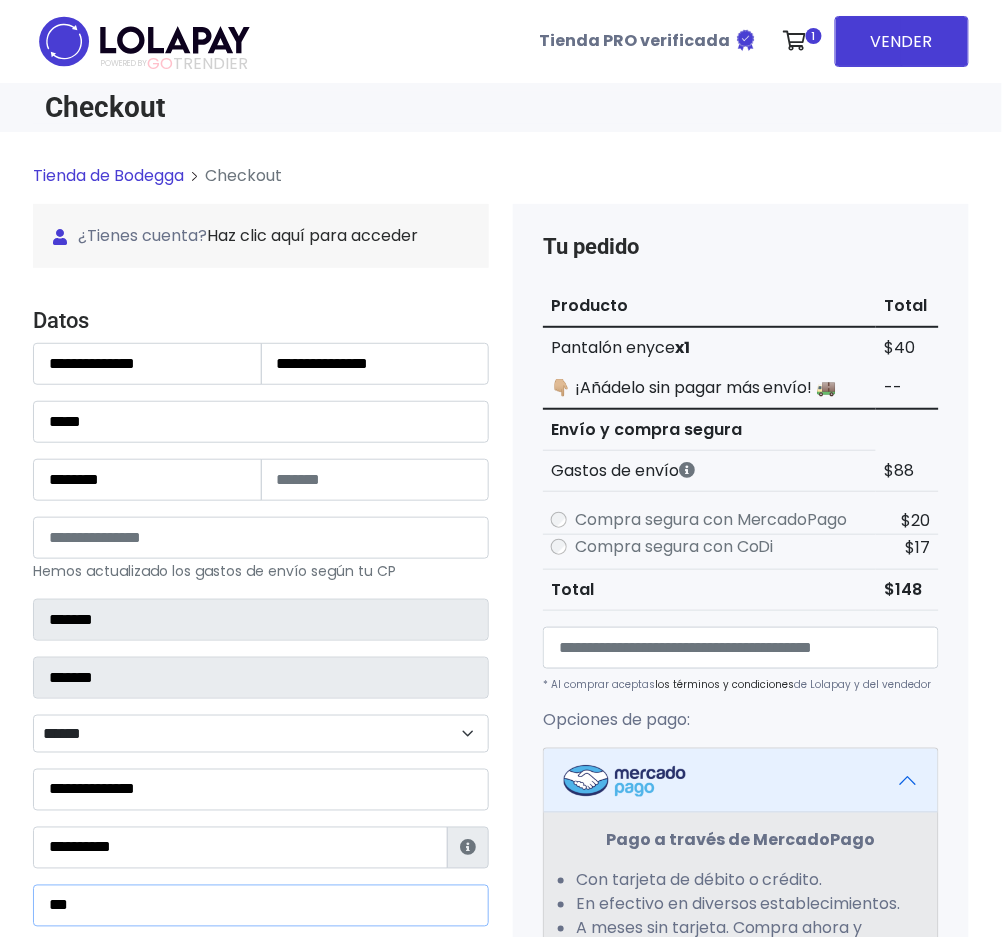 type on "**********" 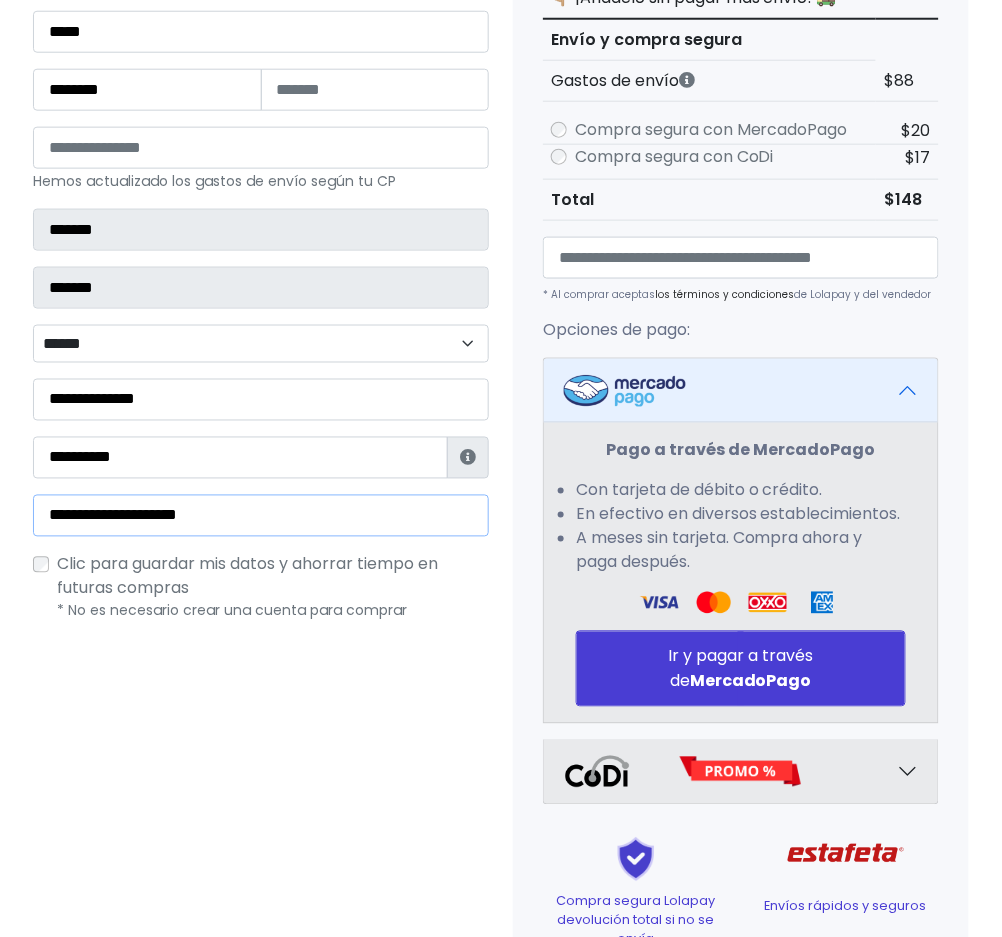 scroll, scrollTop: 586, scrollLeft: 0, axis: vertical 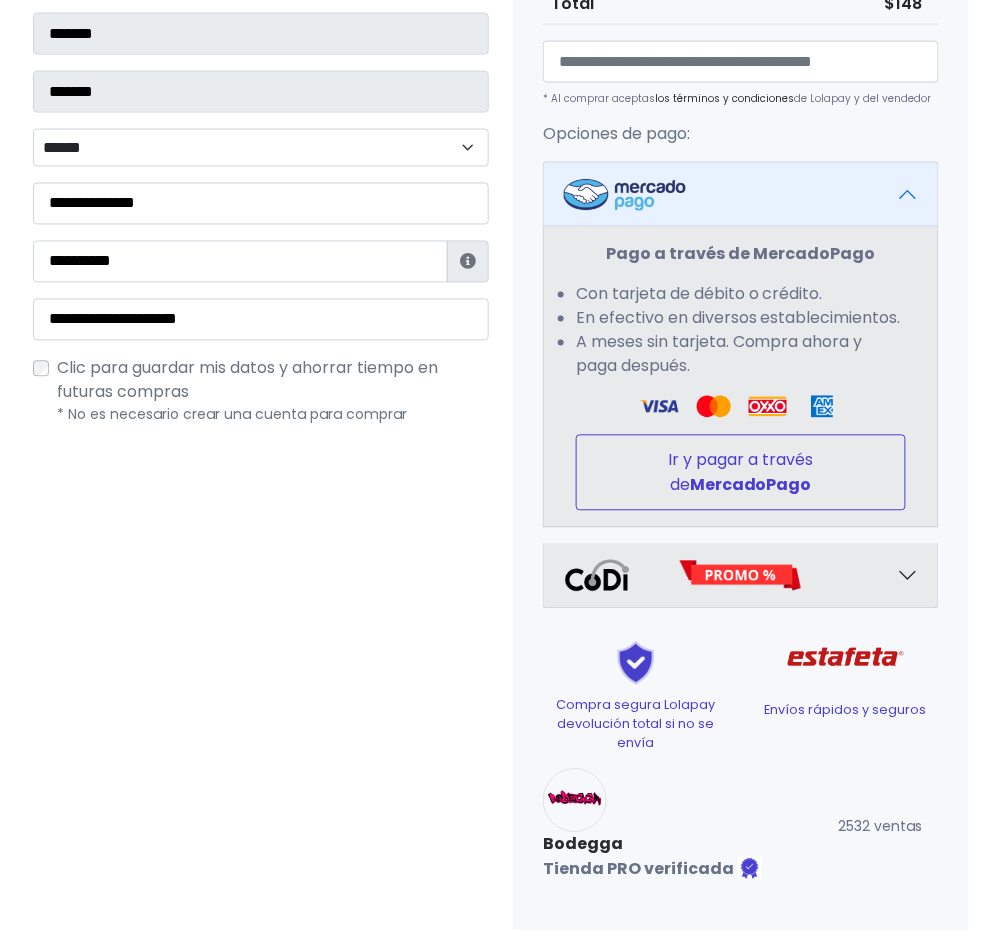 click on "MercadoPago" at bounding box center (751, 485) 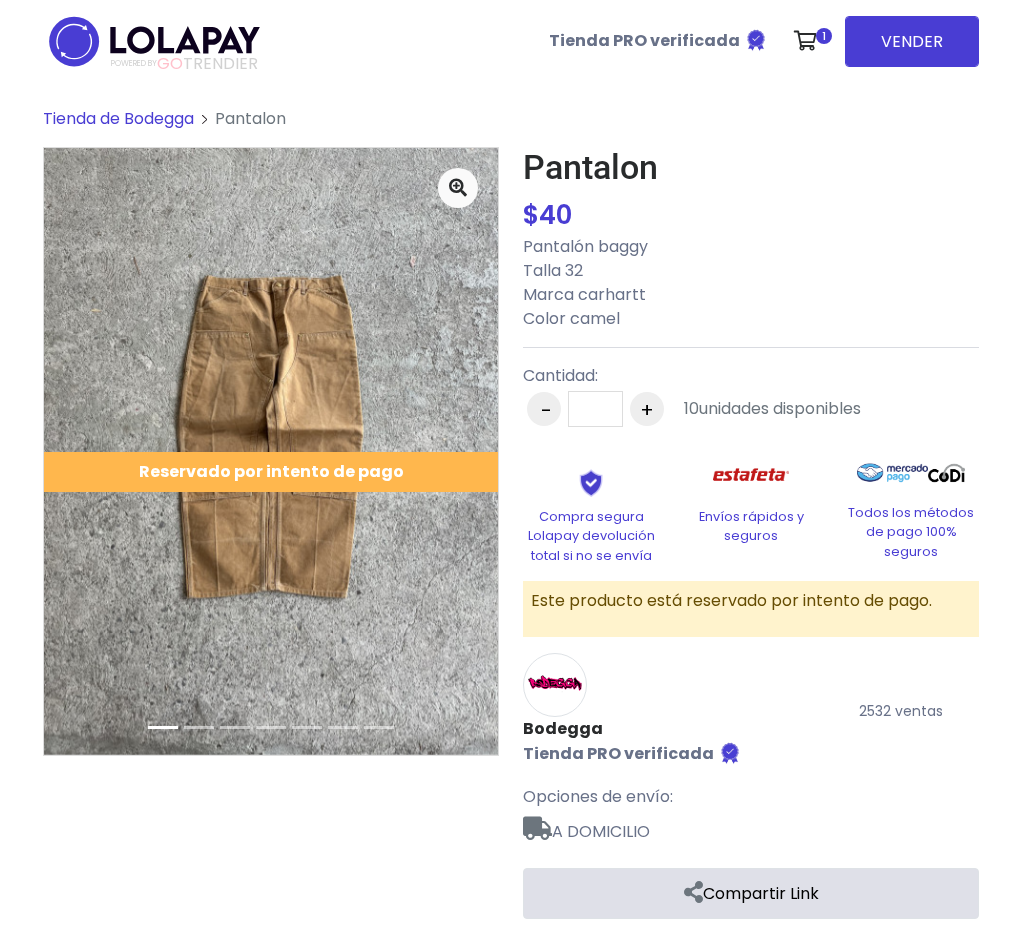 scroll, scrollTop: 0, scrollLeft: 0, axis: both 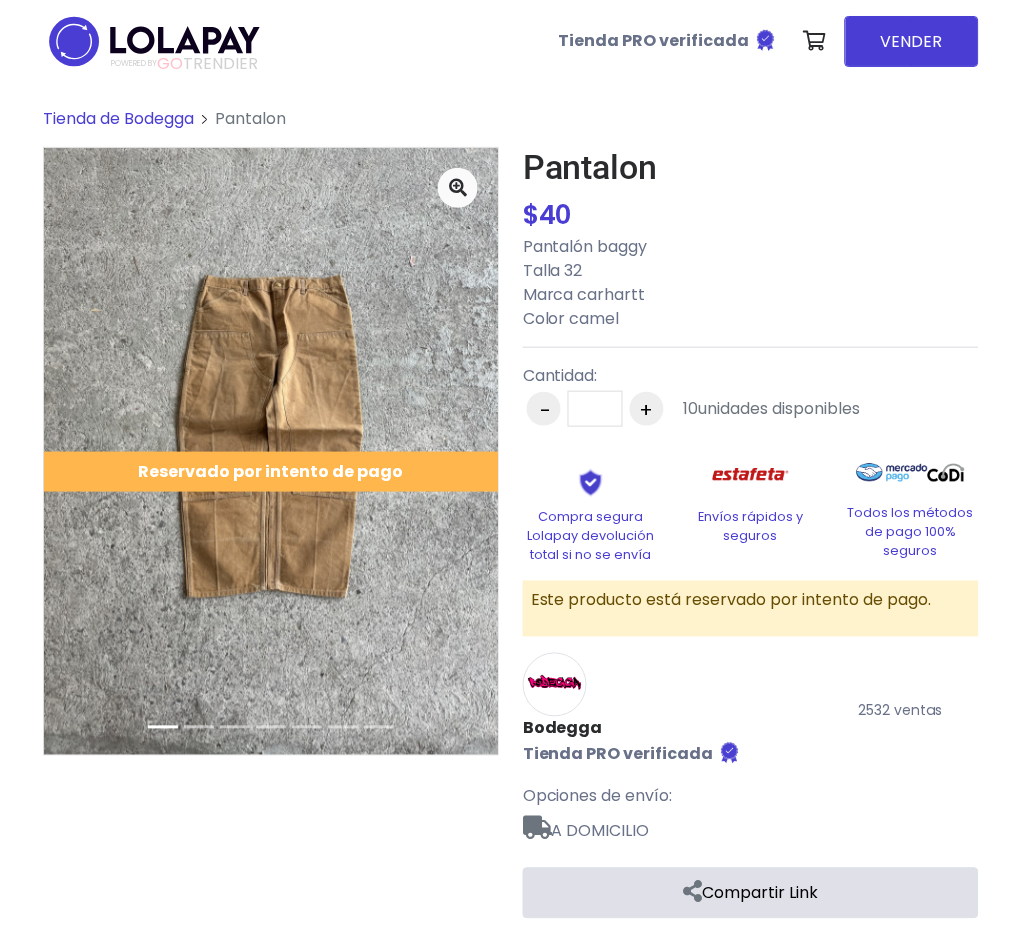 click on "Tienda de Bodegga" at bounding box center [118, 118] 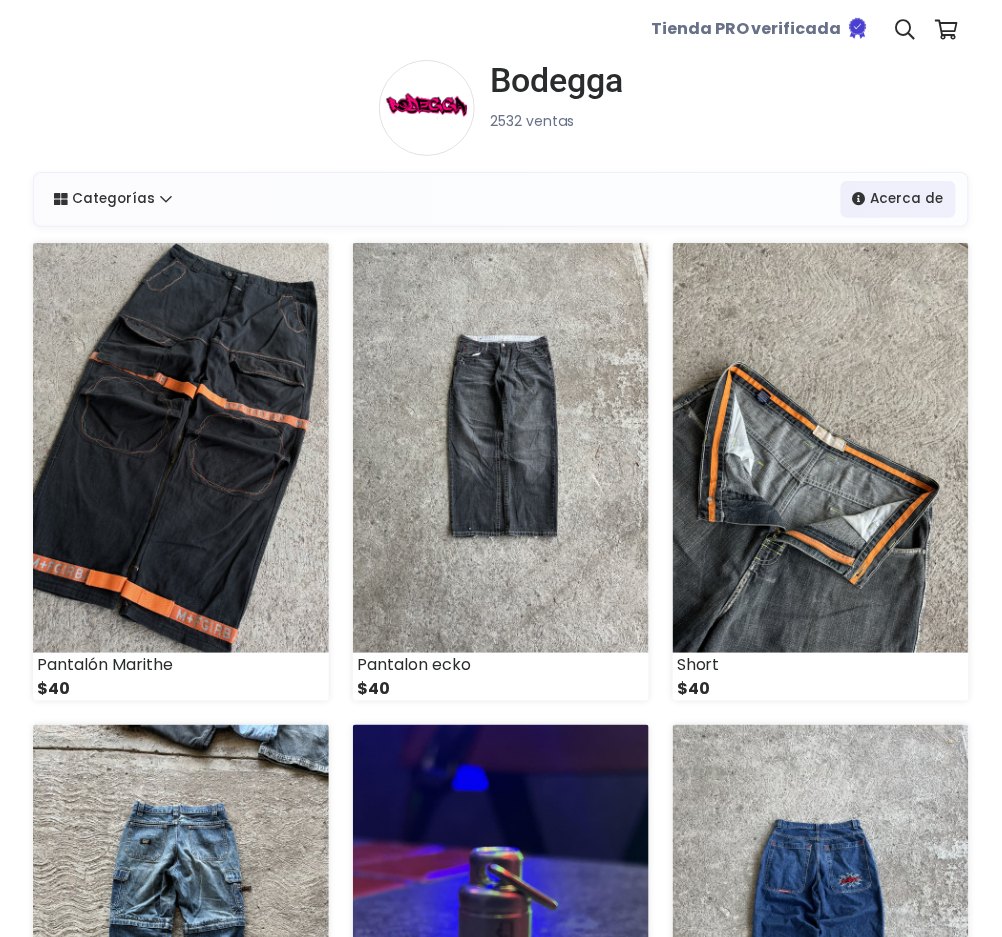 scroll, scrollTop: 666, scrollLeft: 0, axis: vertical 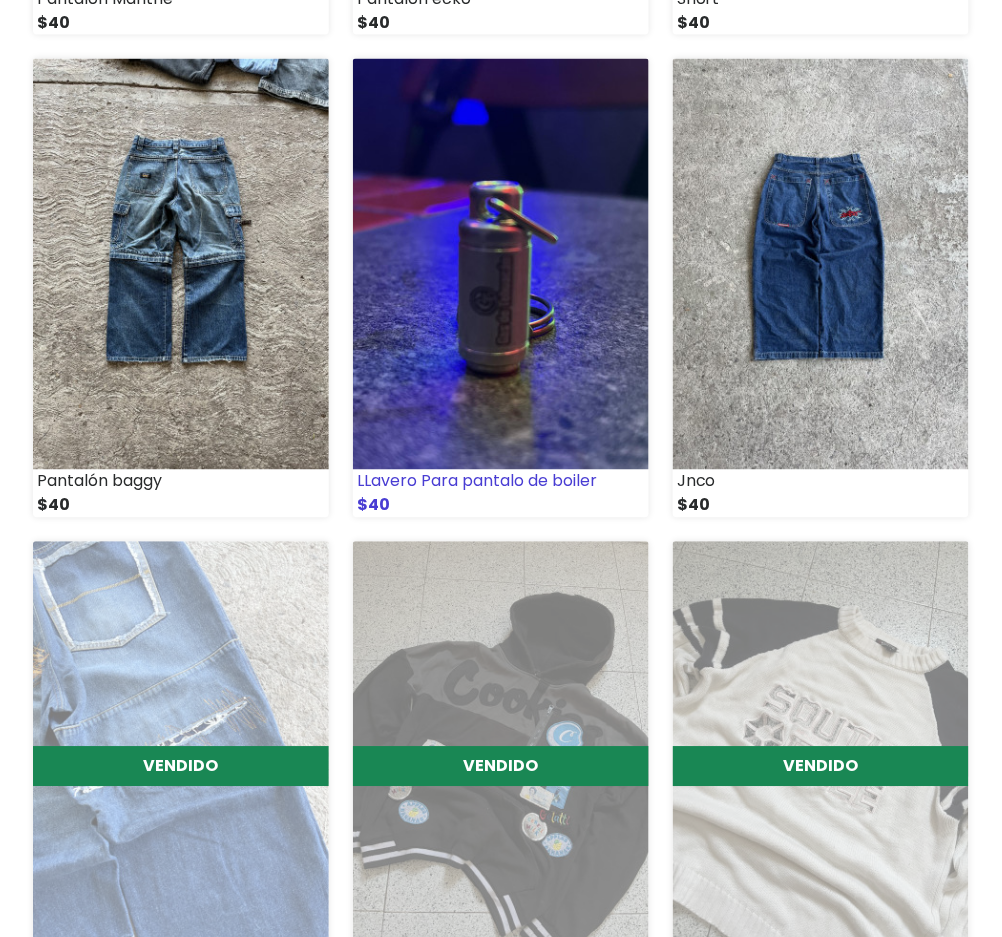 click at bounding box center (501, 264) 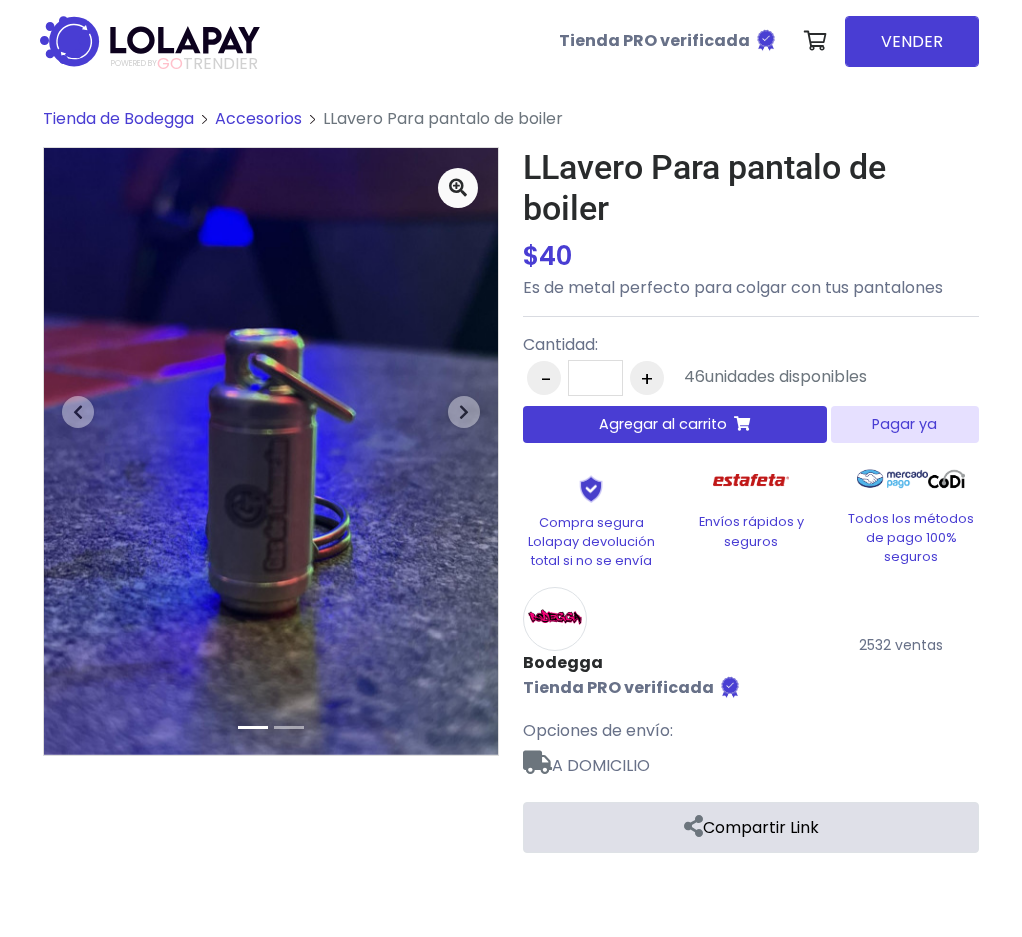scroll, scrollTop: 0, scrollLeft: 0, axis: both 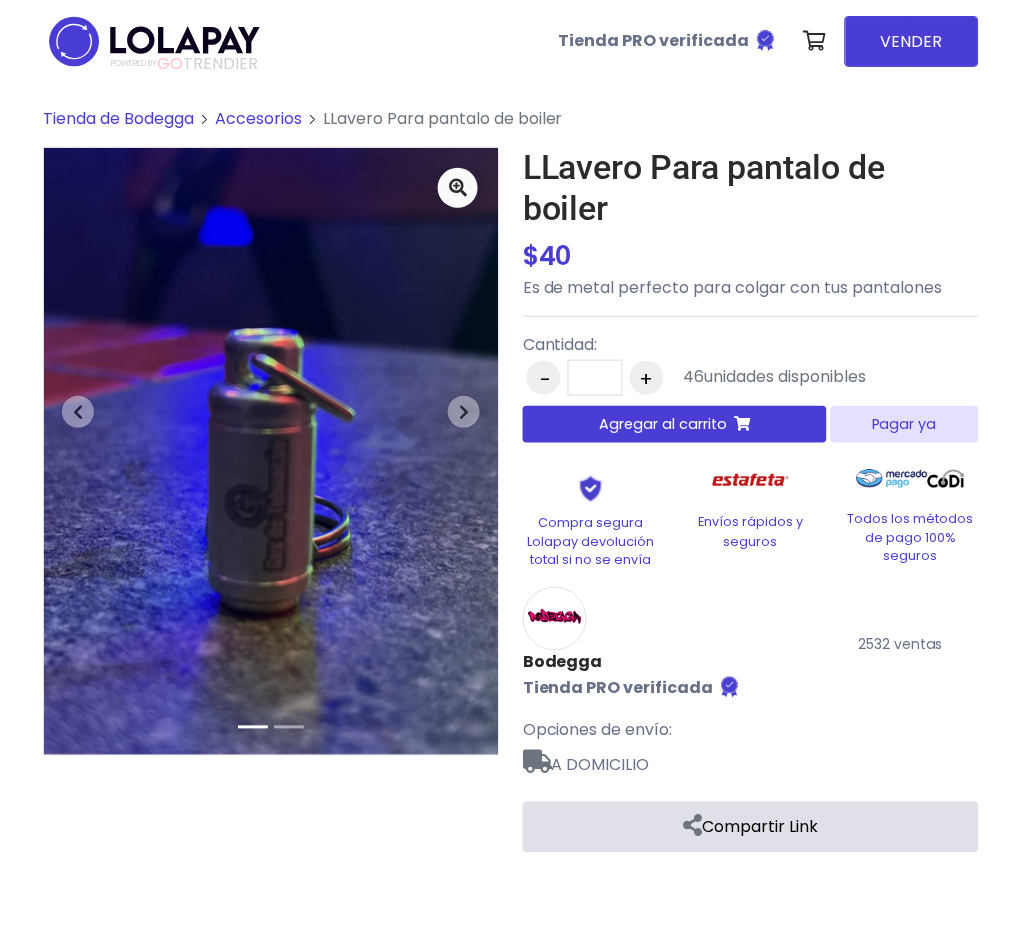 click on "Pagar ya" at bounding box center [905, 424] 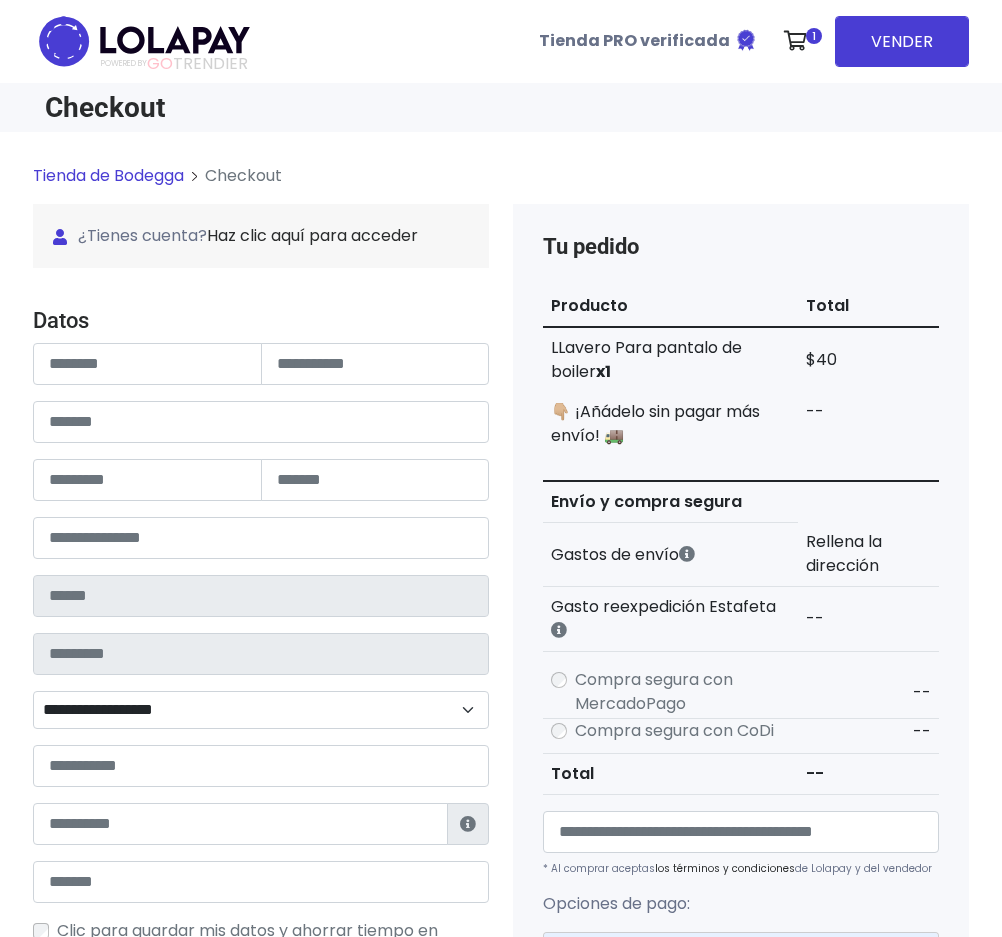 scroll, scrollTop: 0, scrollLeft: 0, axis: both 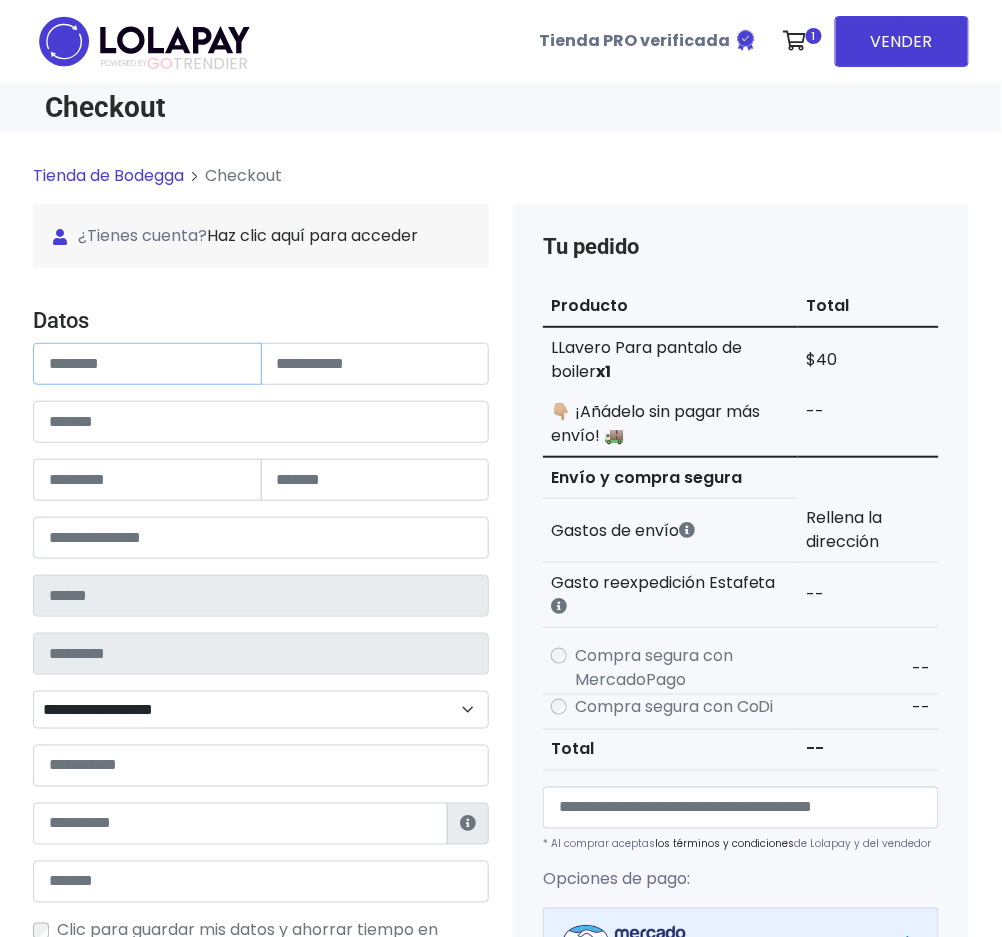 click at bounding box center [147, 364] 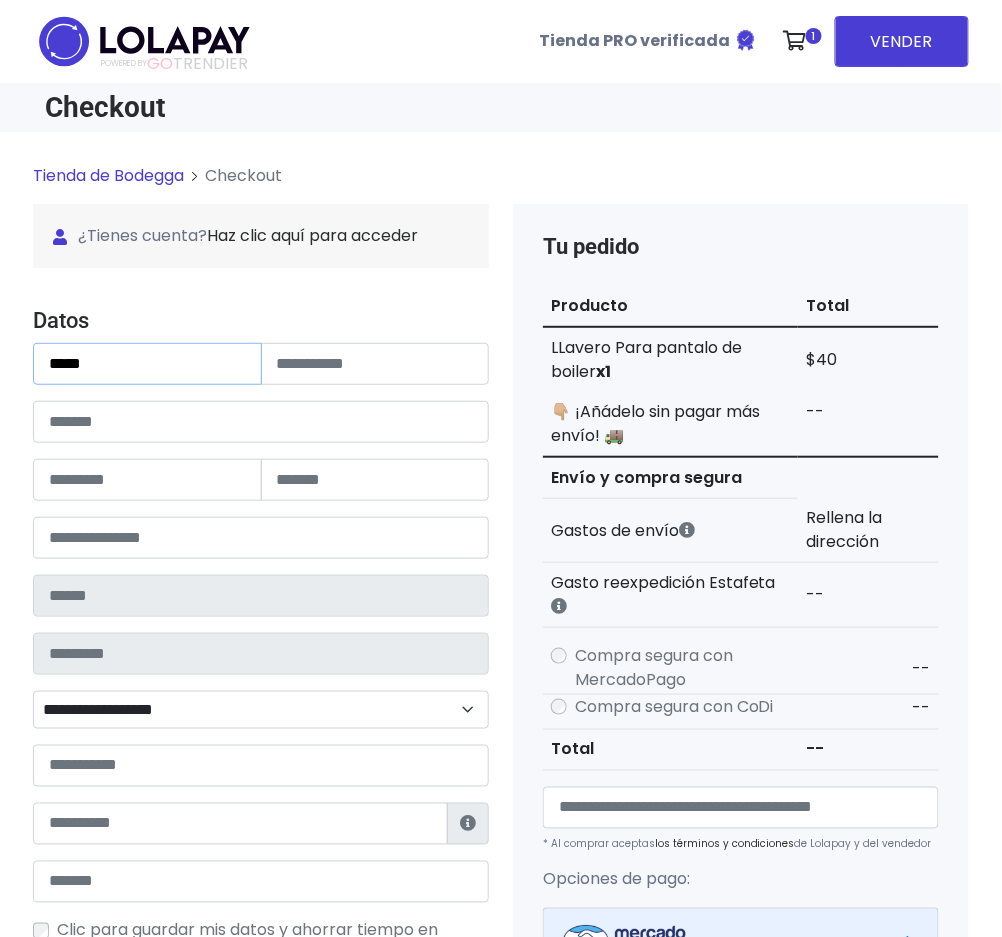 type on "****" 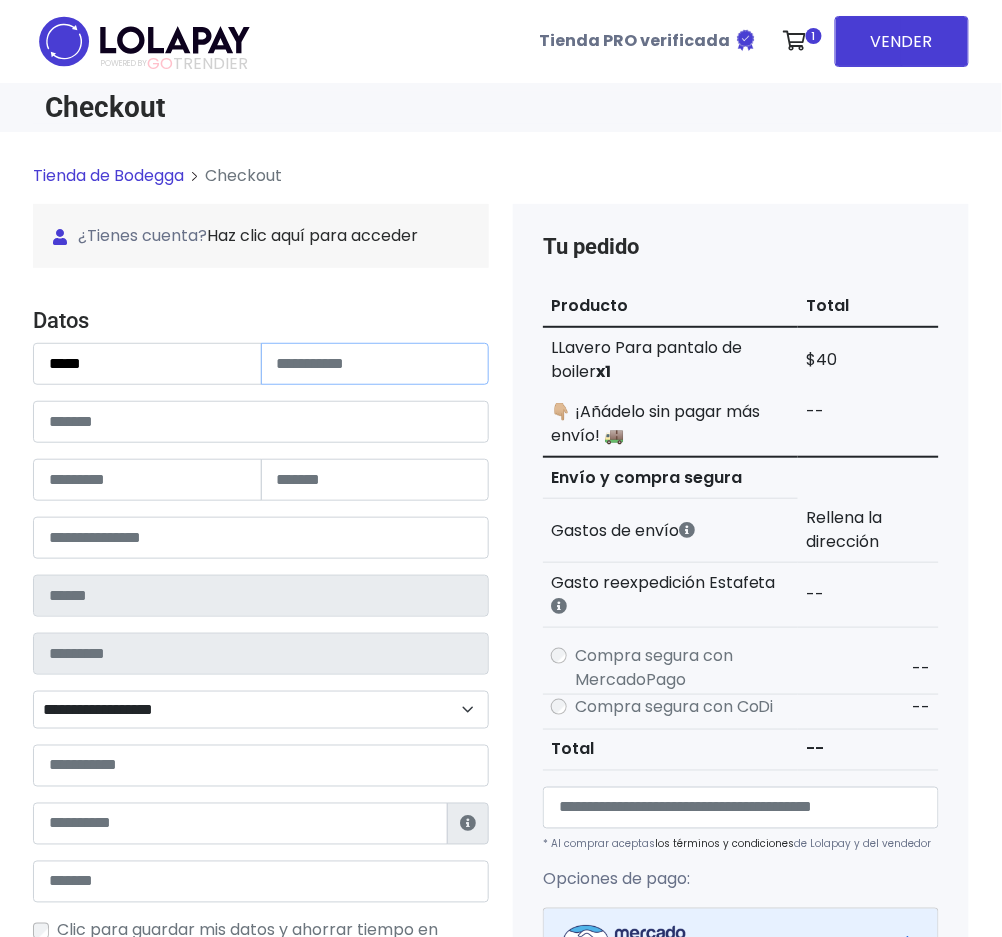 click at bounding box center (375, 364) 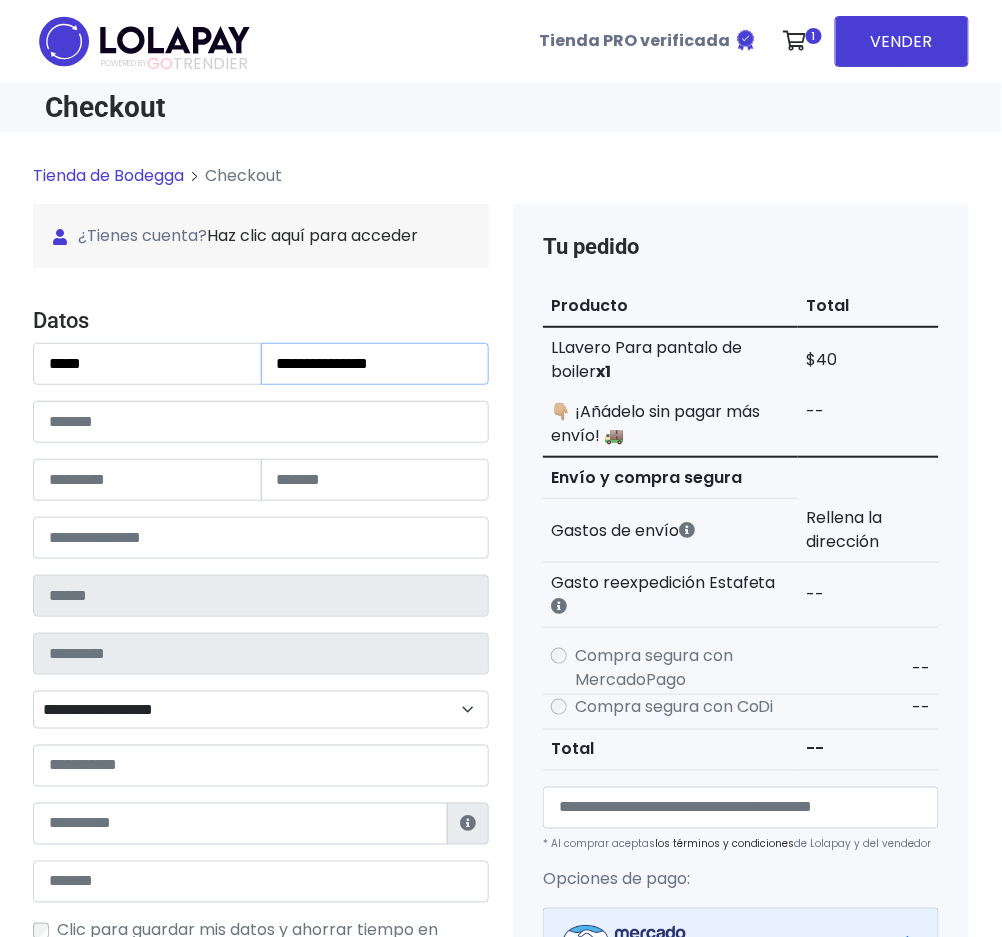 type on "**********" 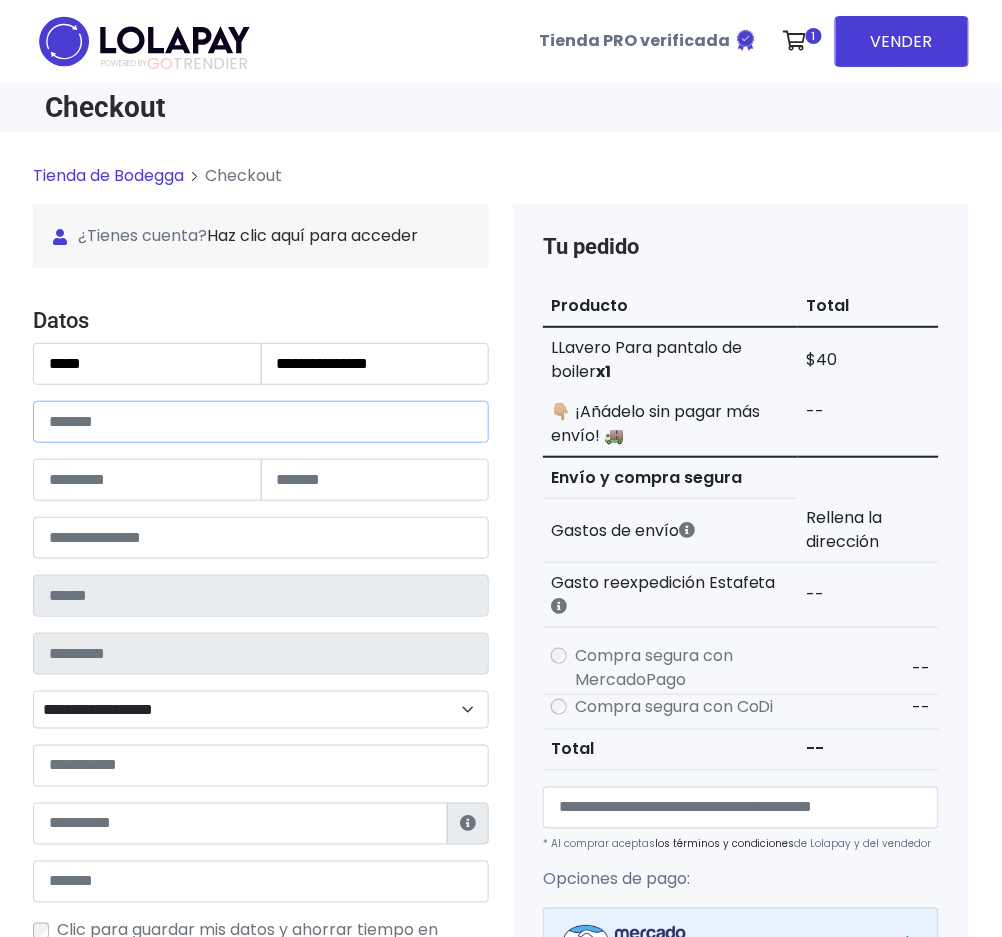 click at bounding box center [261, 422] 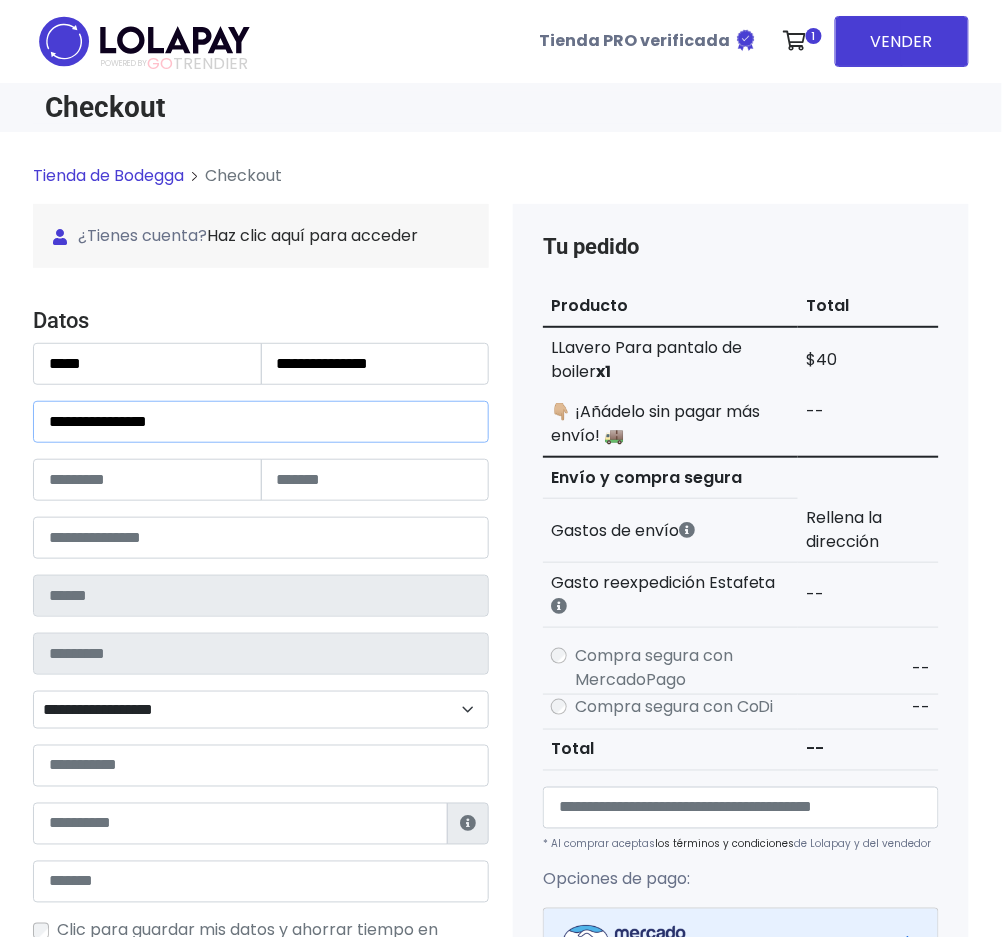 type on "**********" 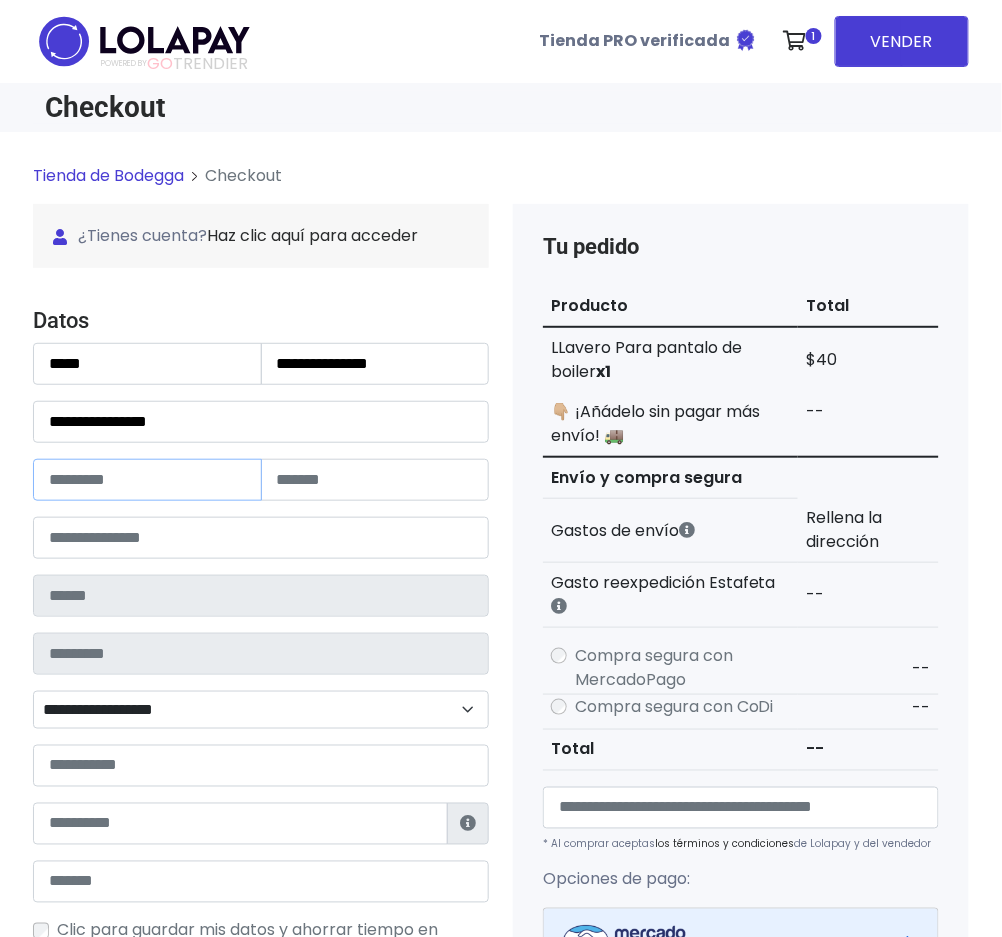 click at bounding box center [147, 480] 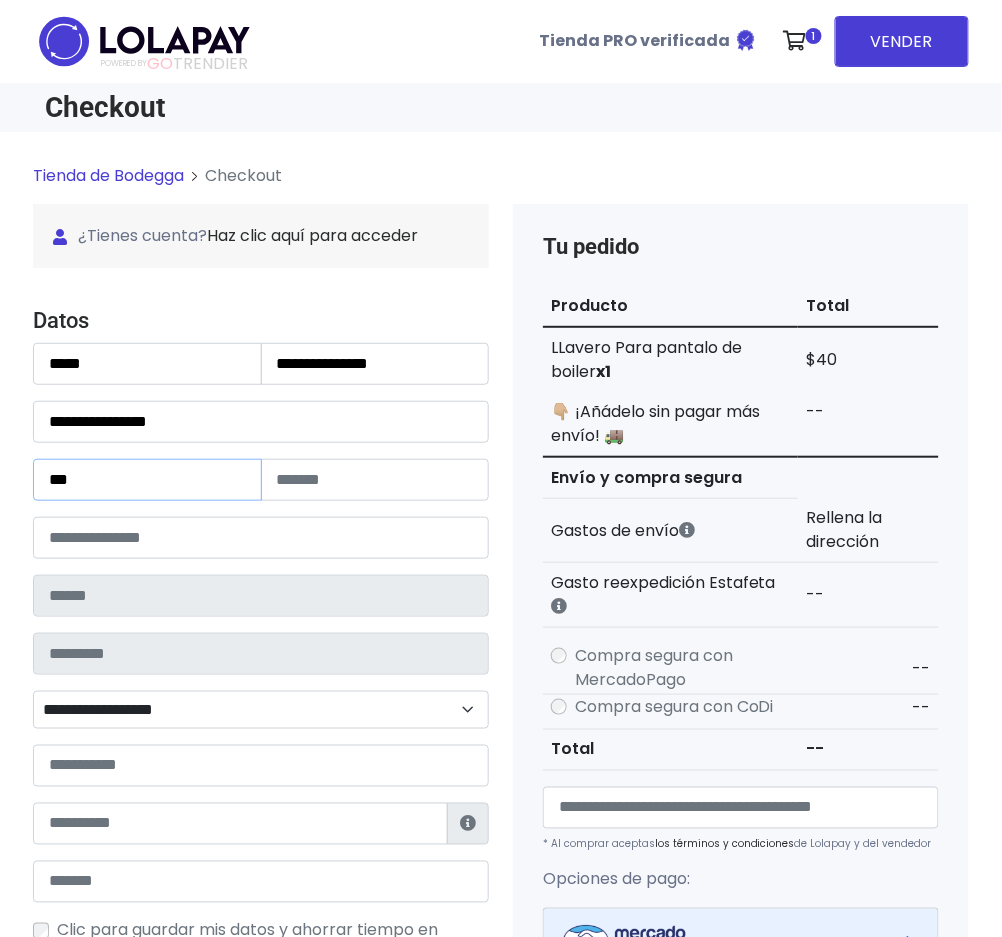 type on "***" 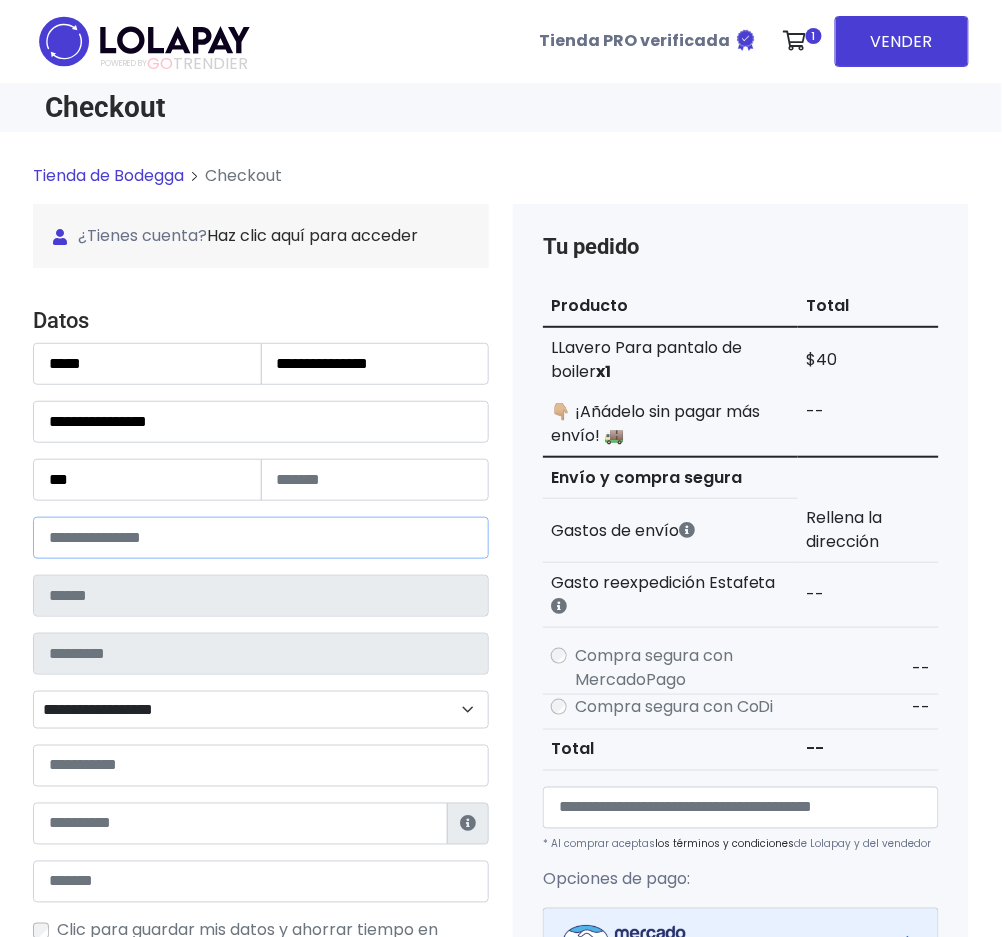 click at bounding box center (261, 538) 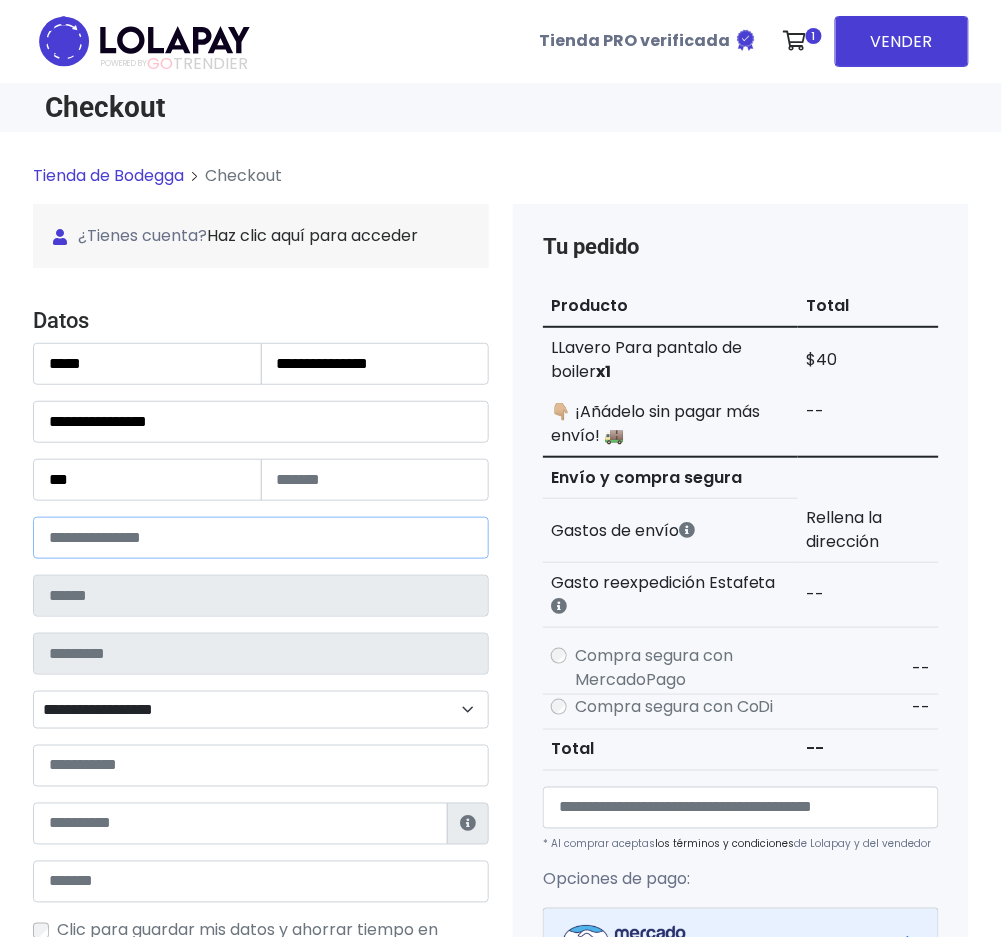 type on "*******" 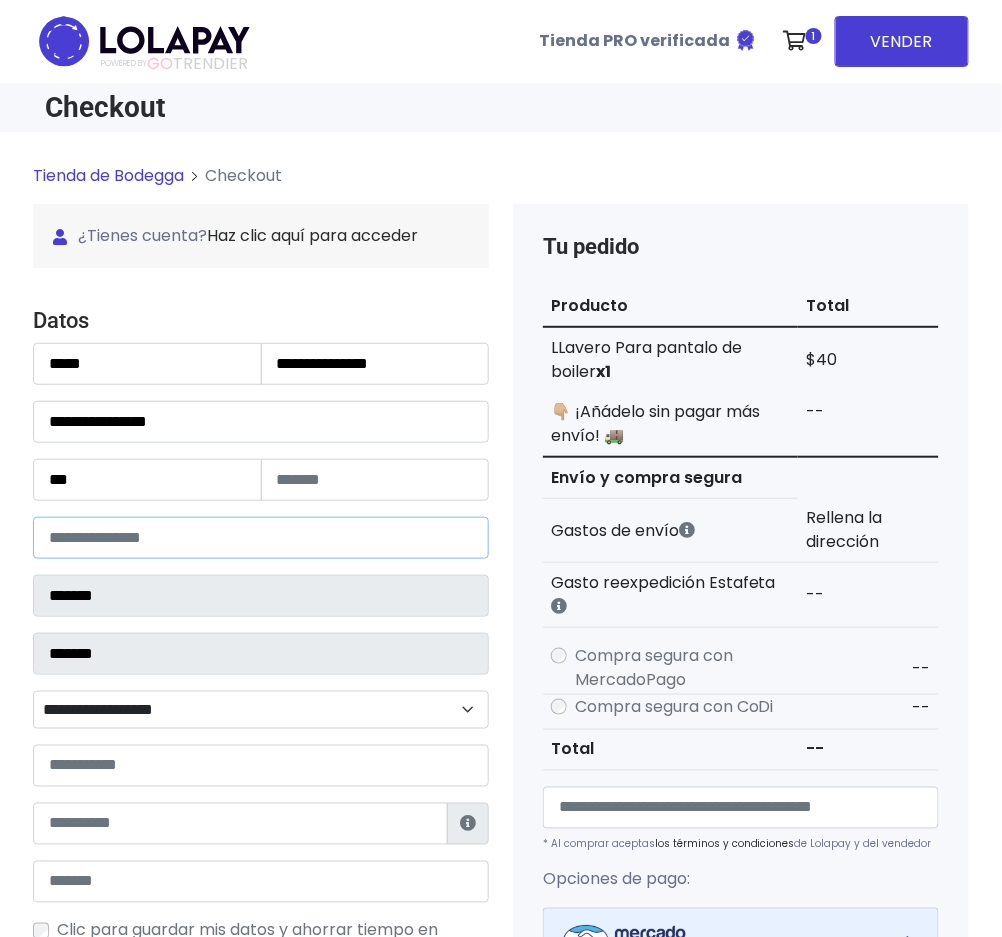 select 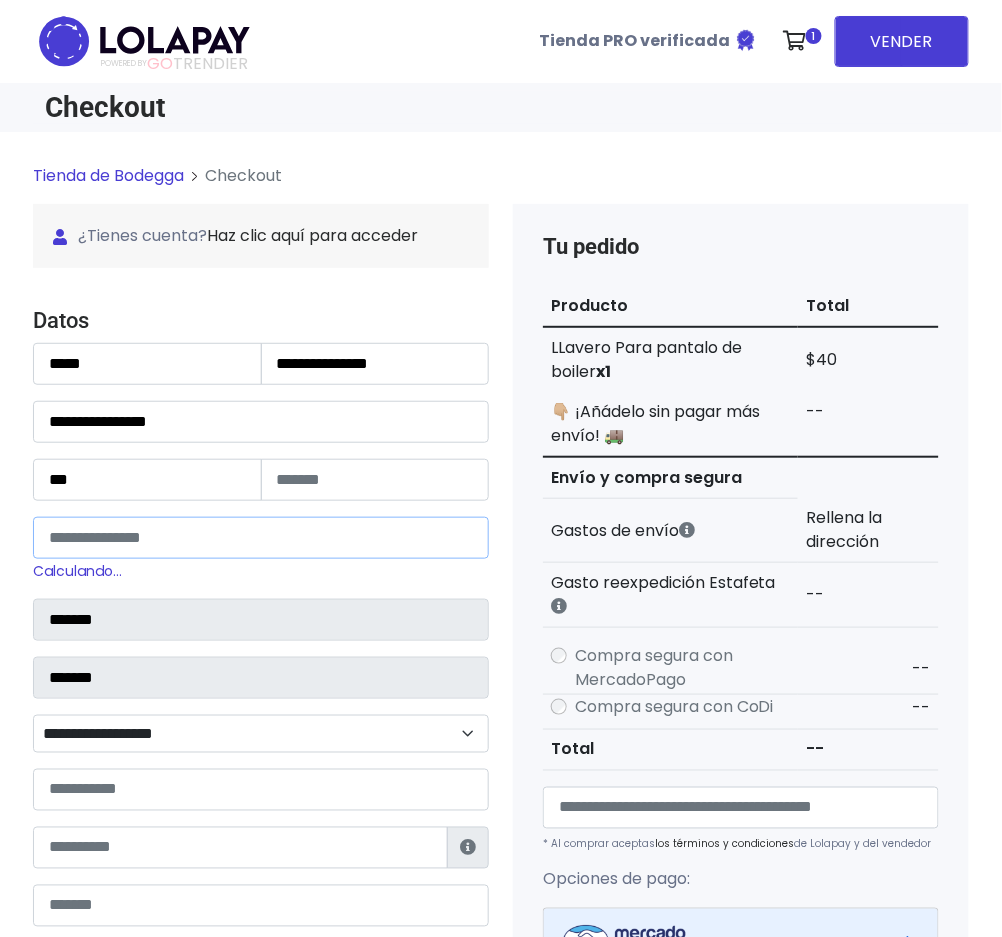 scroll, scrollTop: 133, scrollLeft: 0, axis: vertical 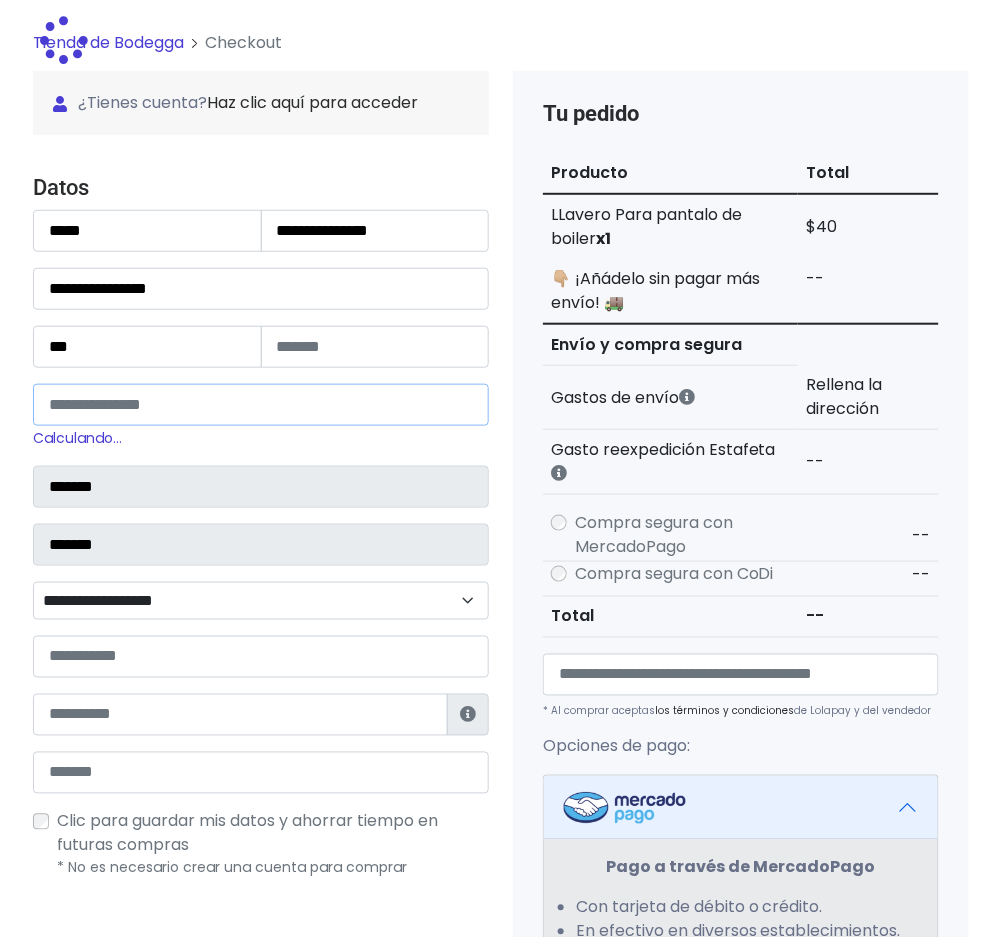 type on "*****" 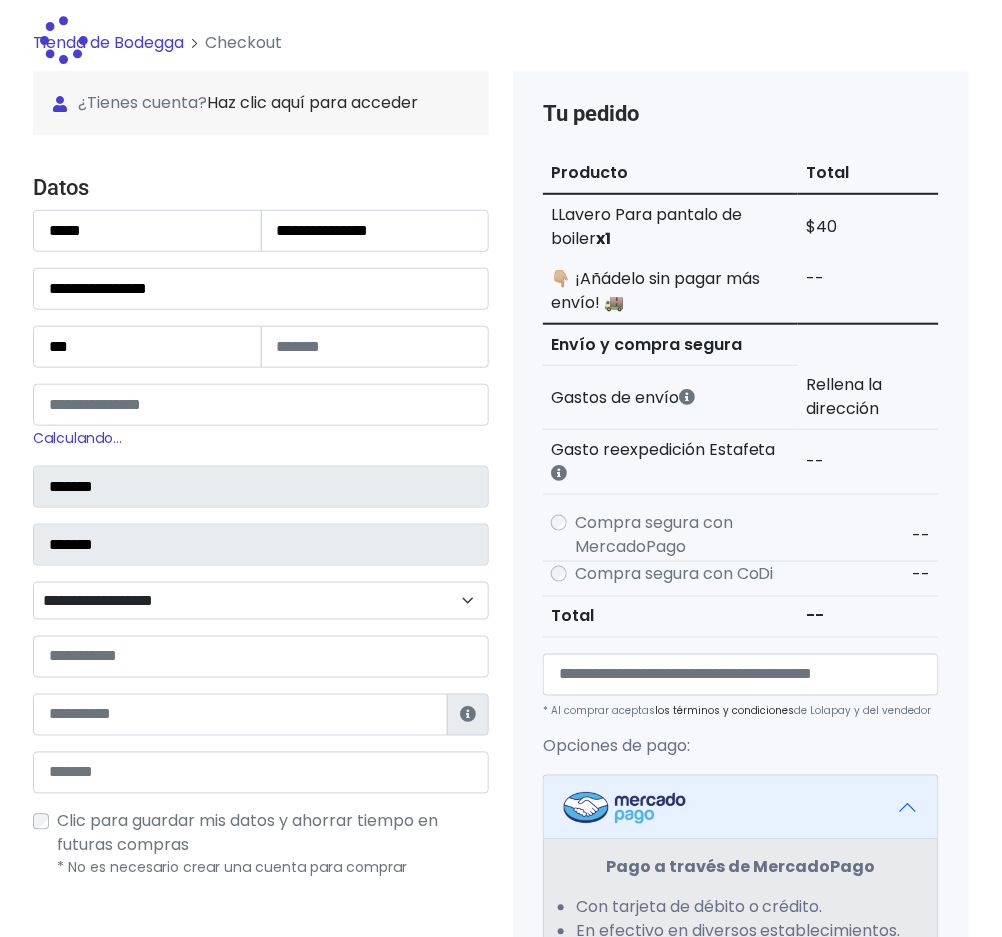 click on "**********" at bounding box center [261, 601] 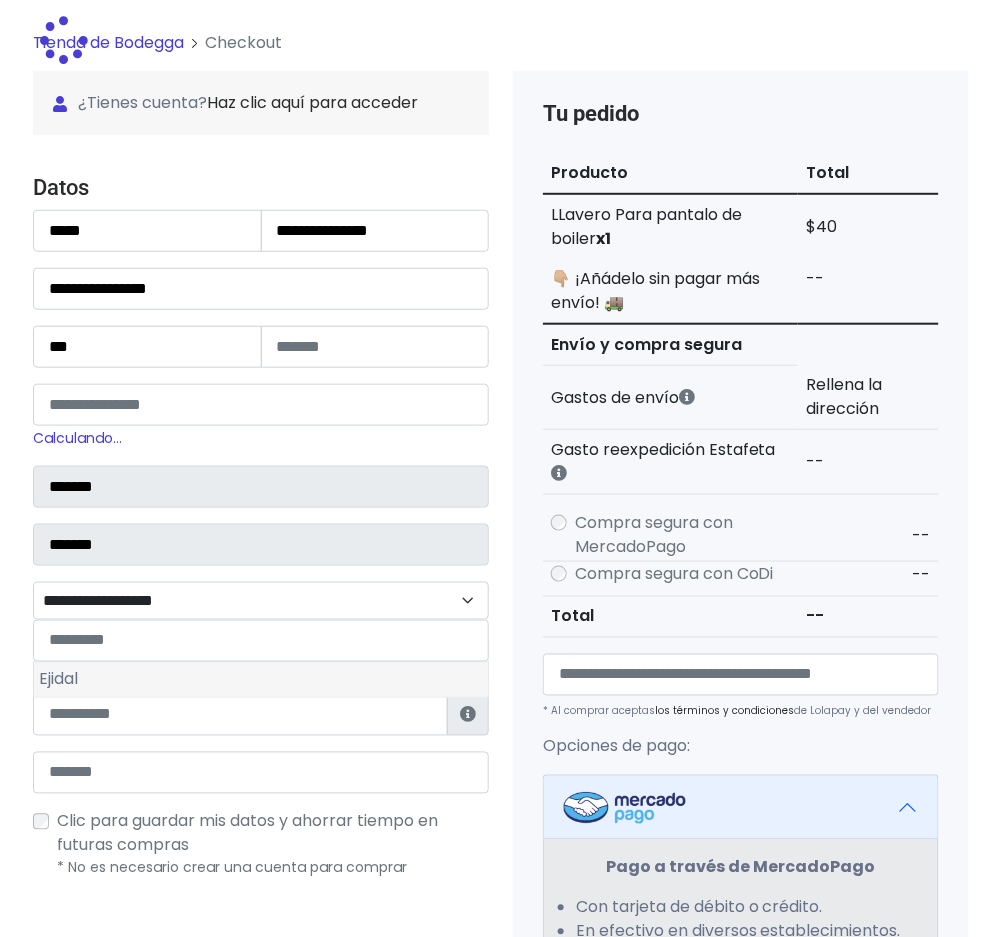 click on "Ejidal" at bounding box center [261, 680] 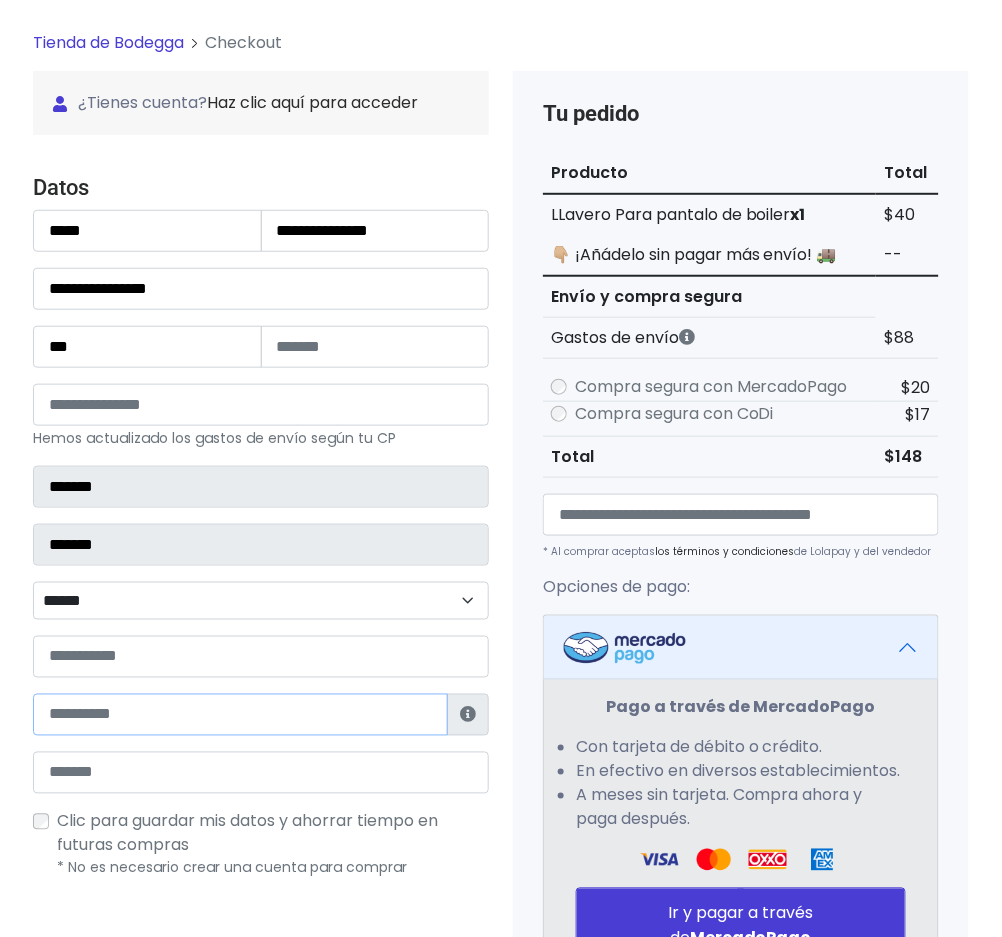 click at bounding box center [240, 715] 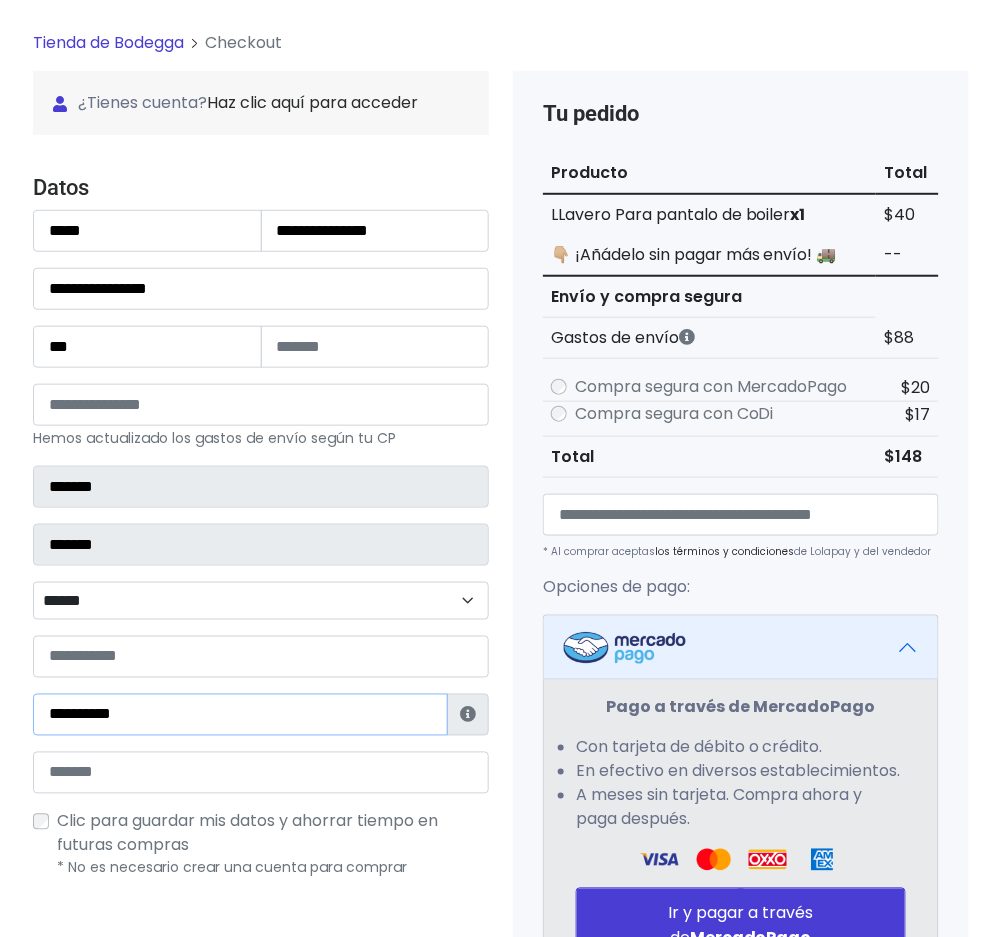 type on "**********" 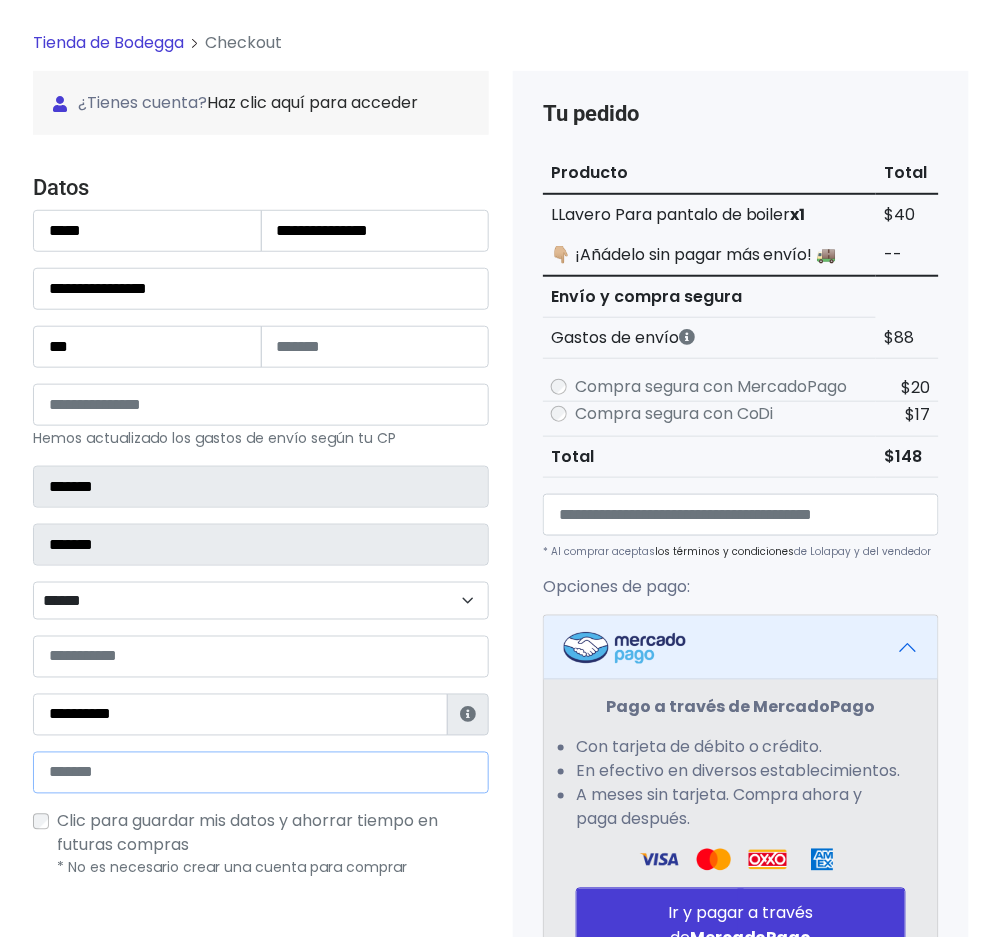 click at bounding box center (261, 773) 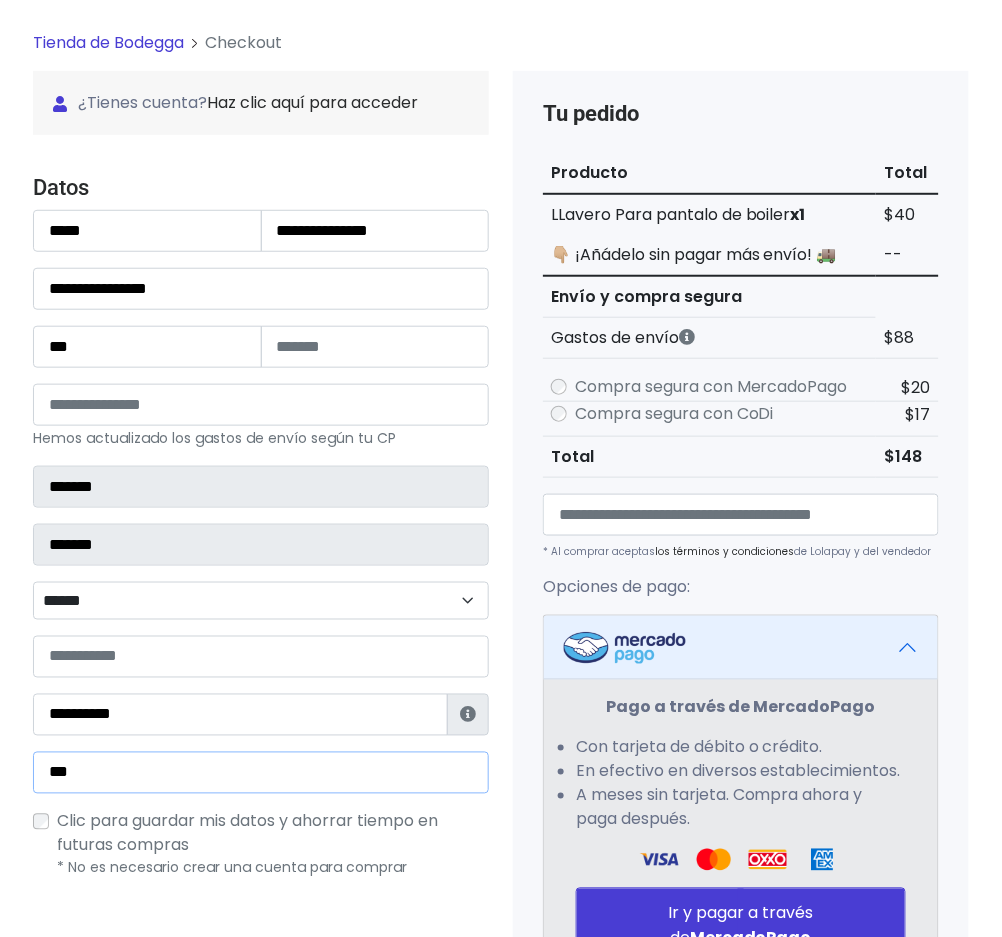 type on "**********" 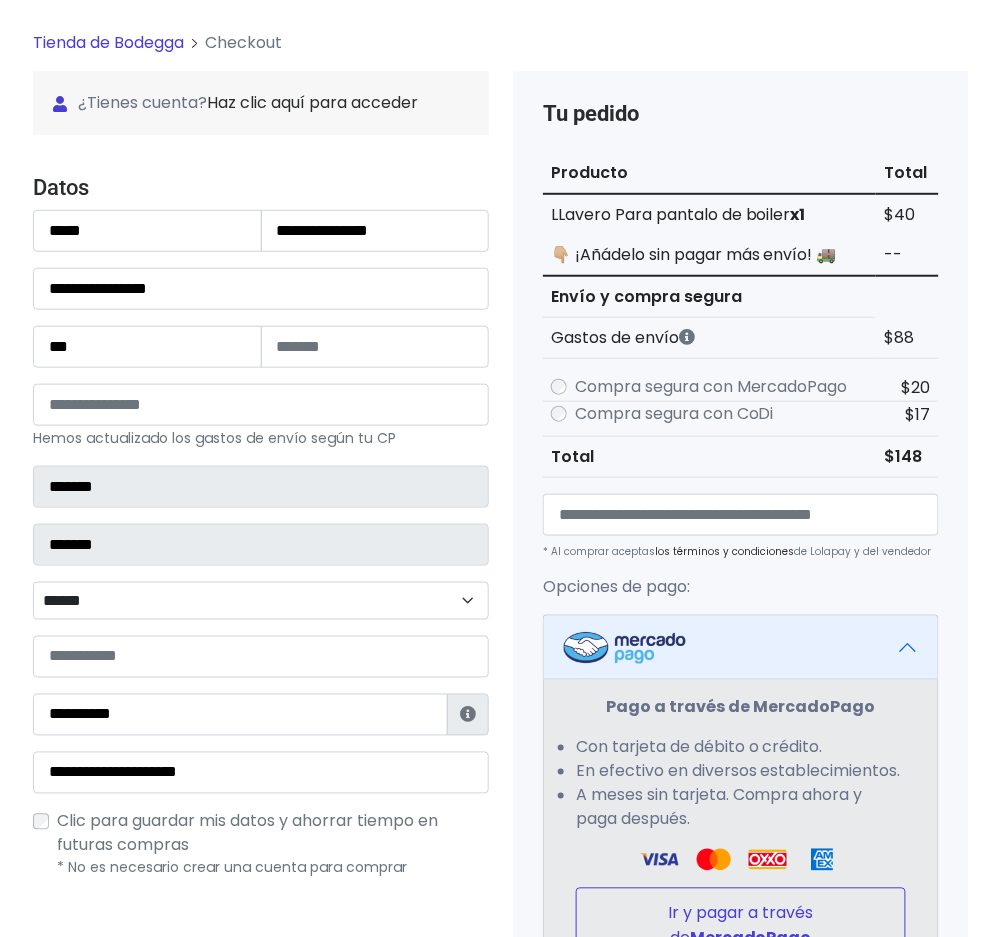 click on "MercadoPago" at bounding box center [751, 938] 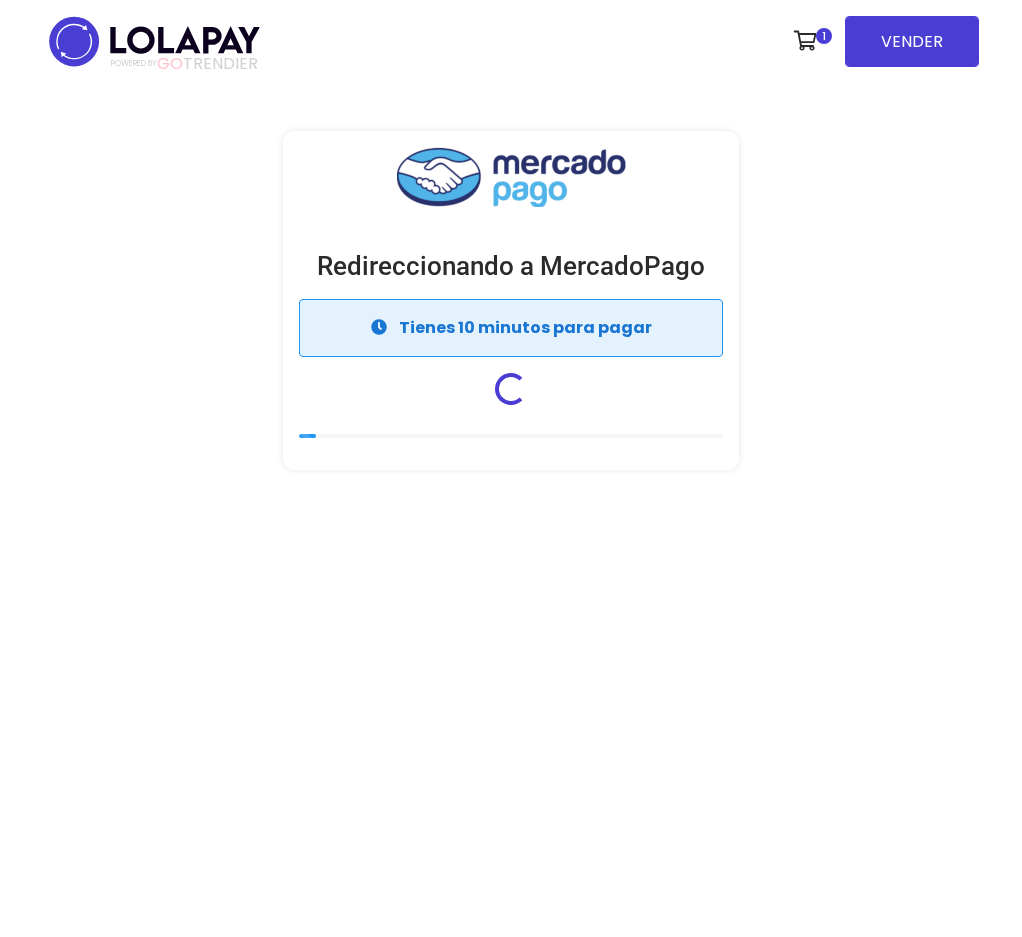 scroll, scrollTop: 0, scrollLeft: 0, axis: both 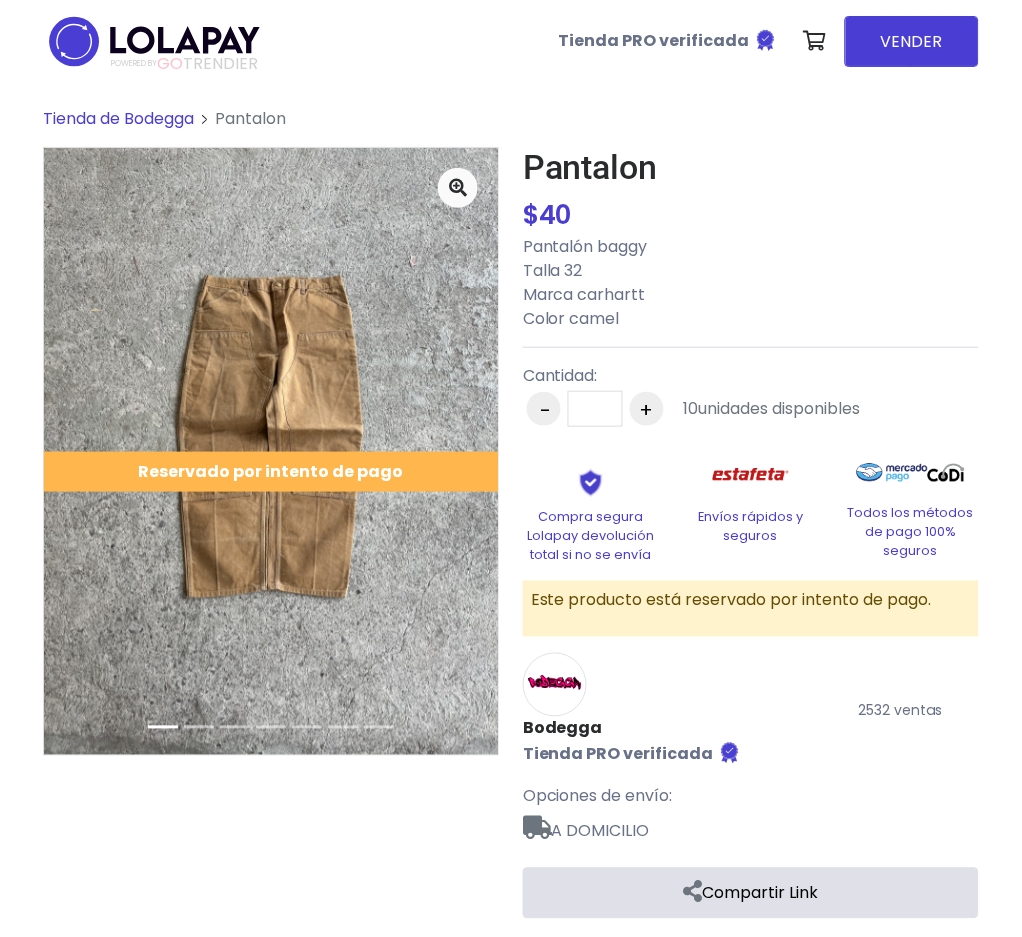click on "Tienda de Bodegga" at bounding box center [118, 118] 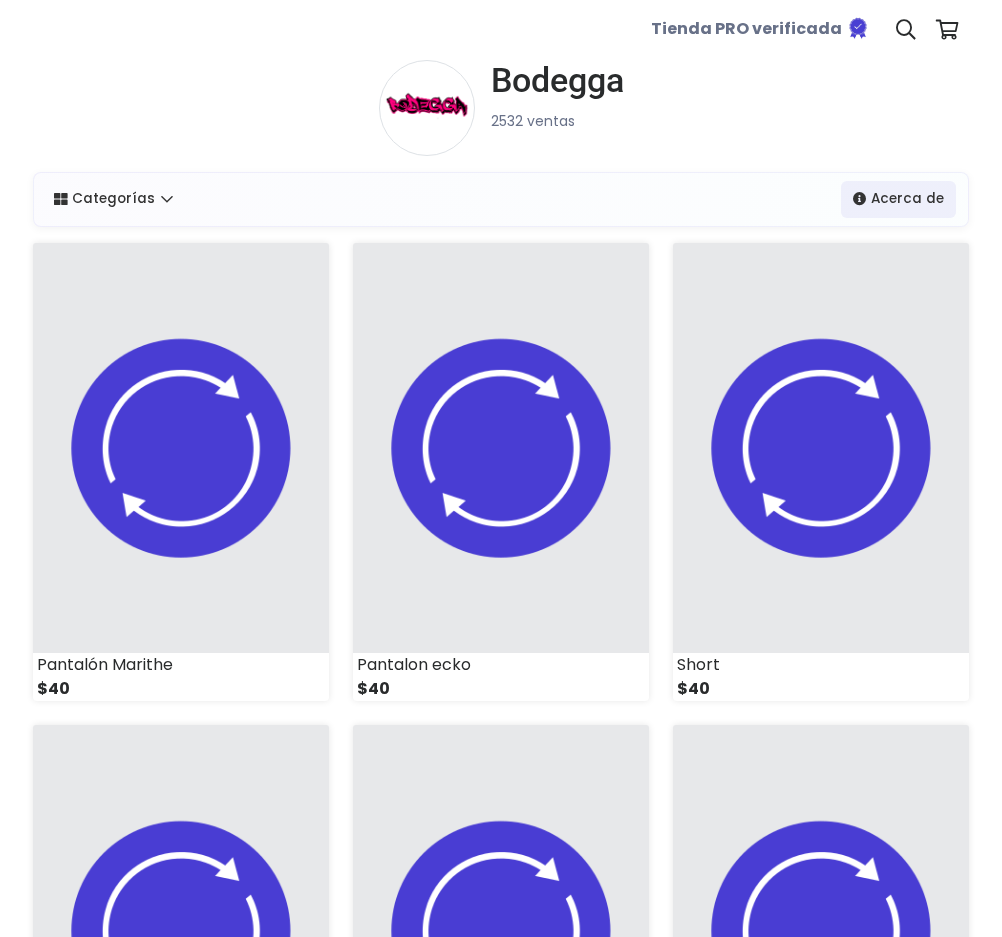 scroll, scrollTop: 0, scrollLeft: 0, axis: both 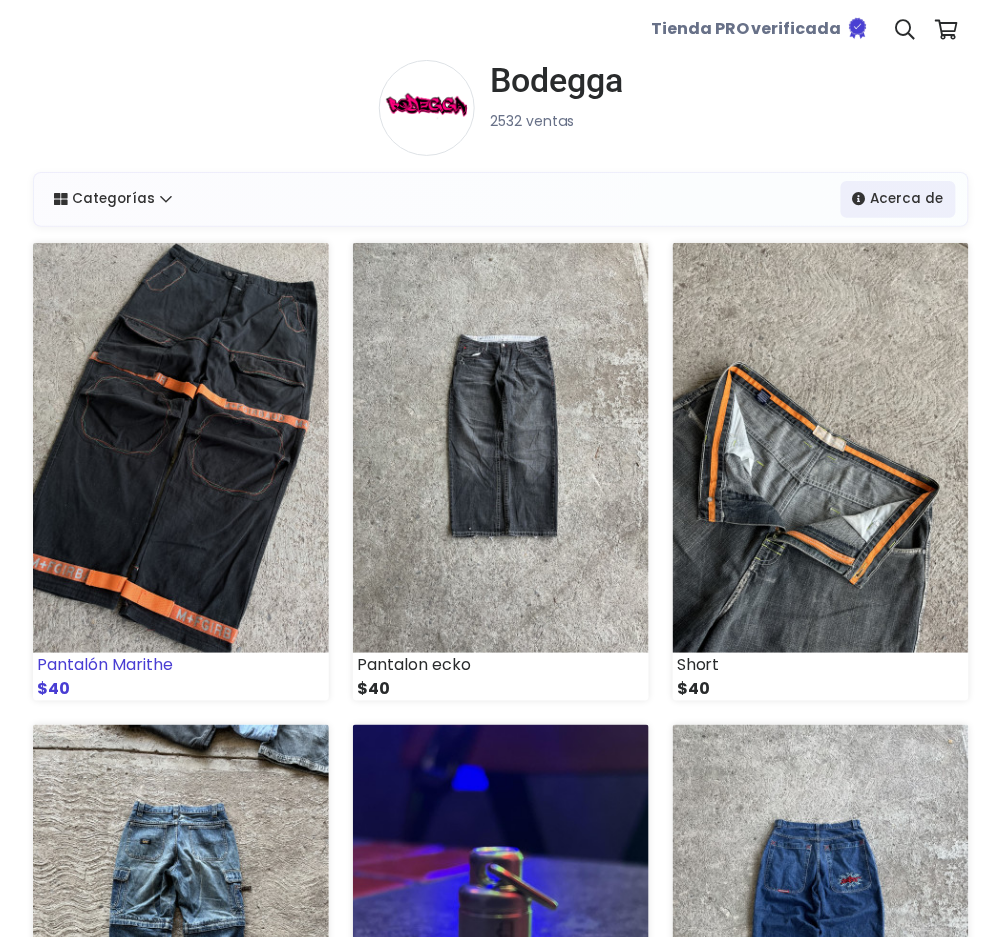 click at bounding box center [181, 448] 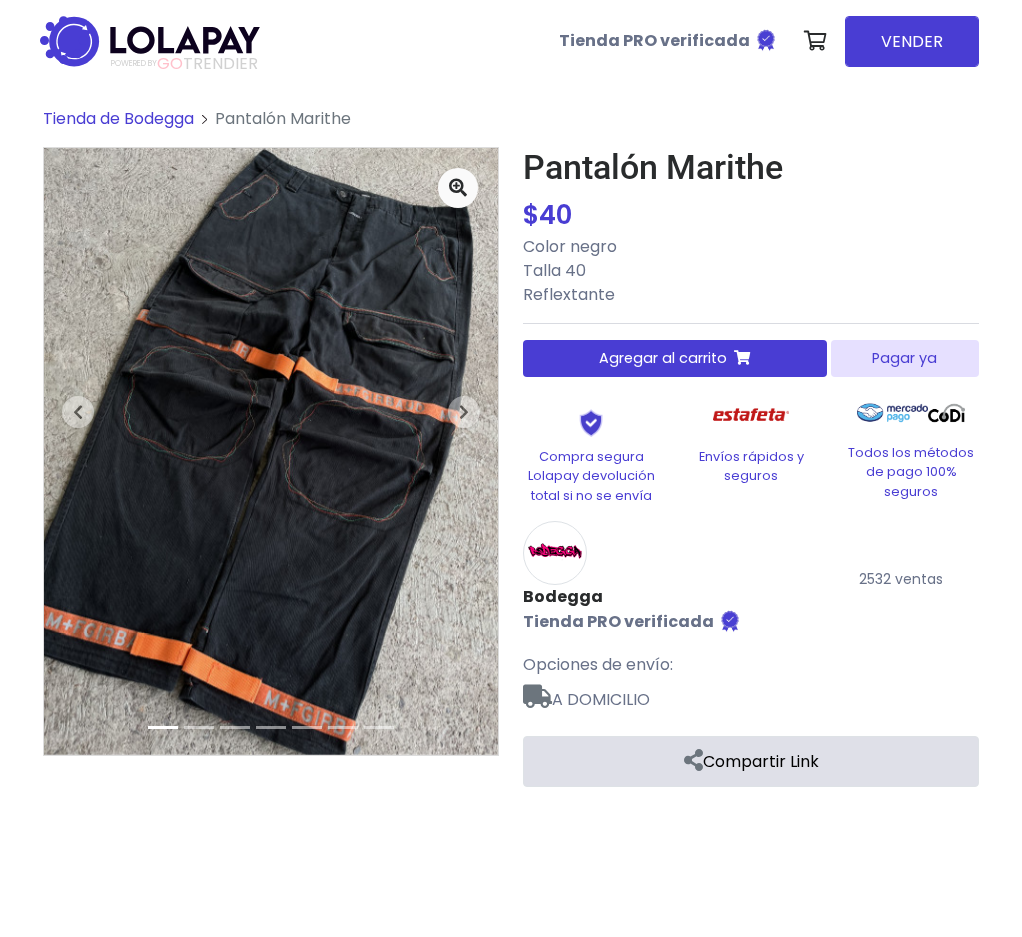 scroll, scrollTop: 0, scrollLeft: 0, axis: both 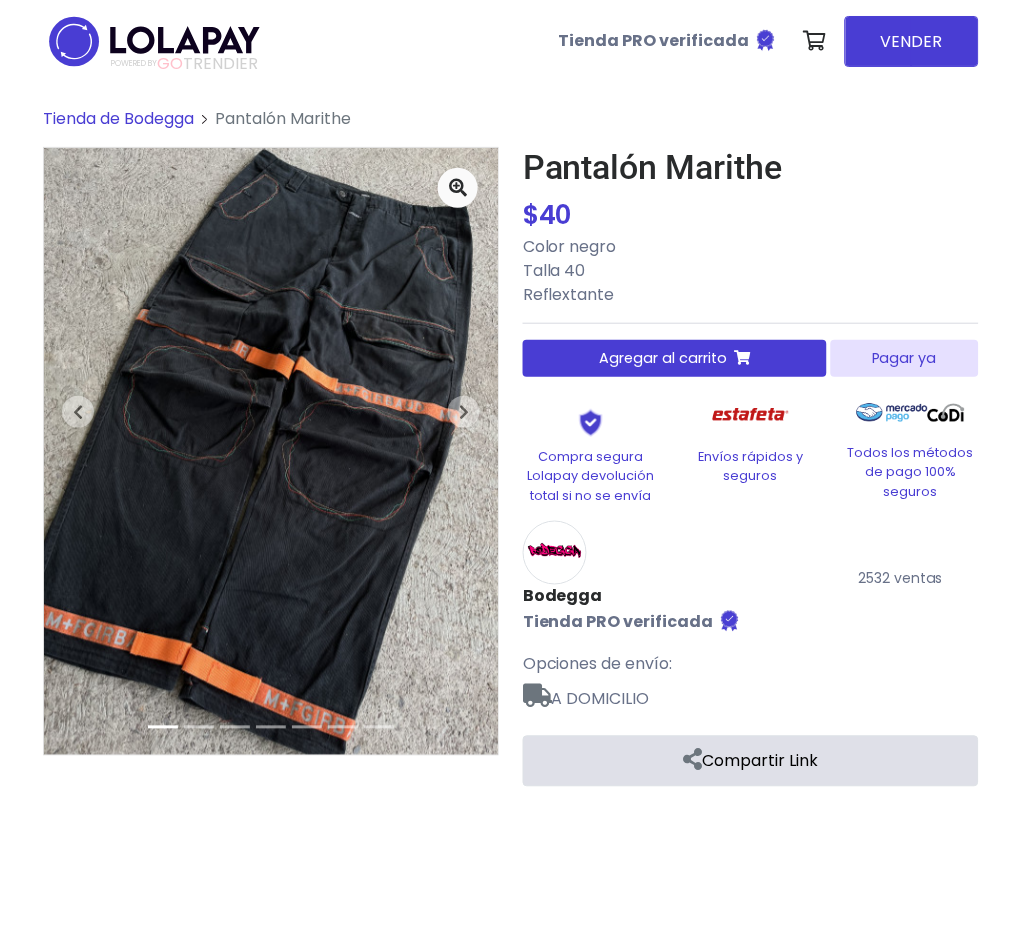 click on "Pagar ya" at bounding box center [905, 358] 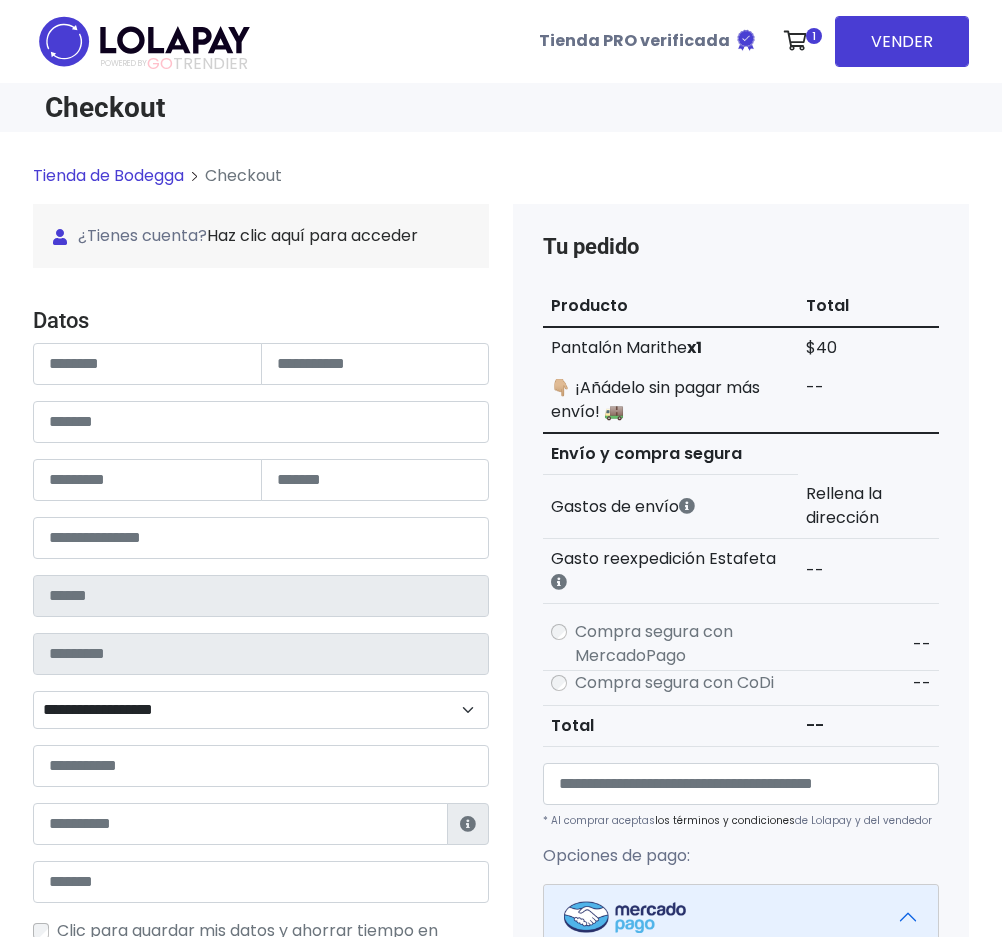 scroll, scrollTop: 0, scrollLeft: 0, axis: both 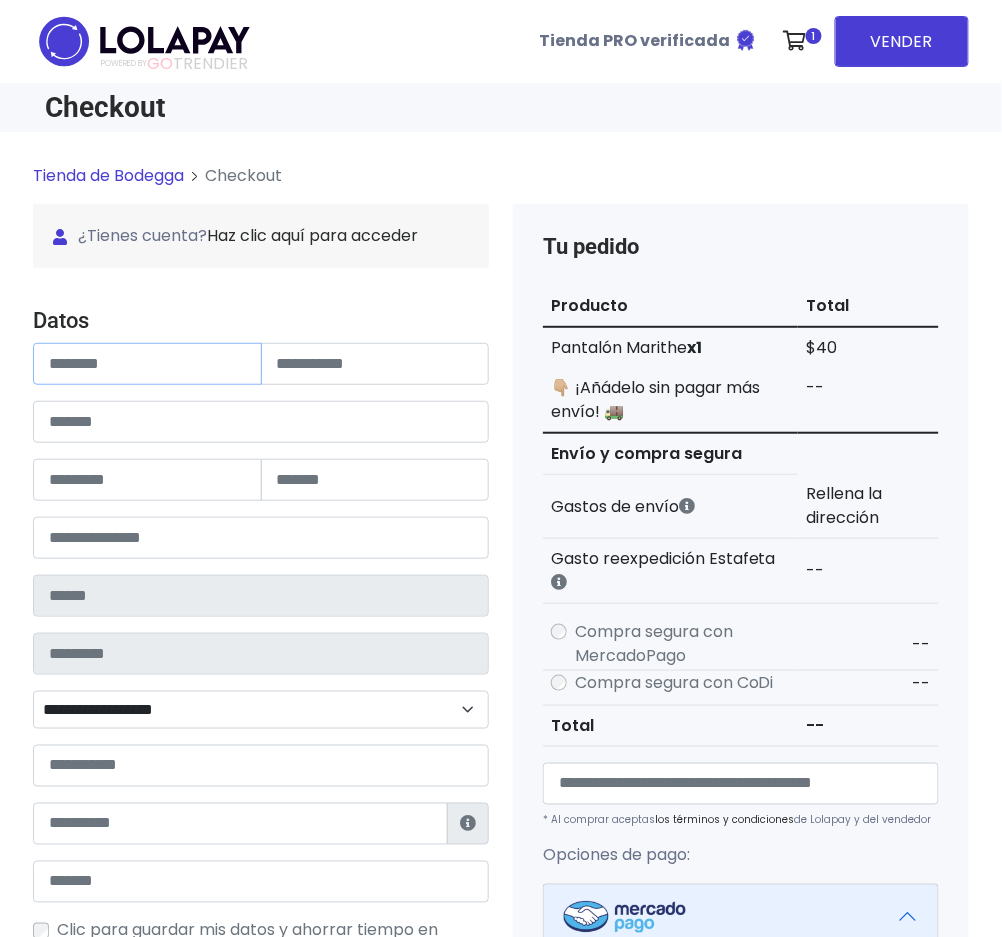 click at bounding box center [147, 364] 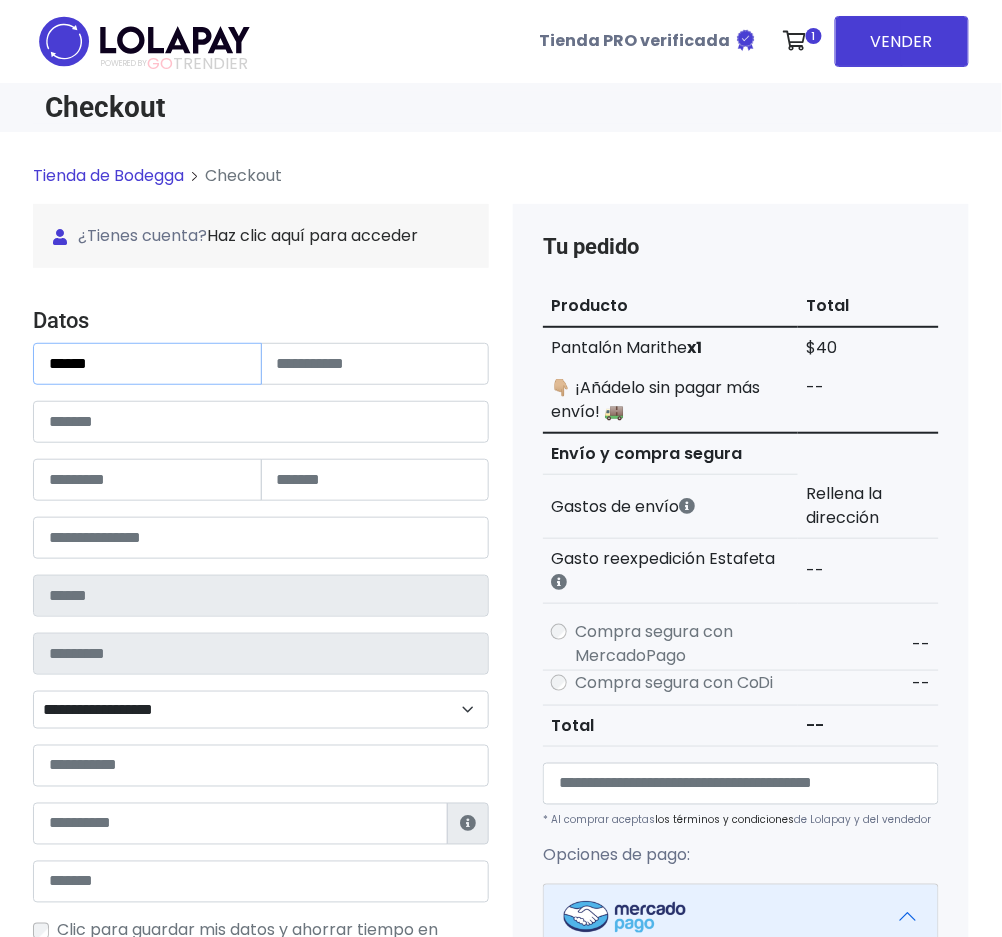 type on "*****" 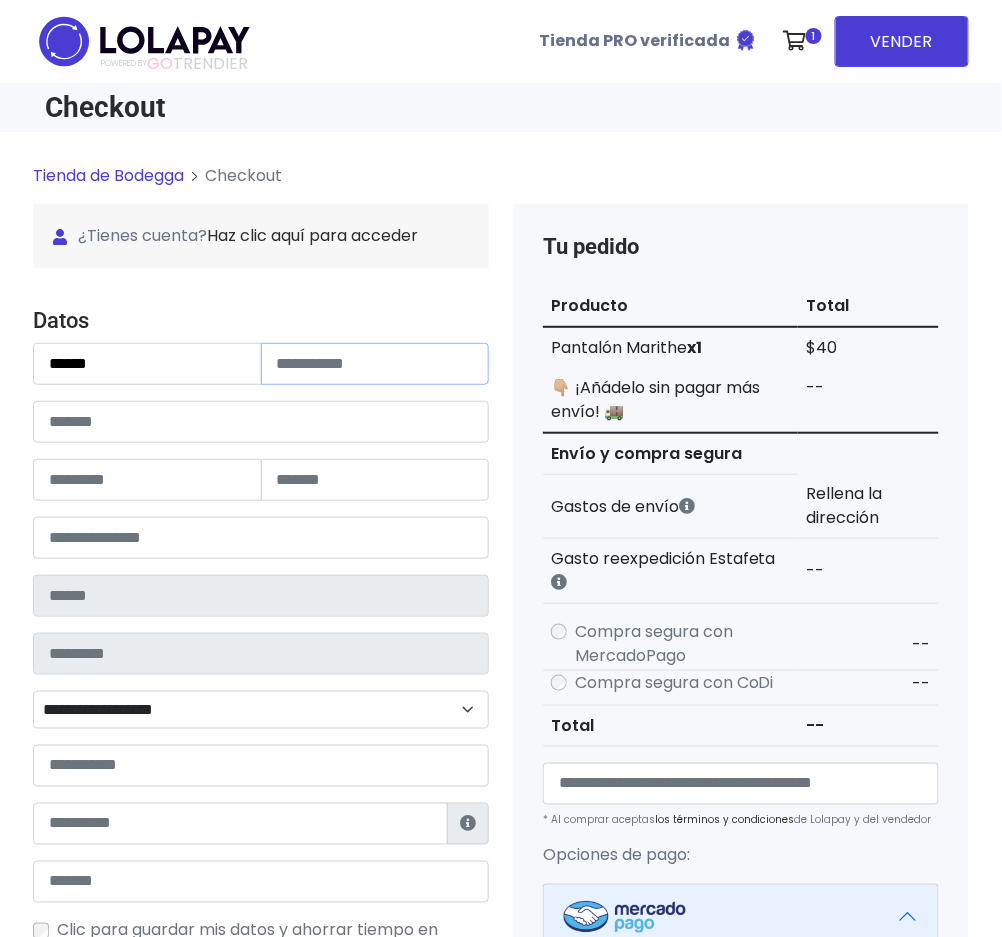 click at bounding box center (375, 364) 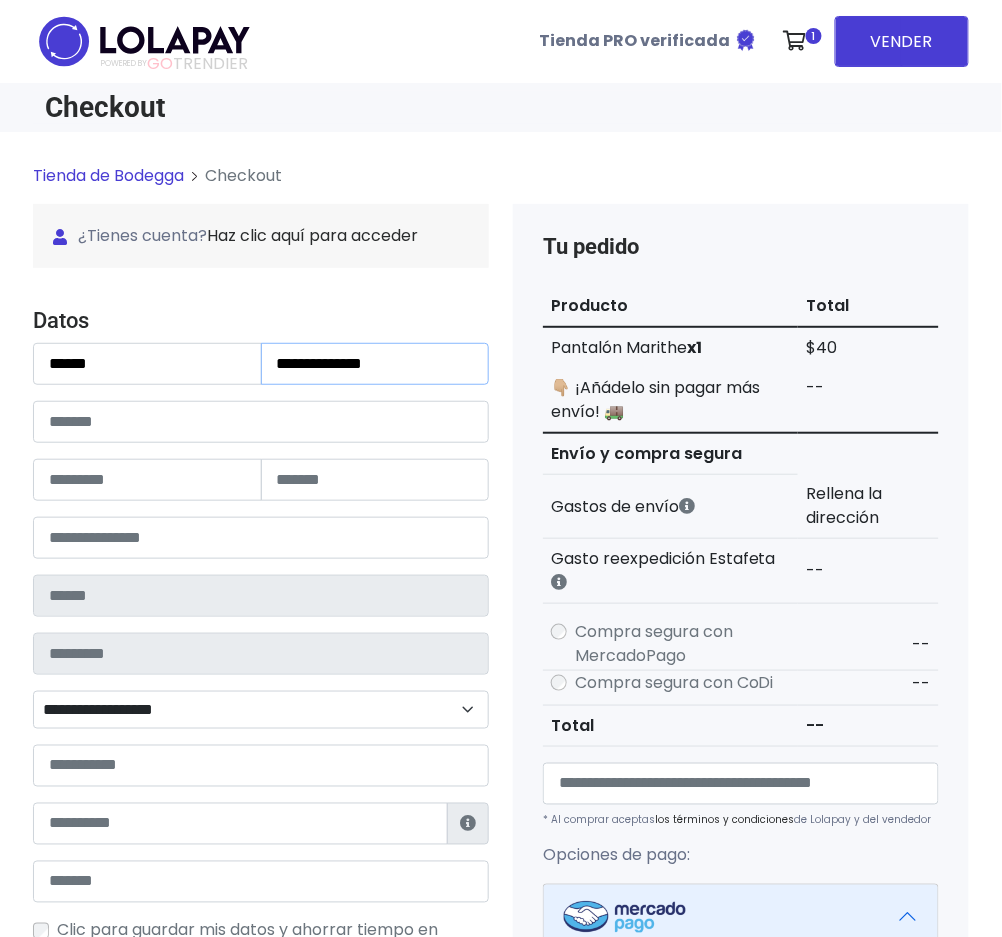 type on "**********" 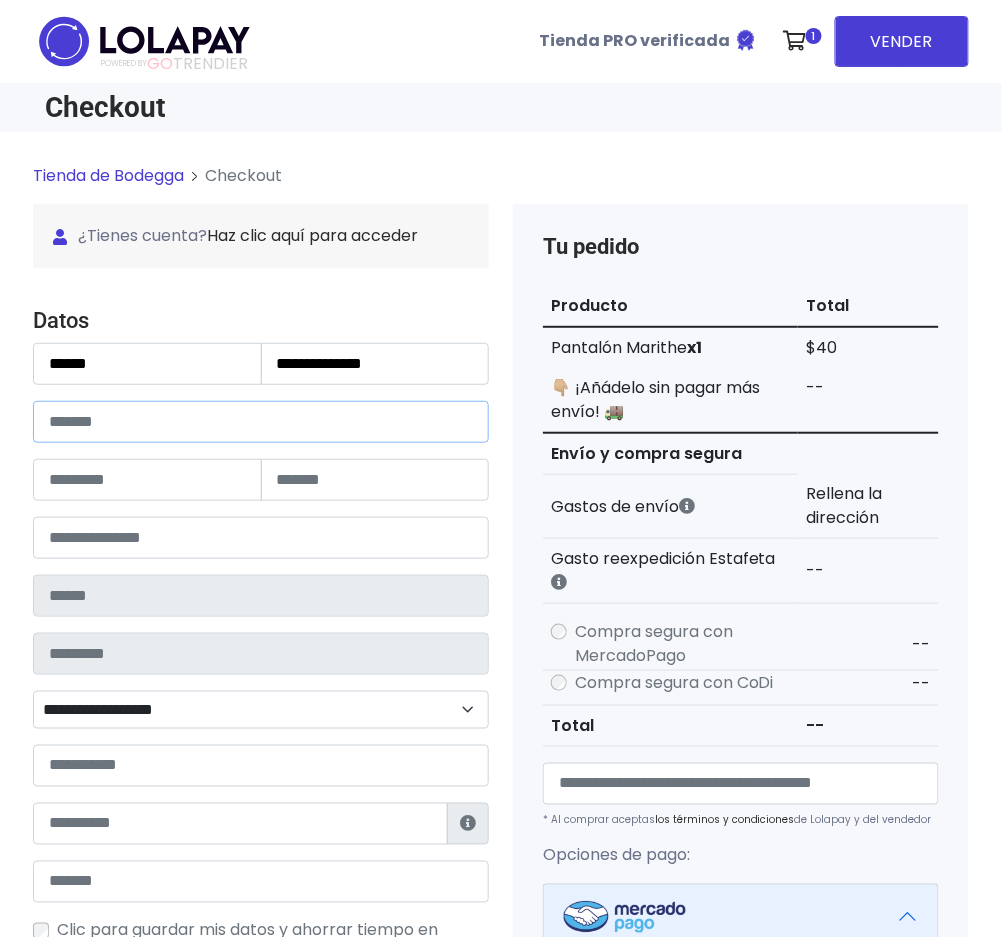 click at bounding box center (261, 422) 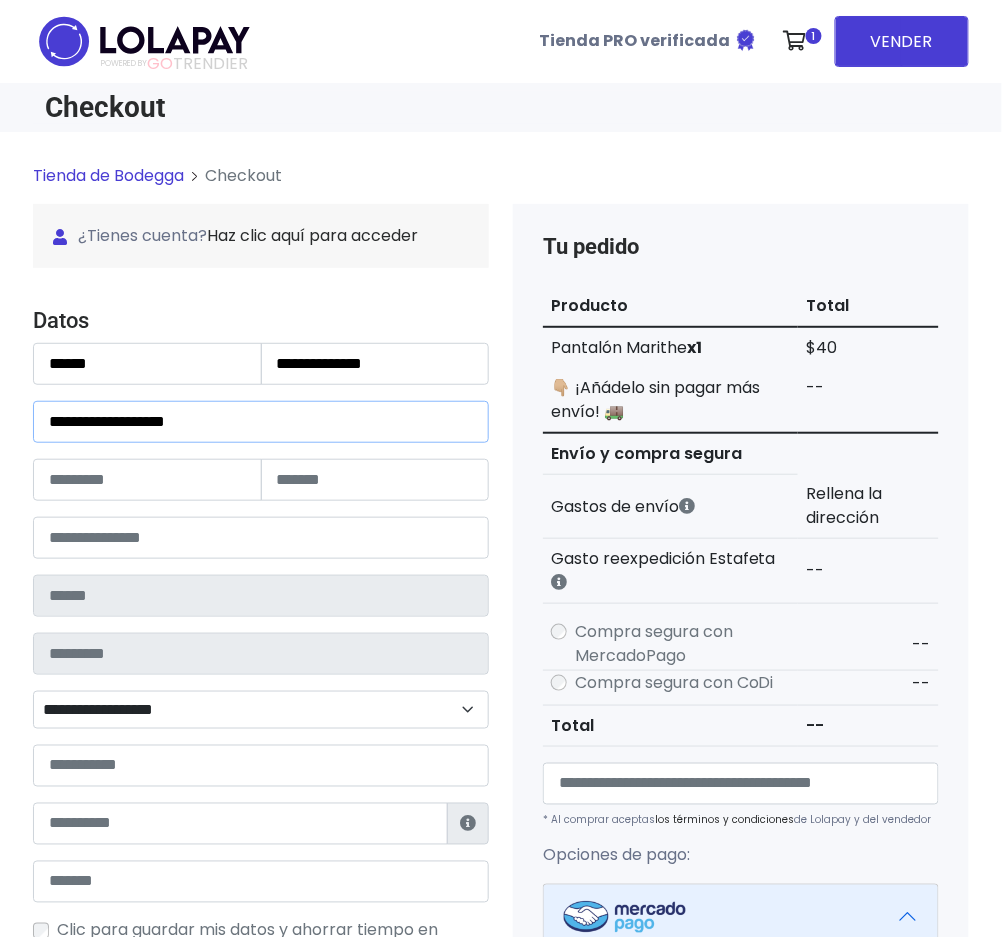 type on "**********" 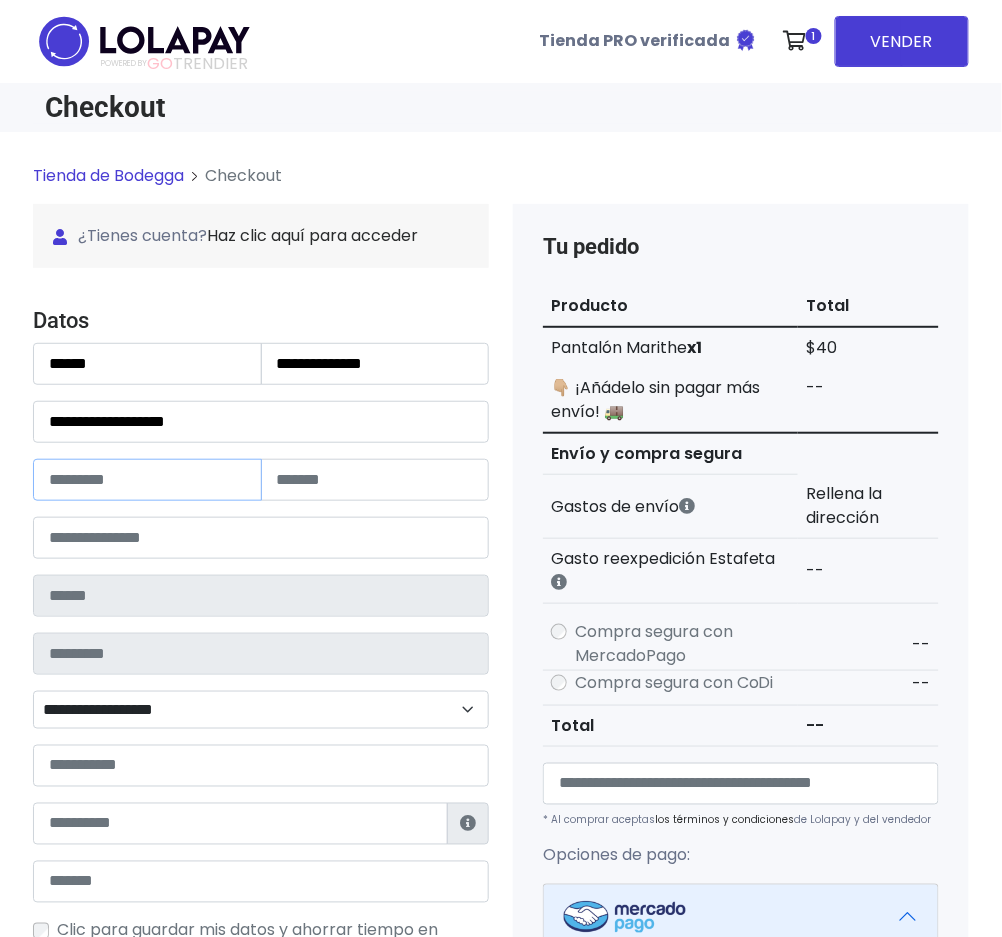 click at bounding box center [147, 480] 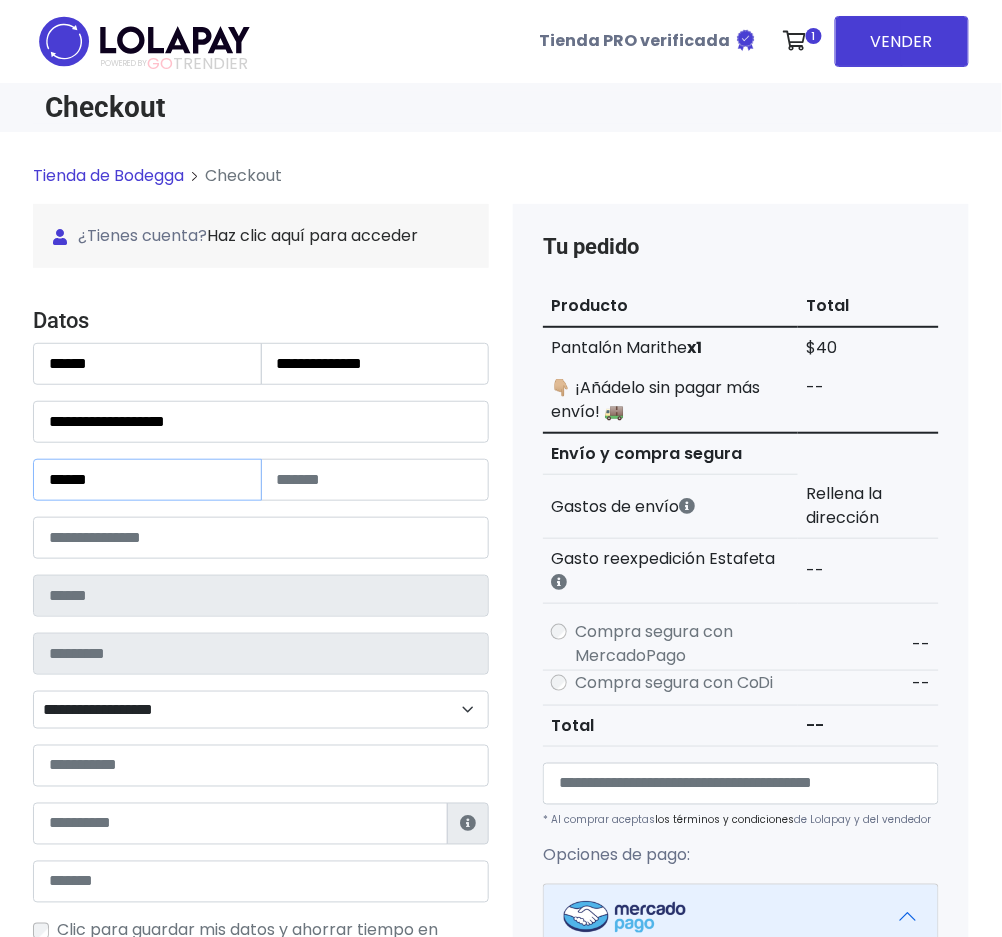type on "*****" 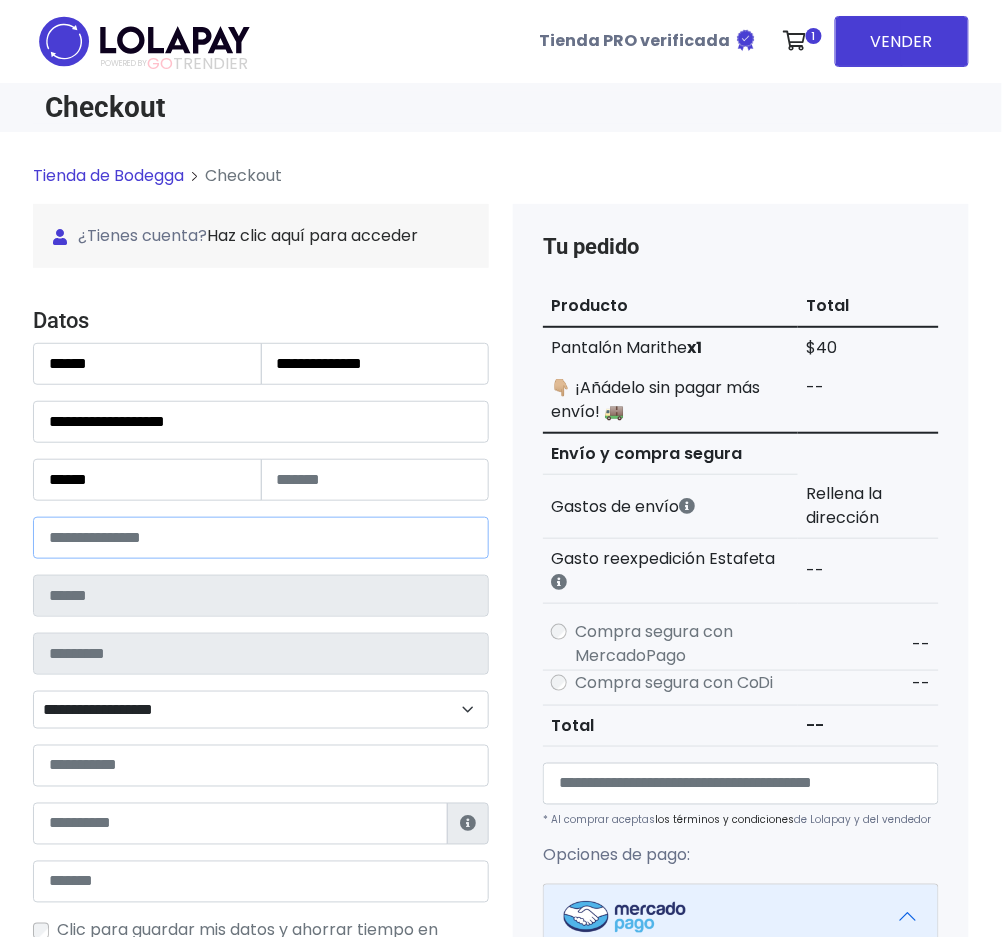 click at bounding box center (261, 538) 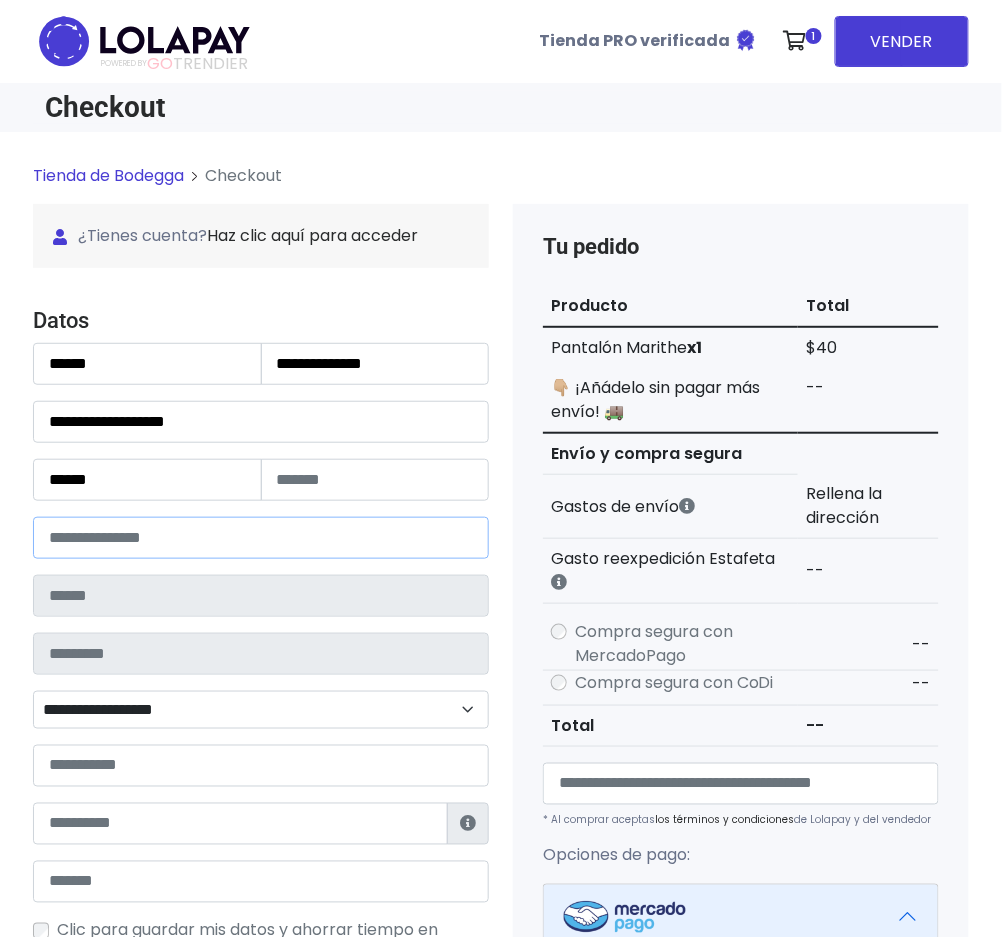 type on "******" 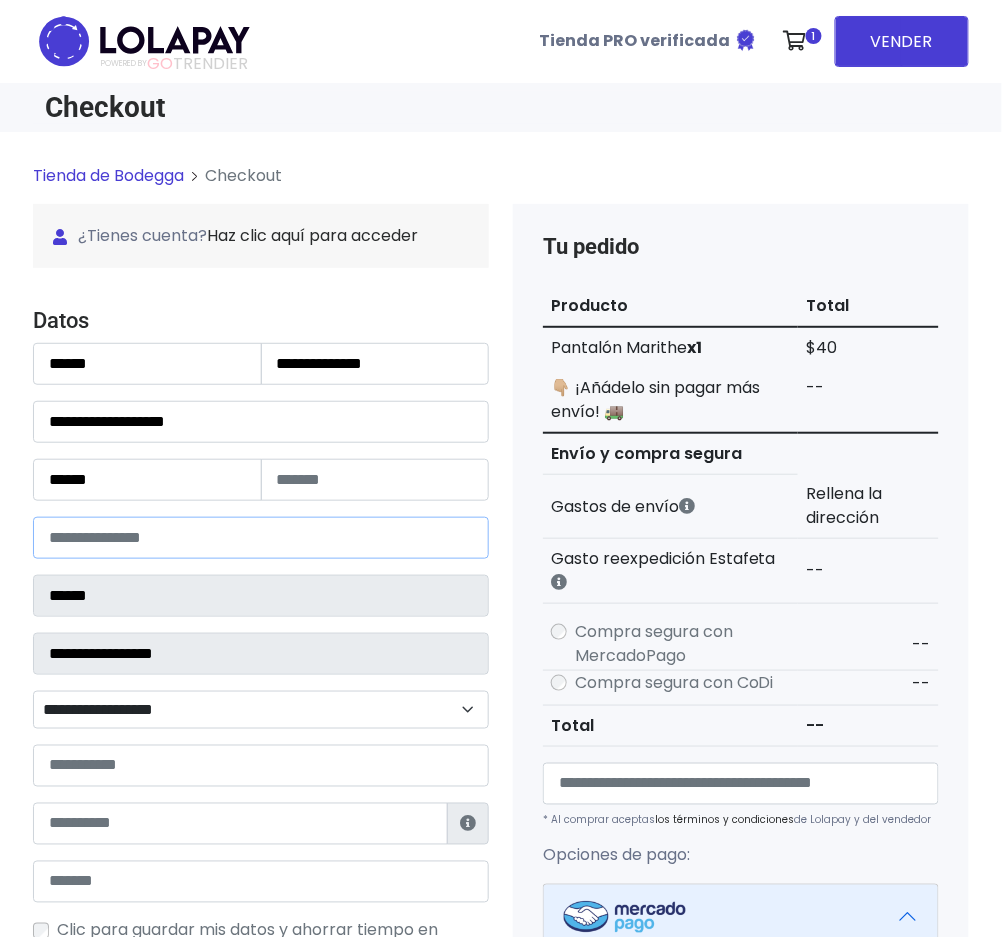select 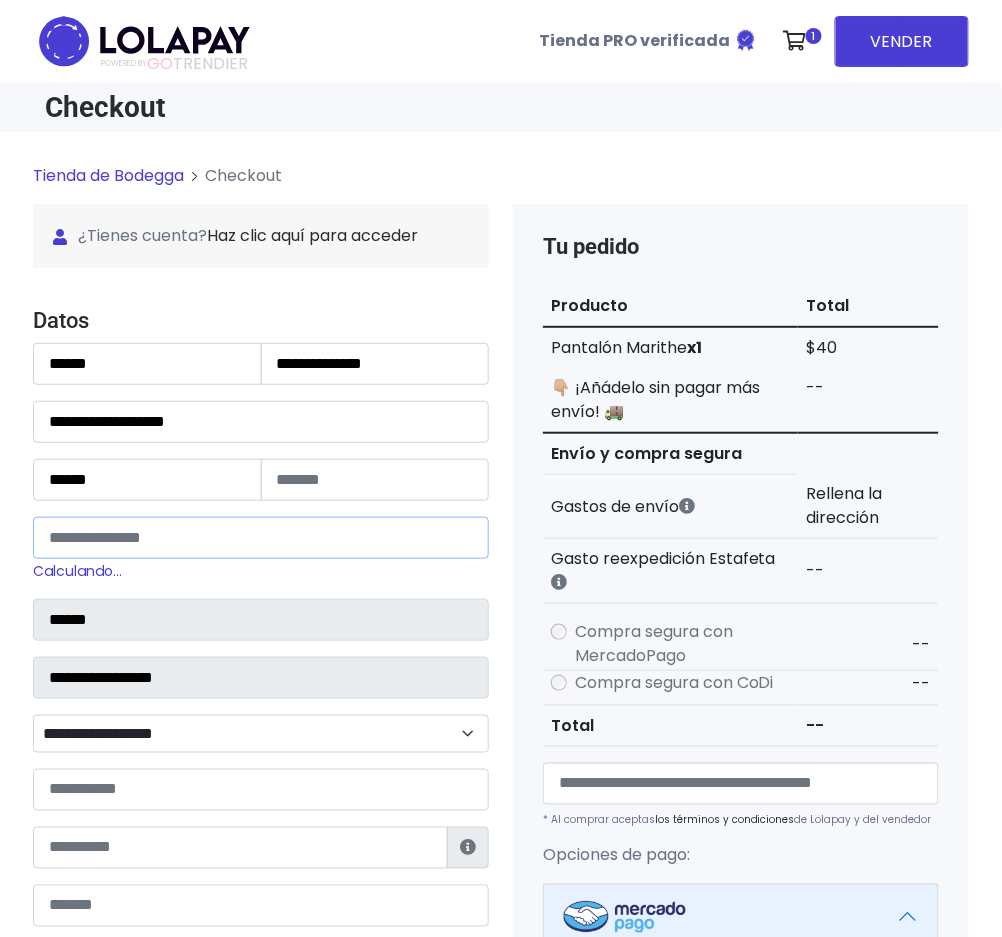 type on "*****" 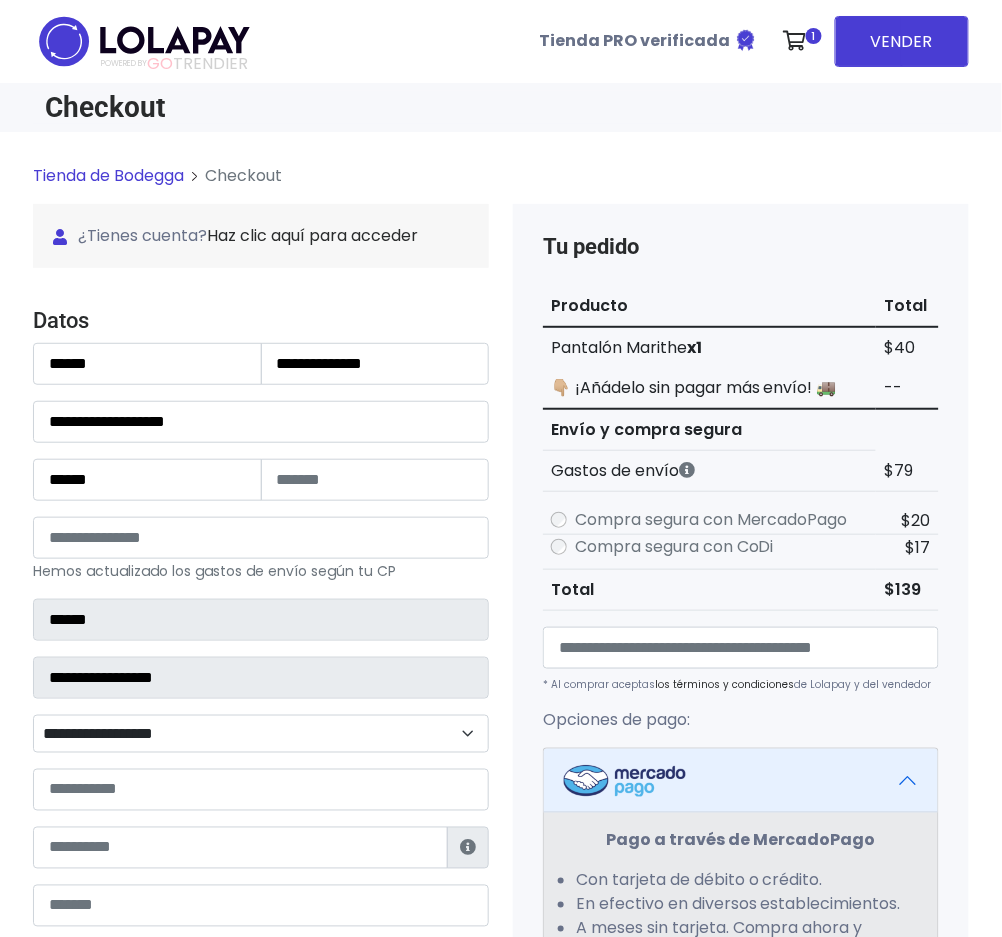 click on "**********" at bounding box center [261, 734] 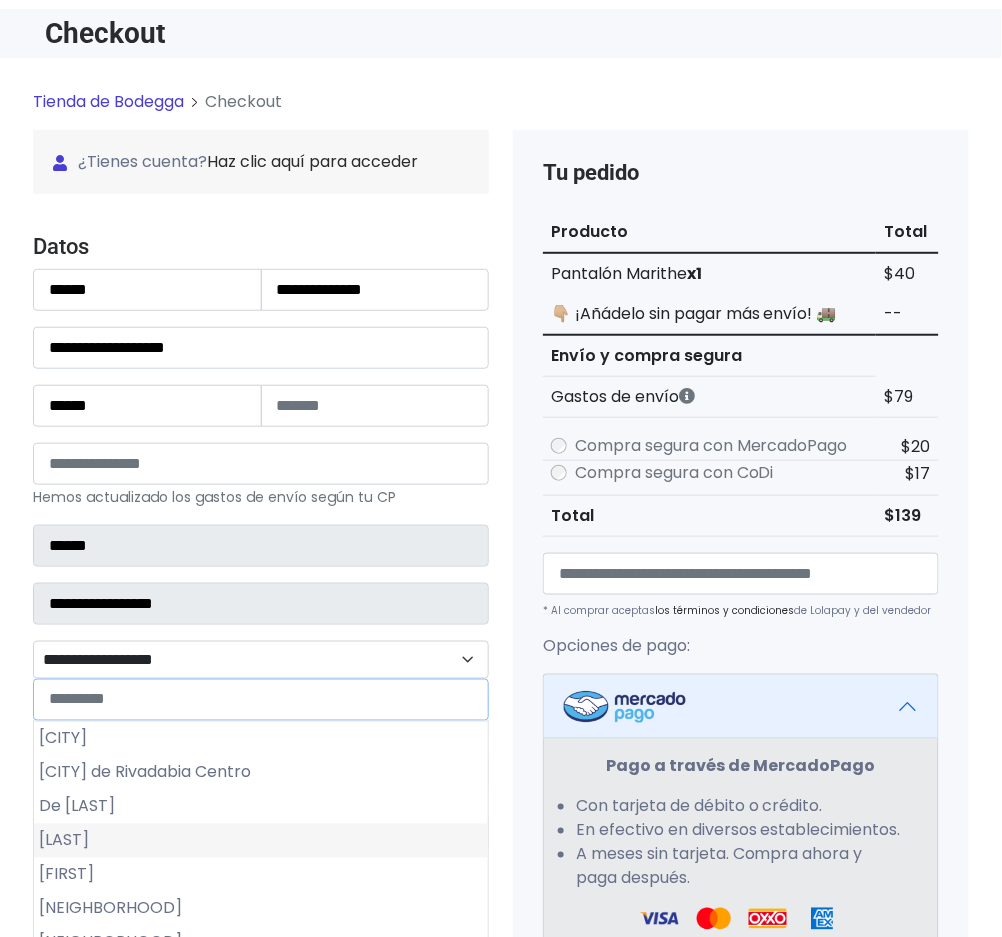 scroll, scrollTop: 133, scrollLeft: 0, axis: vertical 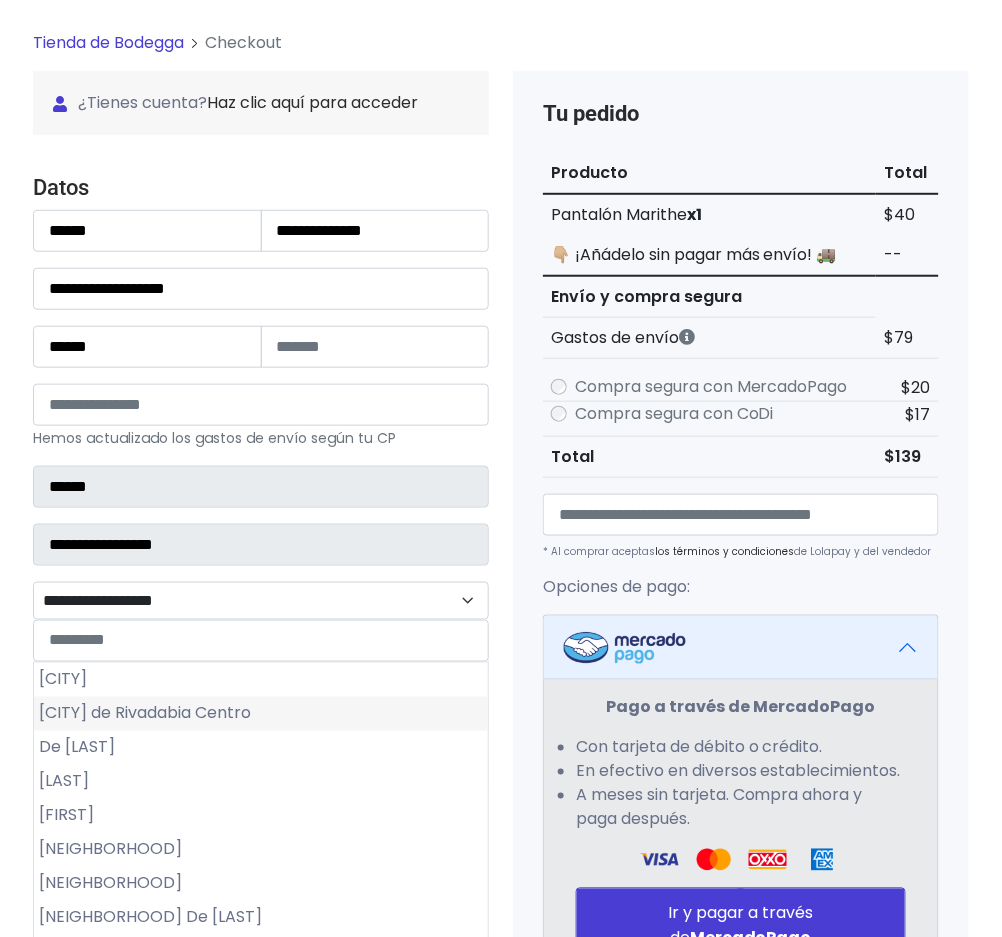 click on "Cholula de Rivadabia Centro" at bounding box center [261, 714] 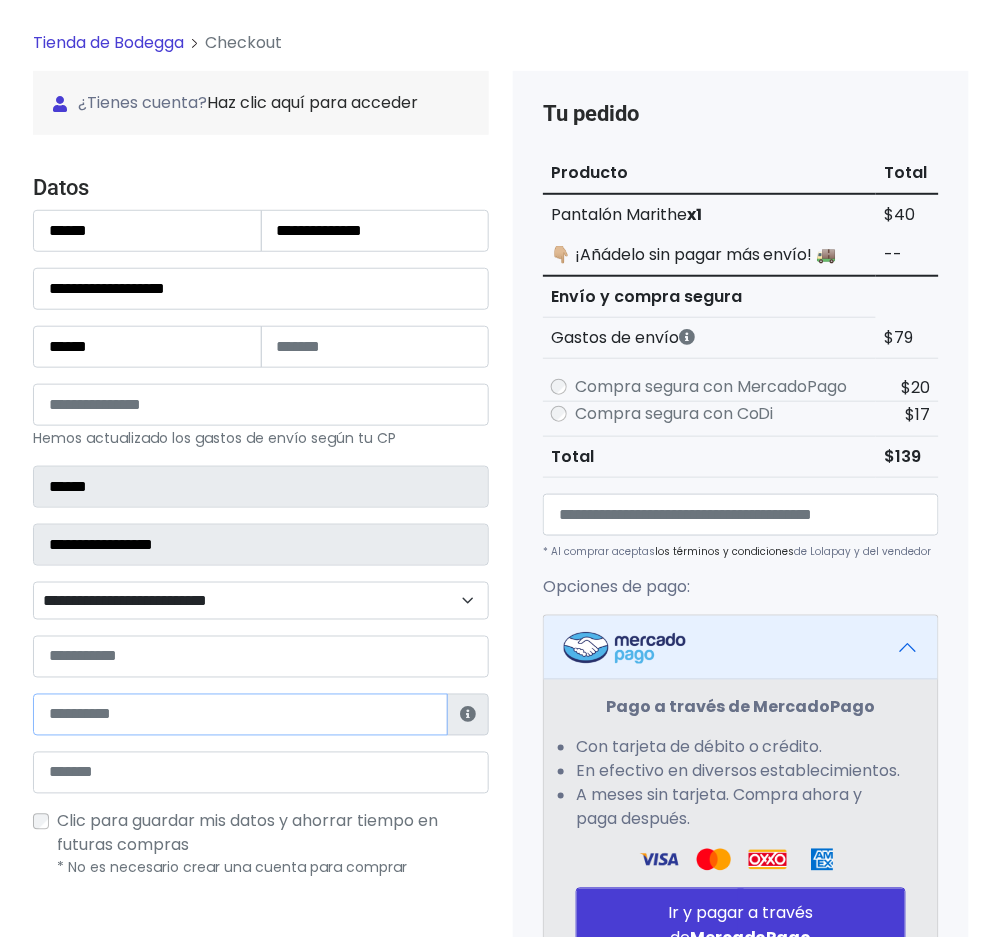click at bounding box center [240, 715] 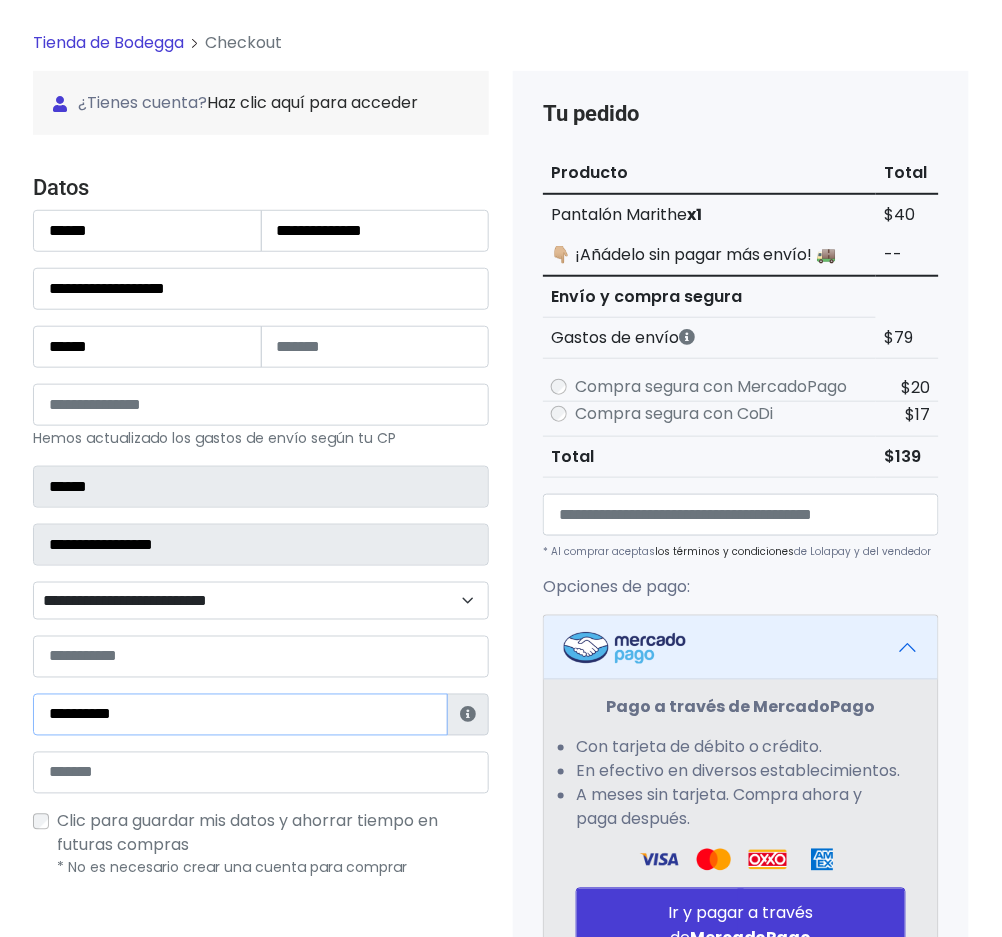 type on "**********" 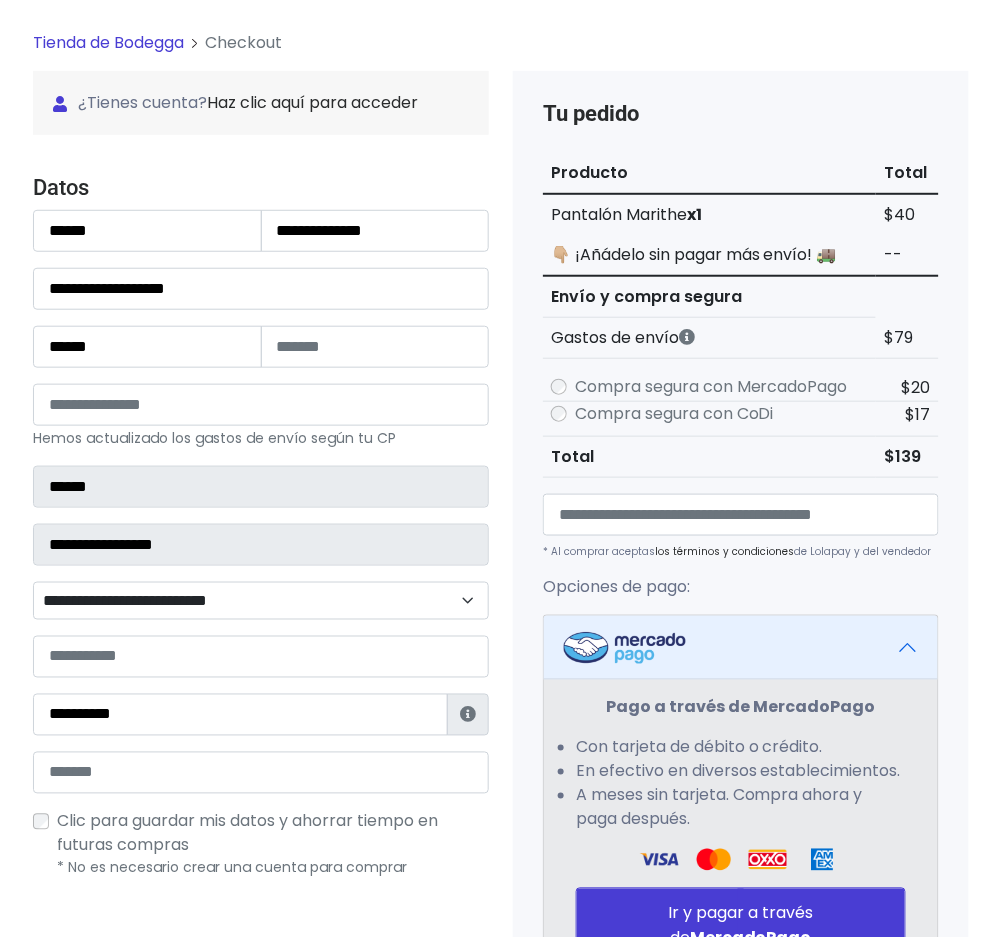 click on "Clic para guardar mis datos y ahorrar tiempo en futuras compras" at bounding box center (247, 833) 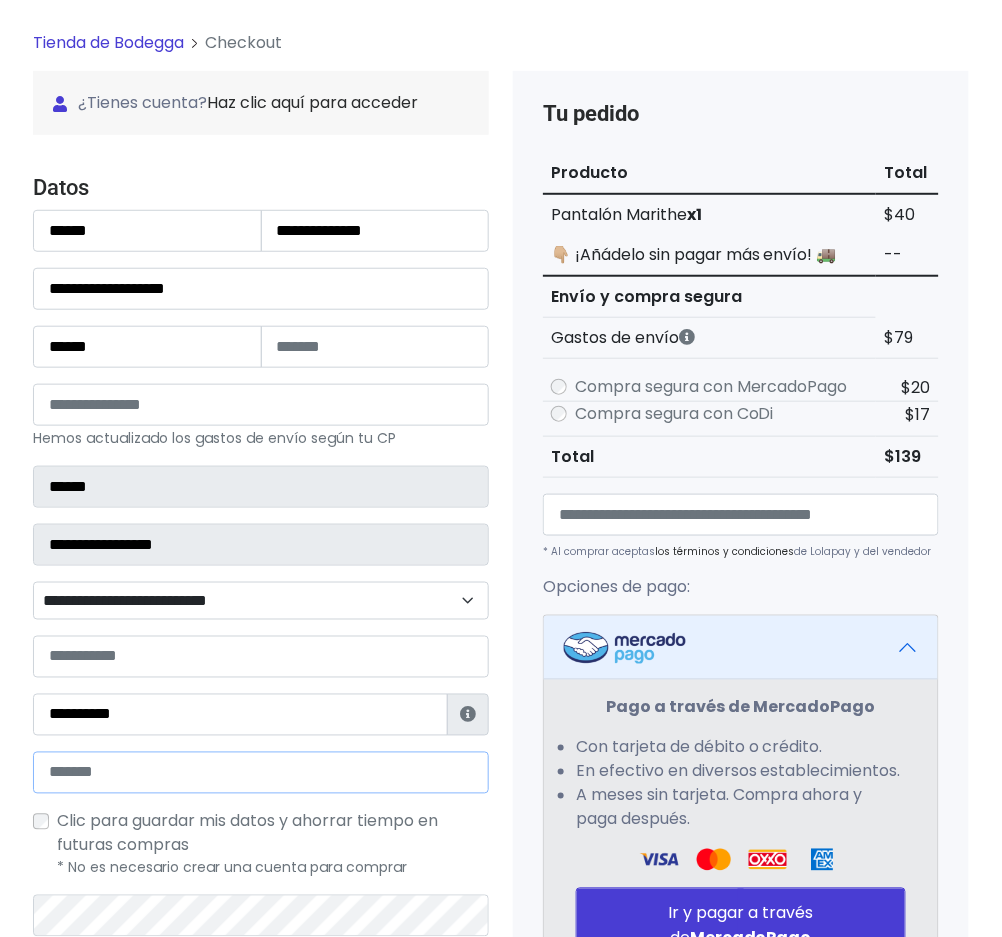 click at bounding box center (261, 773) 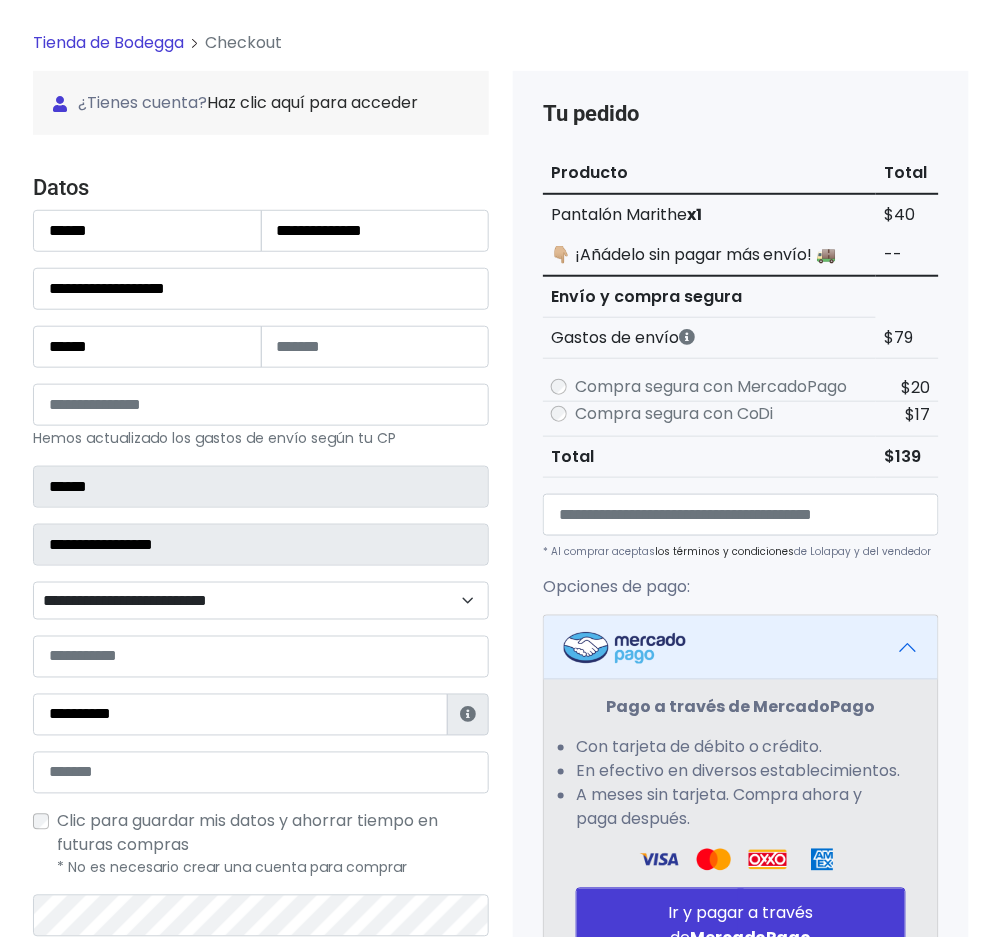 click on "¿Tienes cuenta?
Haz clic aquí para acceder
¿Olvidaste tu contraseña?
Entrar
Datos" at bounding box center (261, 727) 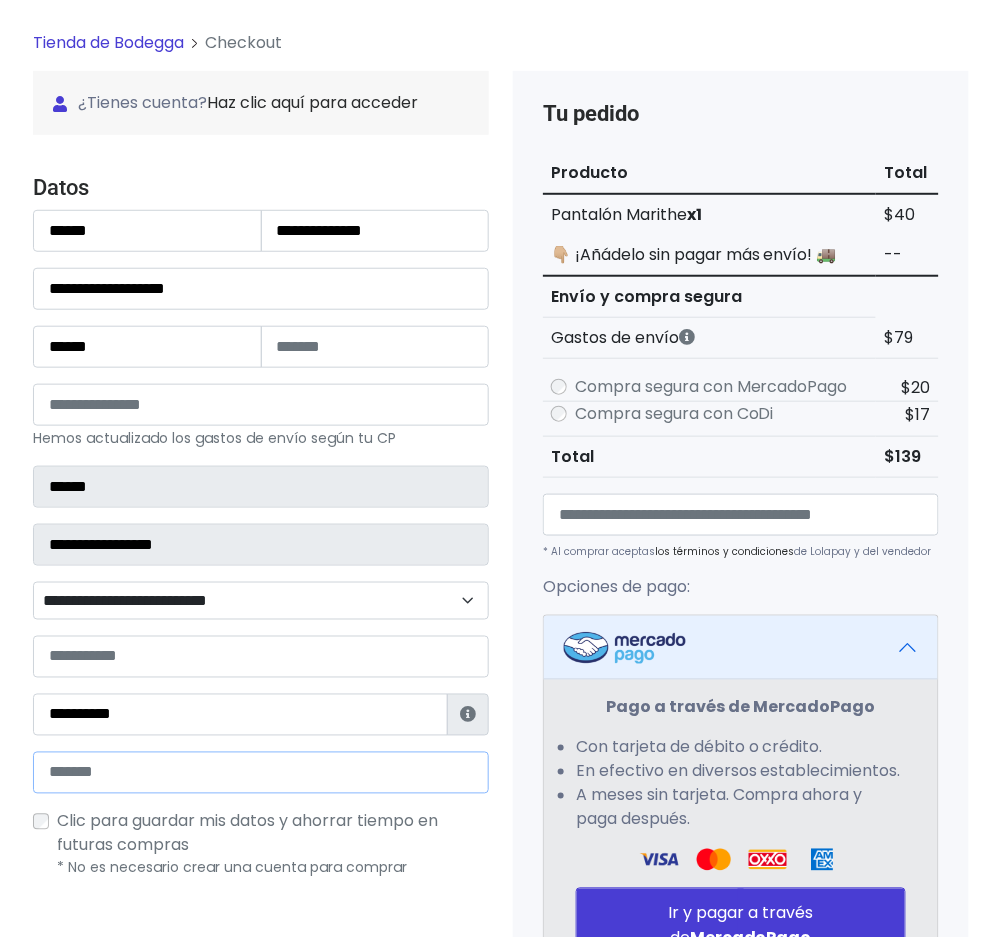 click at bounding box center (261, 773) 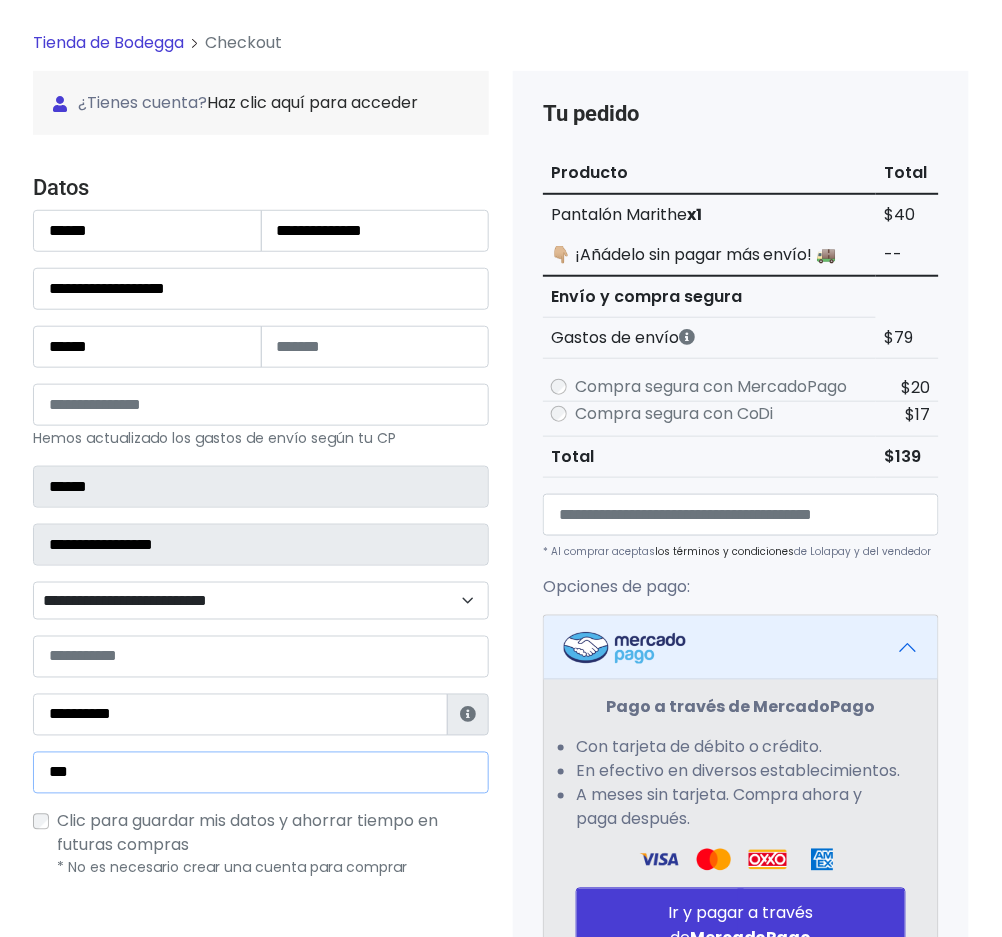 type on "**********" 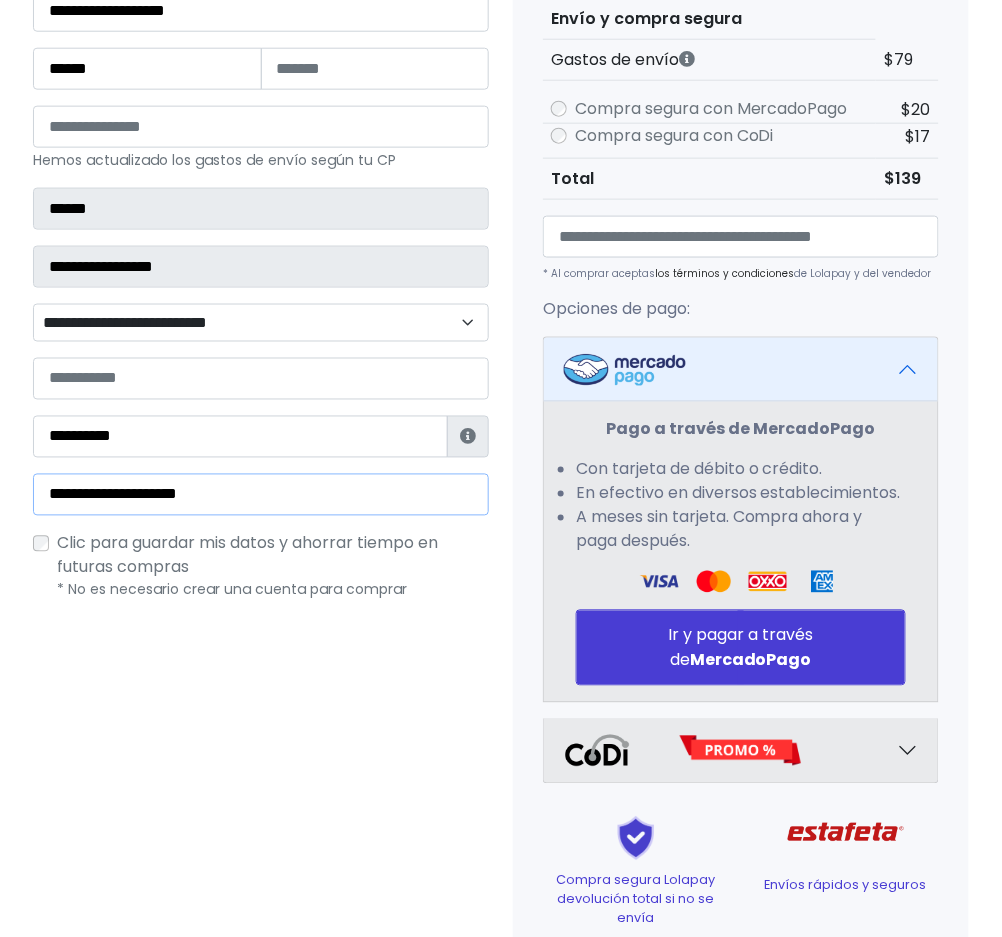scroll, scrollTop: 586, scrollLeft: 0, axis: vertical 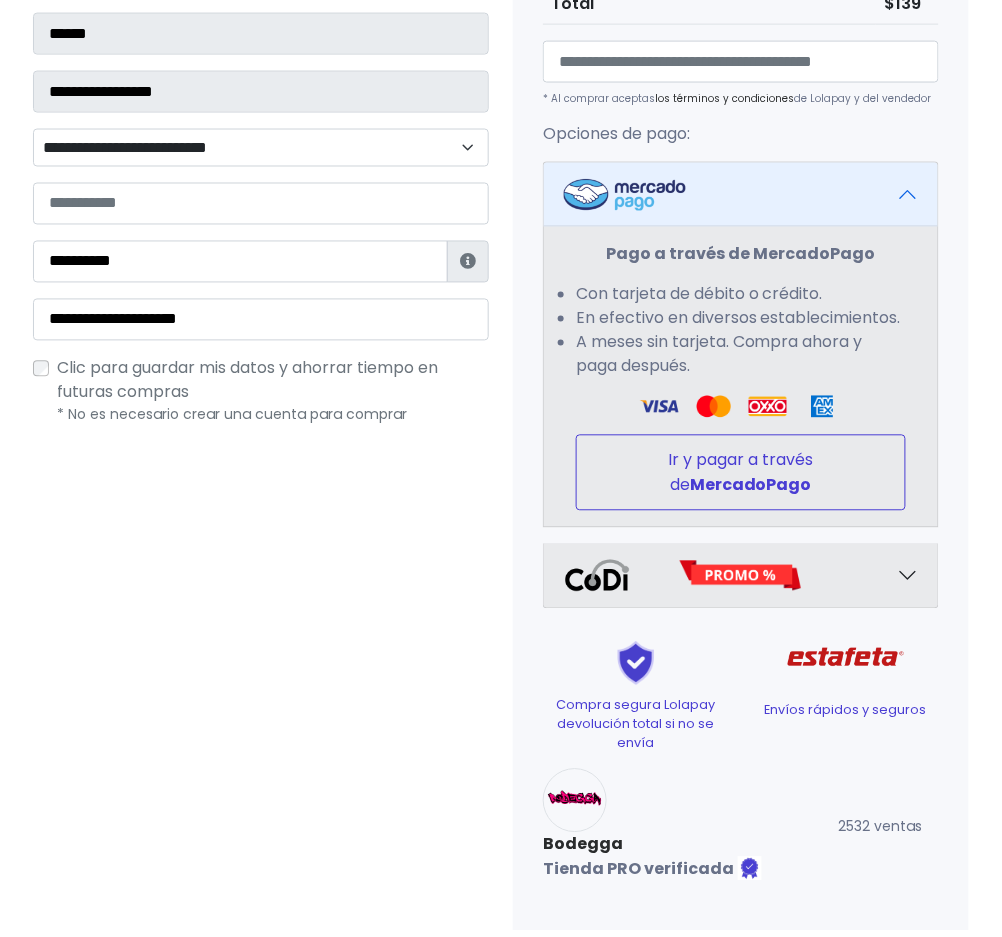 click on "MercadoPago" at bounding box center (751, 485) 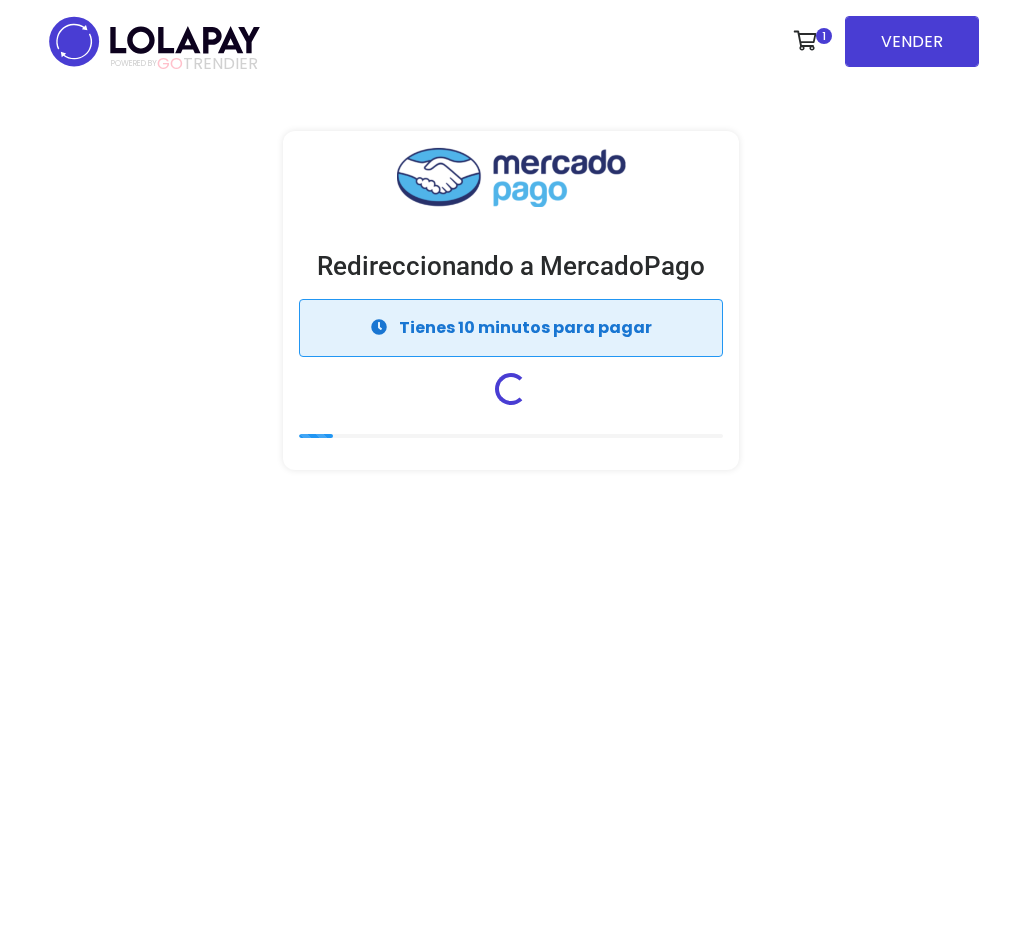 scroll, scrollTop: 0, scrollLeft: 0, axis: both 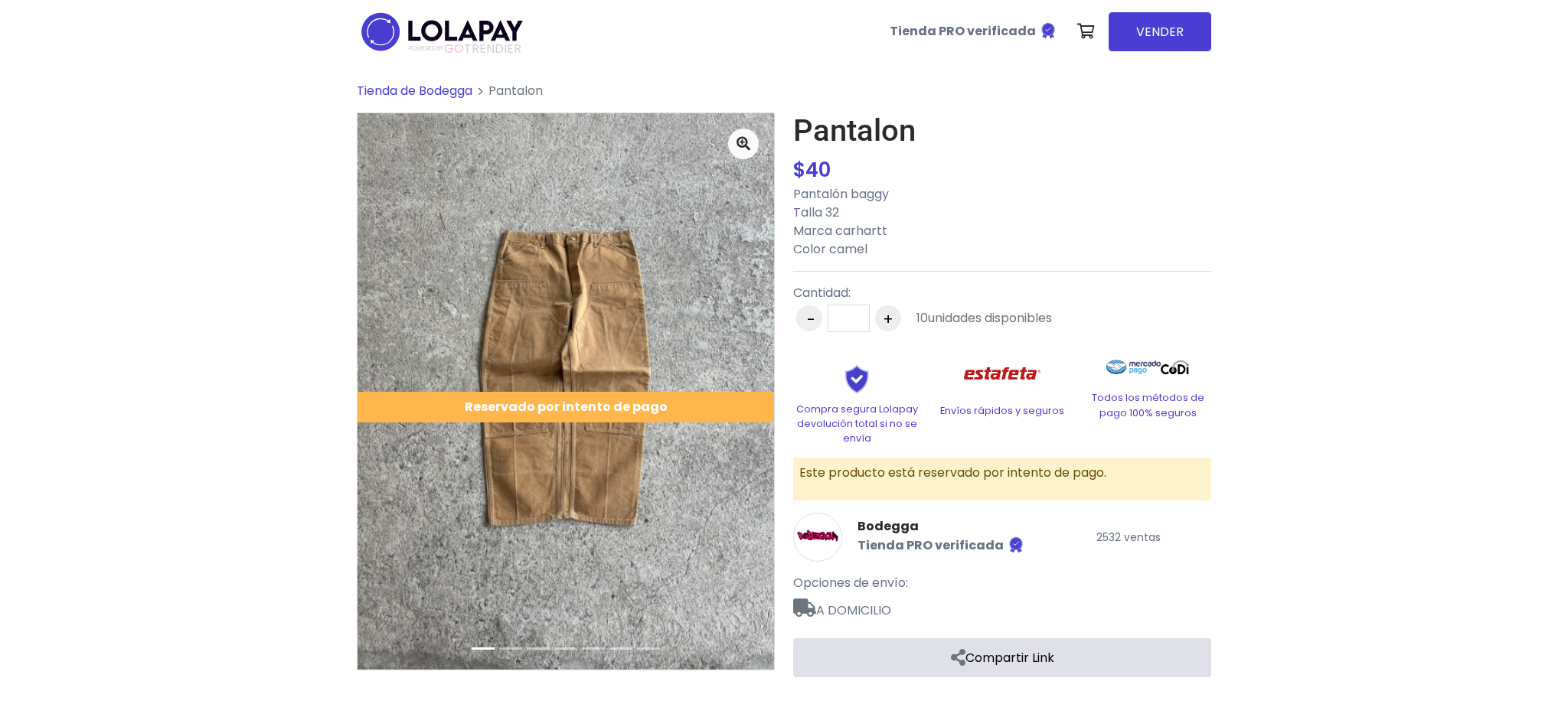 click on "Tienda de Bodegga" at bounding box center [414, 90] 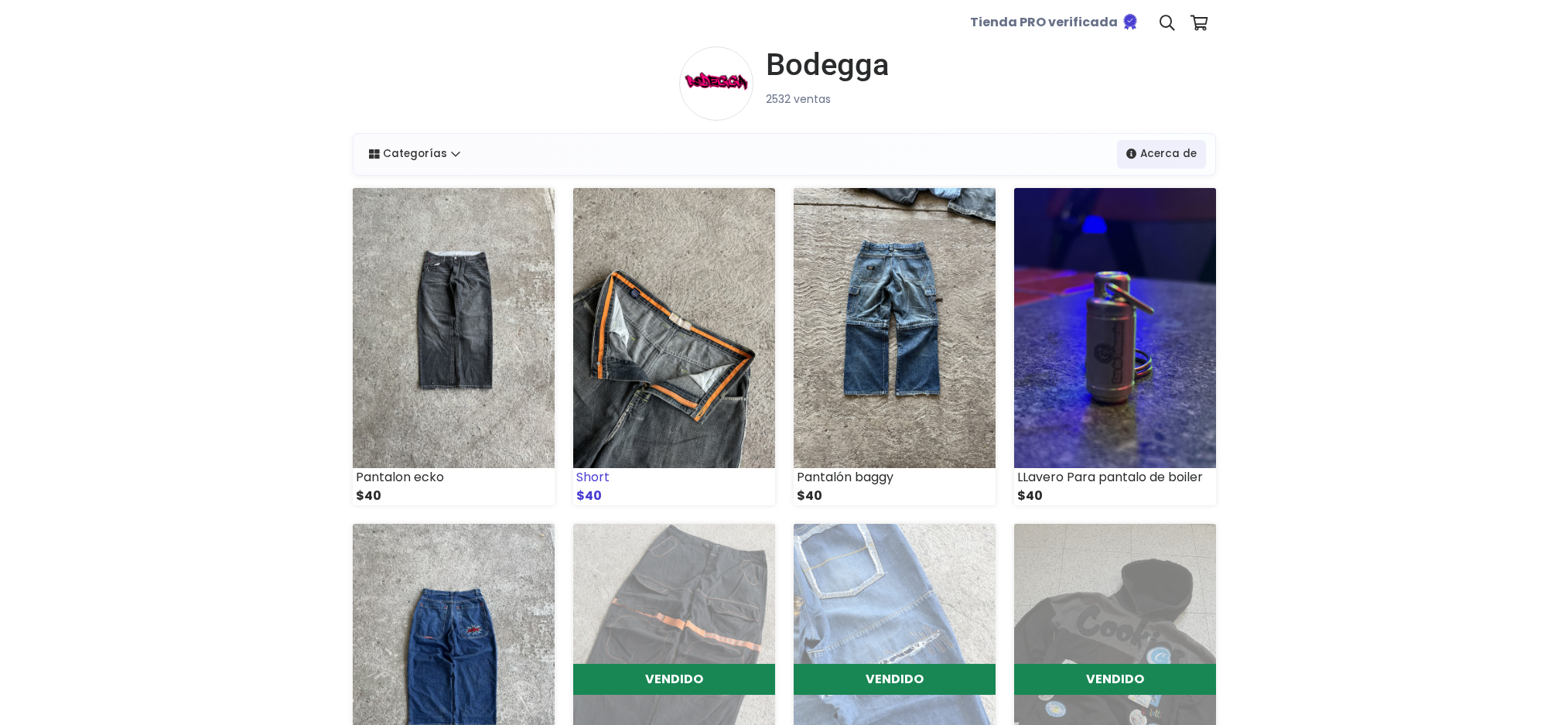 scroll, scrollTop: 0, scrollLeft: 0, axis: both 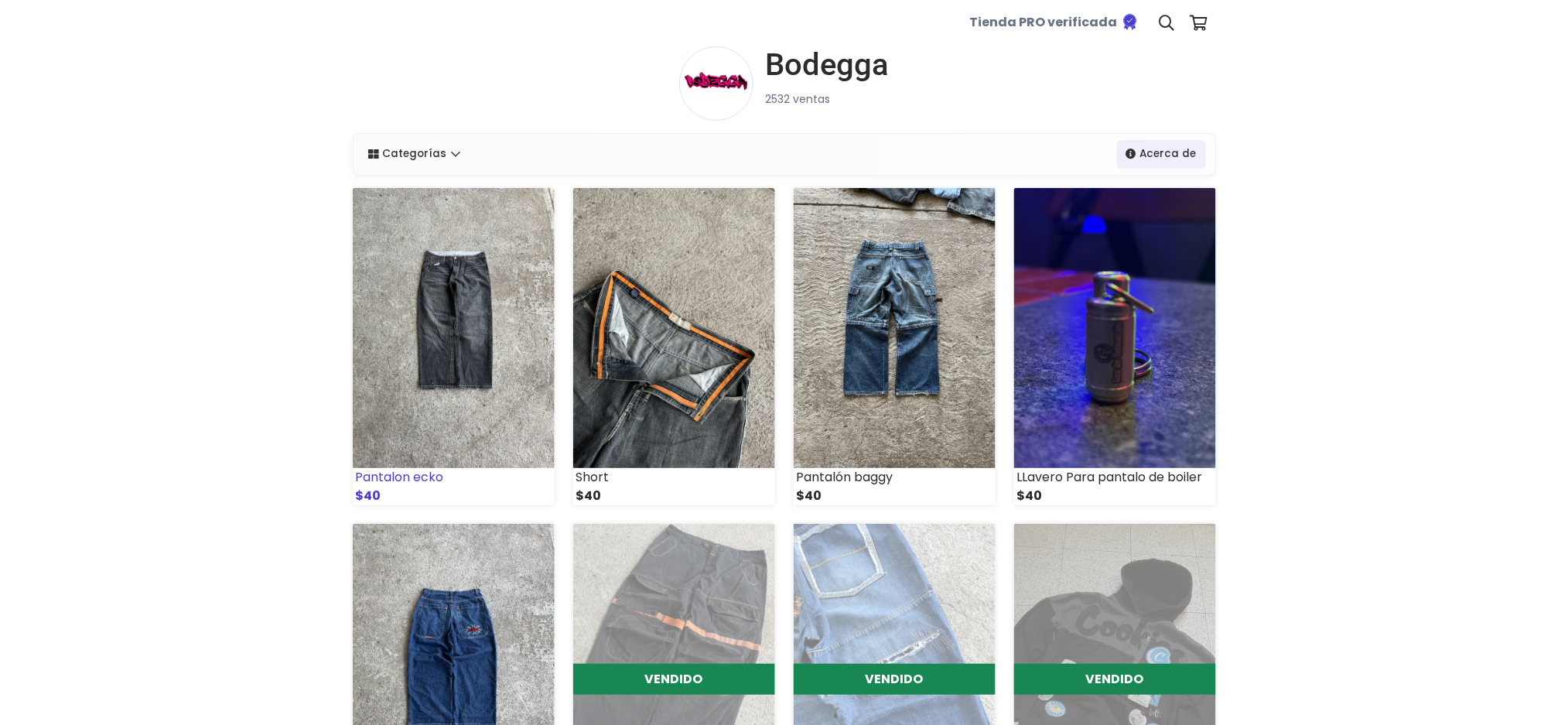click at bounding box center [453, 328] 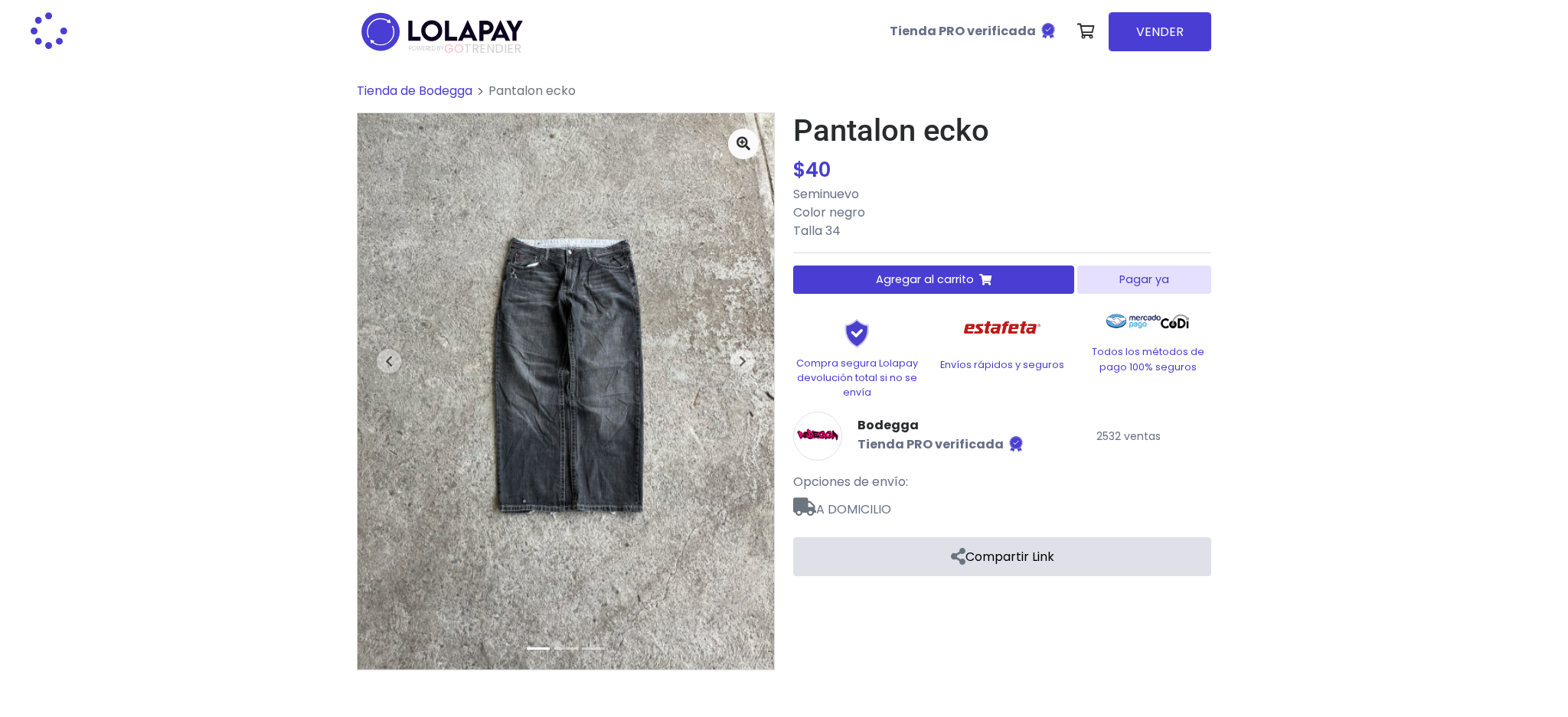 scroll, scrollTop: 0, scrollLeft: 0, axis: both 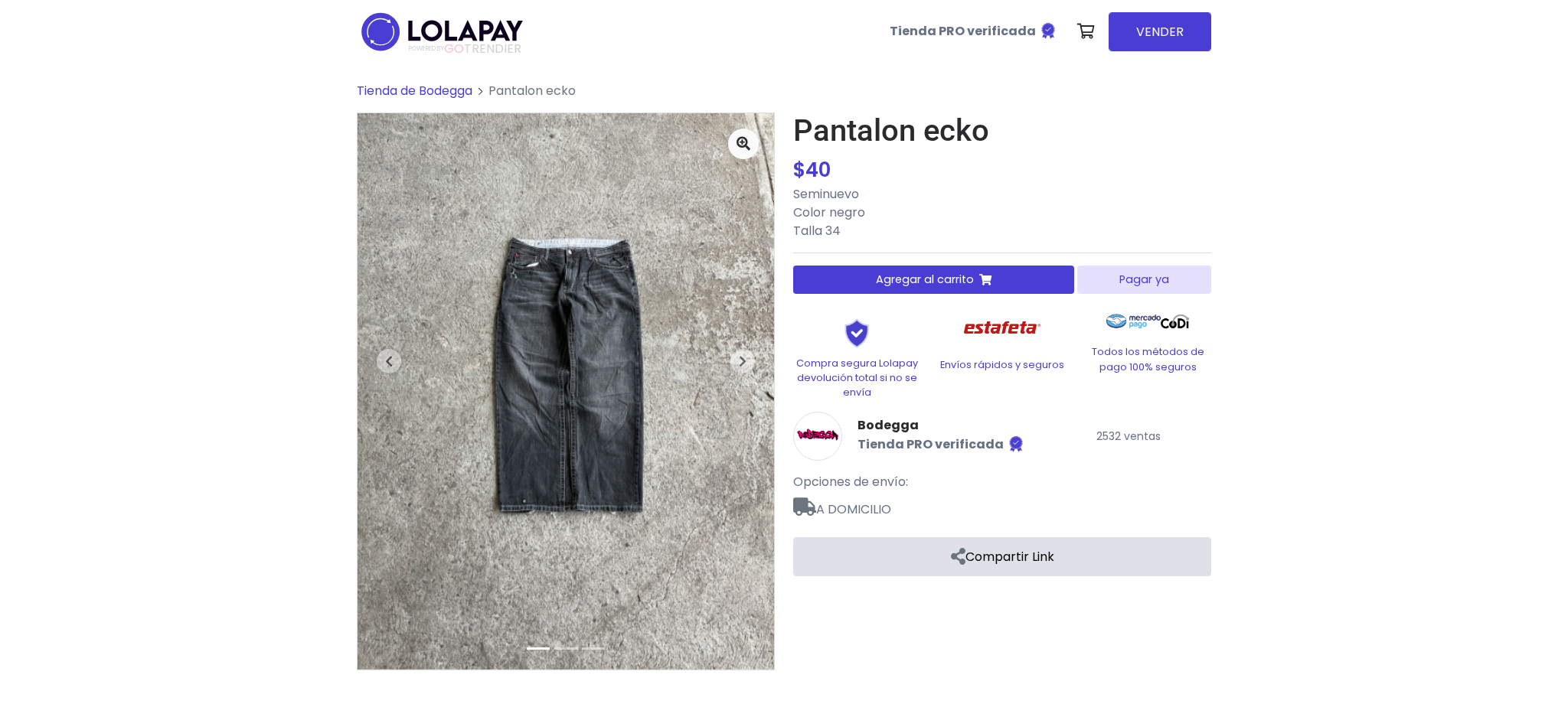 drag, startPoint x: 1145, startPoint y: 277, endPoint x: 1181, endPoint y: 266, distance: 37.64306 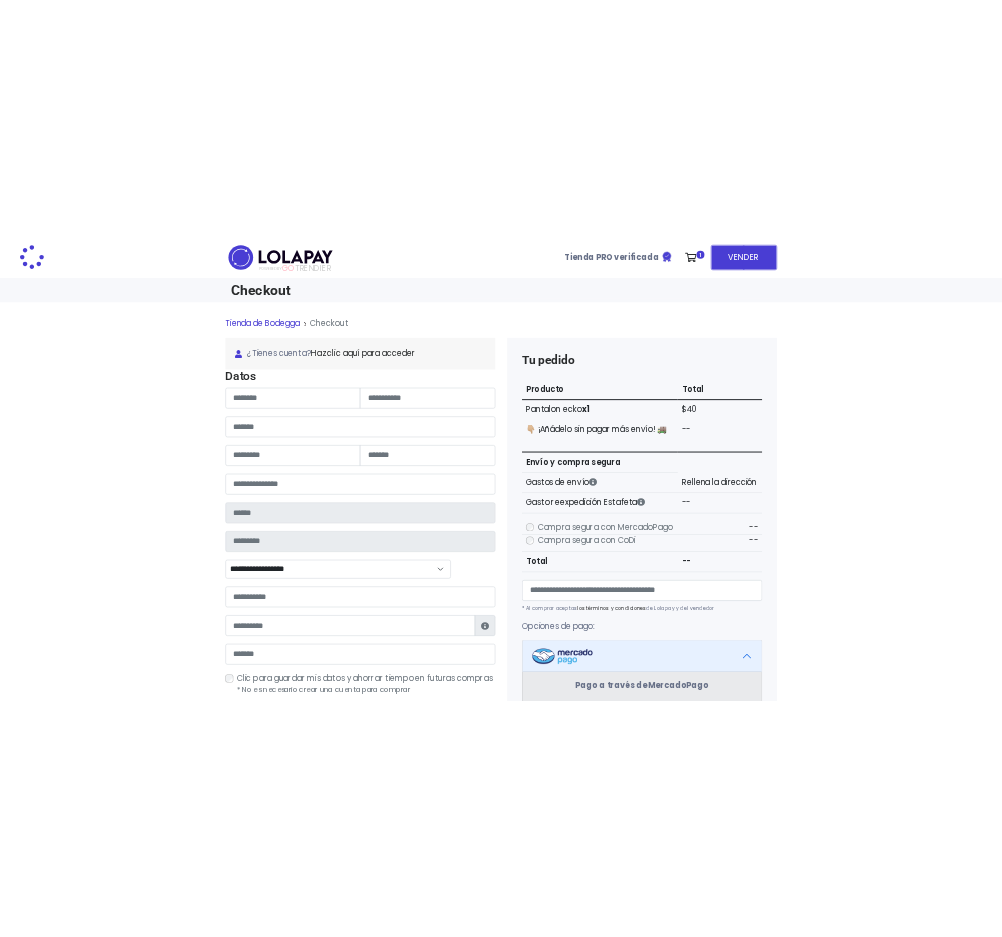 scroll, scrollTop: 0, scrollLeft: 0, axis: both 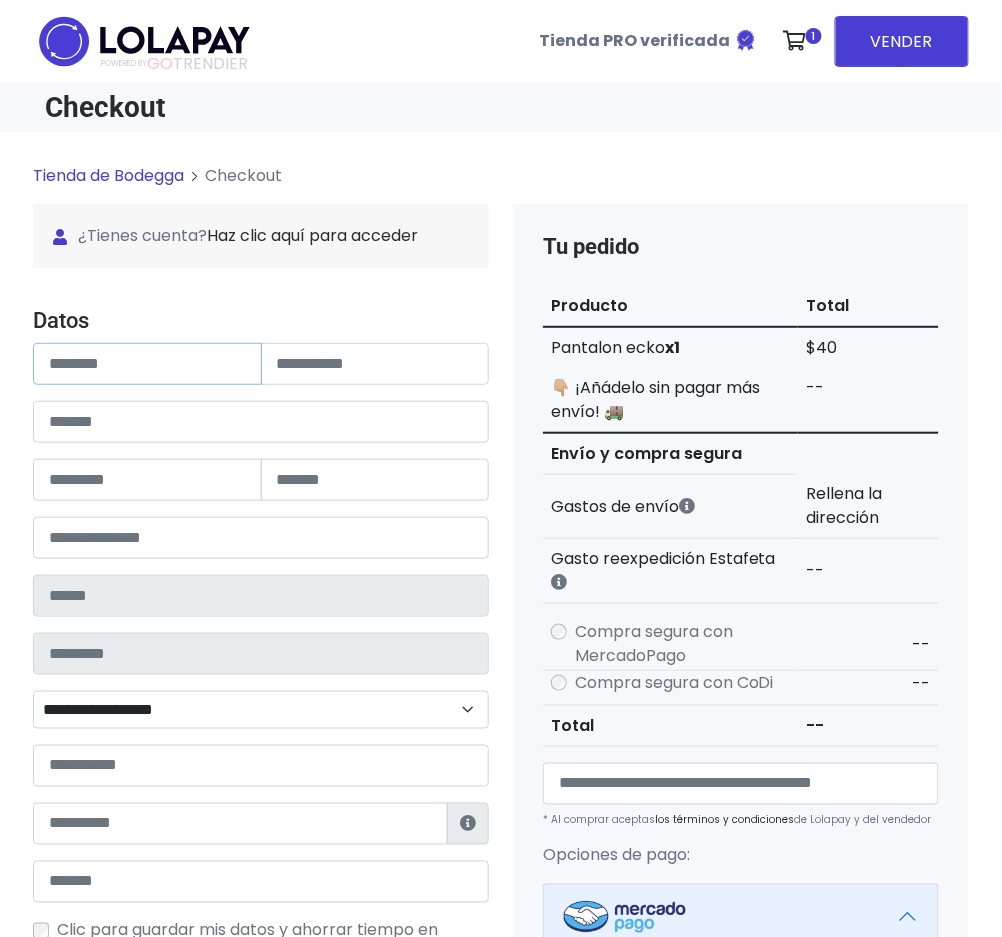 click at bounding box center [147, 364] 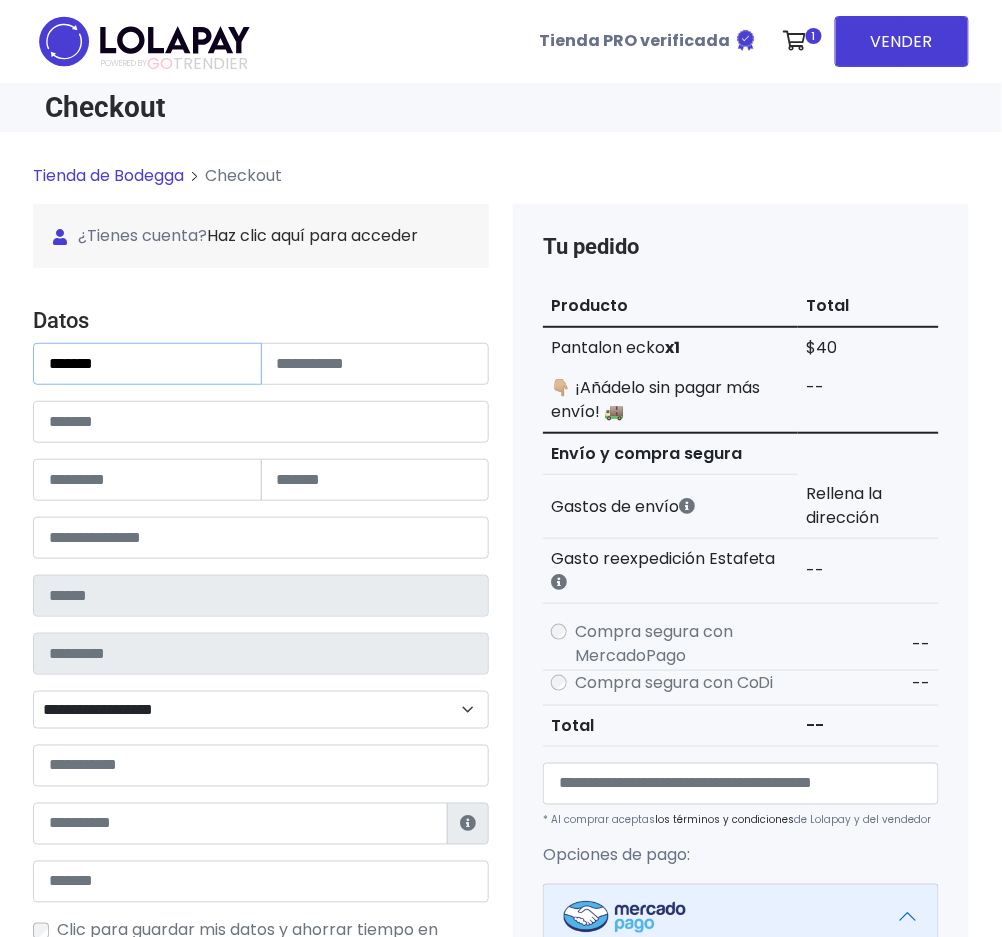 click on "******" at bounding box center (147, 364) 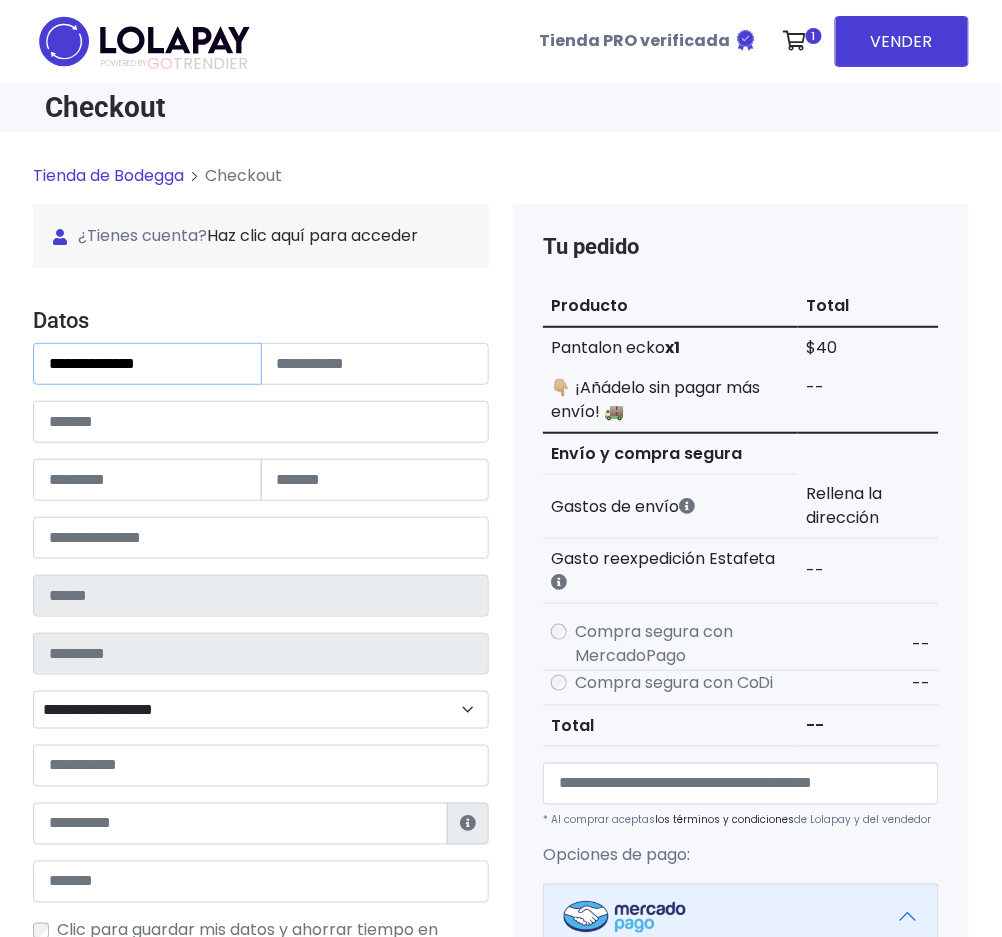 click on "**********" at bounding box center (147, 364) 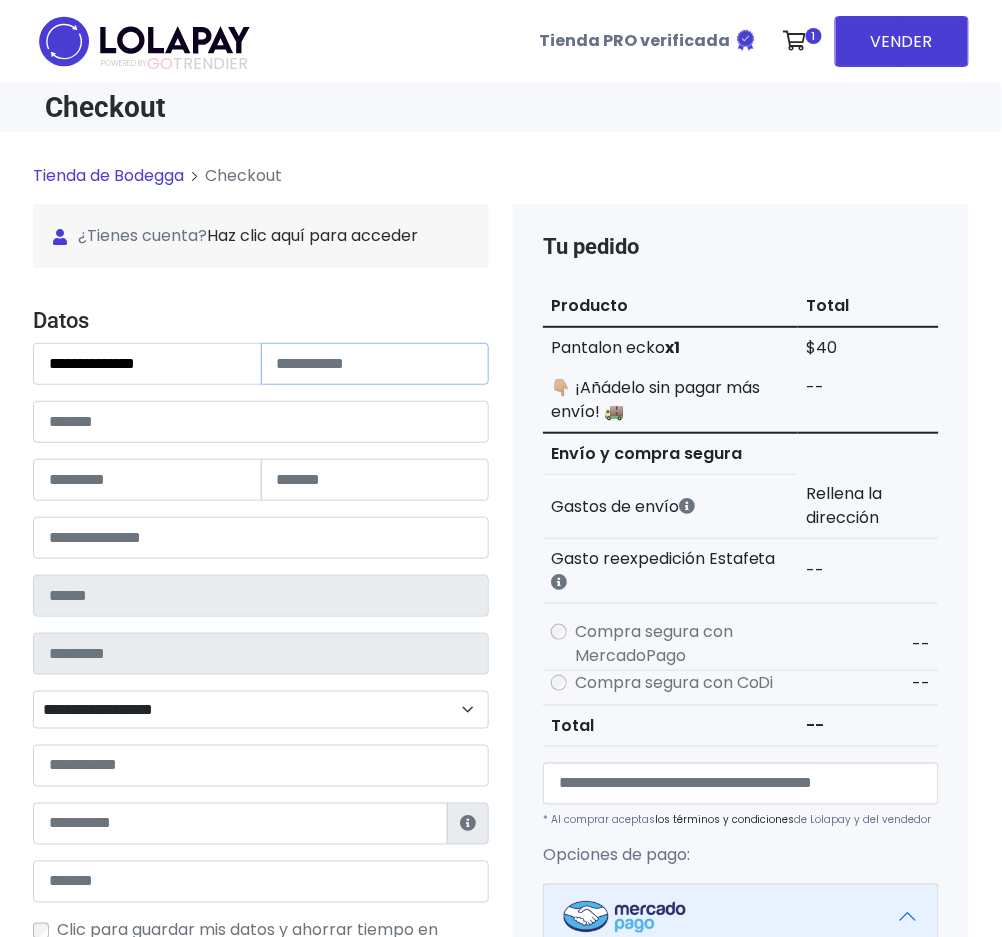 click at bounding box center (375, 364) 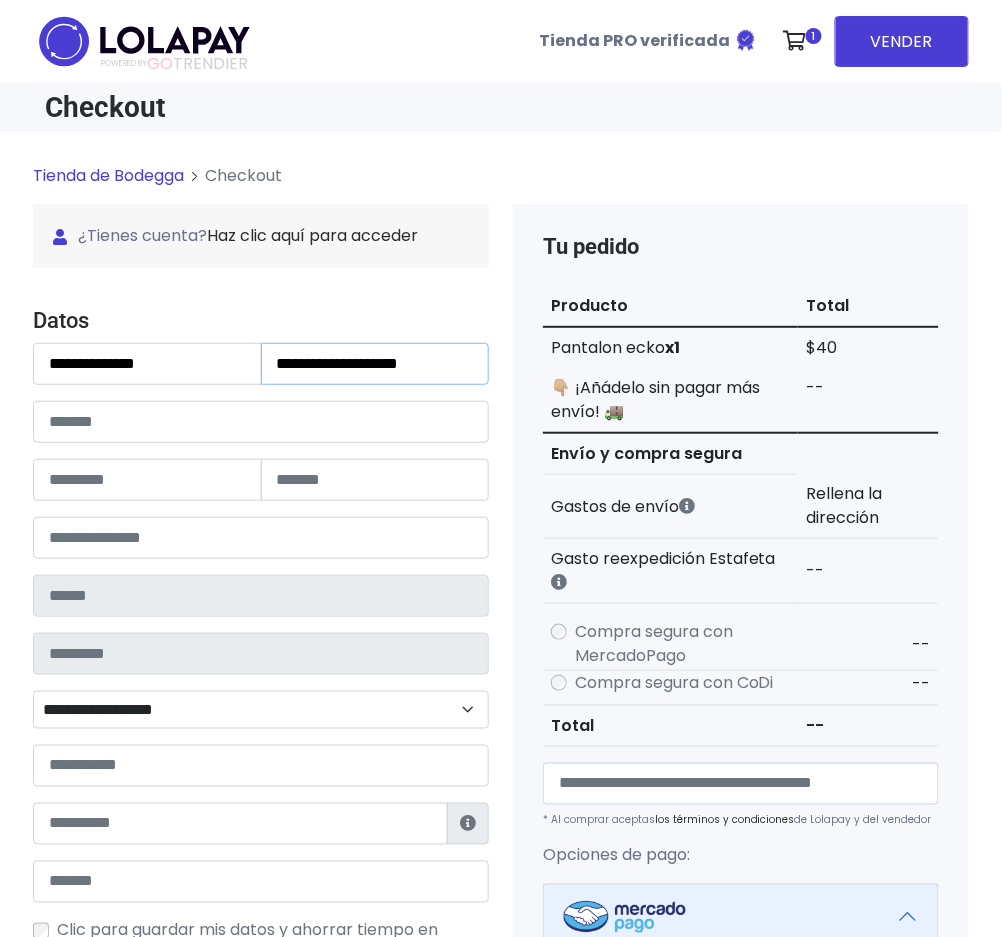 click on "**********" at bounding box center (375, 364) 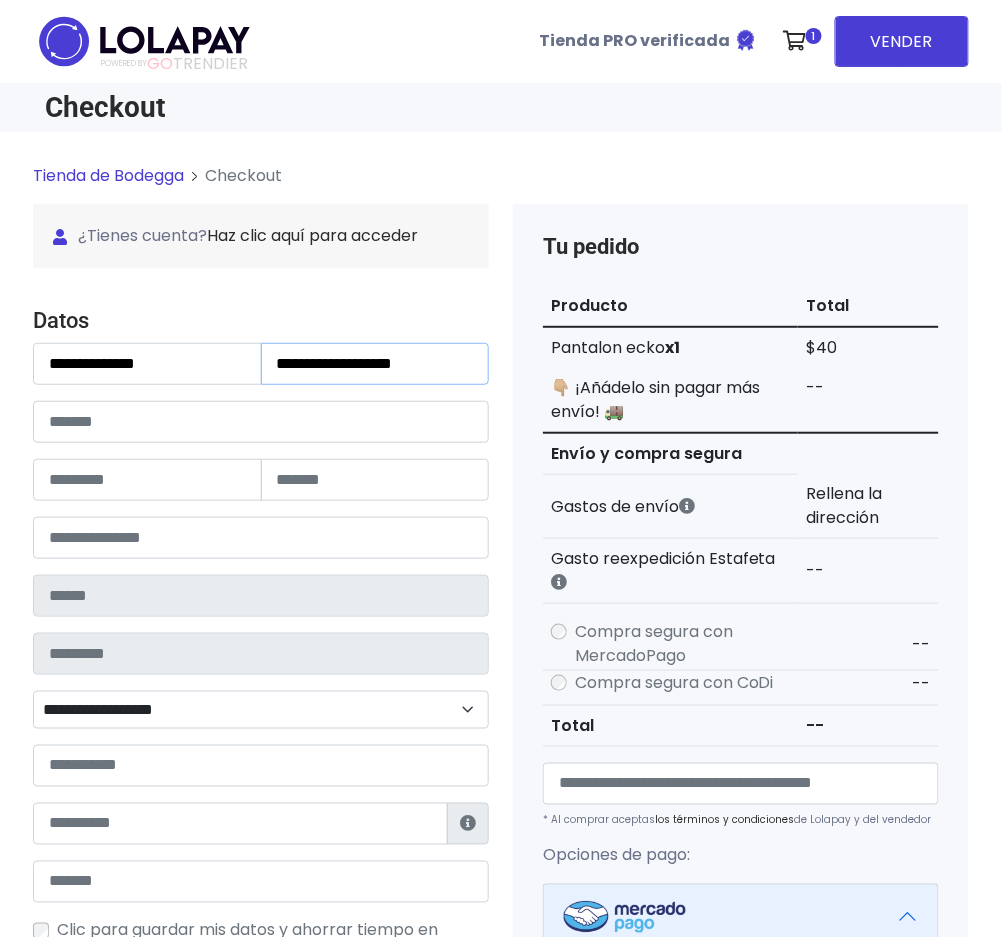 type on "**********" 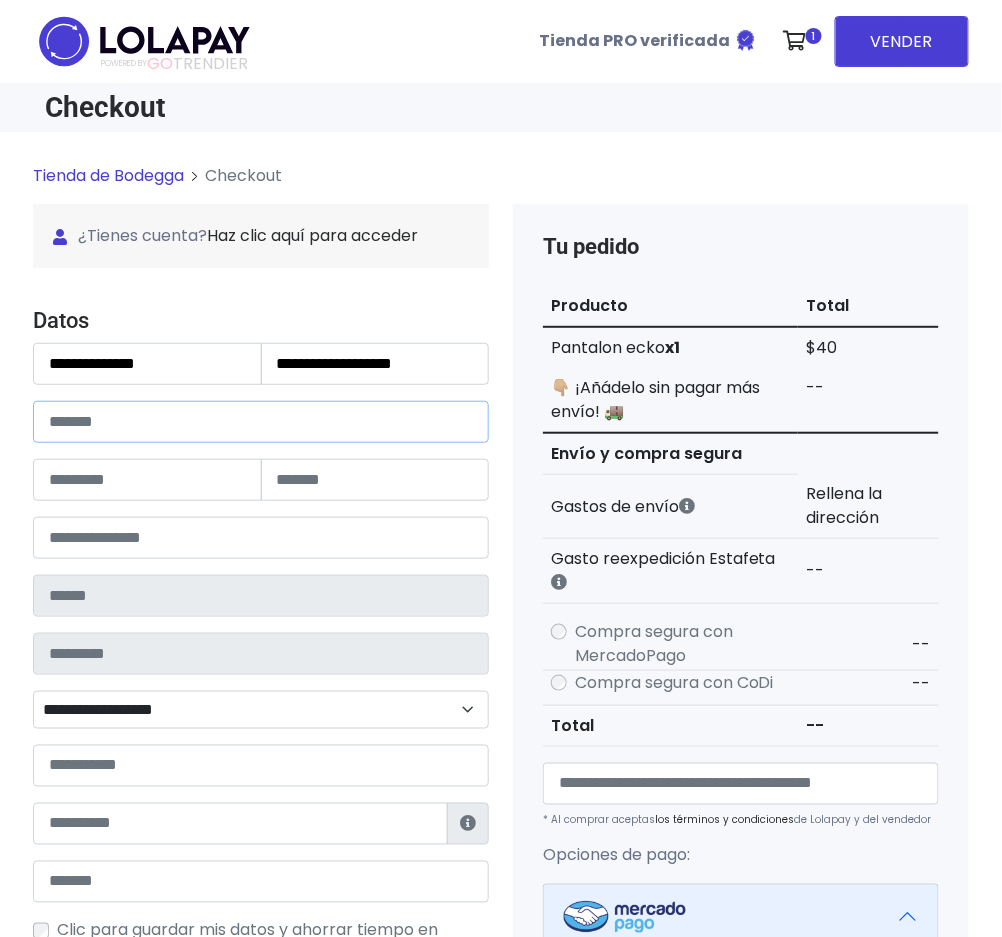 click at bounding box center [261, 422] 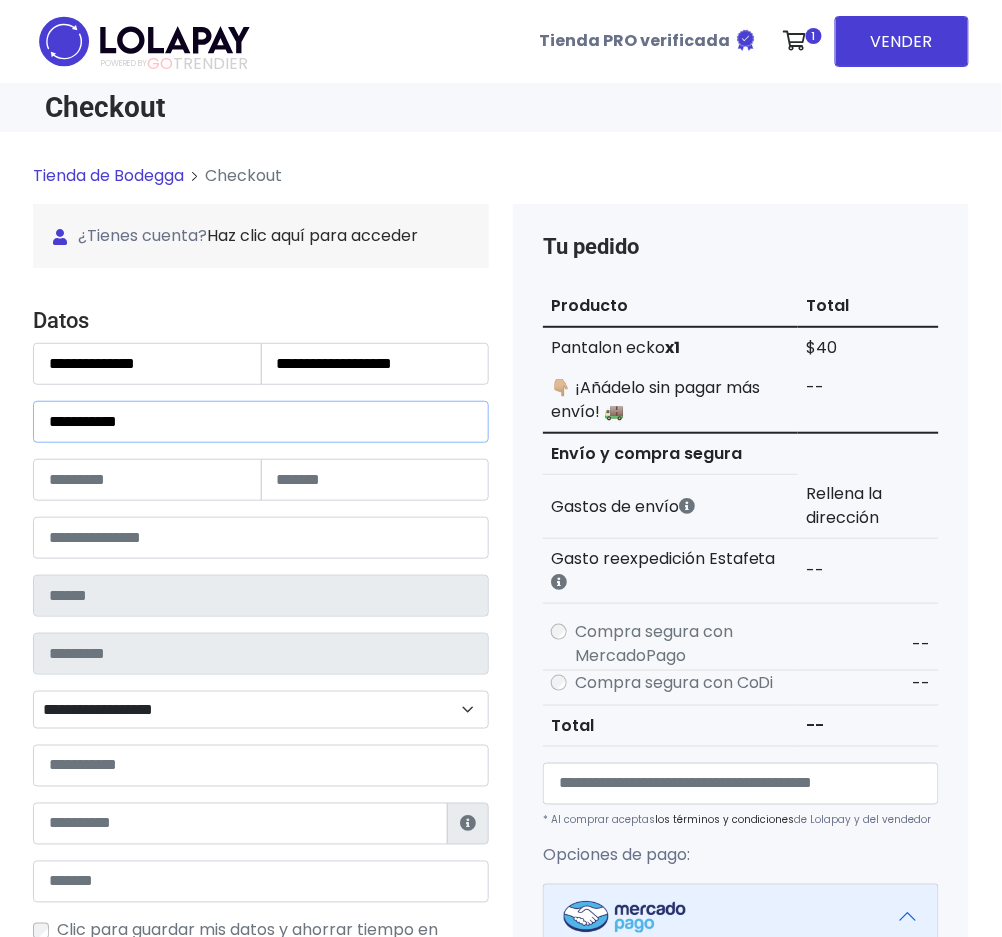 type on "**********" 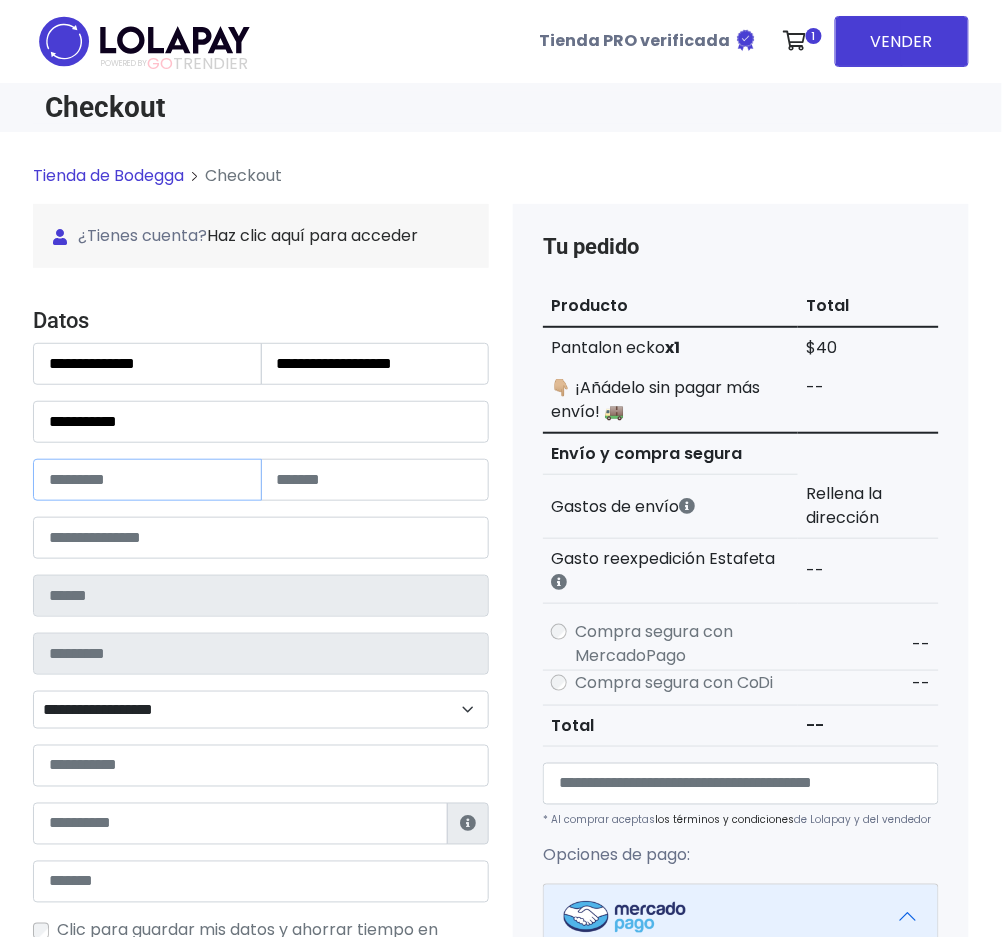 click at bounding box center [147, 480] 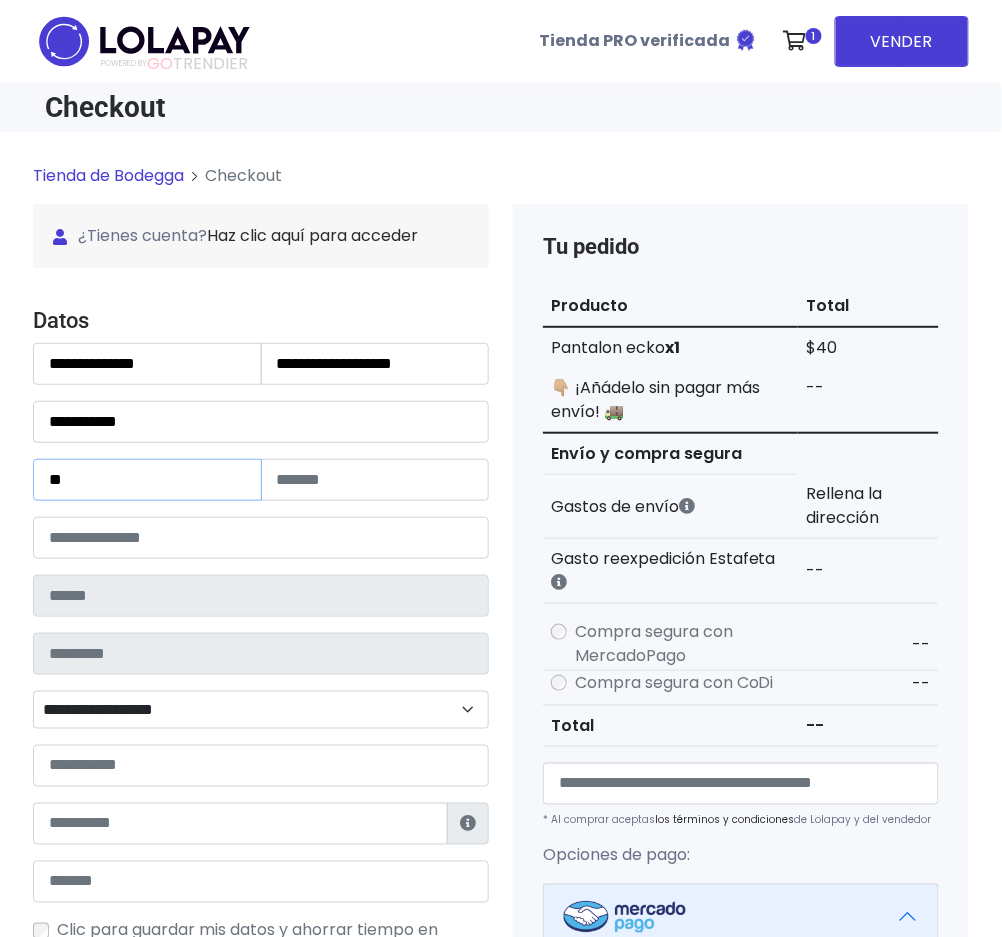 type on "**" 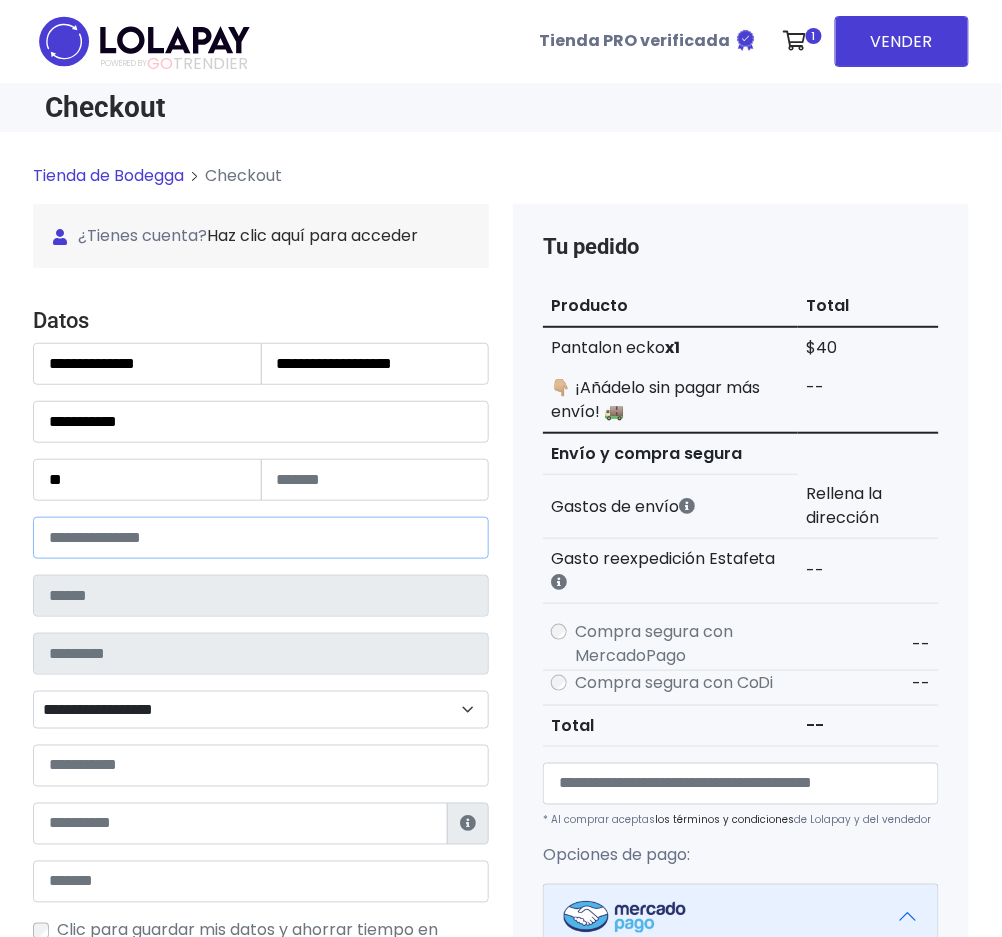 click at bounding box center [261, 538] 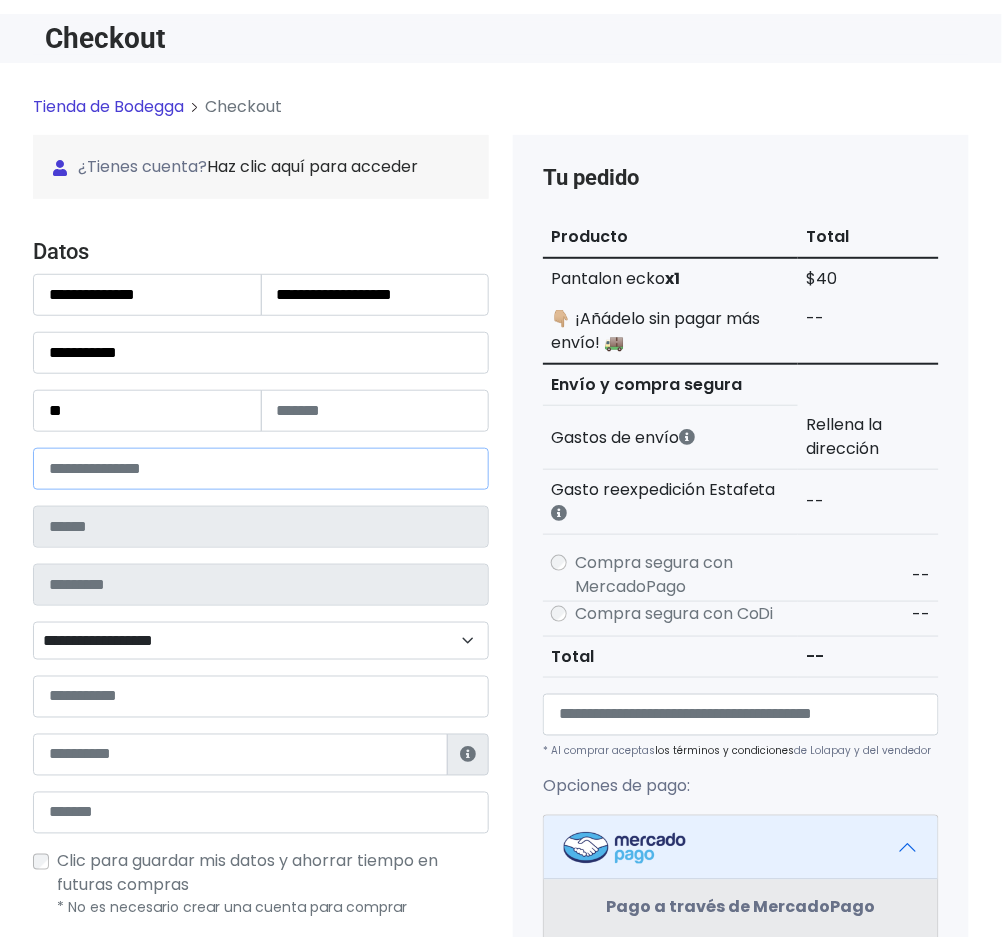 scroll, scrollTop: 133, scrollLeft: 0, axis: vertical 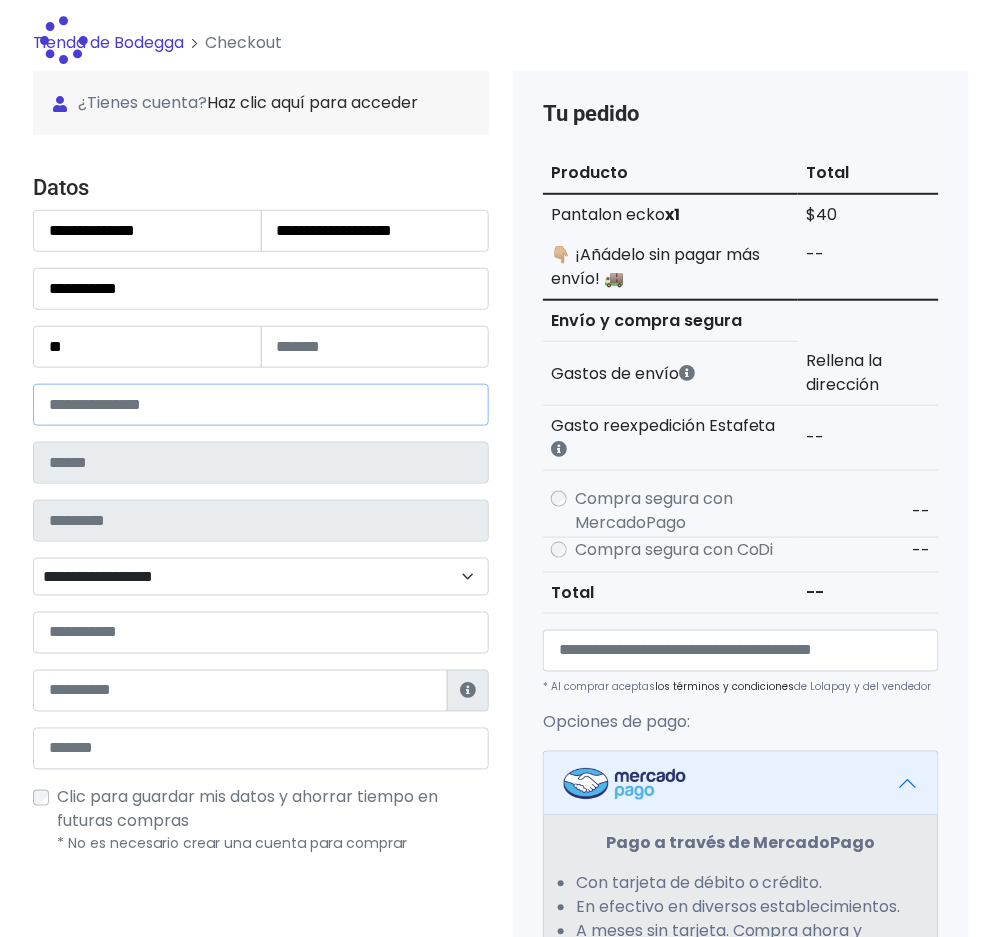 type on "*********" 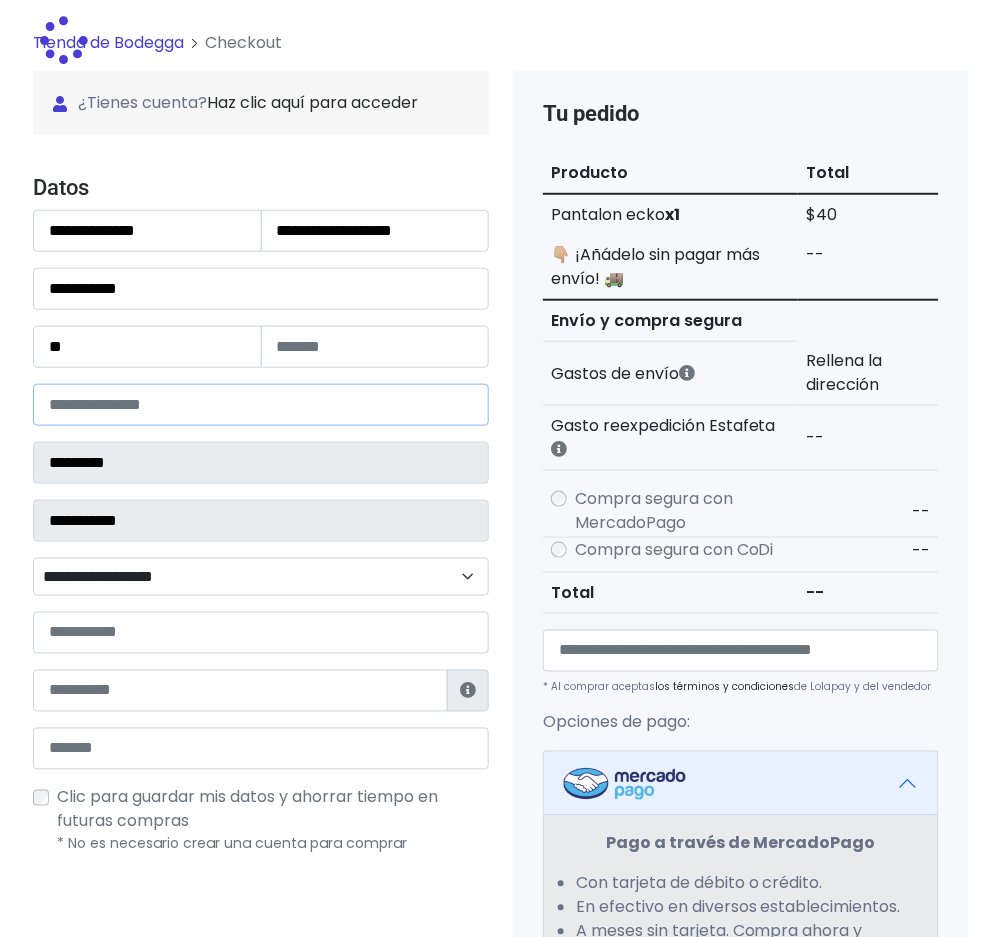 select 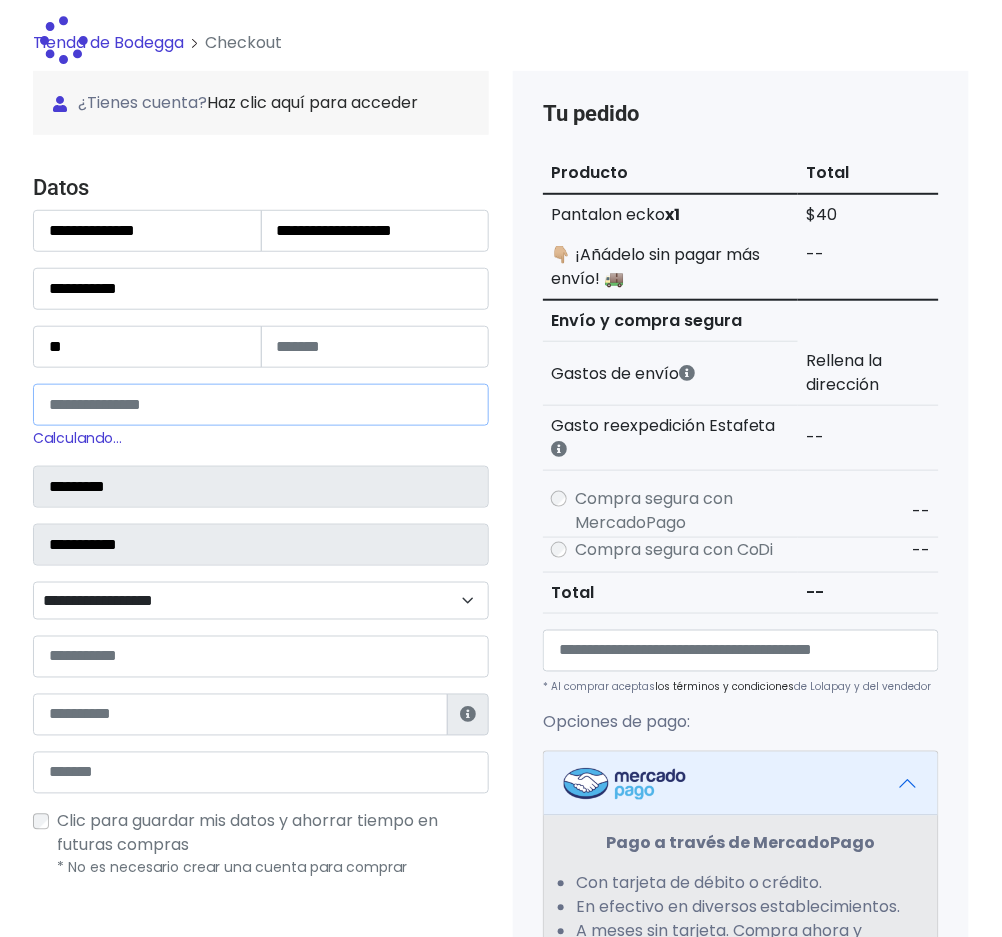 type on "*****" 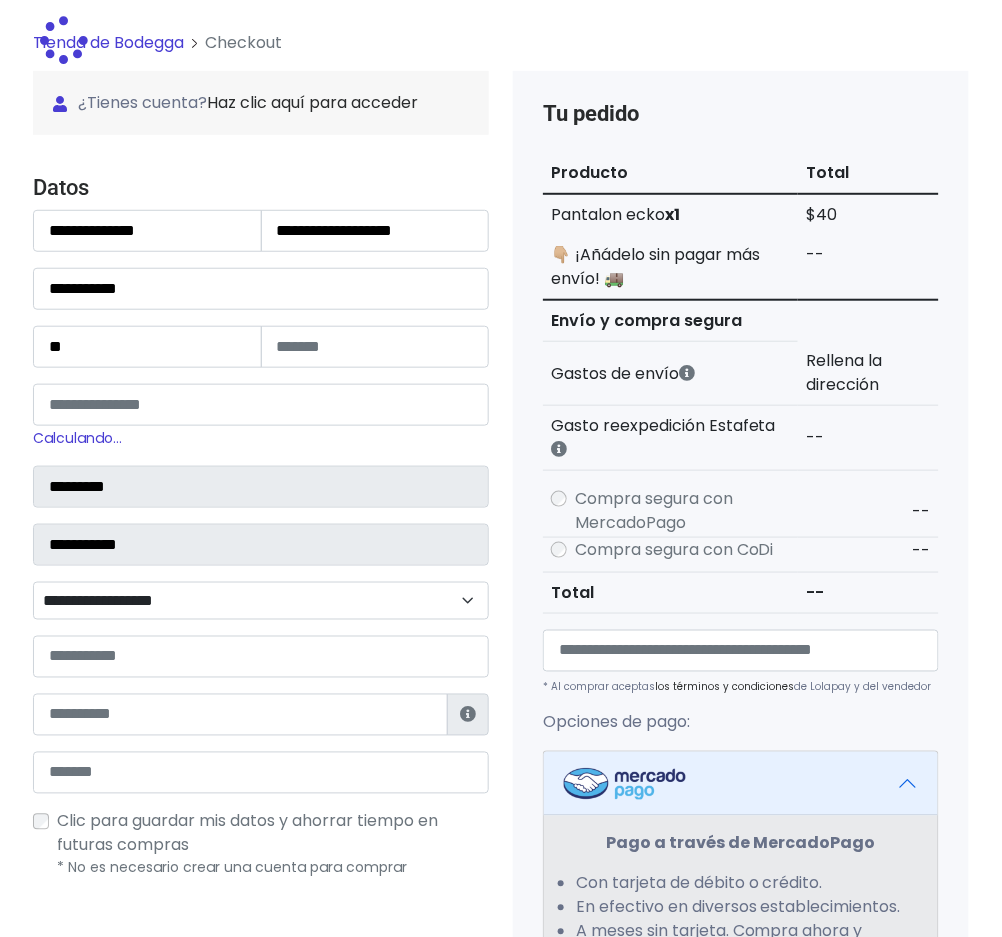 click on "**********" at bounding box center (261, 601) 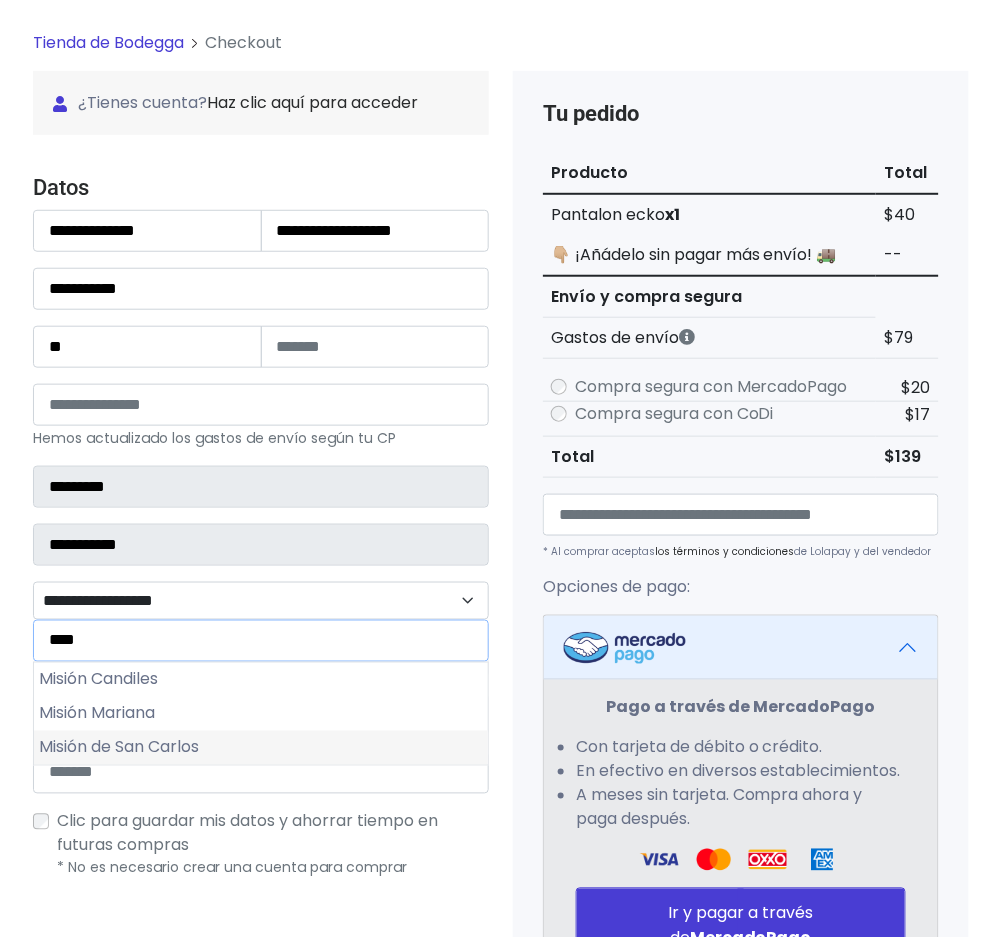 type on "****" 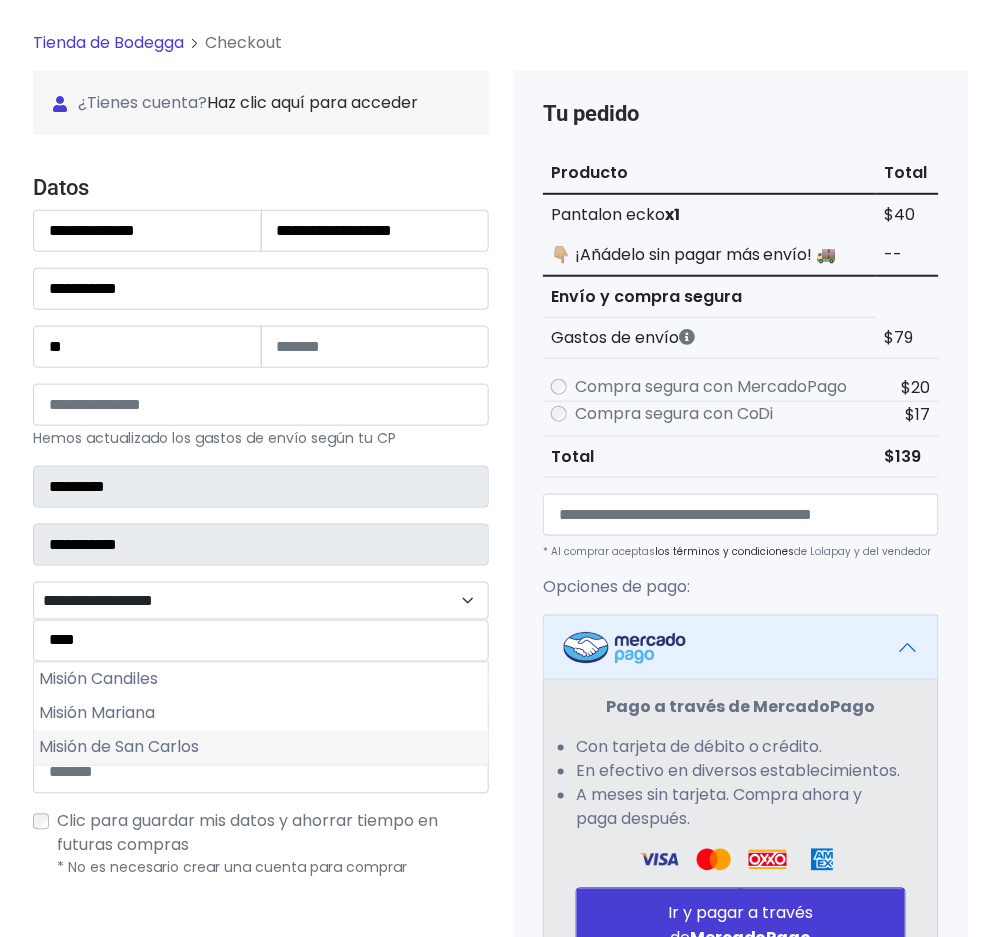 click on "Misión de San Carlos" at bounding box center [261, 748] 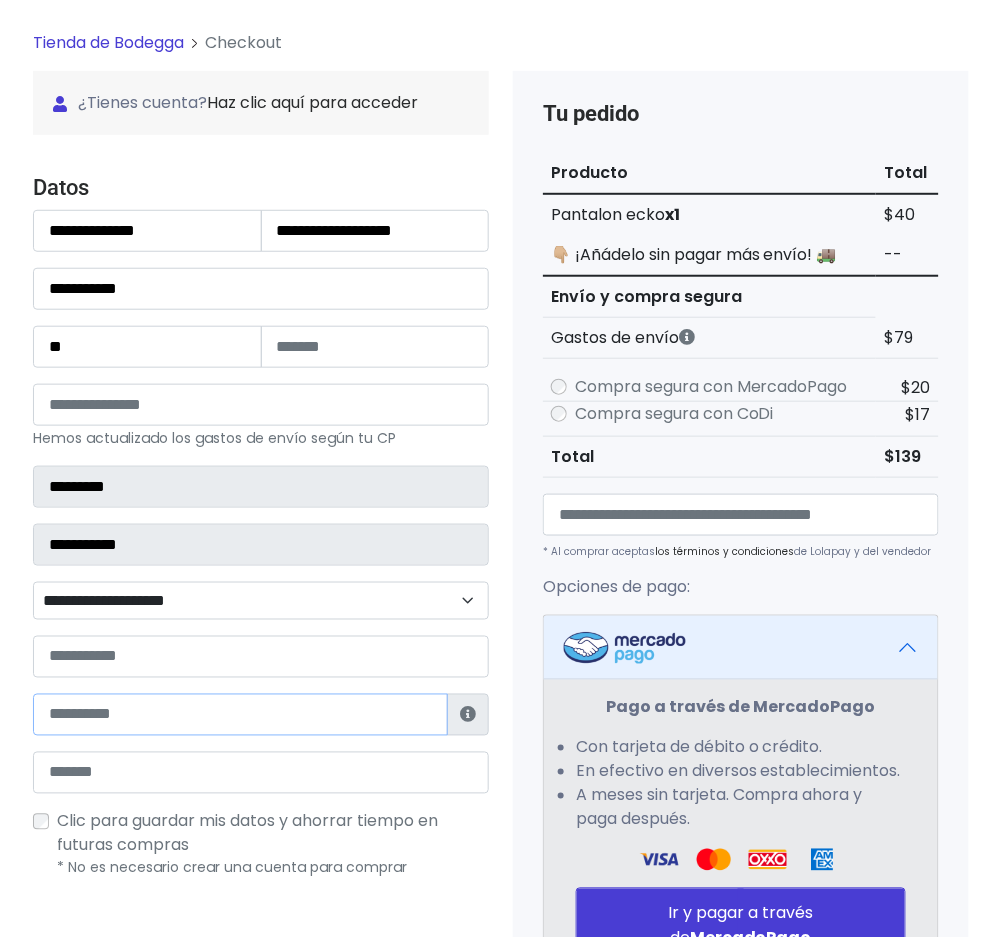 drag, startPoint x: 124, startPoint y: 720, endPoint x: 112, endPoint y: 736, distance: 20 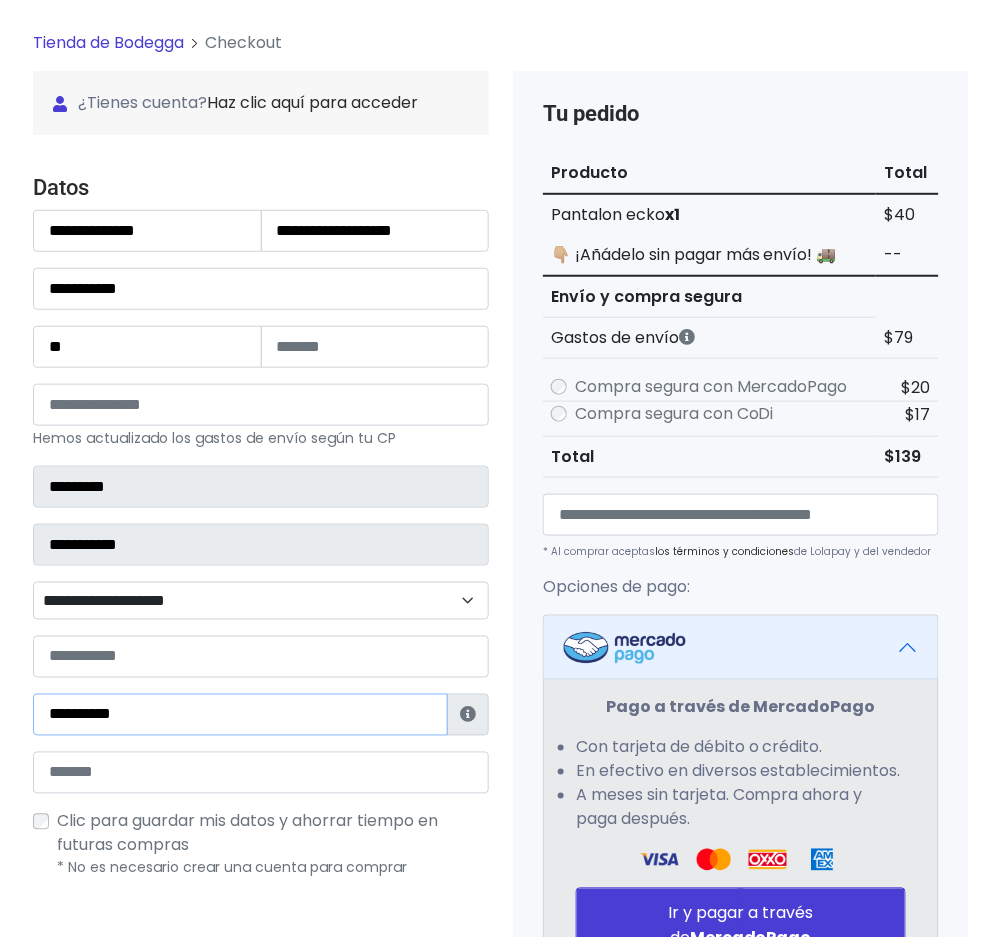 type on "**********" 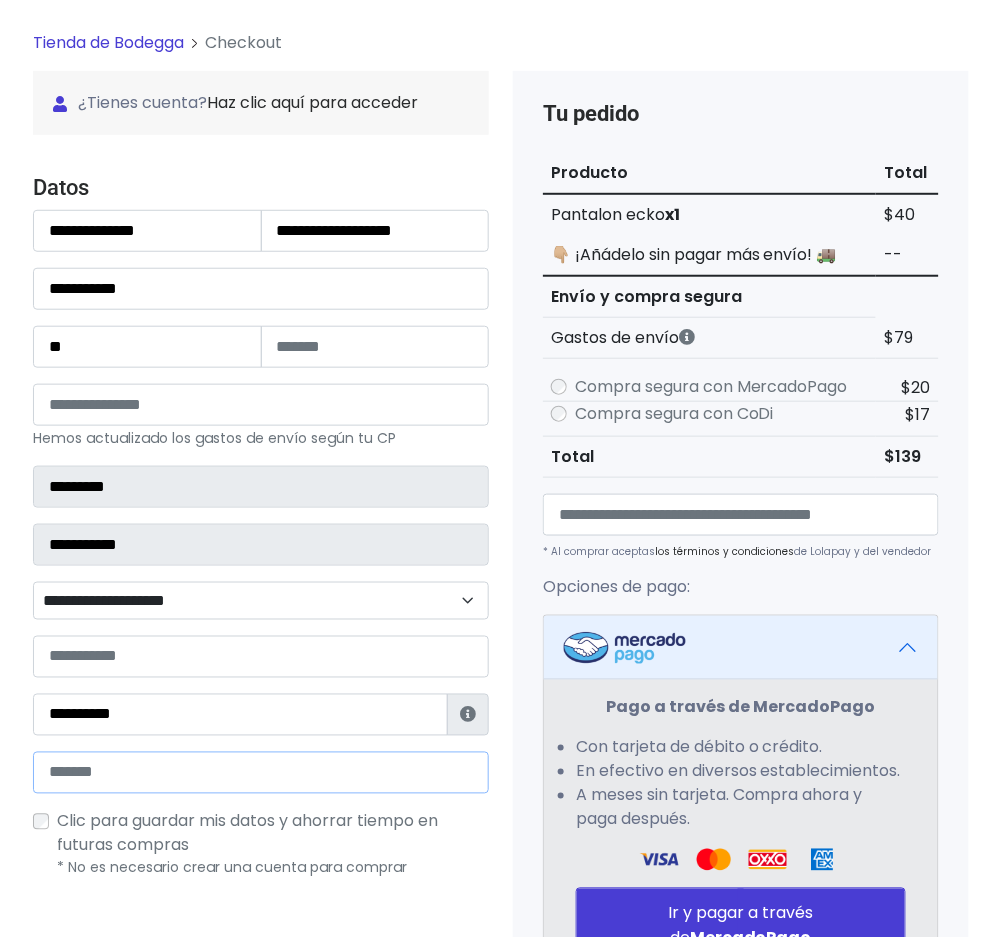 click at bounding box center [261, 773] 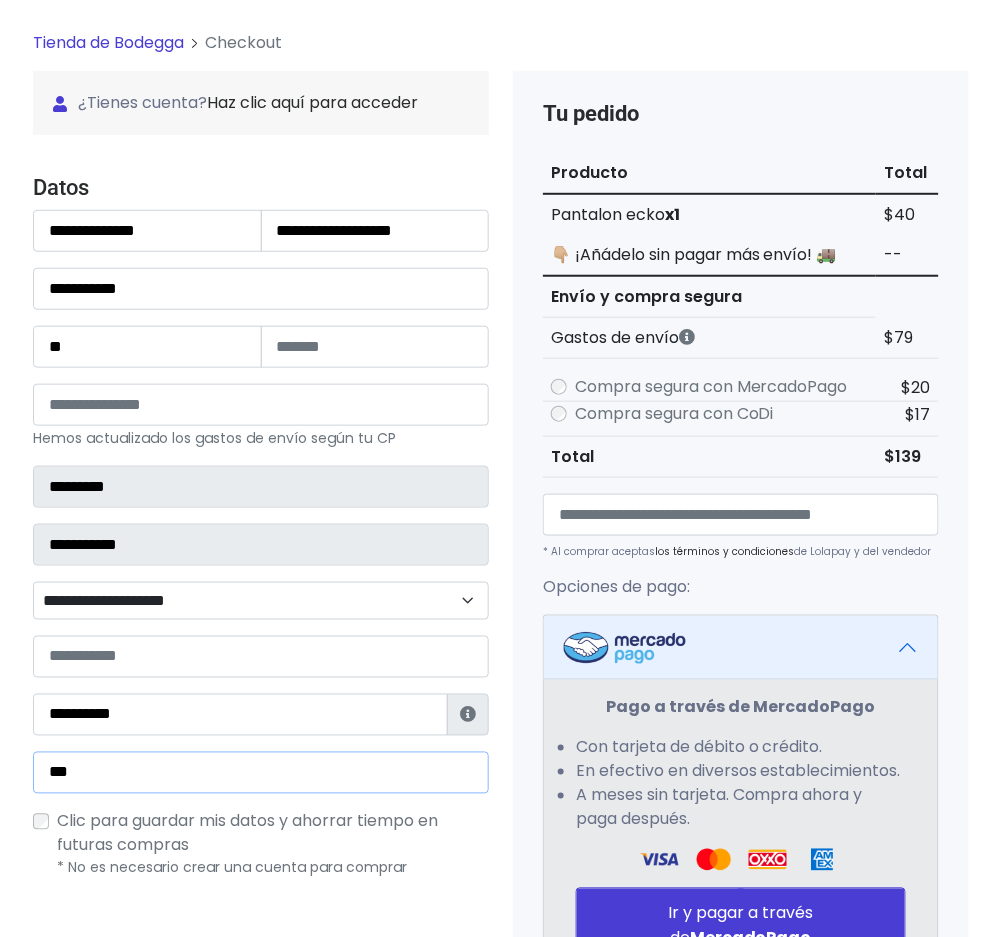 type on "**********" 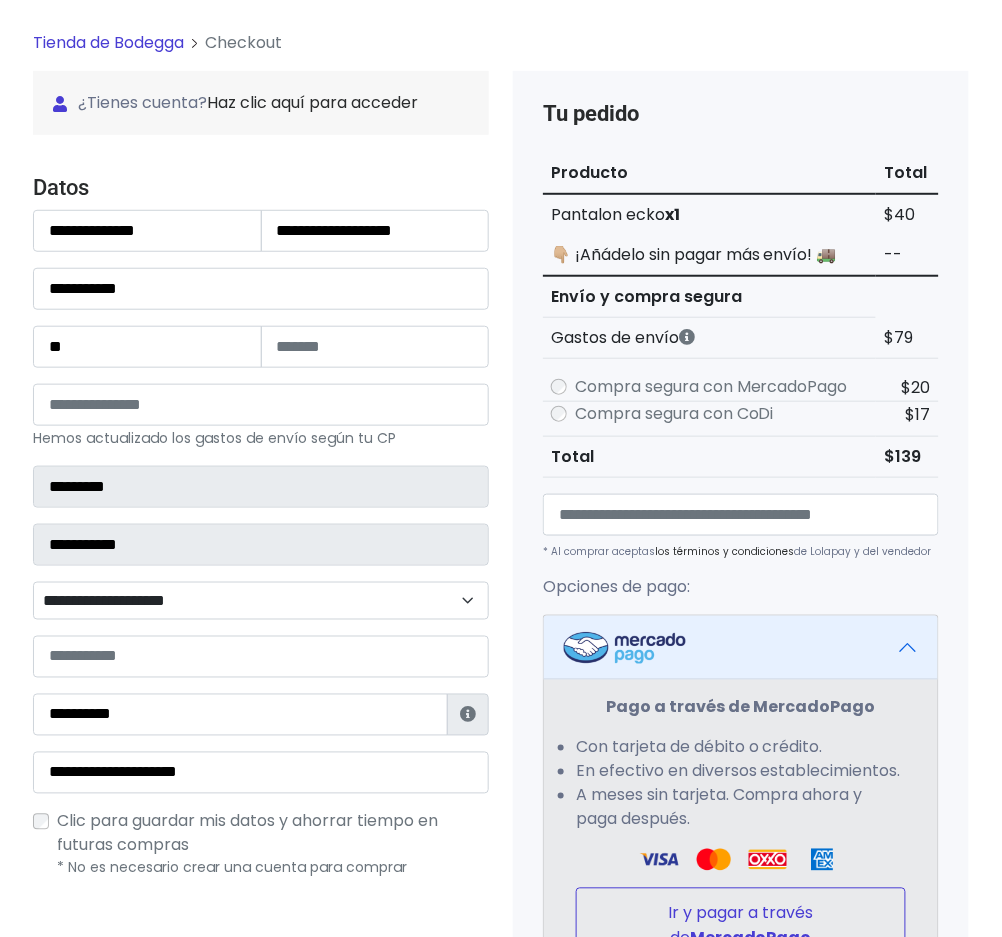click on "Ir y pagar a través de  MercadoPago" at bounding box center [741, 926] 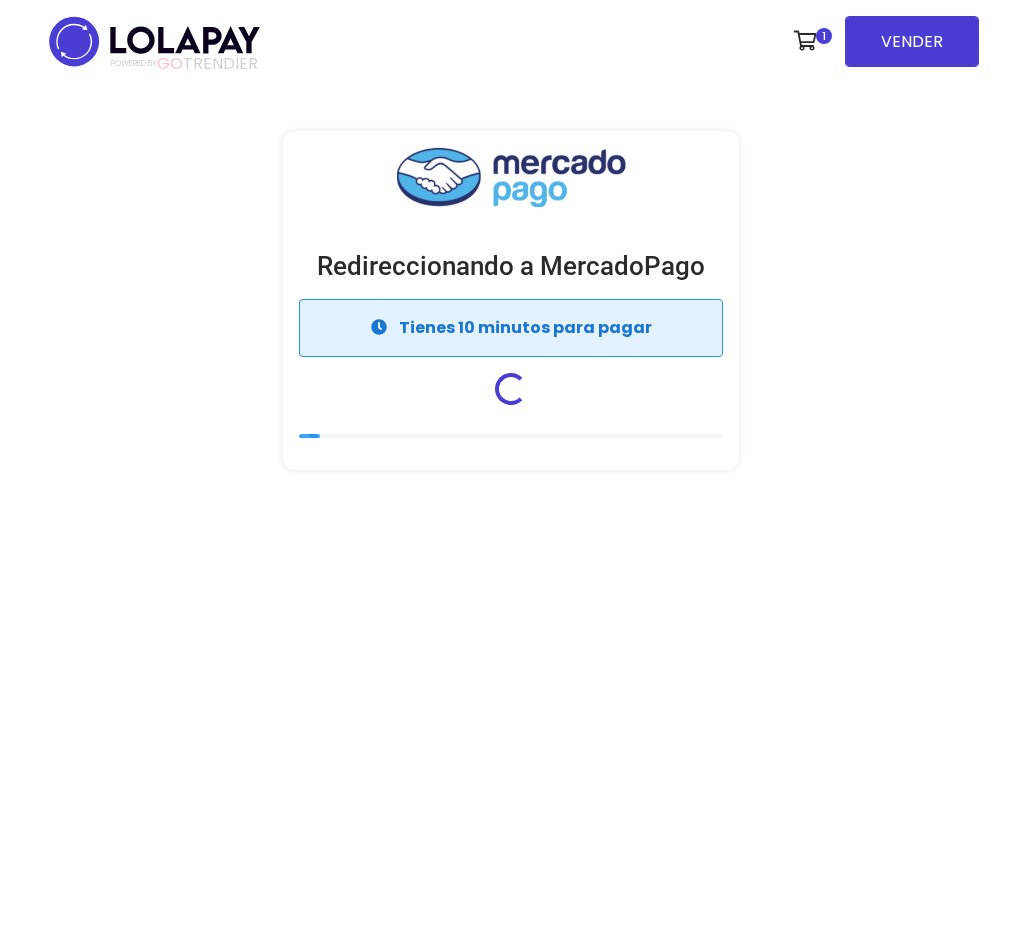 scroll, scrollTop: 0, scrollLeft: 0, axis: both 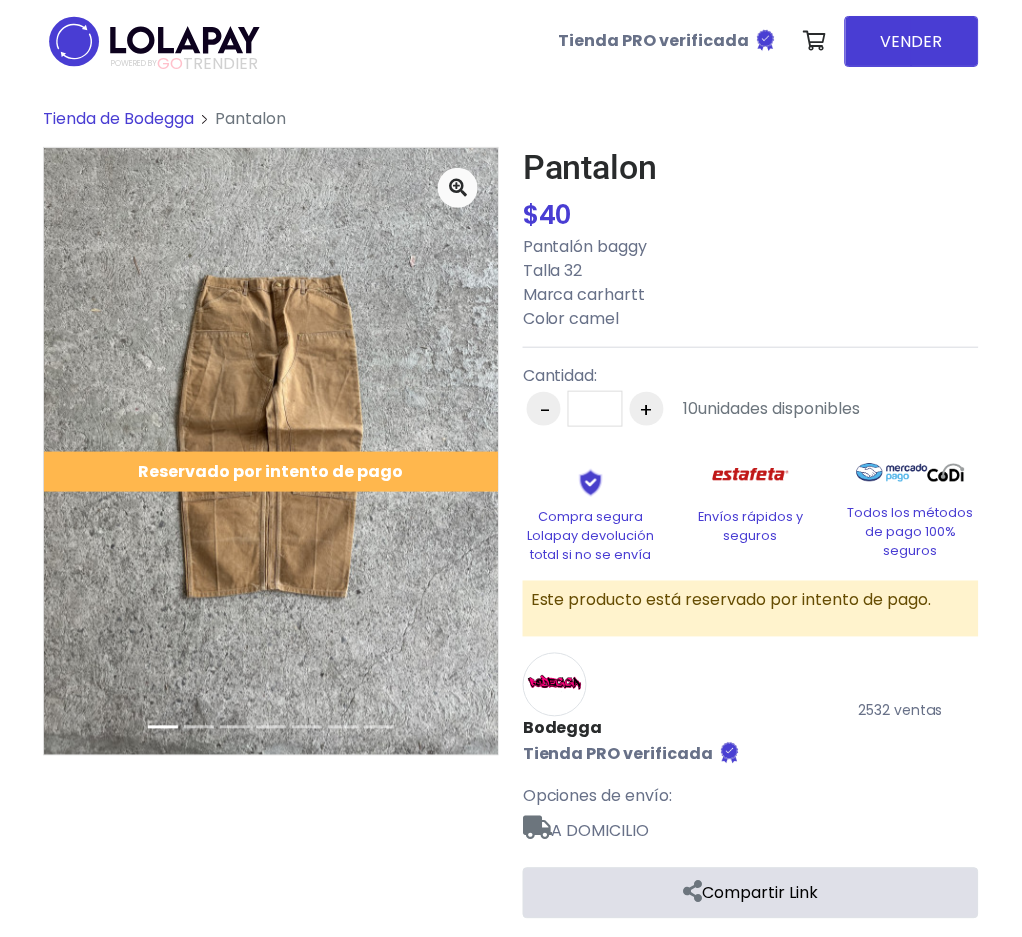 click on "Tienda de Bodegga" at bounding box center [118, 118] 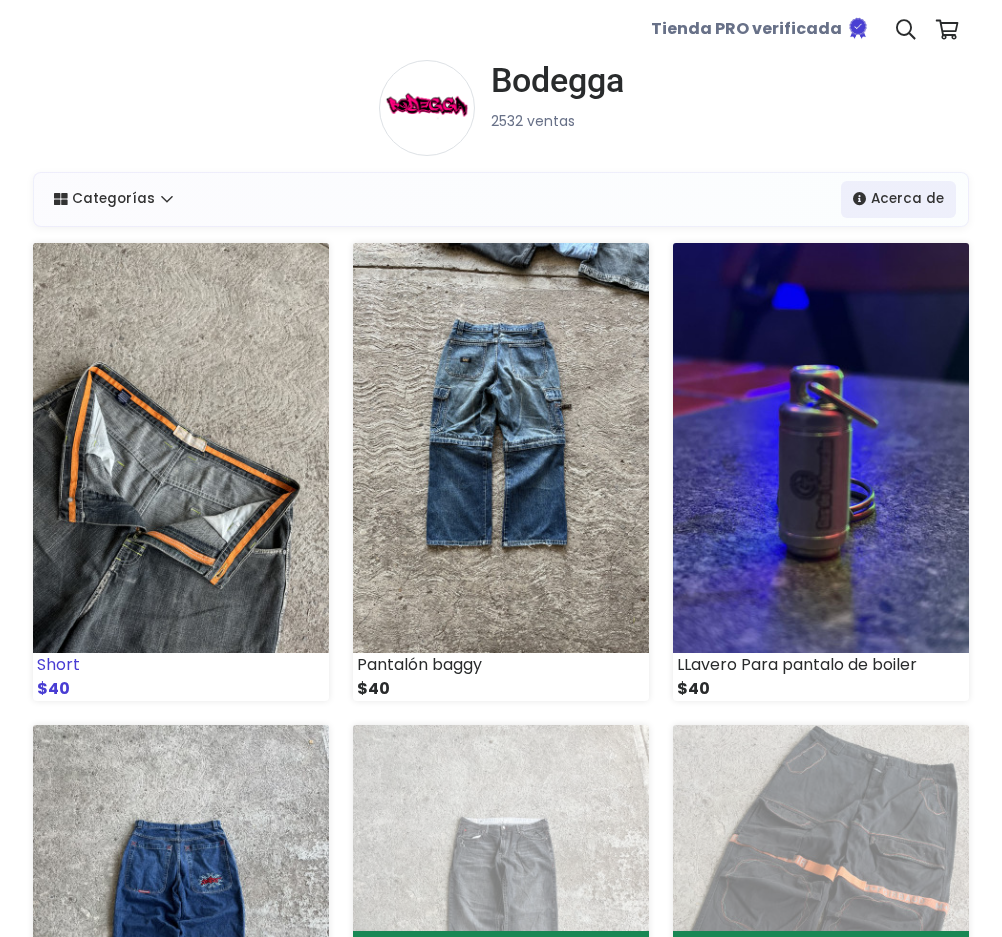 scroll, scrollTop: 0, scrollLeft: 0, axis: both 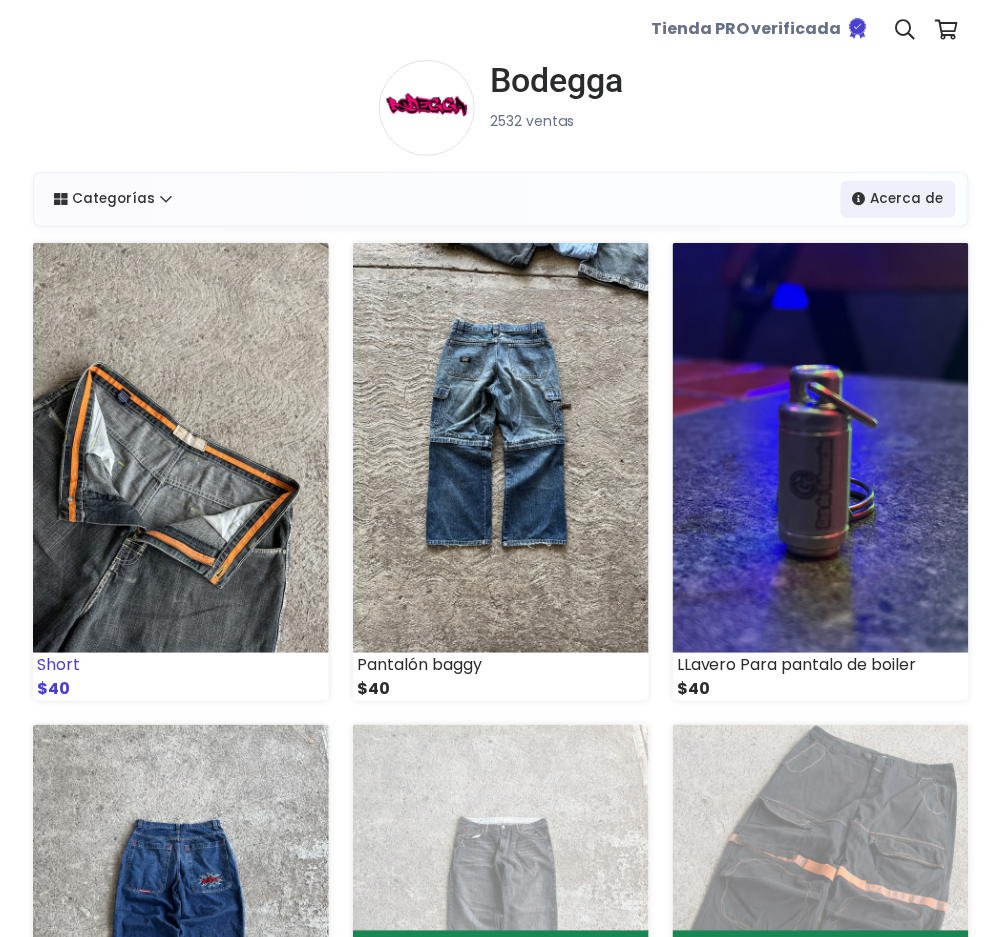click at bounding box center (181, 448) 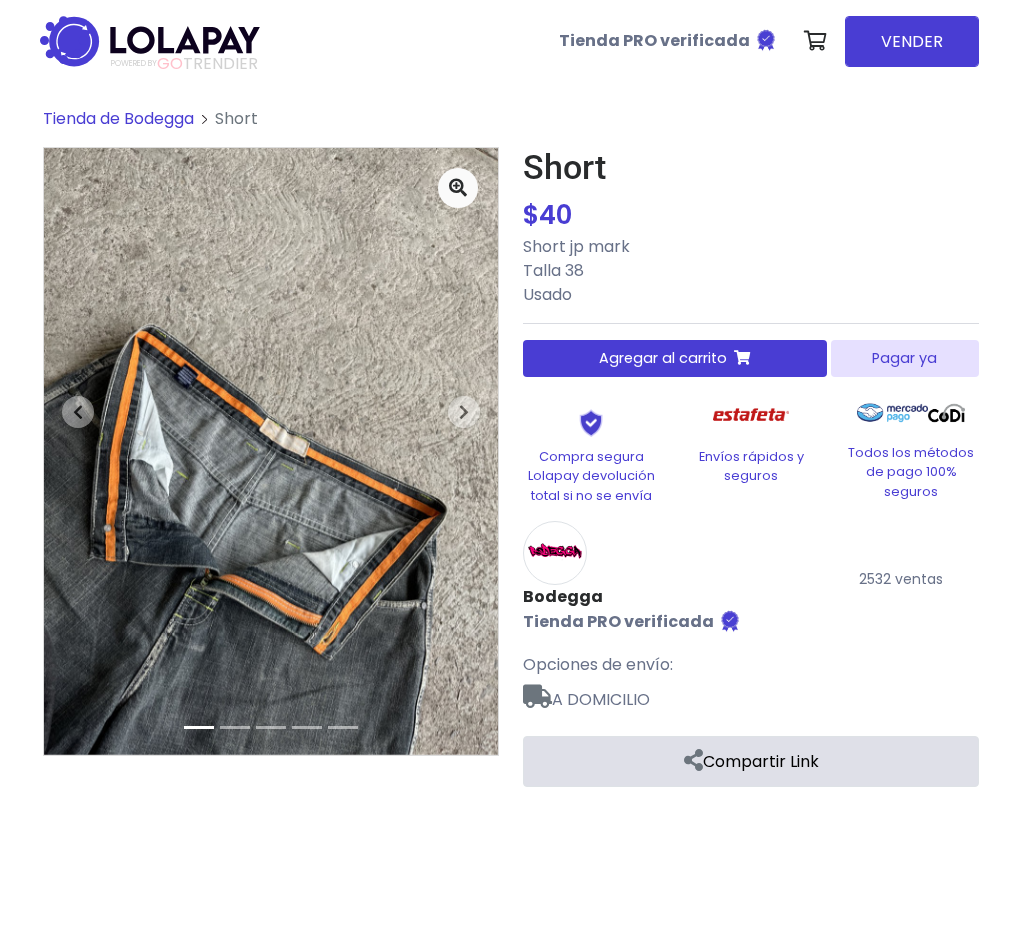 scroll, scrollTop: 0, scrollLeft: 0, axis: both 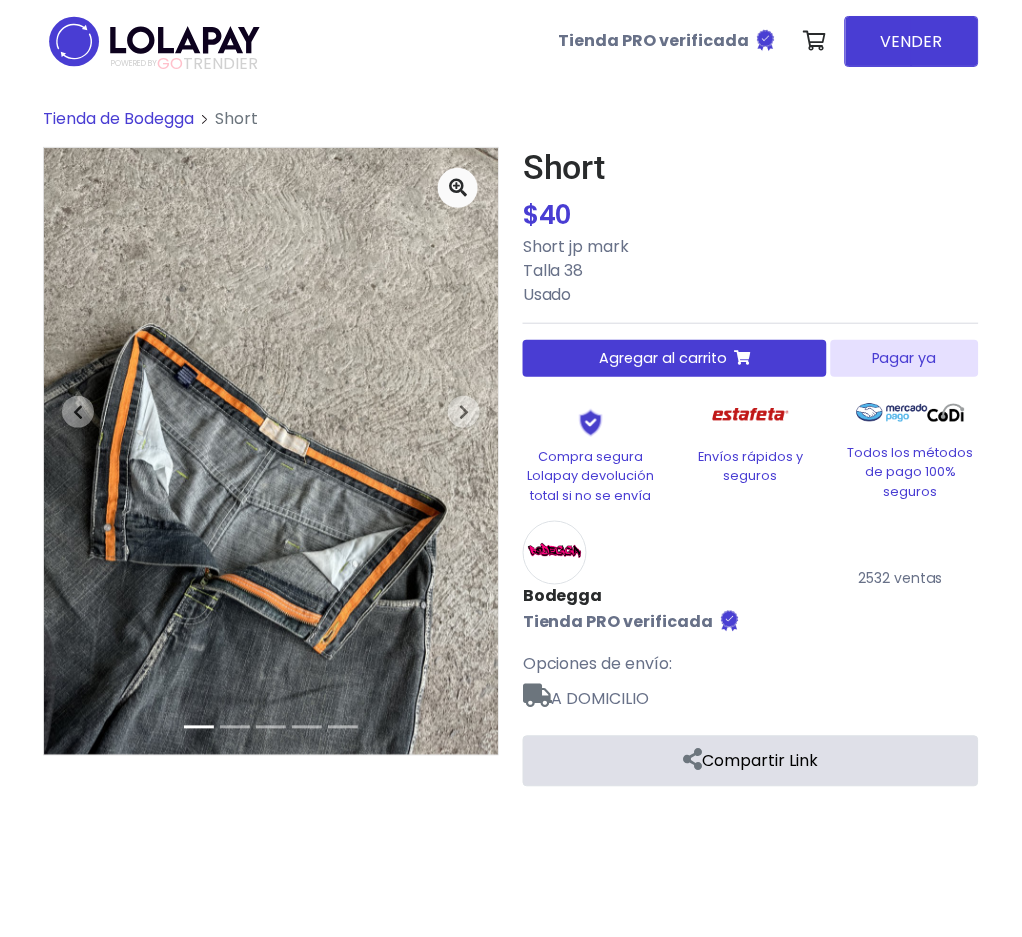 click on "Pagar ya" at bounding box center (905, 358) 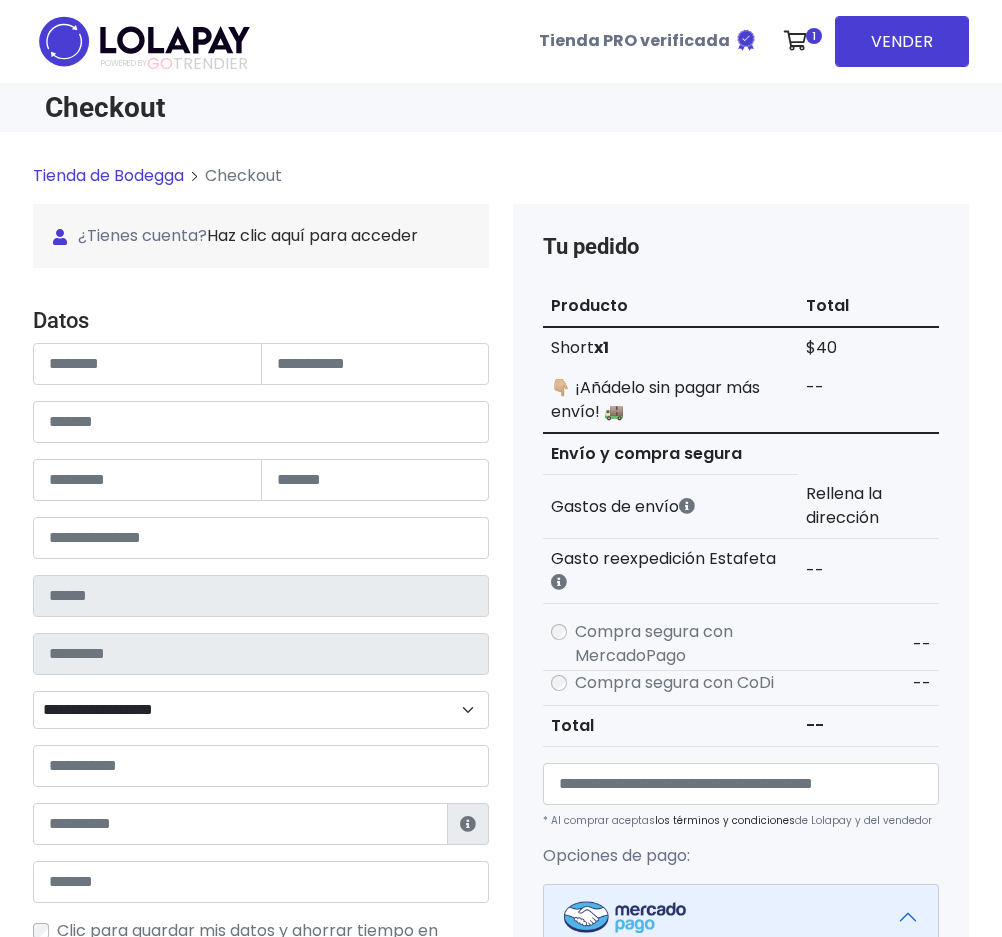 scroll, scrollTop: 0, scrollLeft: 0, axis: both 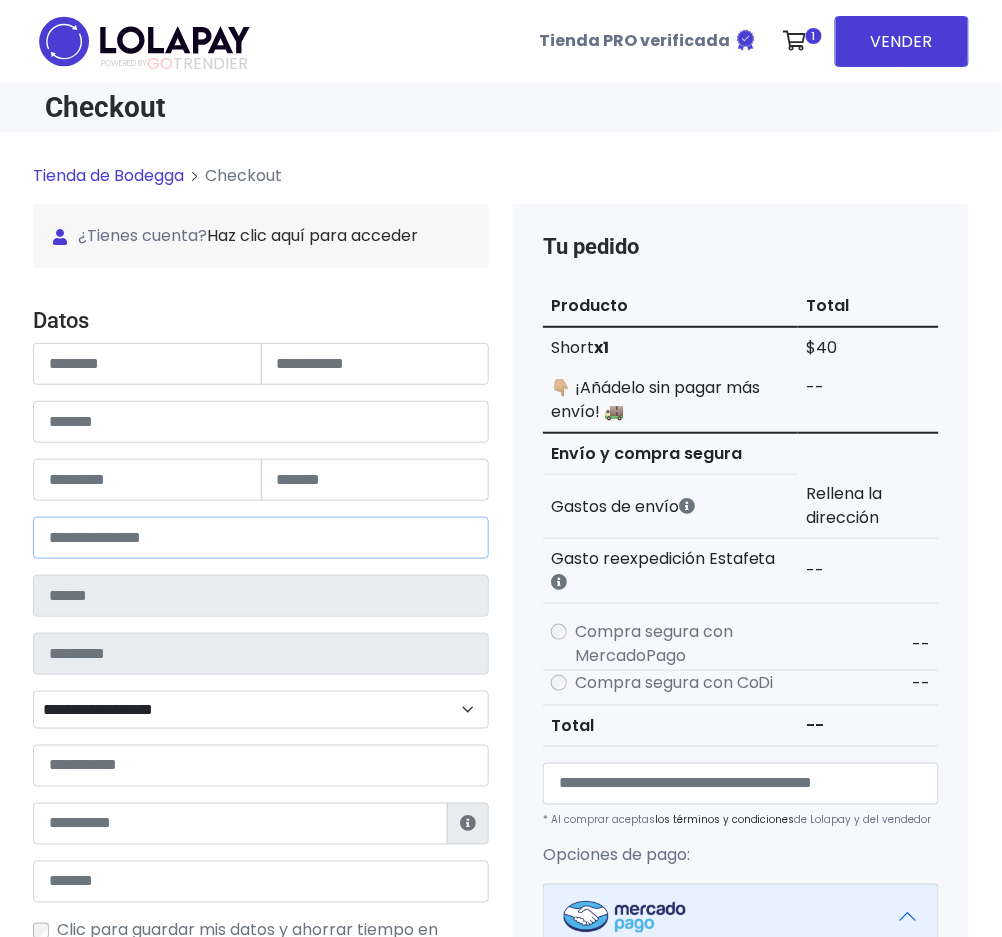click at bounding box center [261, 538] 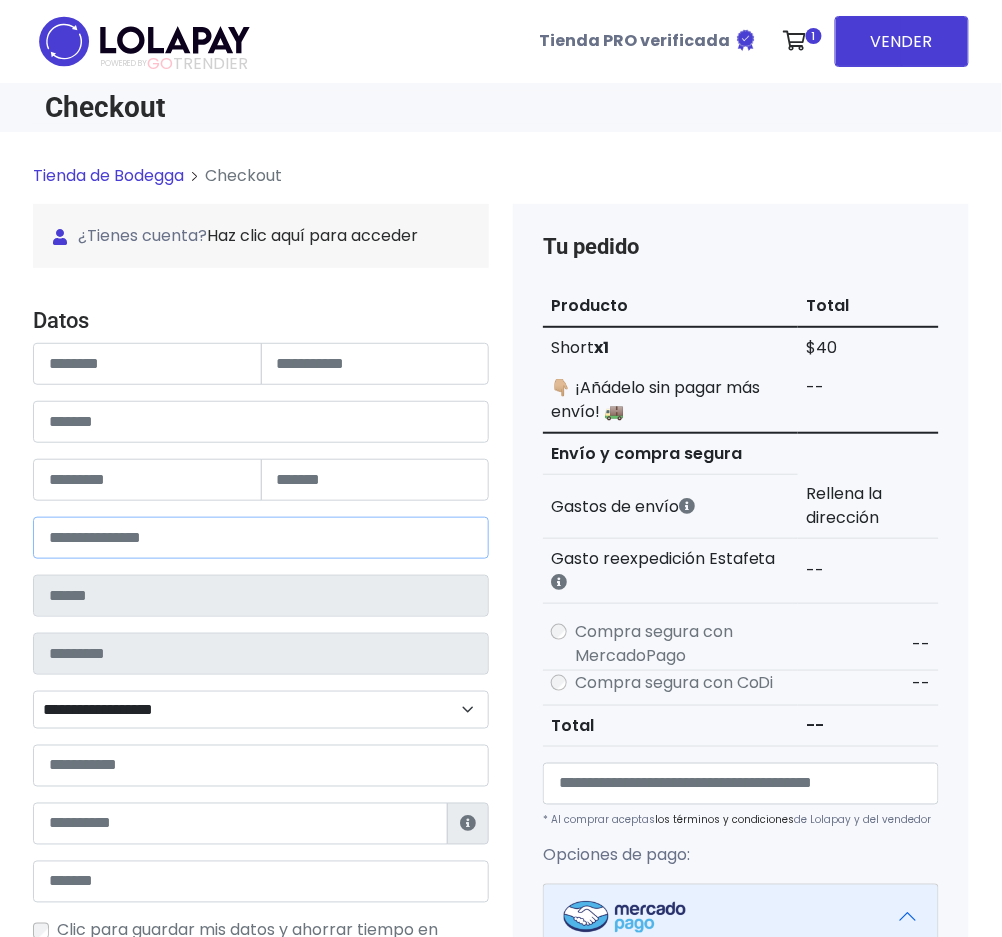 type on "*****" 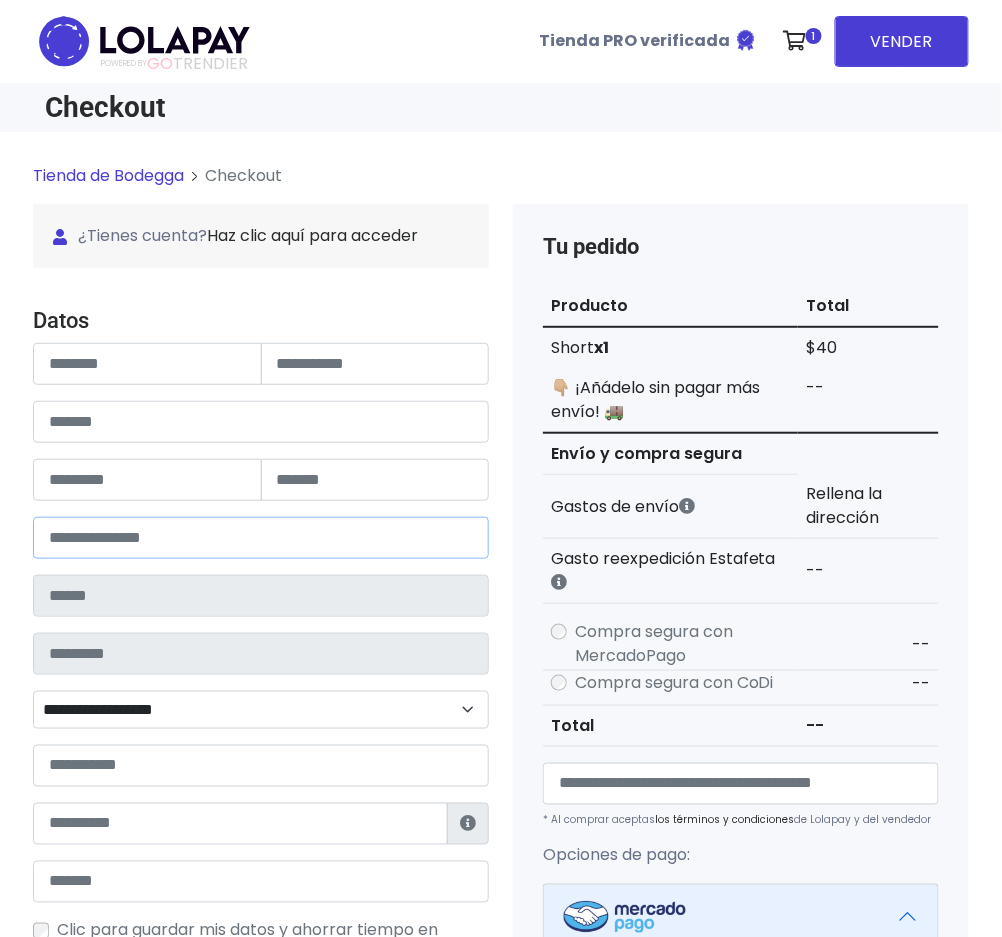 type on "*******" 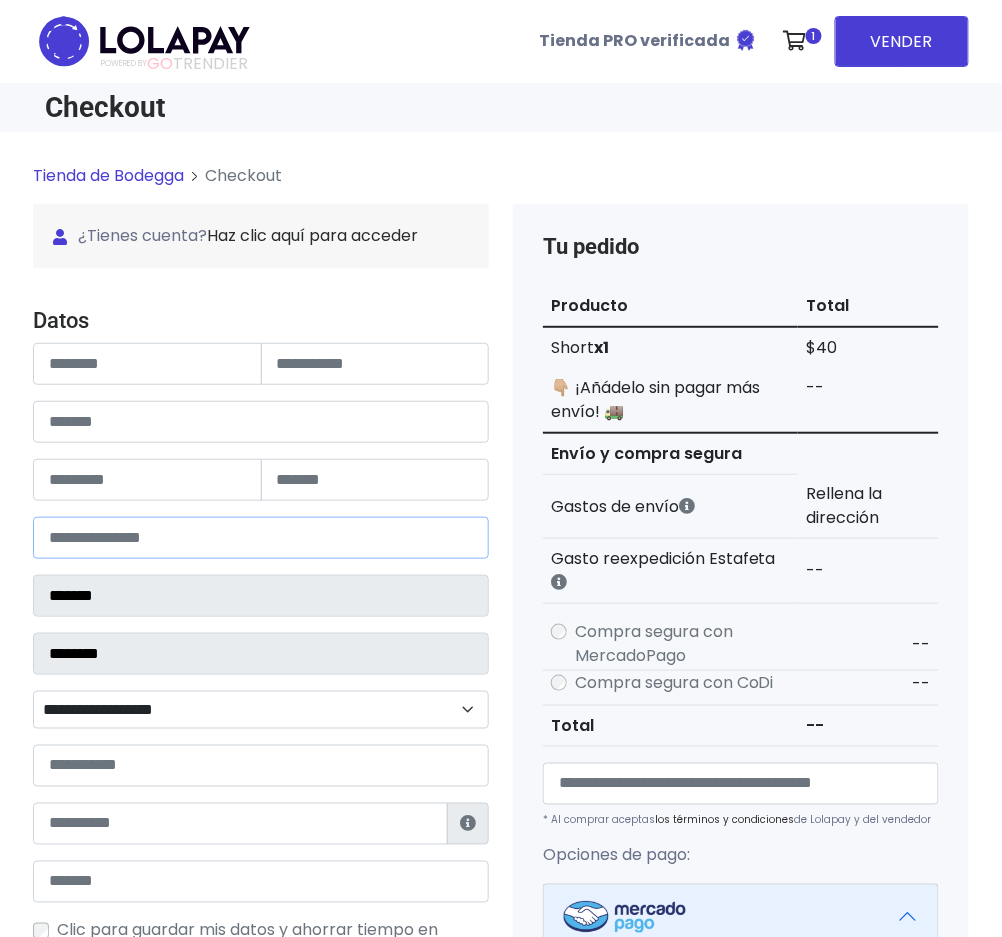 select 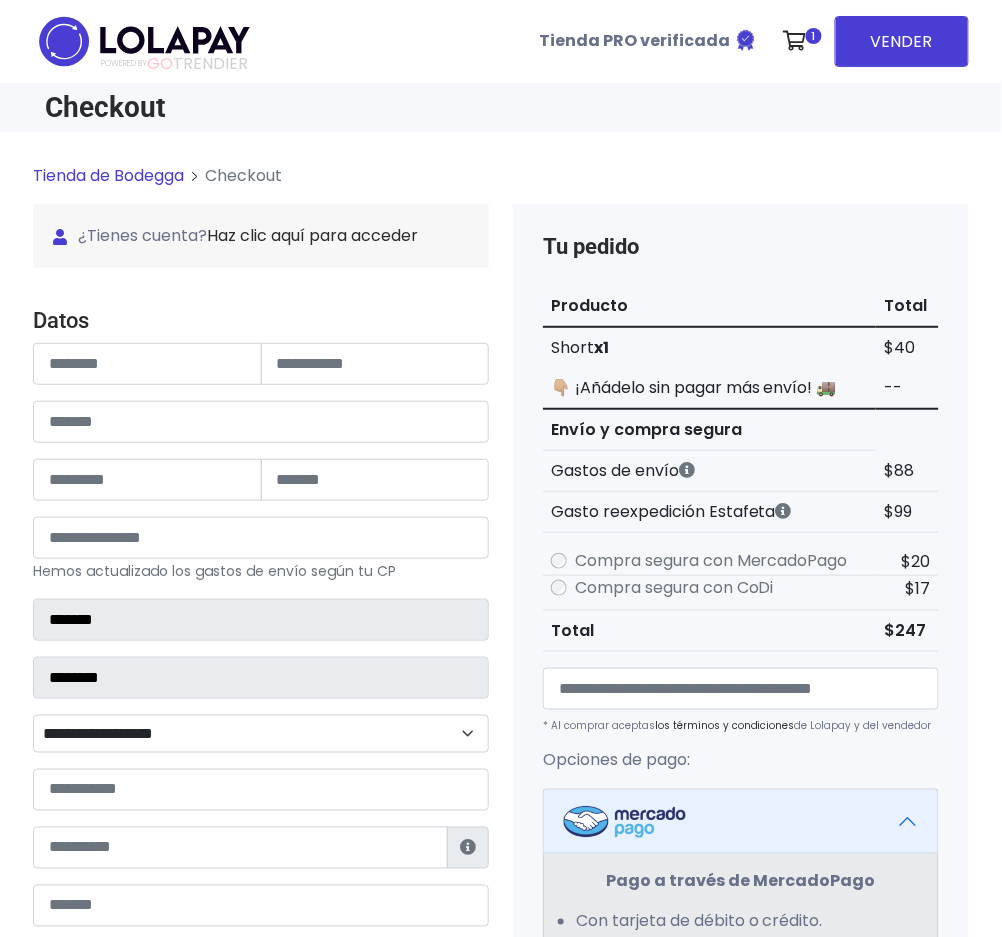 click on "Hemos actualizado los gastos de envío según tu CP" at bounding box center (214, 571) 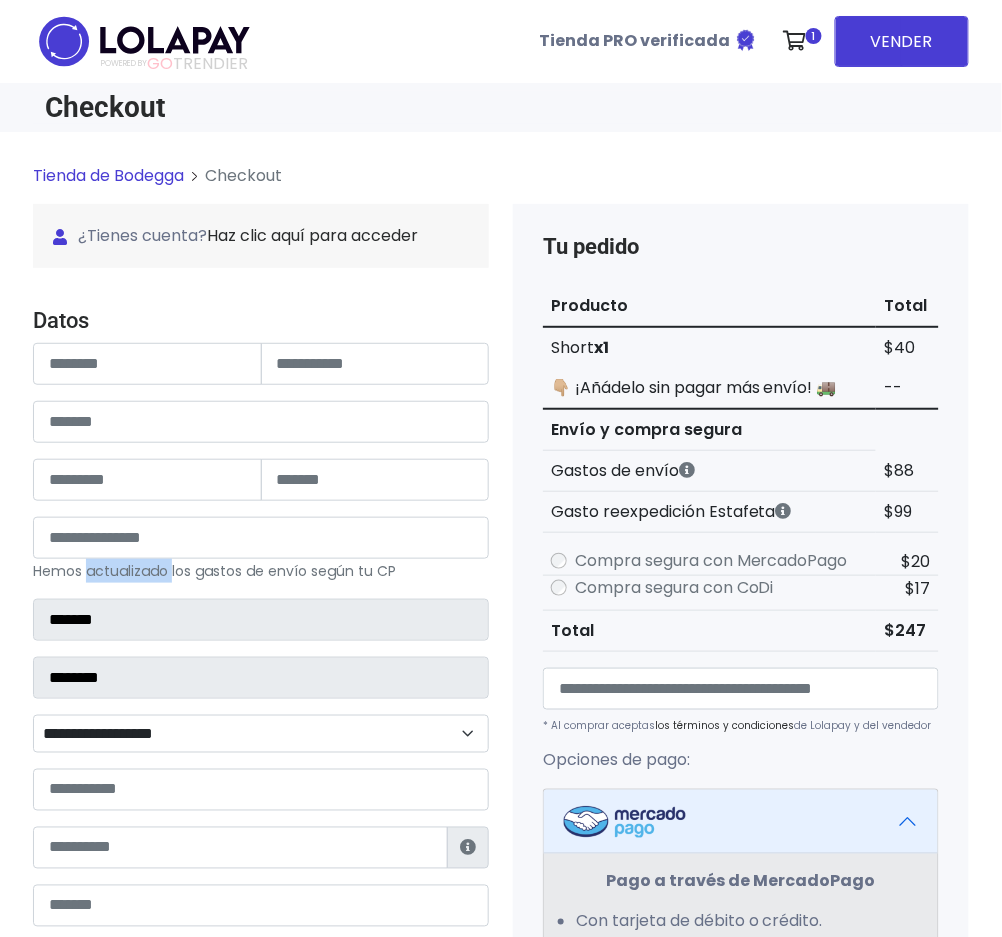 click on "Hemos actualizado los gastos de envío según tu CP" at bounding box center [214, 571] 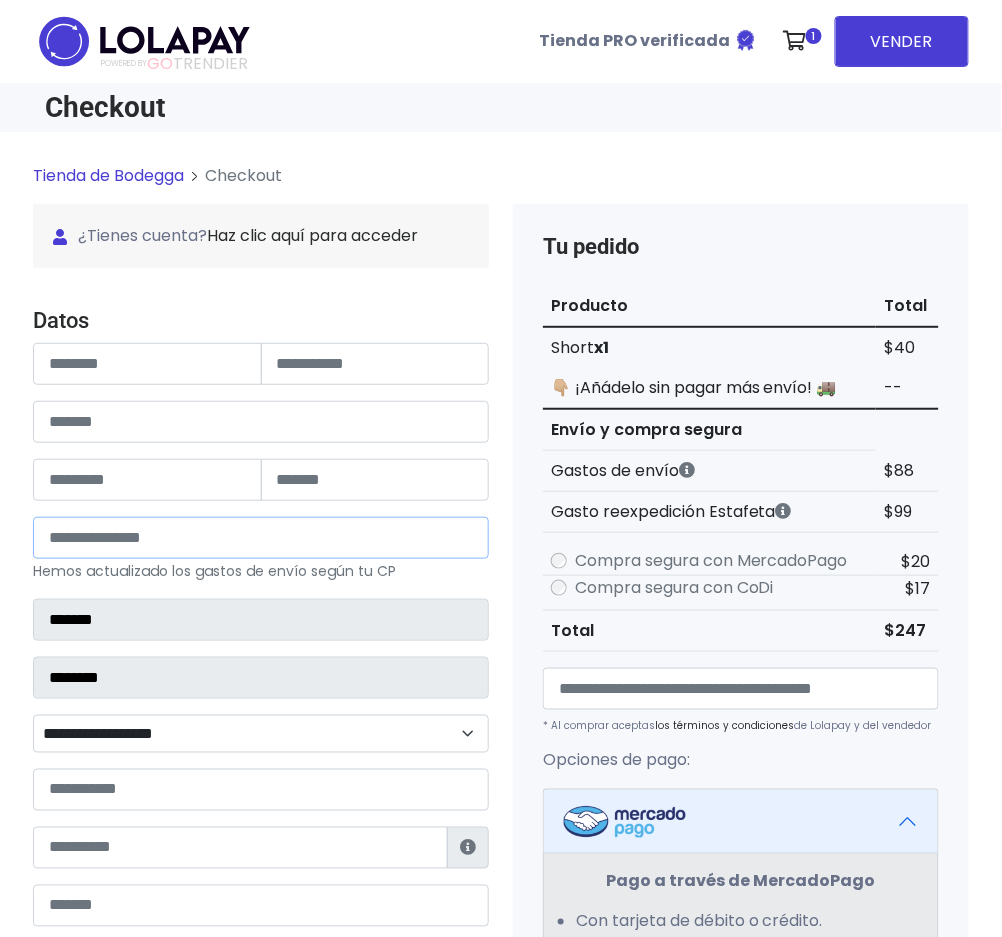 click on "*****" at bounding box center [261, 538] 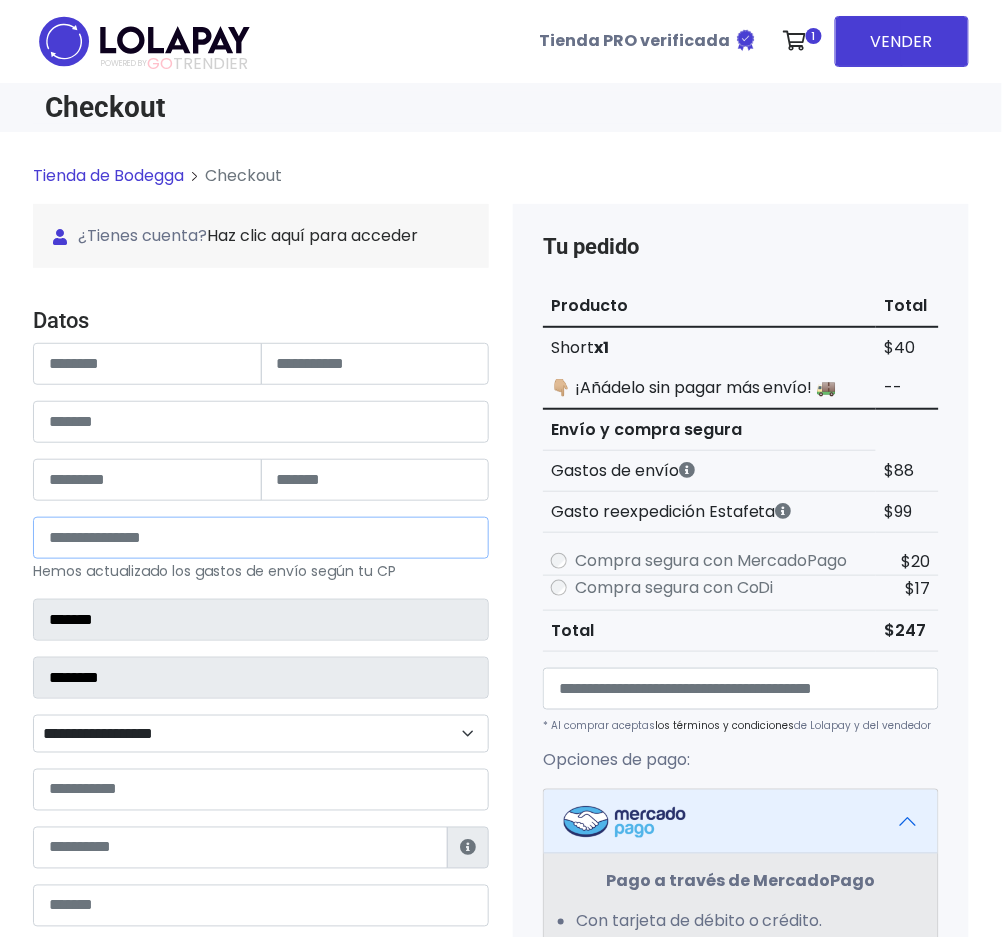 type on "*****" 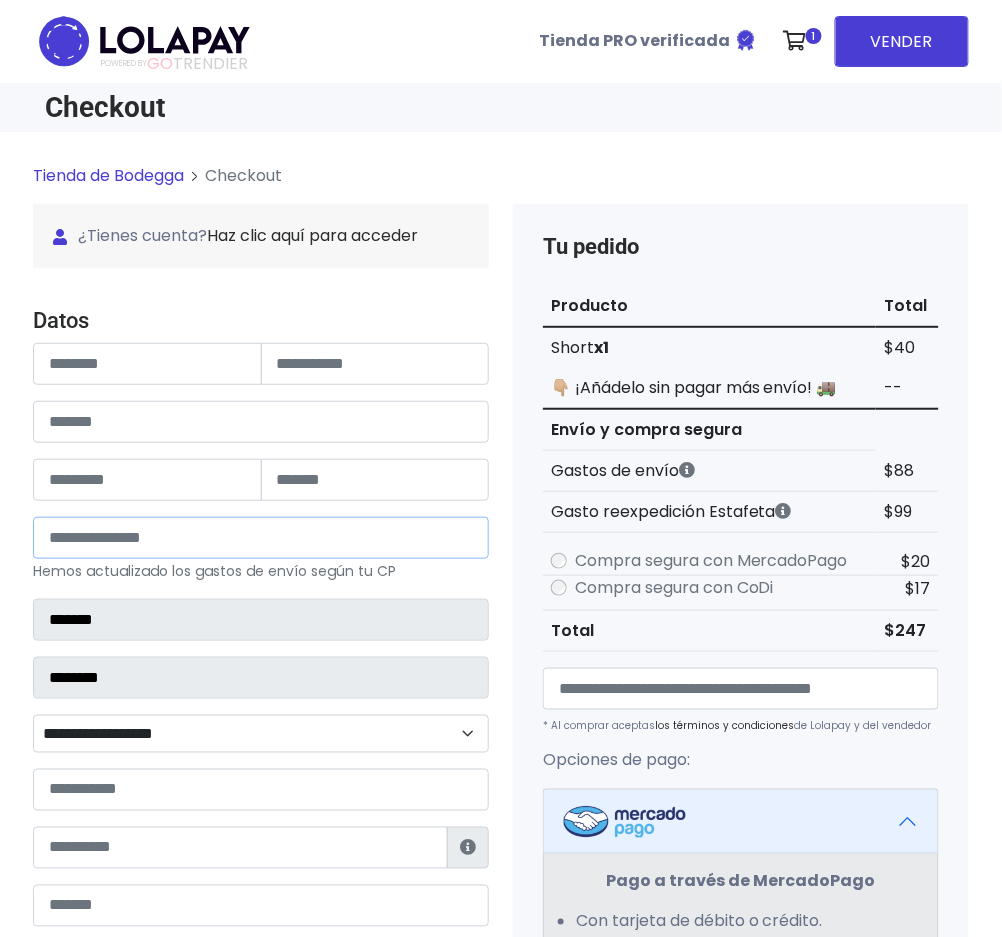 type on "*********" 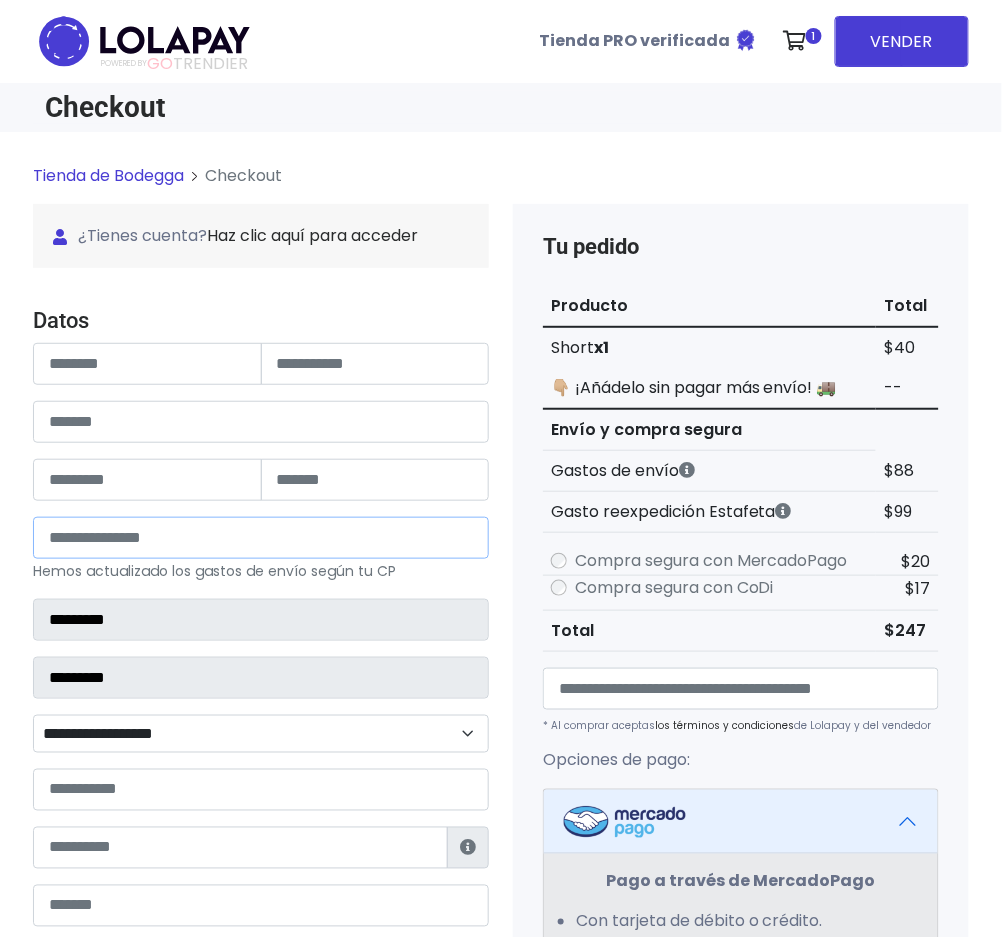 select 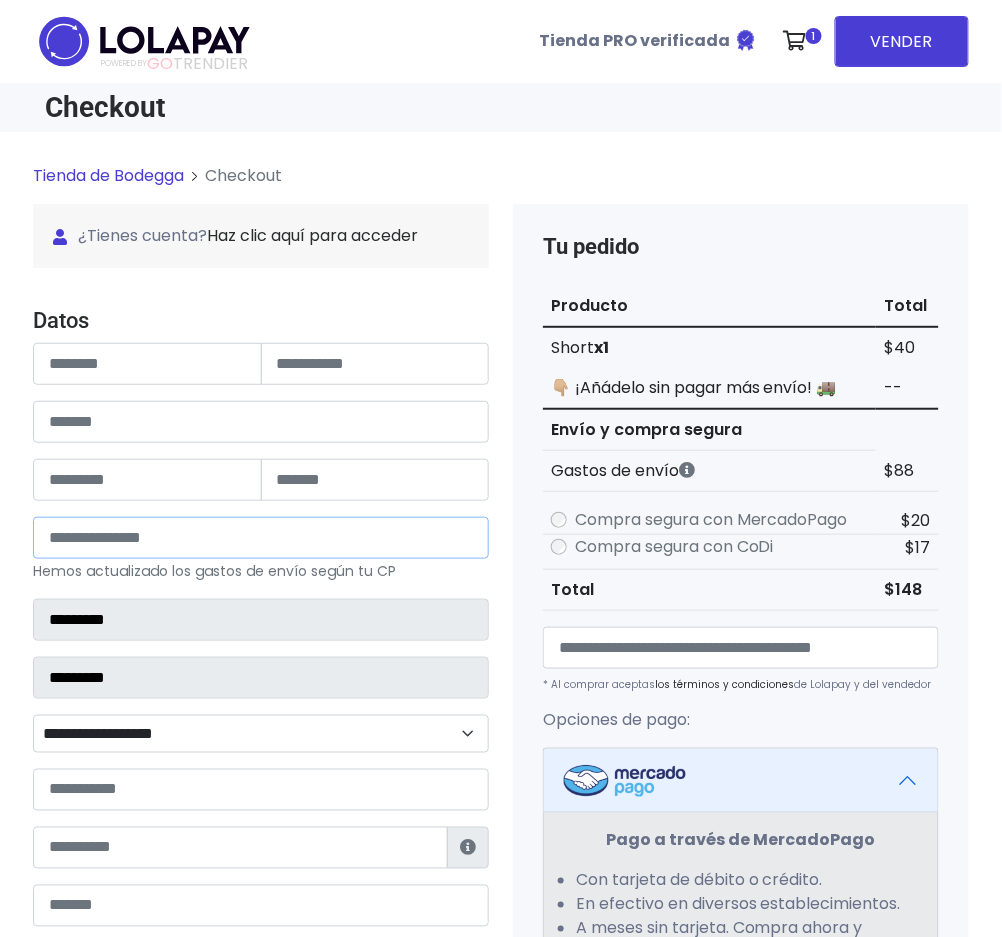 type on "*****" 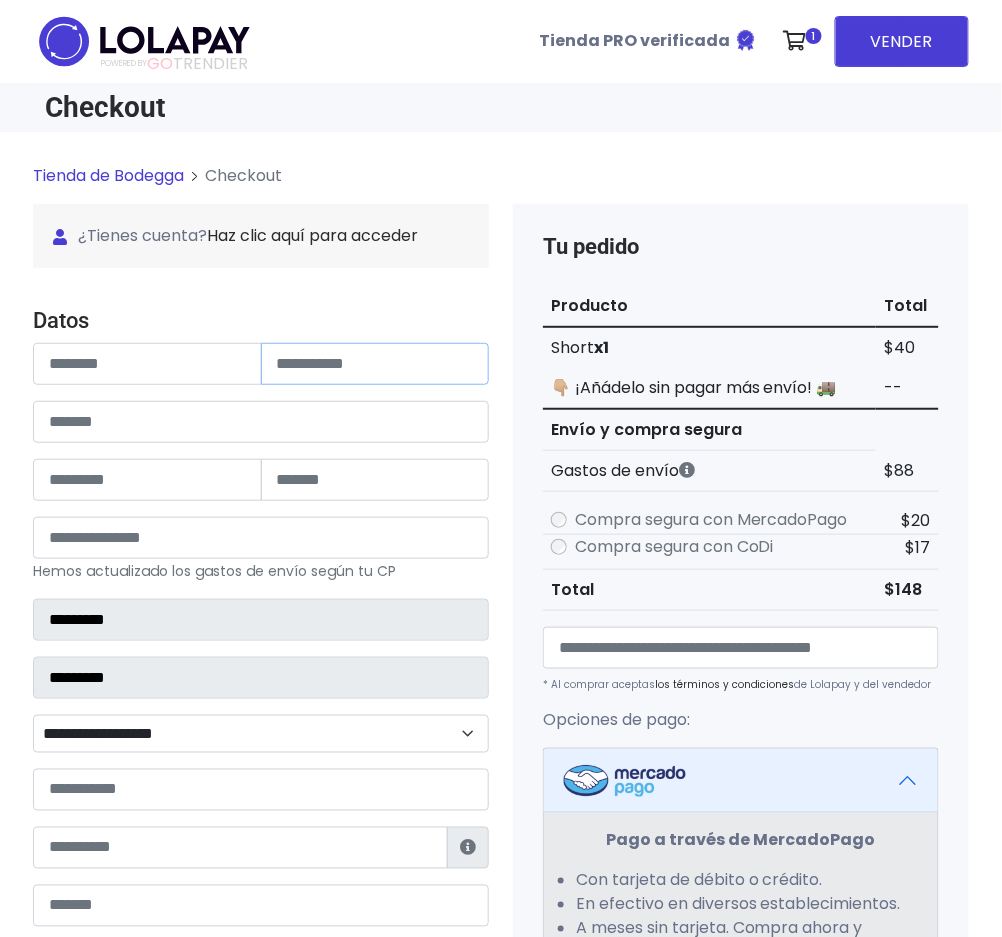 click at bounding box center [375, 364] 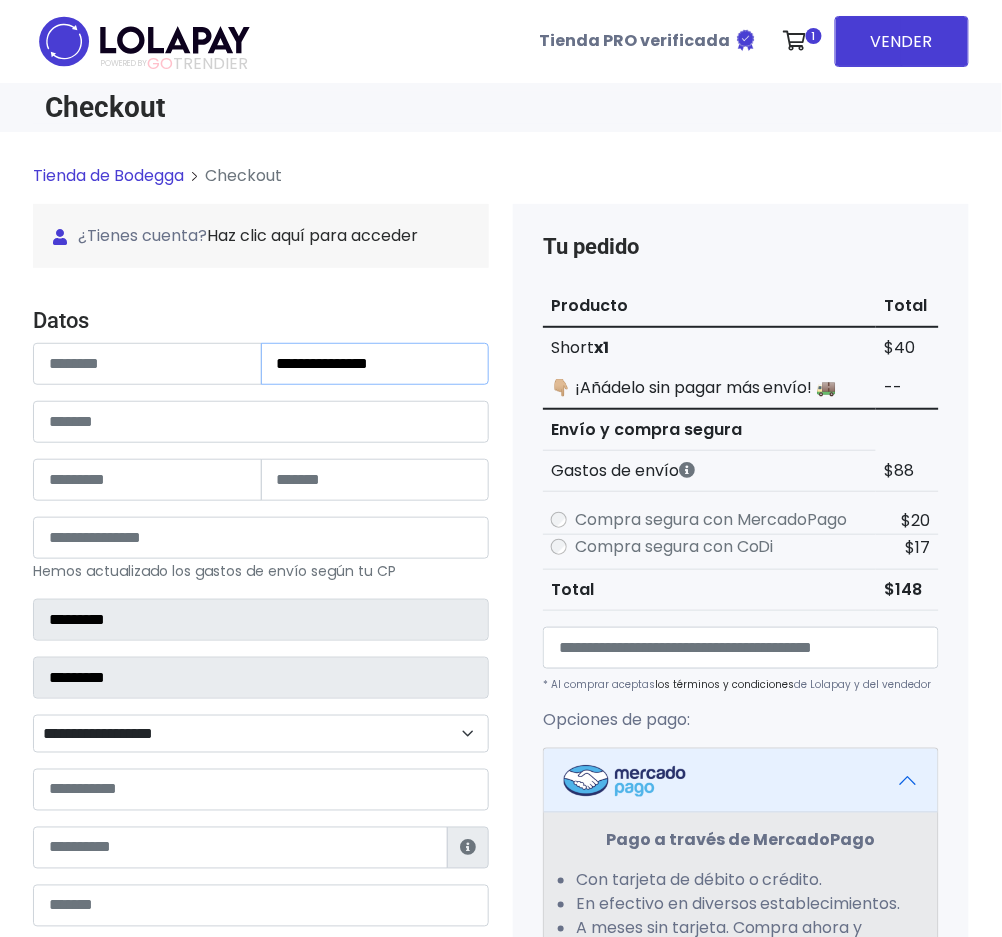 type on "**********" 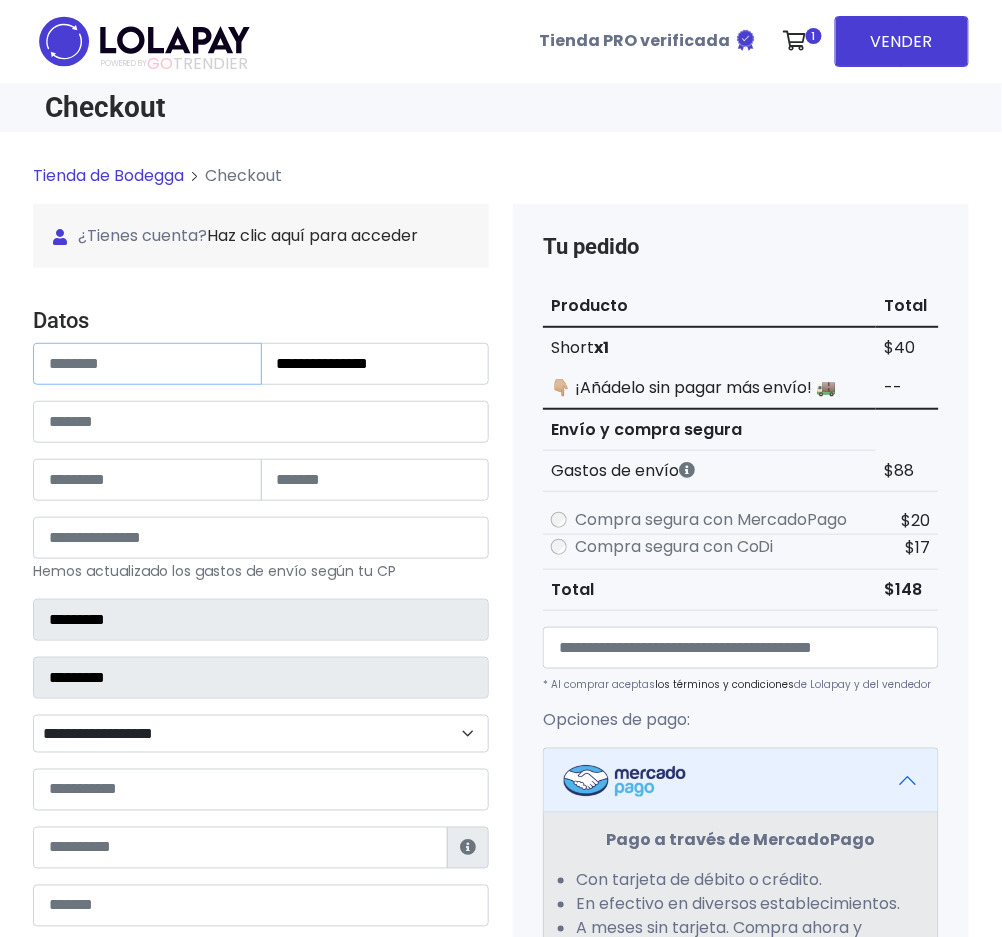 click at bounding box center (147, 364) 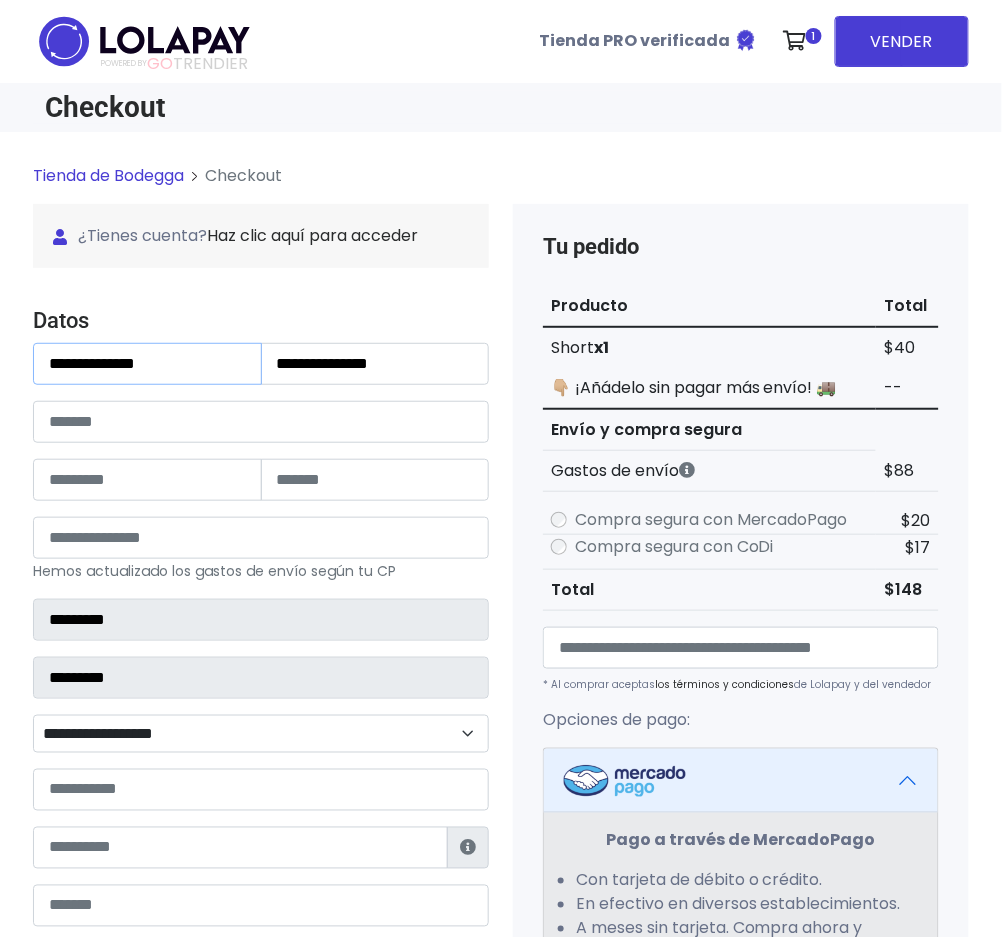 type on "**********" 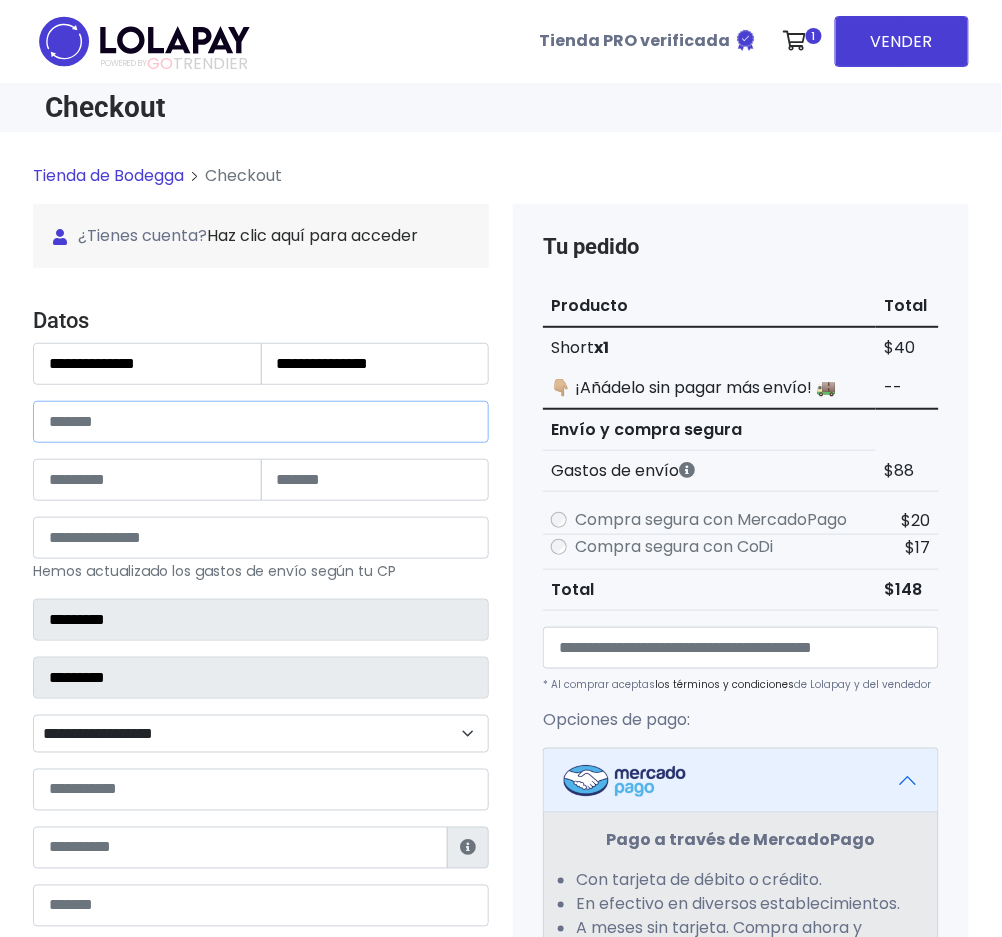 click at bounding box center [261, 422] 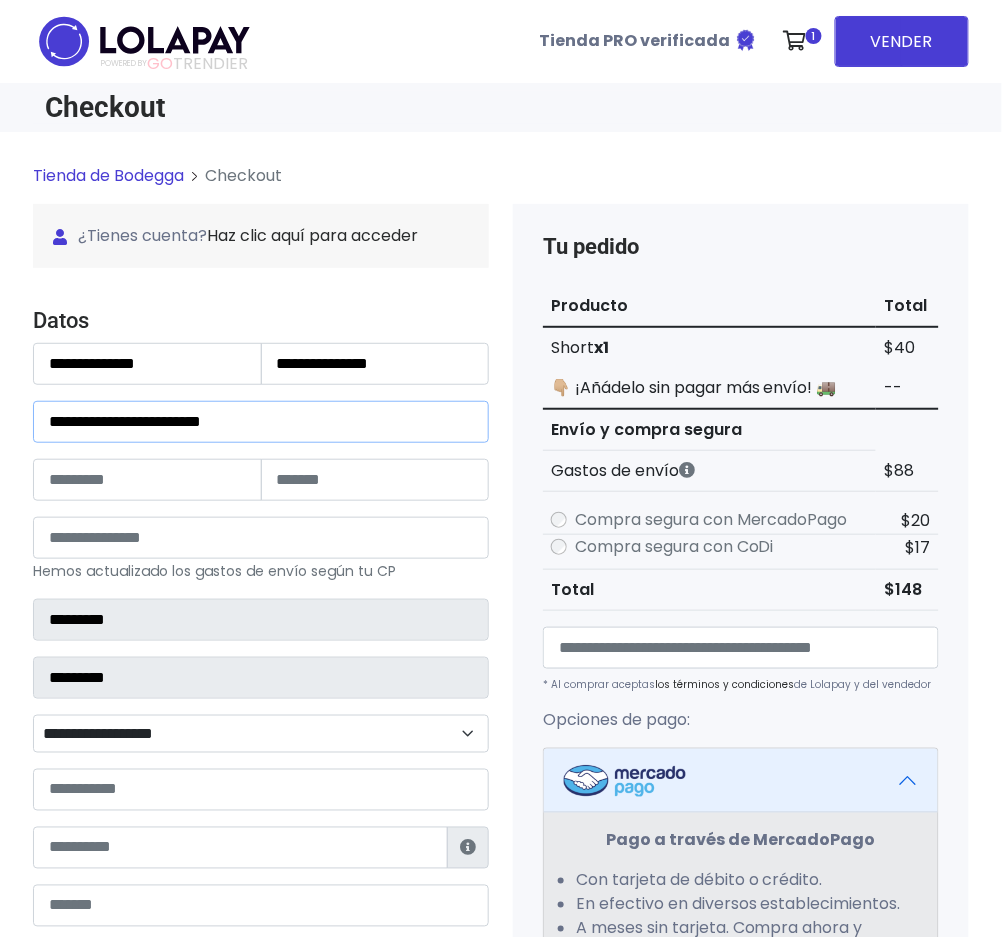 type on "**********" 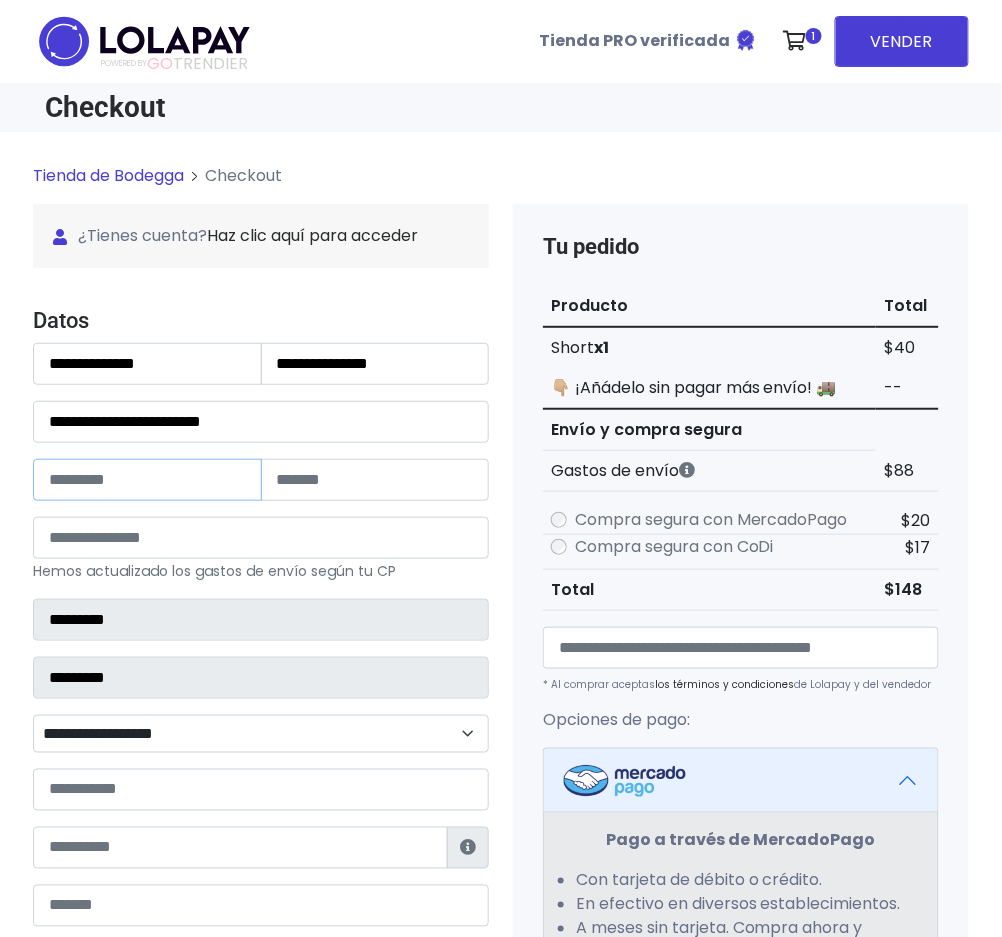 click at bounding box center [147, 480] 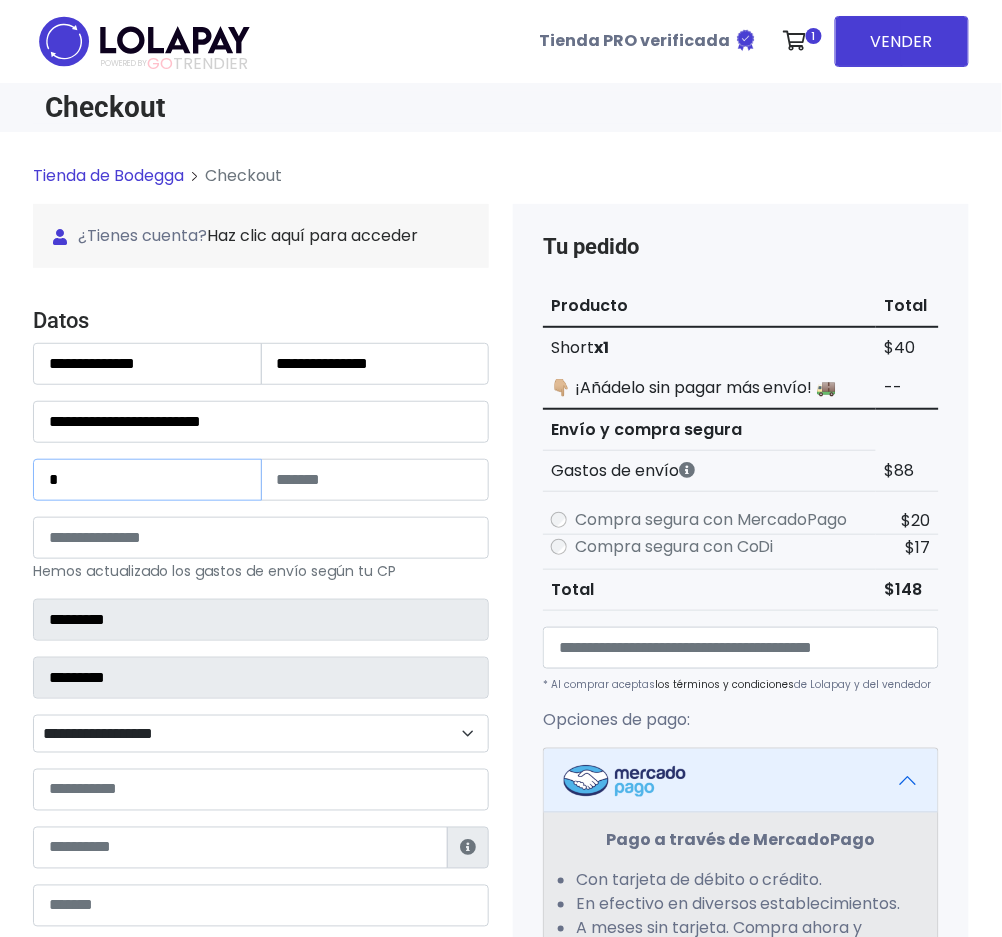 type on "*" 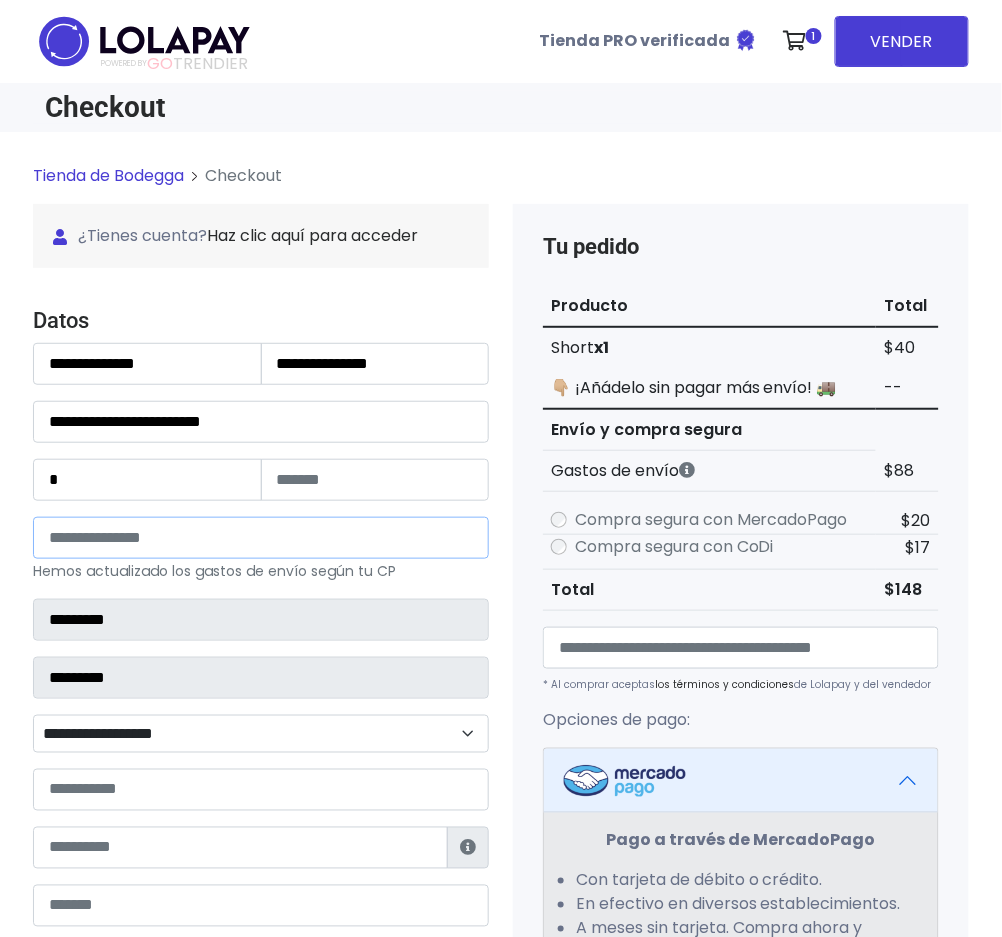 click on "*****" at bounding box center [261, 538] 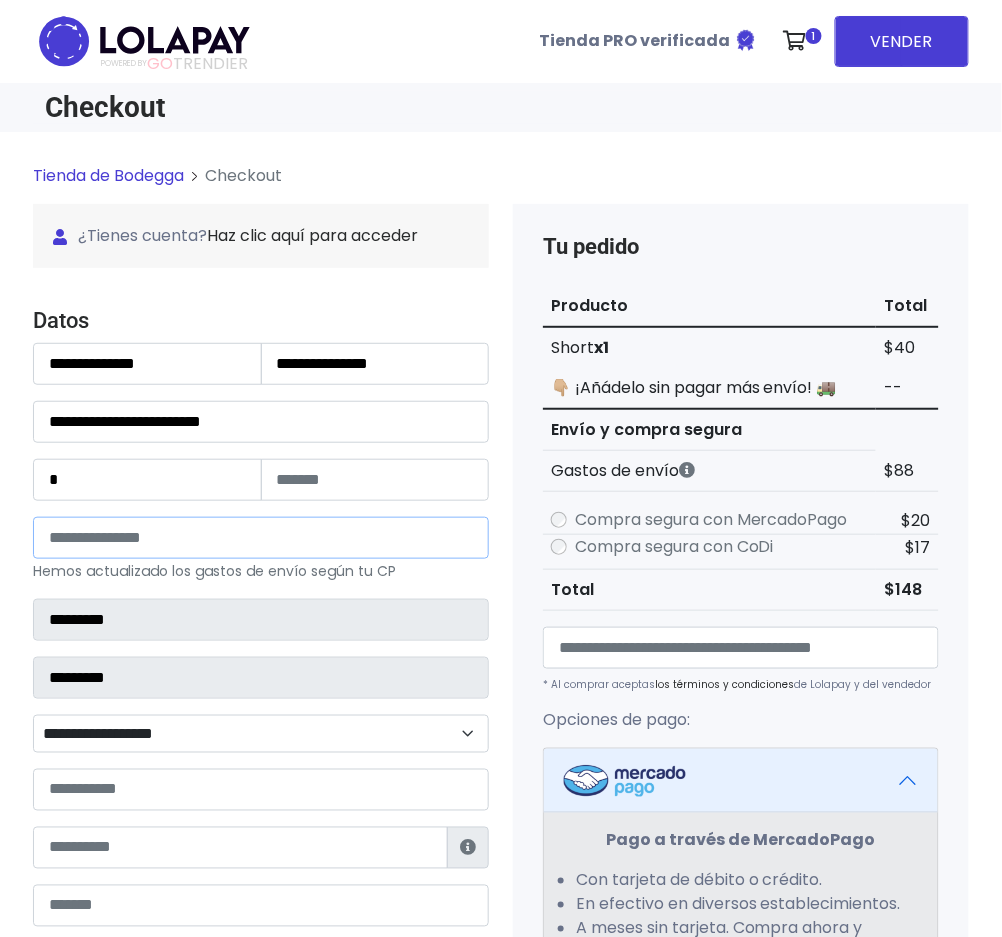 type on "******" 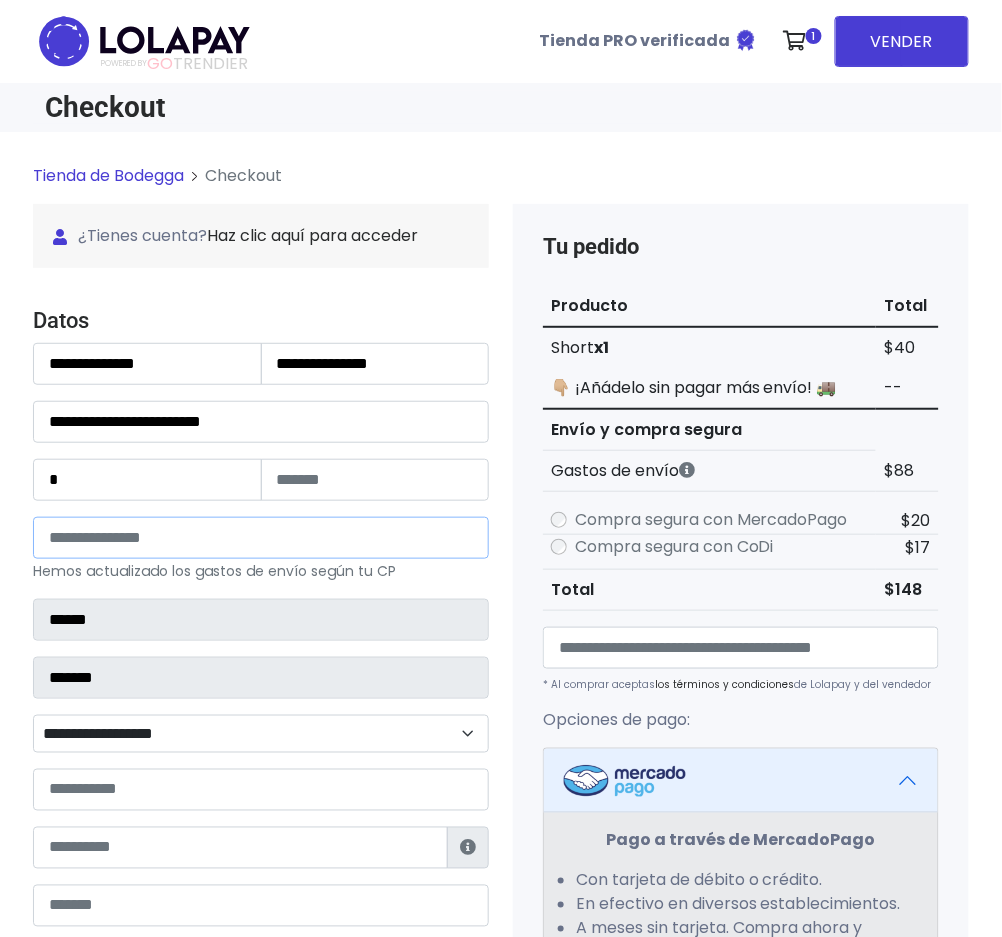 select 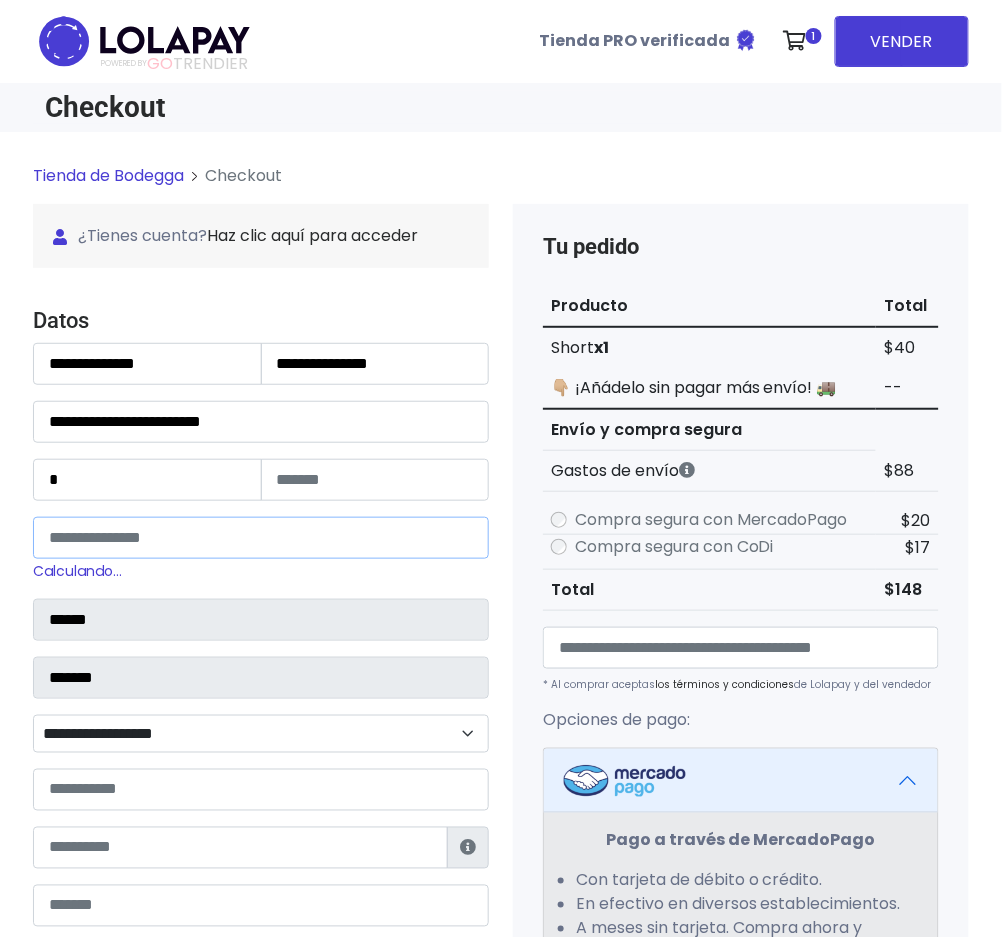 type on "*****" 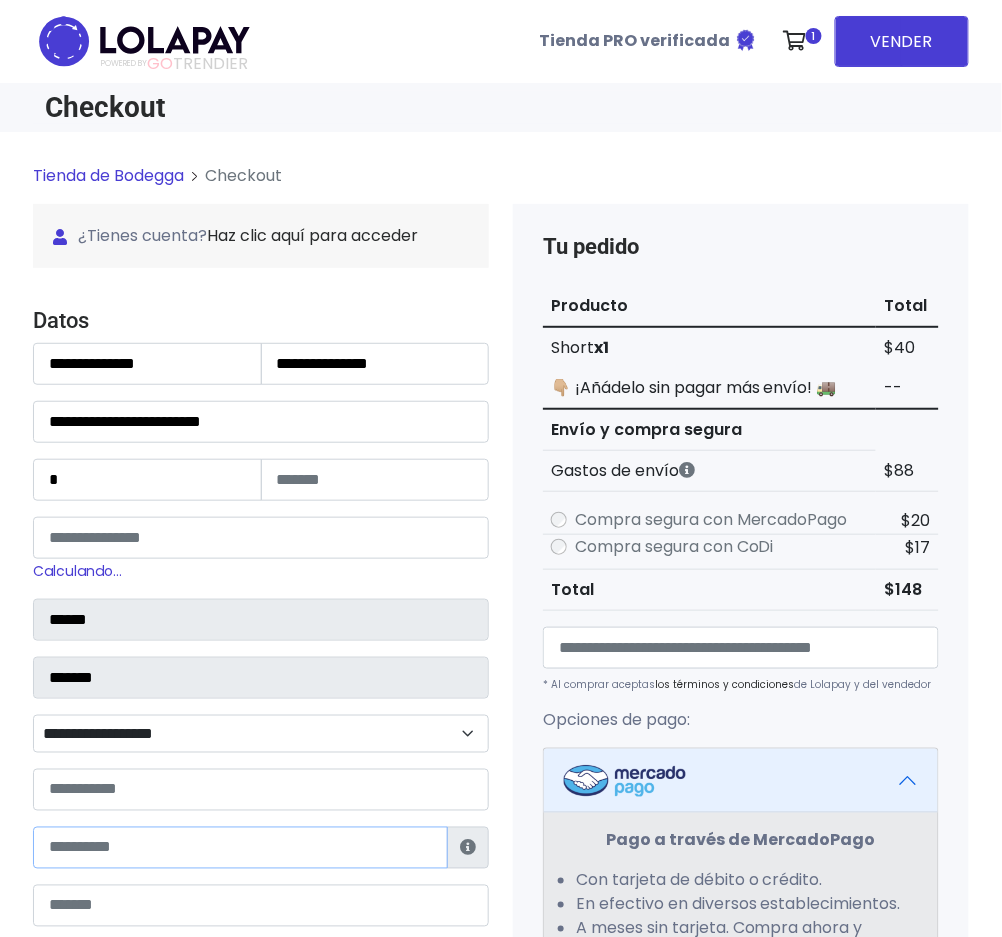 click at bounding box center (240, 848) 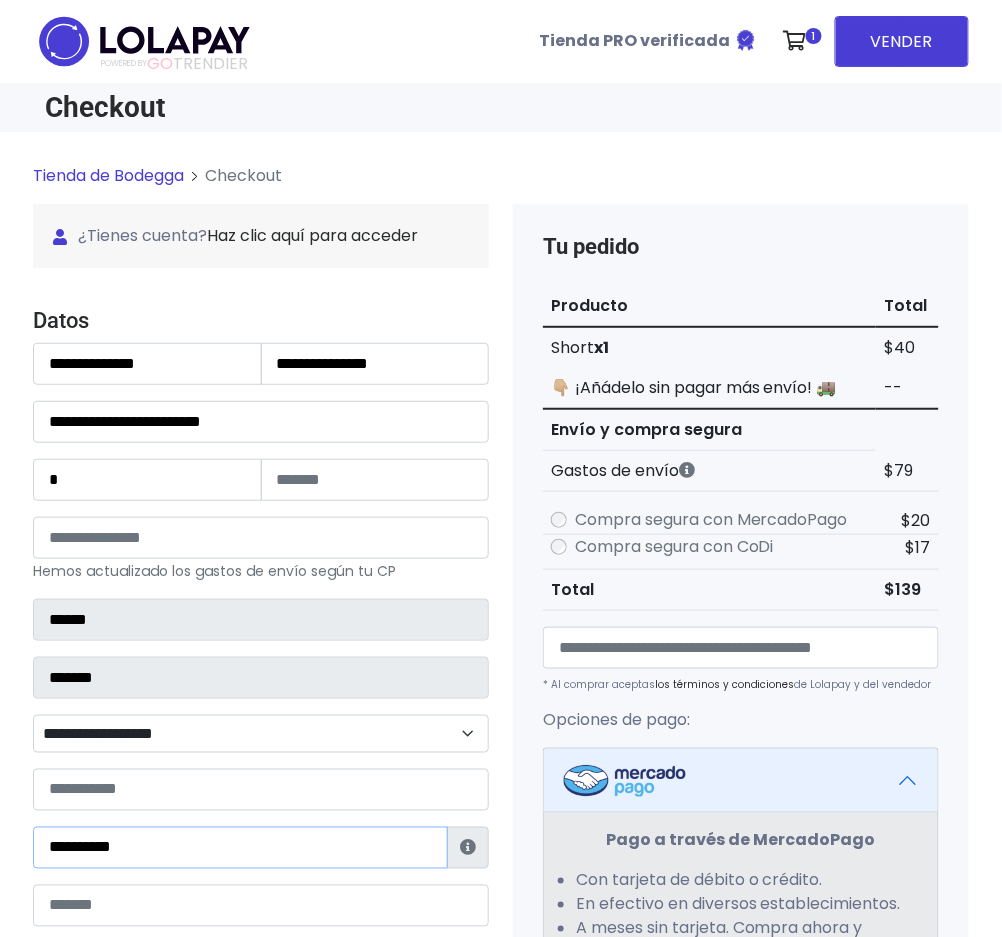 type on "**********" 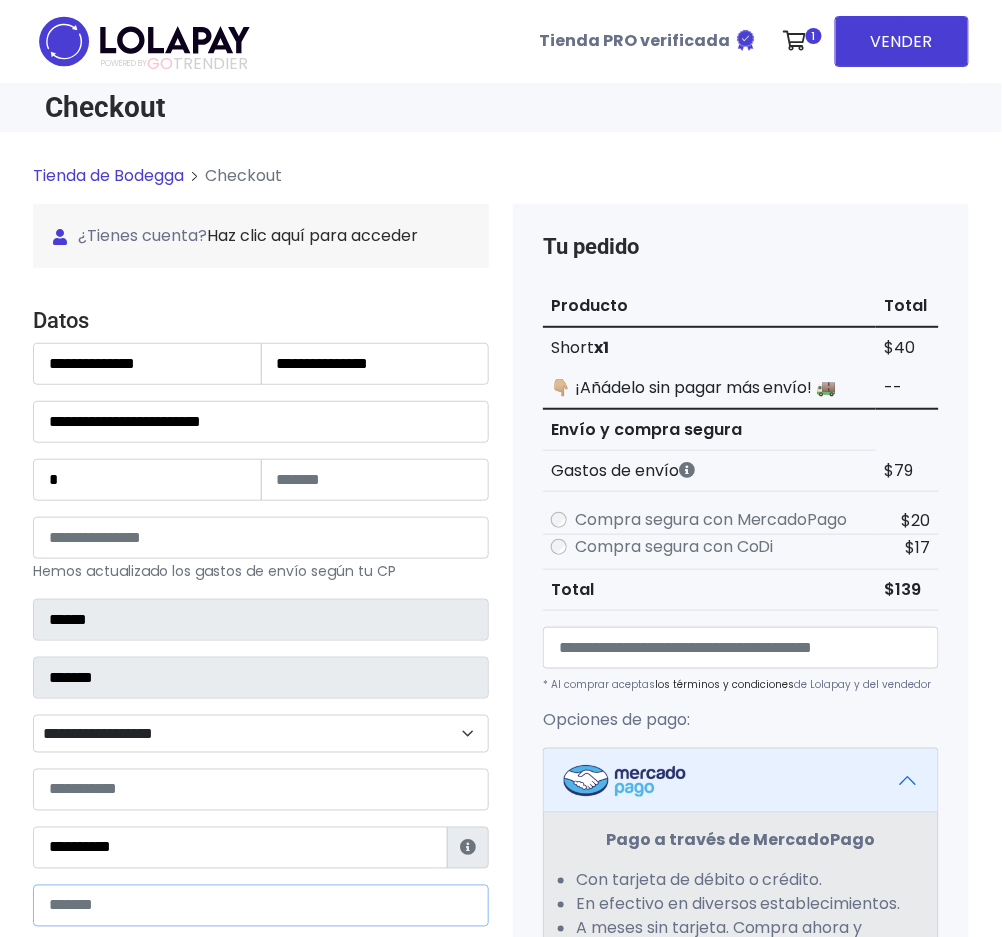 click at bounding box center [261, 906] 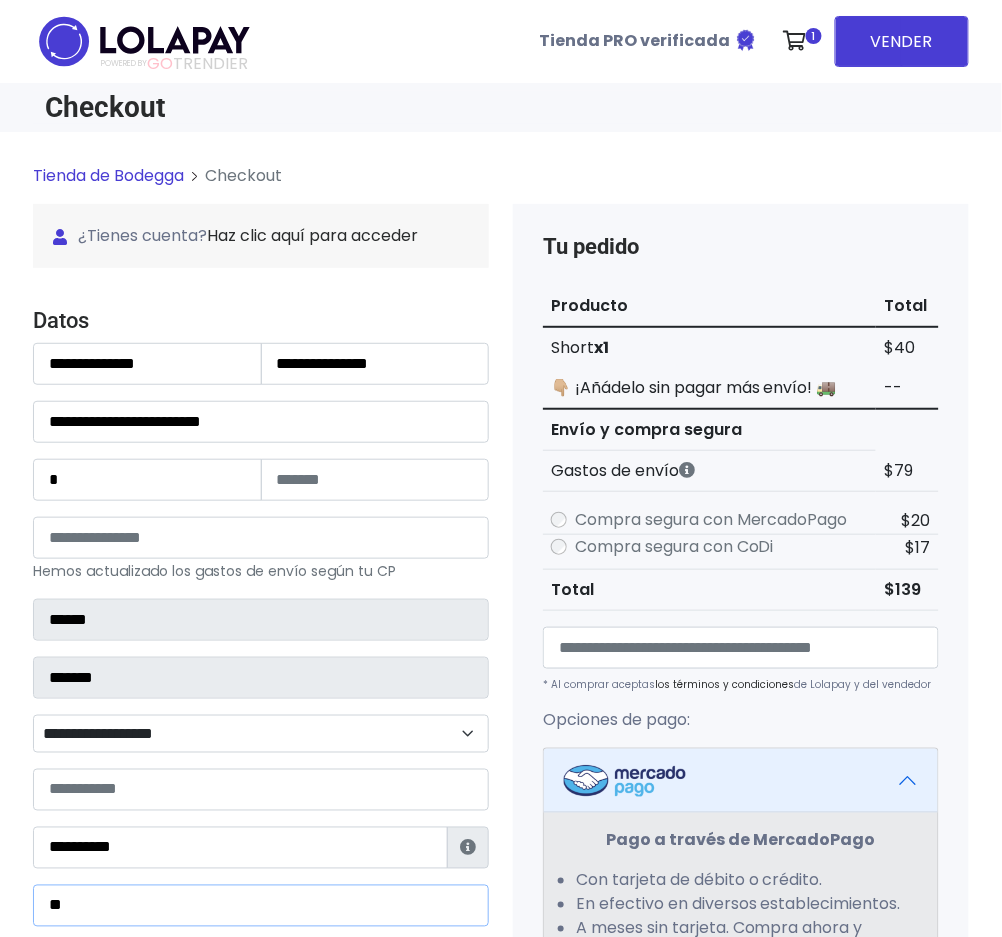 type on "**********" 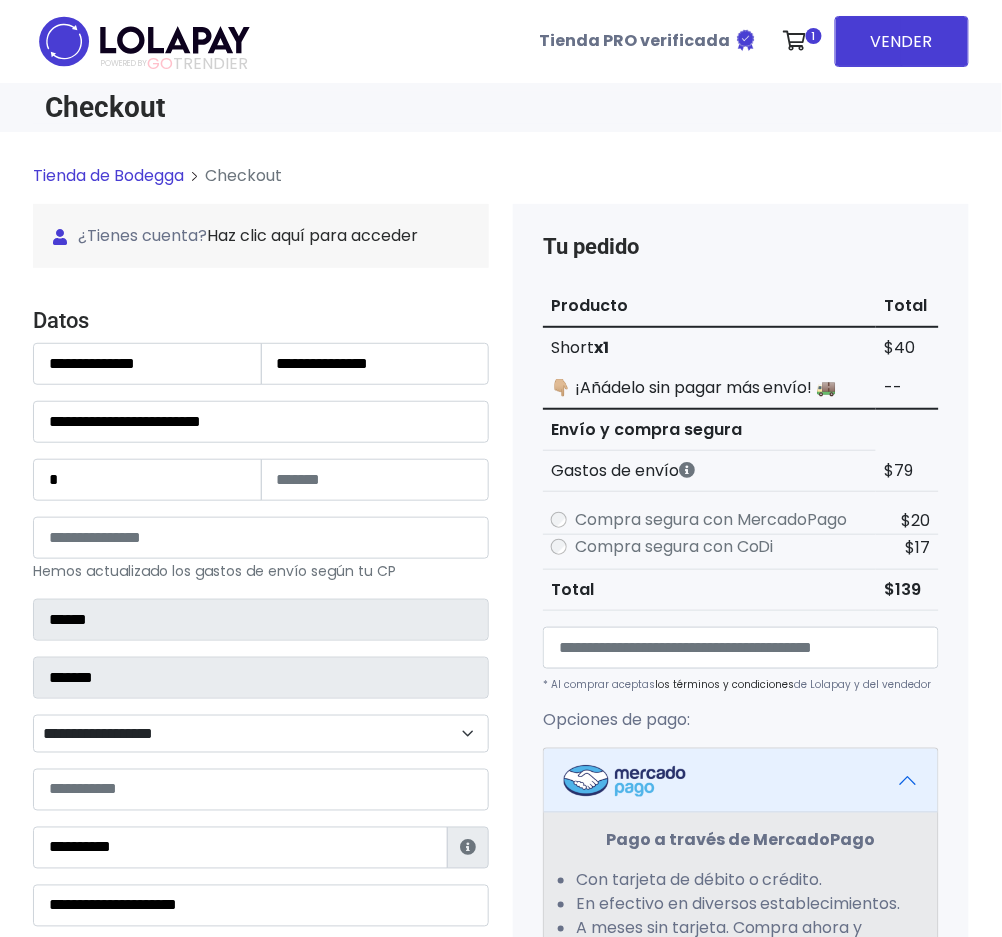 click on "**********" at bounding box center [261, 734] 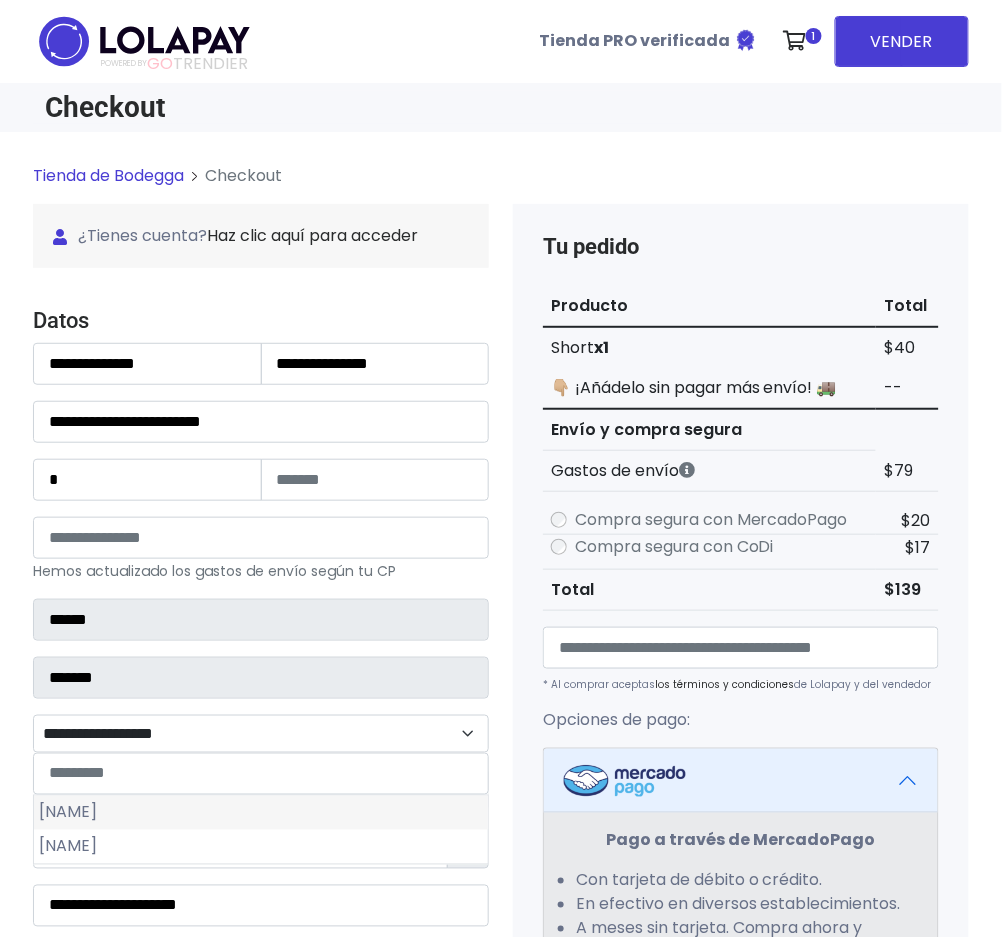 click on "Los Héroes Tecámac" at bounding box center (261, 813) 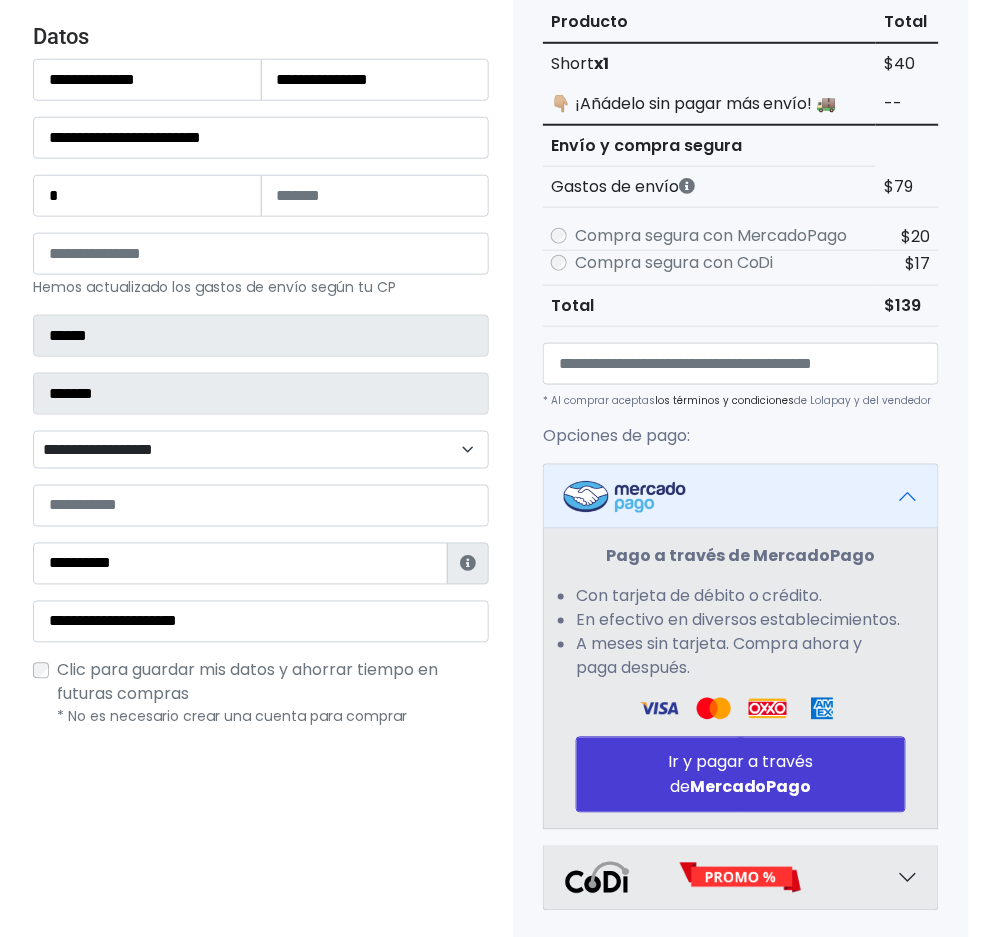 scroll, scrollTop: 586, scrollLeft: 0, axis: vertical 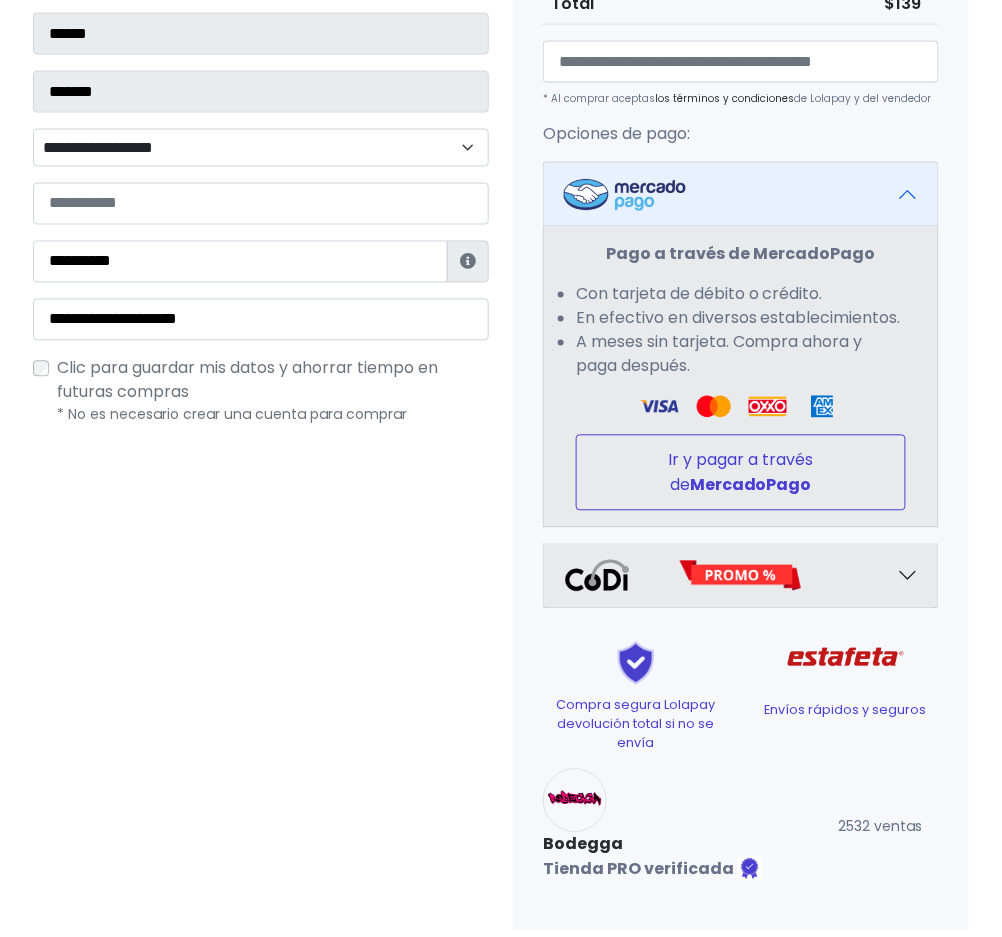 click on "Ir y pagar a través de  MercadoPago" at bounding box center [741, 473] 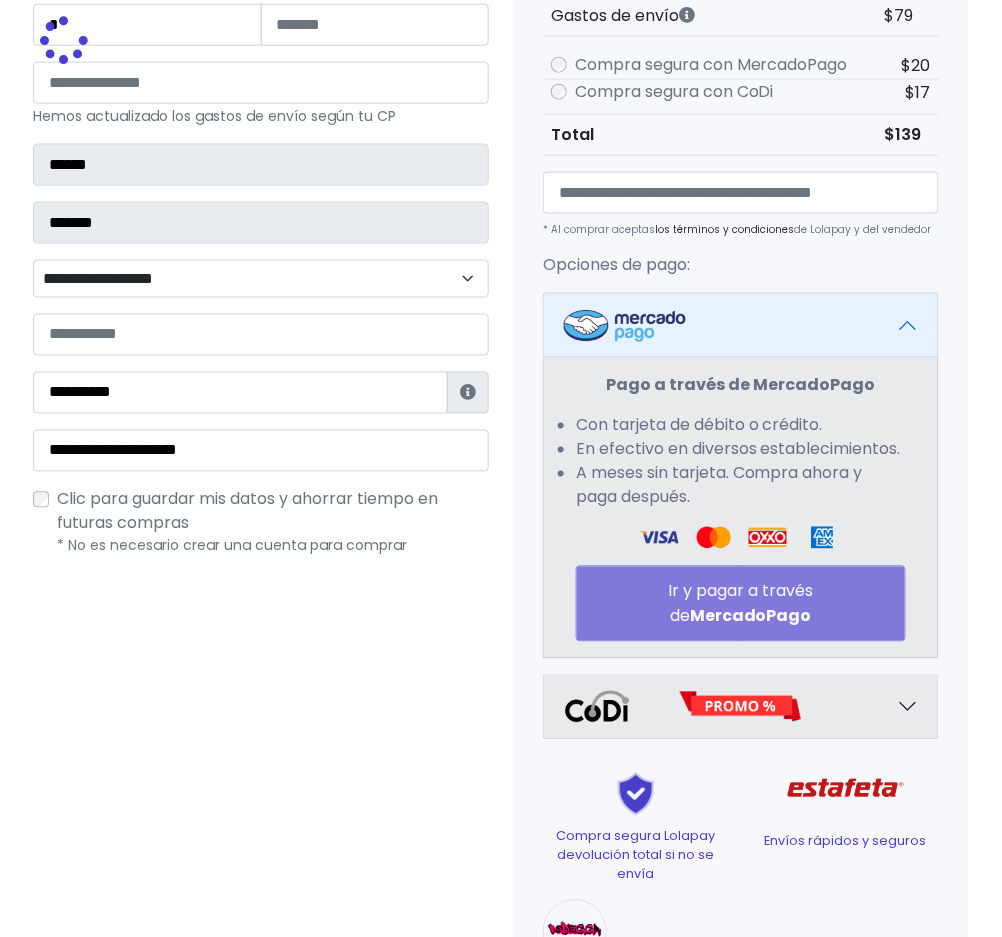 scroll, scrollTop: 320, scrollLeft: 0, axis: vertical 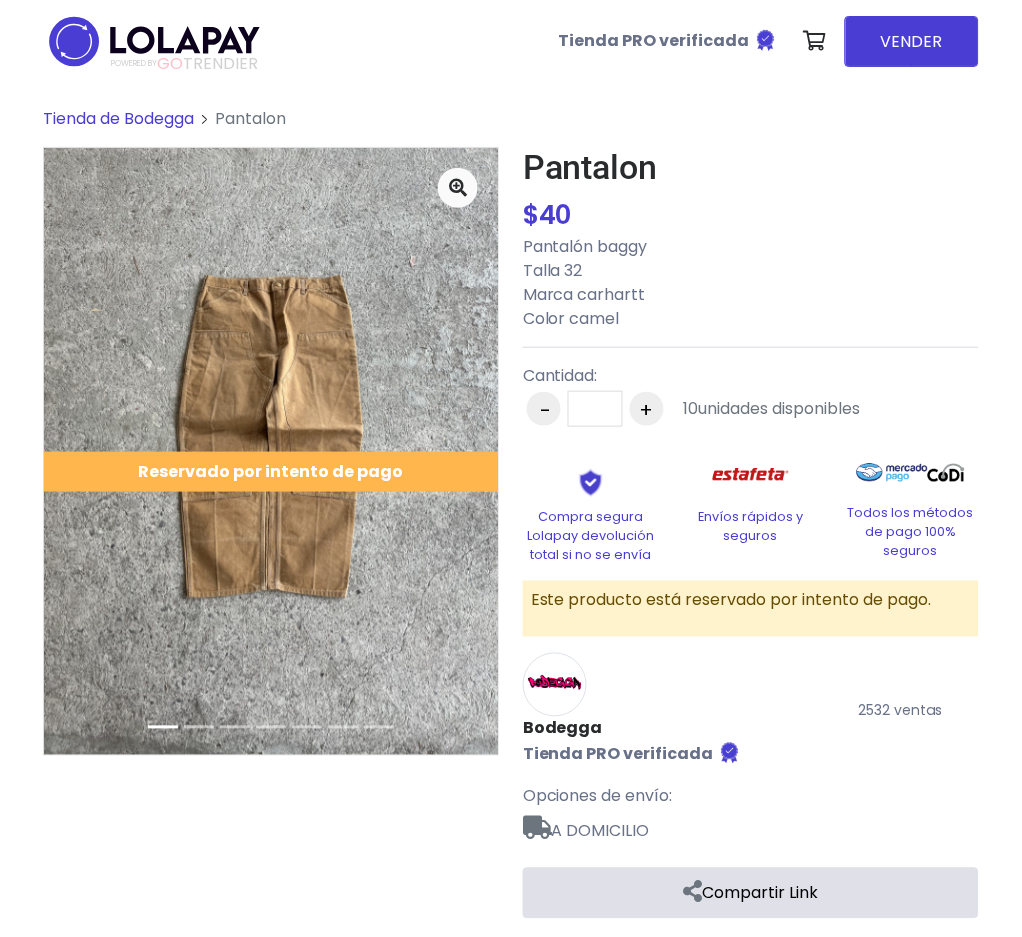click on "Tienda de Bodegga" at bounding box center [118, 118] 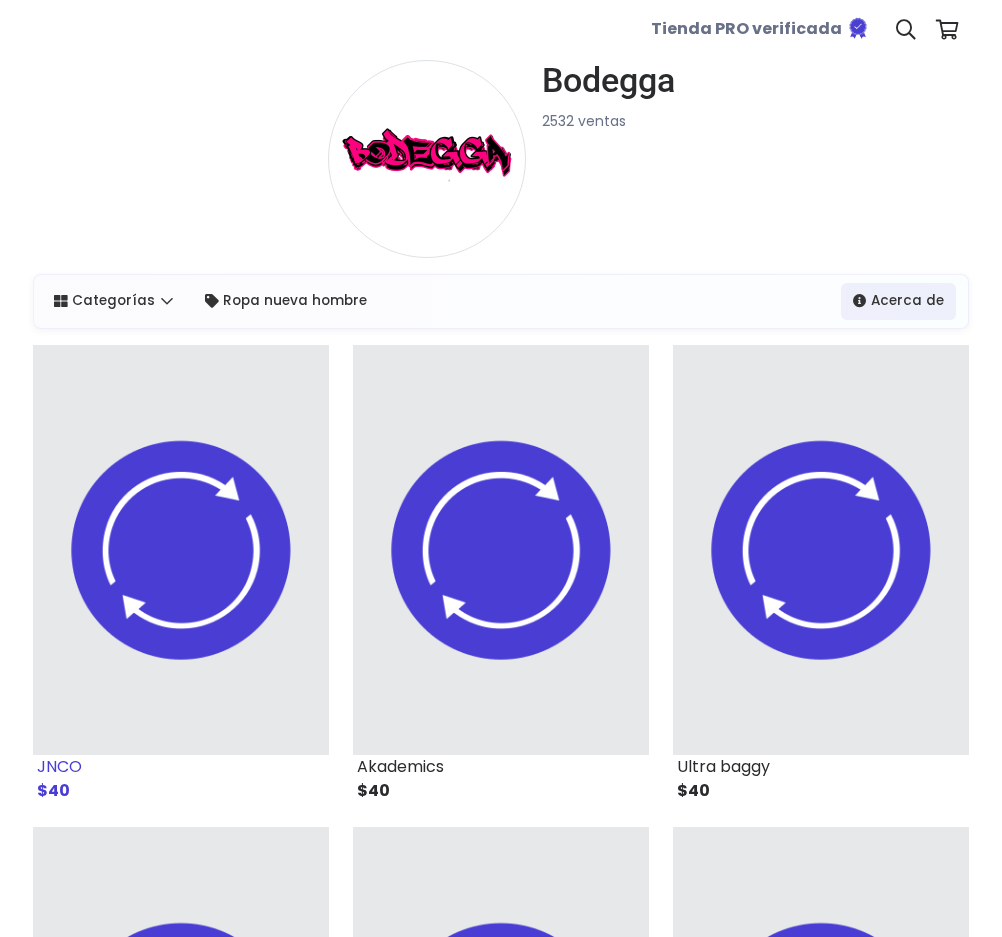 scroll, scrollTop: 0, scrollLeft: 0, axis: both 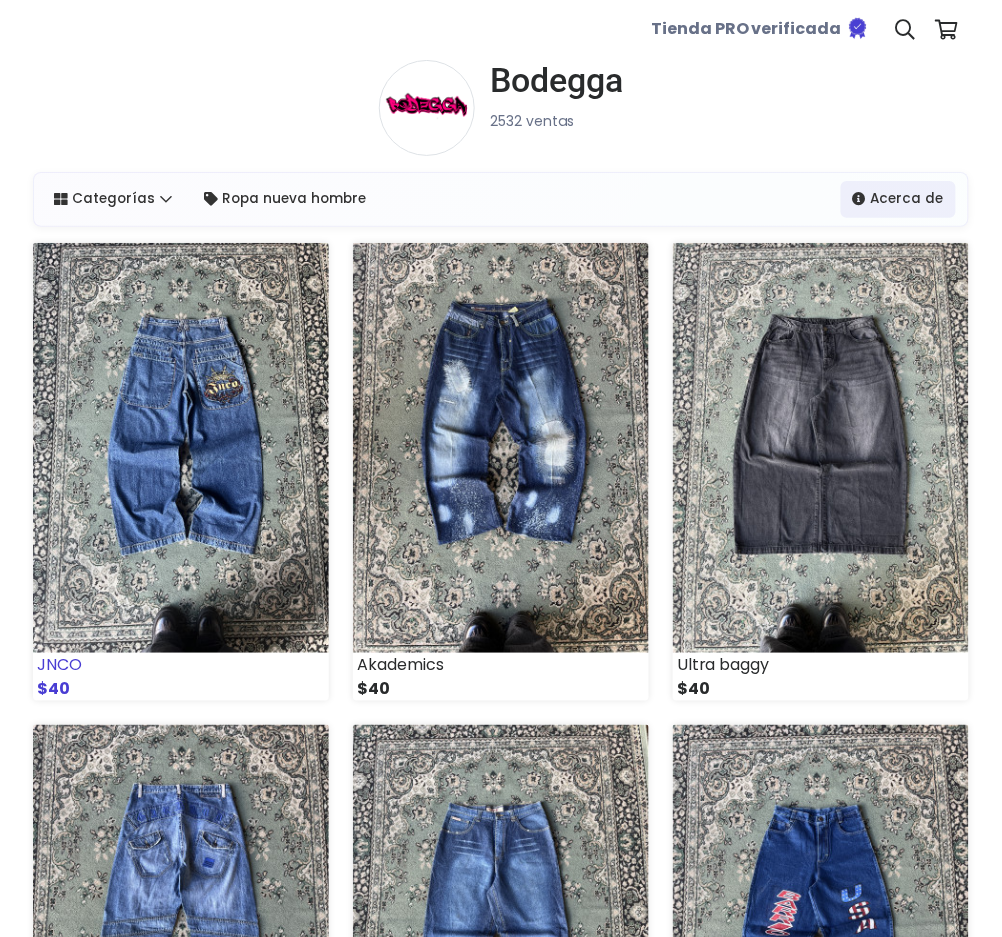 click at bounding box center [181, 448] 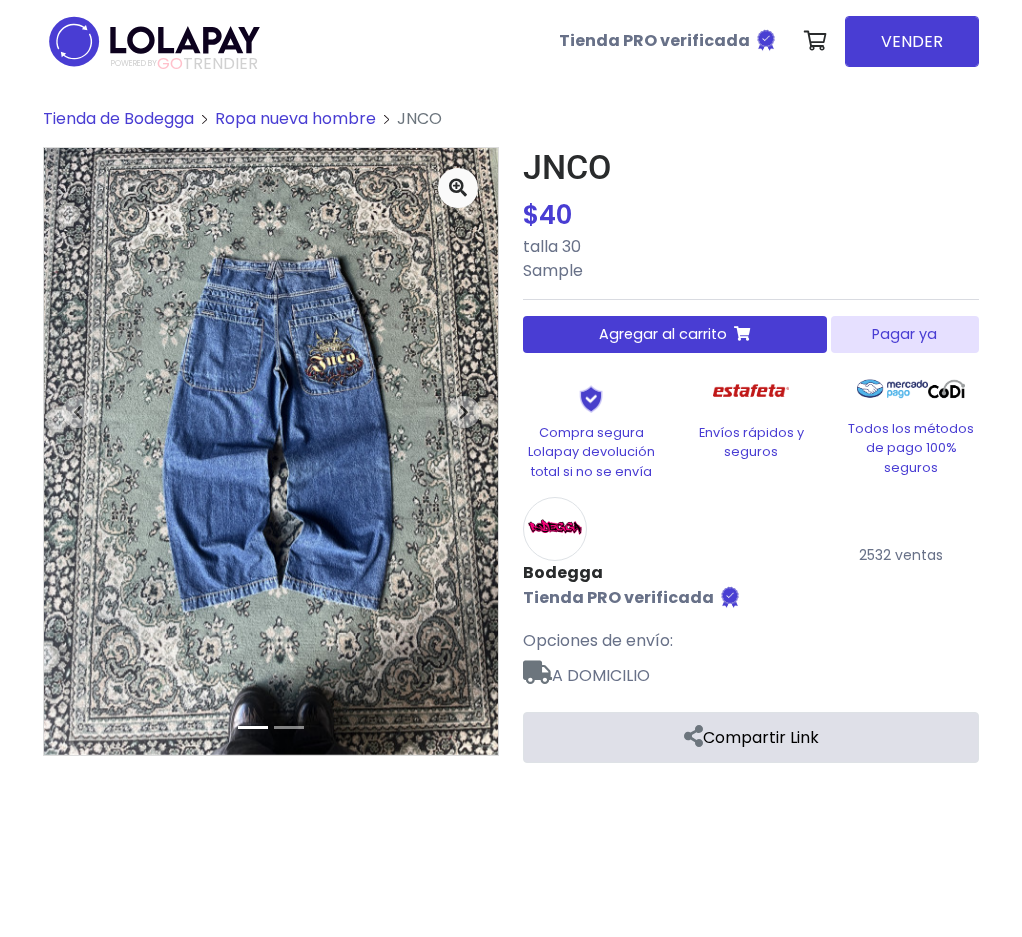 scroll, scrollTop: 0, scrollLeft: 0, axis: both 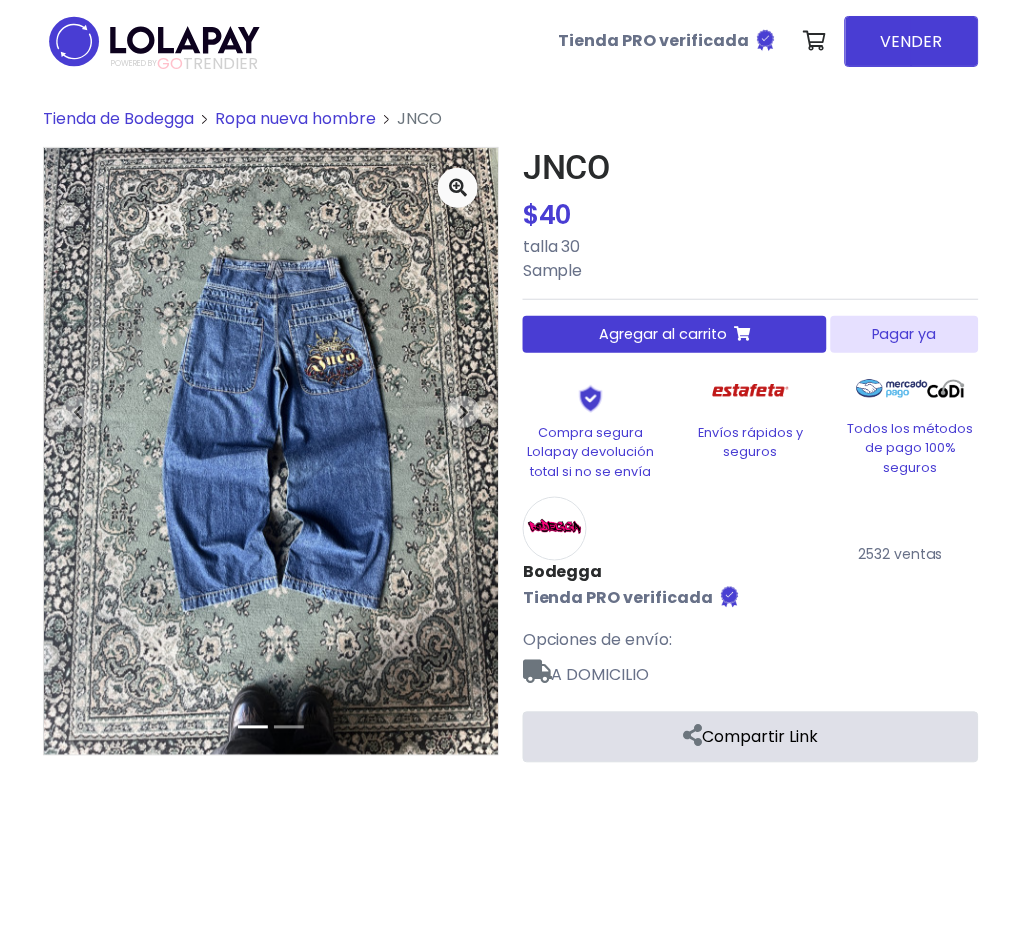 click on "Pagar ya" at bounding box center (905, 334) 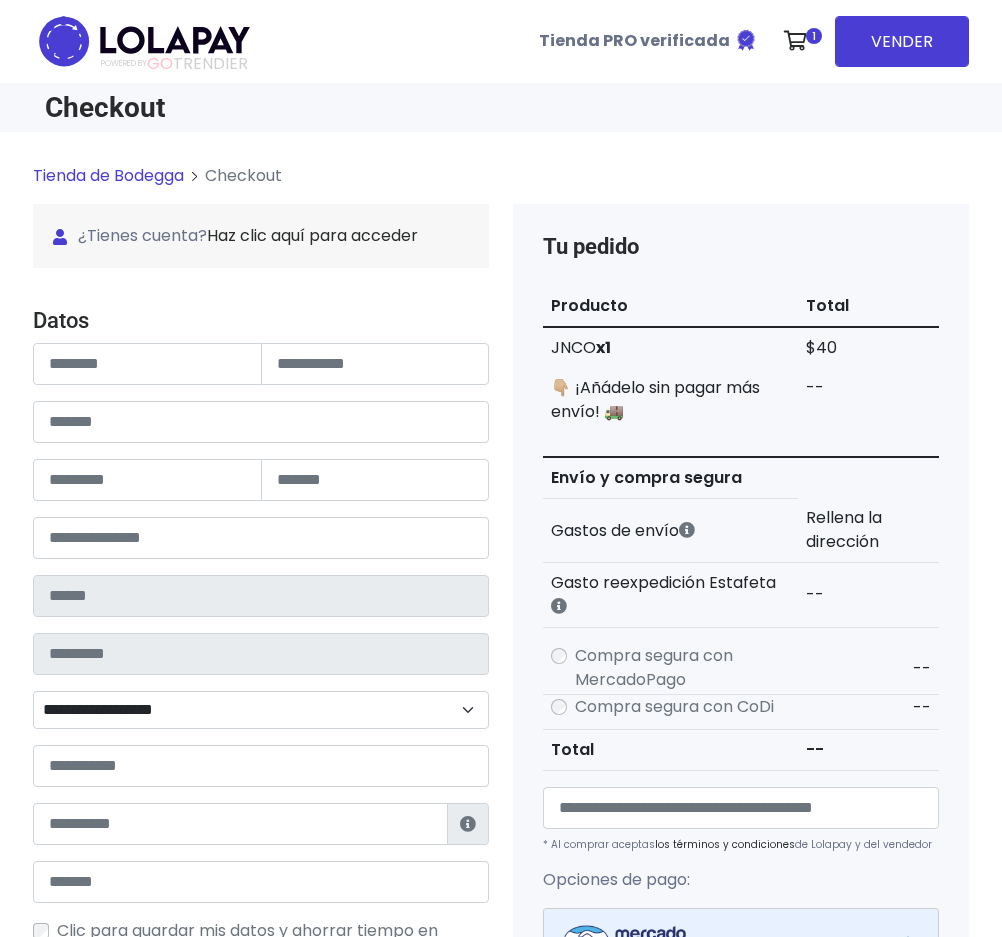 scroll, scrollTop: 0, scrollLeft: 0, axis: both 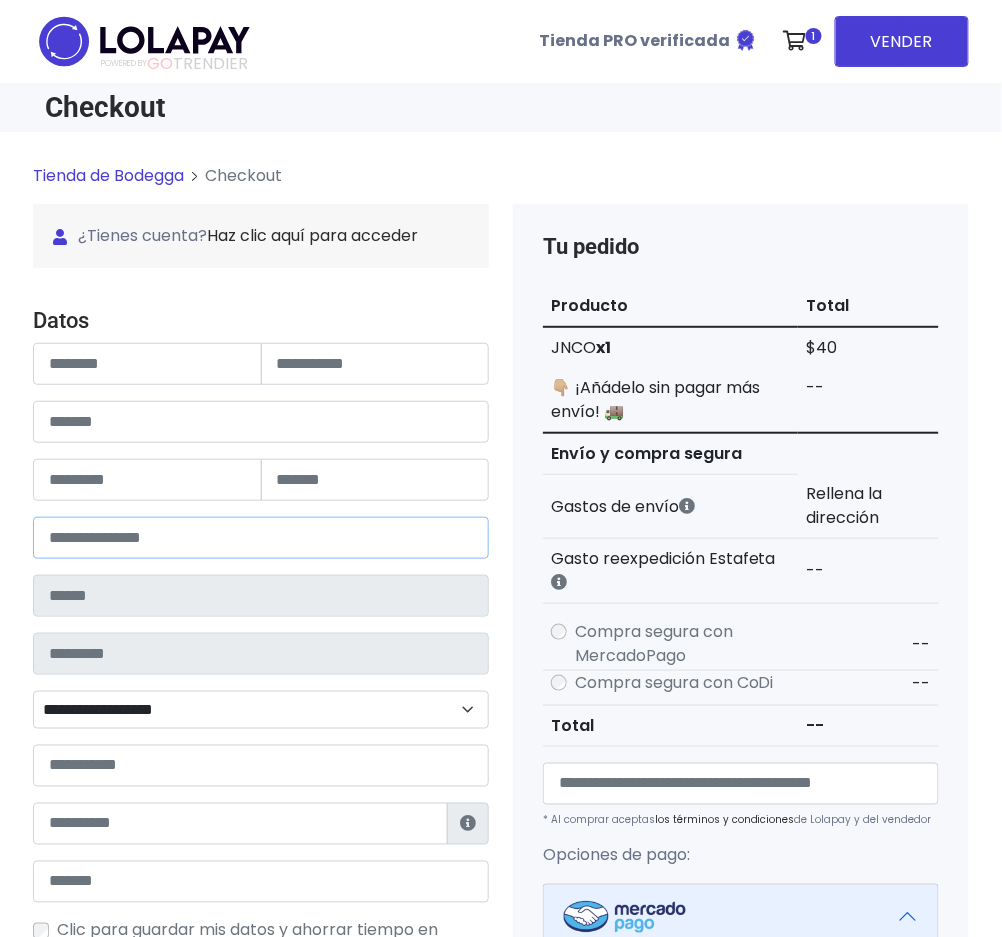 click at bounding box center (261, 538) 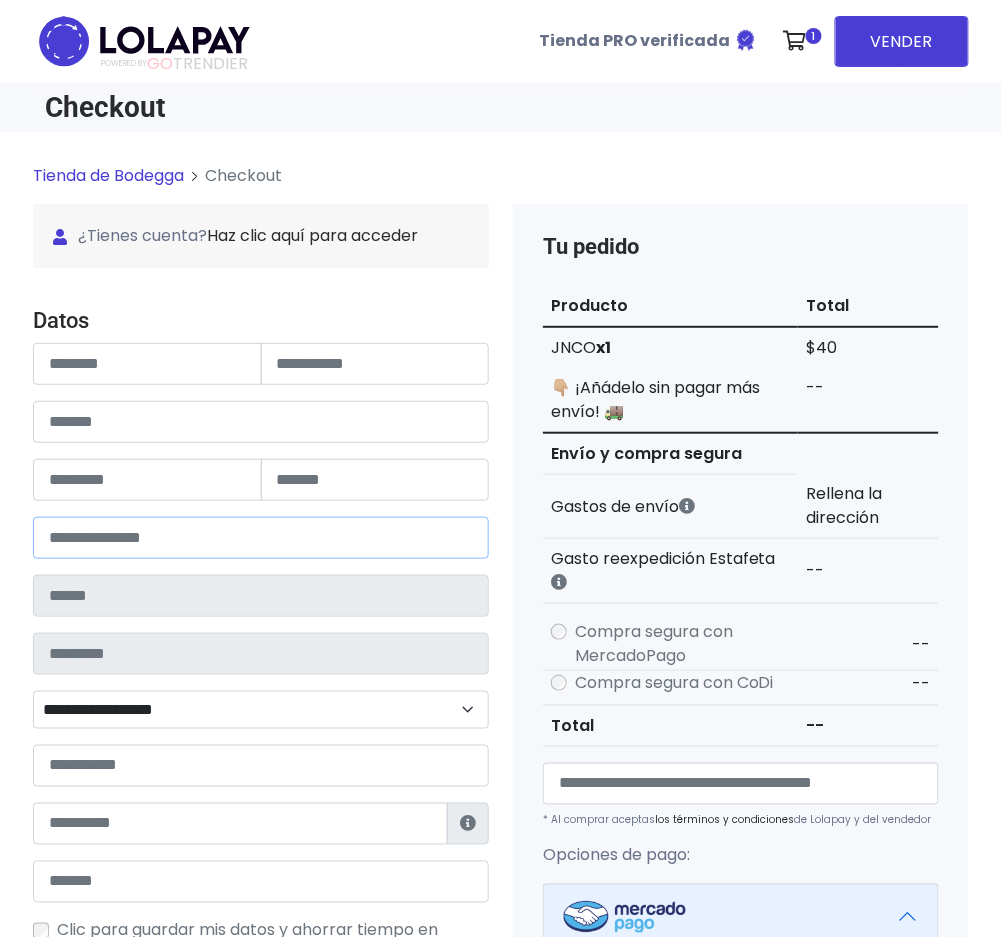type on "*******" 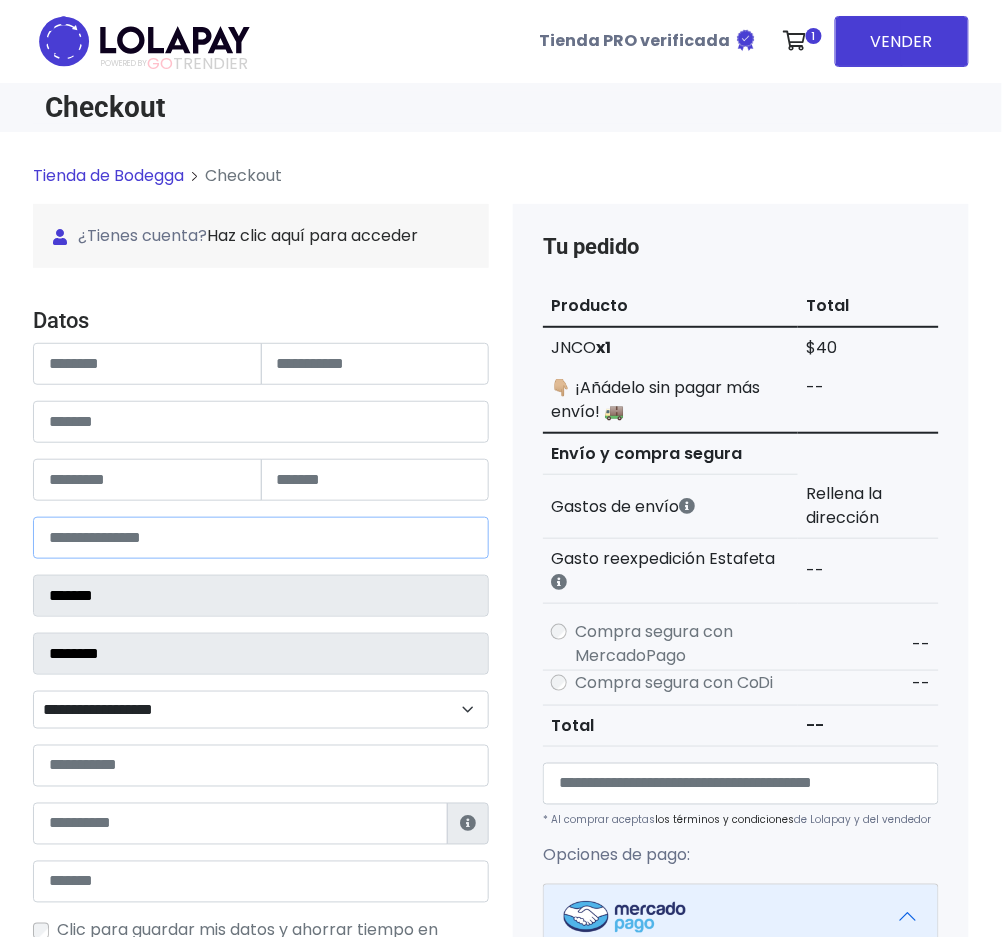 select 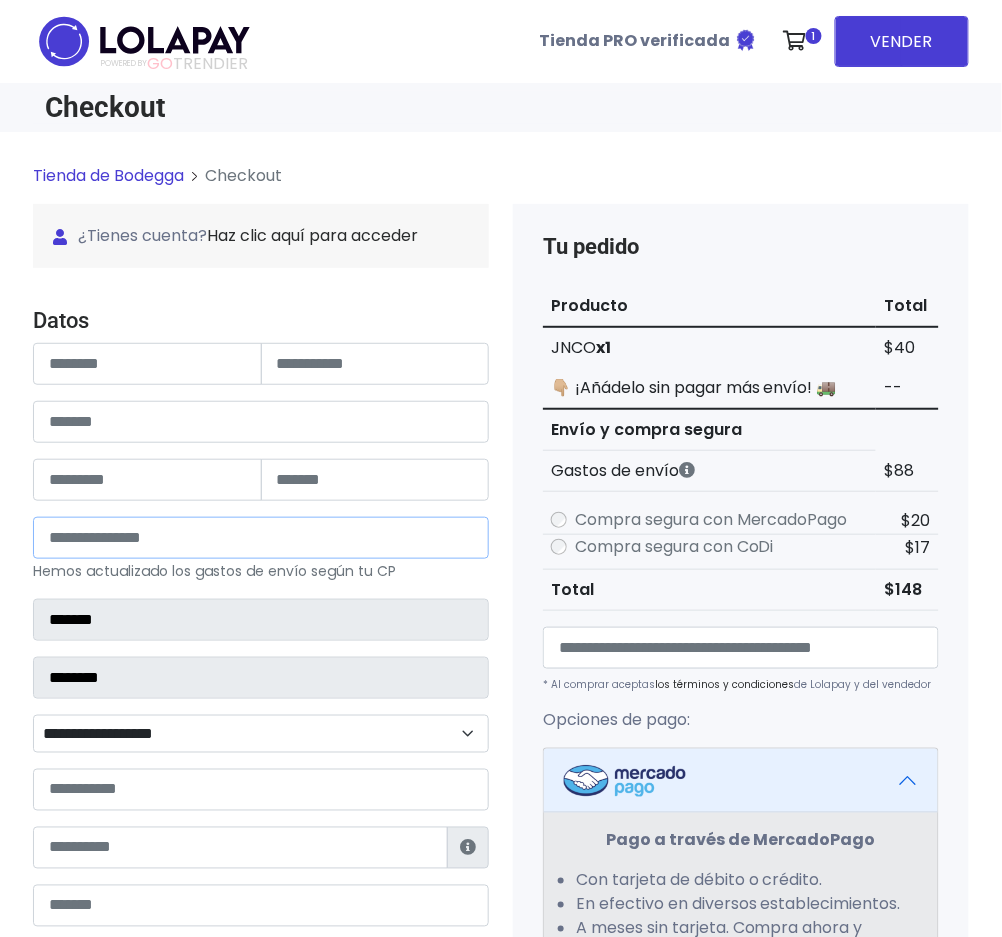 type on "*****" 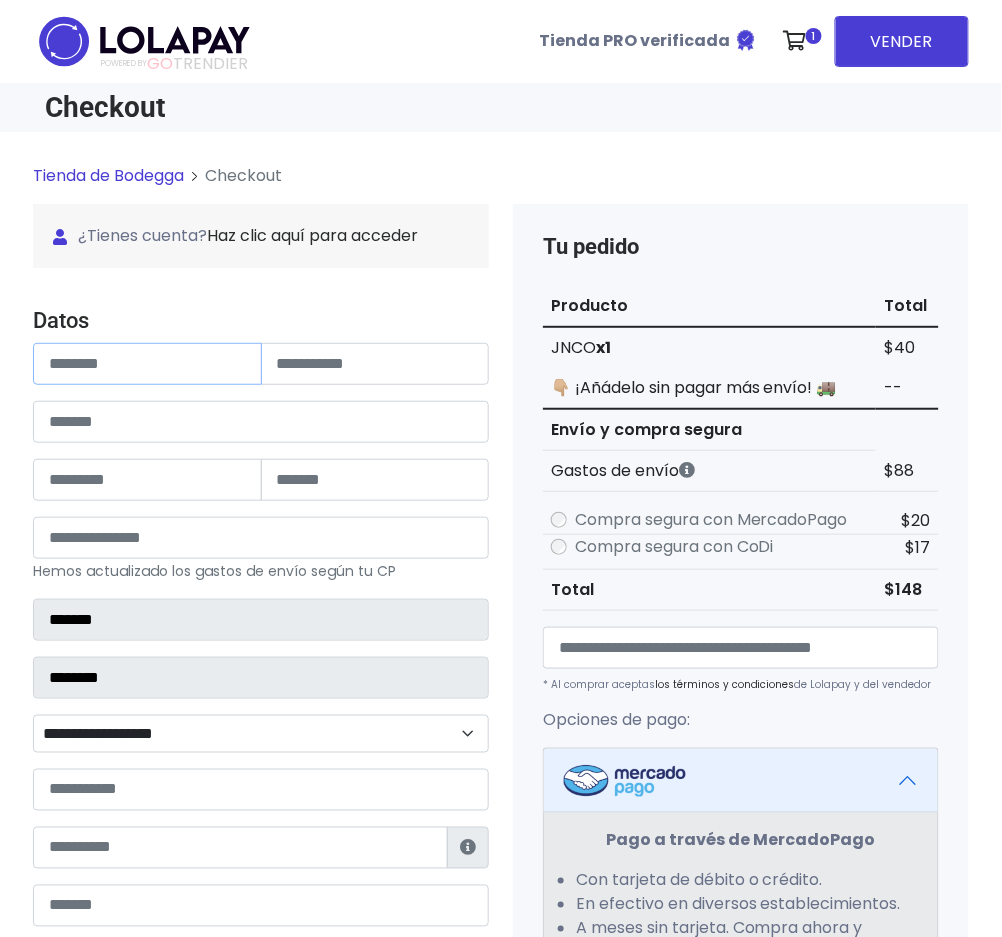 click at bounding box center (147, 364) 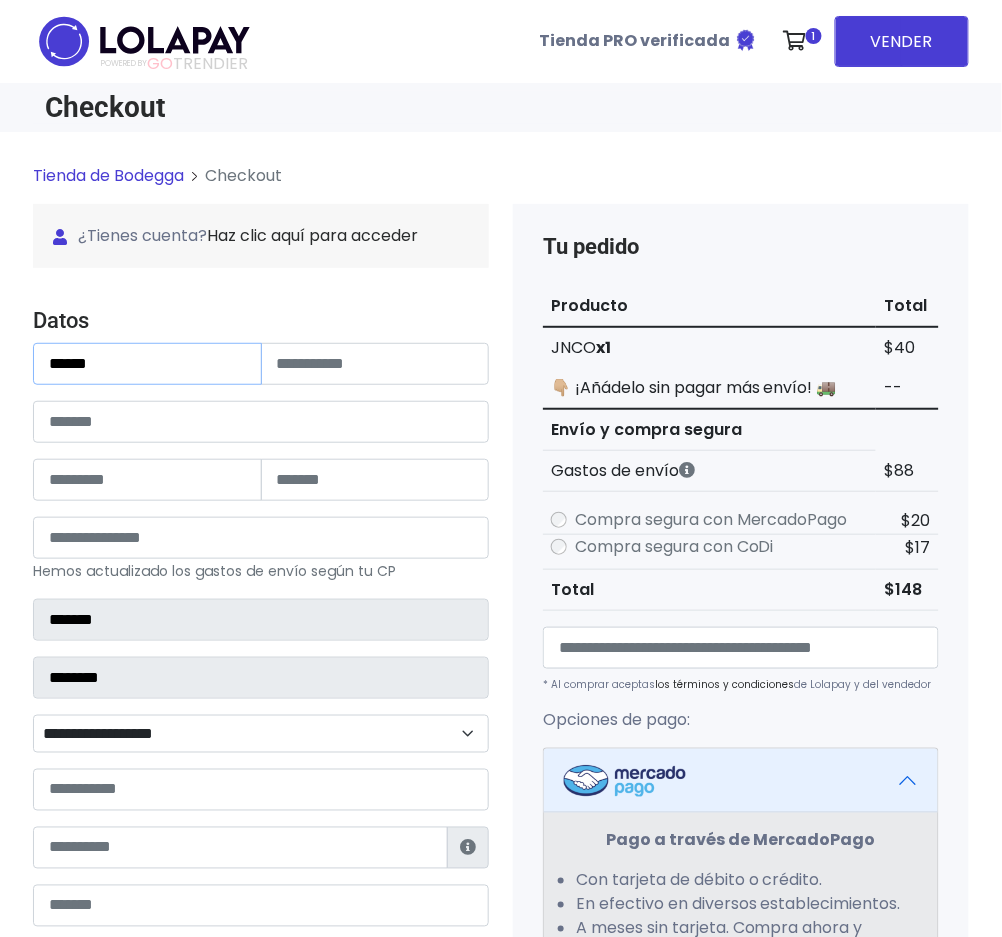 type on "*****" 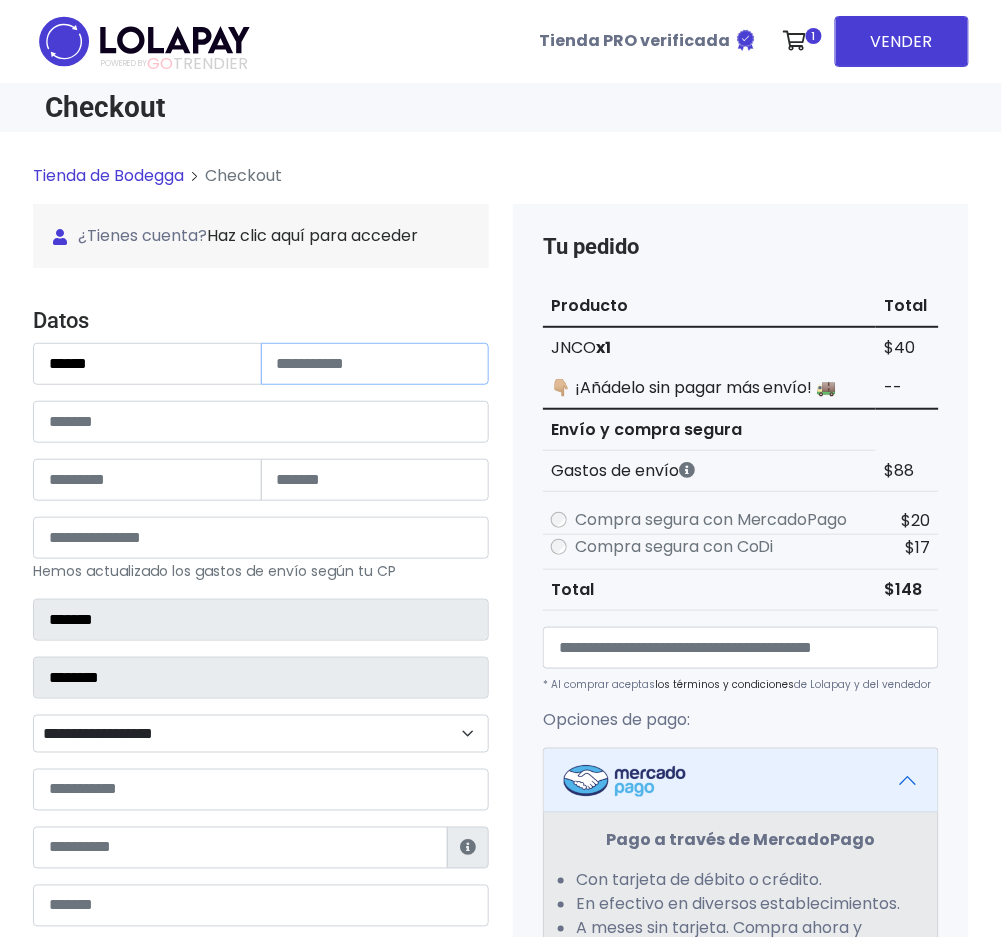 click at bounding box center [375, 364] 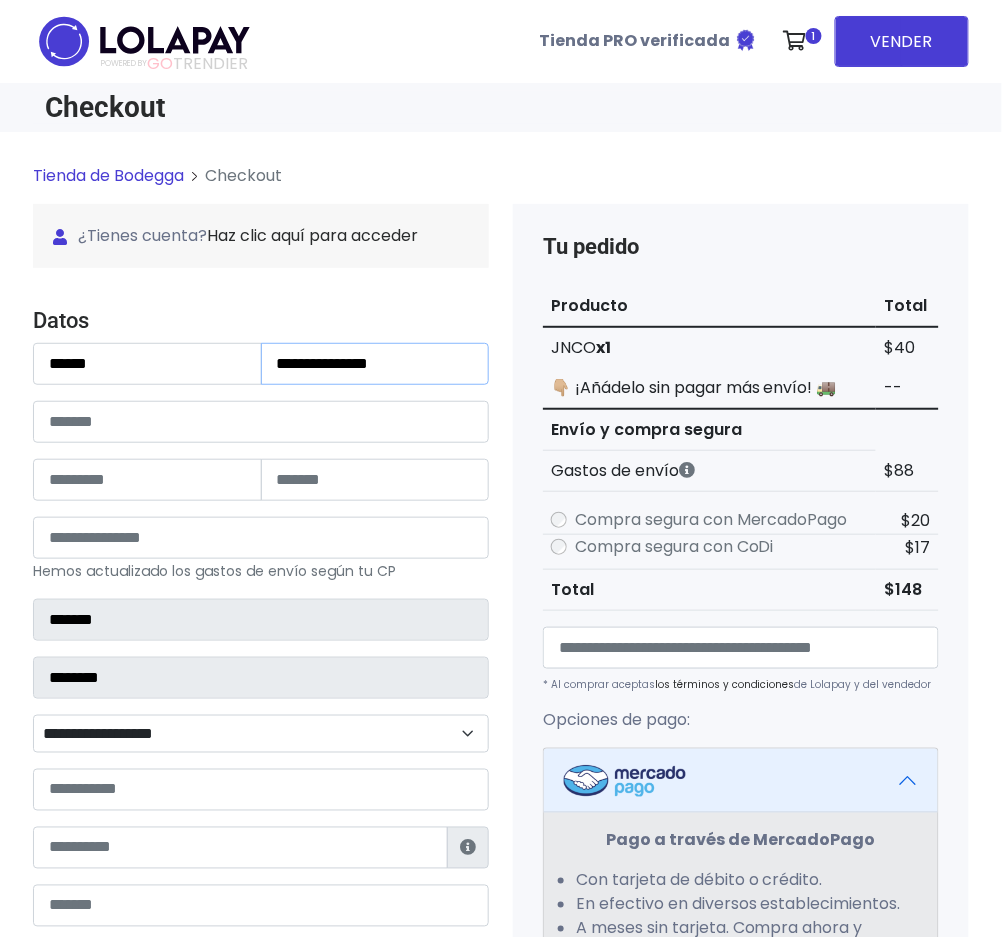 type on "**********" 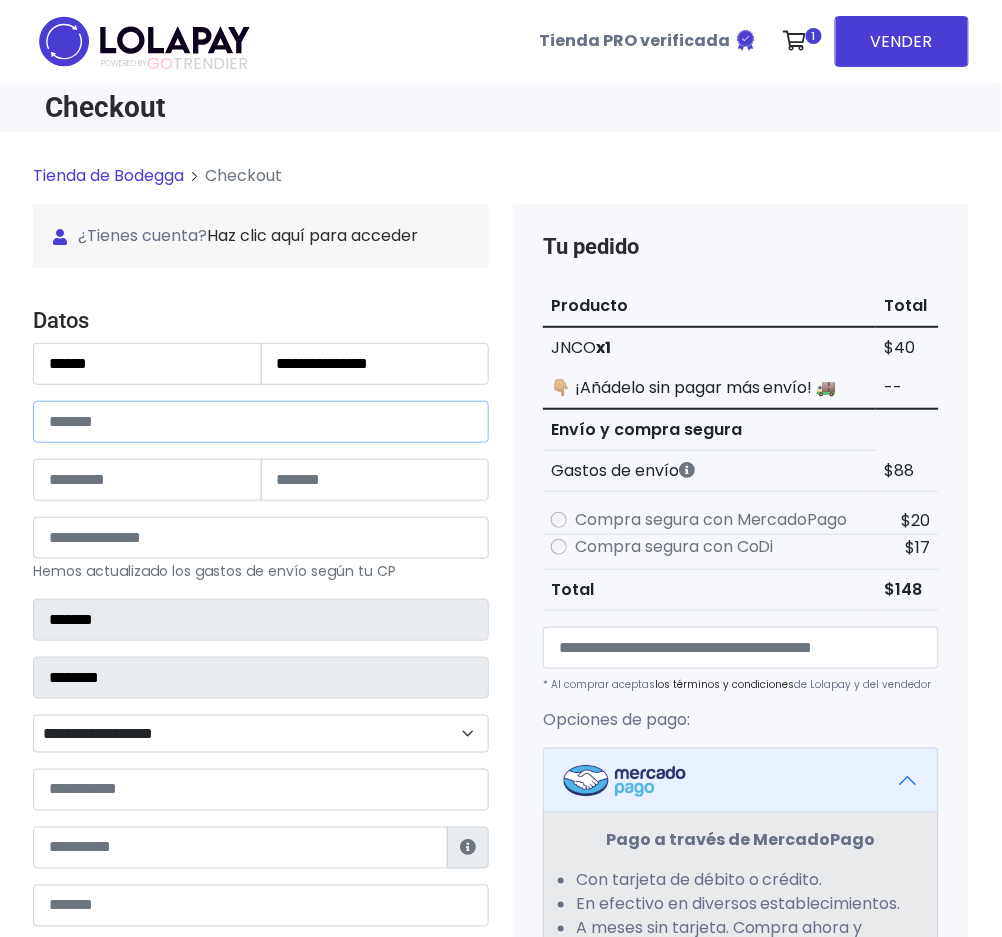 click at bounding box center (261, 422) 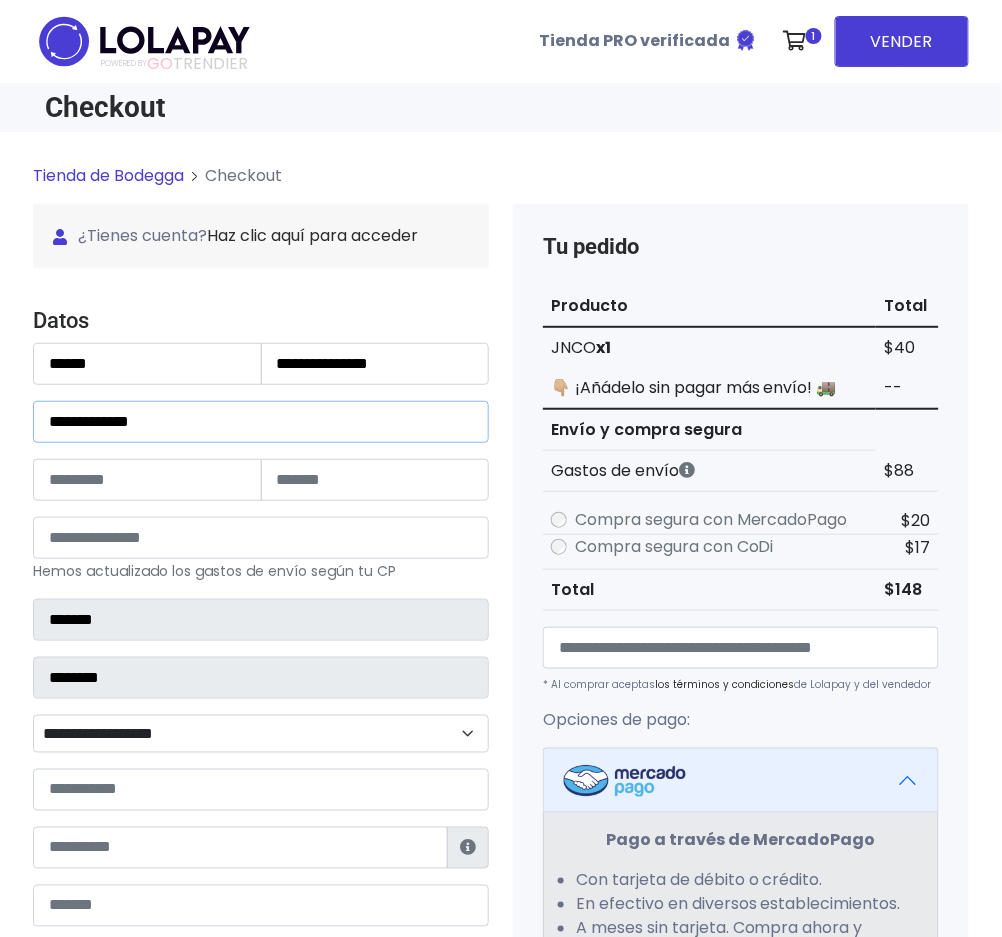 type on "**********" 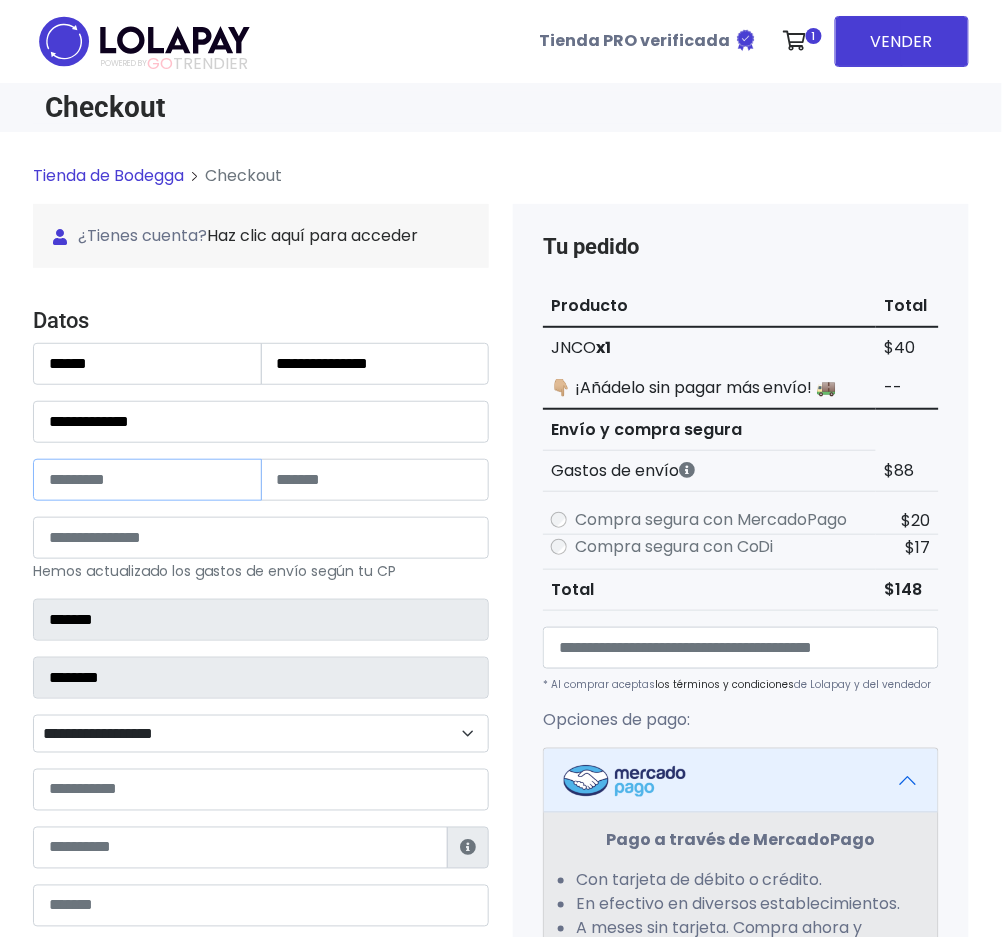click at bounding box center (147, 480) 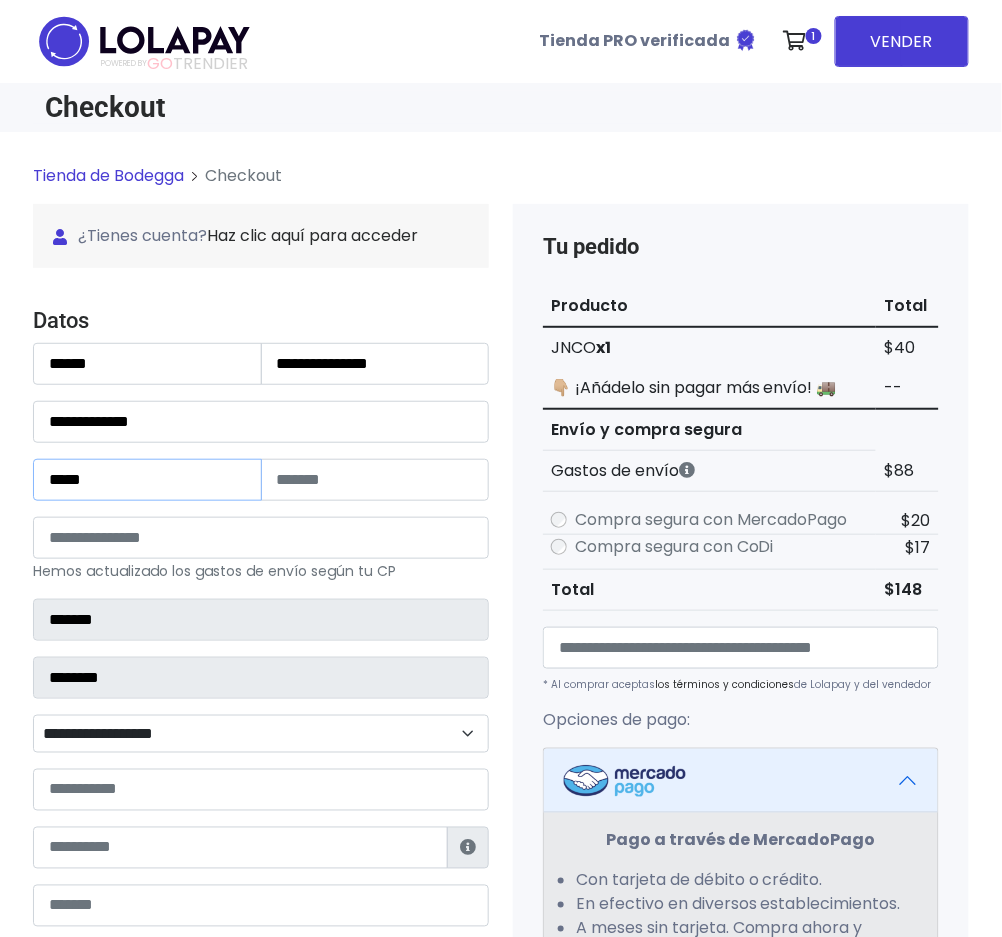 type on "*****" 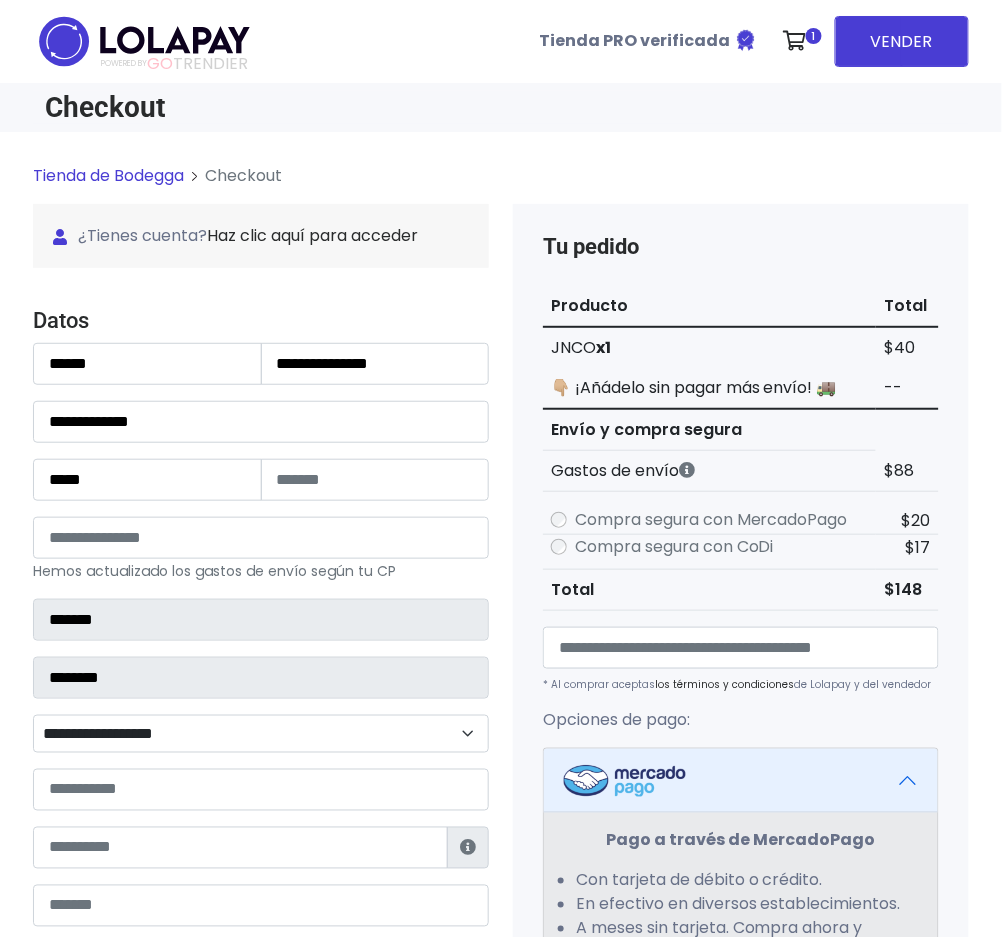 click on "Tienda de Bodegga
Checkout
¿Tienes cuenta?
Haz clic aquí para acceder
¿Olvidaste tu contraseña? Entrar Datos" at bounding box center [501, 840] 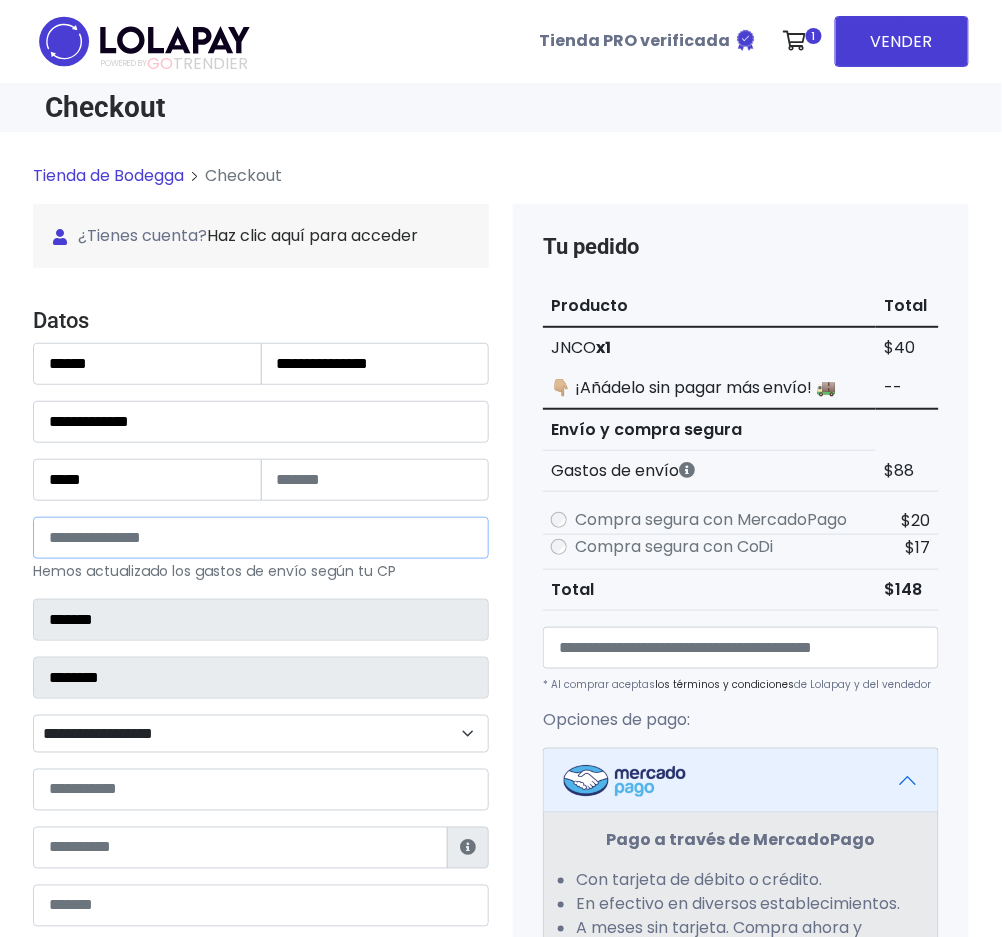 click on "*****" at bounding box center [261, 538] 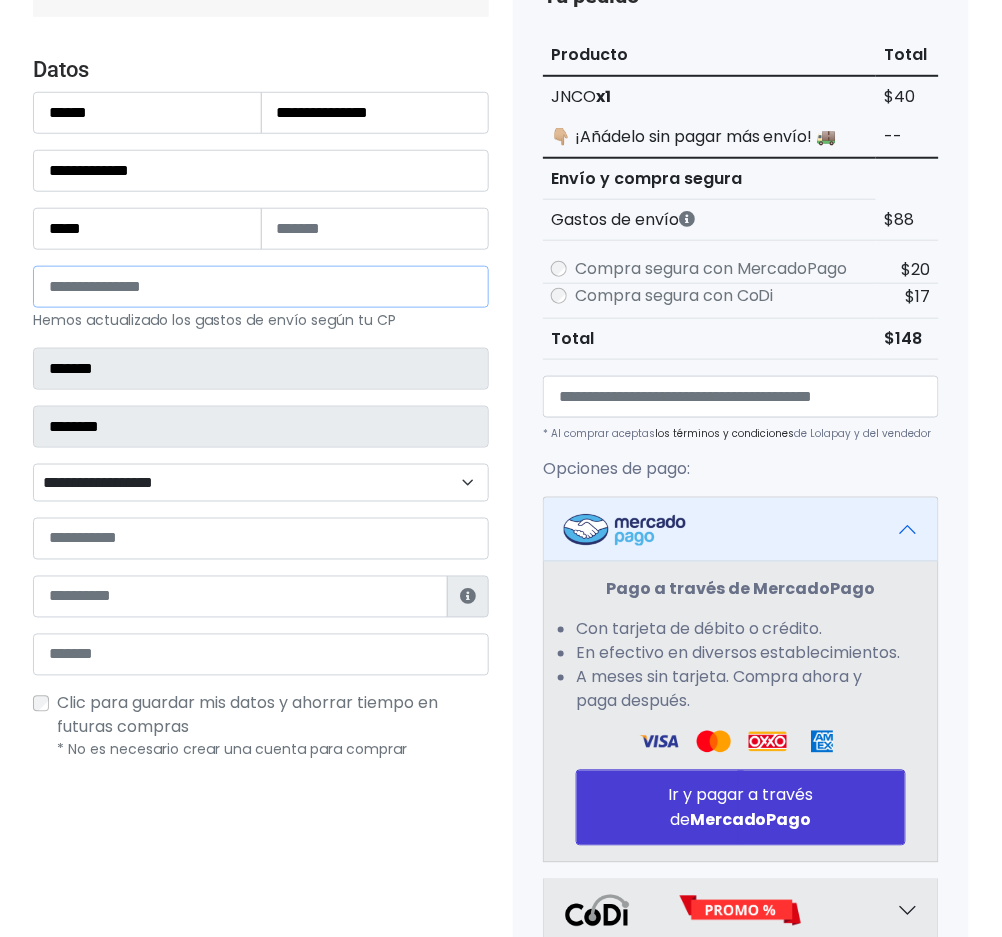 scroll, scrollTop: 266, scrollLeft: 0, axis: vertical 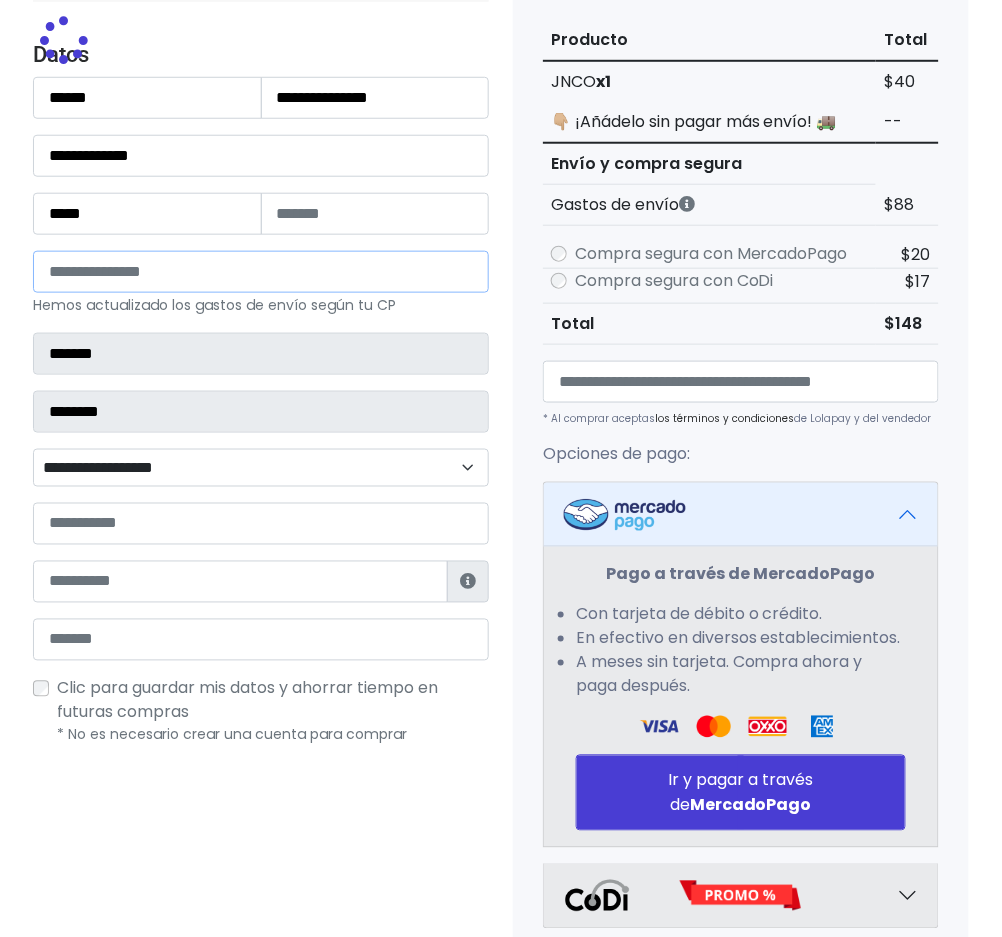 type on "*****" 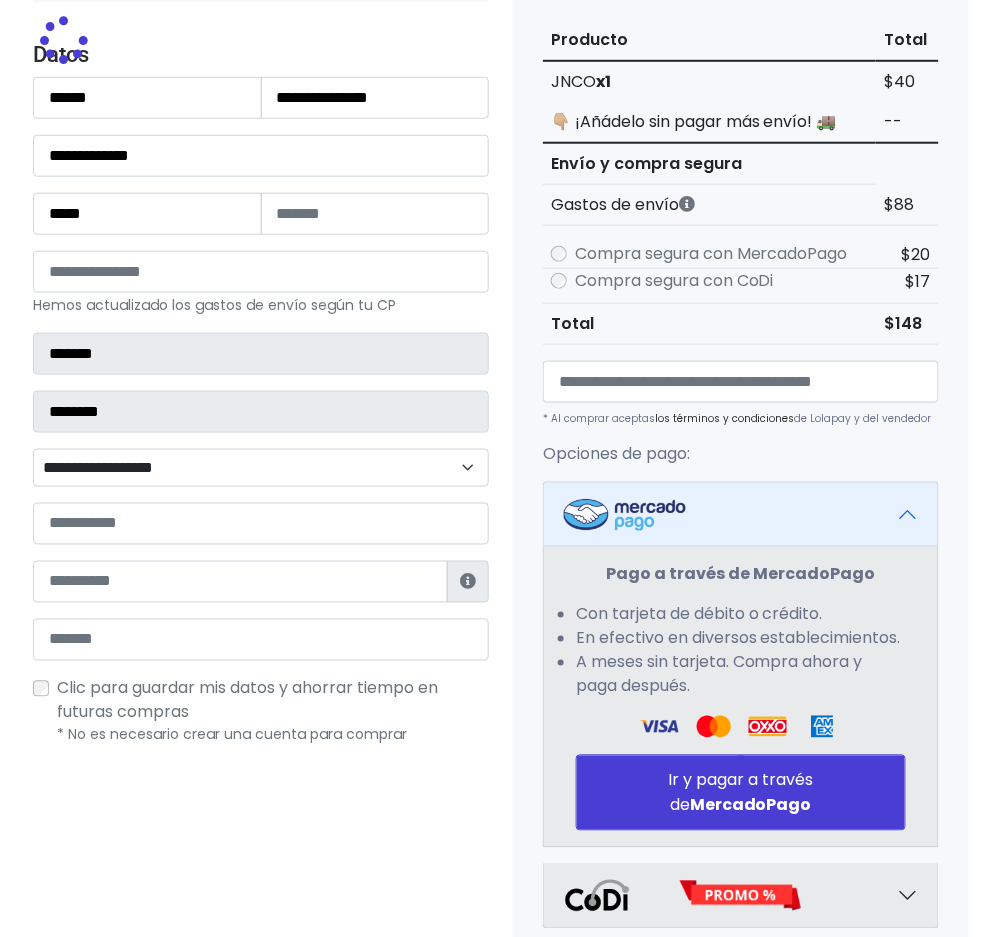 type on "*********" 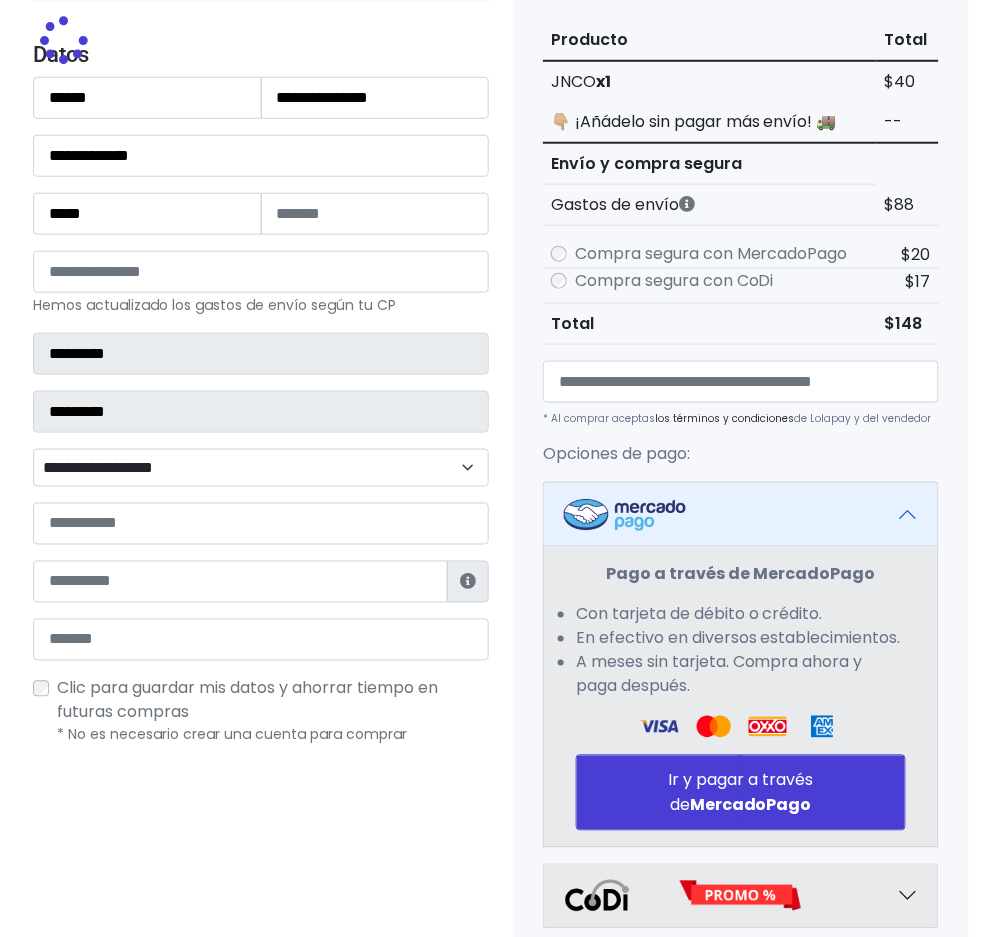 click on "**********" at bounding box center [261, 468] 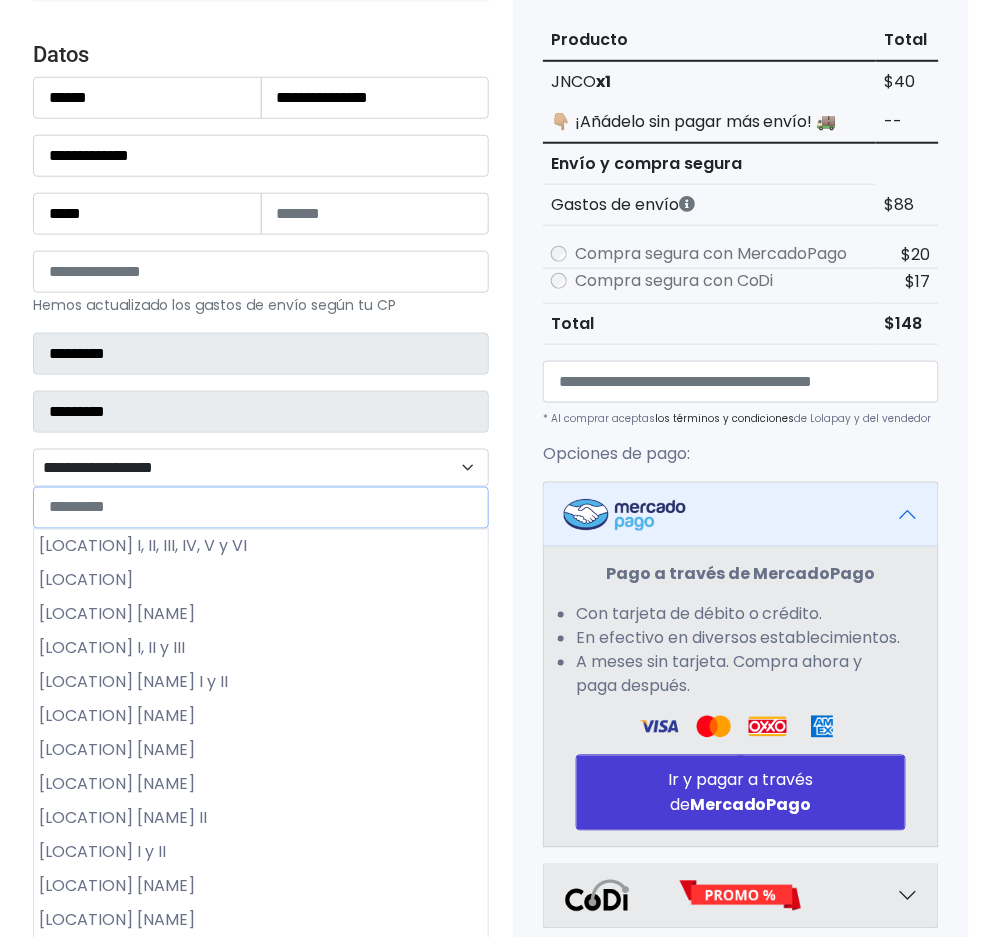 click on "**********" at bounding box center (261, 468) 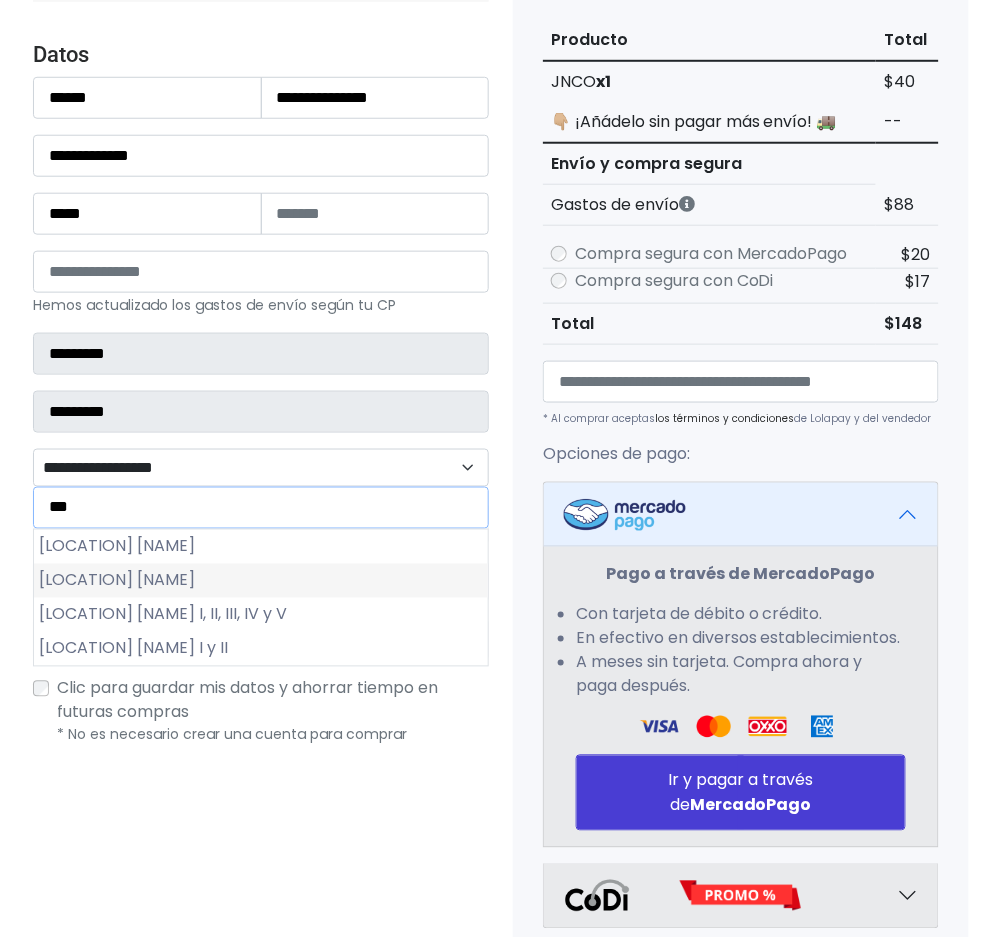 type on "***" 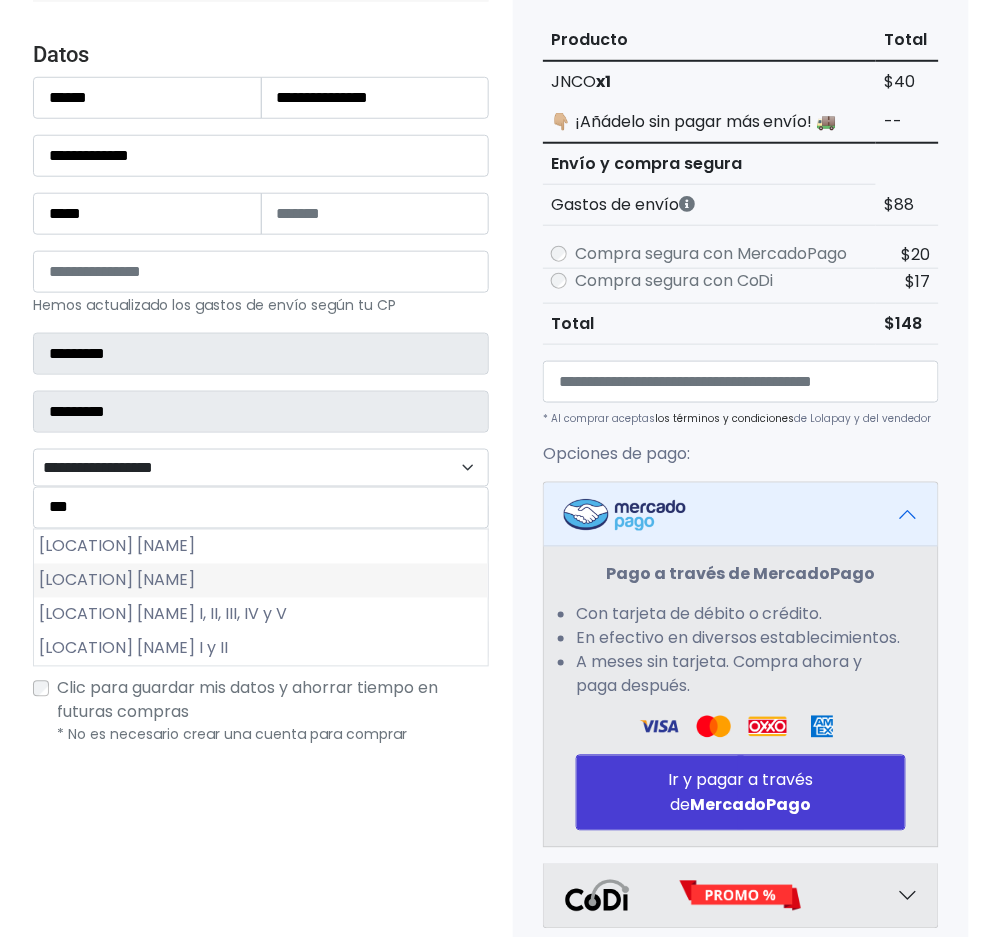 click on "Quintas Carolinas" at bounding box center (261, 581) 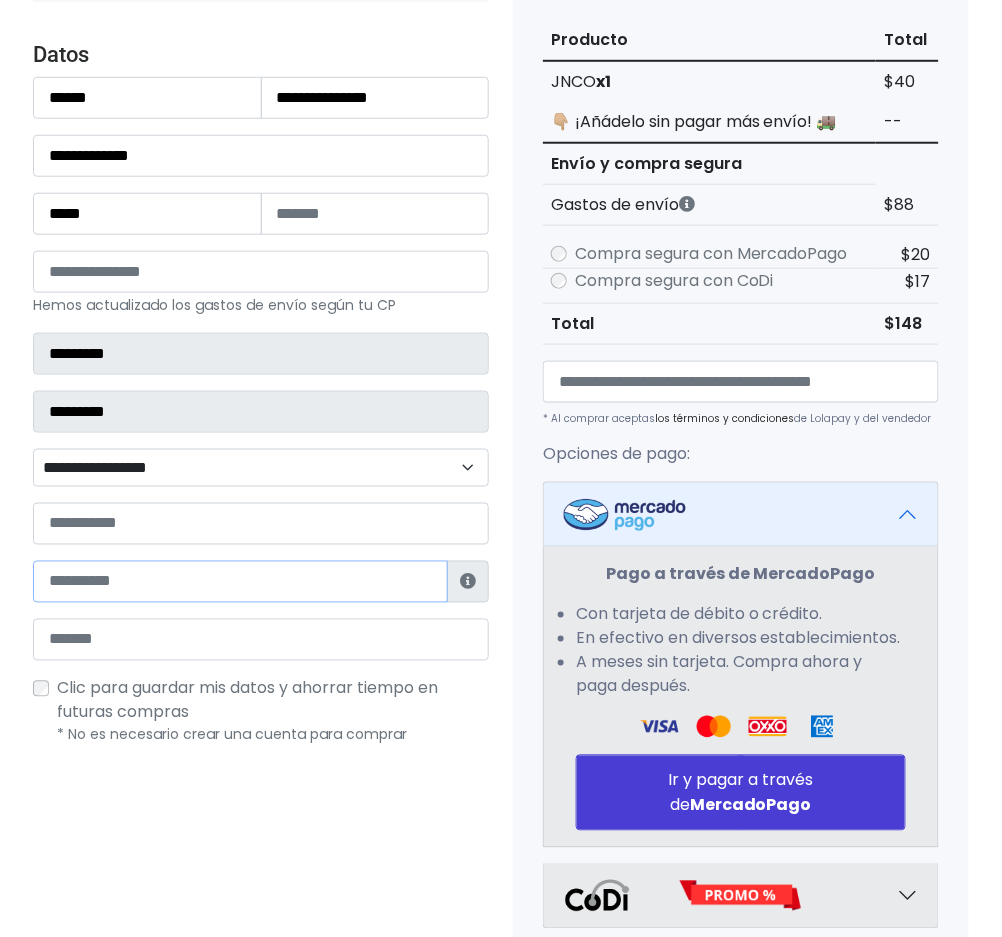 click at bounding box center (240, 582) 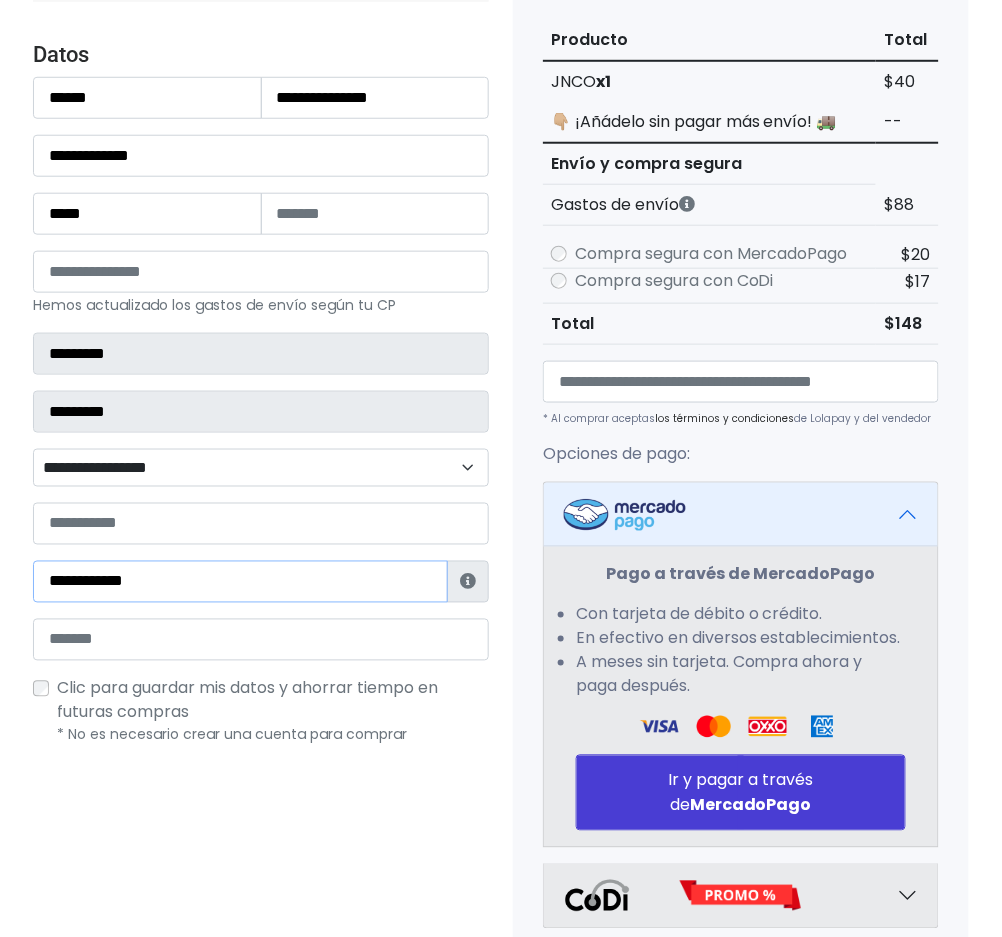 paste on "**********" 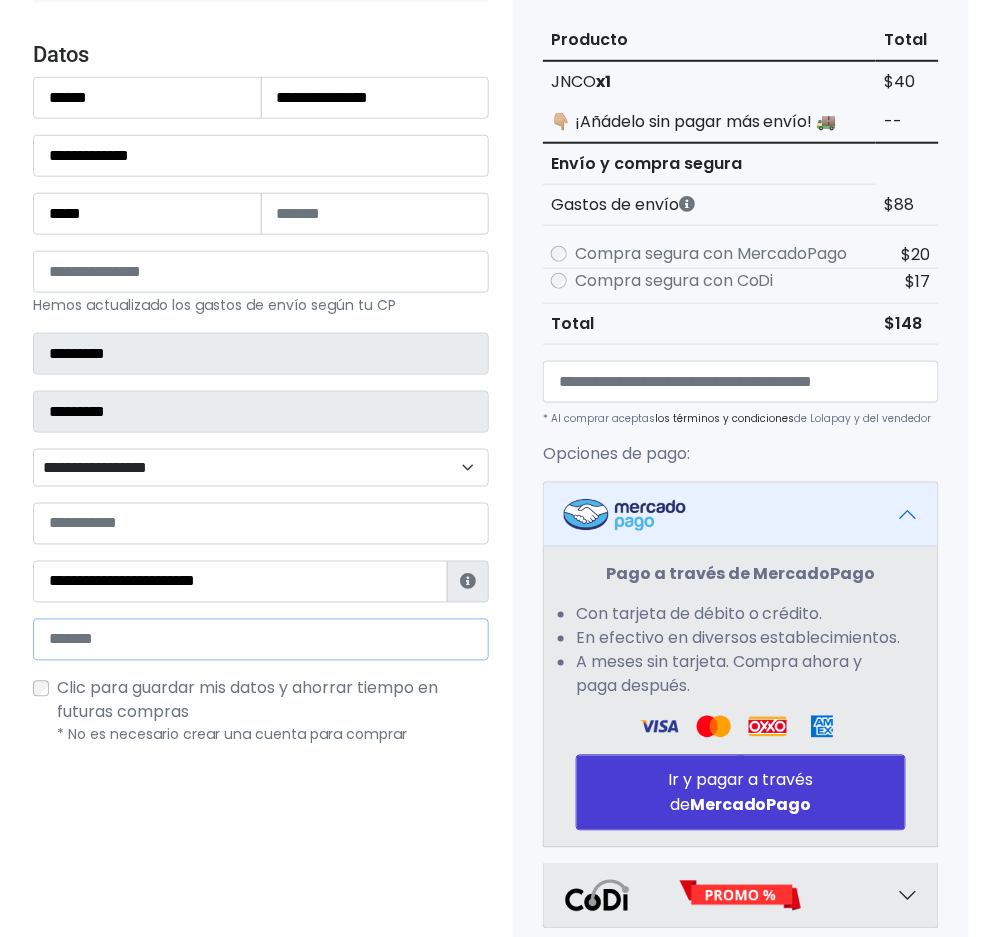 click at bounding box center (261, 640) 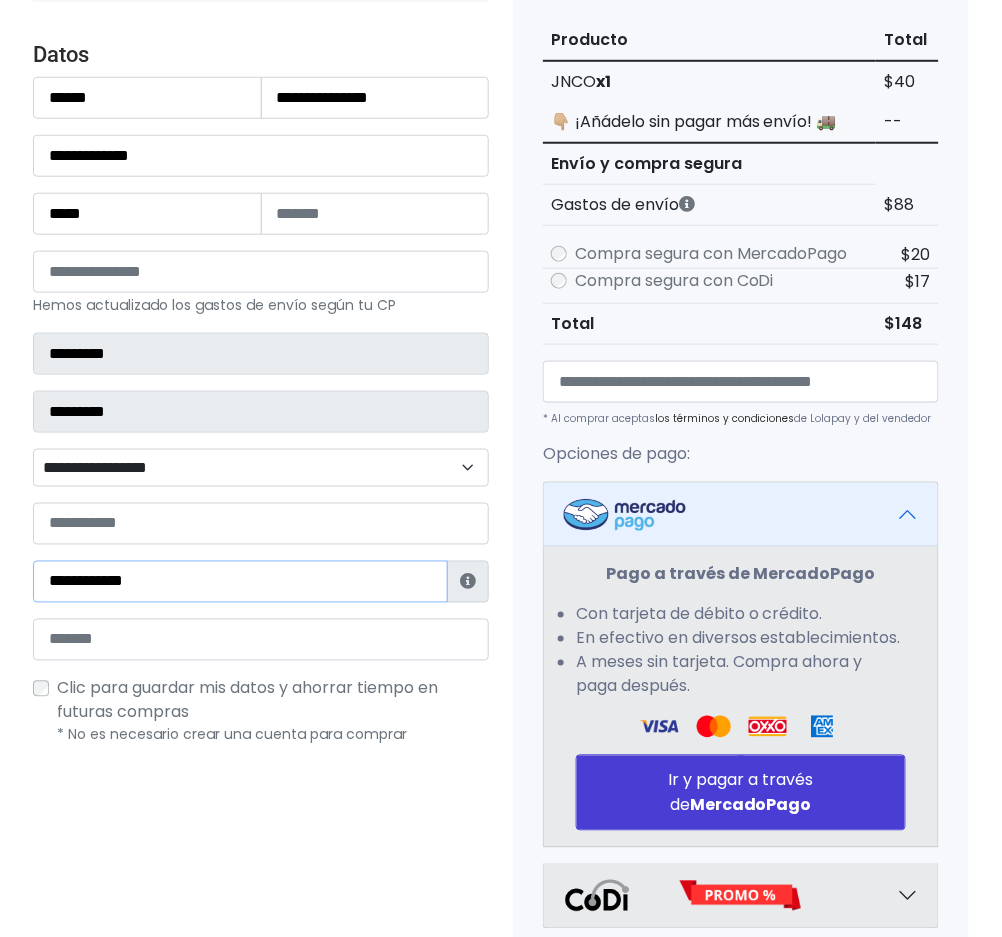 click on "**********" at bounding box center (240, 582) 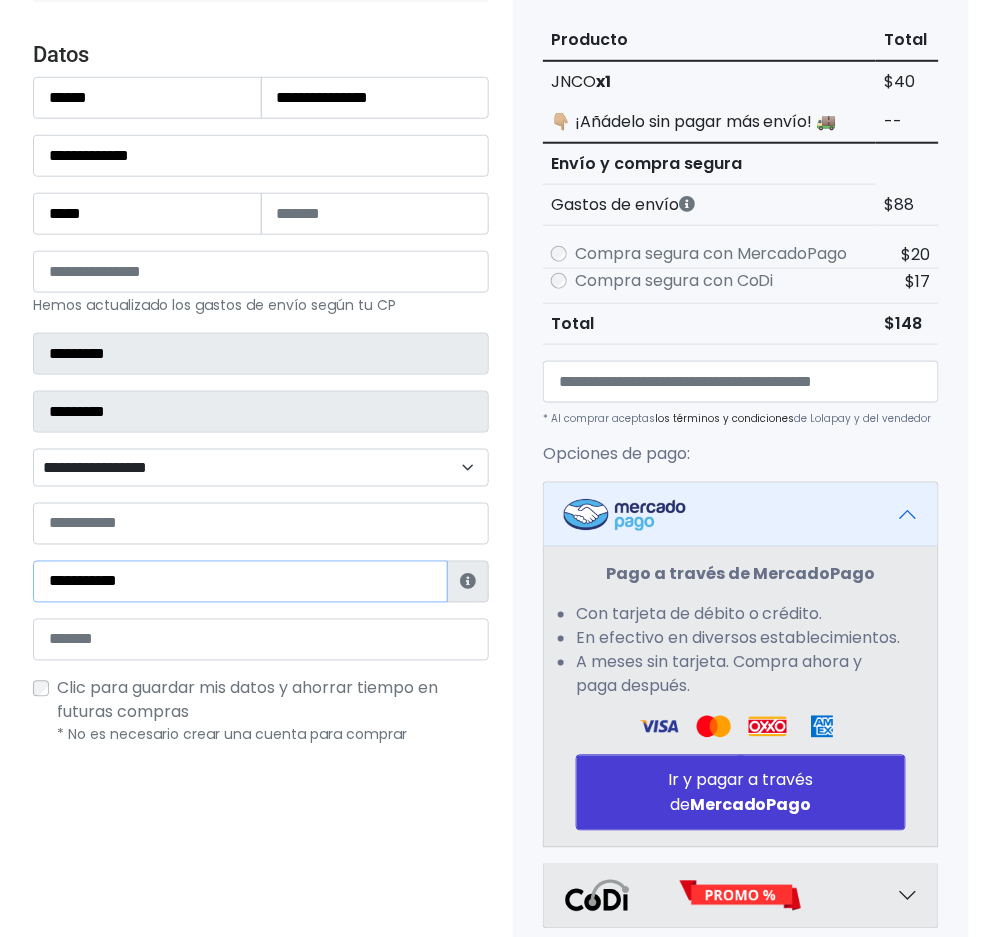 click on "**********" at bounding box center (240, 582) 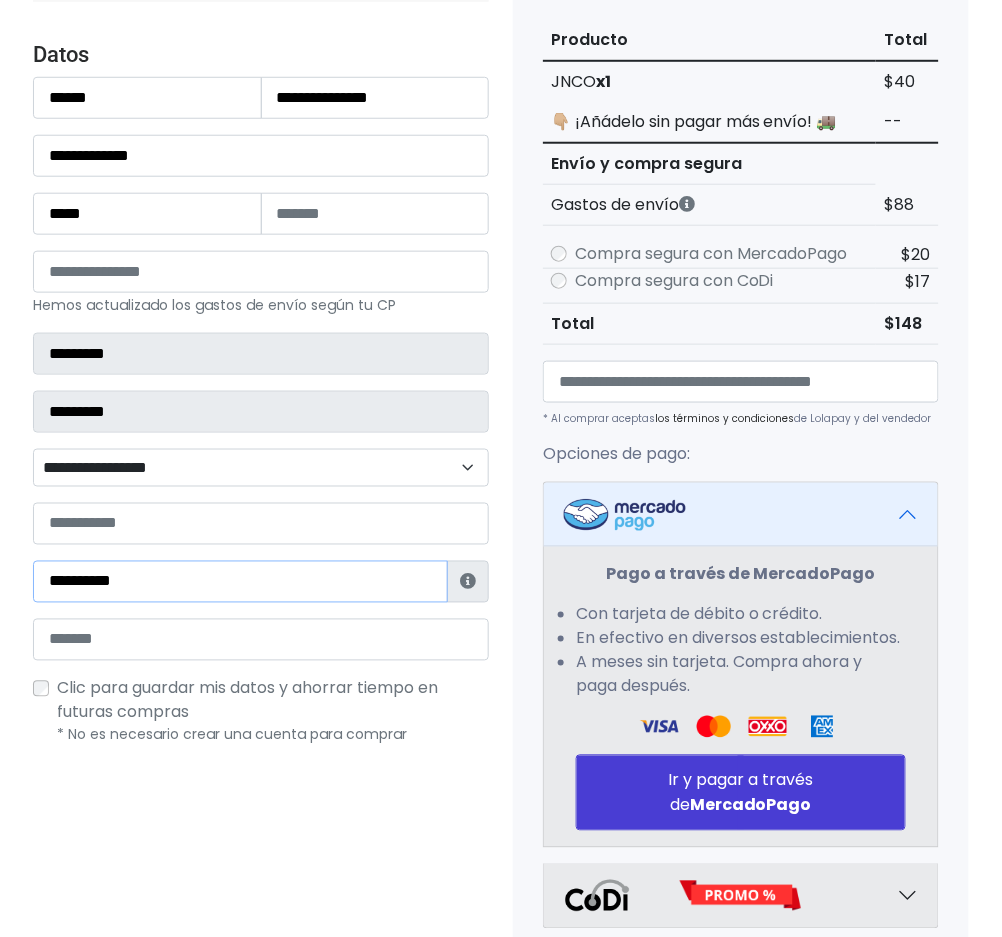 type on "**********" 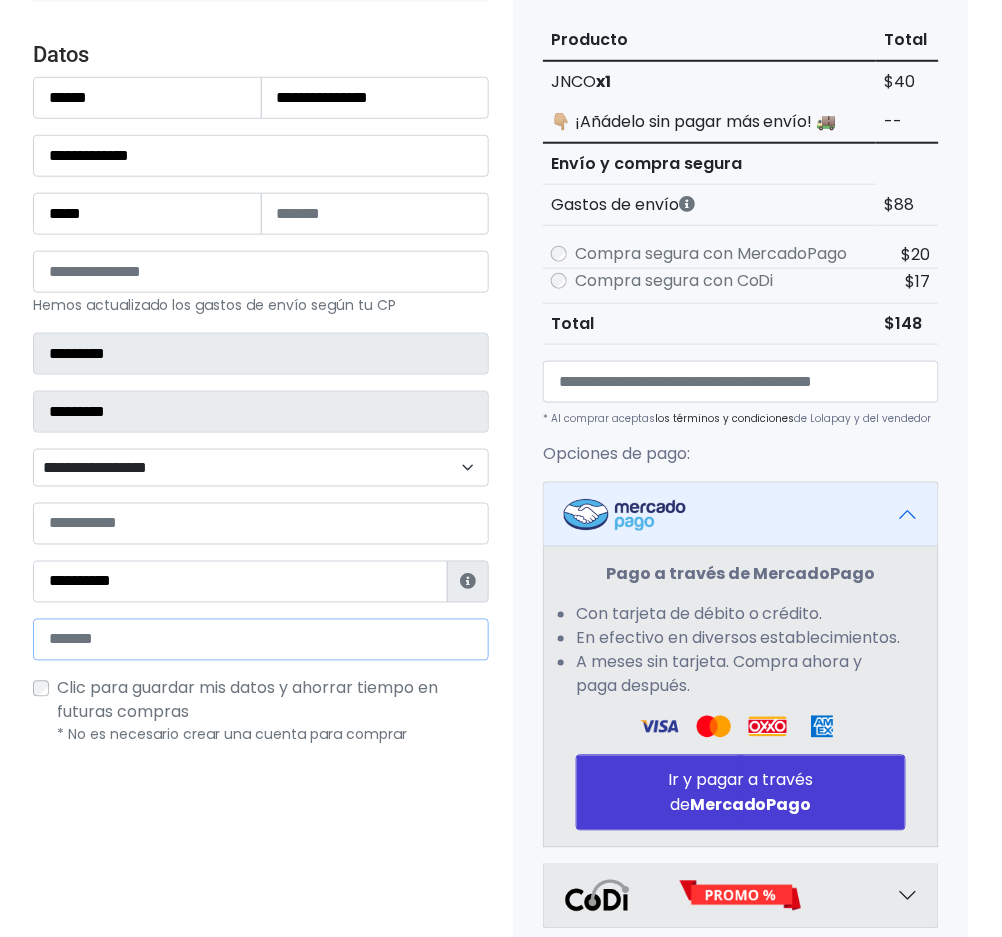 click at bounding box center [261, 640] 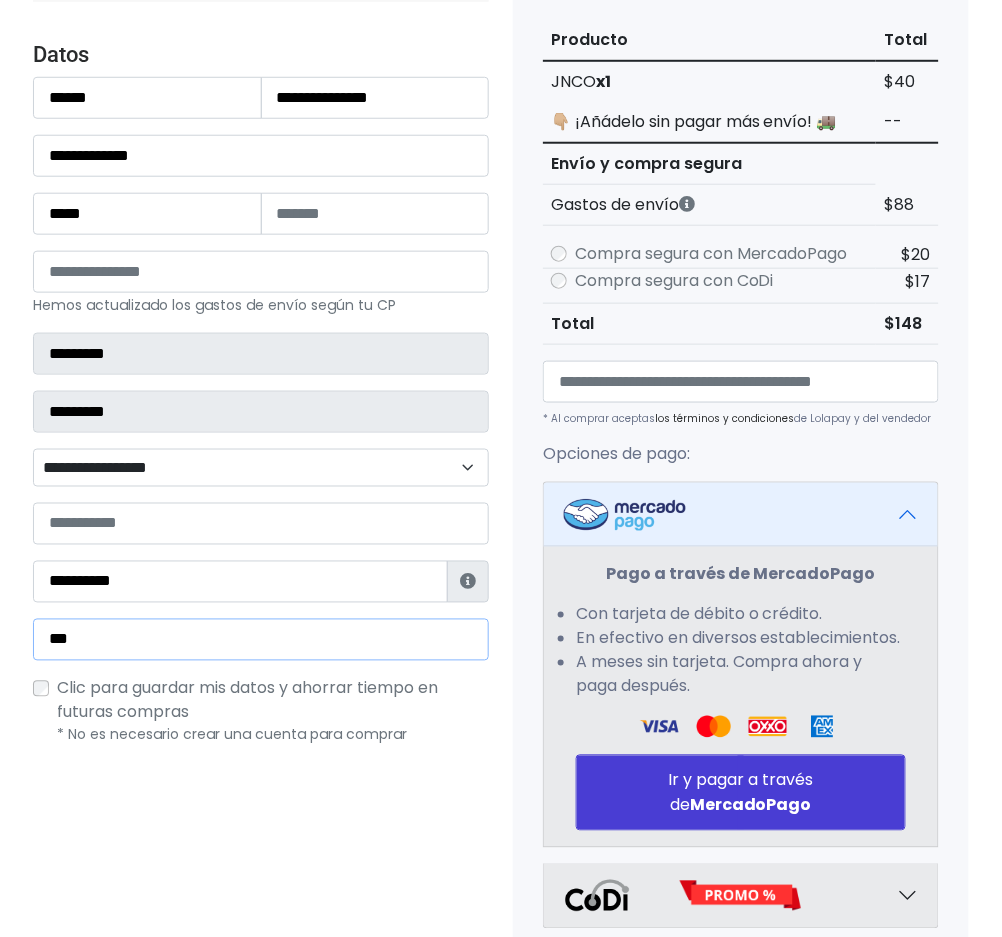 type on "**********" 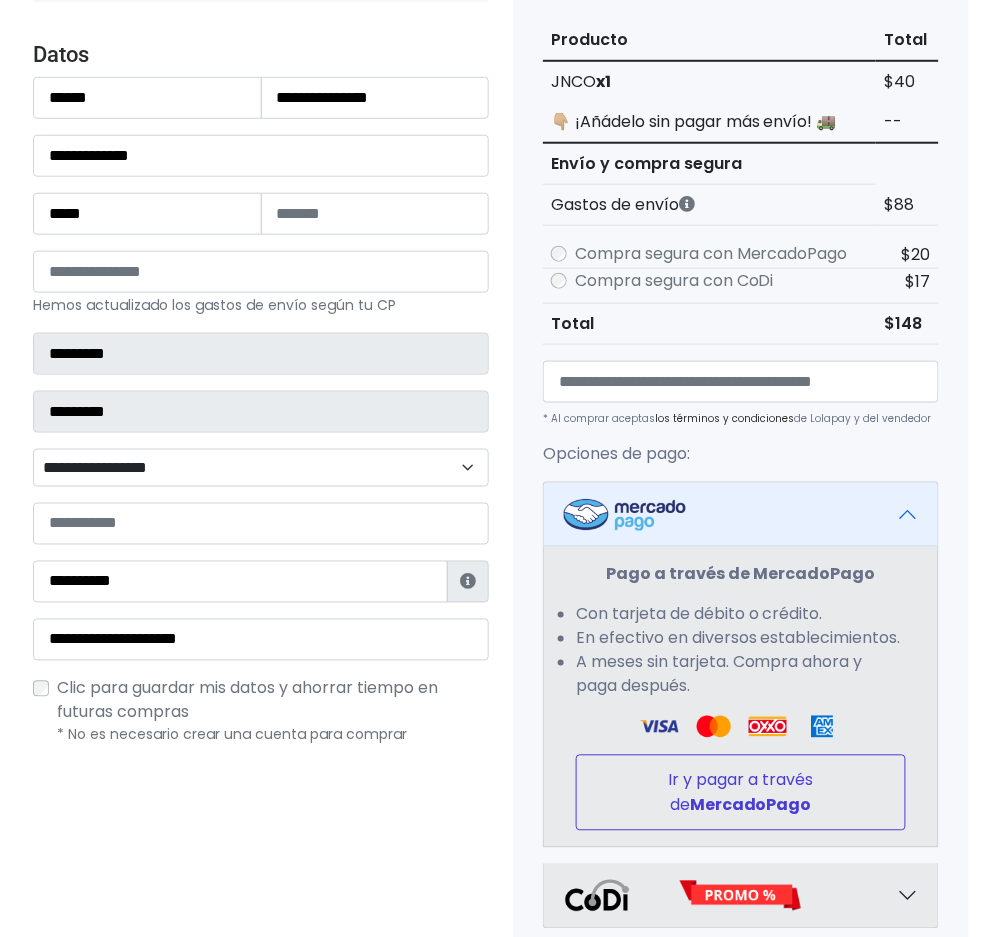 click on "Ir y pagar a través de  MercadoPago" at bounding box center [741, 793] 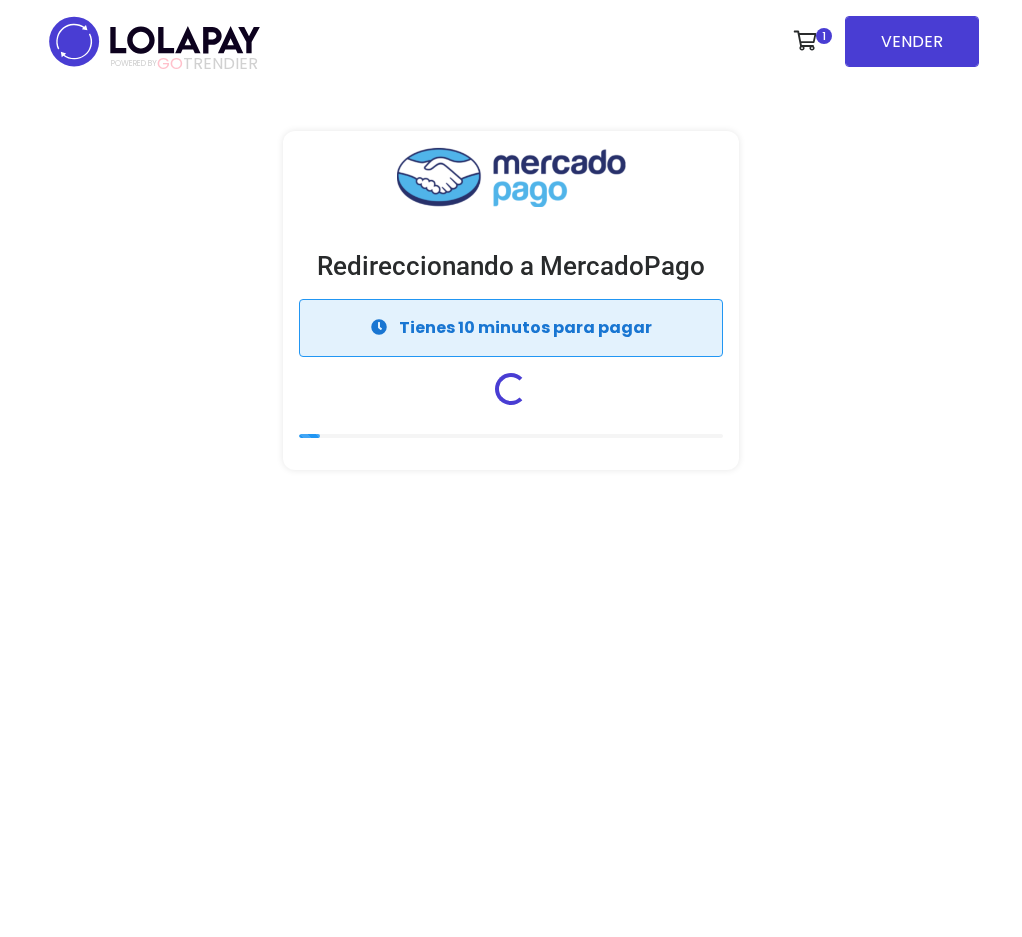 scroll, scrollTop: 0, scrollLeft: 0, axis: both 